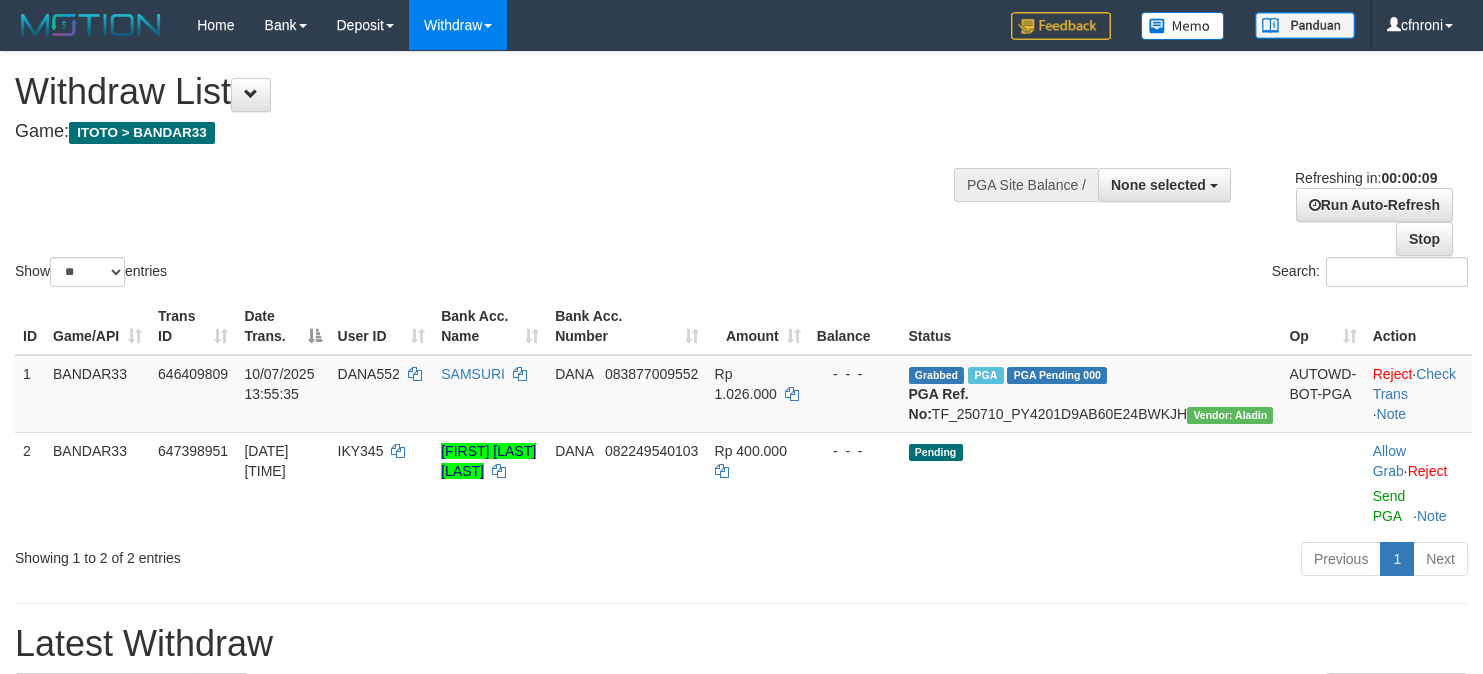 select 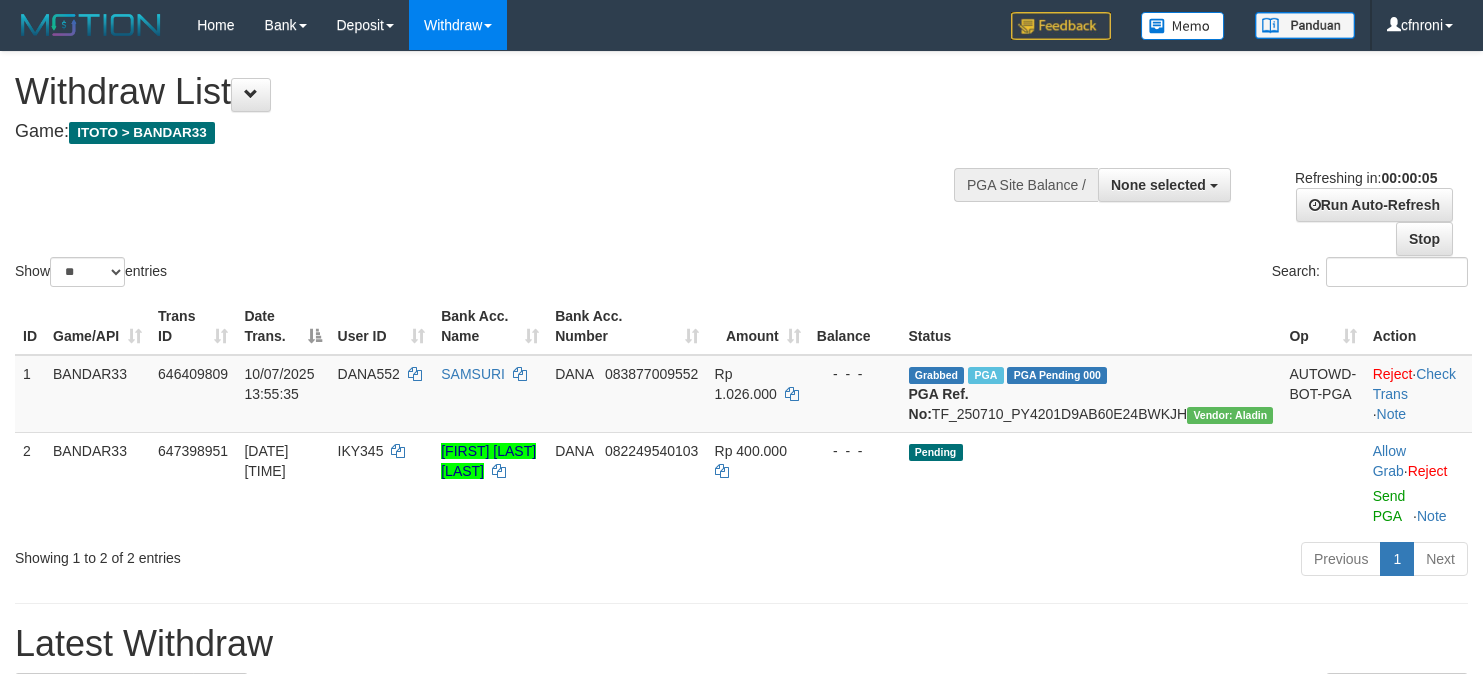 scroll, scrollTop: 0, scrollLeft: 0, axis: both 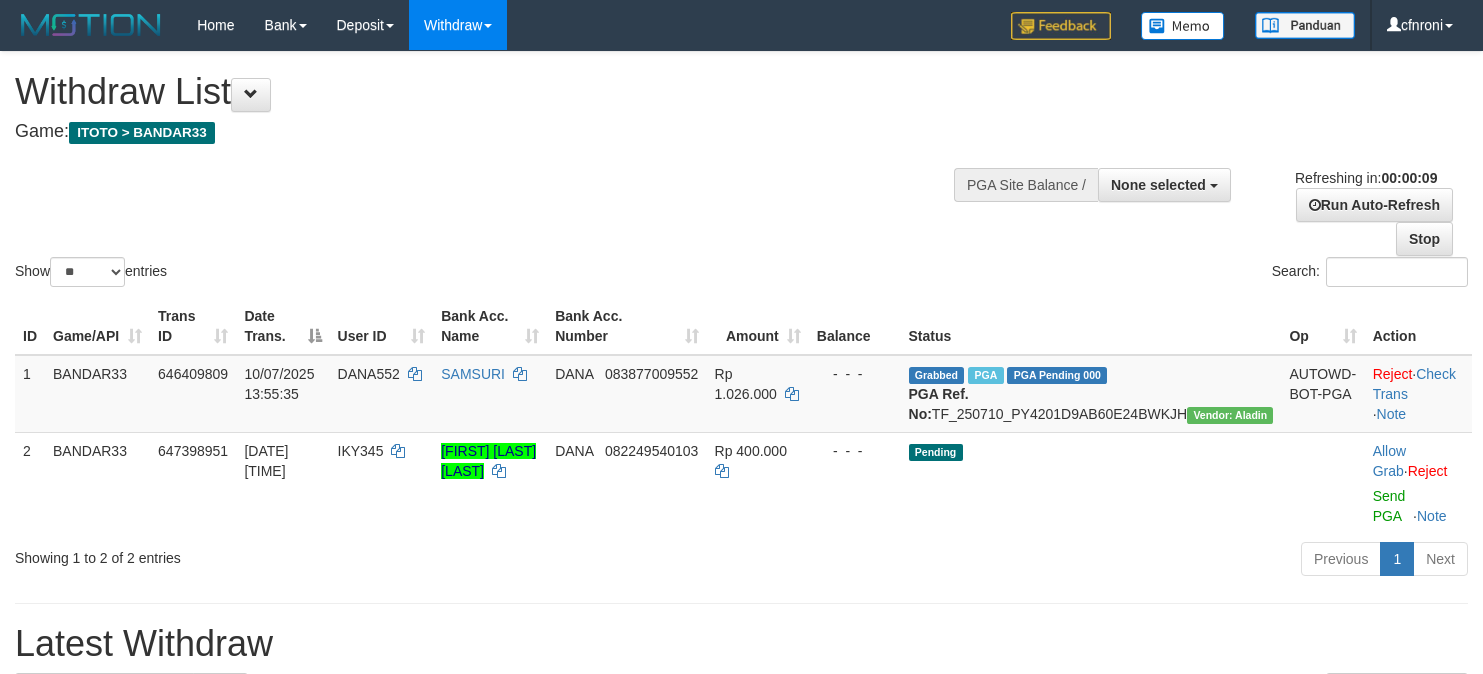 select 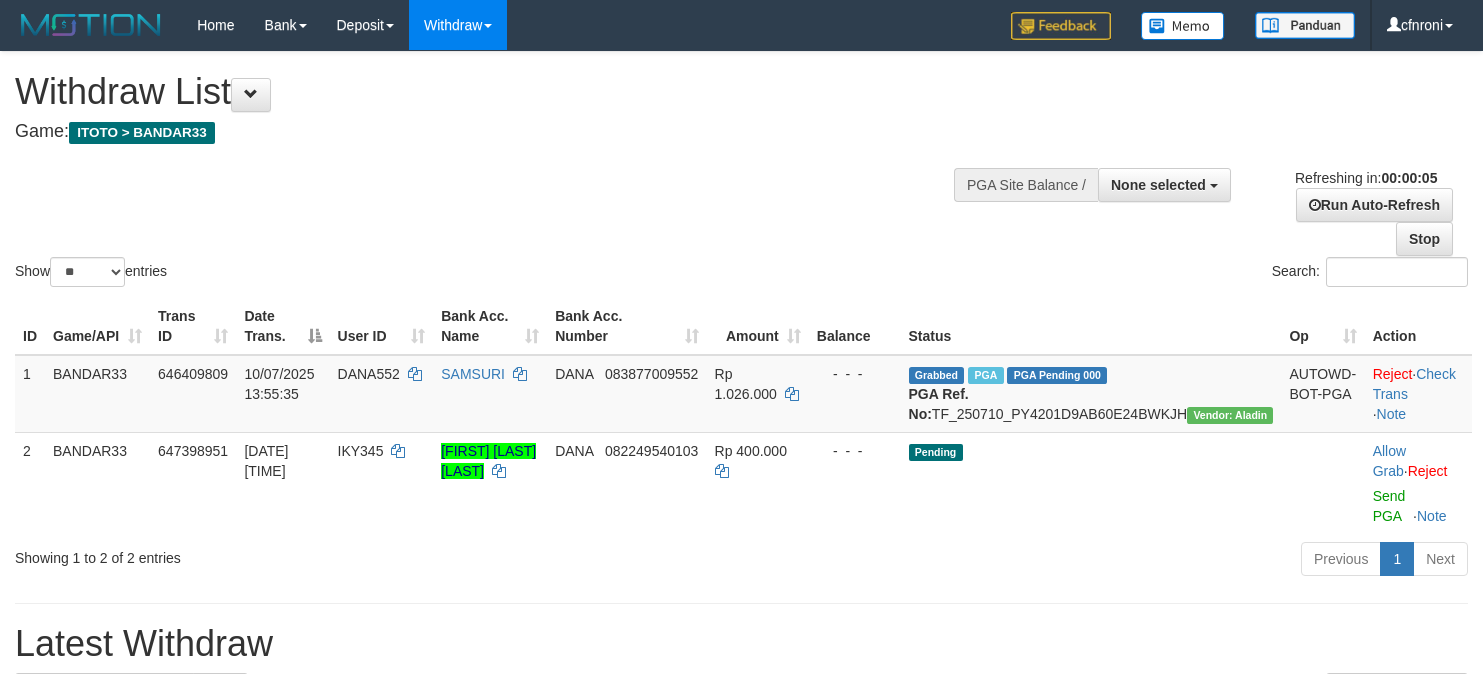 scroll, scrollTop: 0, scrollLeft: 0, axis: both 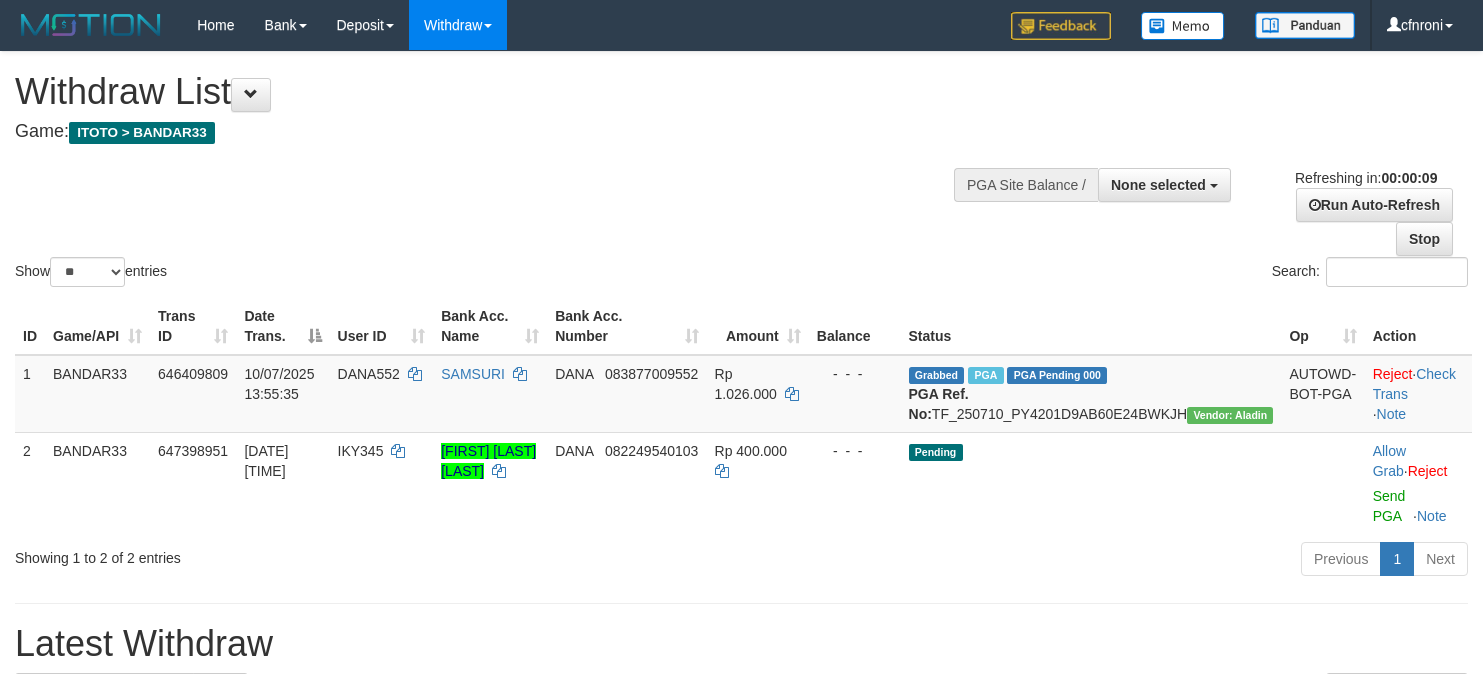 select 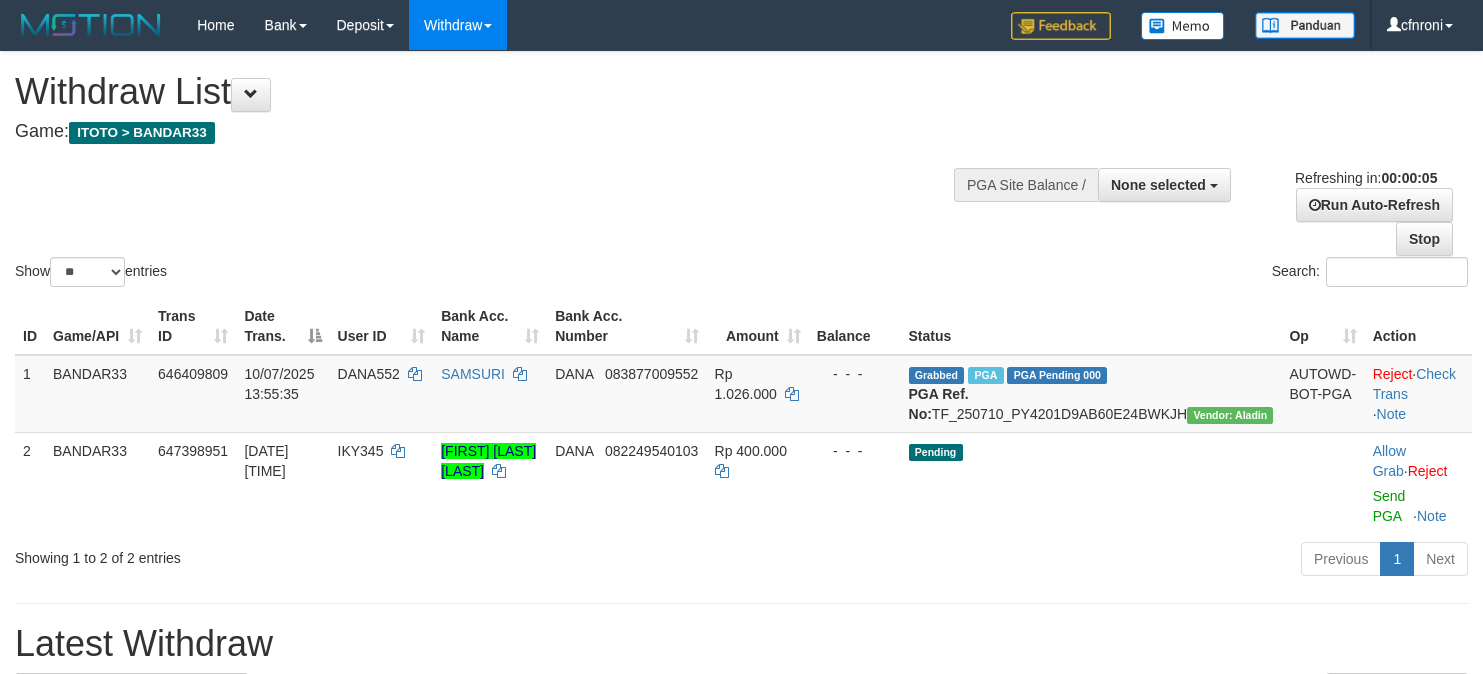 scroll, scrollTop: 0, scrollLeft: 0, axis: both 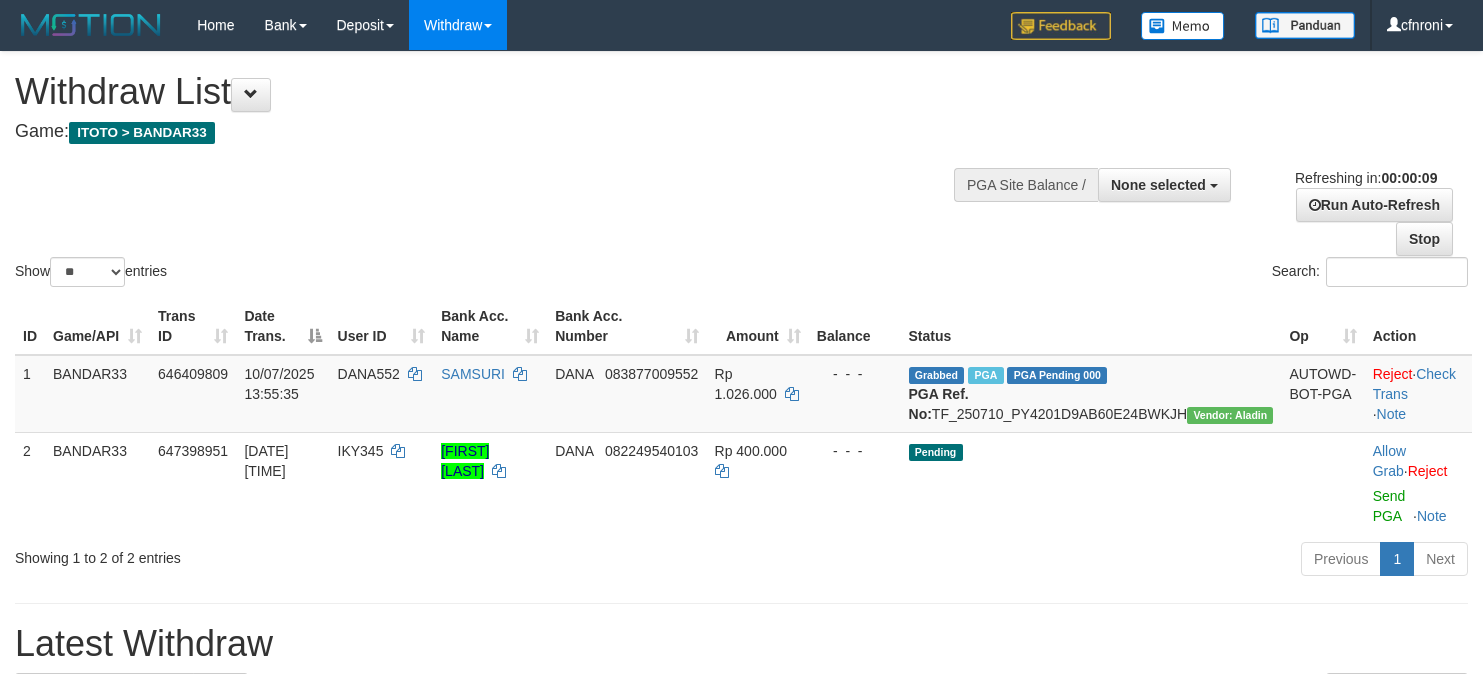 select 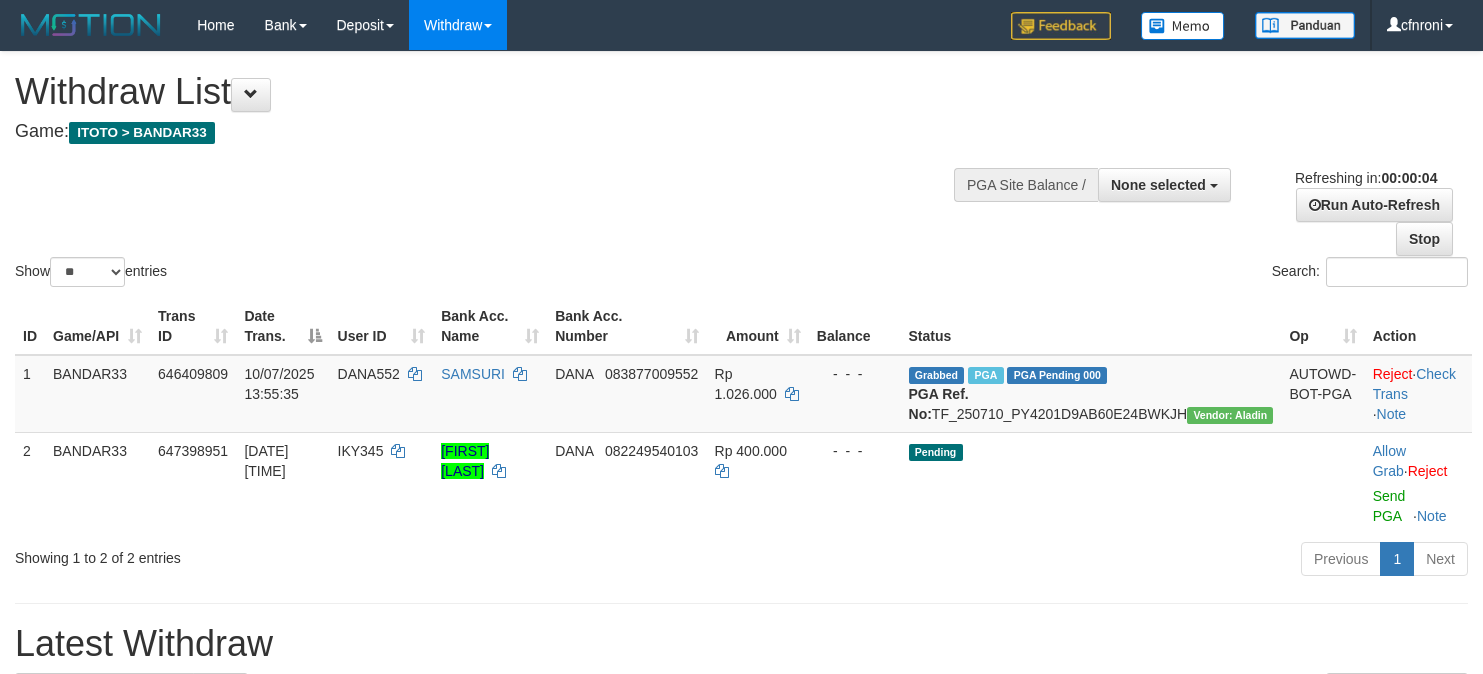 scroll, scrollTop: 0, scrollLeft: 0, axis: both 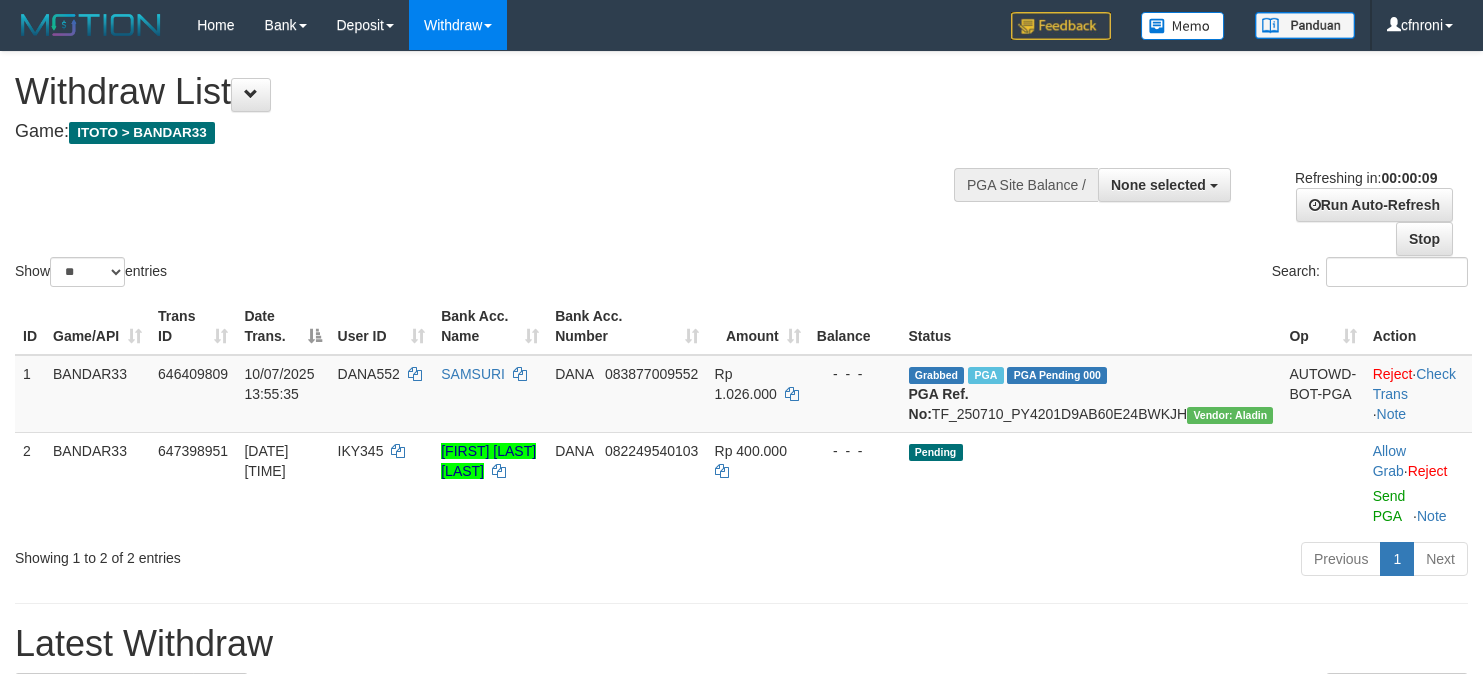 select 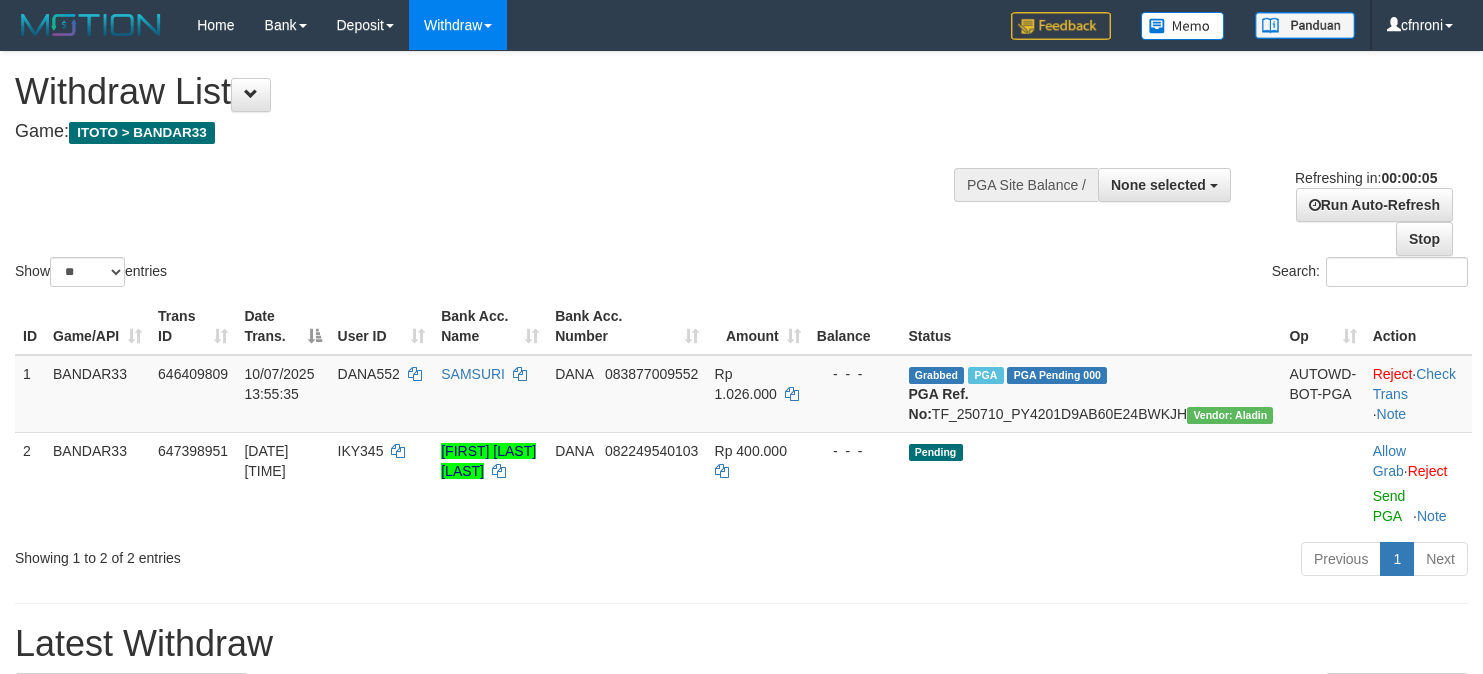 scroll, scrollTop: 0, scrollLeft: 0, axis: both 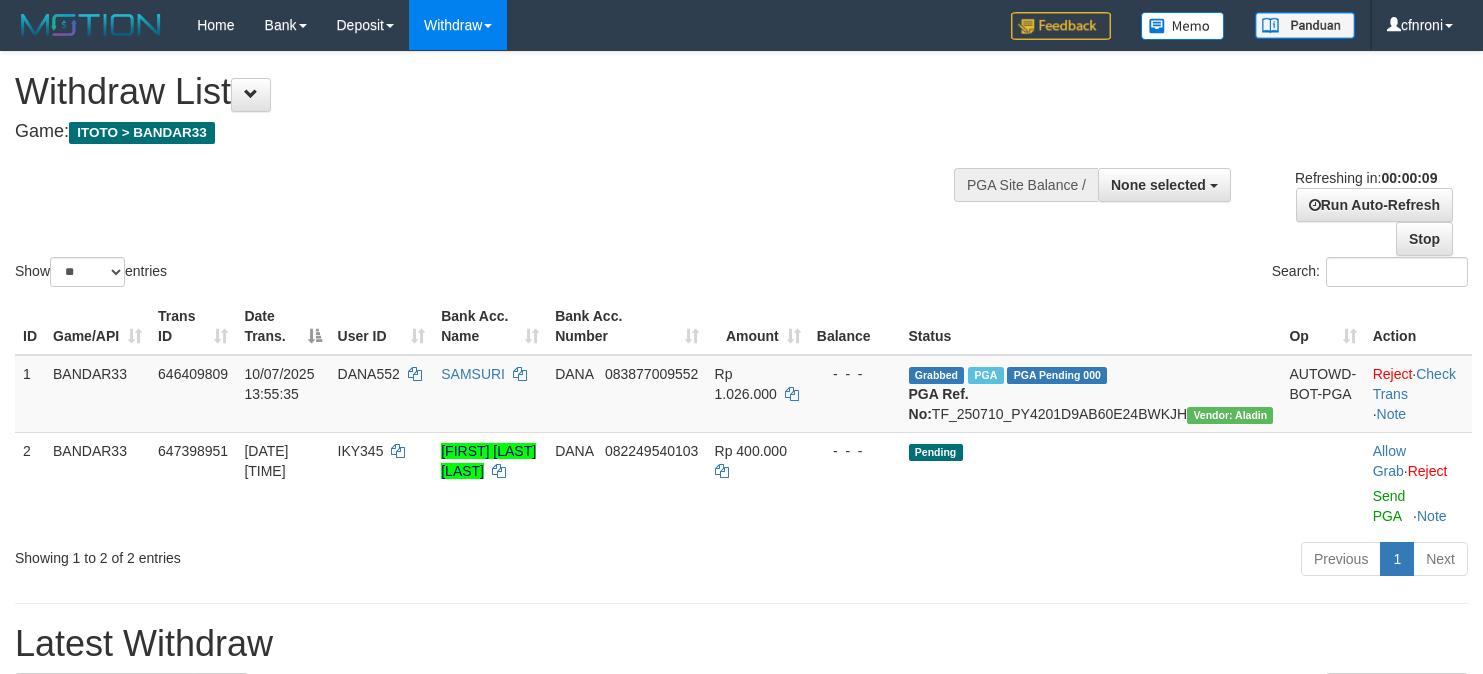select 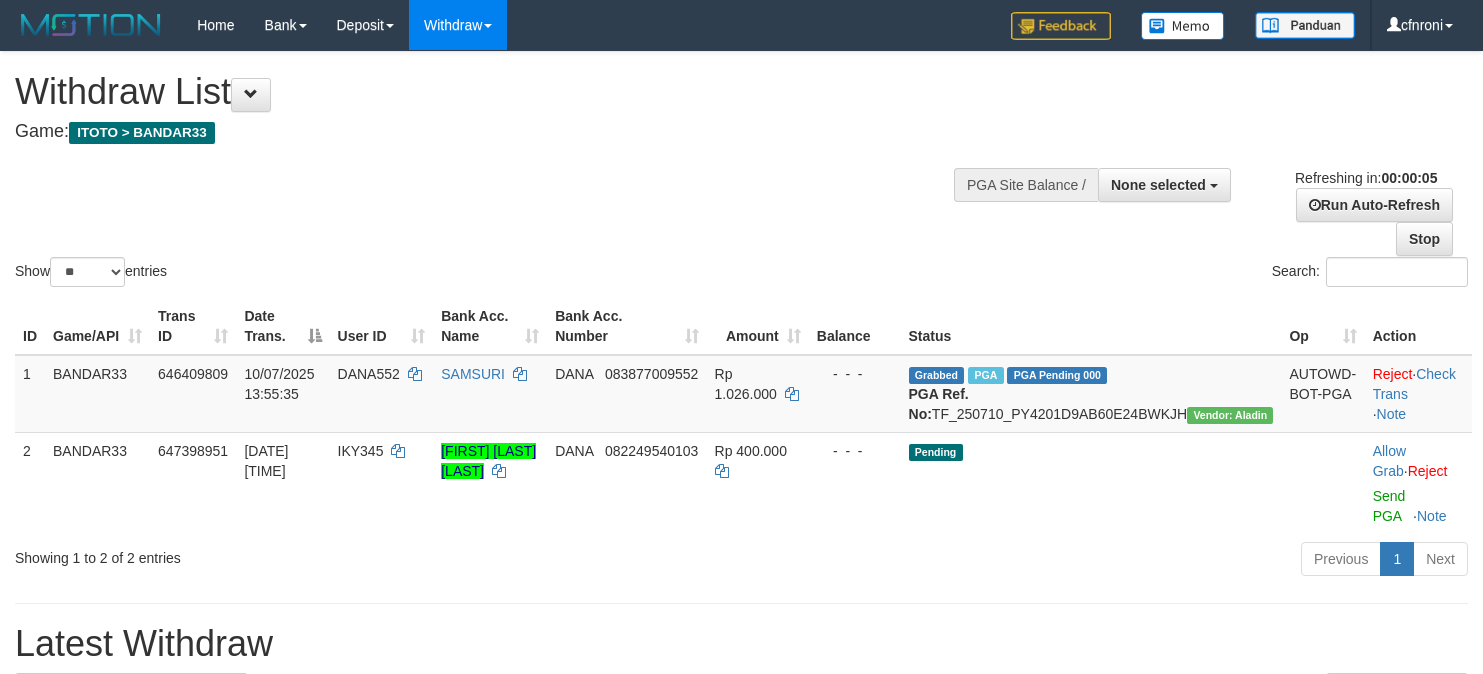 scroll, scrollTop: 0, scrollLeft: 0, axis: both 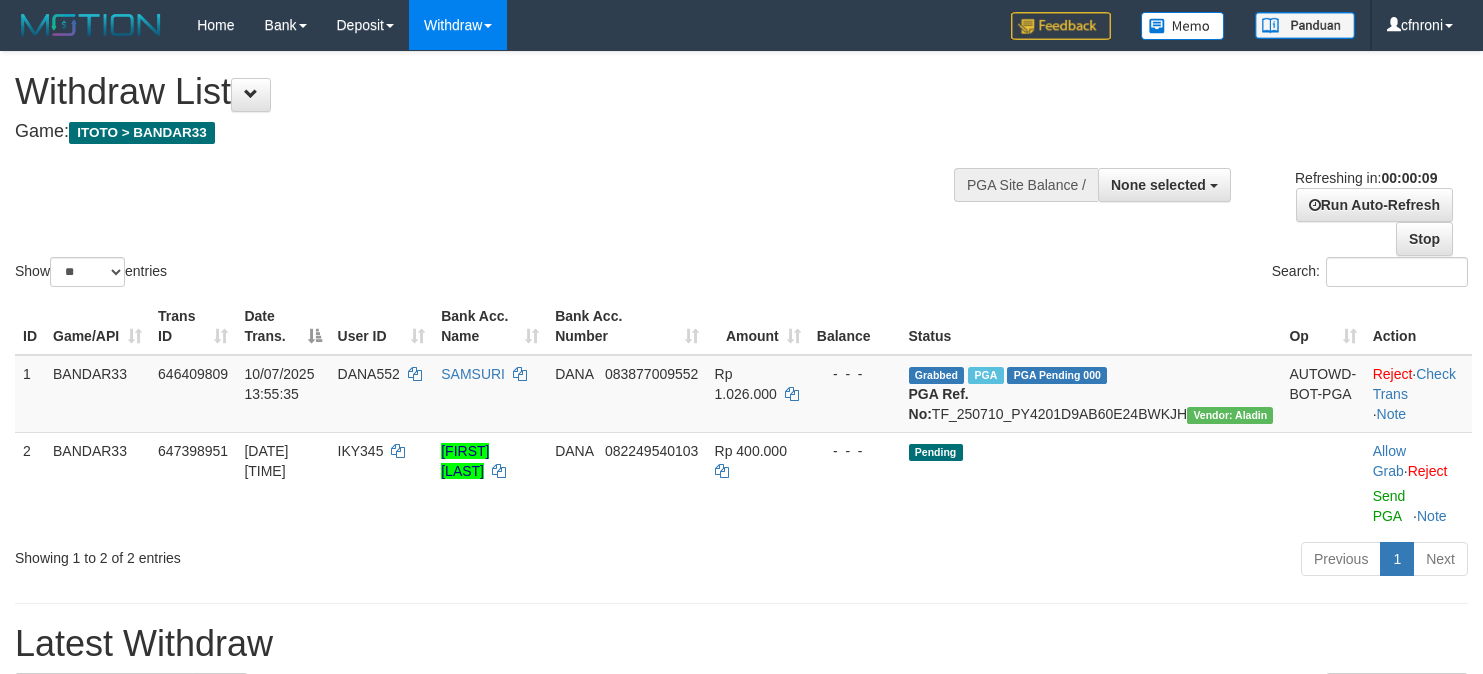 select 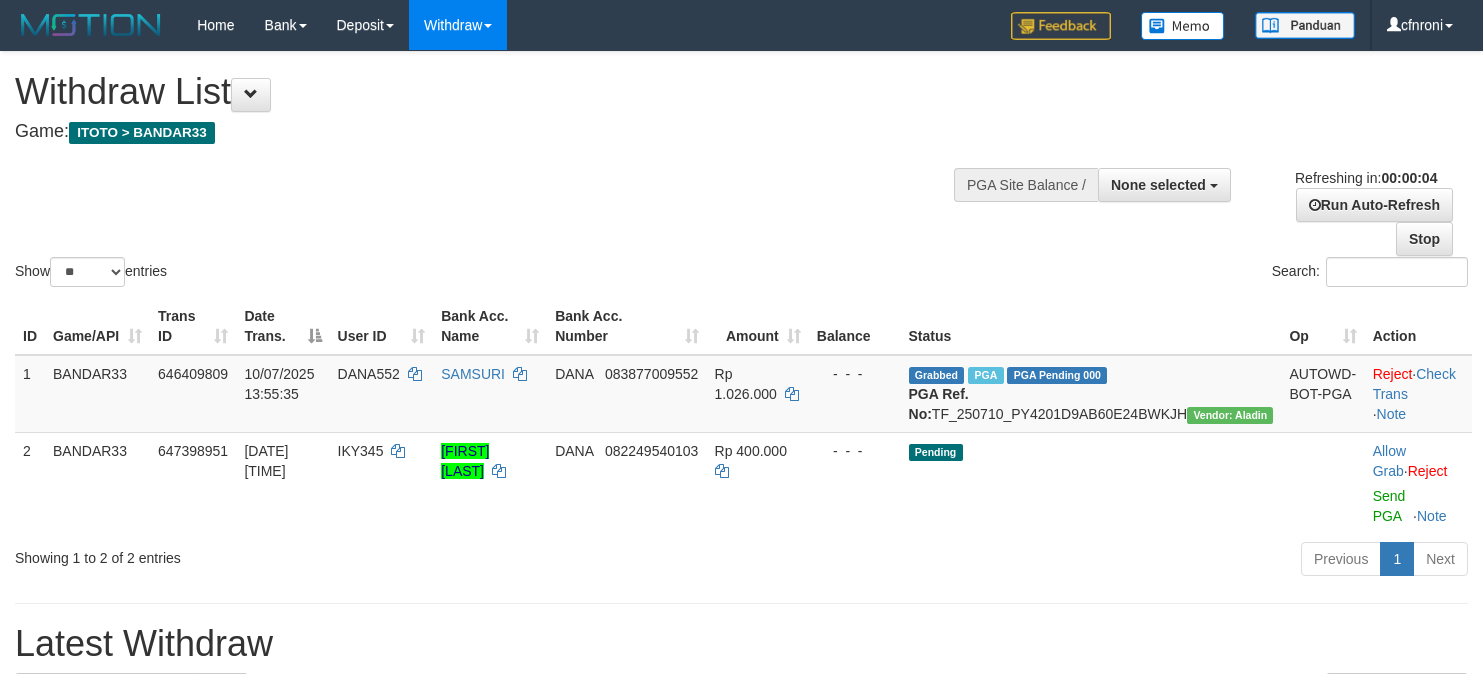 scroll, scrollTop: 0, scrollLeft: 0, axis: both 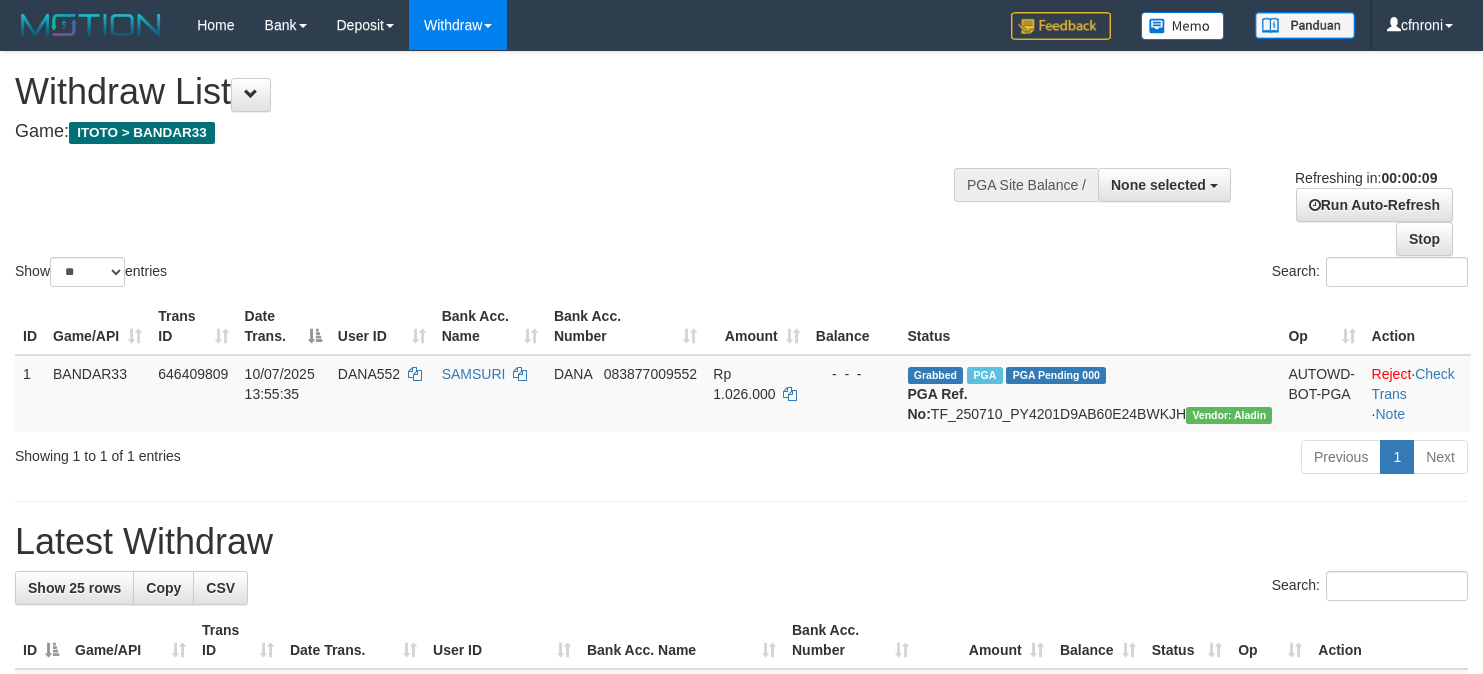 select 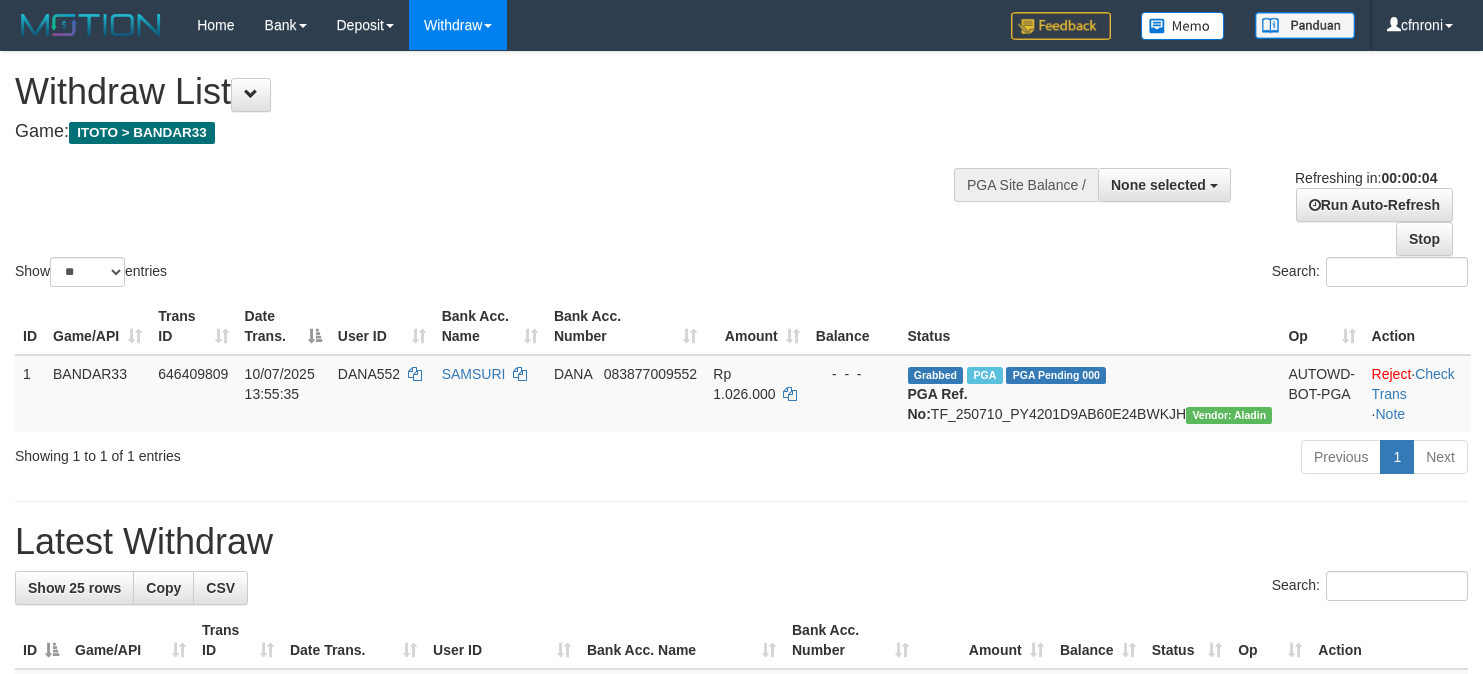 scroll, scrollTop: 0, scrollLeft: 0, axis: both 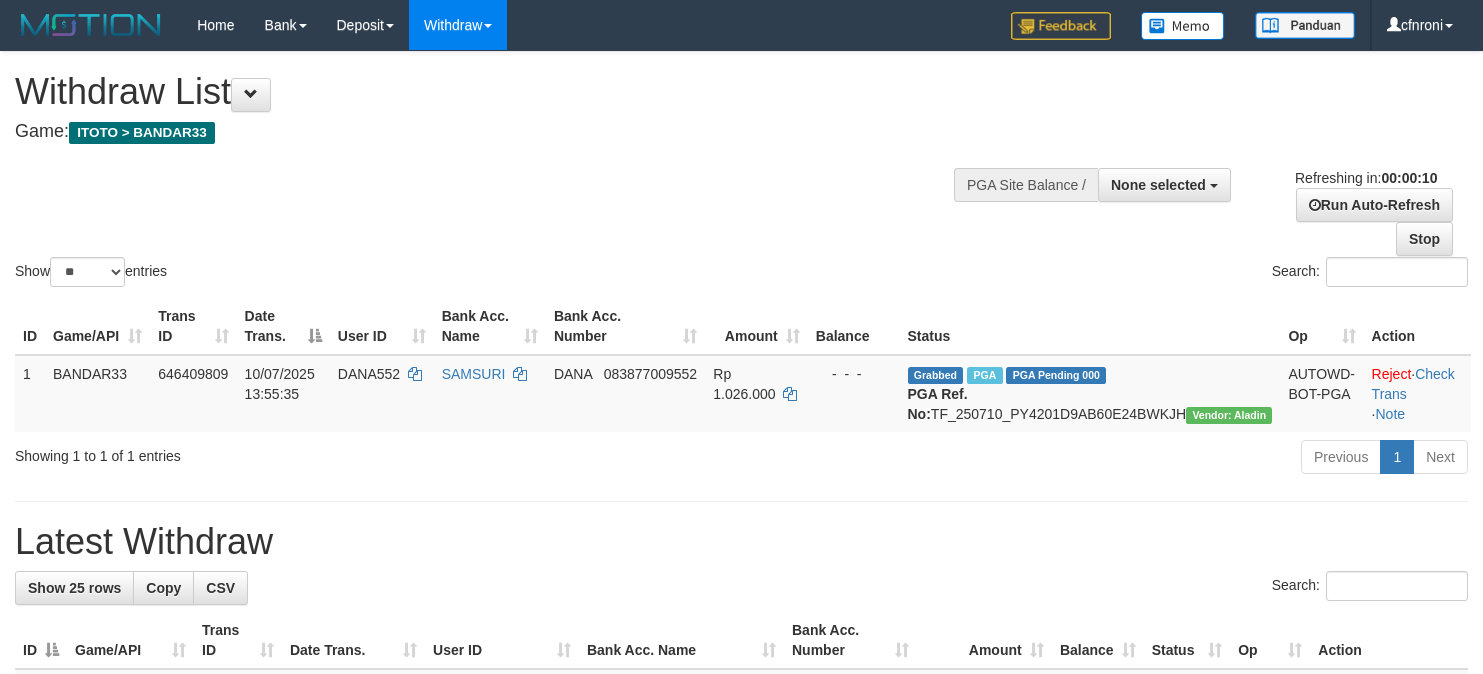 select 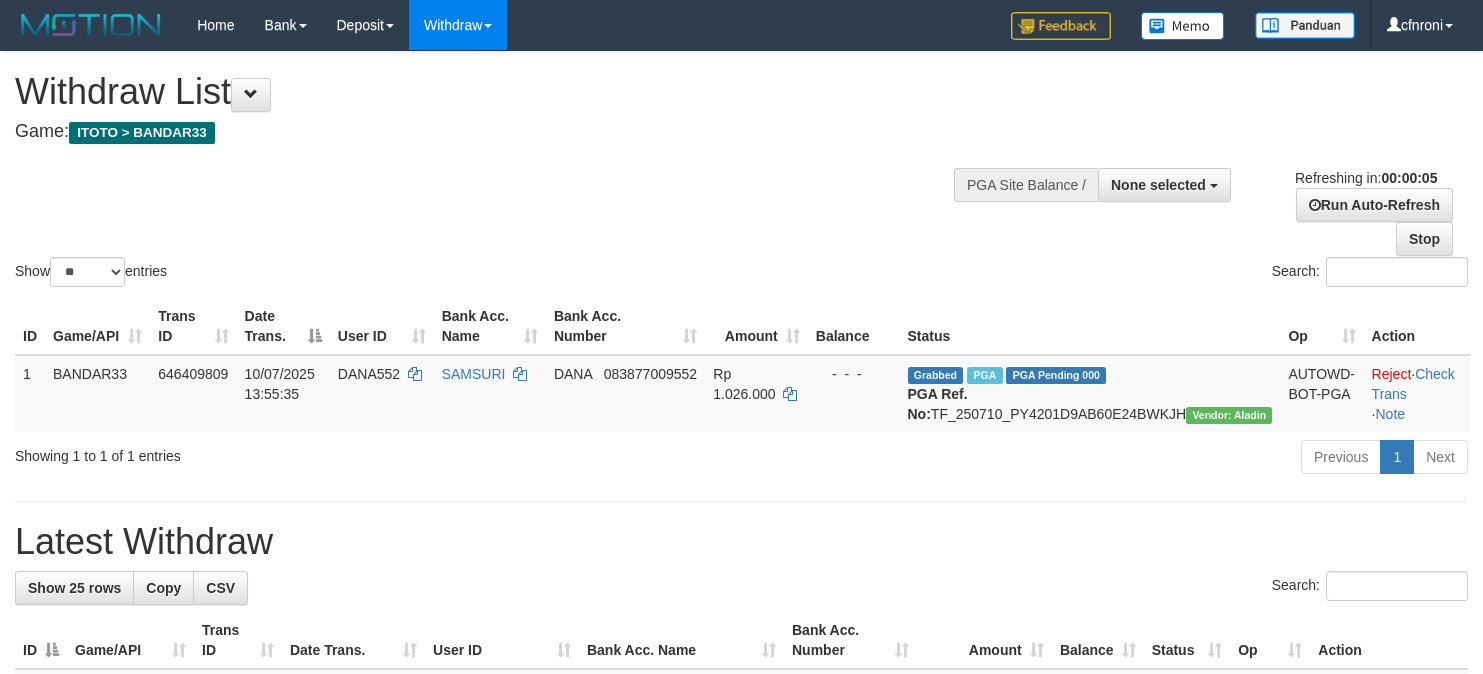 scroll, scrollTop: 0, scrollLeft: 0, axis: both 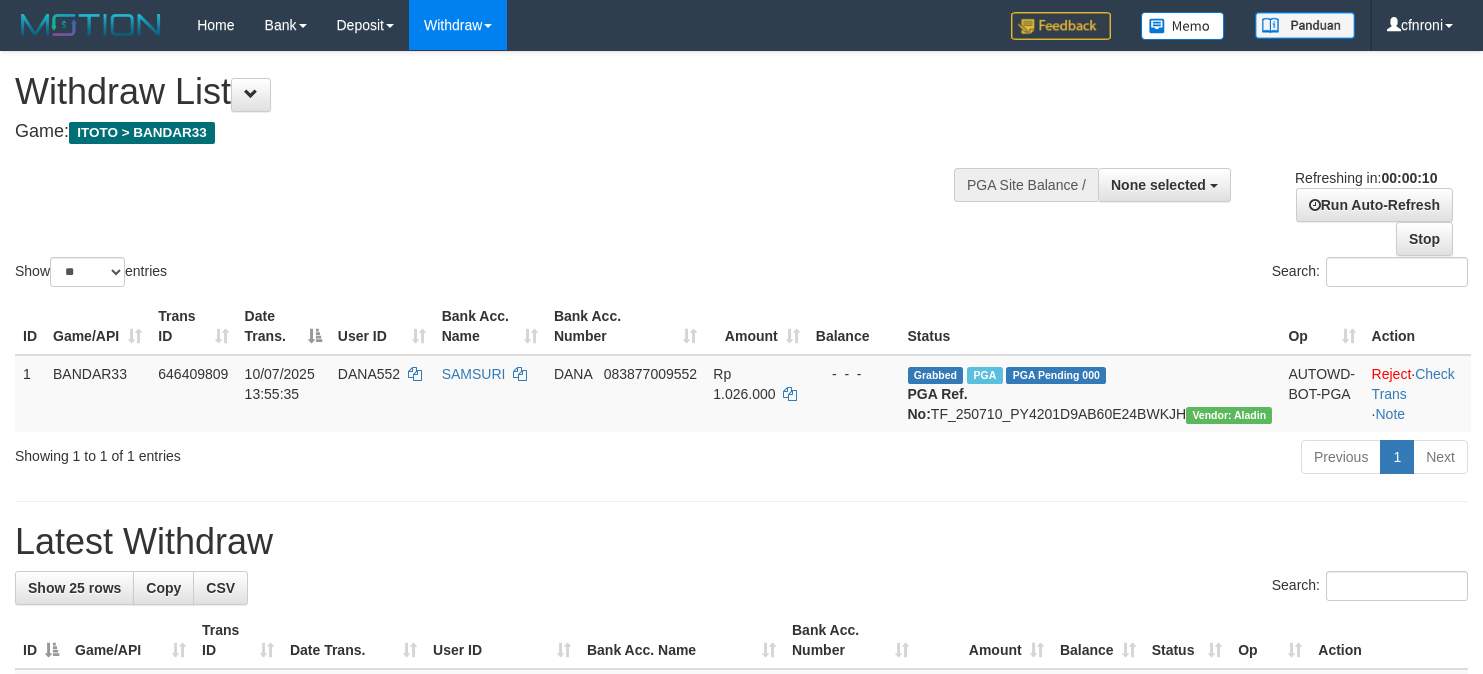 select 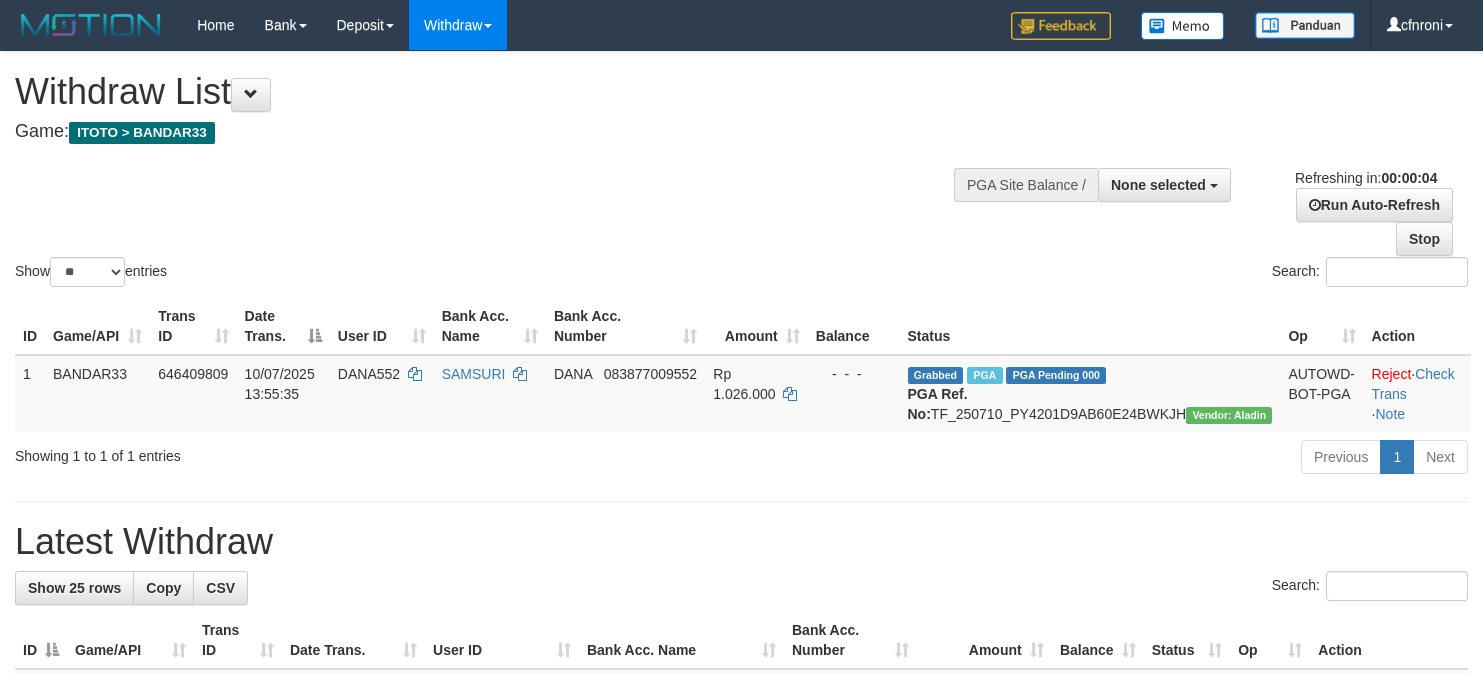 scroll, scrollTop: 0, scrollLeft: 0, axis: both 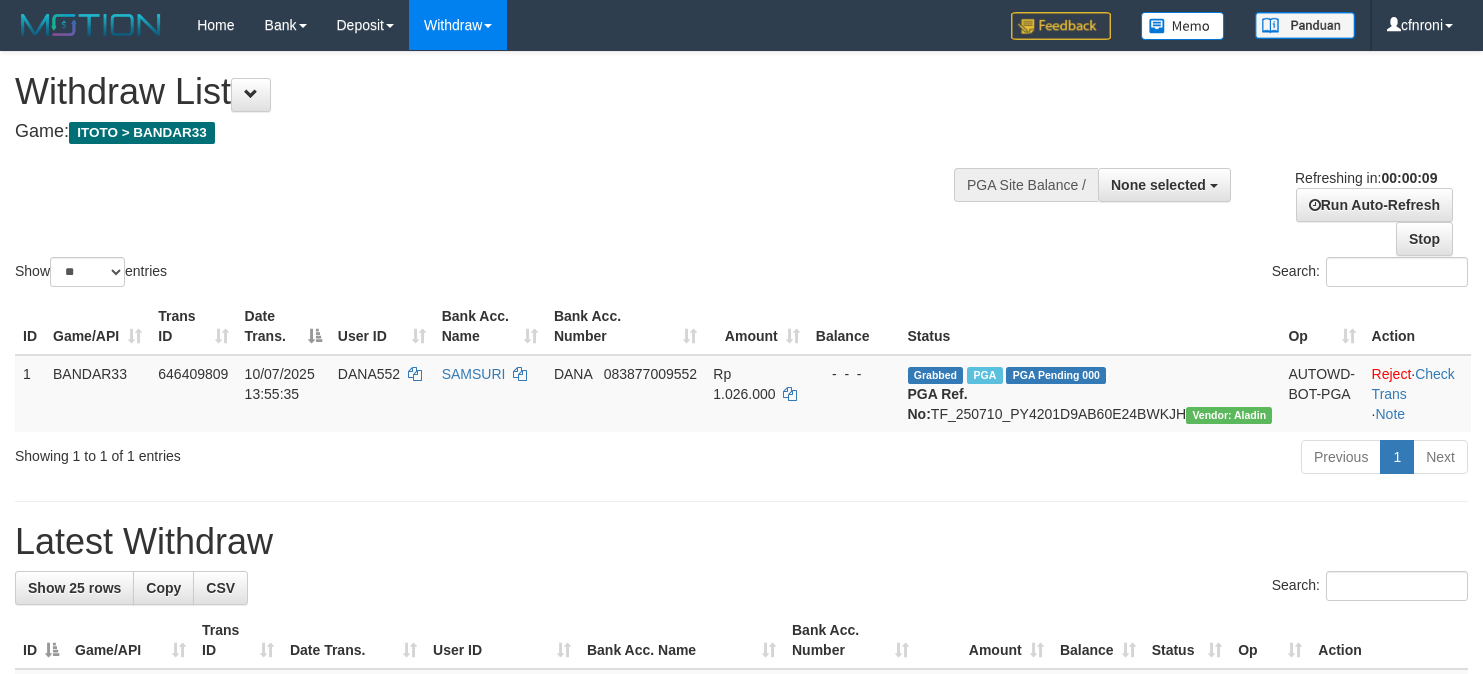 select 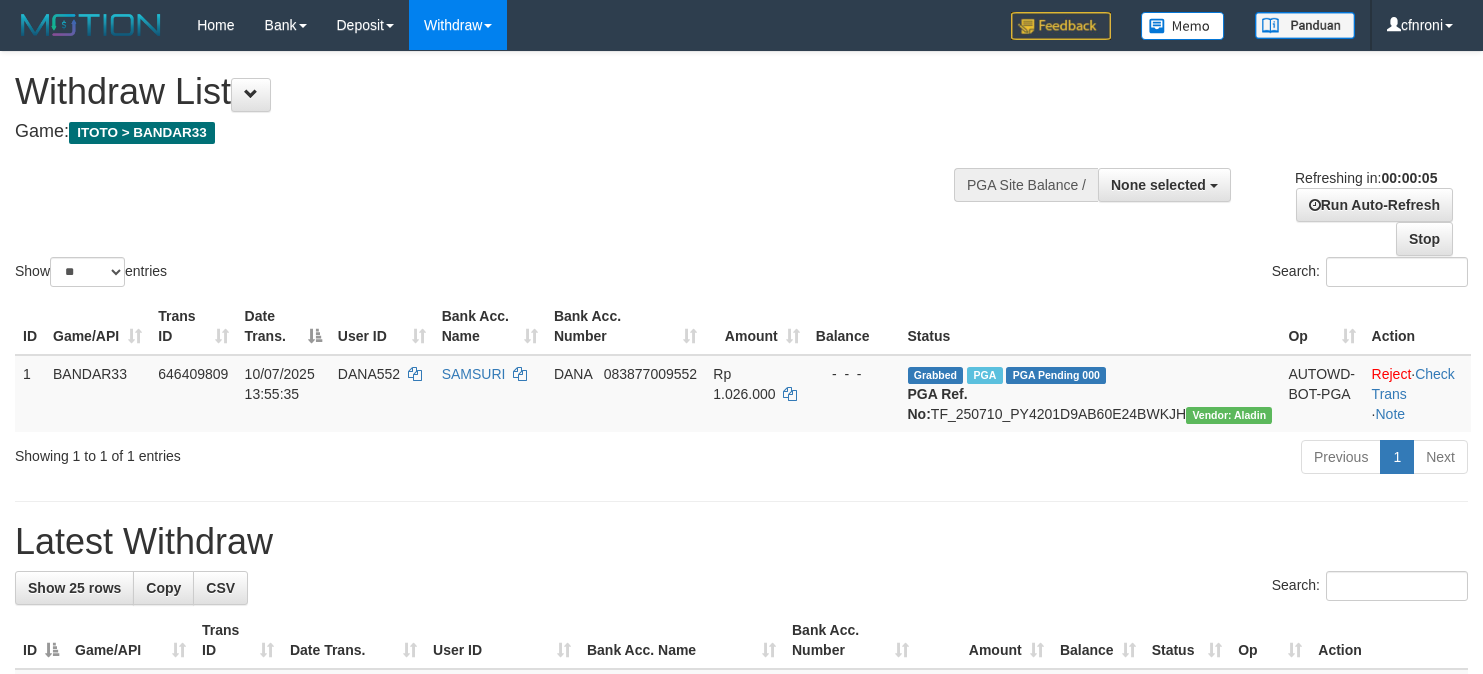 scroll, scrollTop: 0, scrollLeft: 0, axis: both 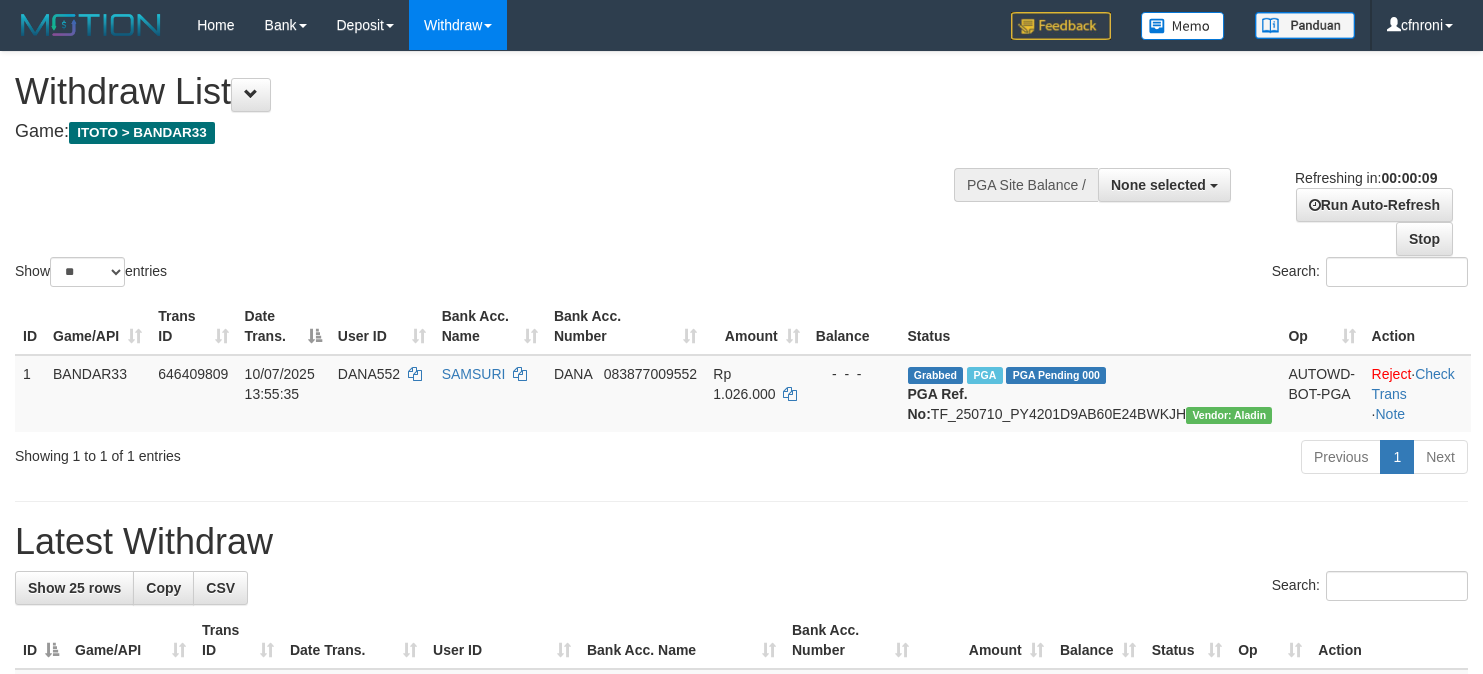 select 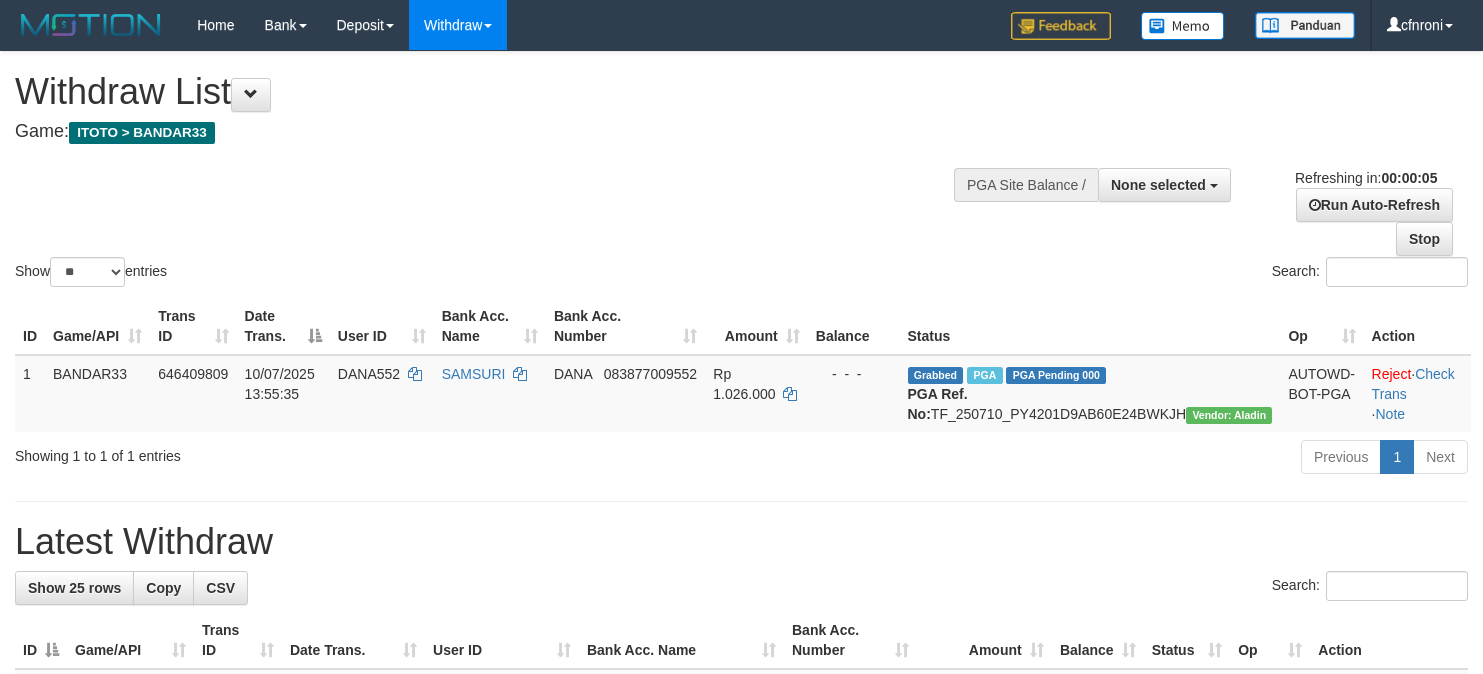 scroll, scrollTop: 0, scrollLeft: 0, axis: both 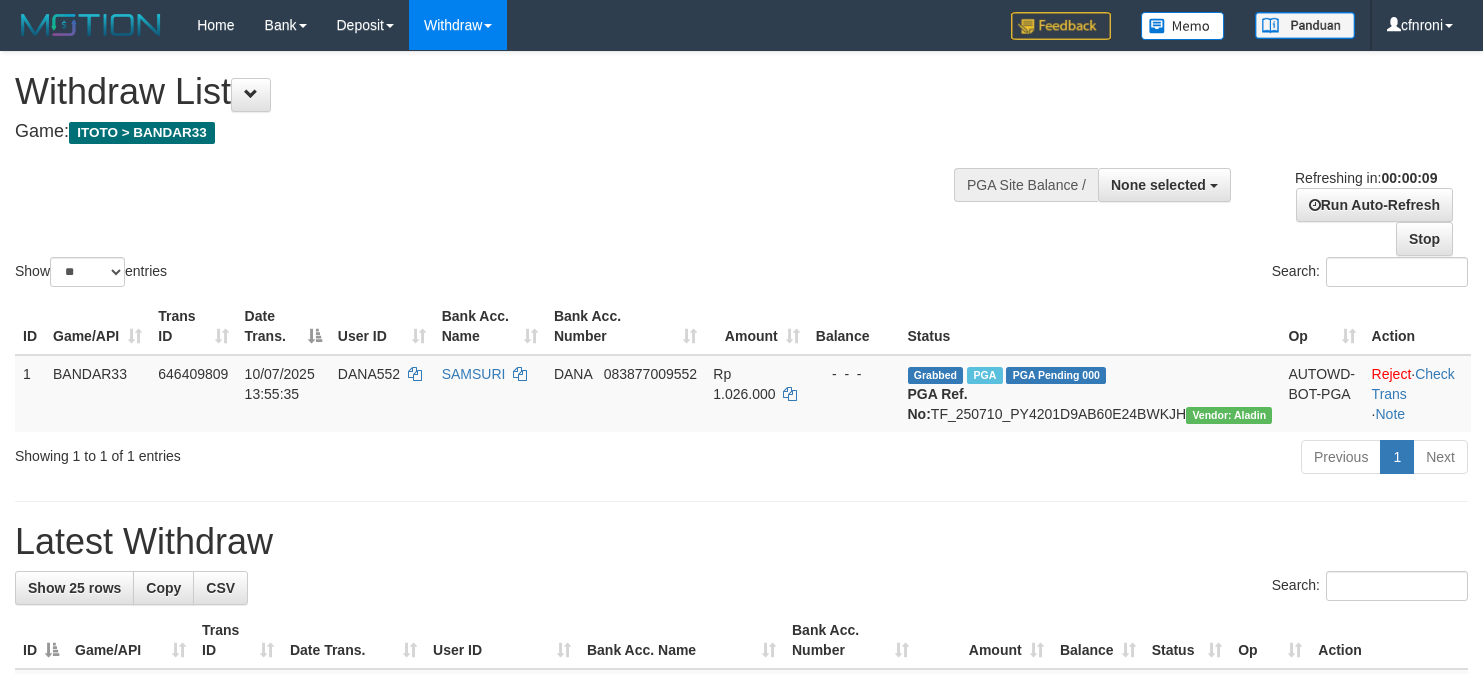 select 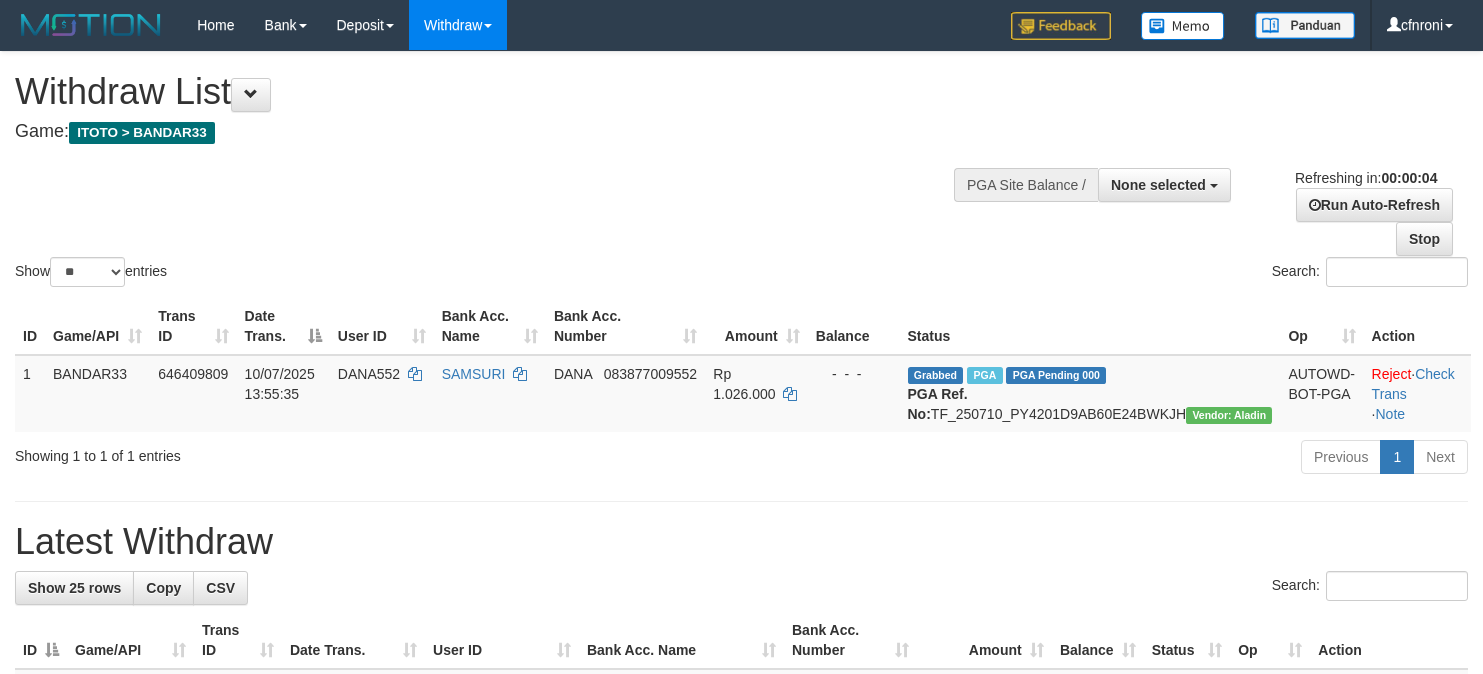 scroll, scrollTop: 0, scrollLeft: 0, axis: both 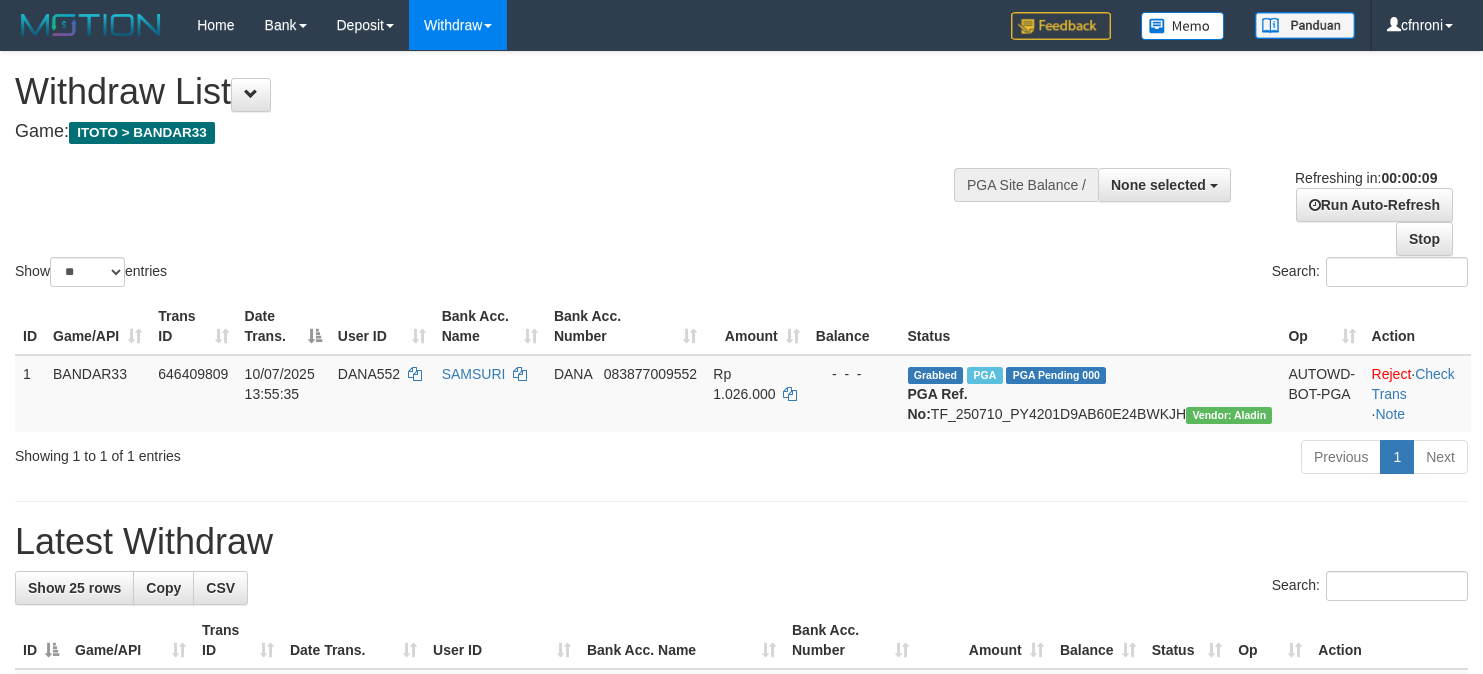select 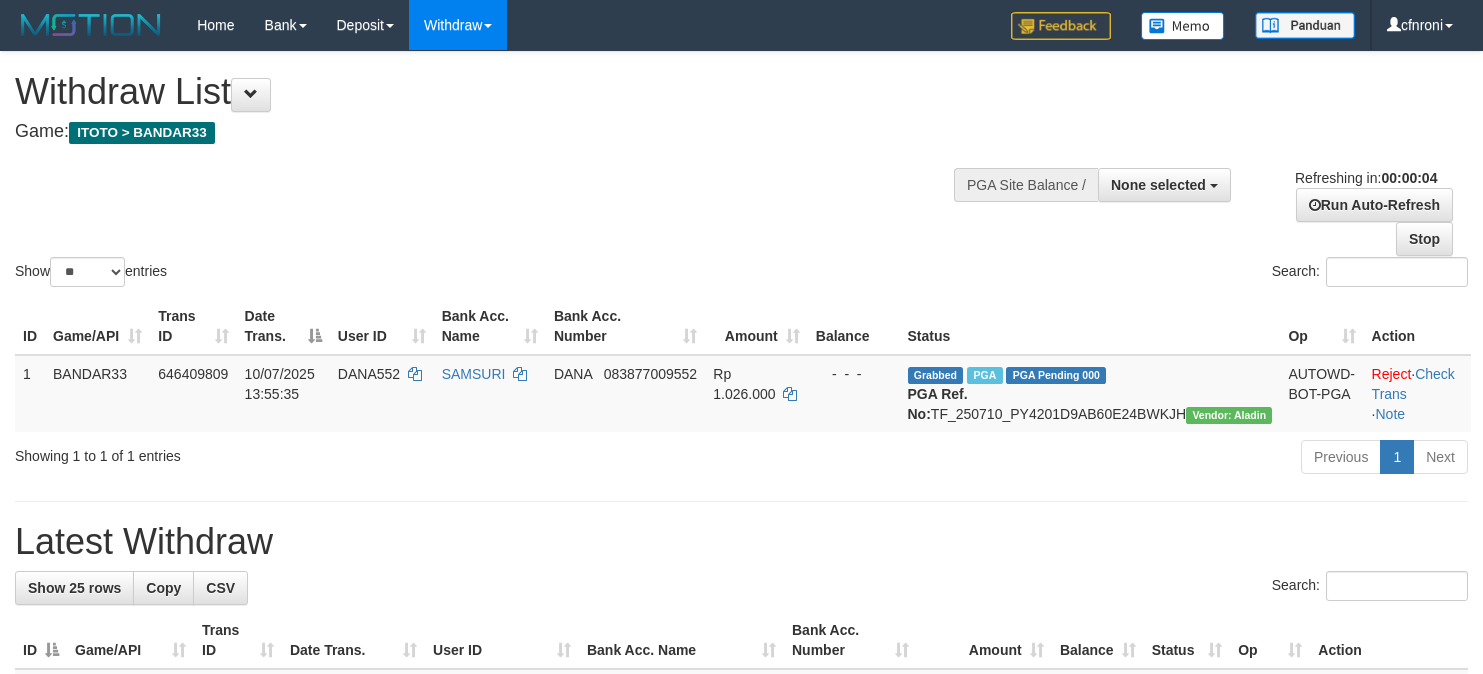 scroll, scrollTop: 0, scrollLeft: 0, axis: both 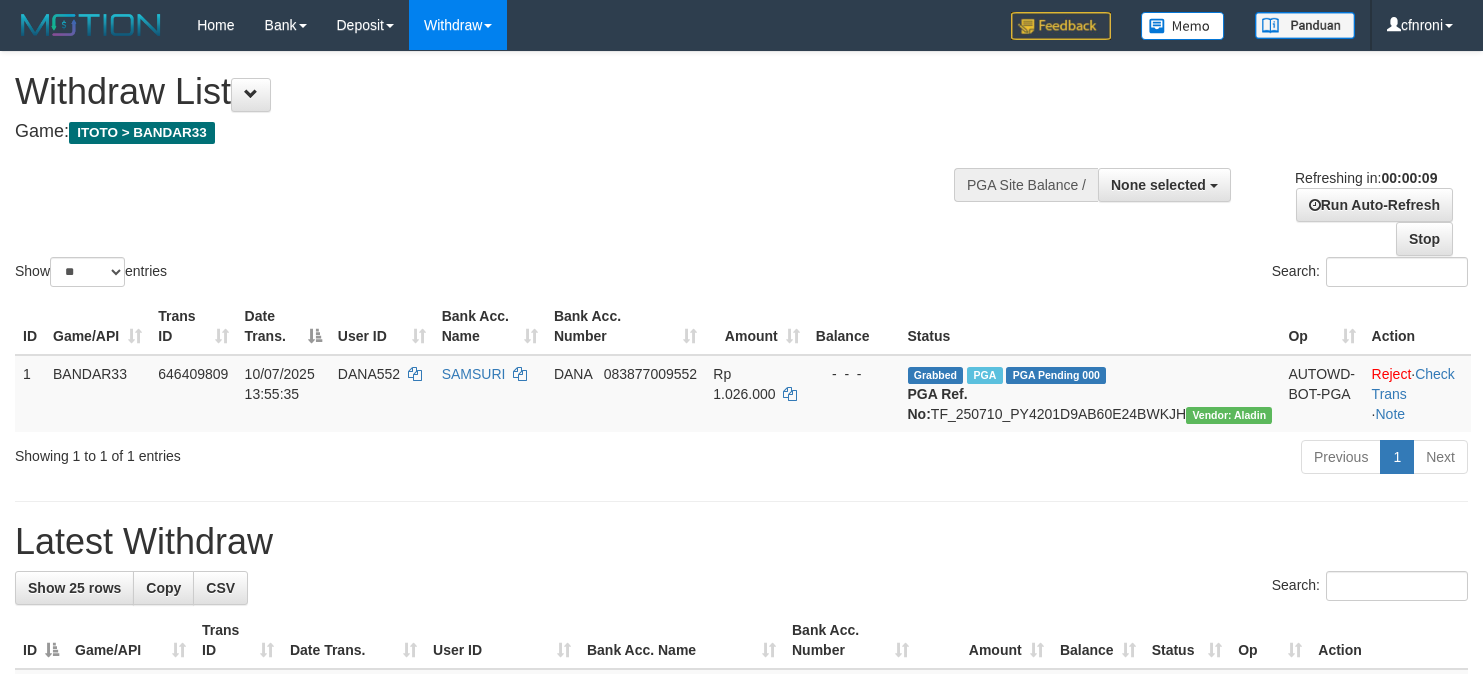 select 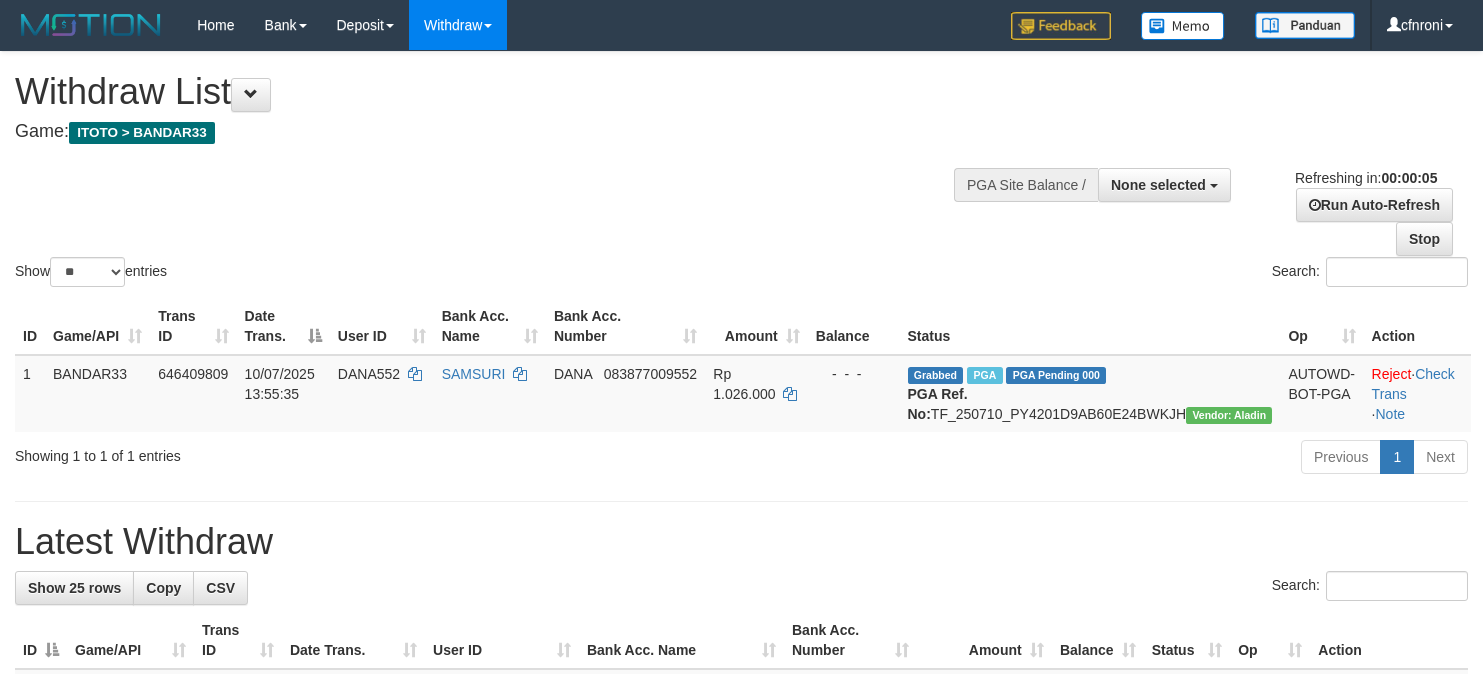 scroll, scrollTop: 0, scrollLeft: 0, axis: both 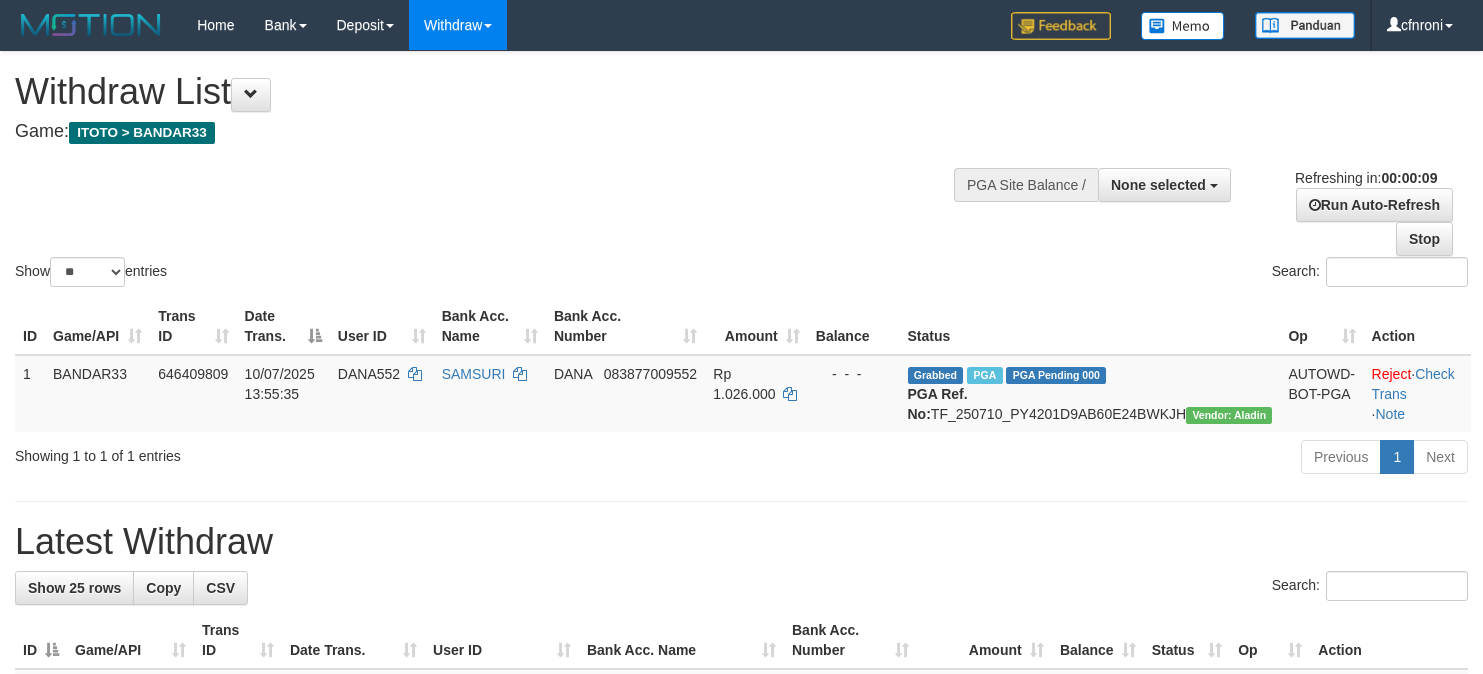 select 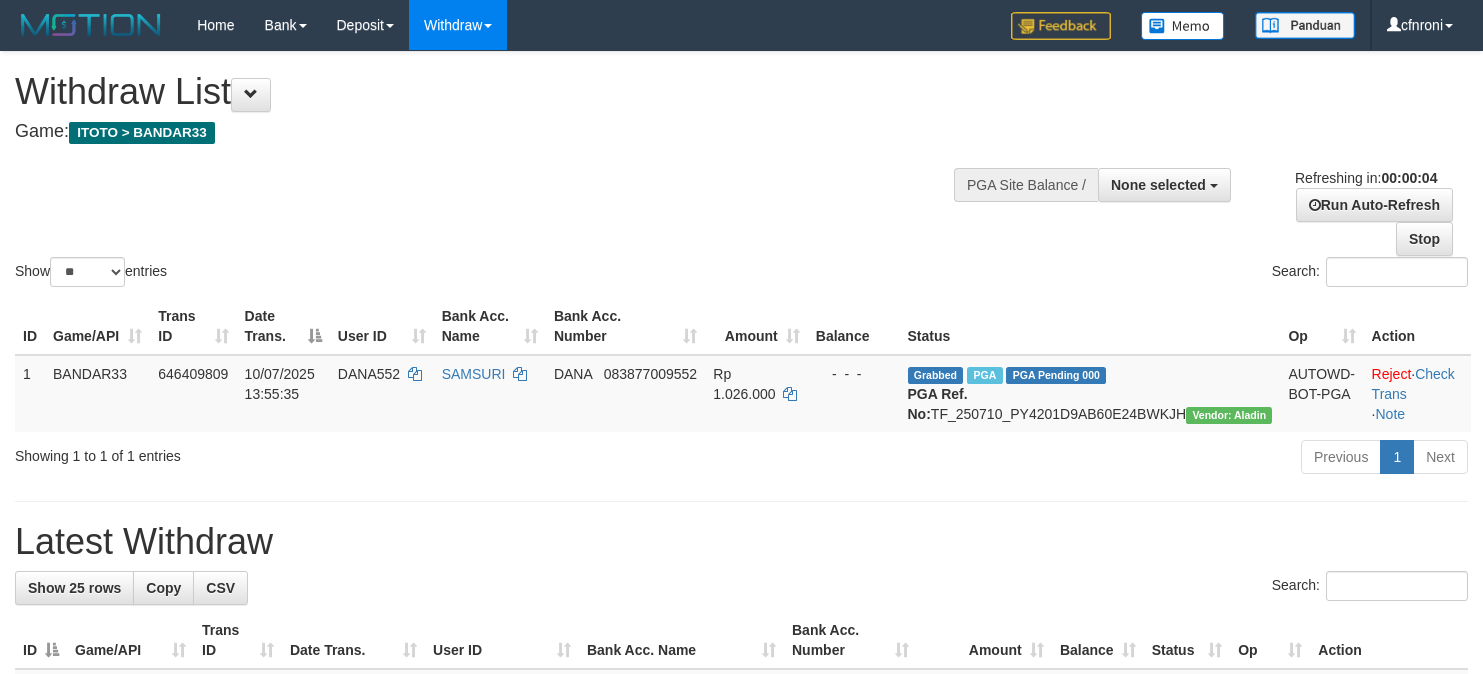scroll, scrollTop: 0, scrollLeft: 0, axis: both 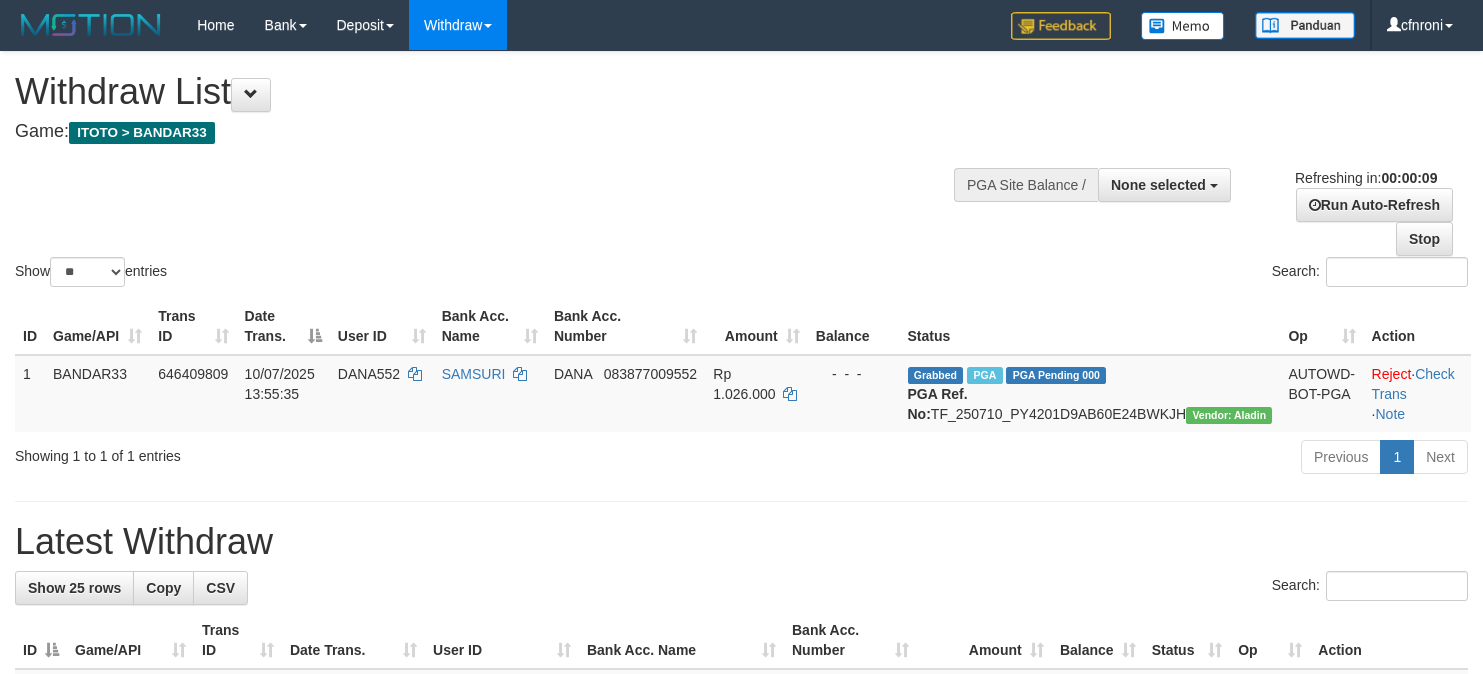 select 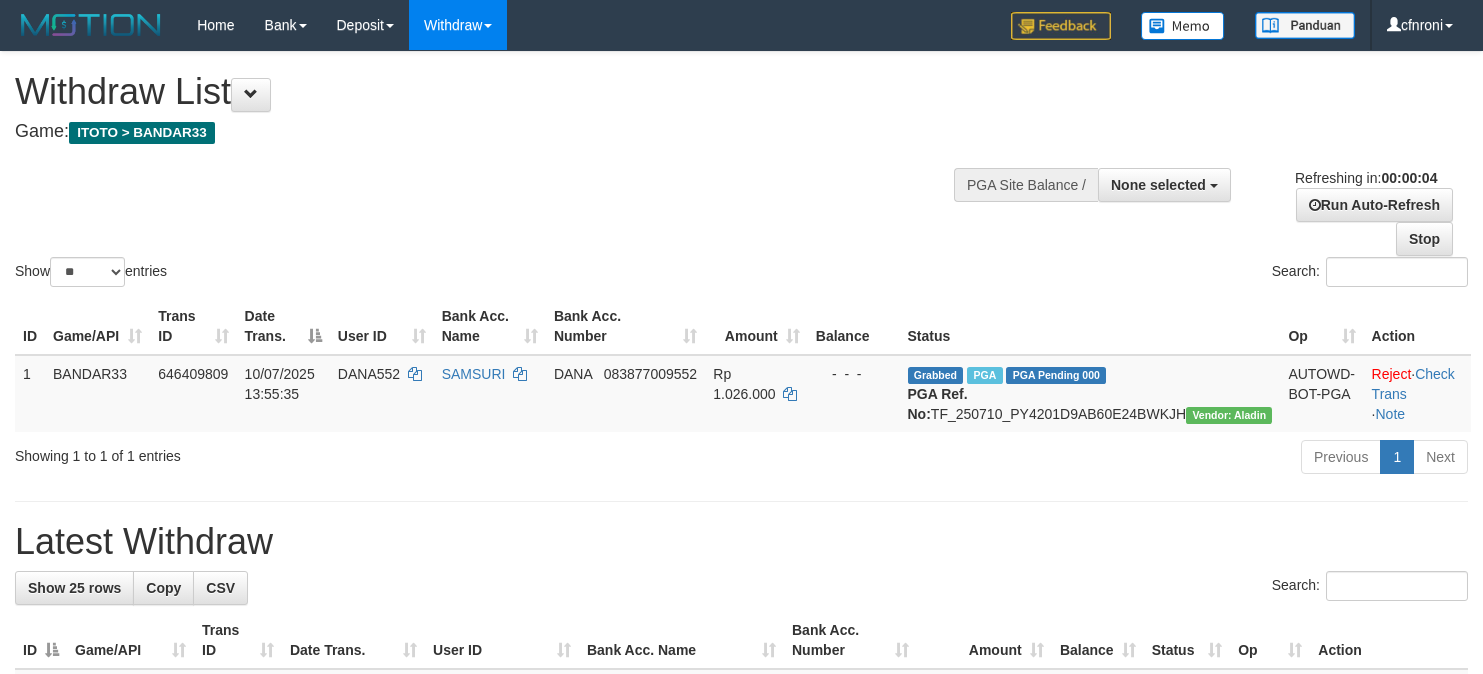 scroll, scrollTop: 0, scrollLeft: 0, axis: both 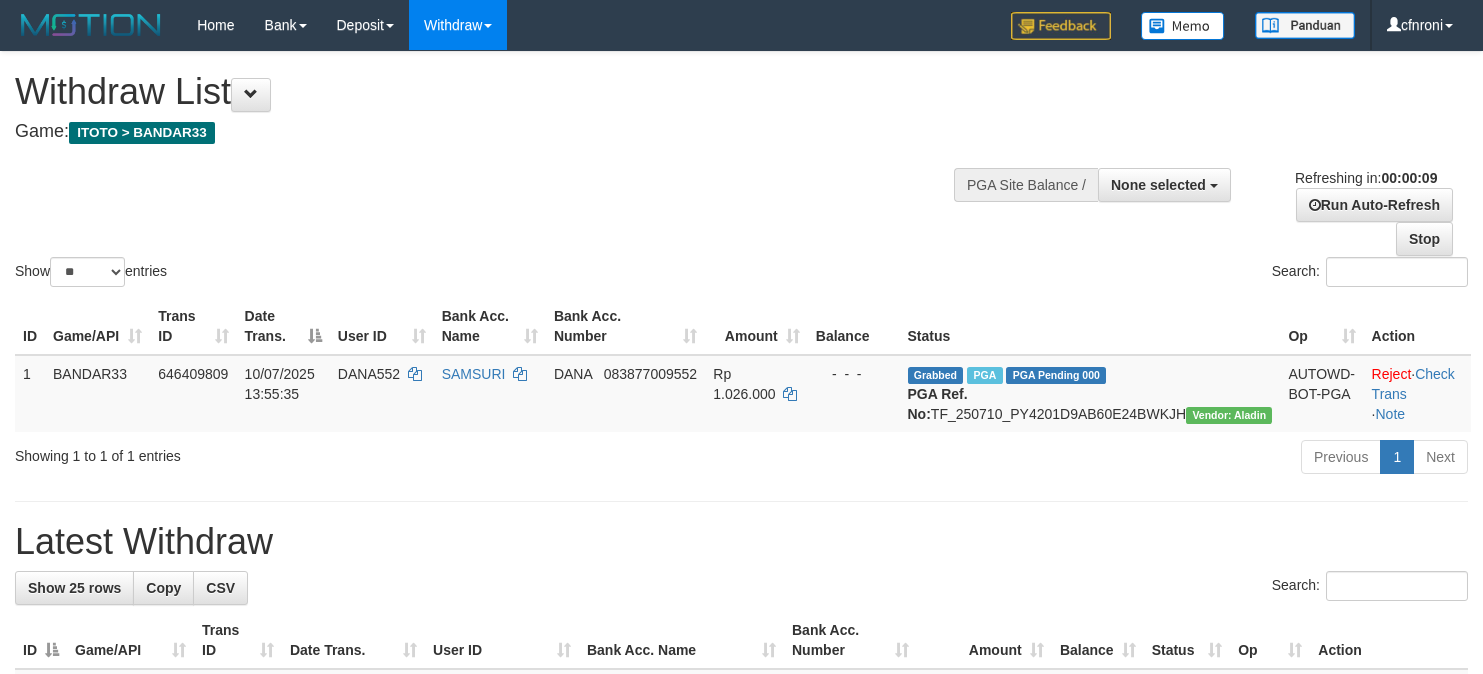 select 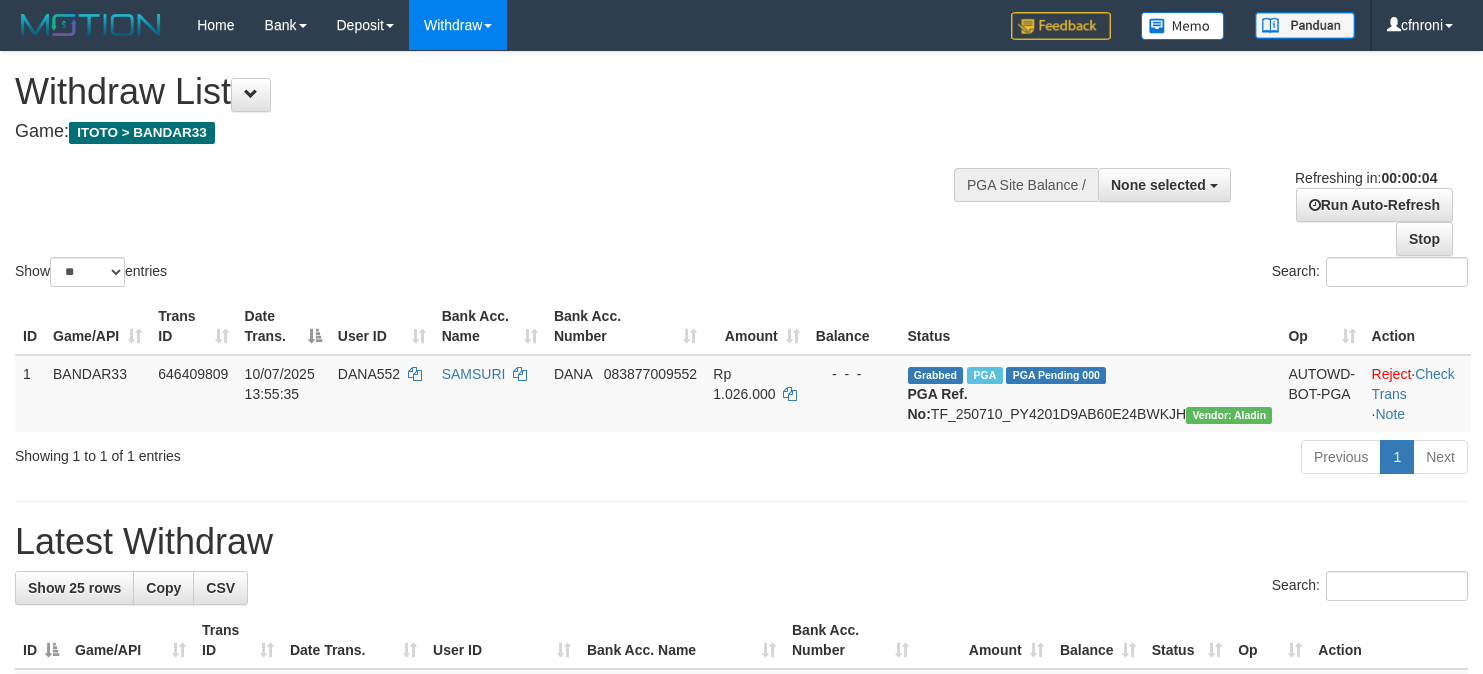 scroll, scrollTop: 0, scrollLeft: 0, axis: both 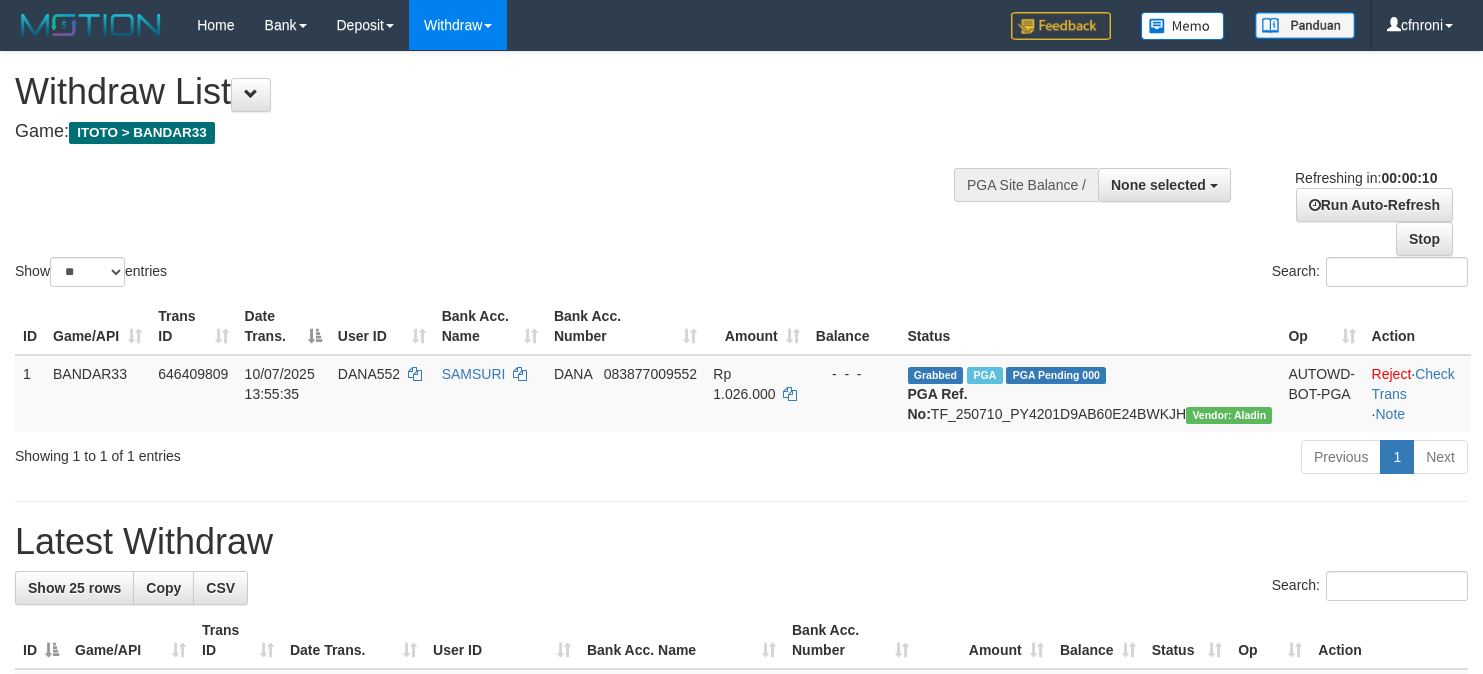select 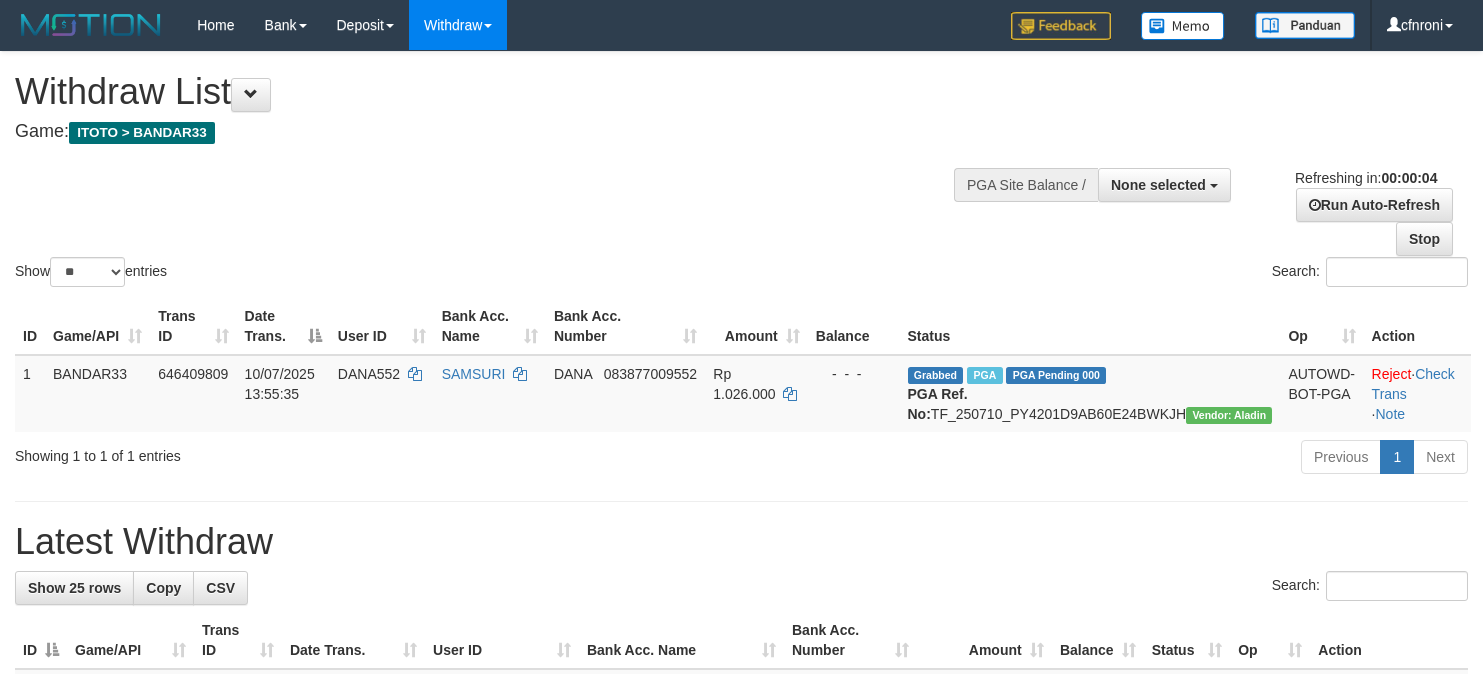 scroll, scrollTop: 0, scrollLeft: 0, axis: both 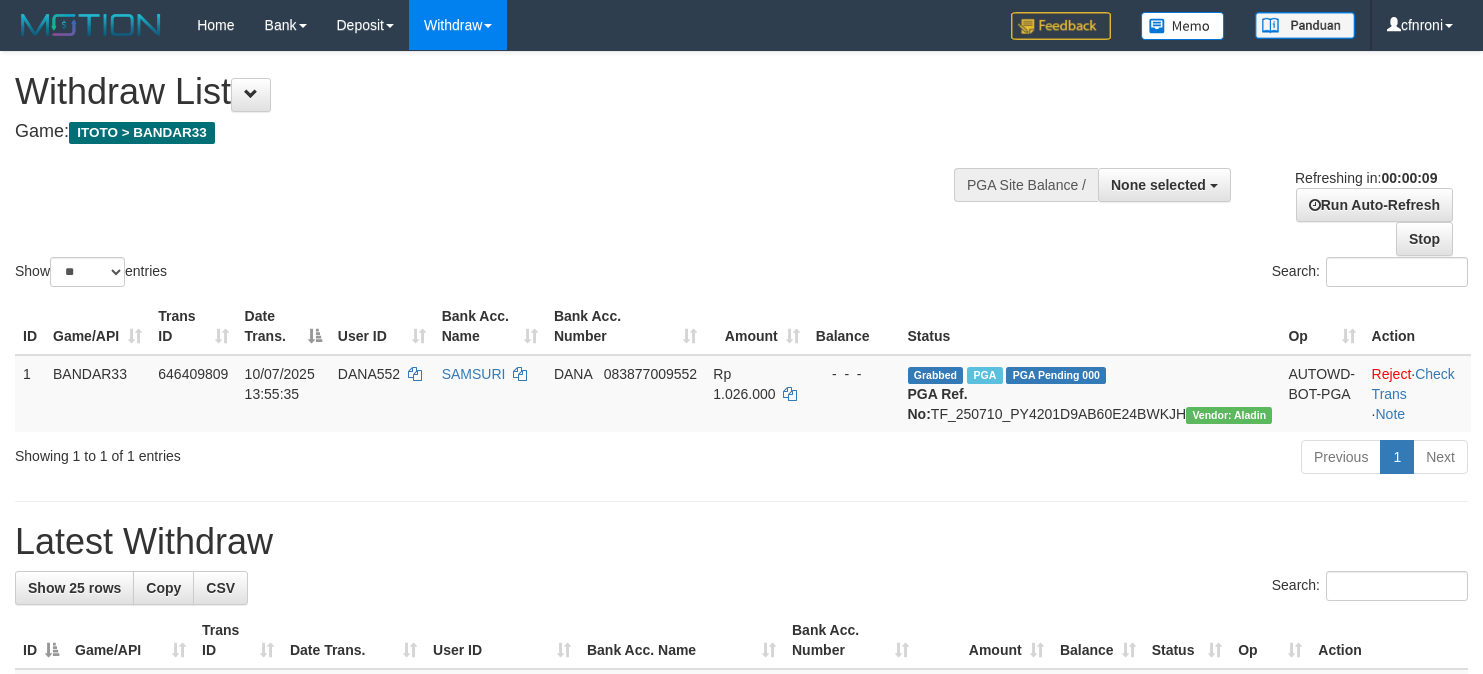 select 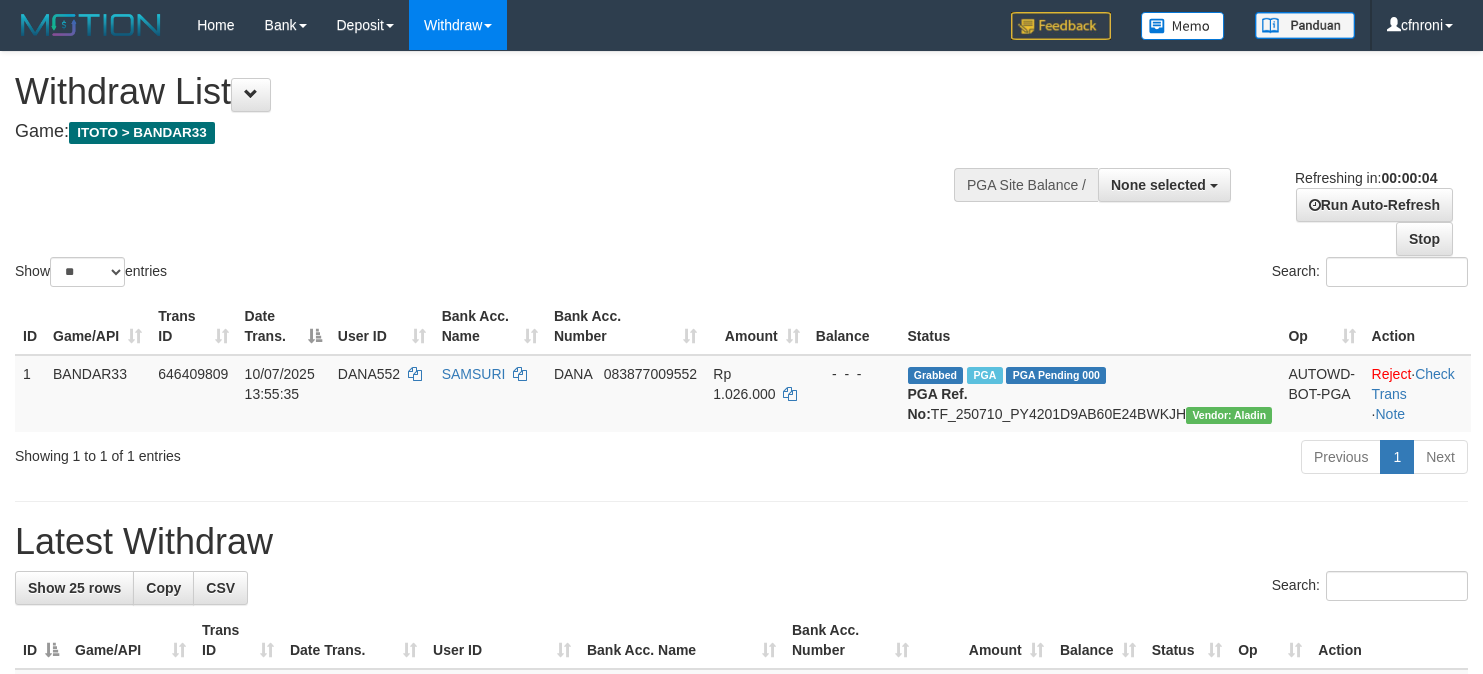 scroll, scrollTop: 0, scrollLeft: 0, axis: both 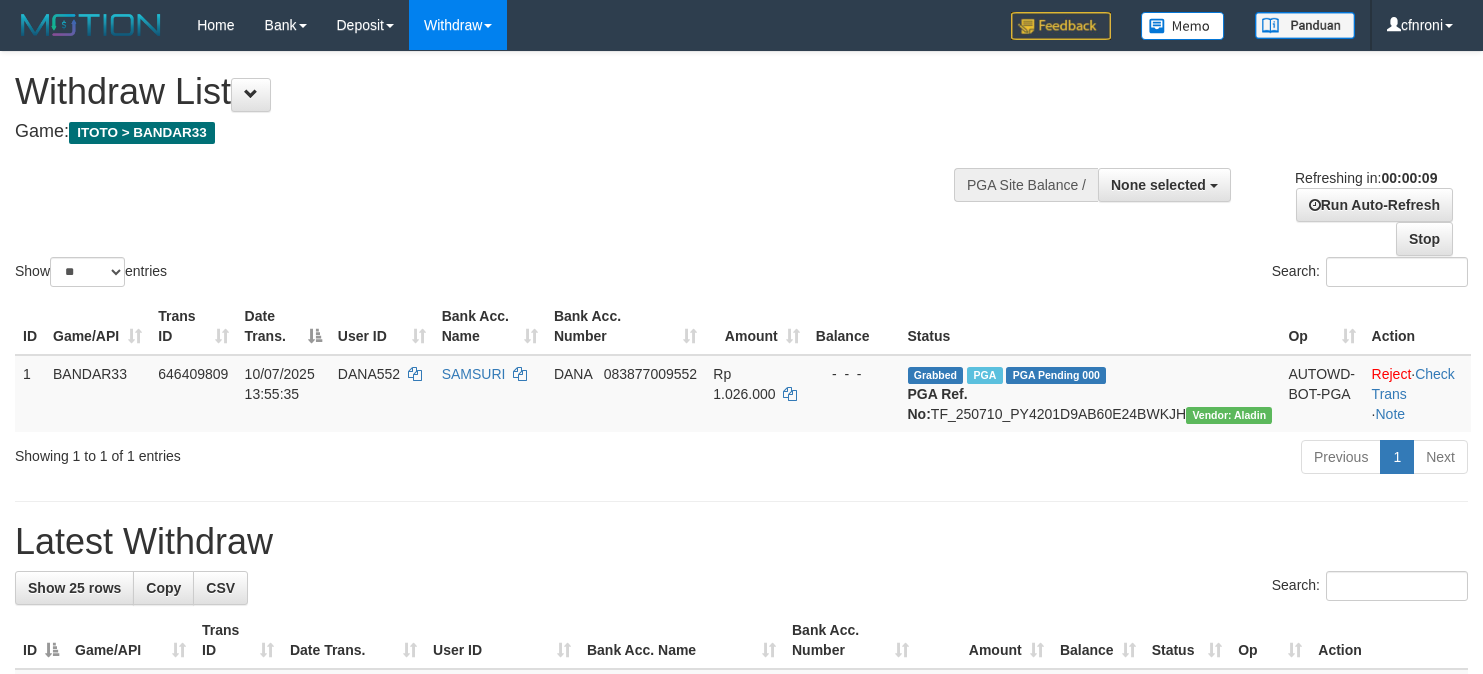 select 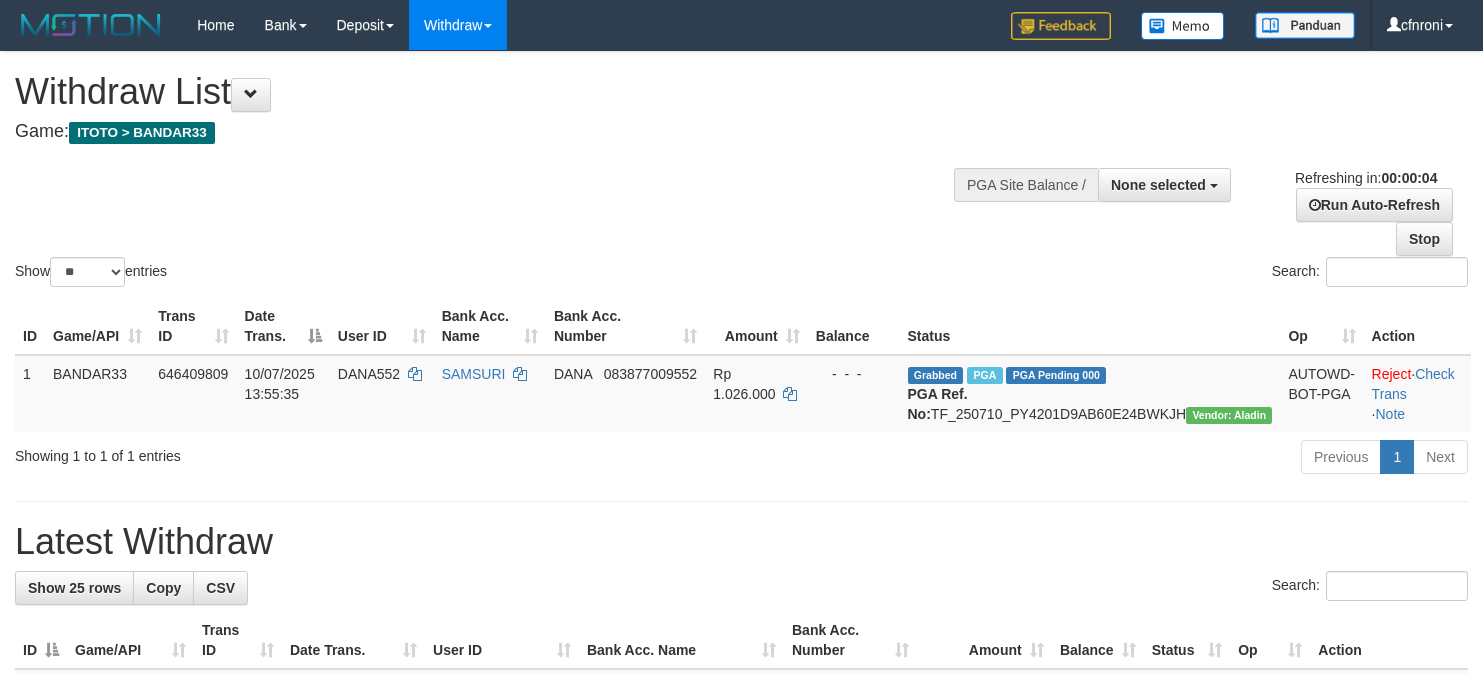 scroll, scrollTop: 0, scrollLeft: 0, axis: both 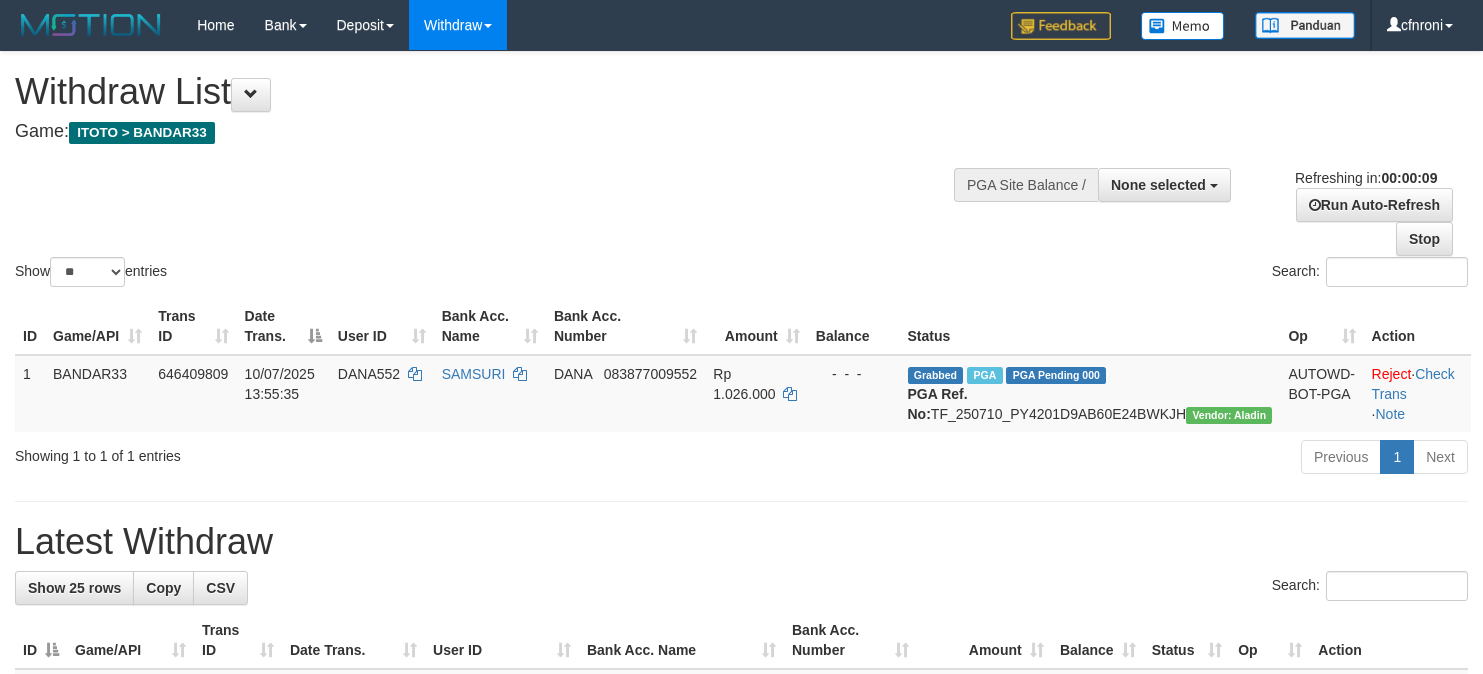 select 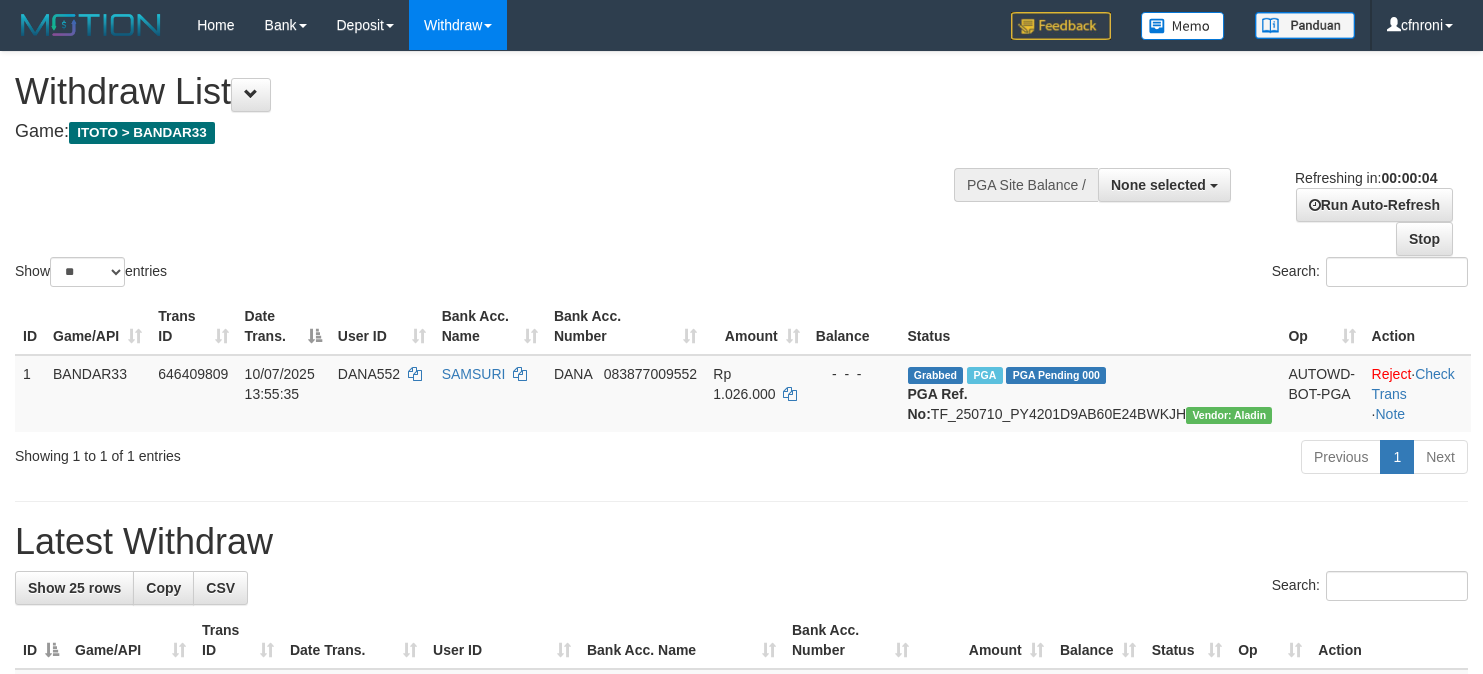 scroll, scrollTop: 0, scrollLeft: 0, axis: both 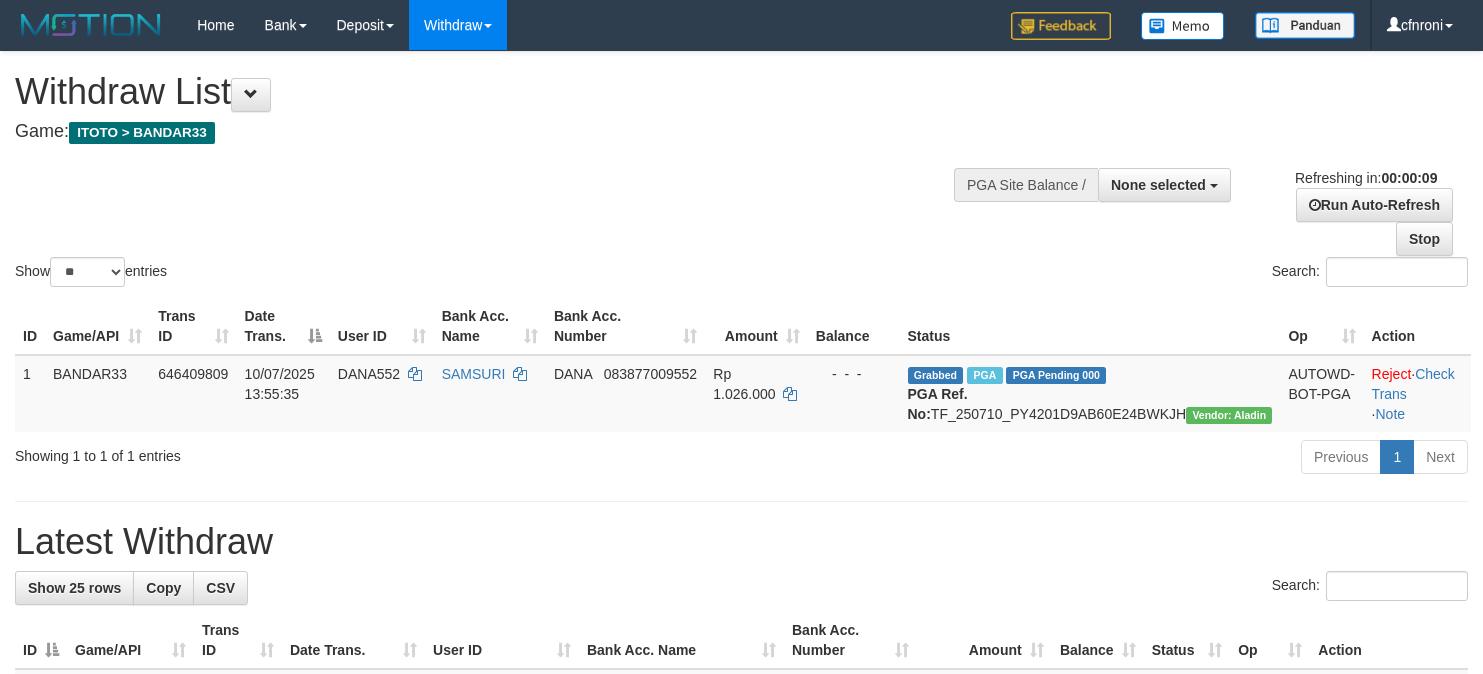 select 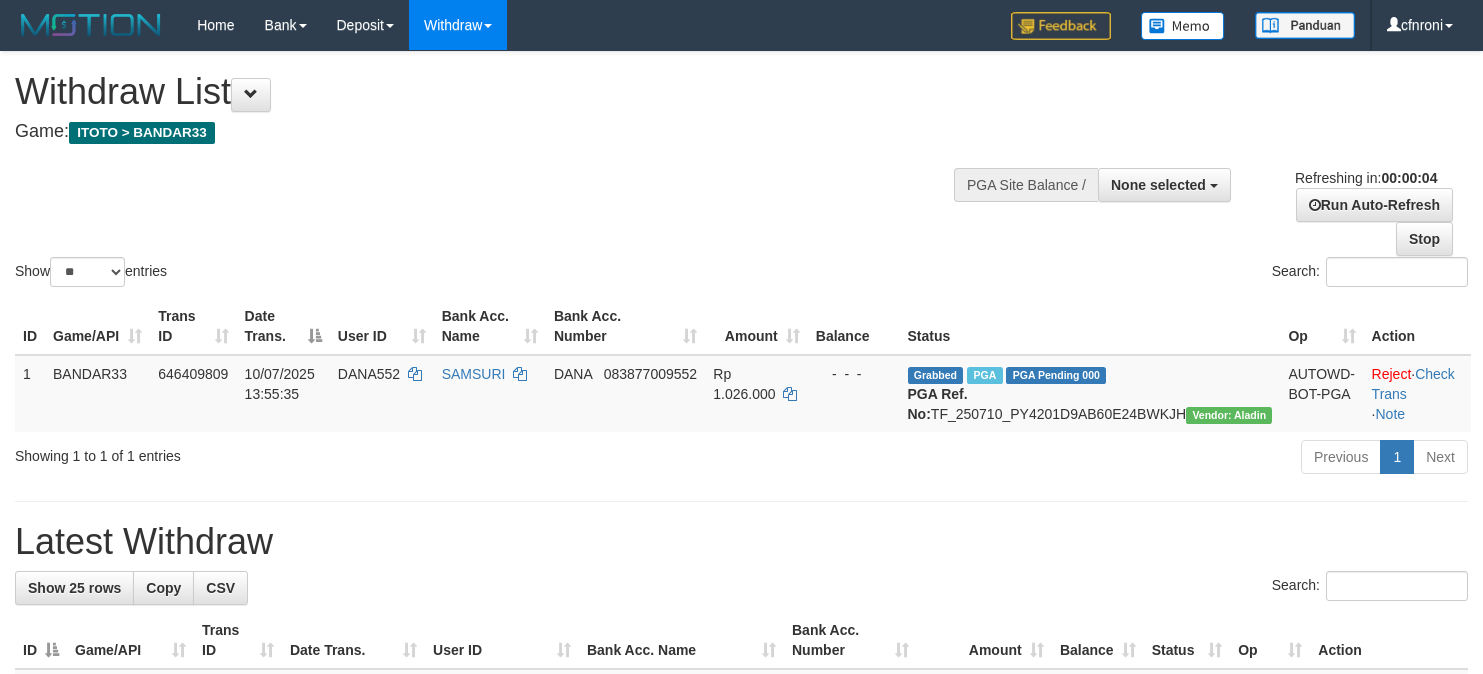 scroll, scrollTop: 0, scrollLeft: 0, axis: both 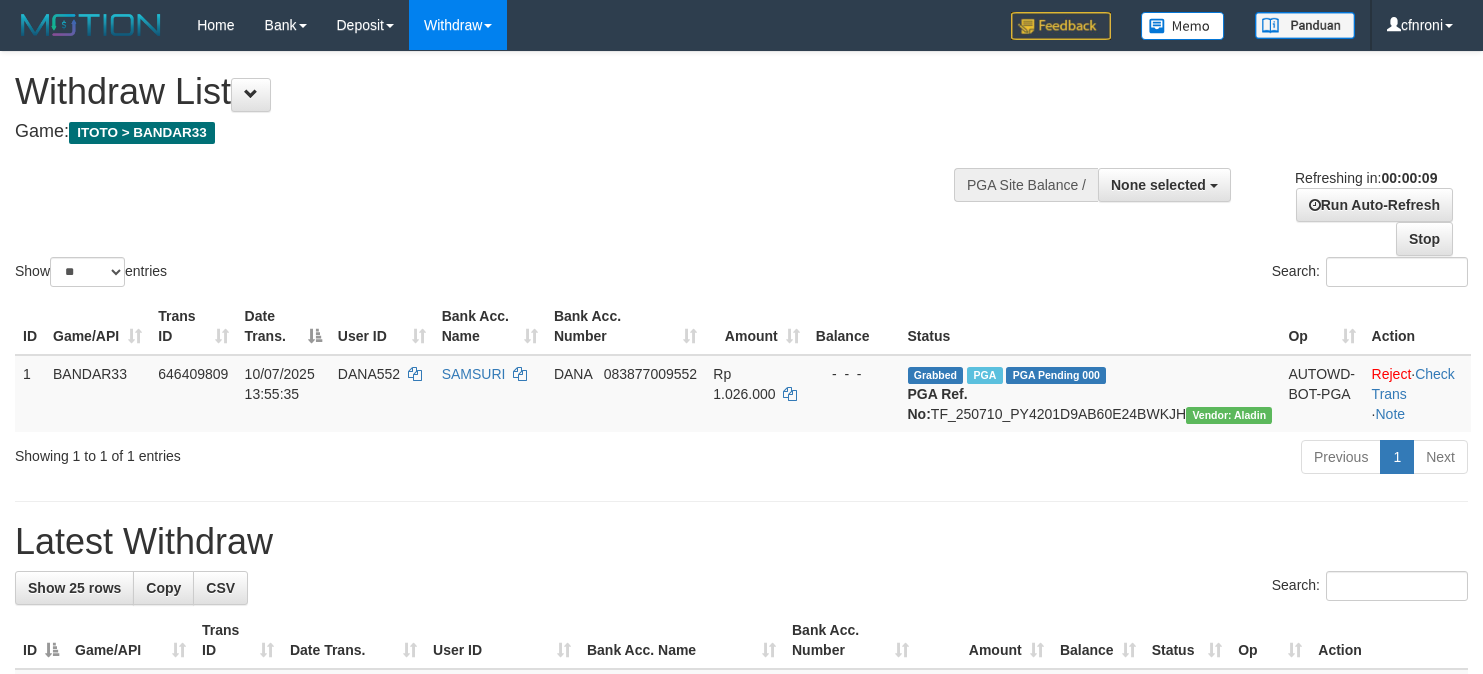 select 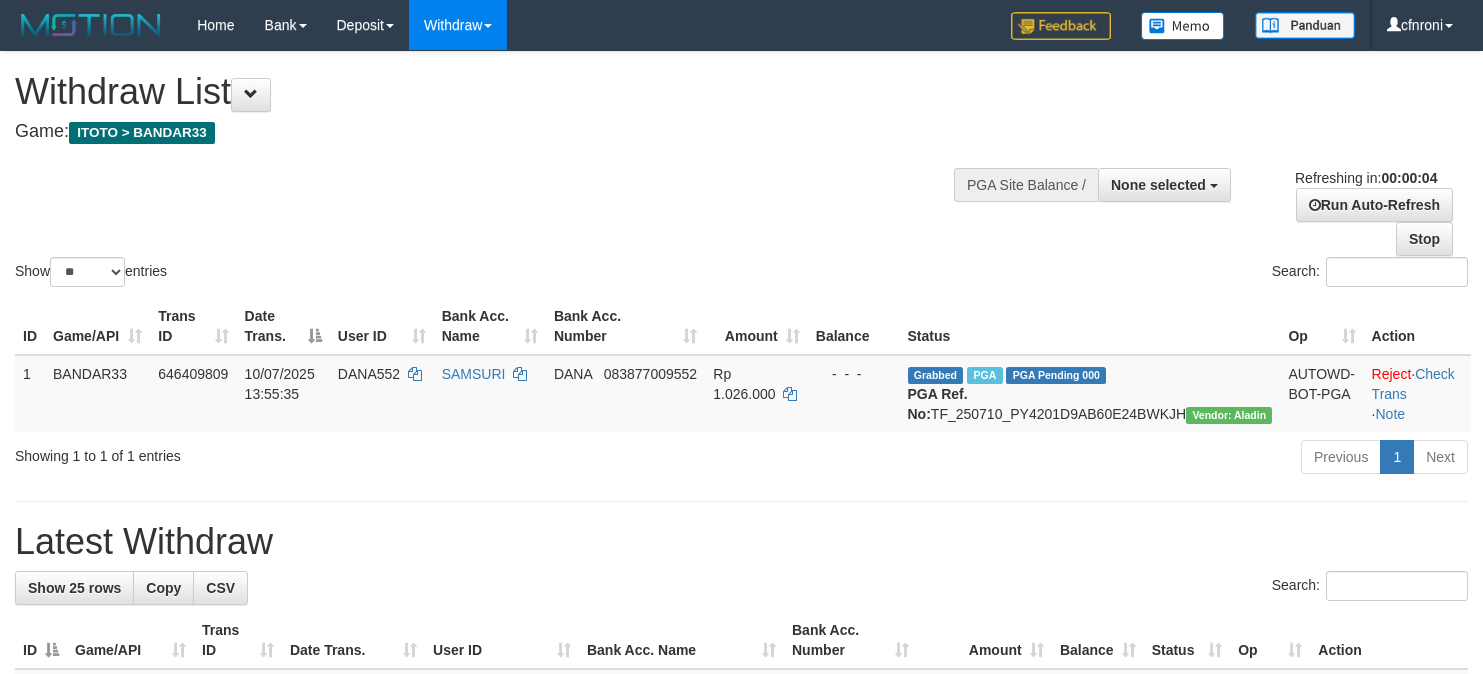 scroll, scrollTop: 0, scrollLeft: 0, axis: both 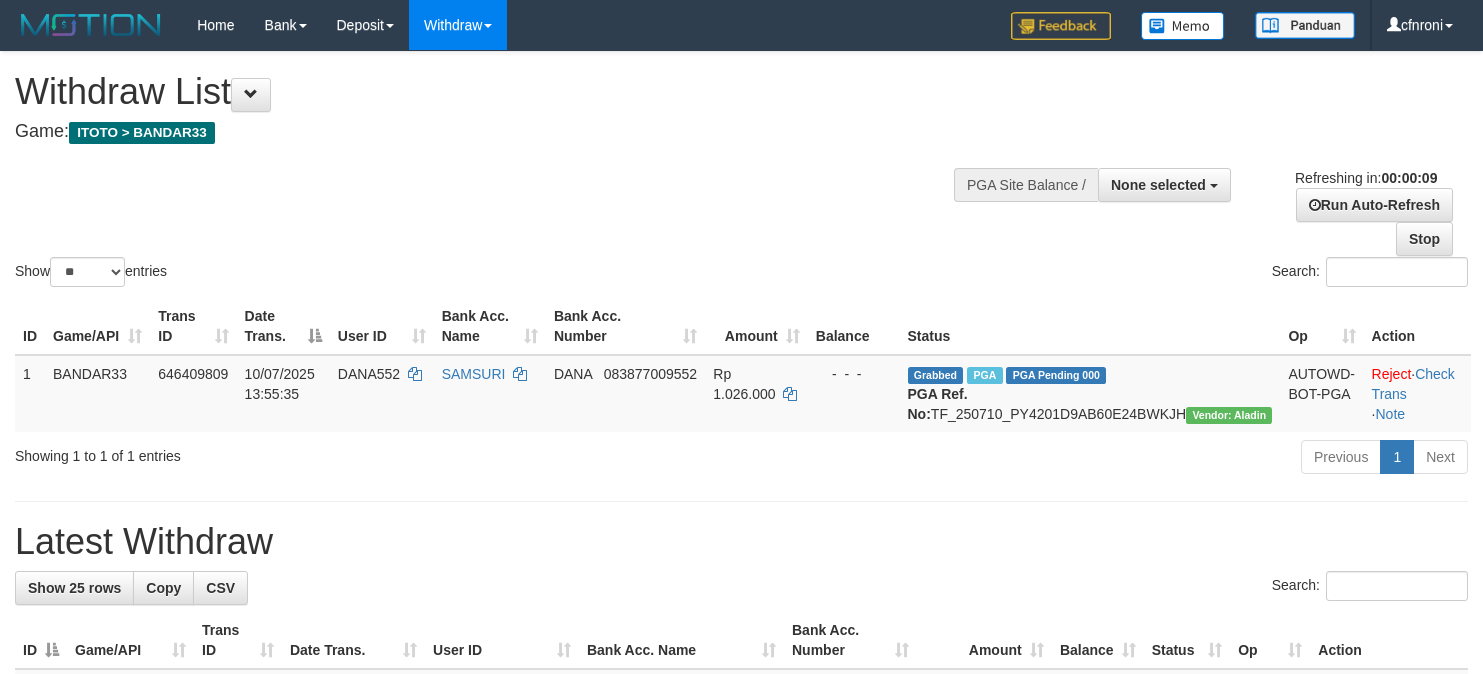 select 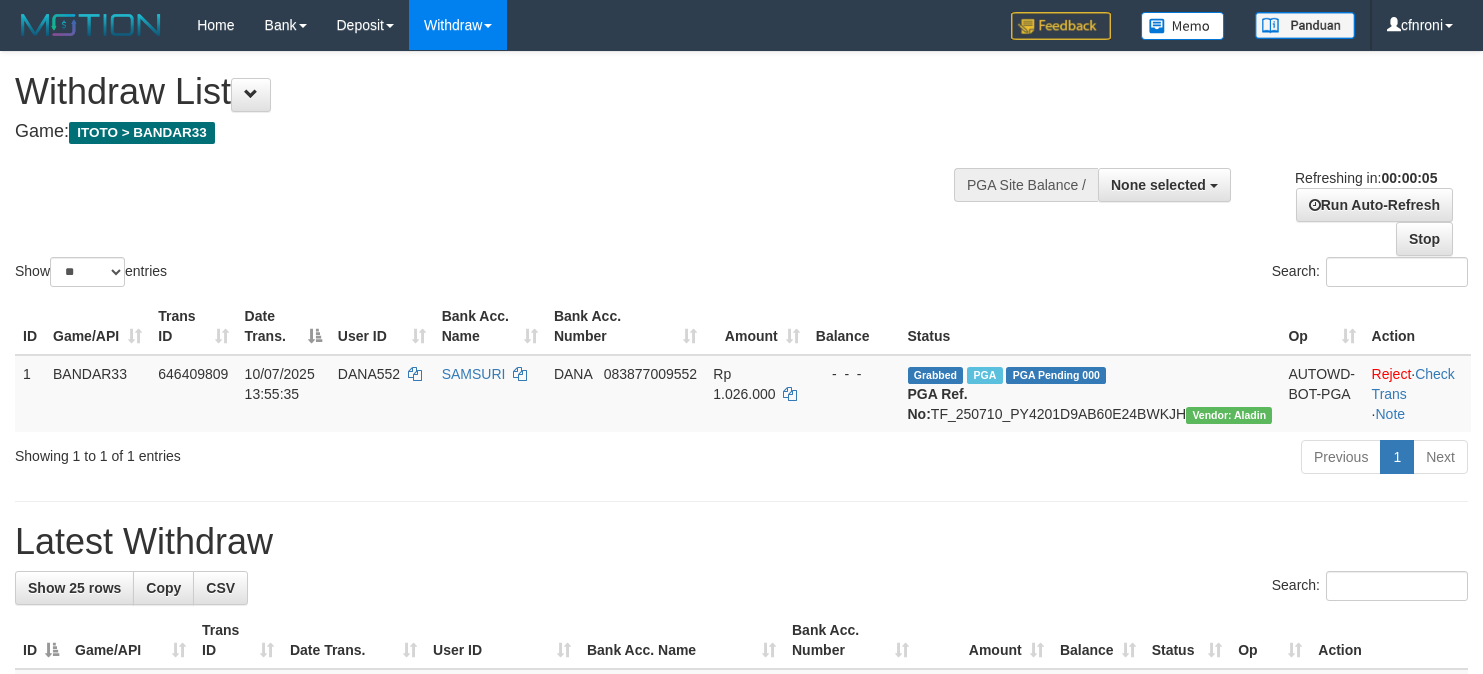 scroll, scrollTop: 0, scrollLeft: 0, axis: both 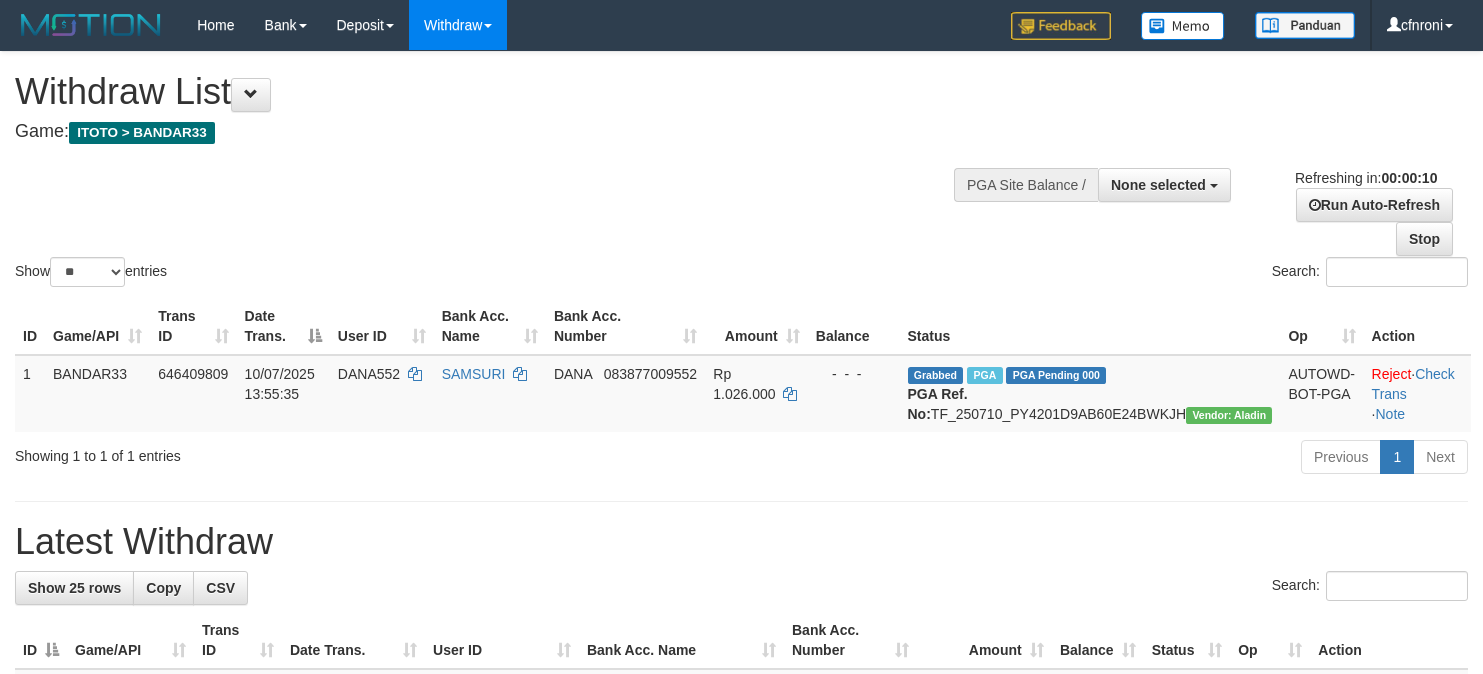 select 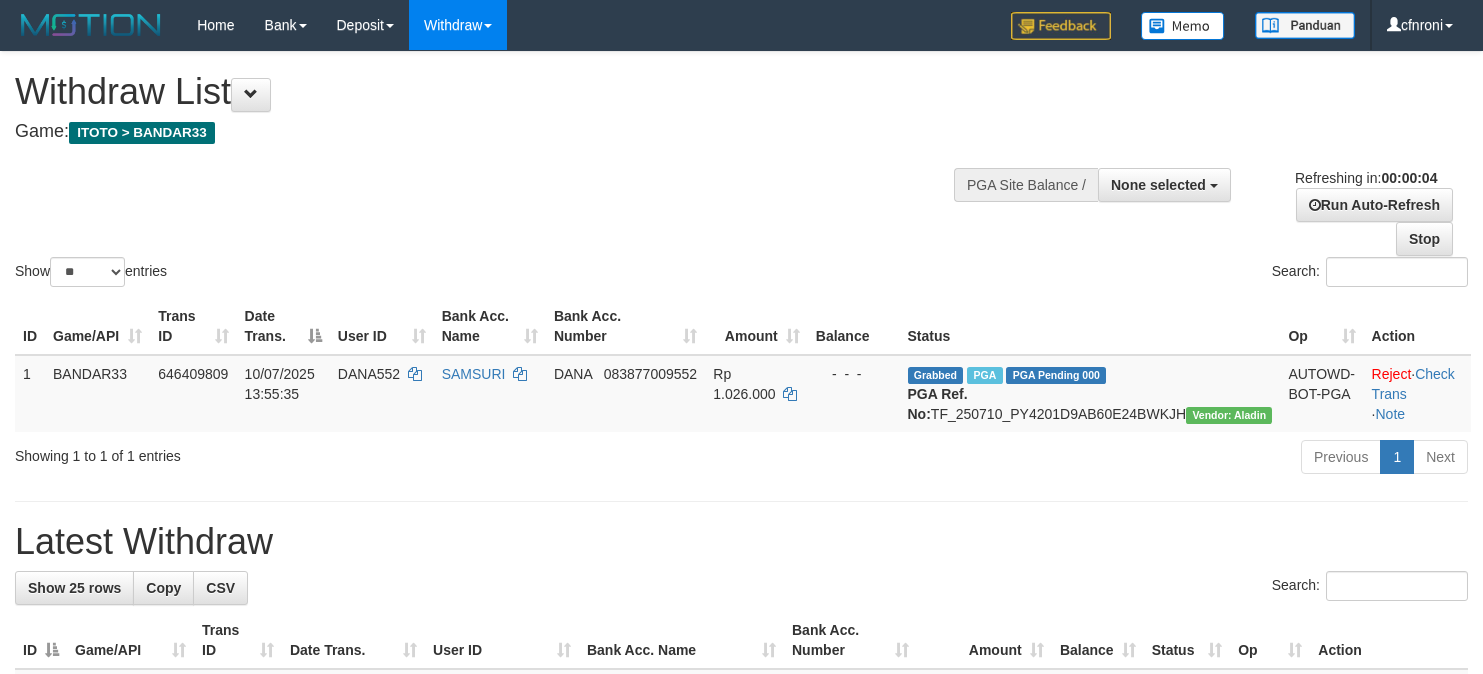 scroll, scrollTop: 0, scrollLeft: 0, axis: both 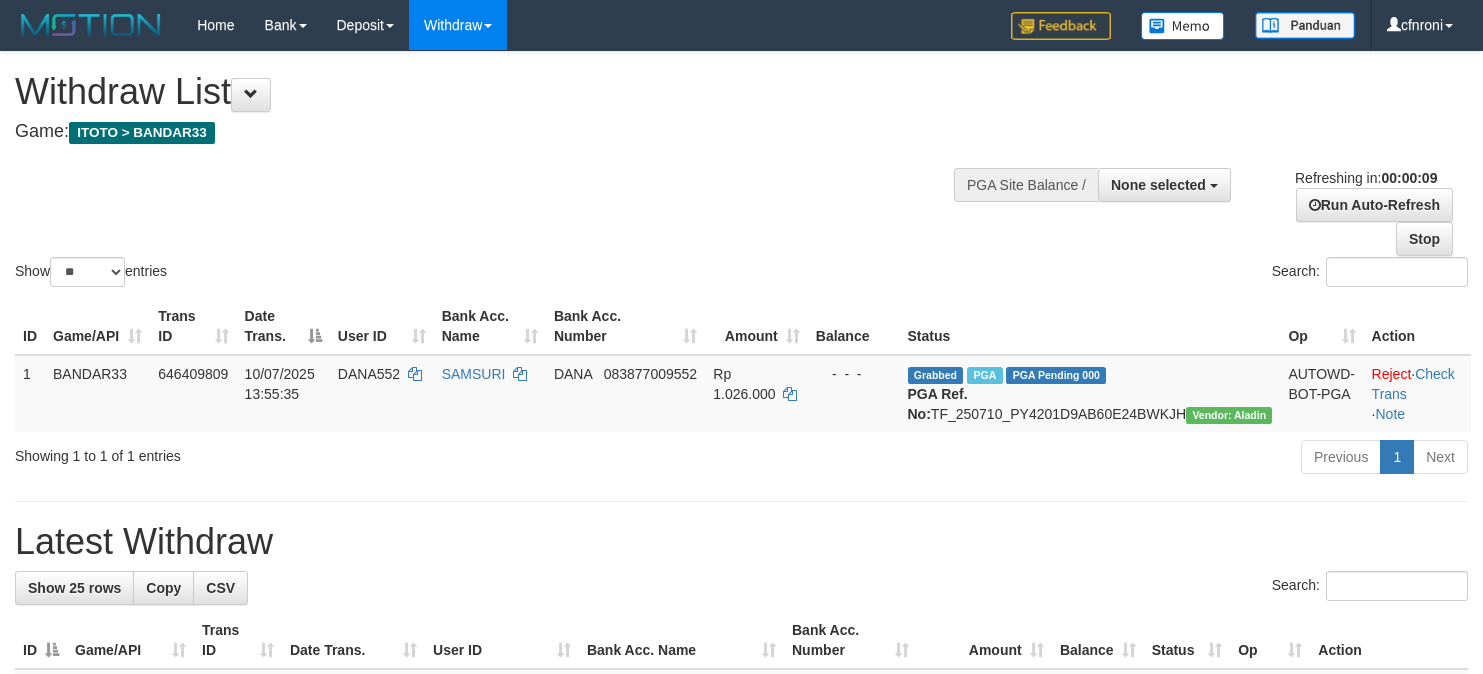 select 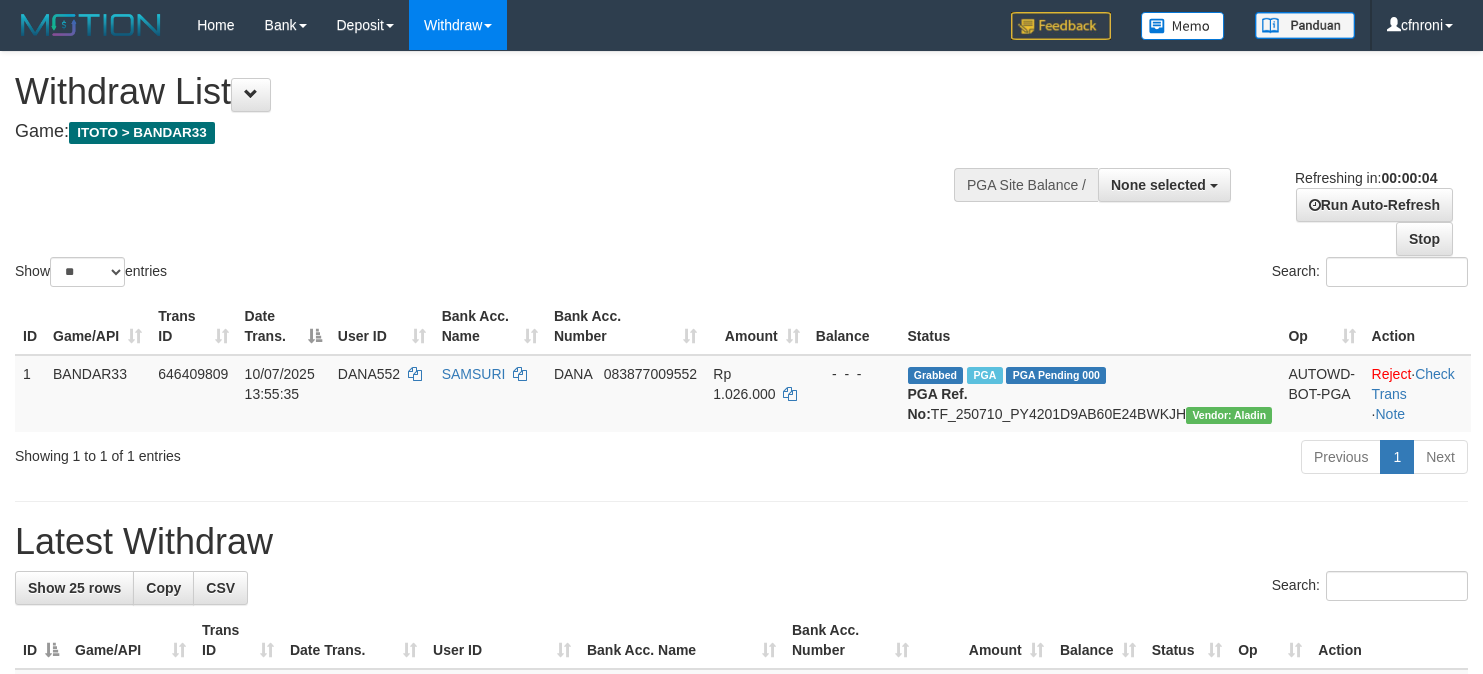 scroll, scrollTop: 0, scrollLeft: 0, axis: both 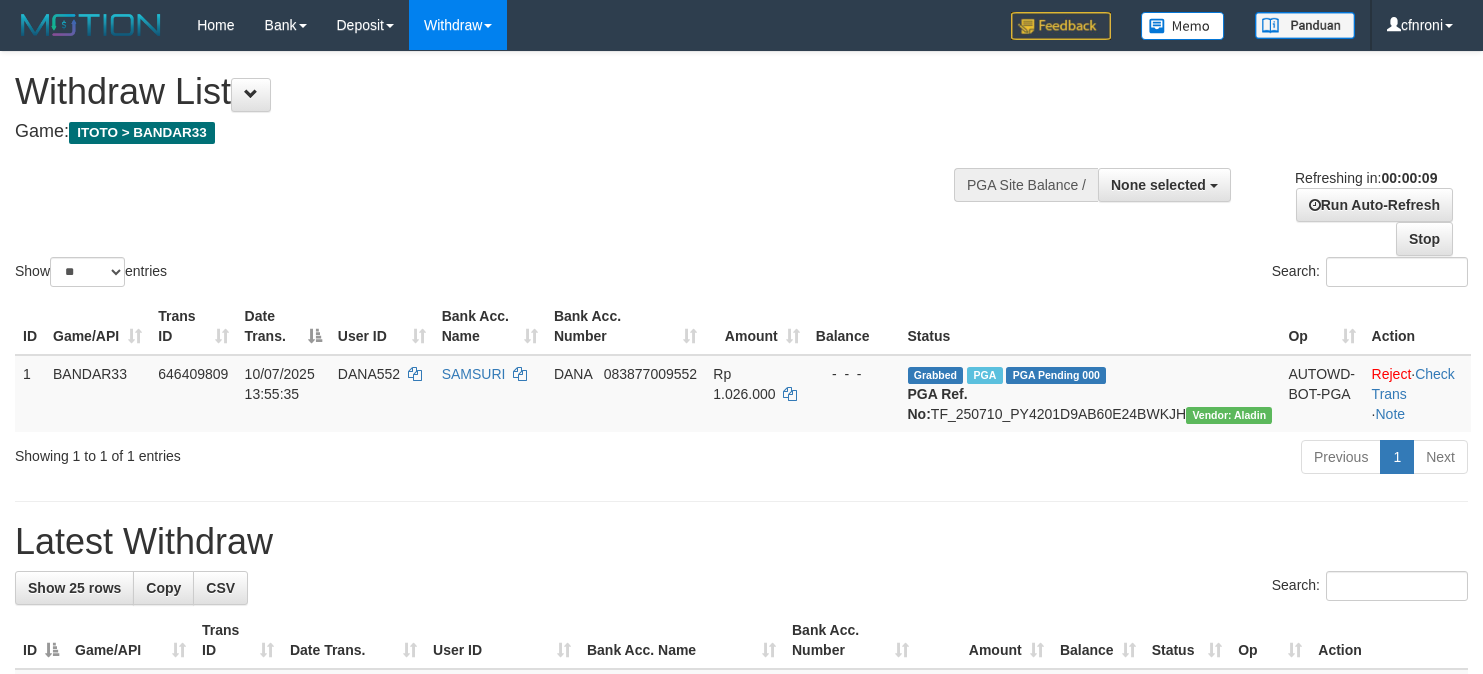 select 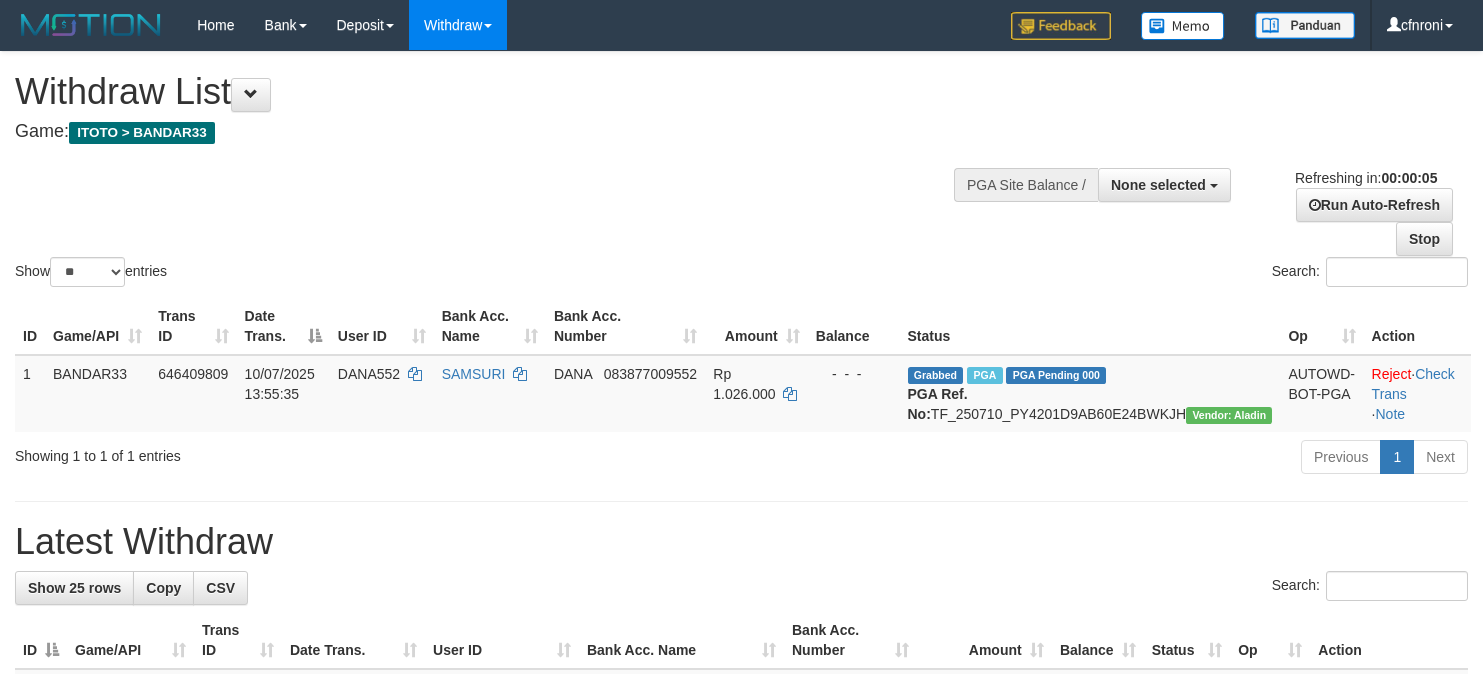 scroll, scrollTop: 0, scrollLeft: 0, axis: both 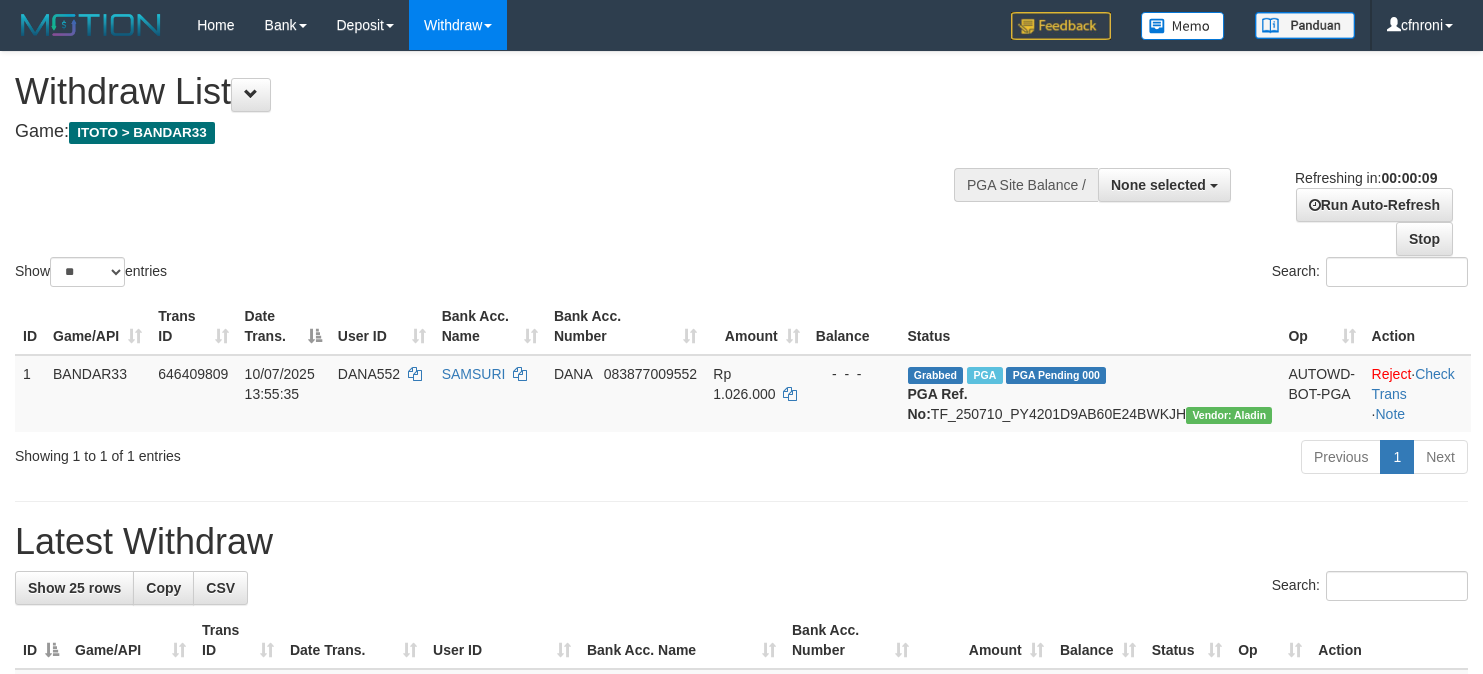 select 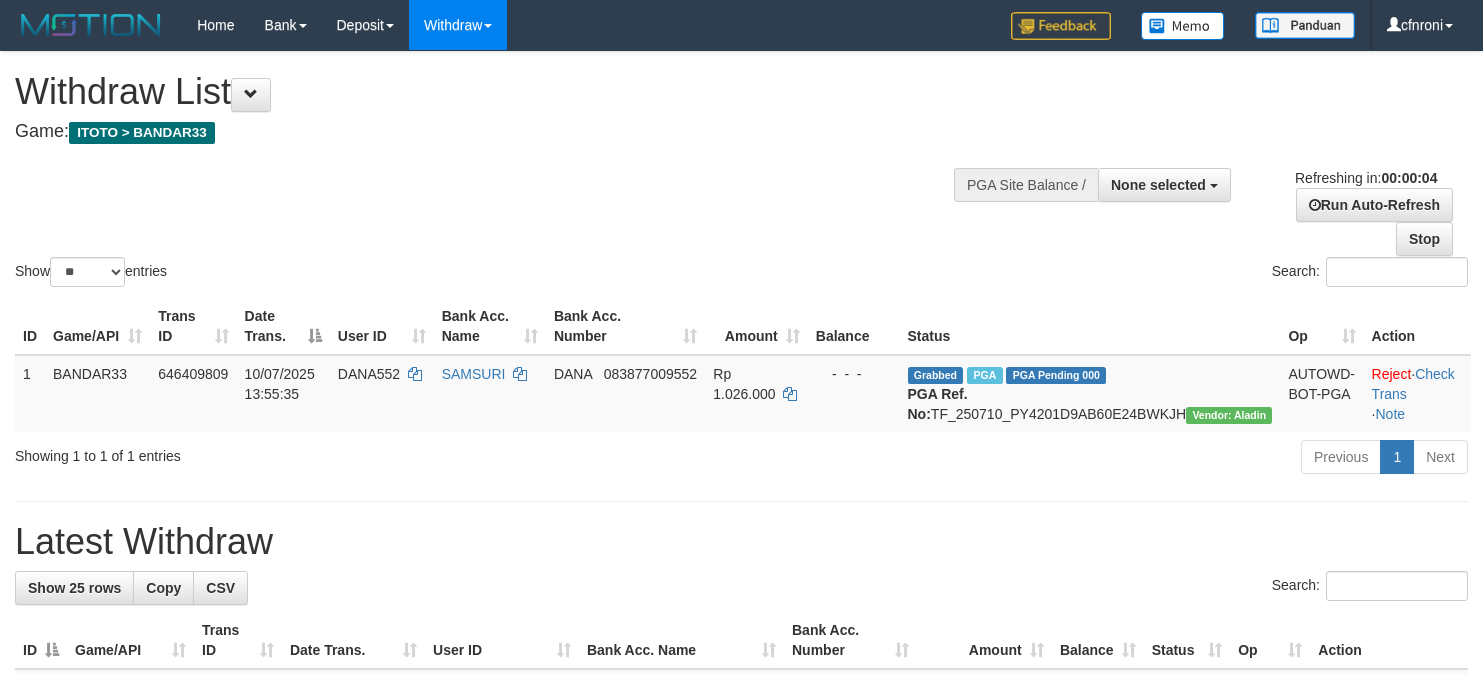 scroll, scrollTop: 0, scrollLeft: 0, axis: both 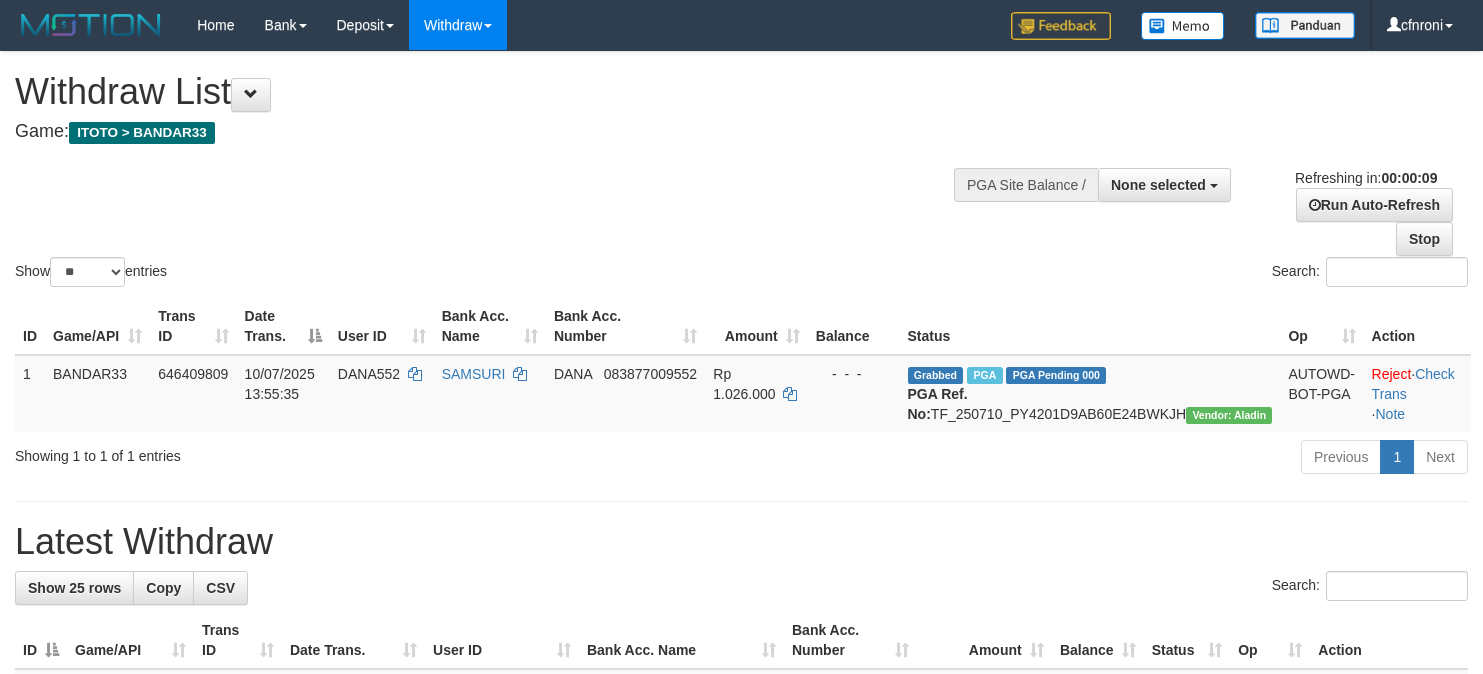 select 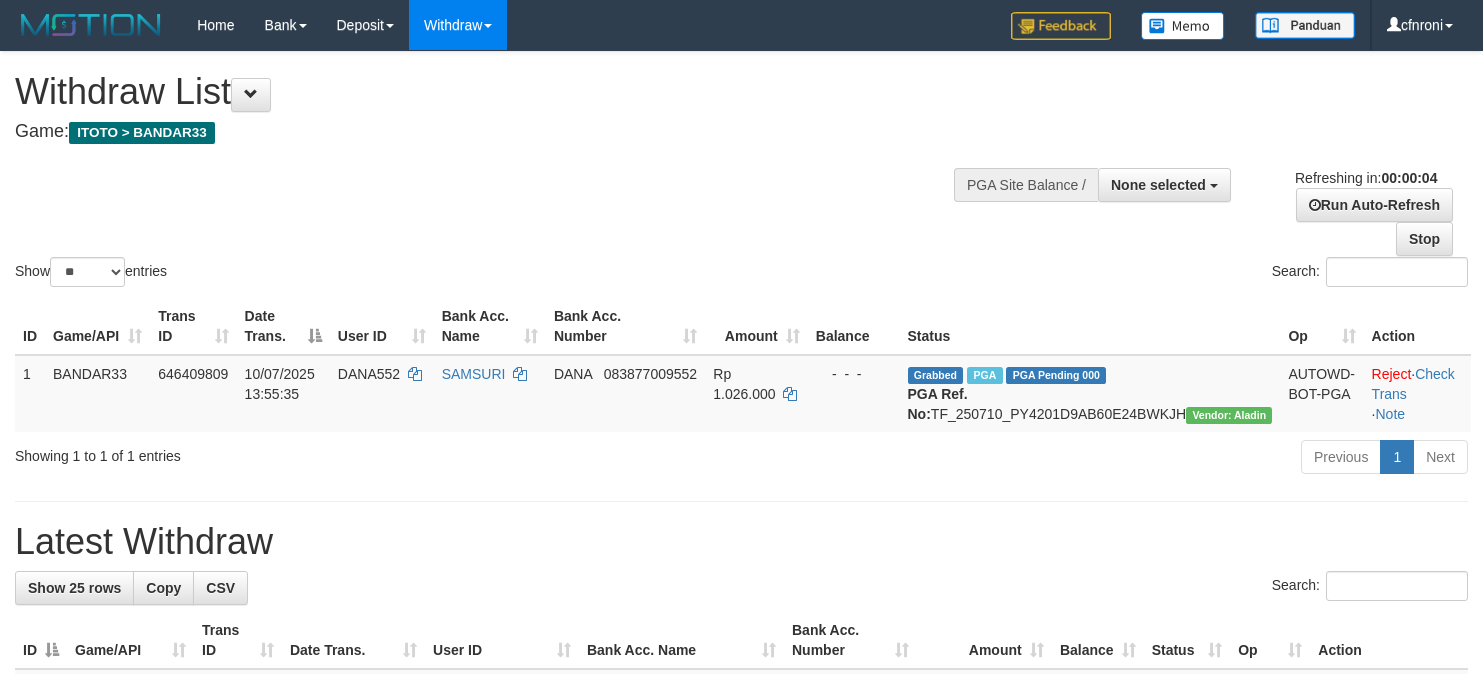scroll, scrollTop: 0, scrollLeft: 0, axis: both 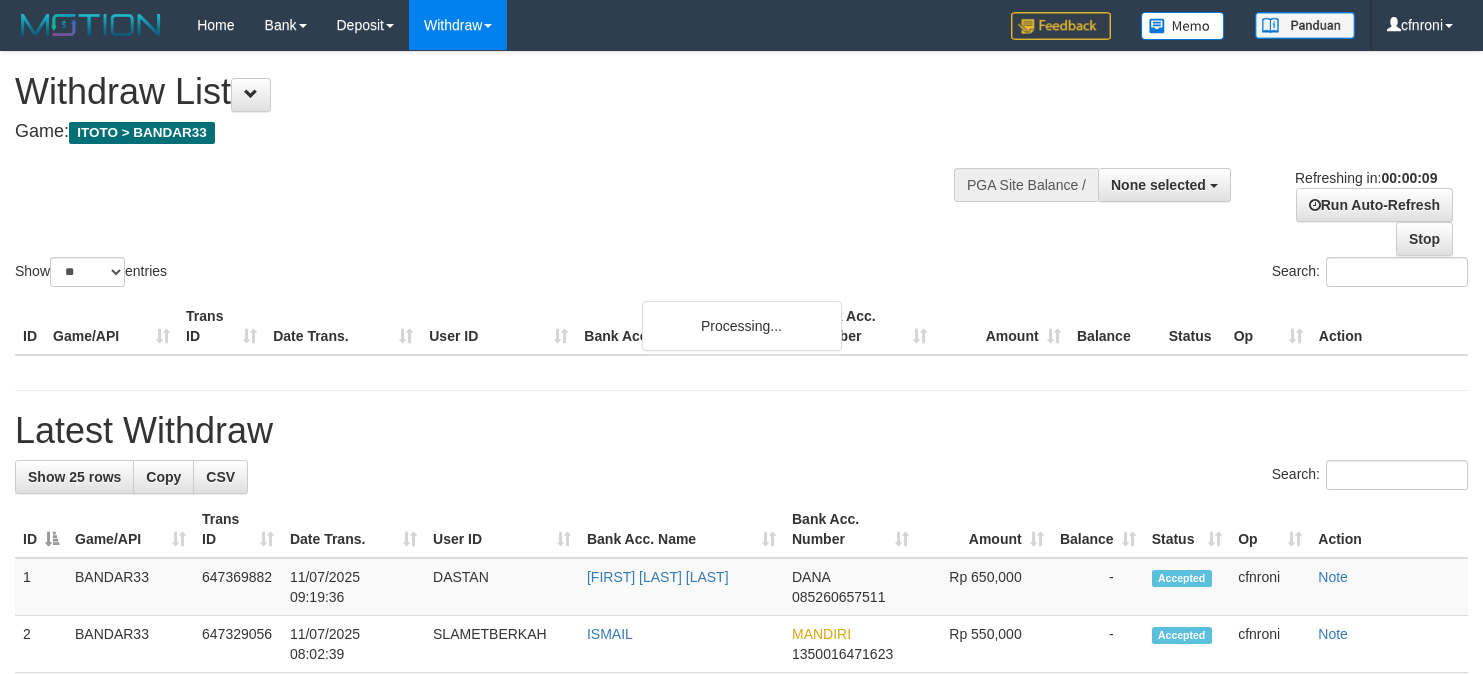 select 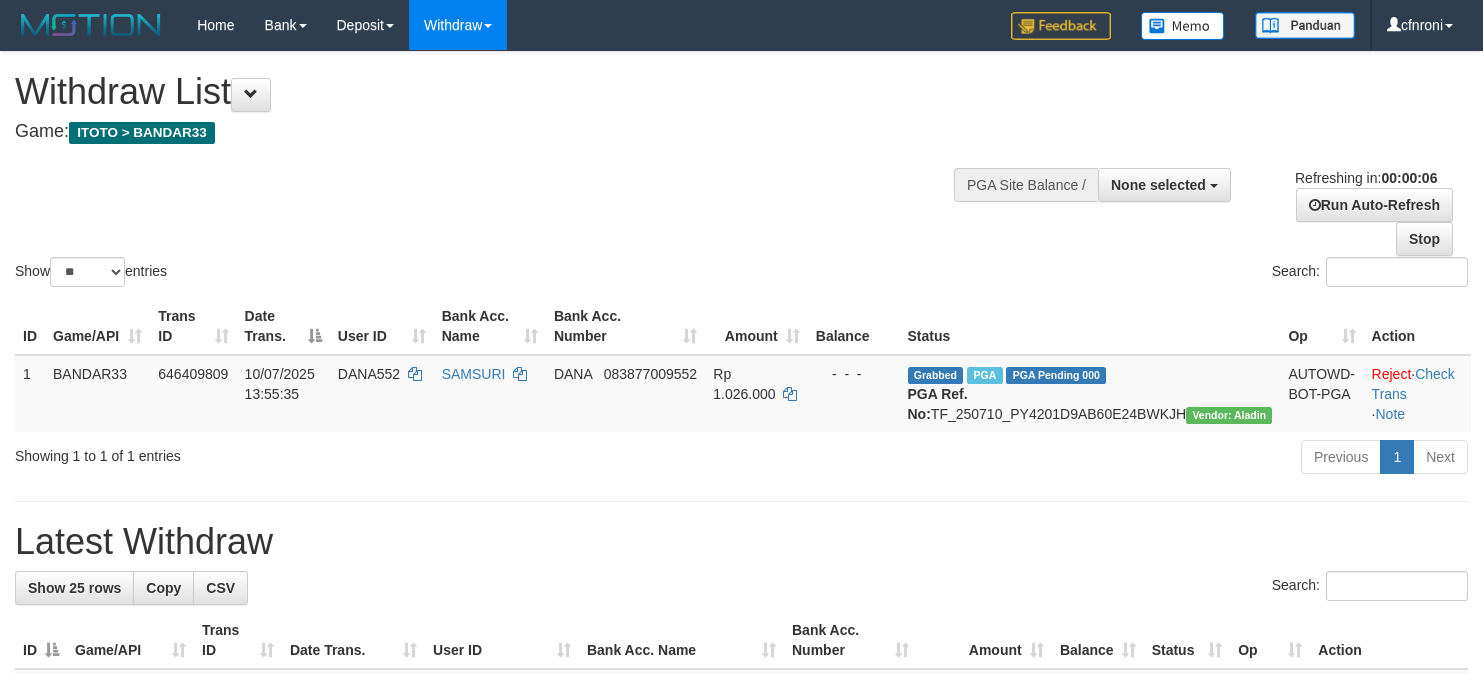scroll, scrollTop: 0, scrollLeft: 0, axis: both 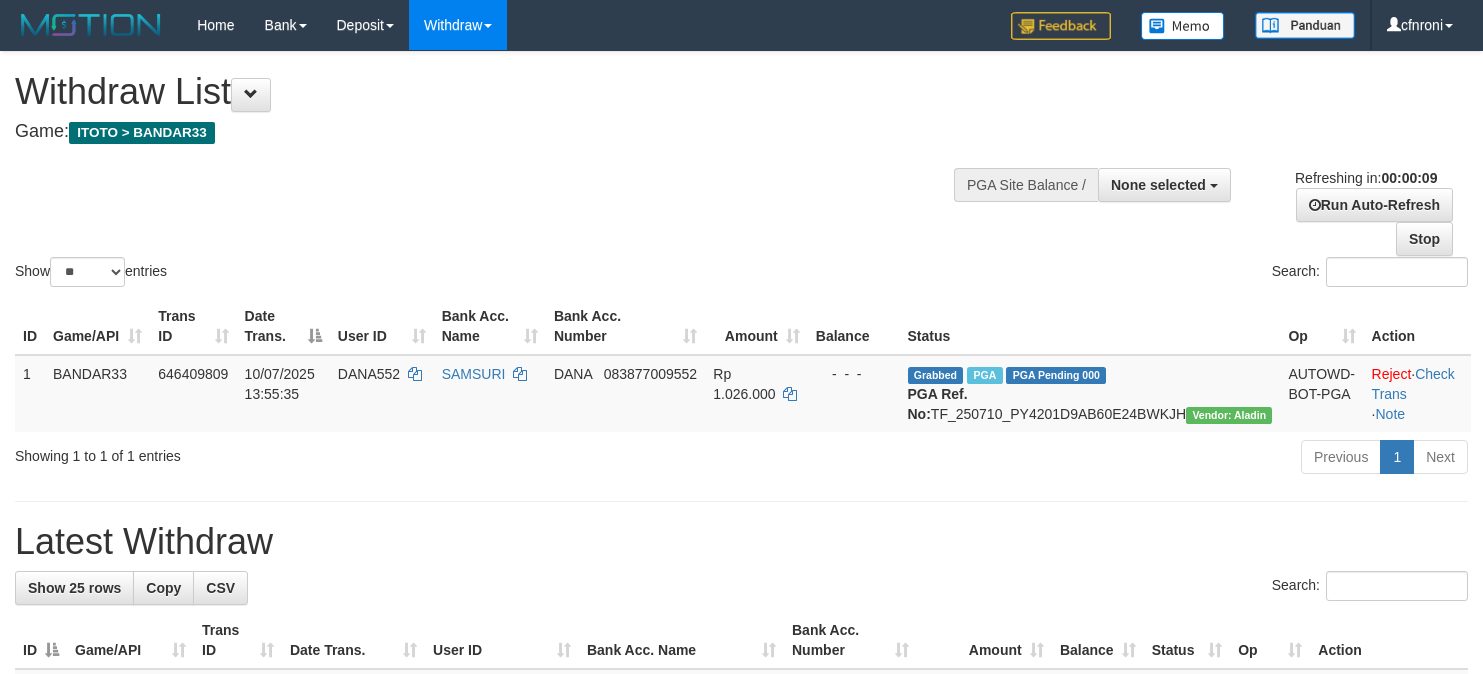 select 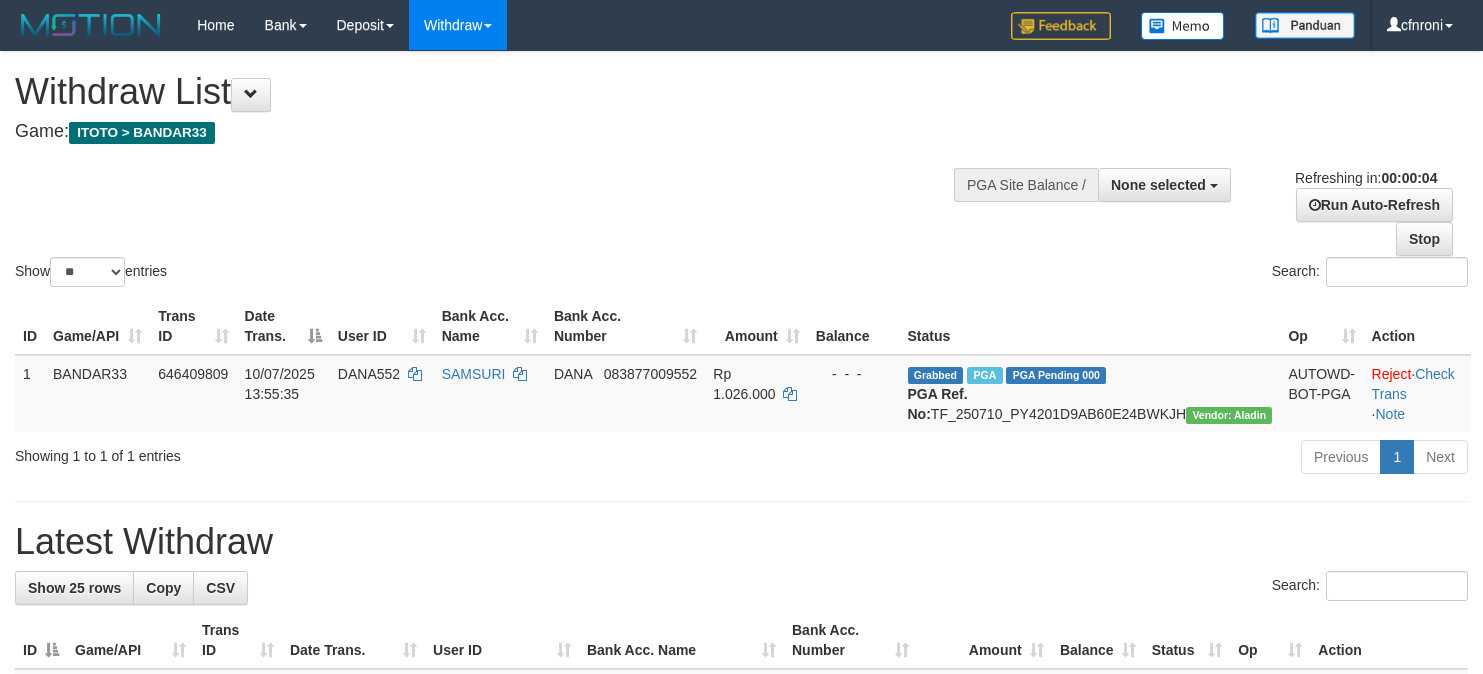 scroll, scrollTop: 0, scrollLeft: 0, axis: both 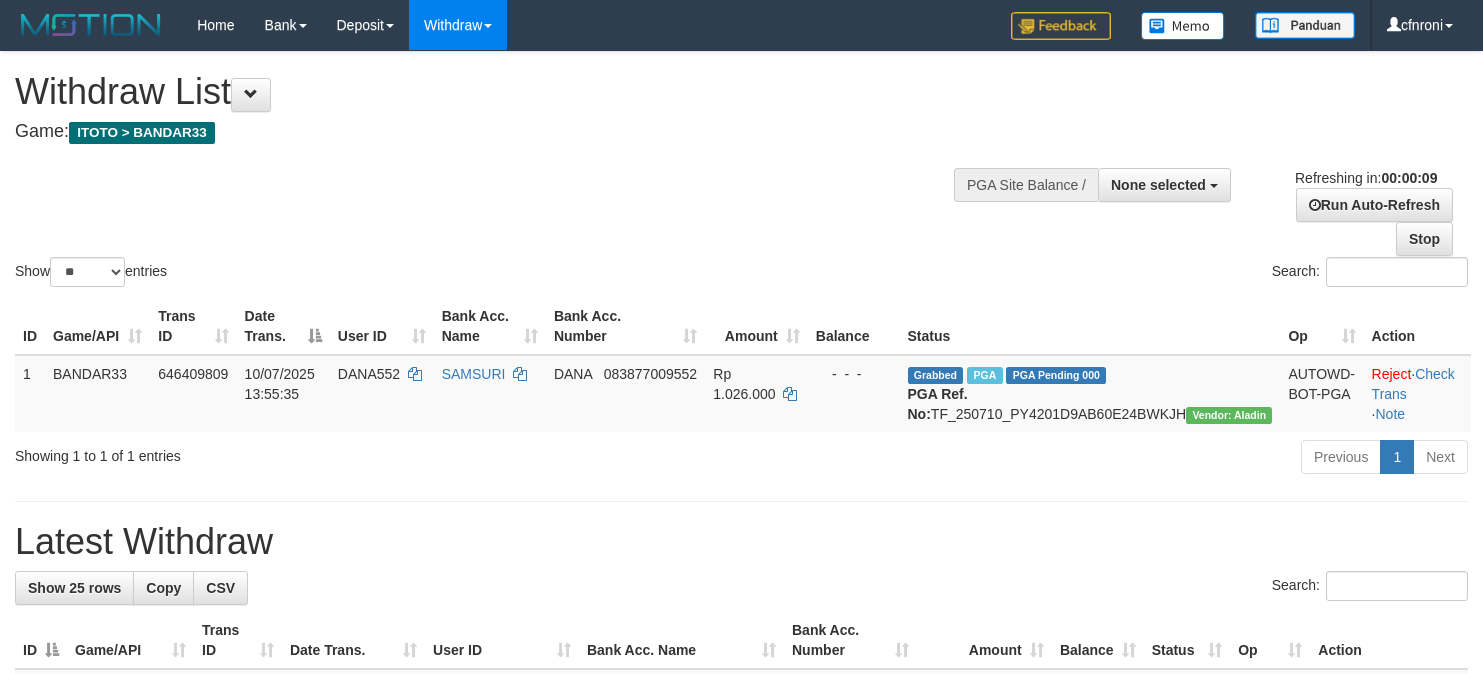select 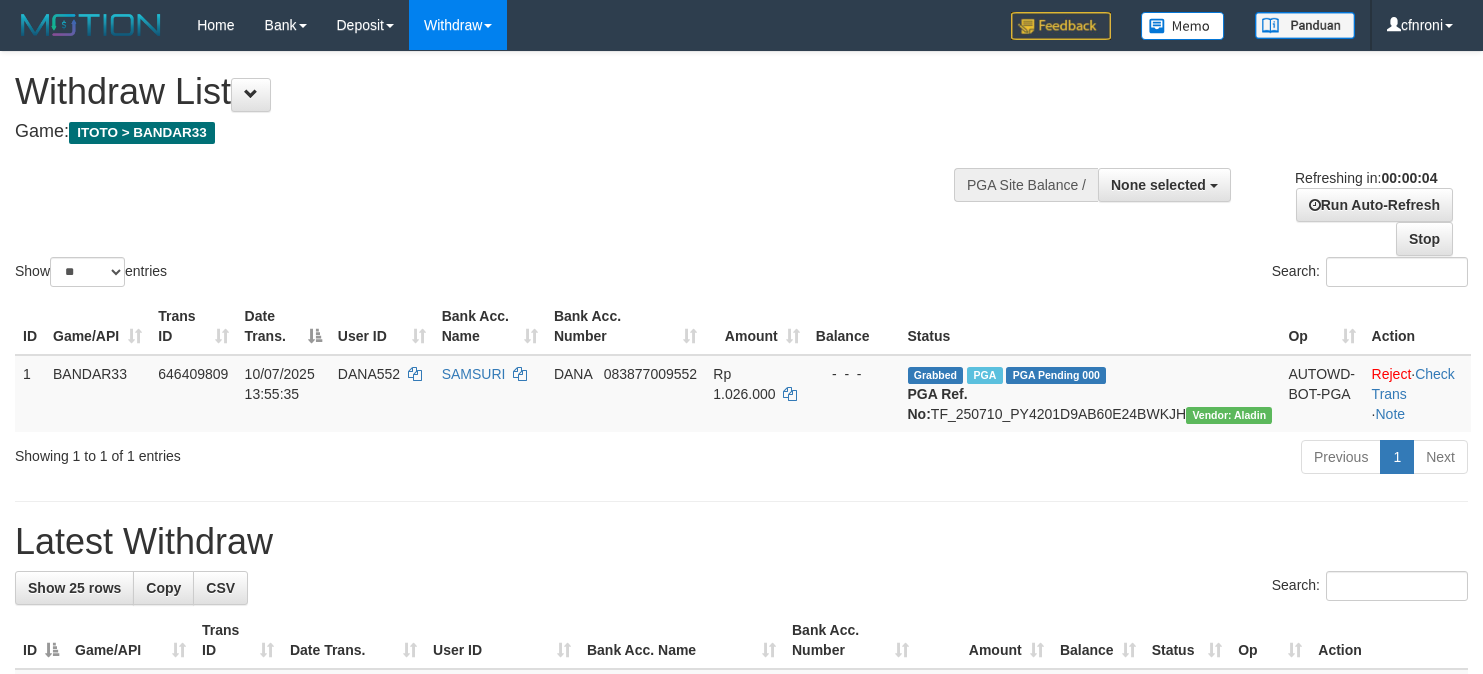 scroll, scrollTop: 0, scrollLeft: 0, axis: both 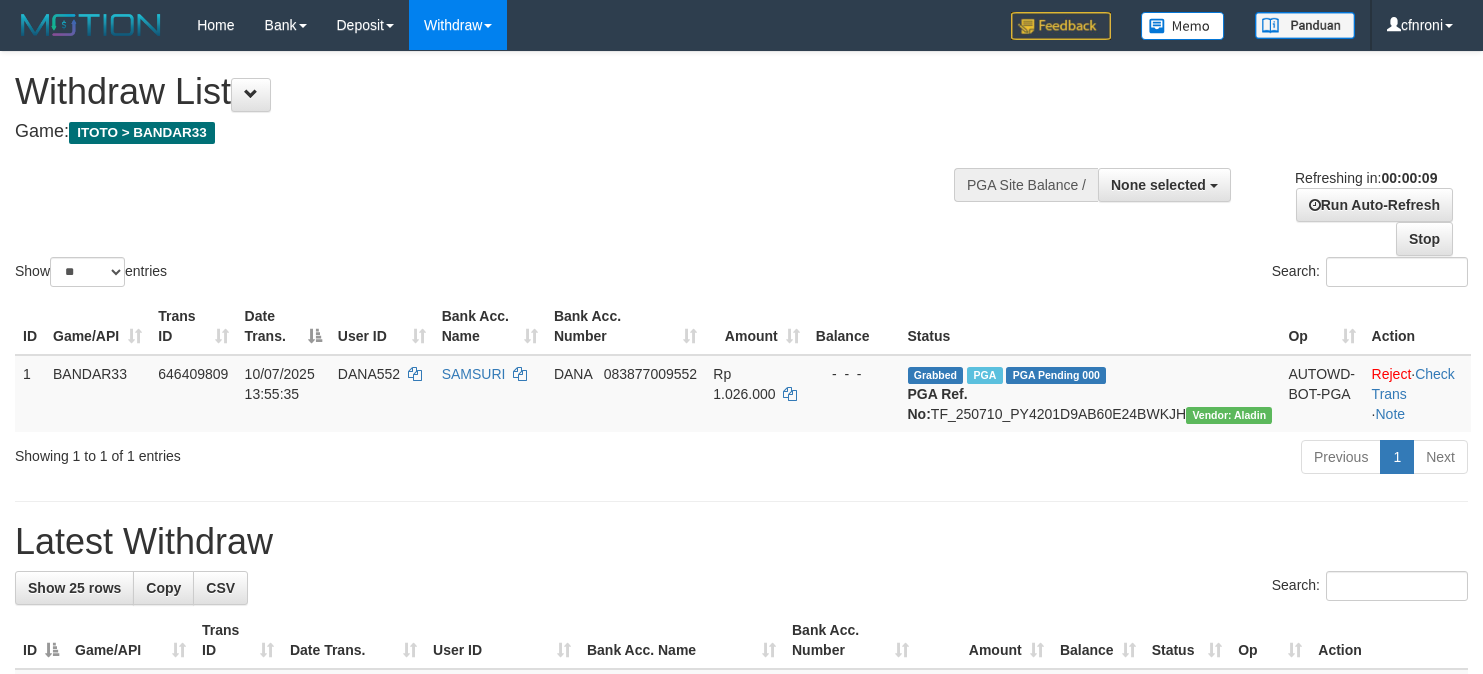 select 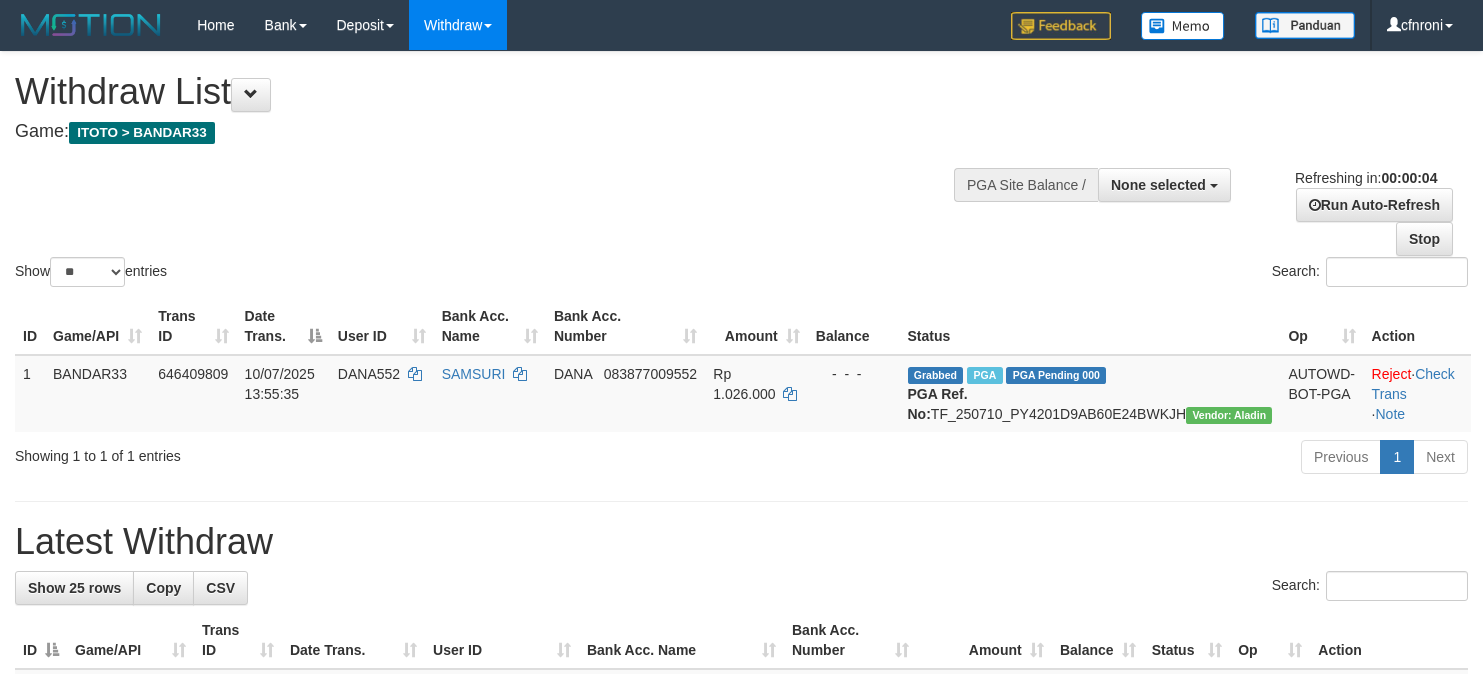 scroll, scrollTop: 0, scrollLeft: 0, axis: both 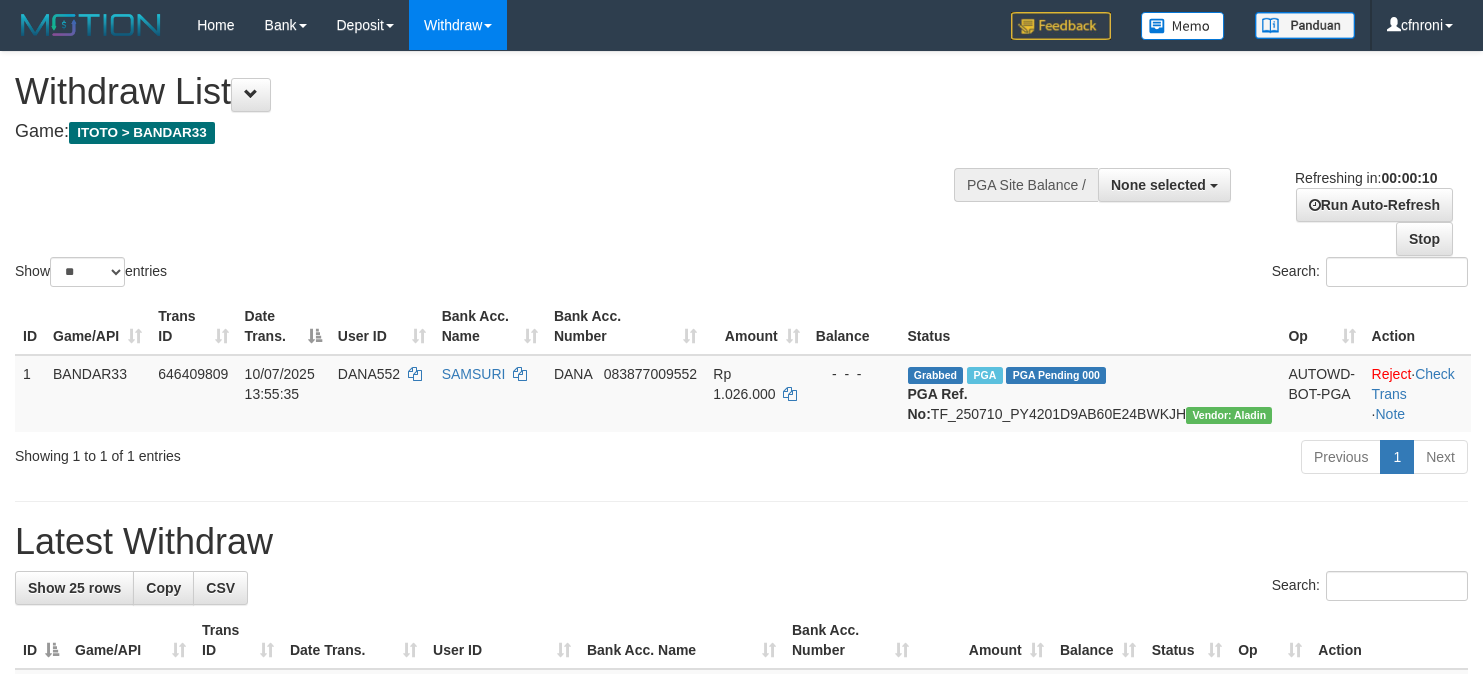select 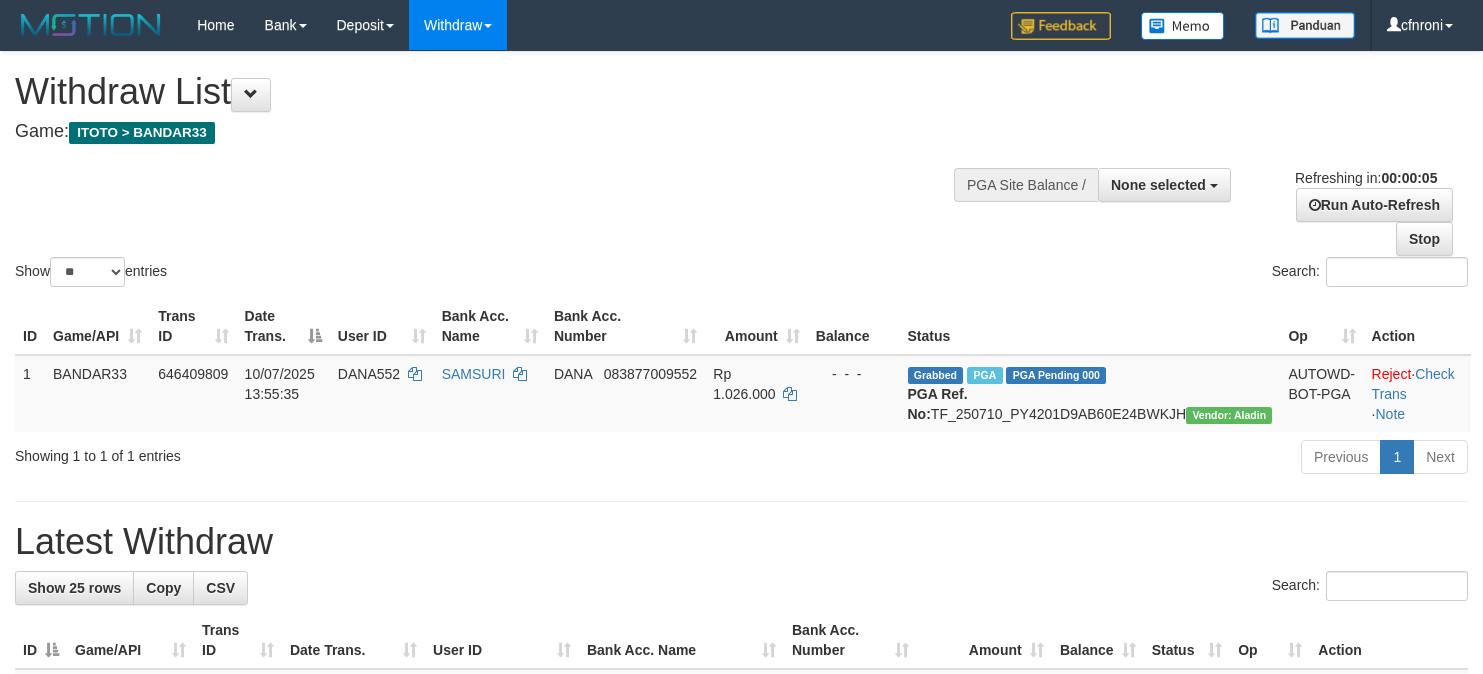scroll, scrollTop: 0, scrollLeft: 0, axis: both 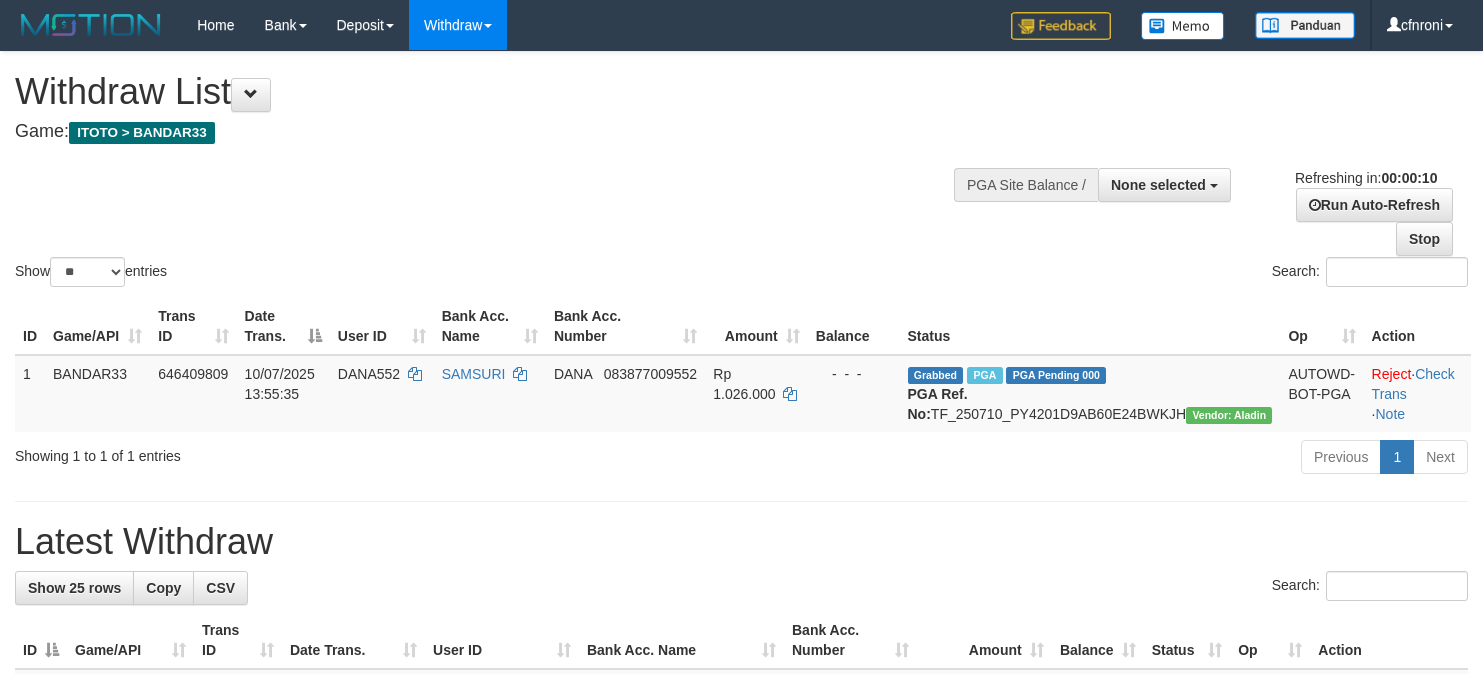 select 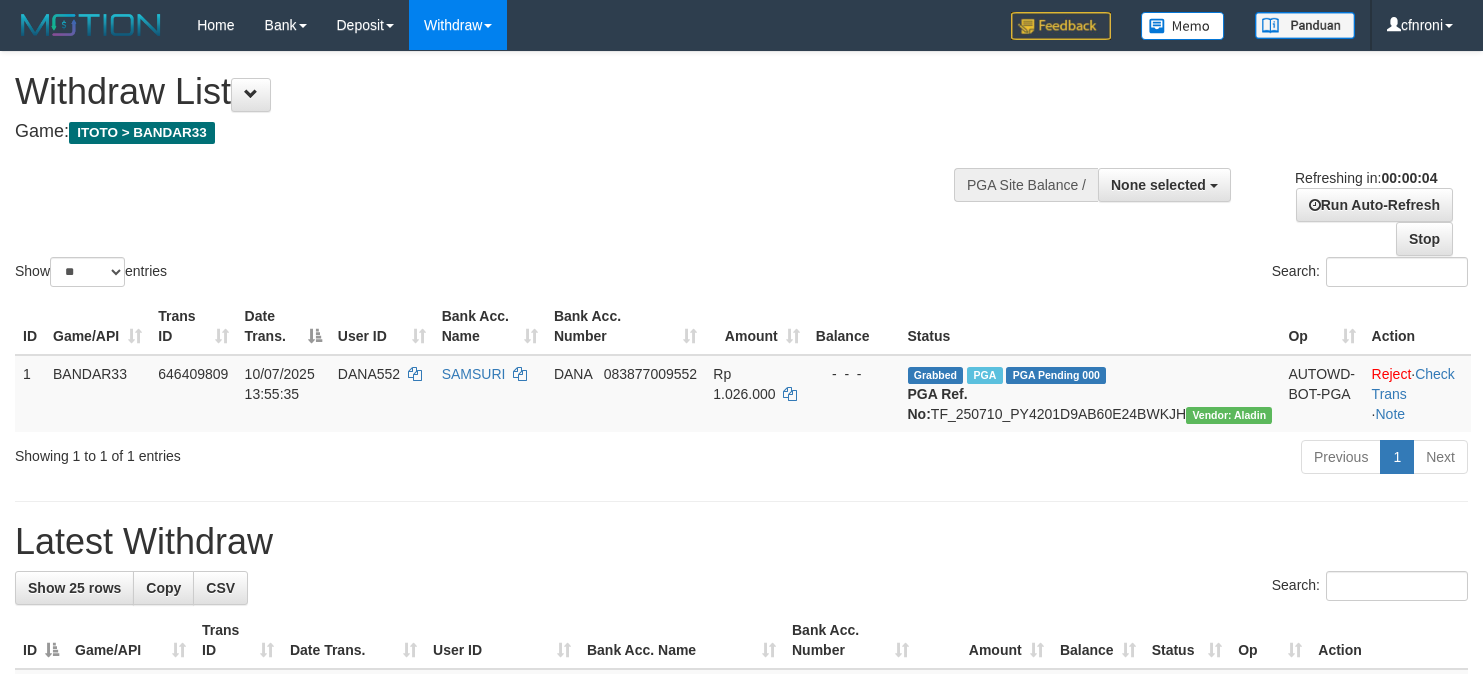 scroll, scrollTop: 0, scrollLeft: 0, axis: both 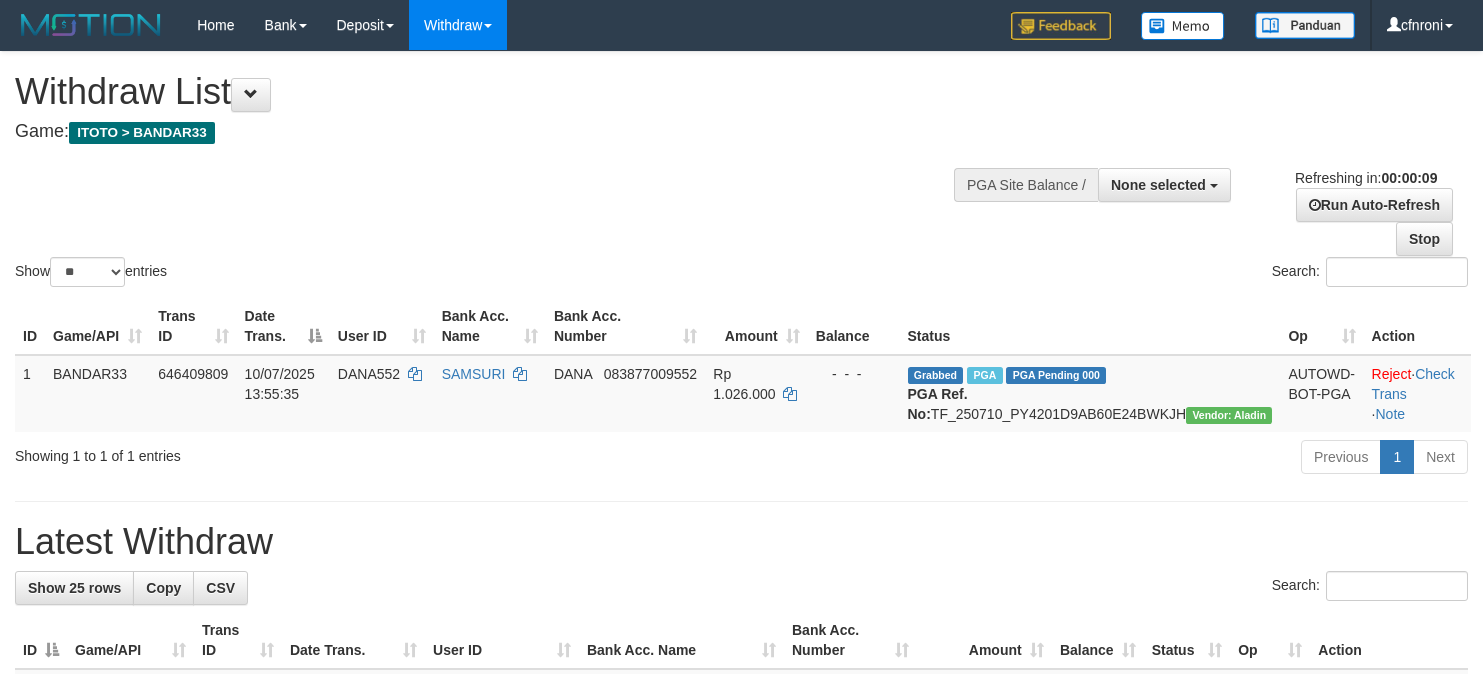 select 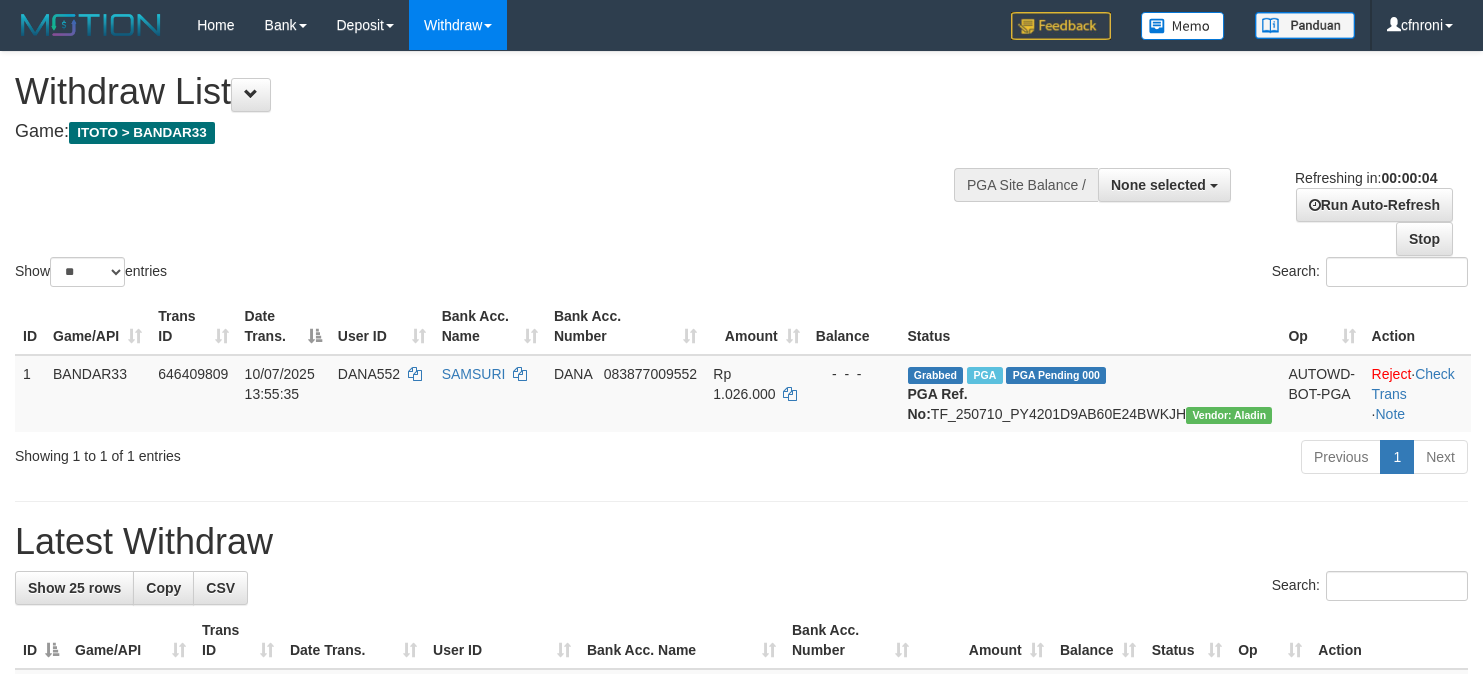 scroll, scrollTop: 0, scrollLeft: 0, axis: both 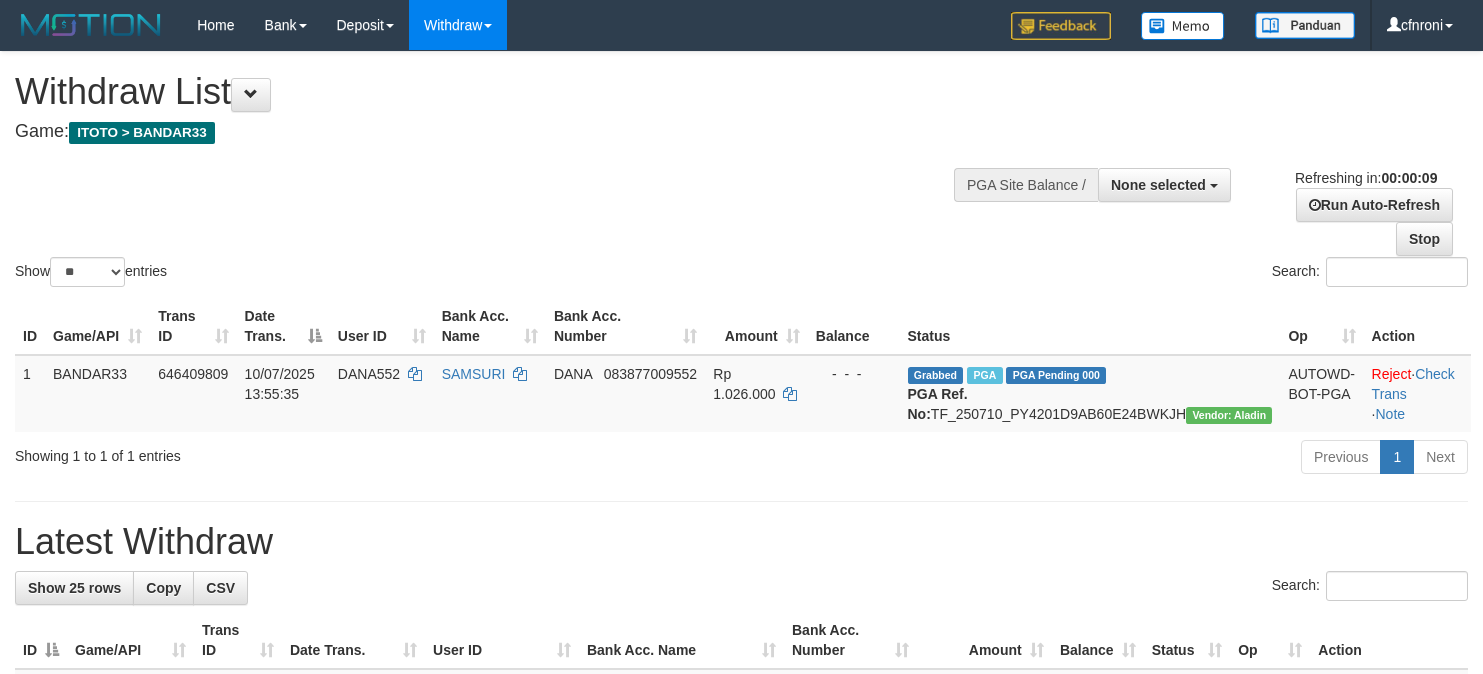 select 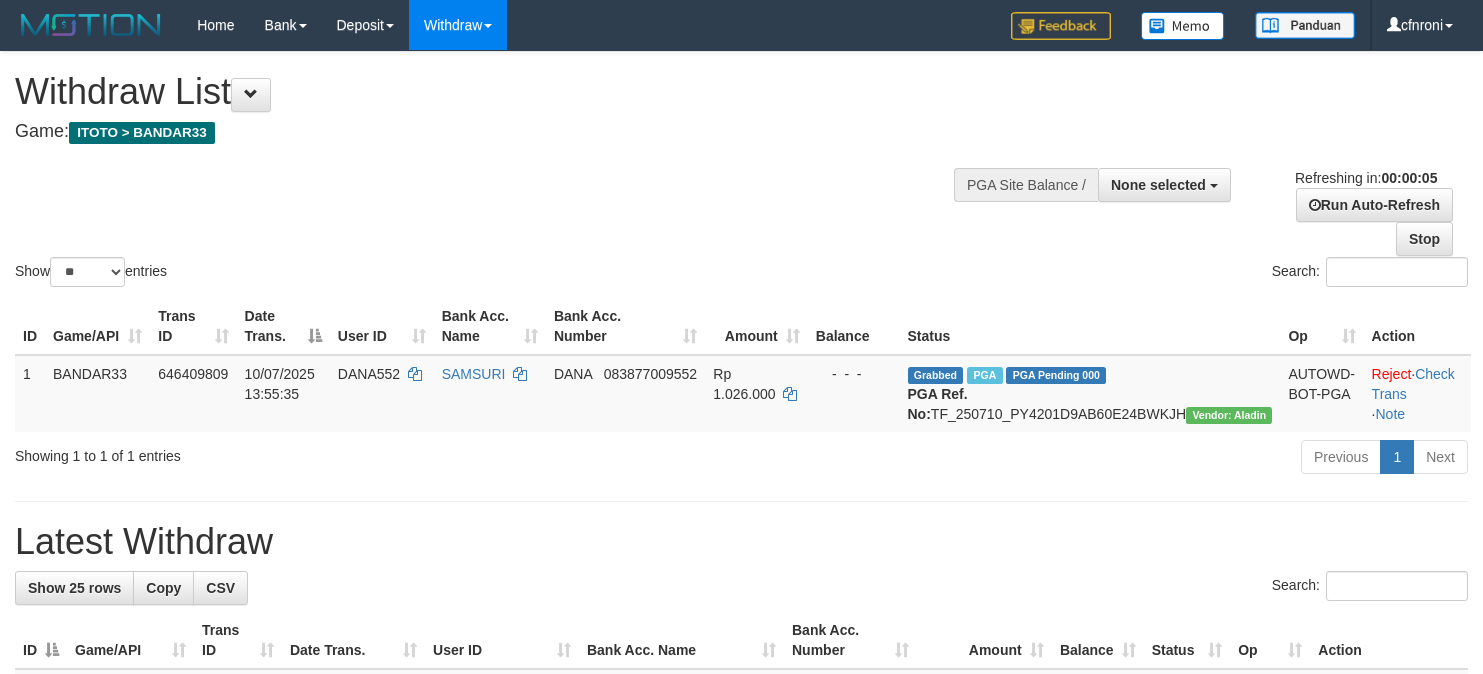 scroll, scrollTop: 0, scrollLeft: 0, axis: both 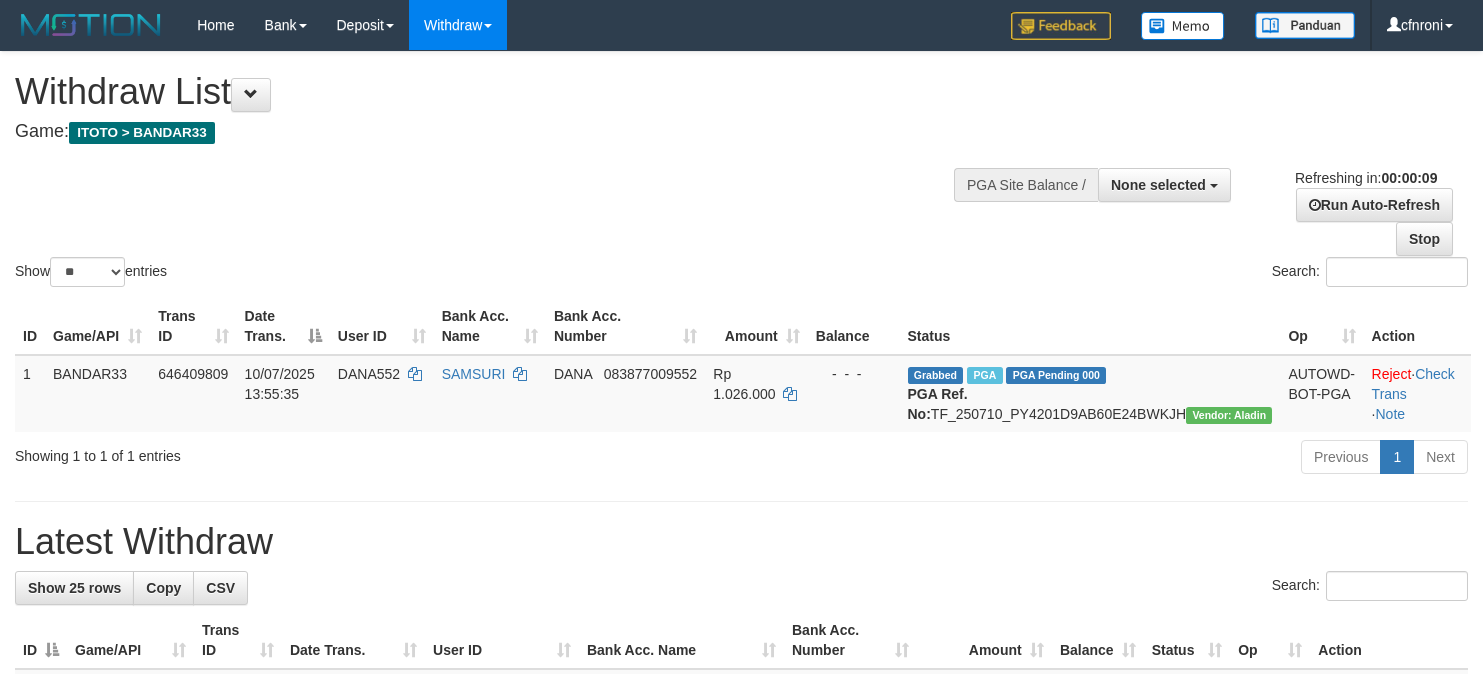 select 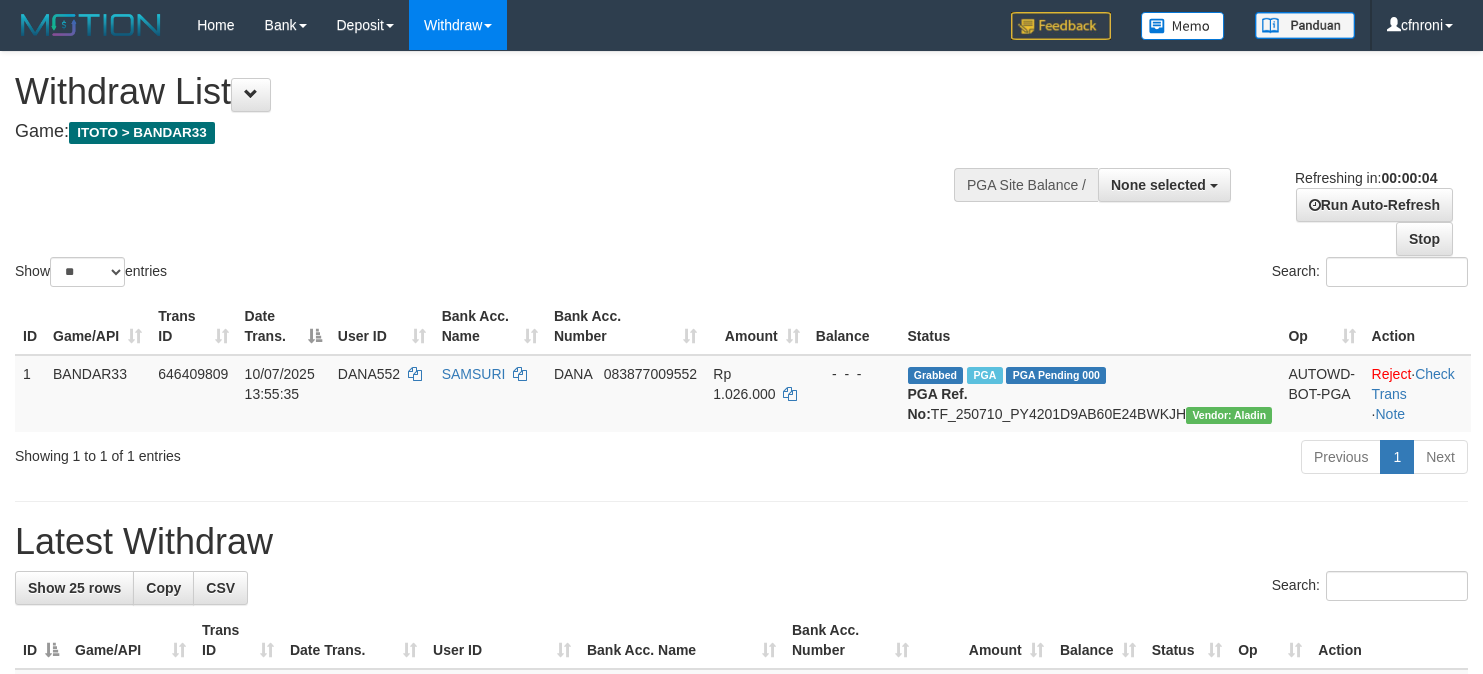scroll, scrollTop: 0, scrollLeft: 0, axis: both 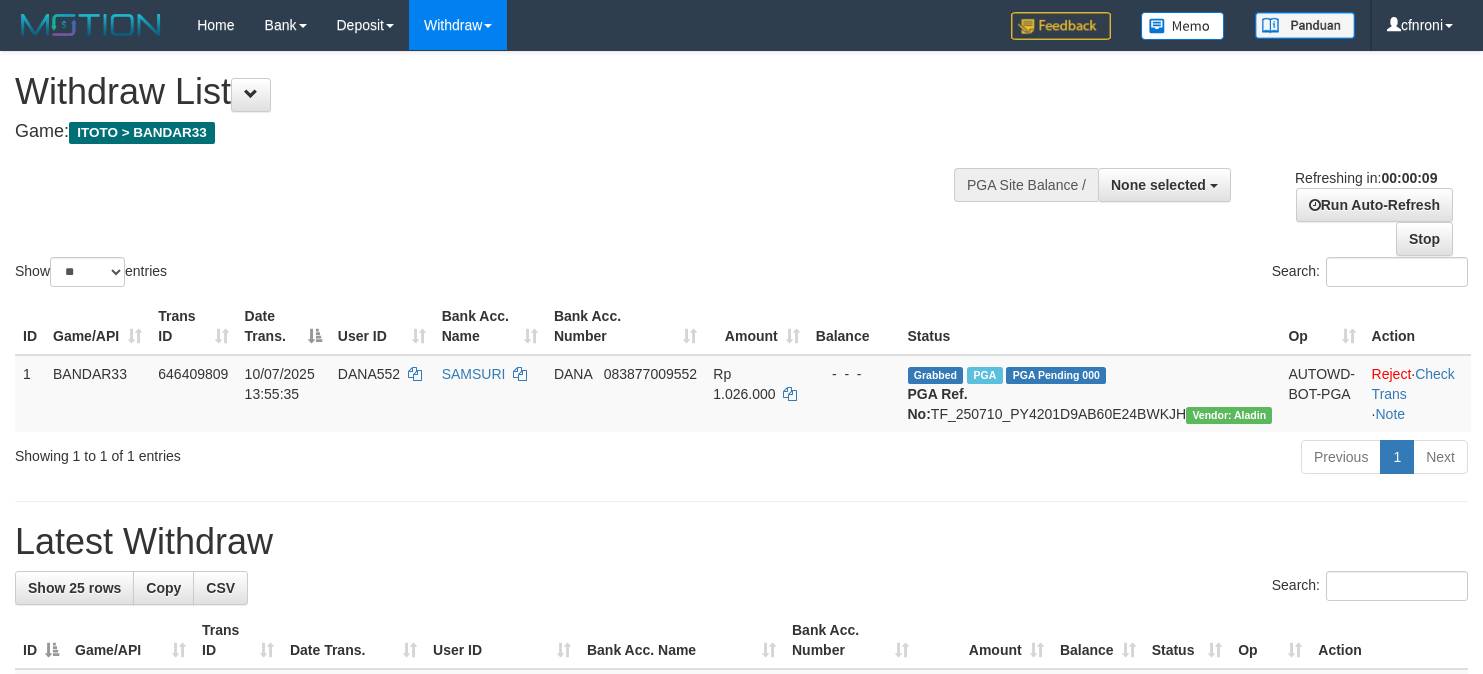 select 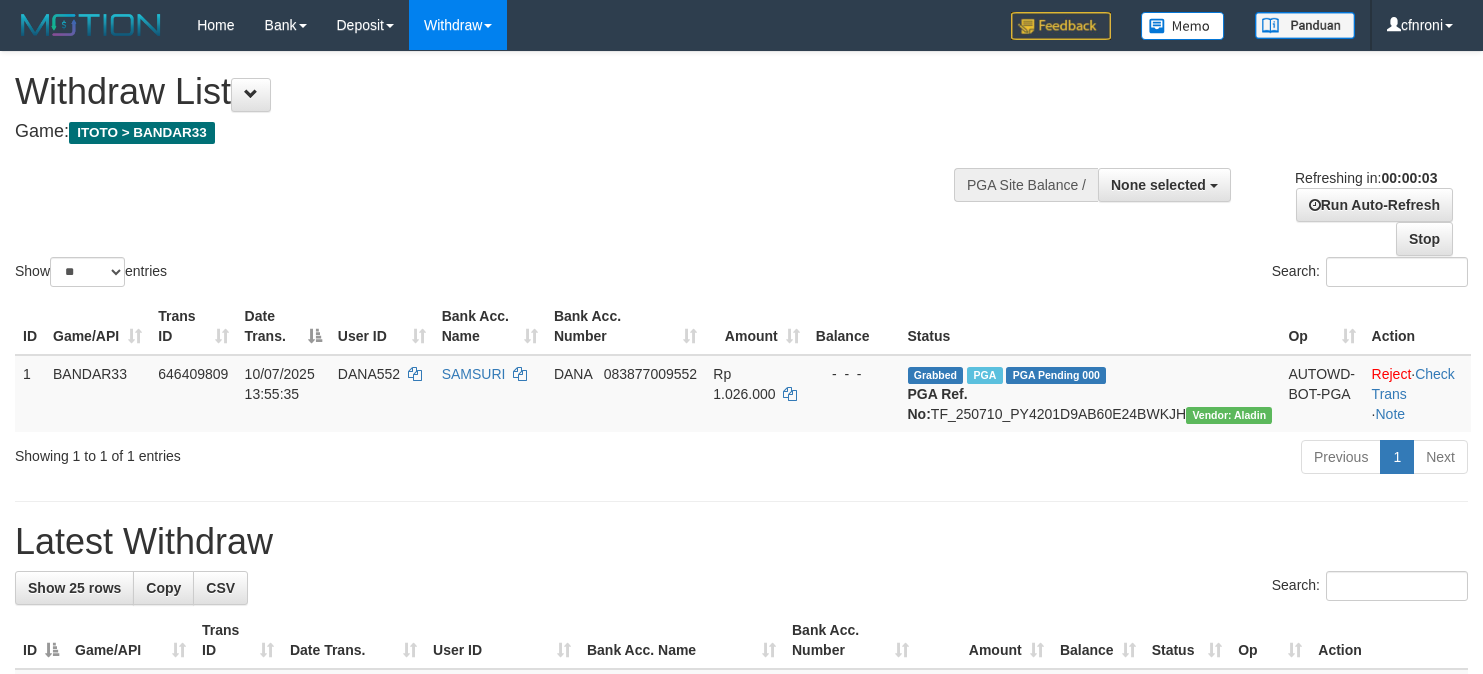 scroll, scrollTop: 0, scrollLeft: 0, axis: both 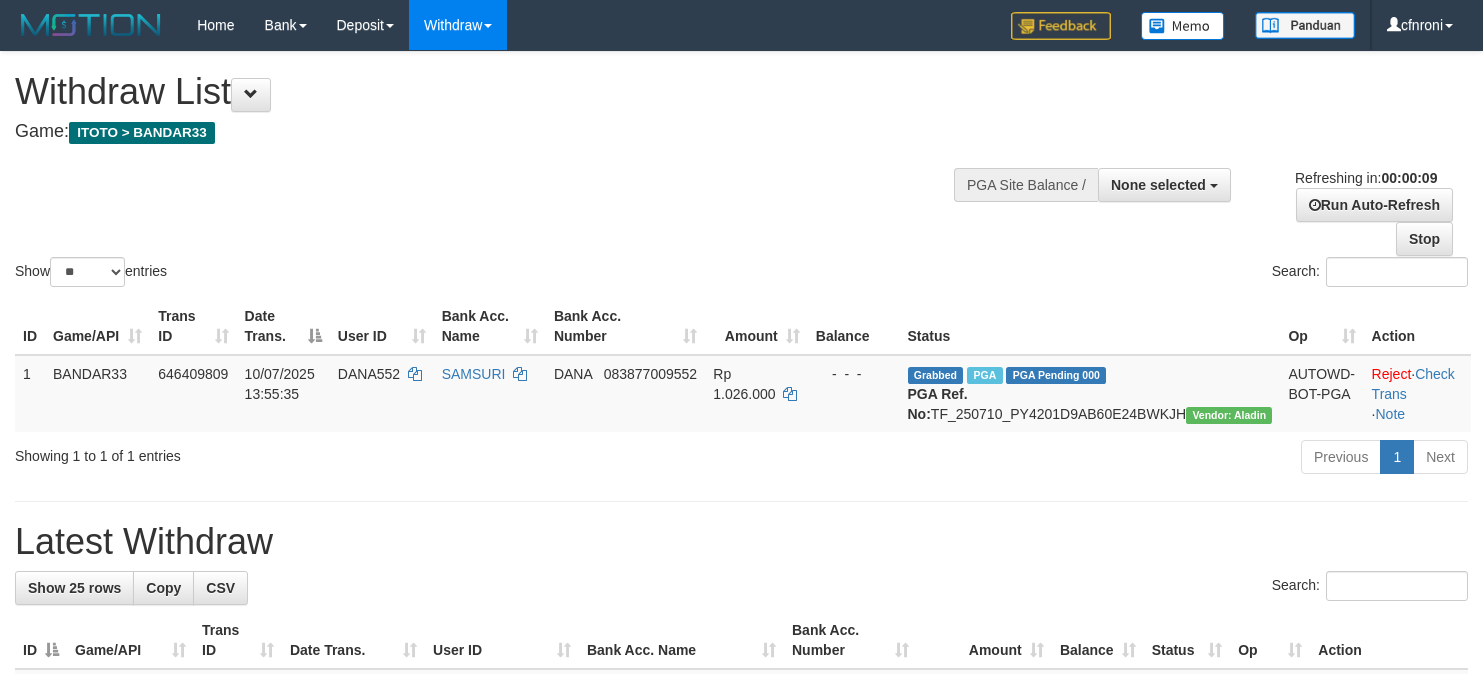 select 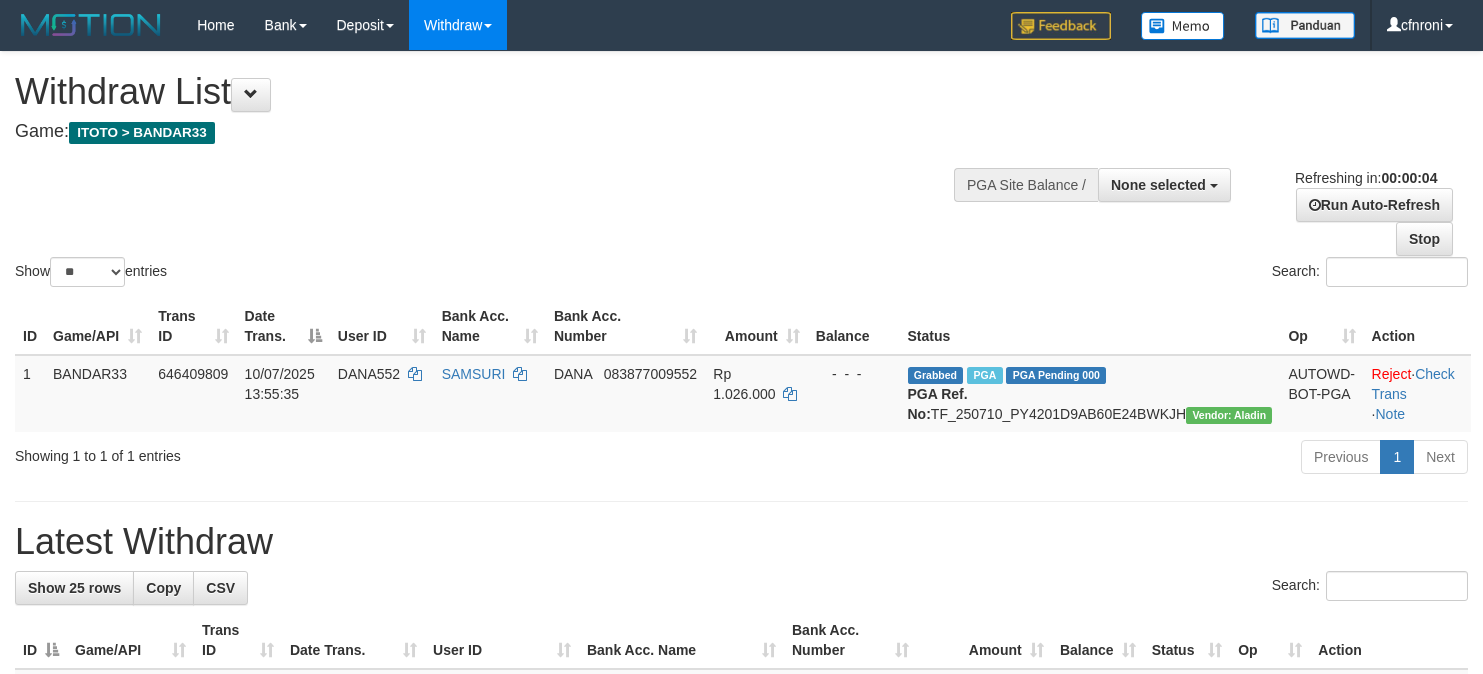 scroll, scrollTop: 0, scrollLeft: 0, axis: both 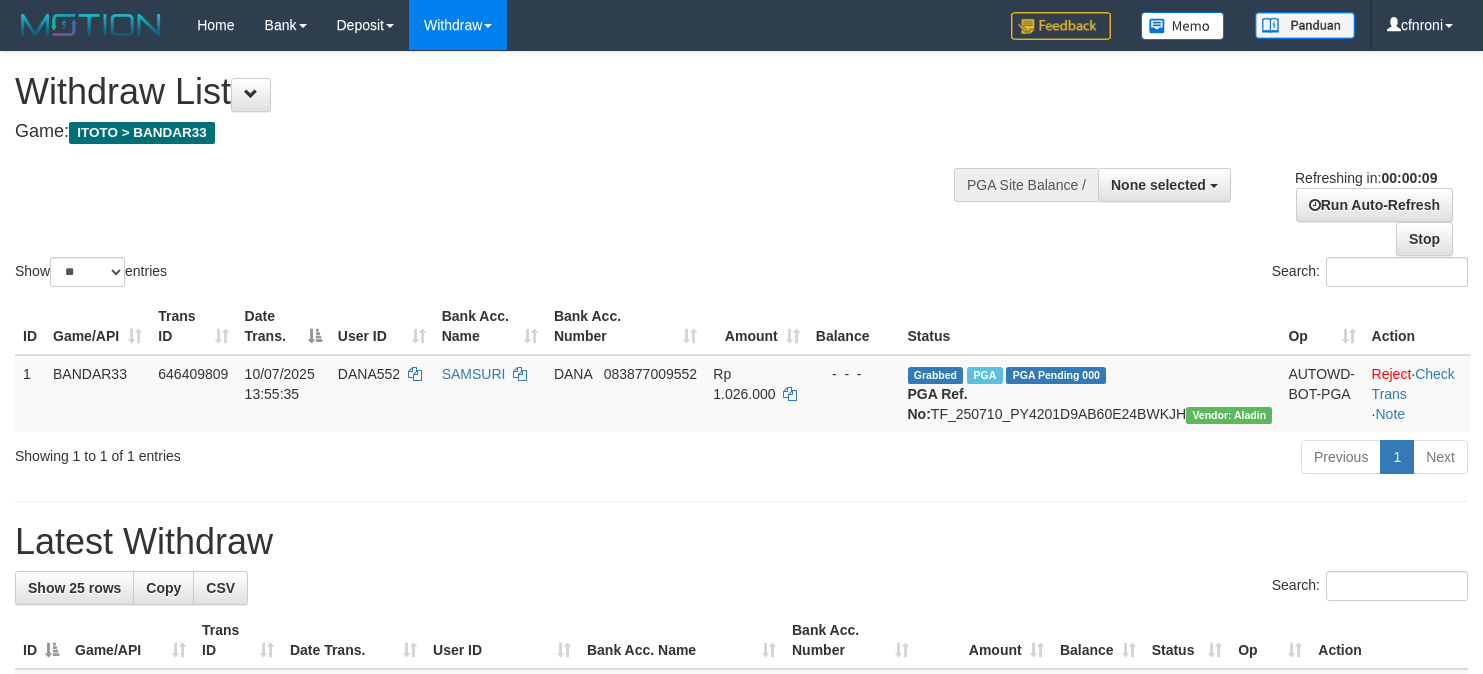 select 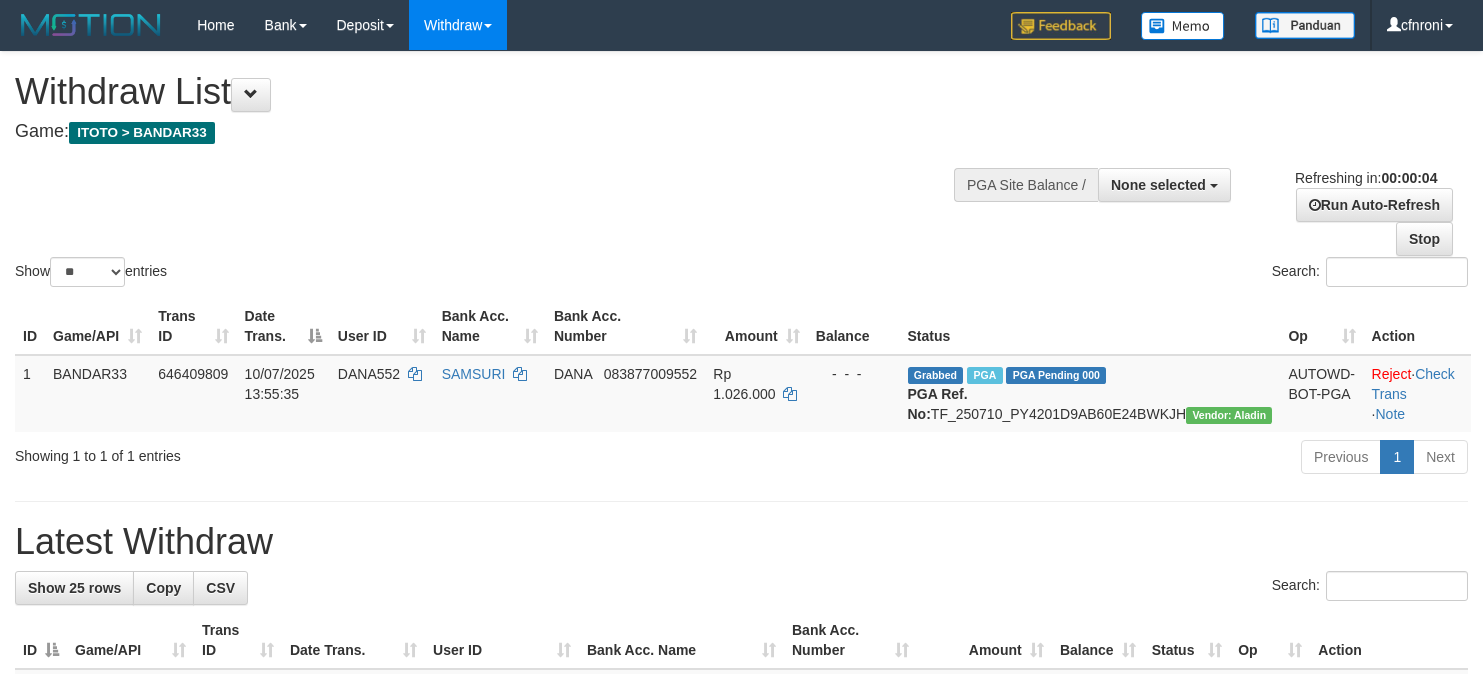 scroll, scrollTop: 0, scrollLeft: 0, axis: both 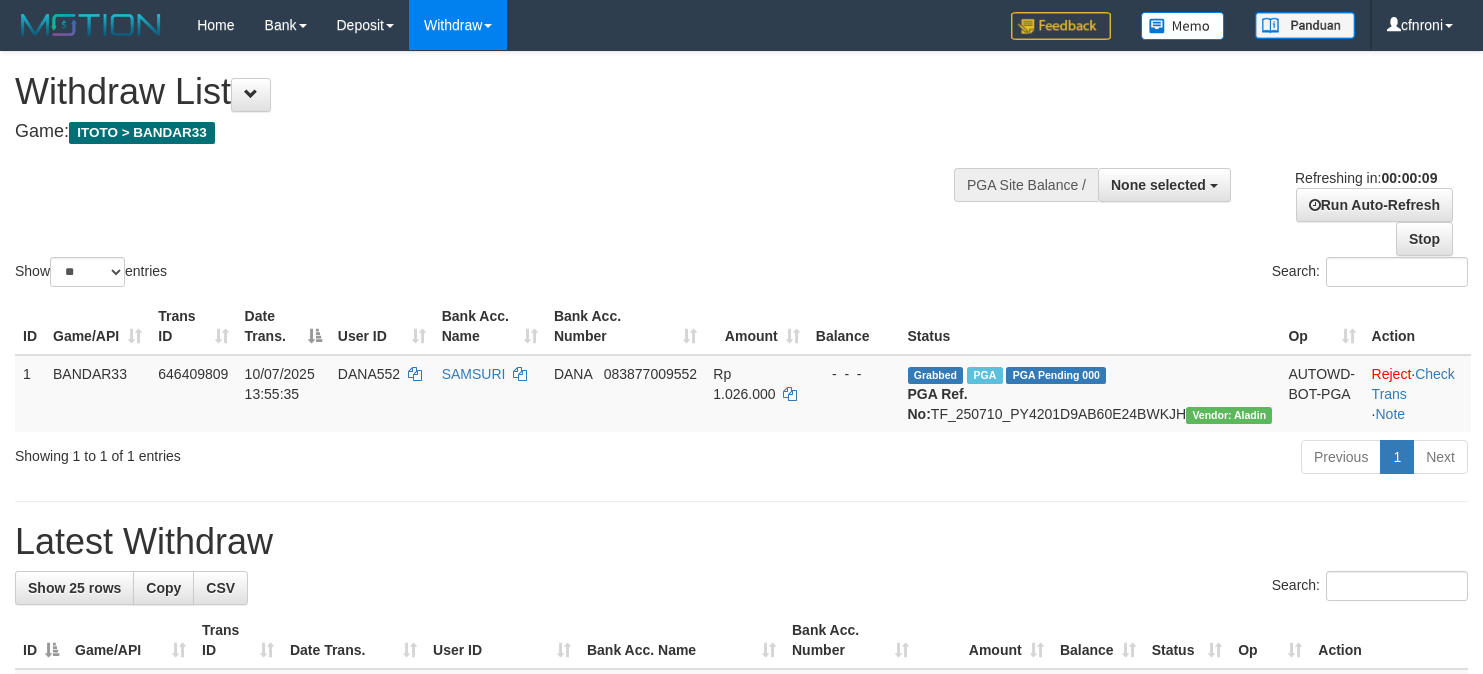 select 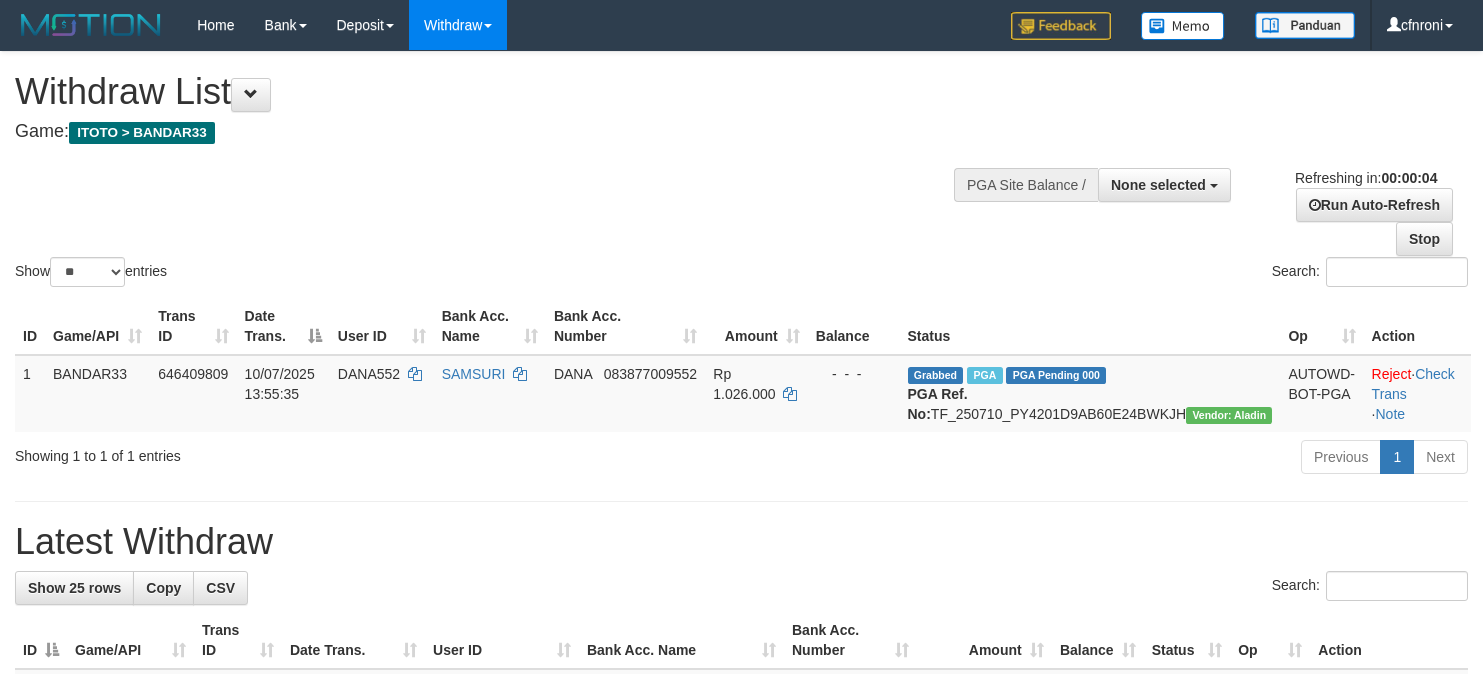 scroll, scrollTop: 0, scrollLeft: 0, axis: both 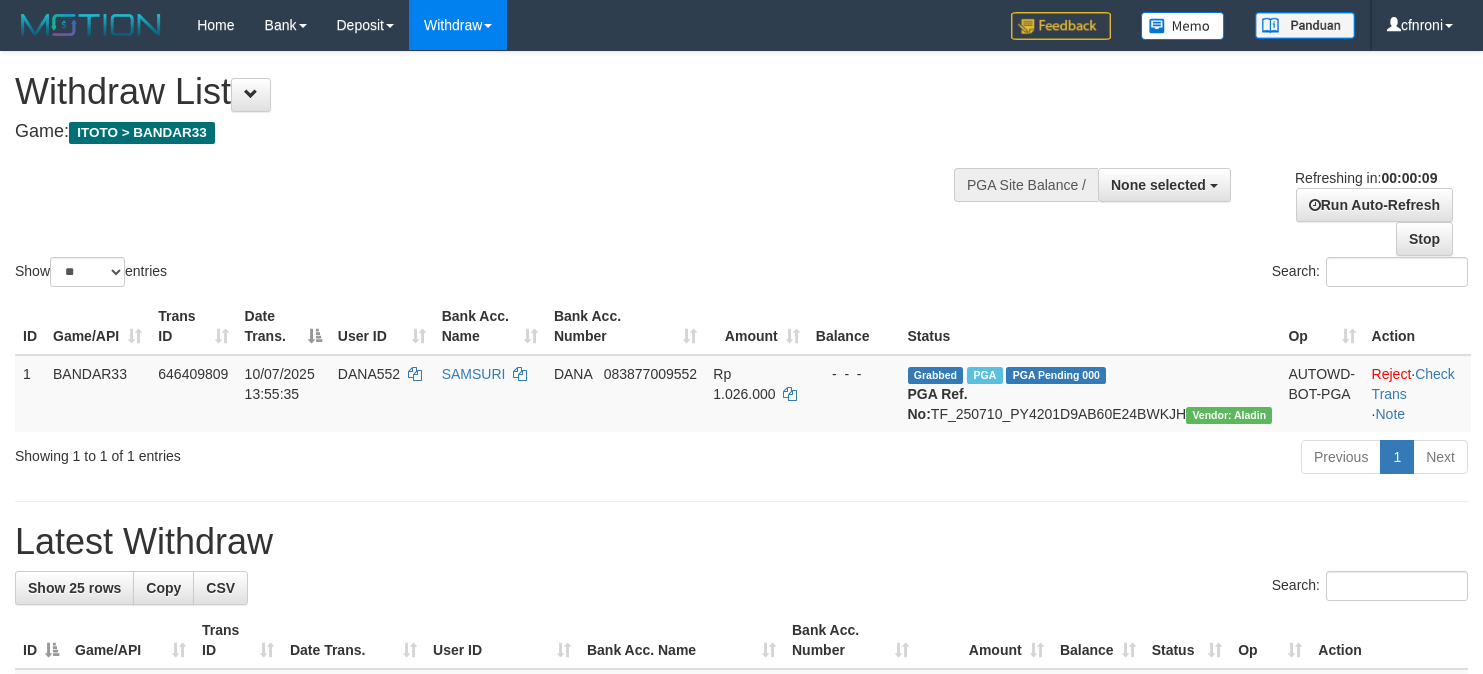 select 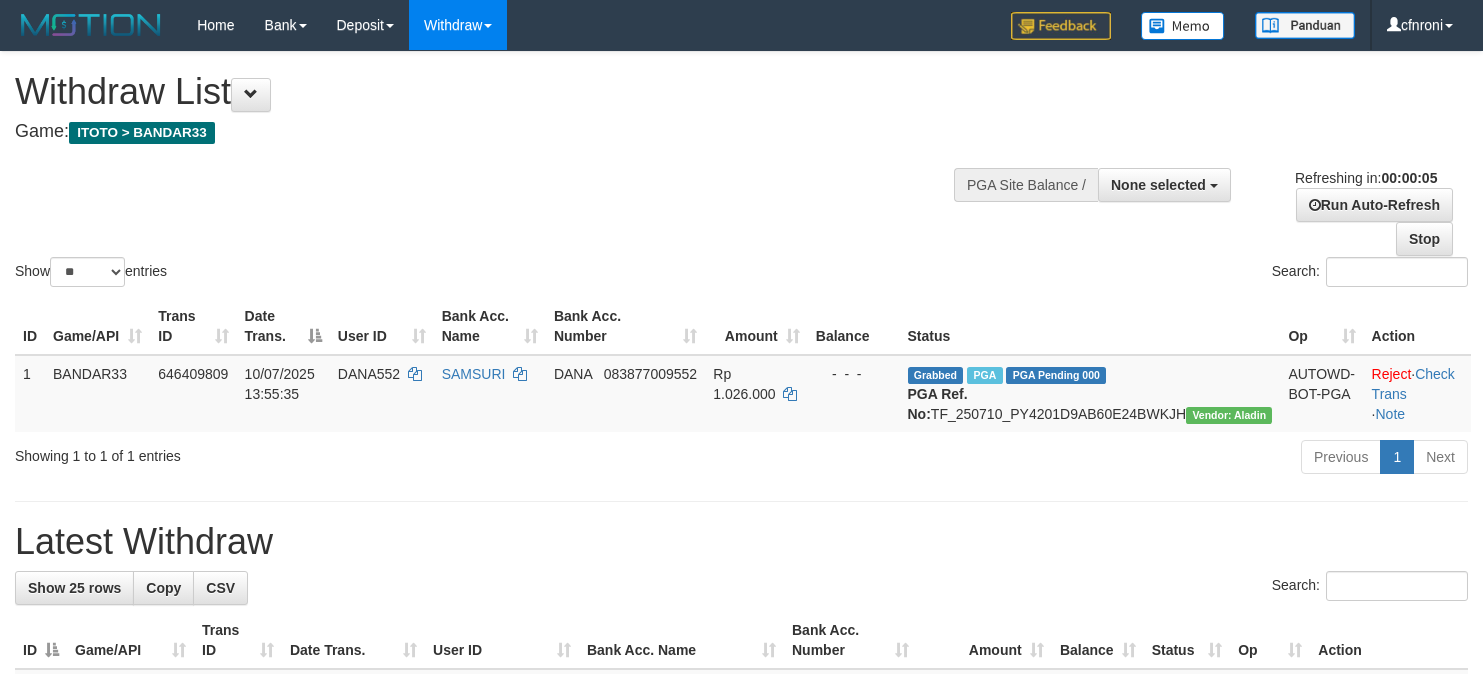 scroll, scrollTop: 0, scrollLeft: 0, axis: both 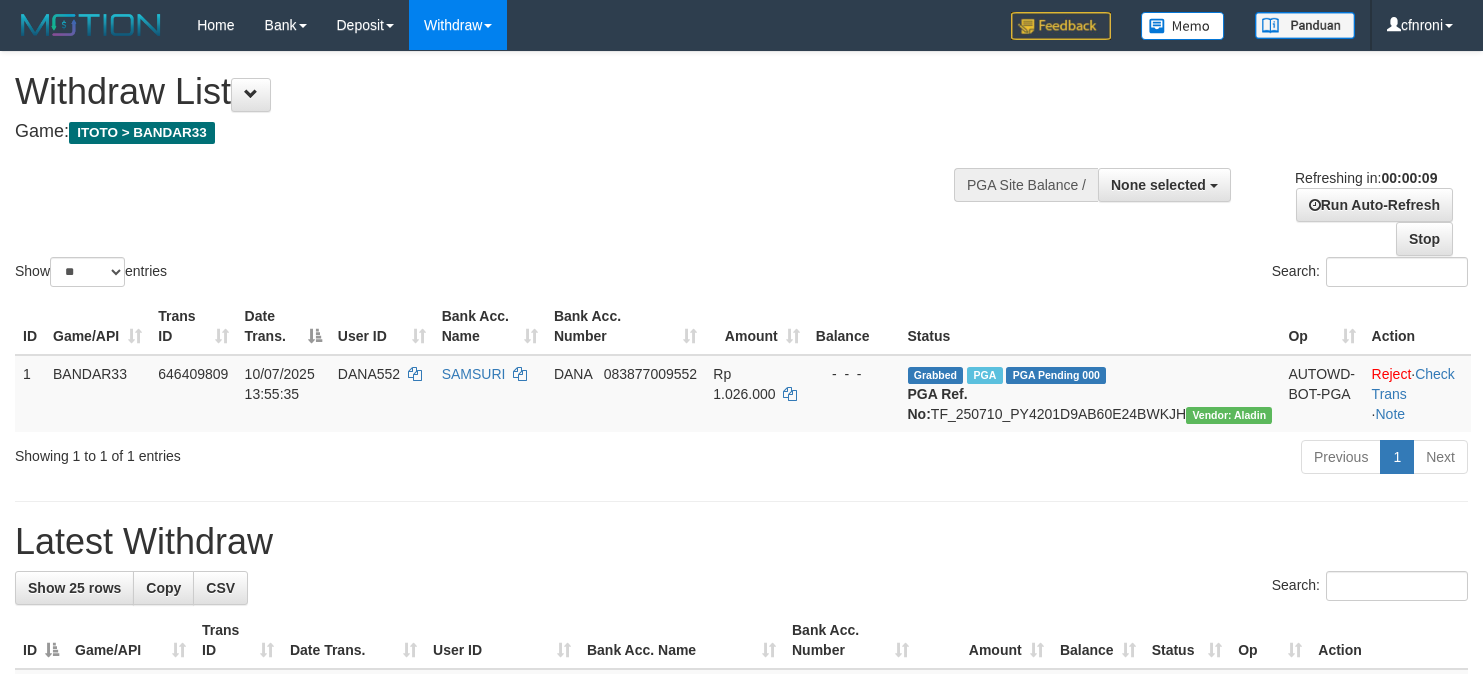 select 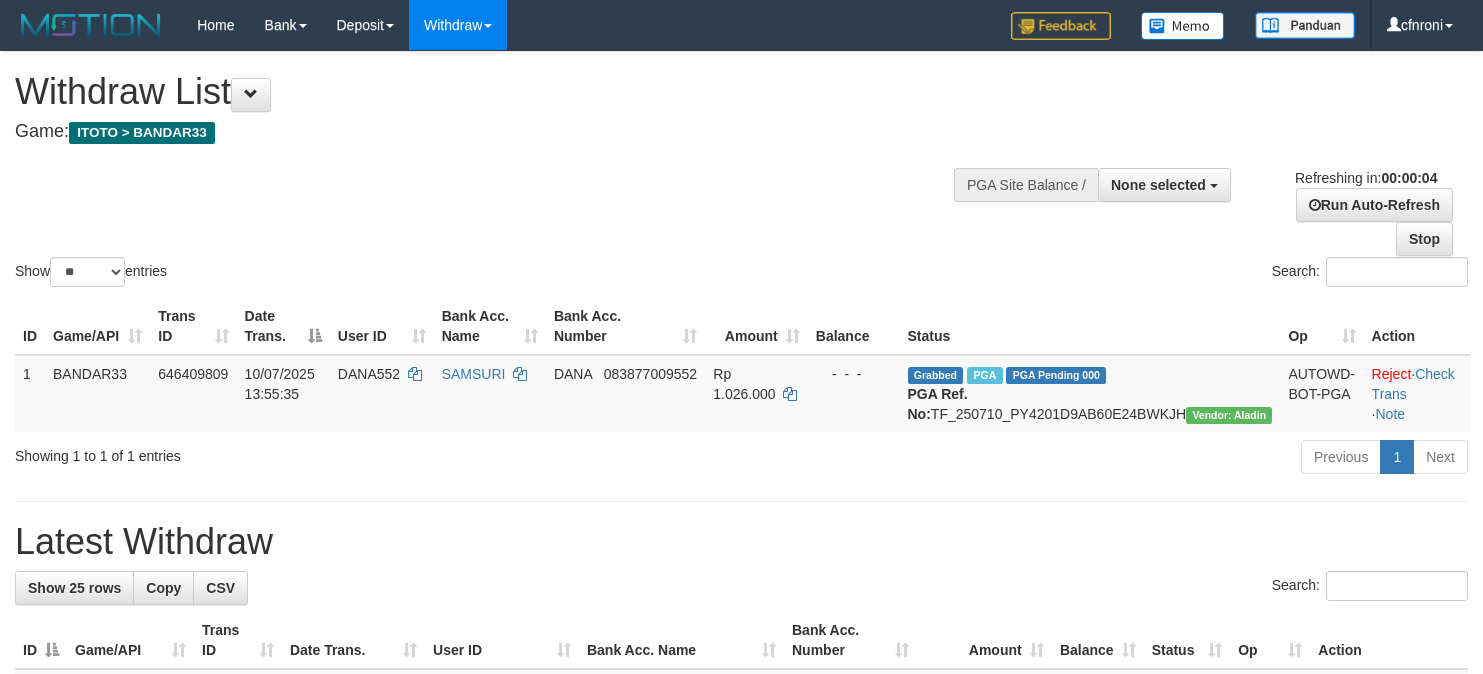 scroll, scrollTop: 0, scrollLeft: 0, axis: both 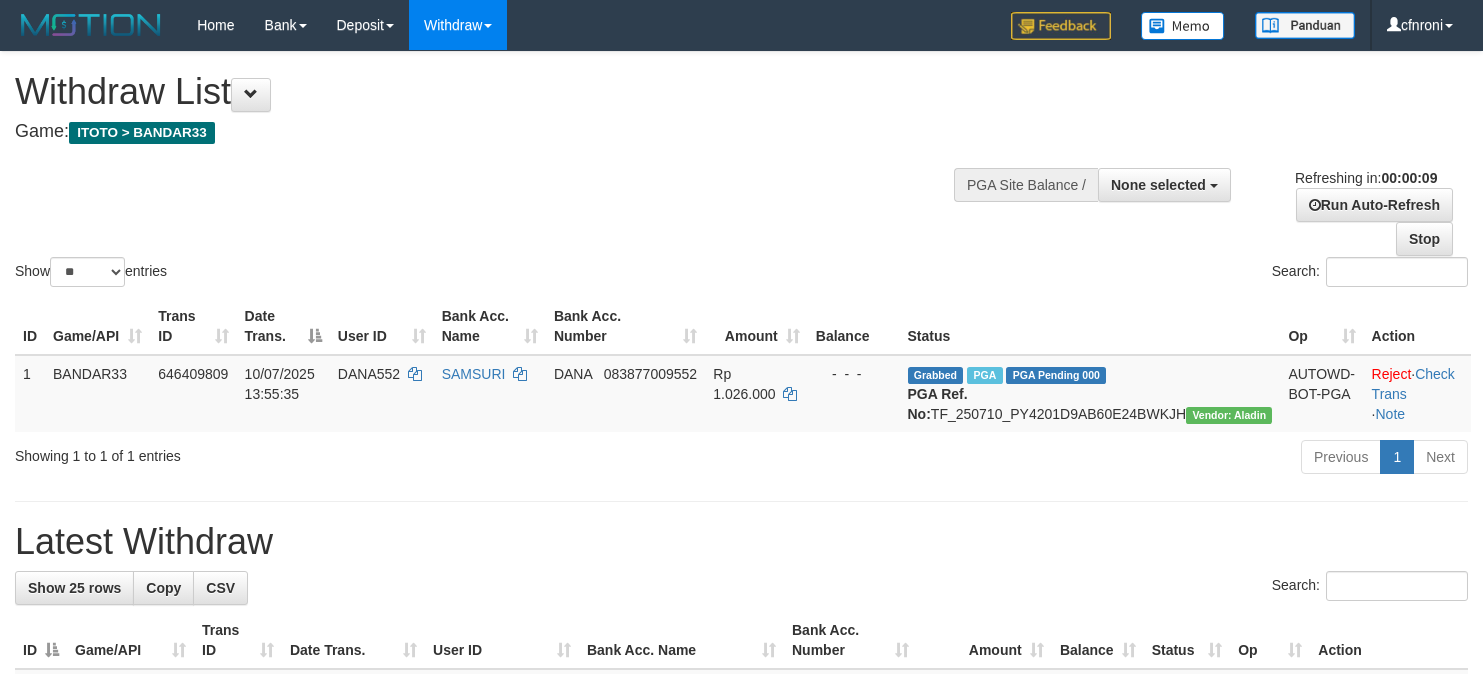 select 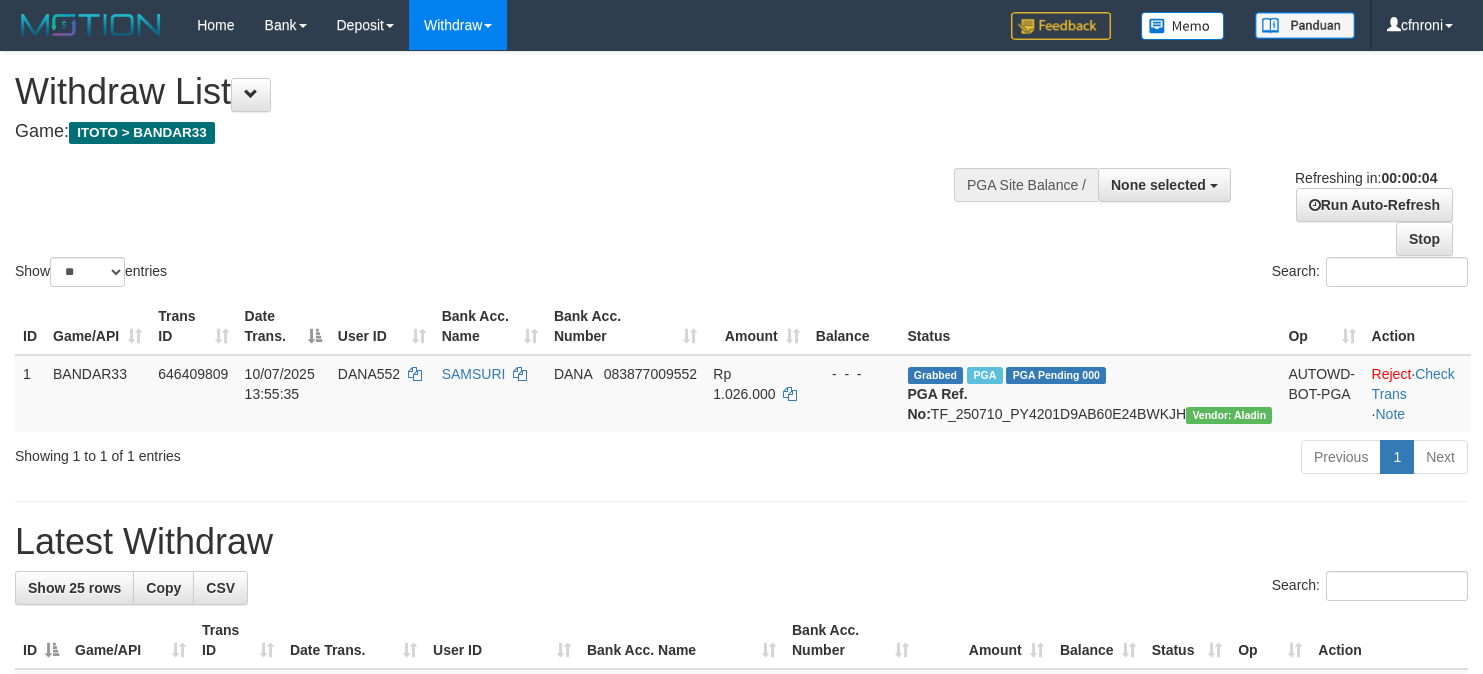 scroll, scrollTop: 0, scrollLeft: 0, axis: both 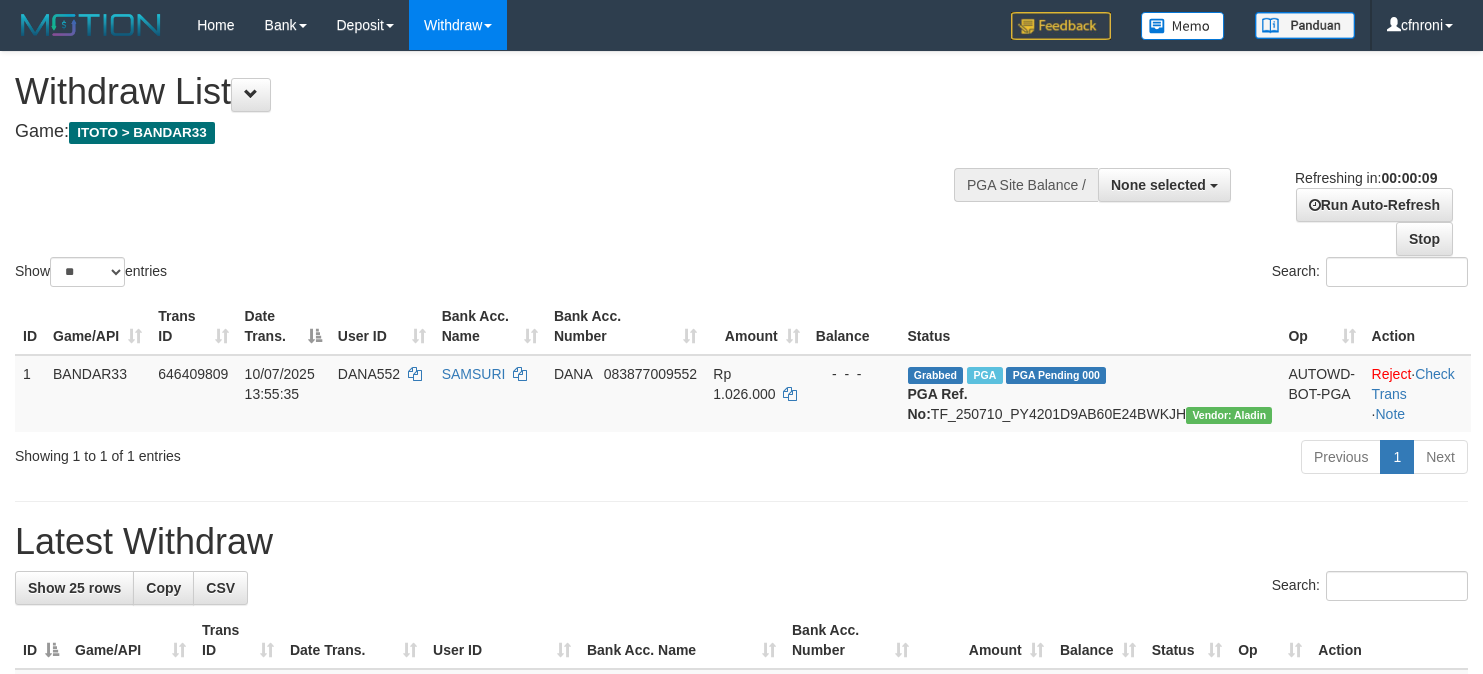 select 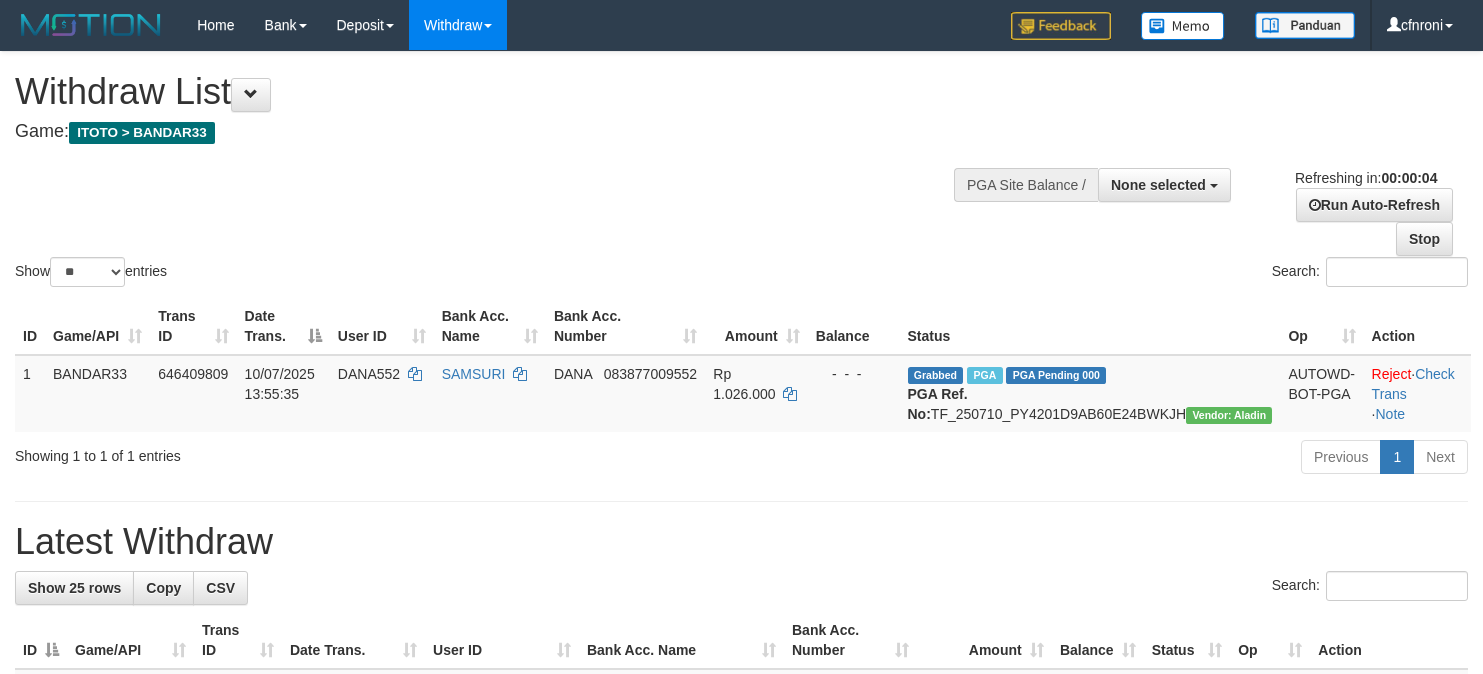 scroll, scrollTop: 0, scrollLeft: 0, axis: both 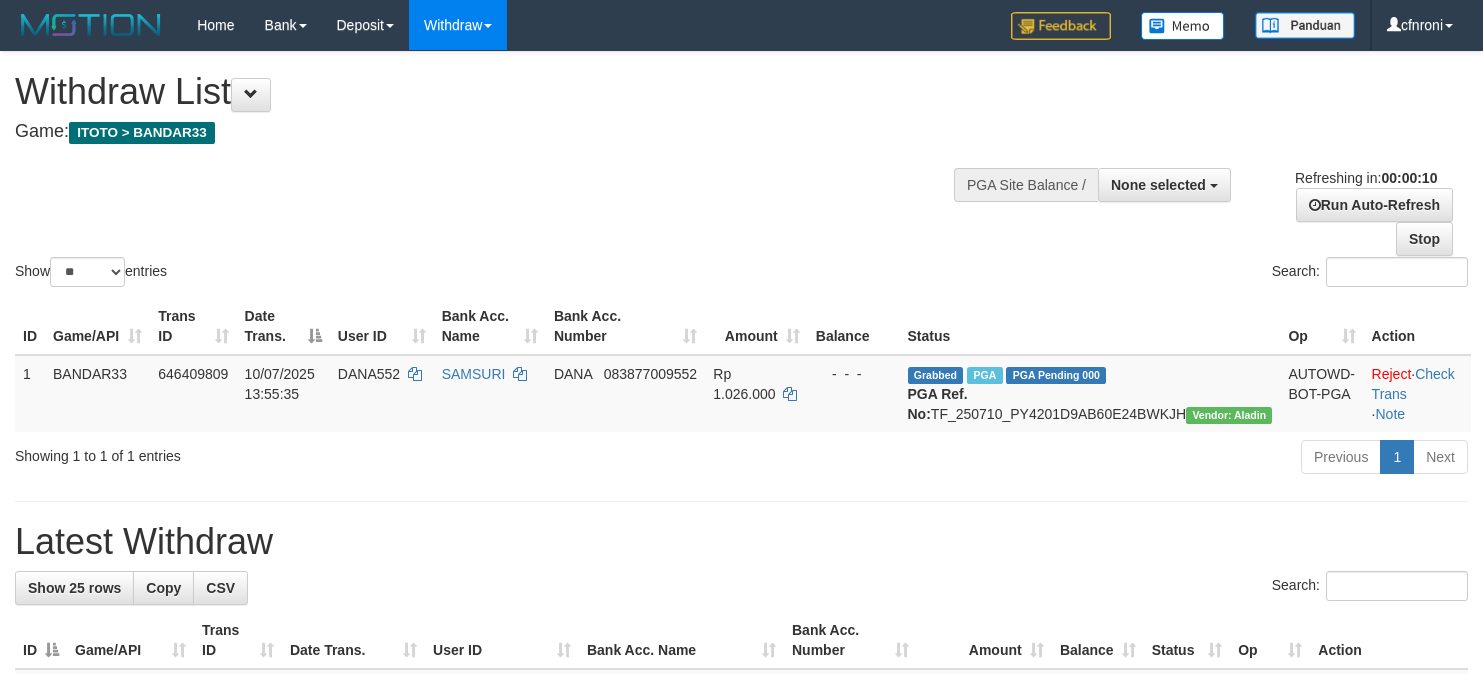 select 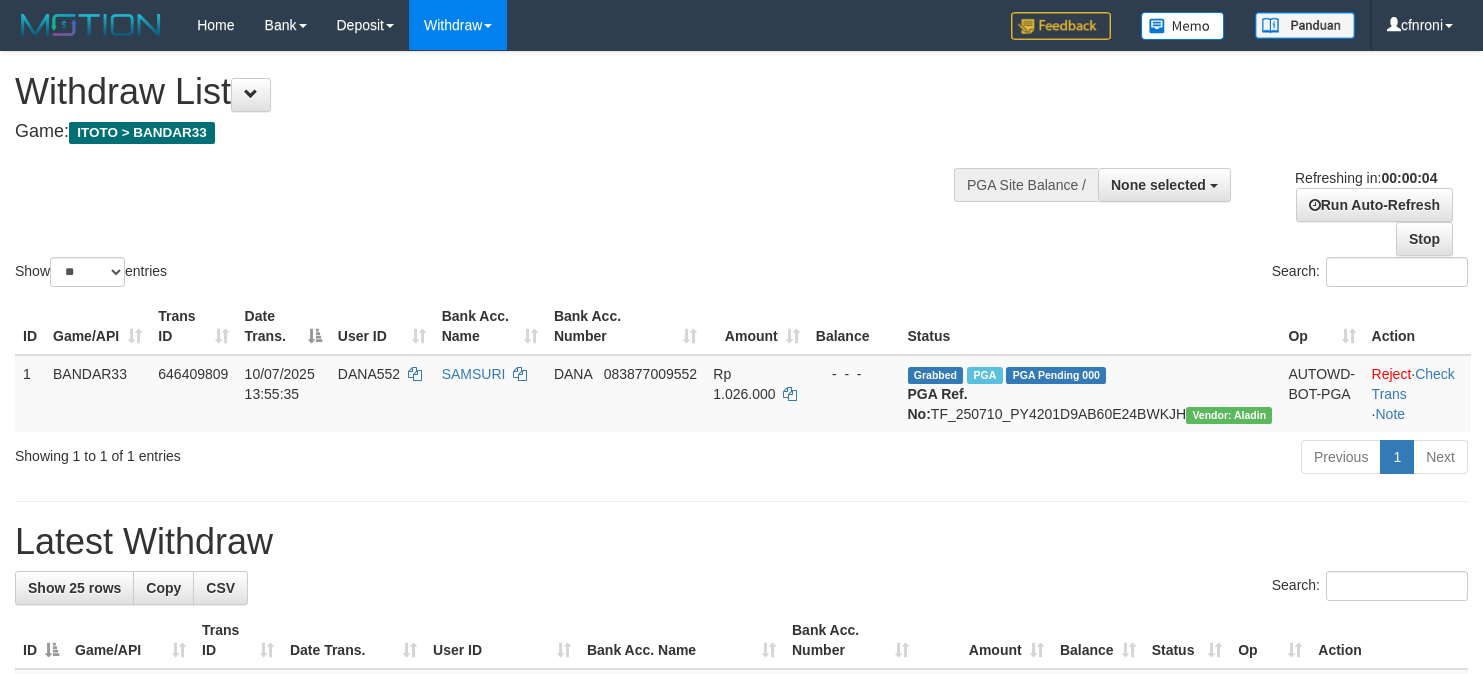 scroll, scrollTop: 0, scrollLeft: 0, axis: both 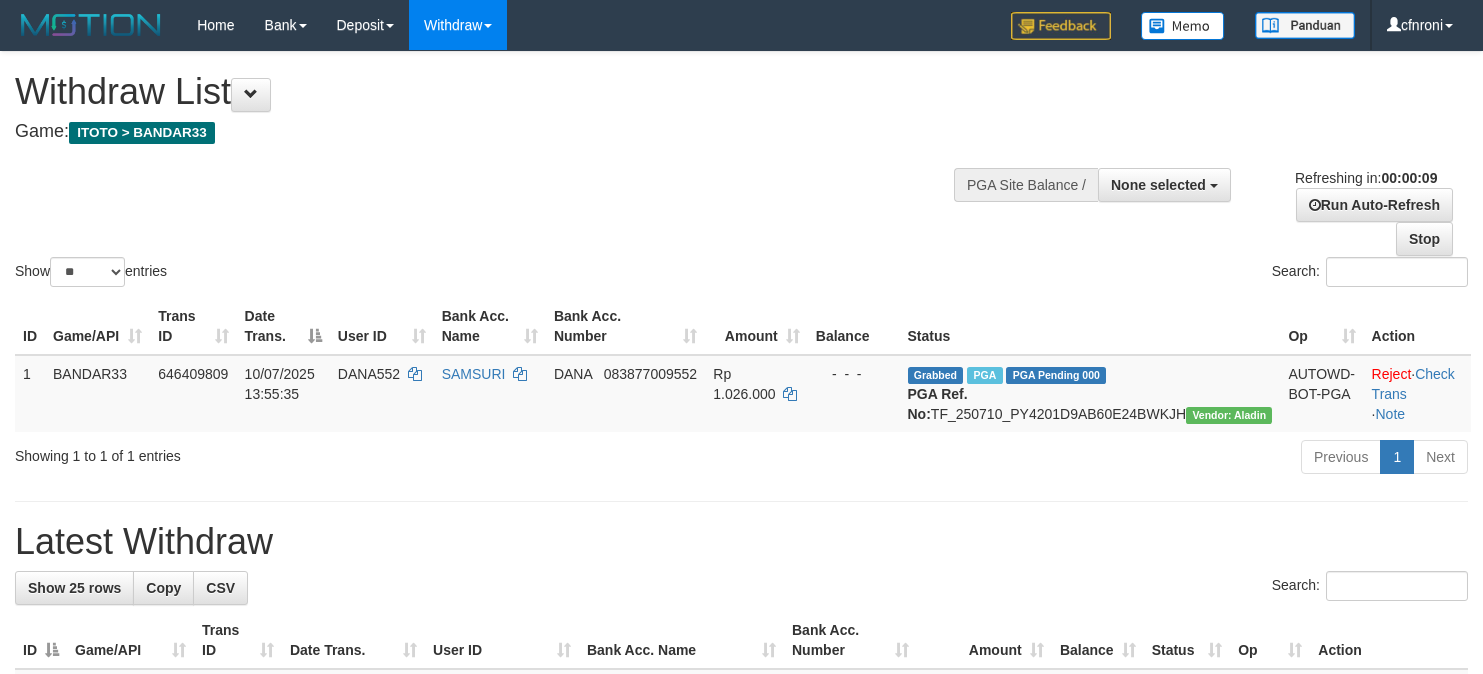 select 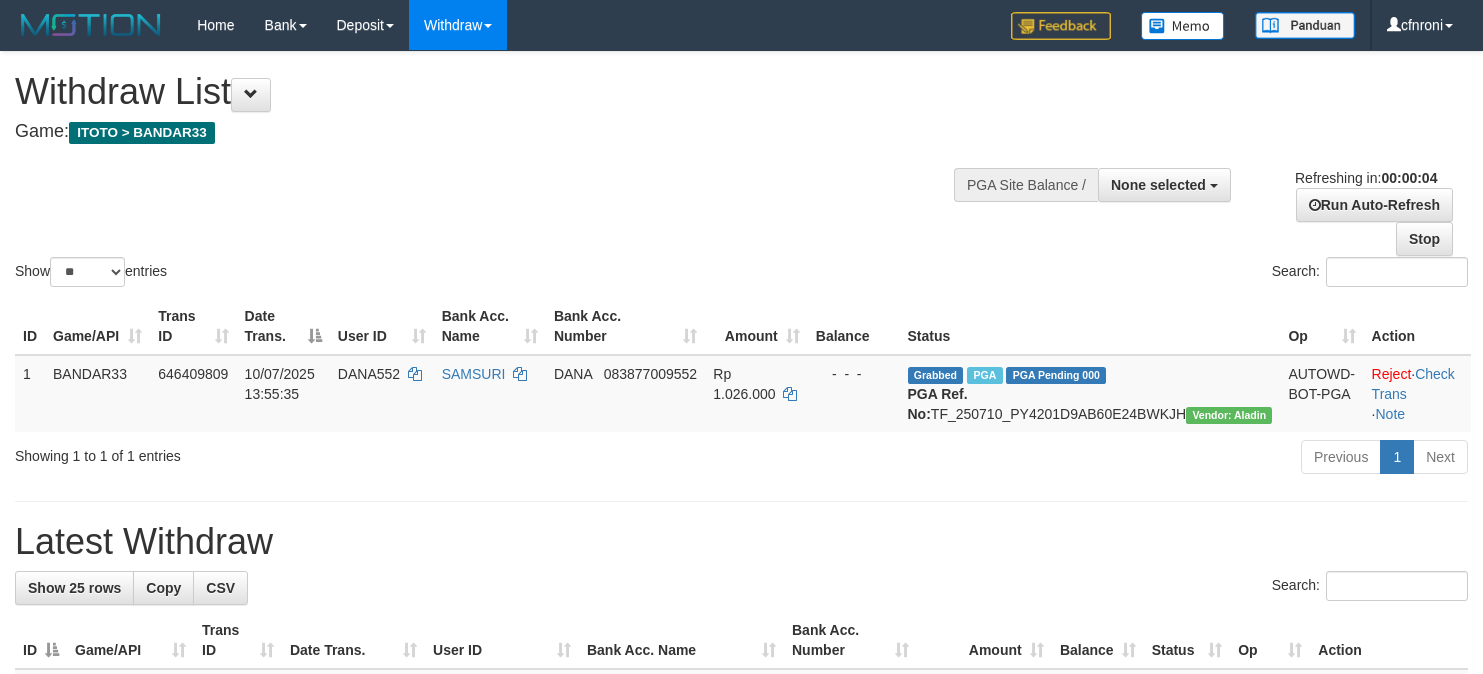 scroll, scrollTop: 0, scrollLeft: 0, axis: both 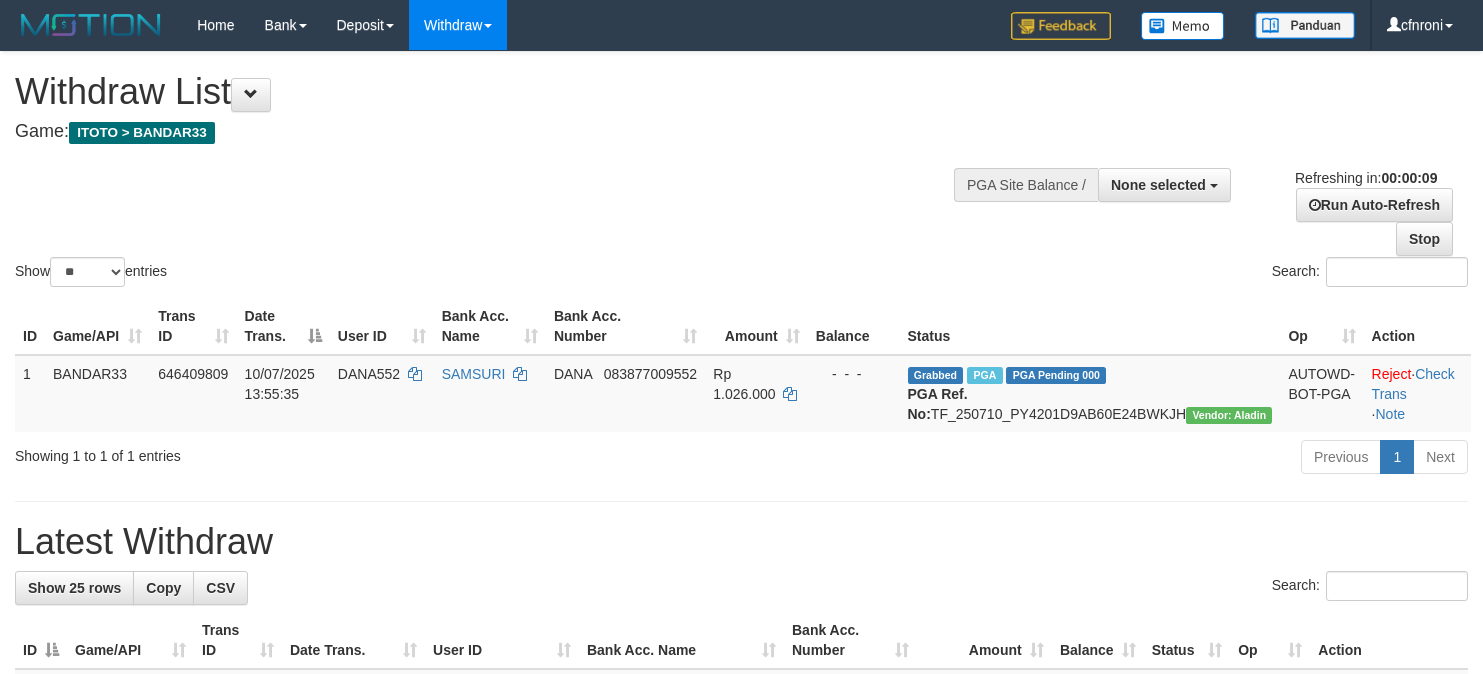 select 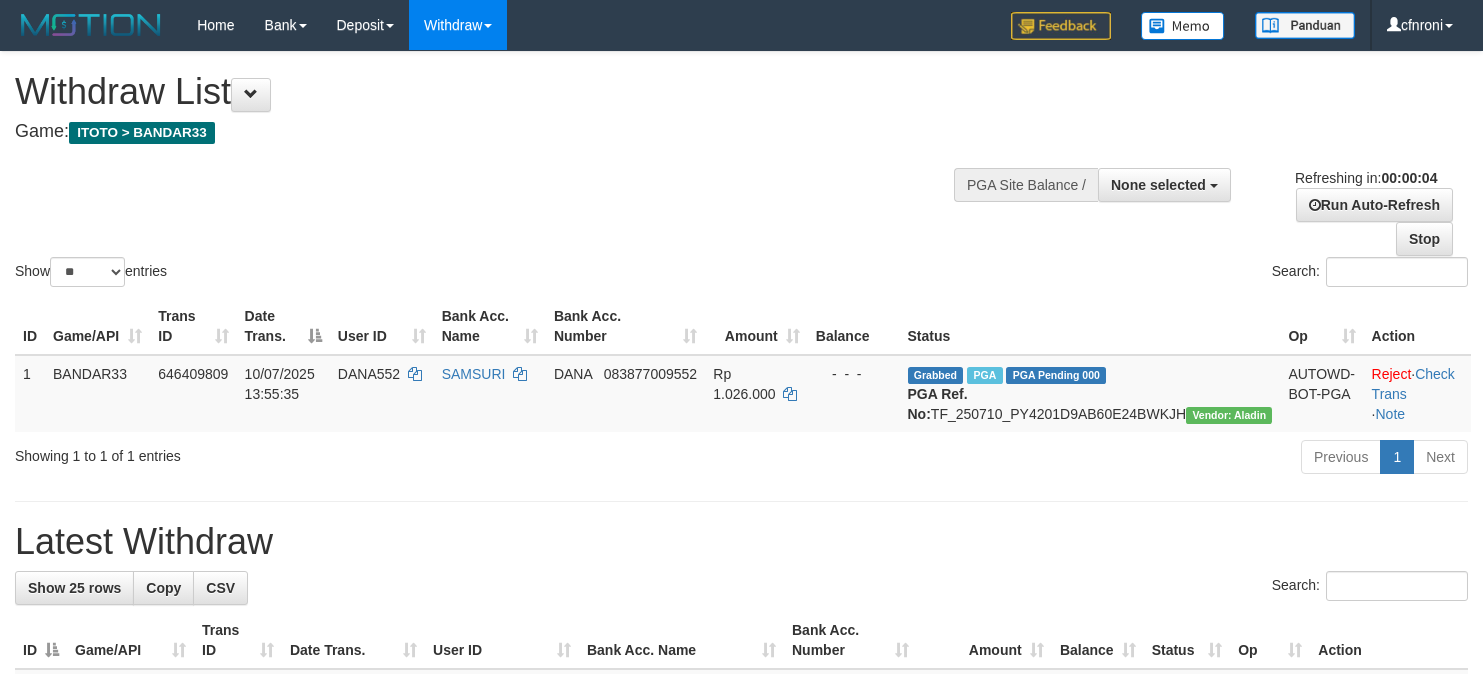 scroll, scrollTop: 0, scrollLeft: 0, axis: both 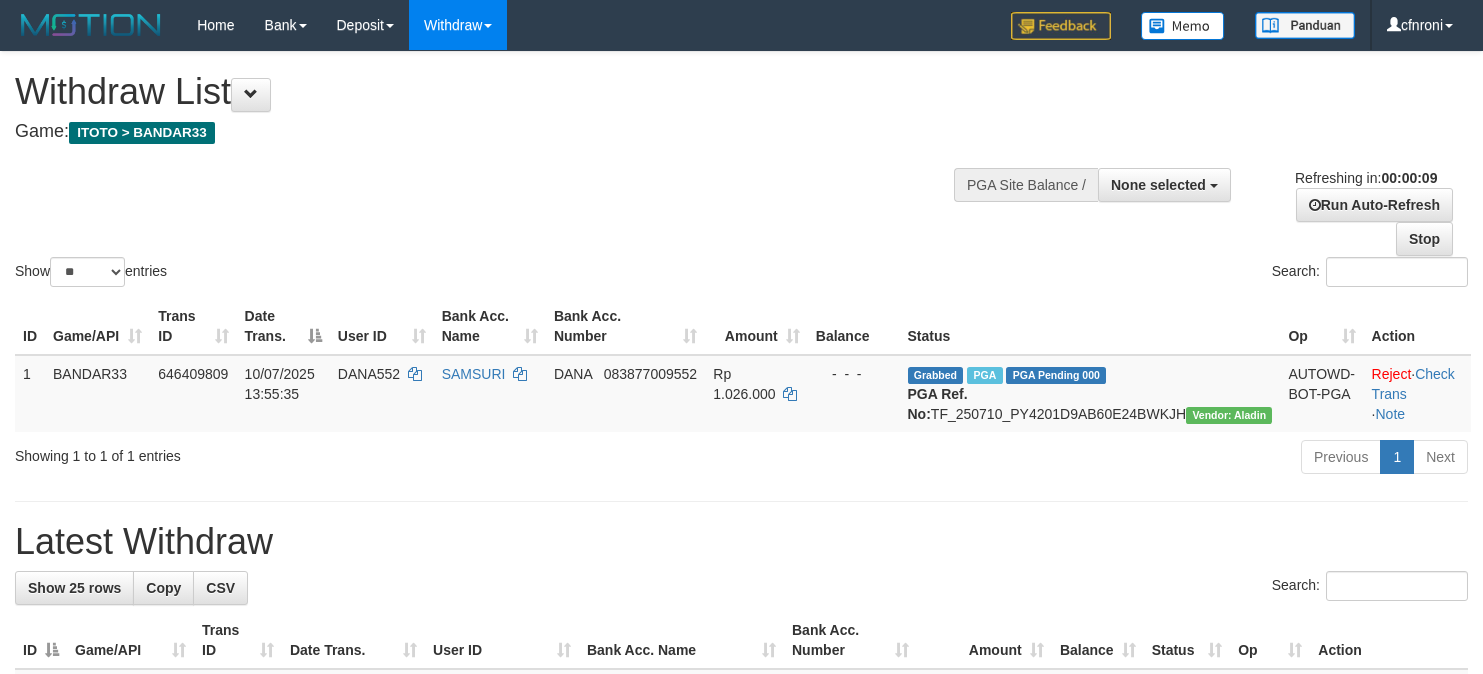 select 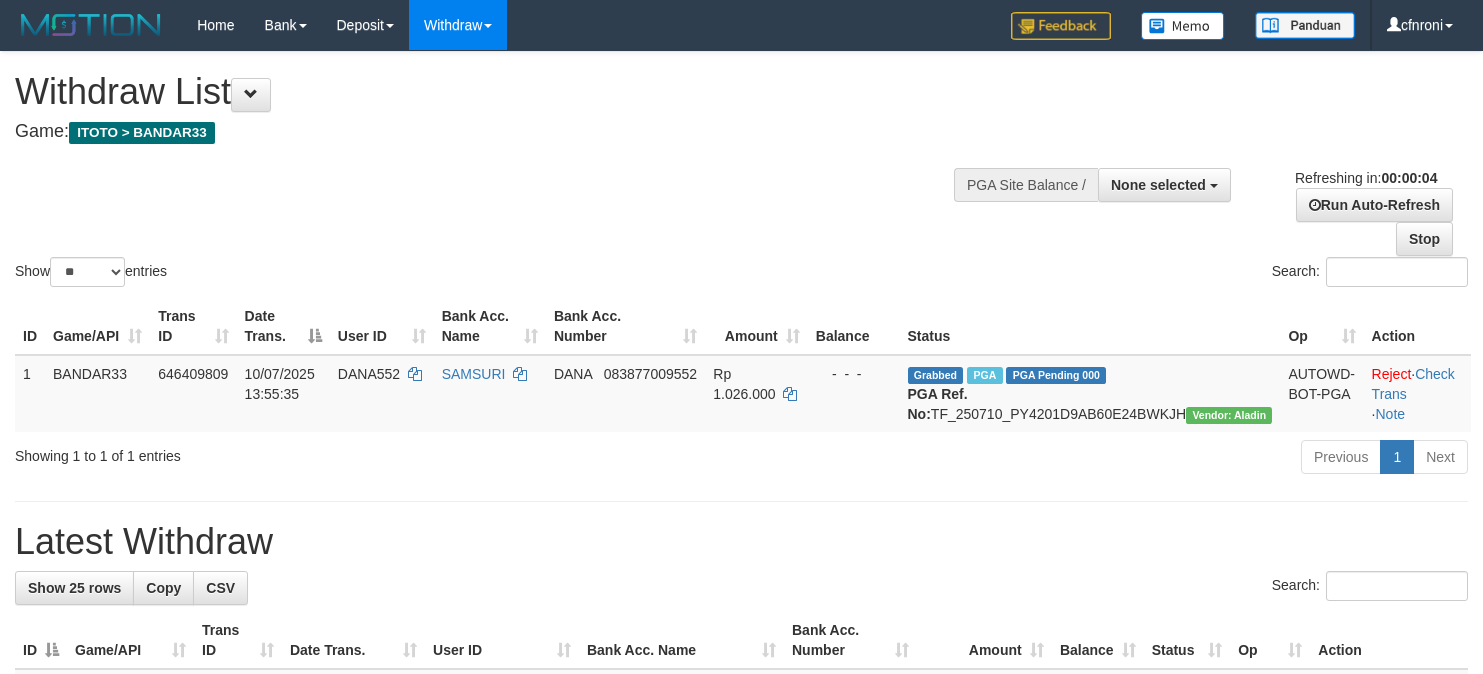 scroll, scrollTop: 0, scrollLeft: 0, axis: both 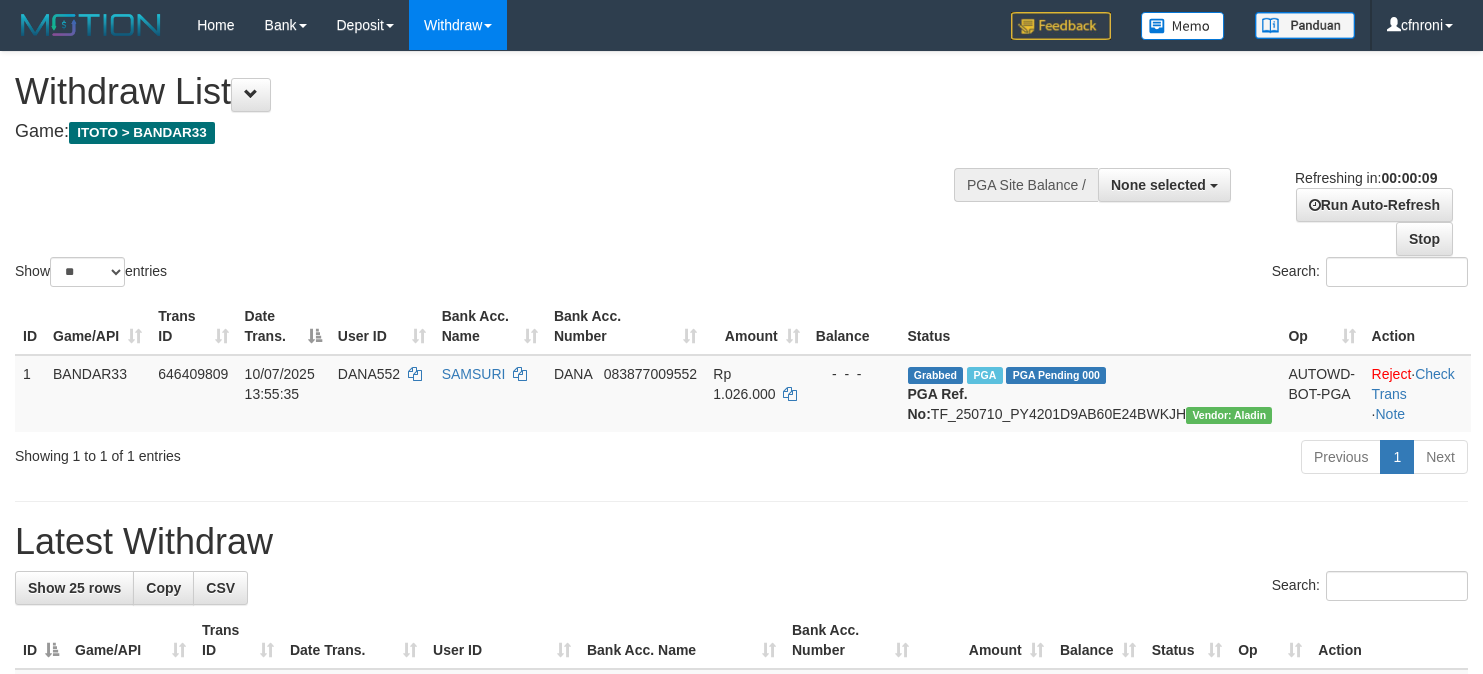 select 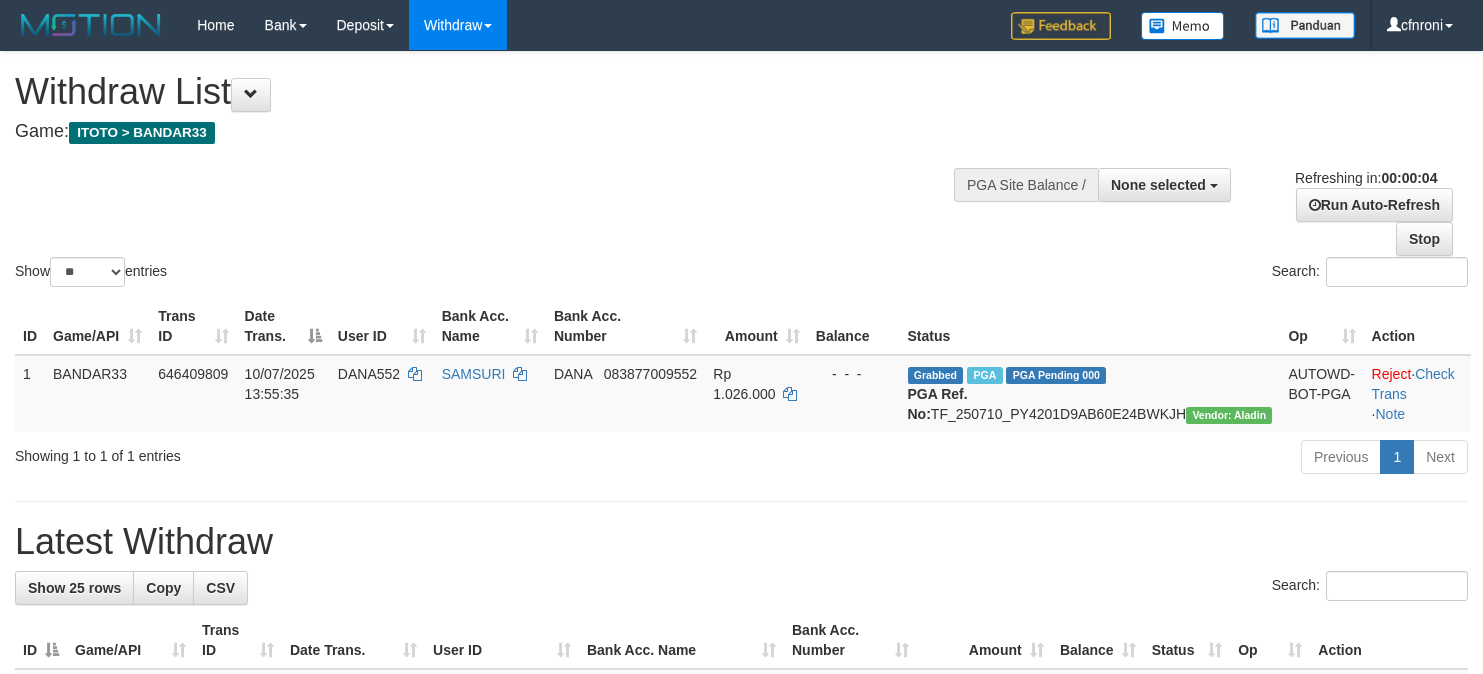scroll, scrollTop: 0, scrollLeft: 0, axis: both 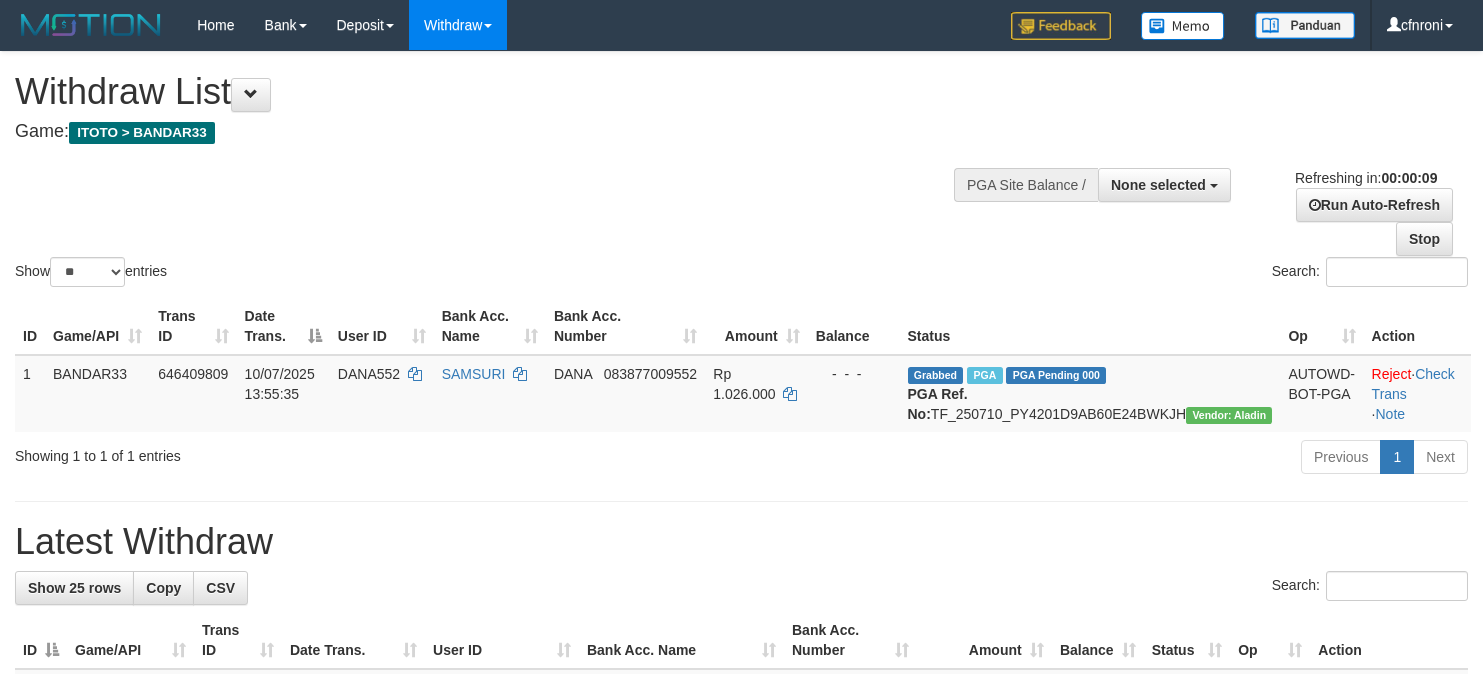 select 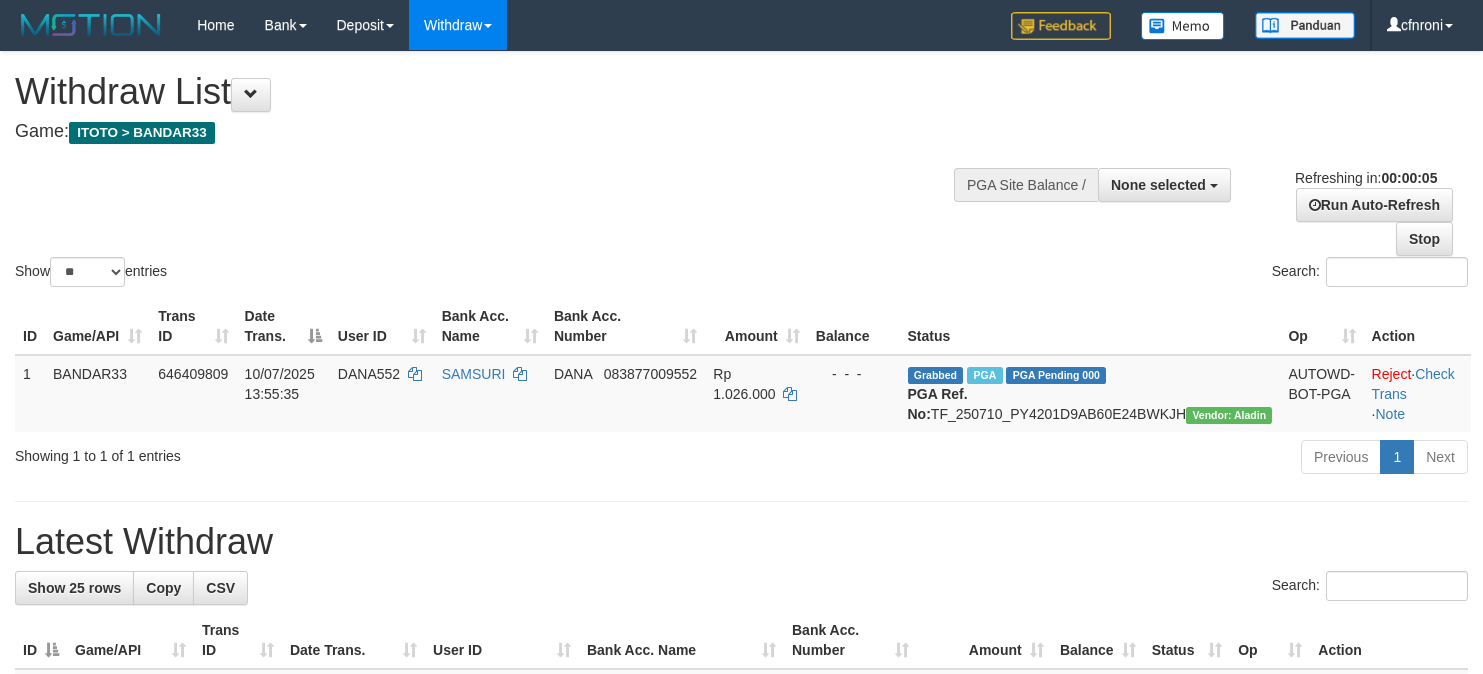 scroll, scrollTop: 0, scrollLeft: 0, axis: both 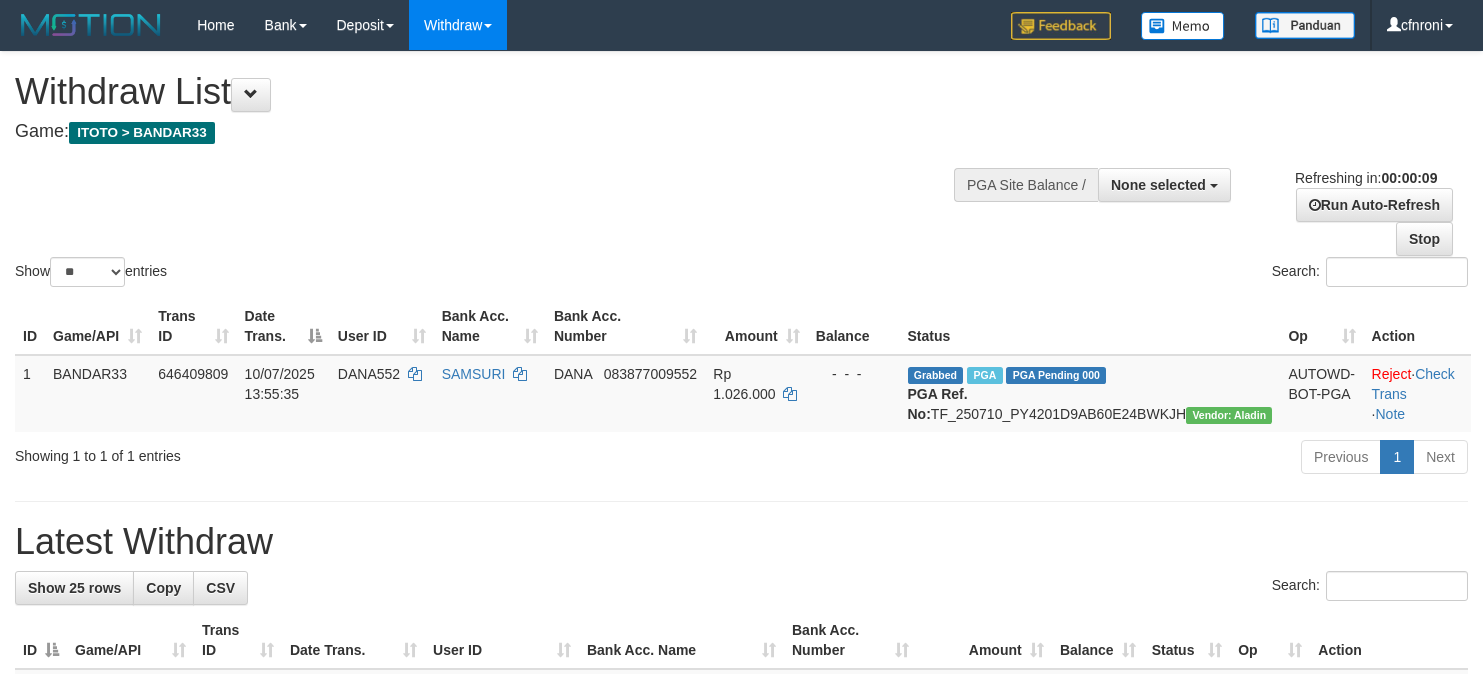 select 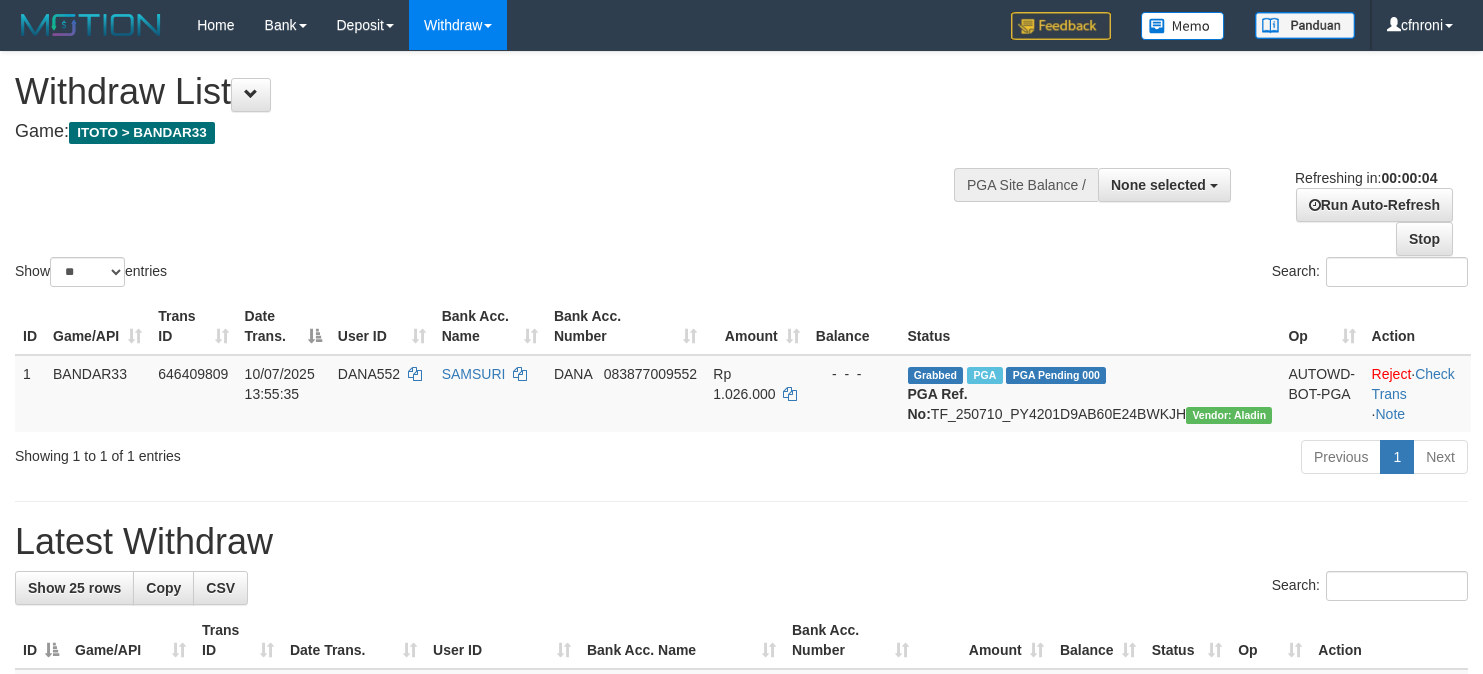 scroll, scrollTop: 0, scrollLeft: 0, axis: both 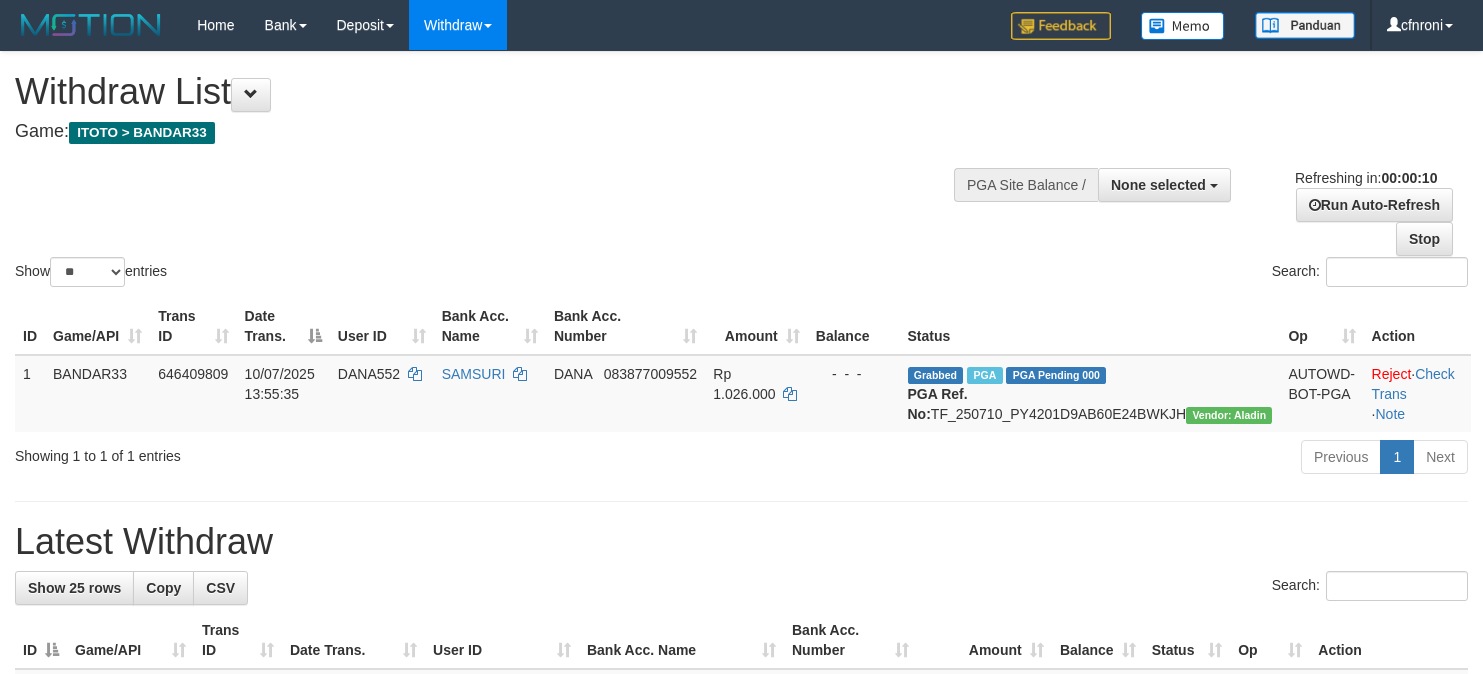 select 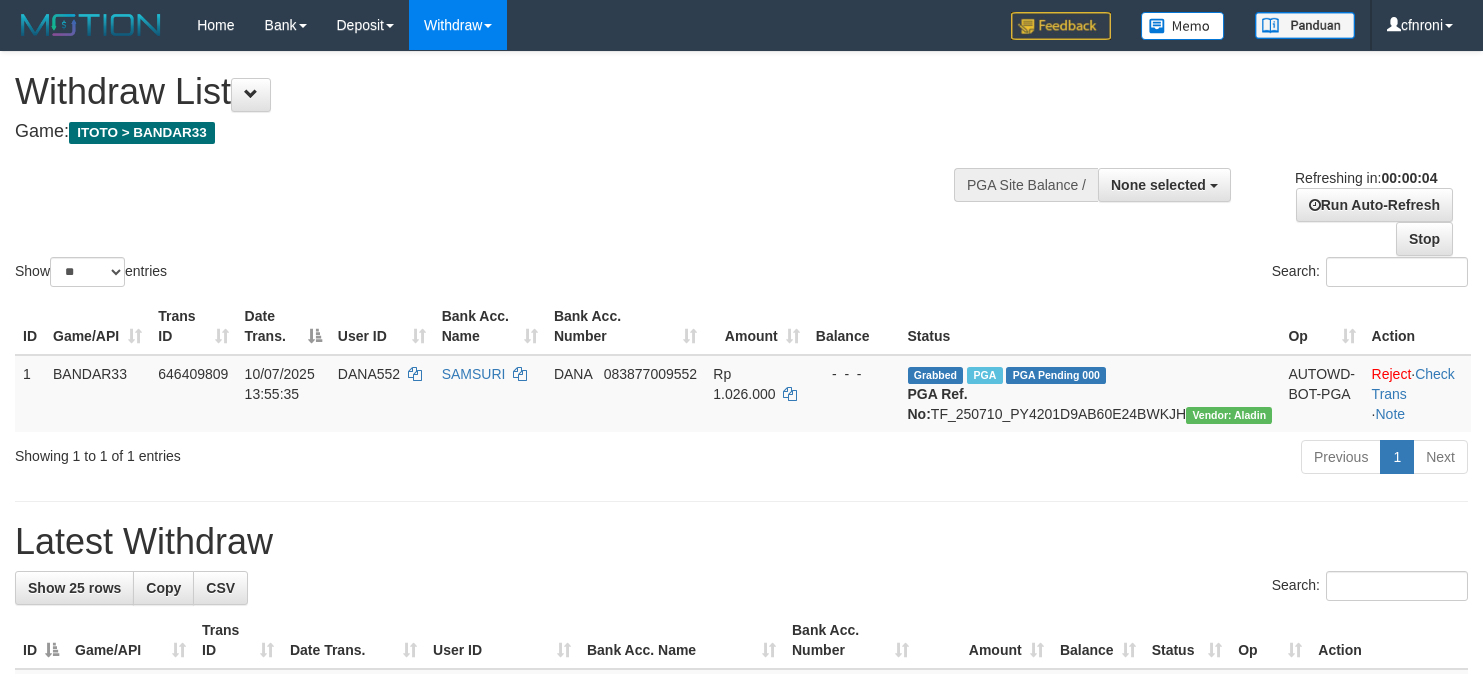 scroll, scrollTop: 0, scrollLeft: 0, axis: both 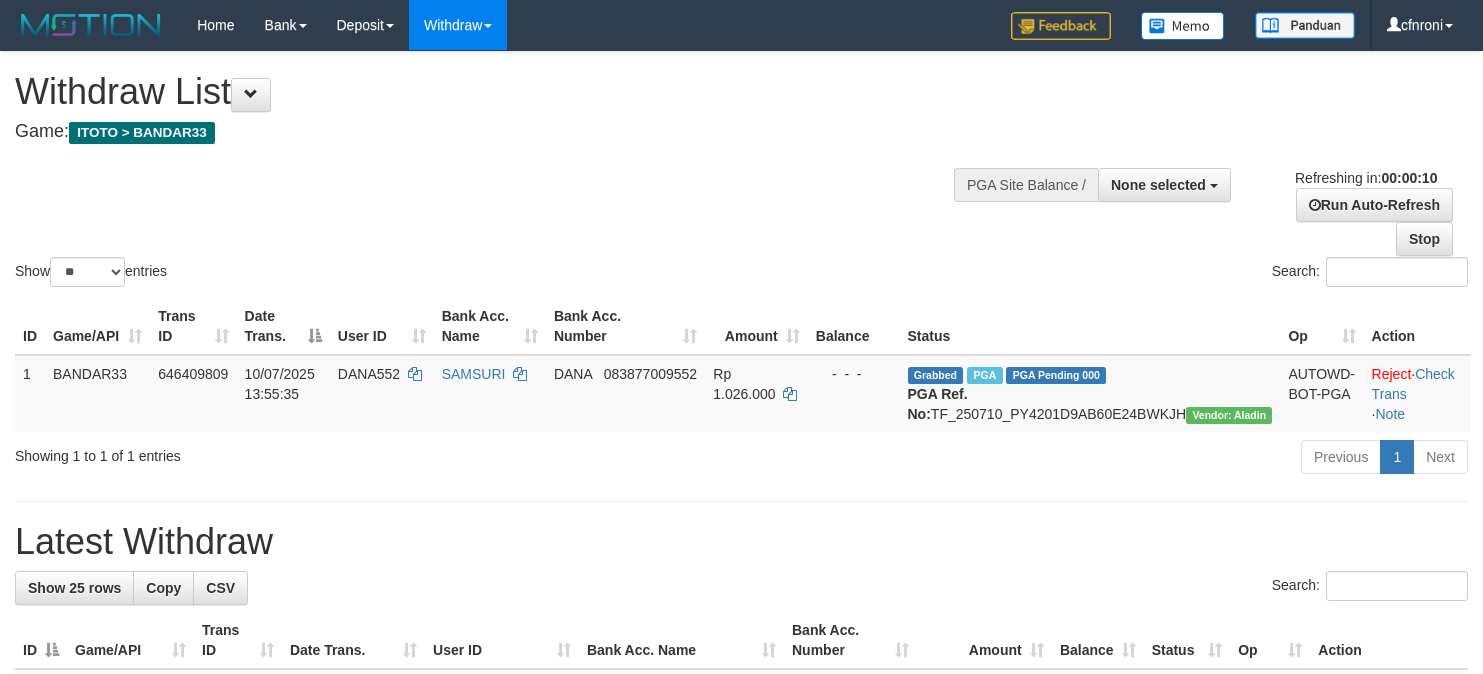 select 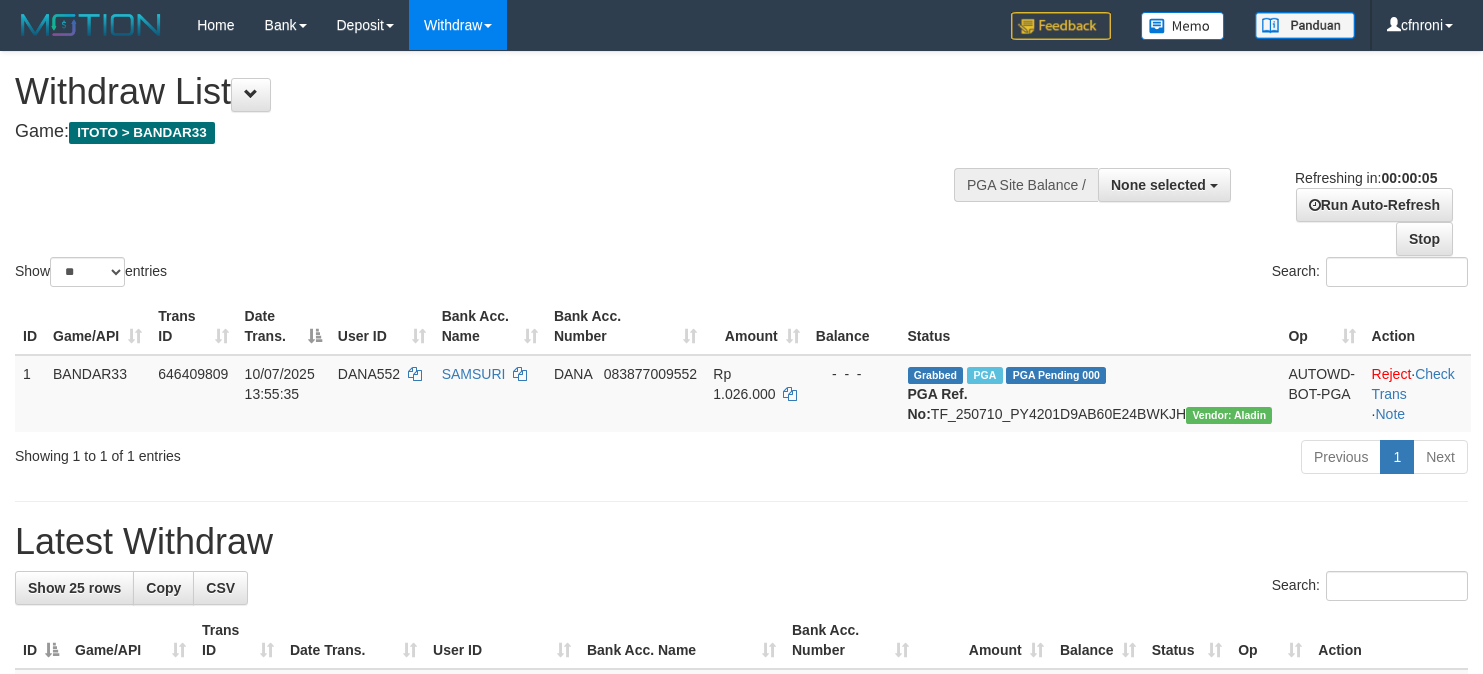 scroll, scrollTop: 0, scrollLeft: 0, axis: both 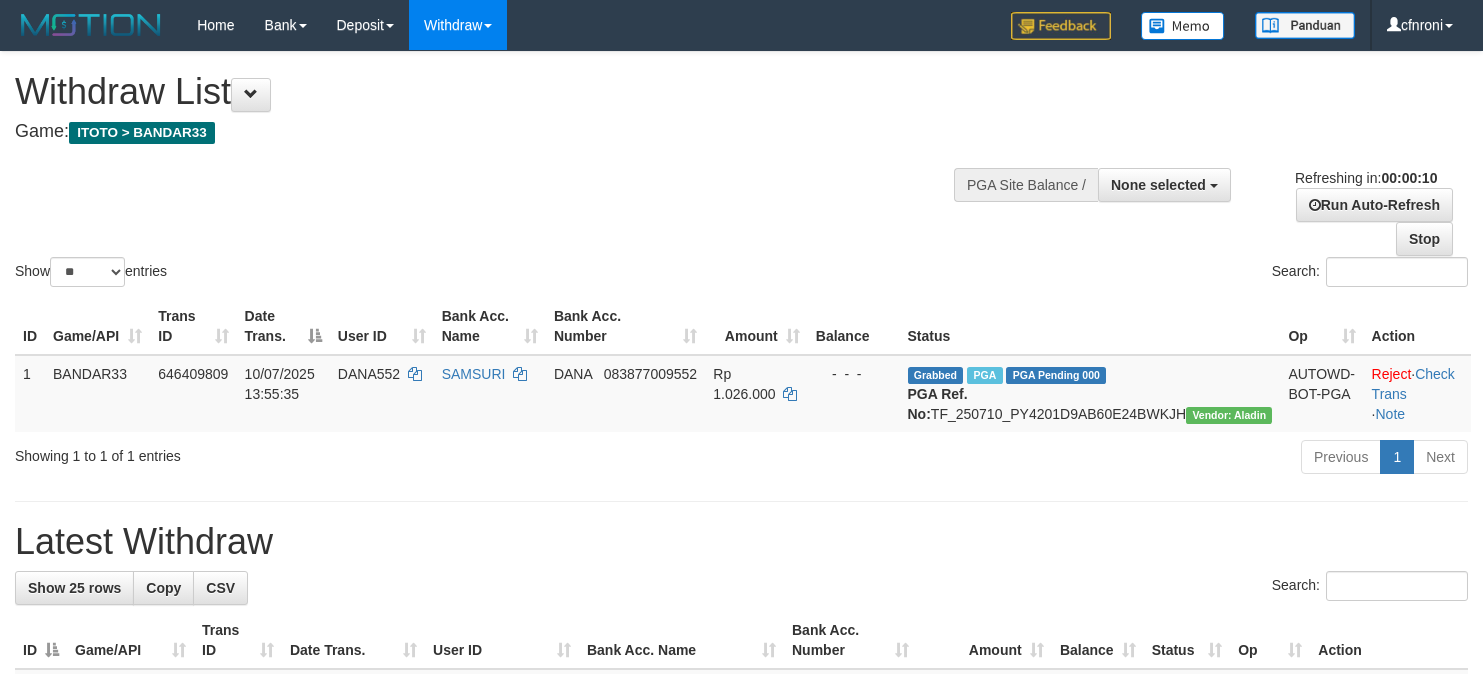 select 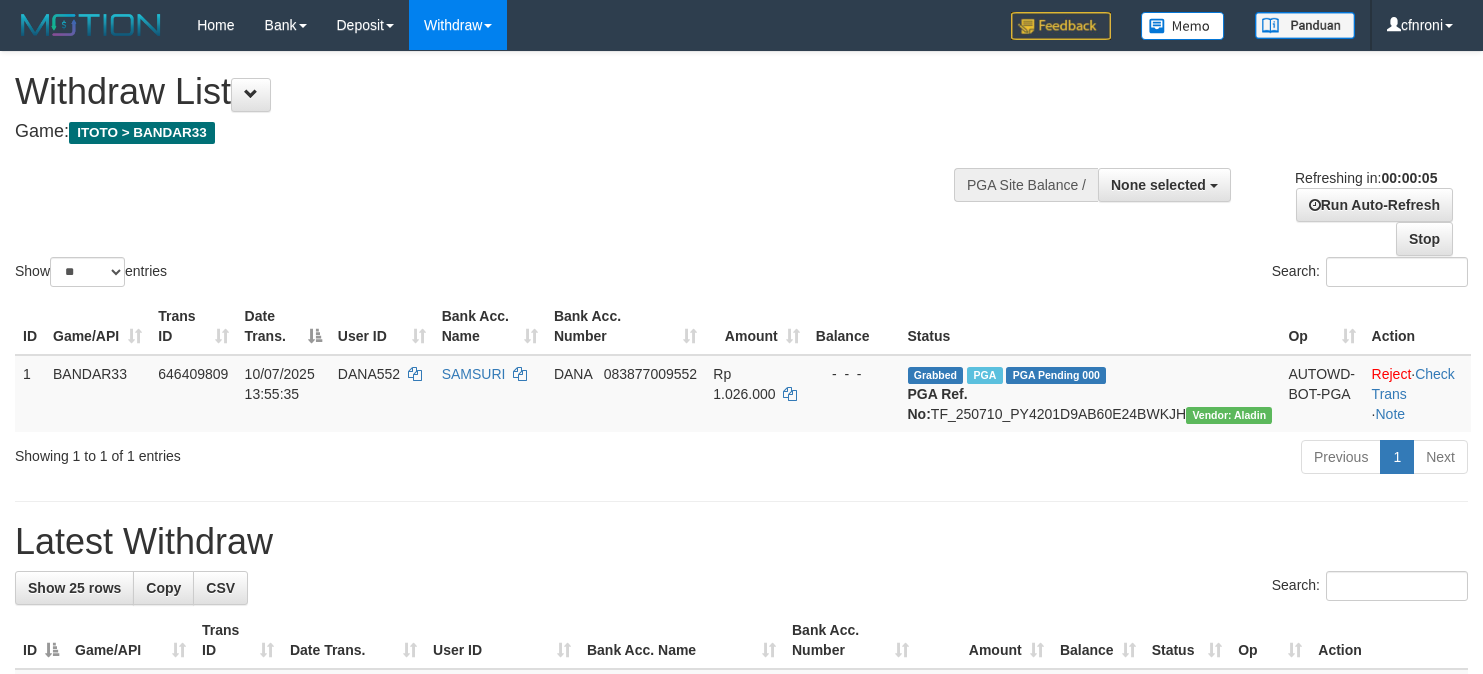 scroll, scrollTop: 0, scrollLeft: 0, axis: both 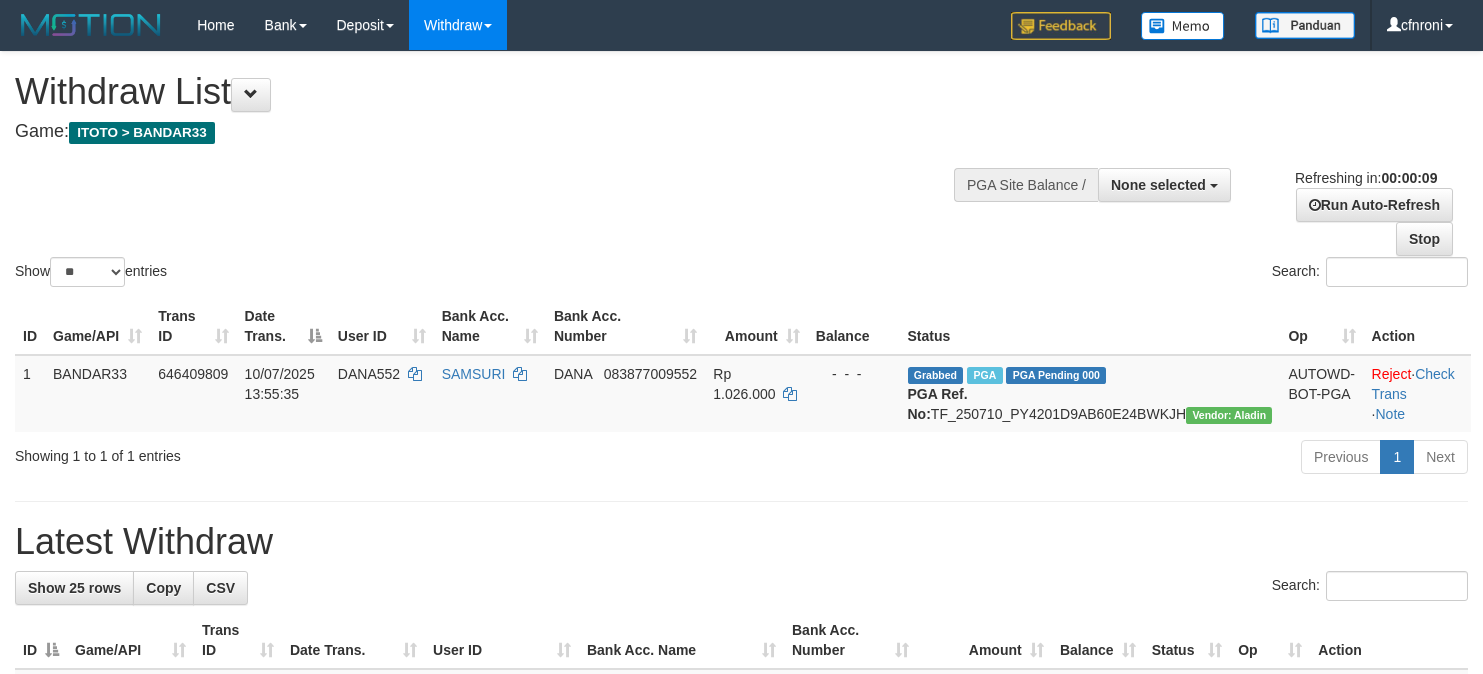 select 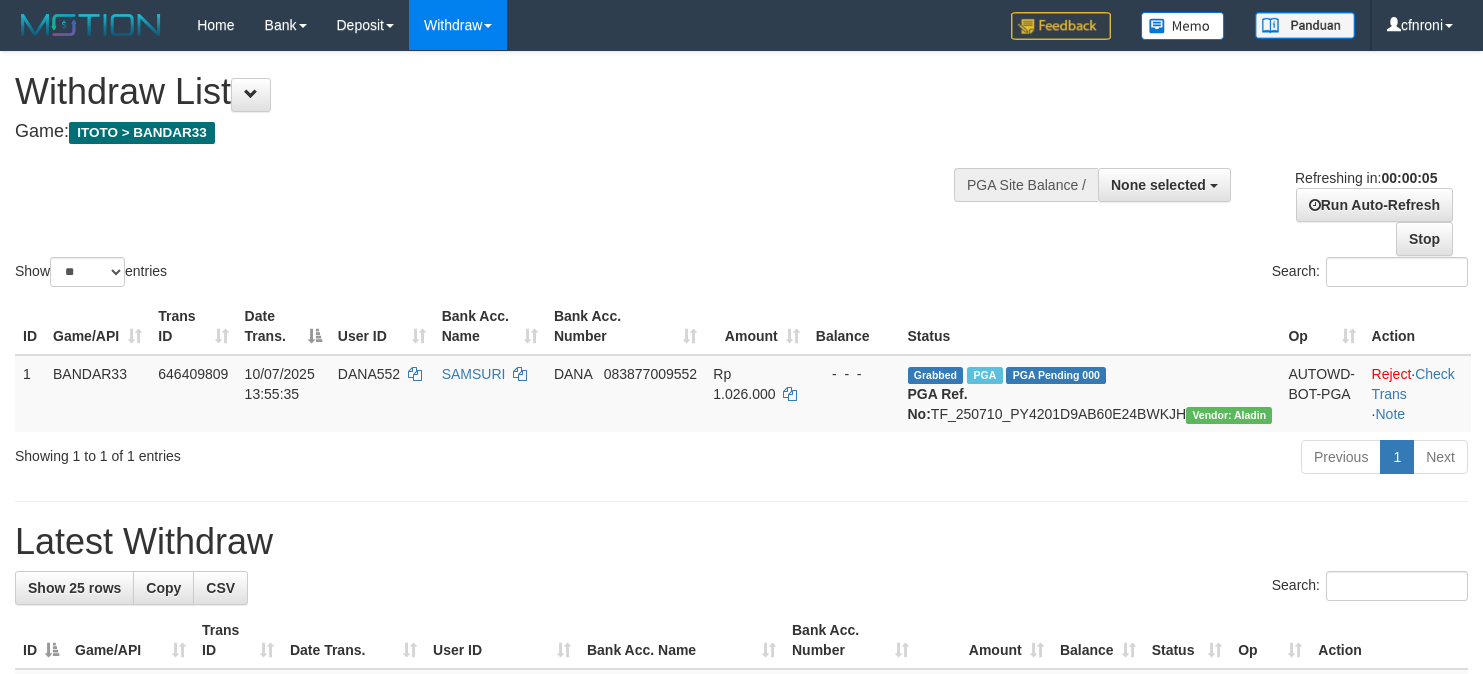 scroll, scrollTop: 0, scrollLeft: 0, axis: both 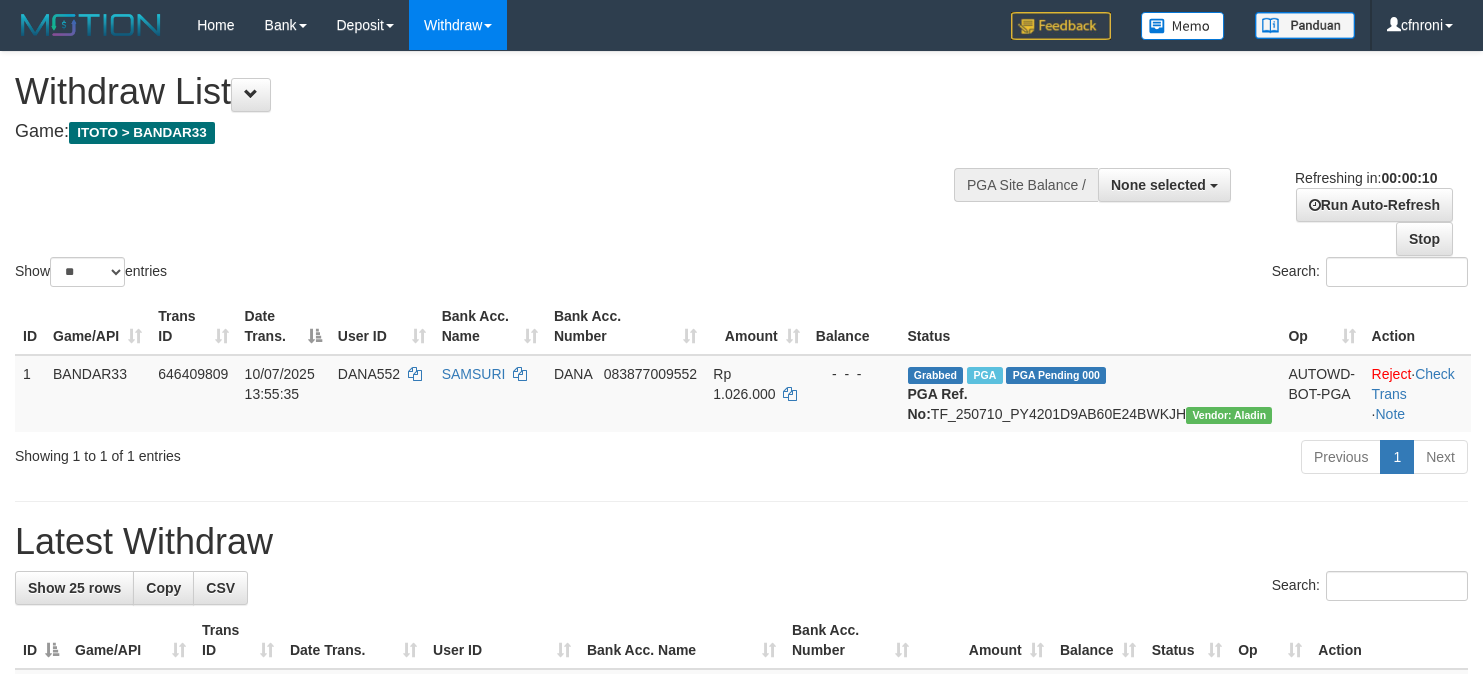 select 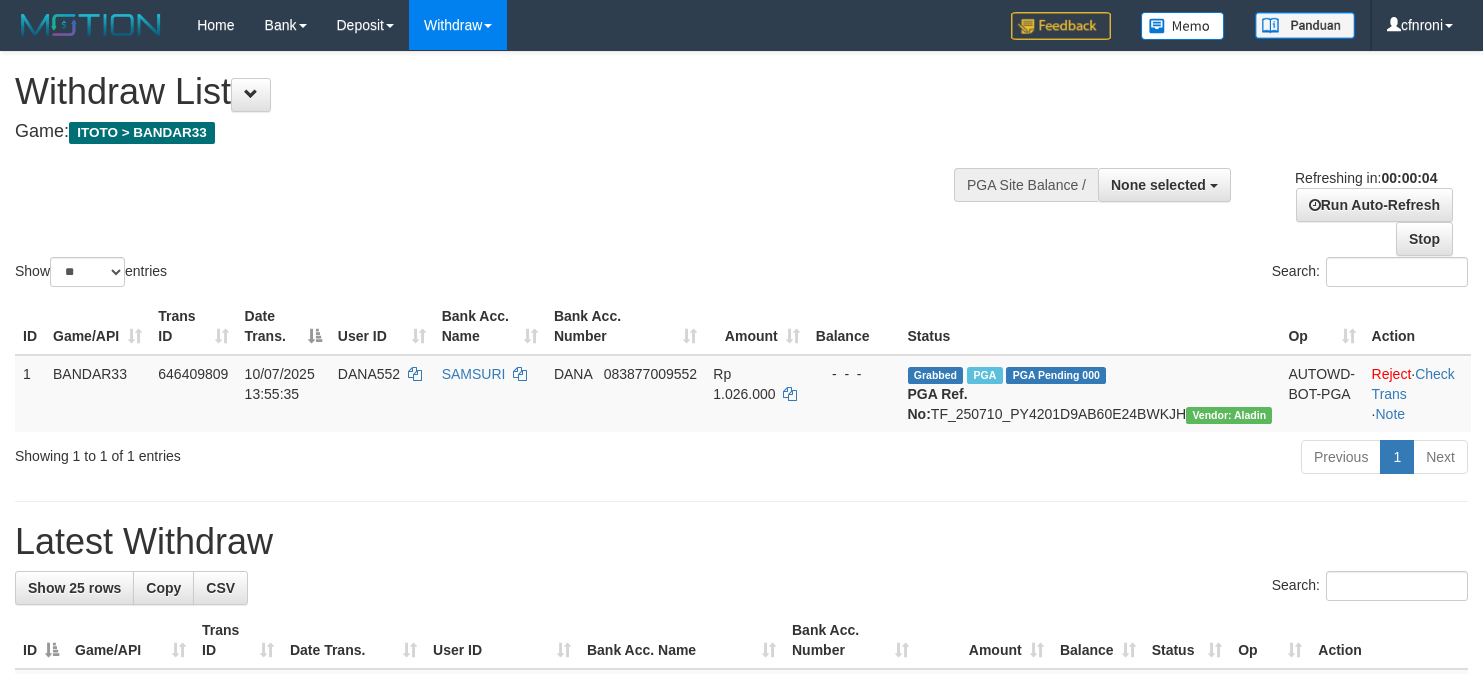 scroll, scrollTop: 0, scrollLeft: 0, axis: both 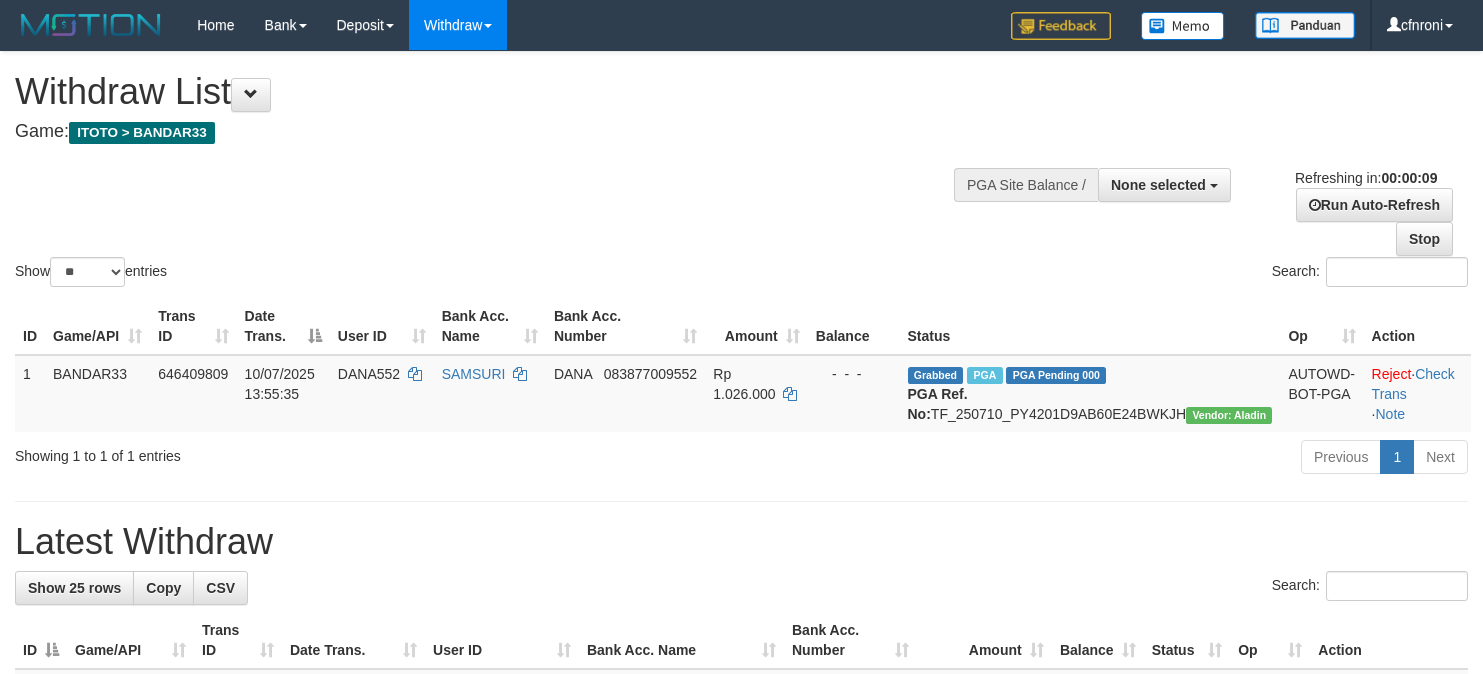select 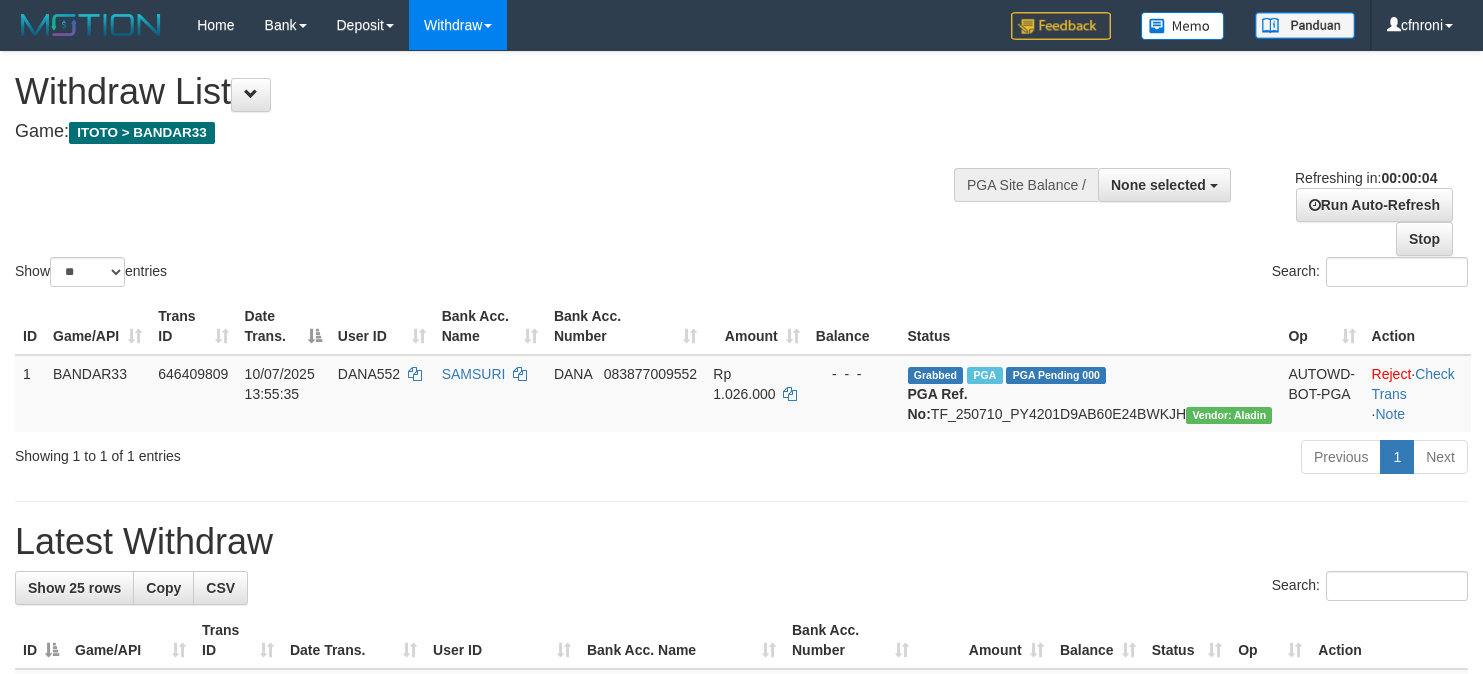 scroll, scrollTop: 0, scrollLeft: 0, axis: both 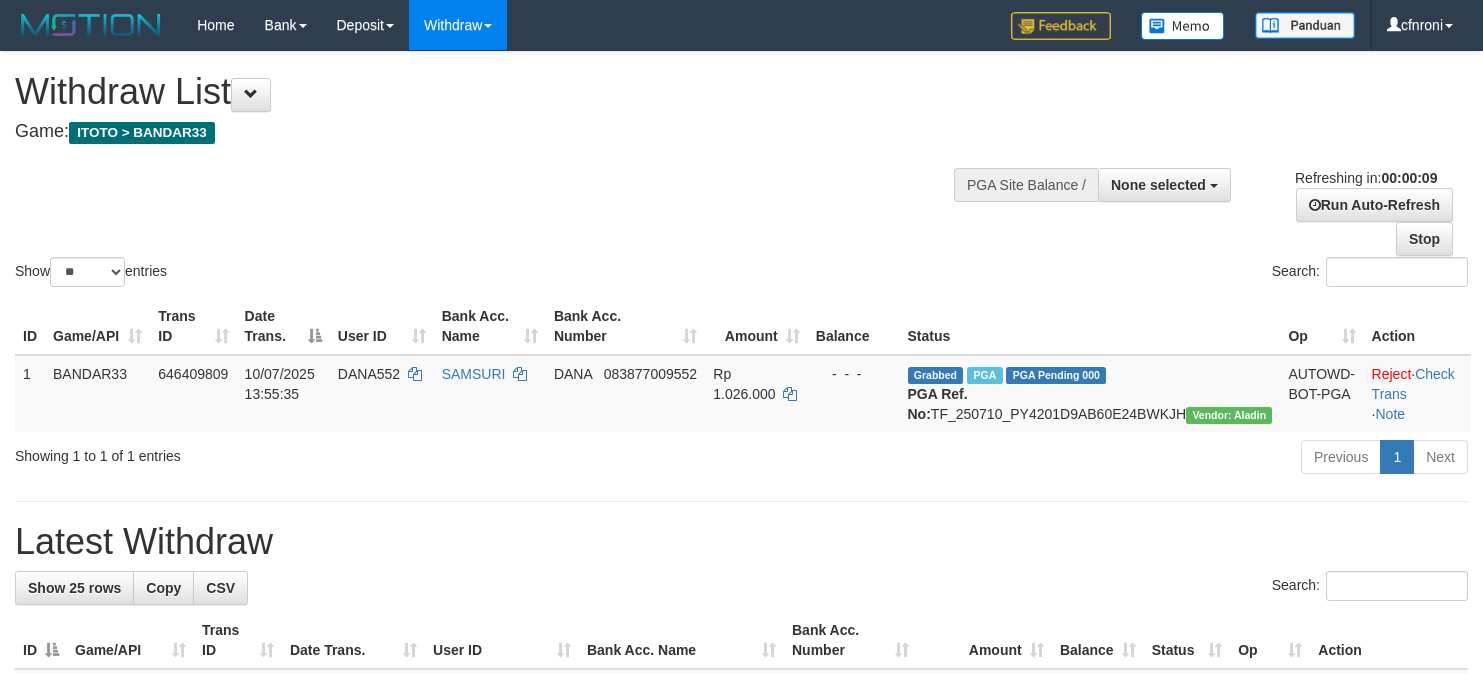 select 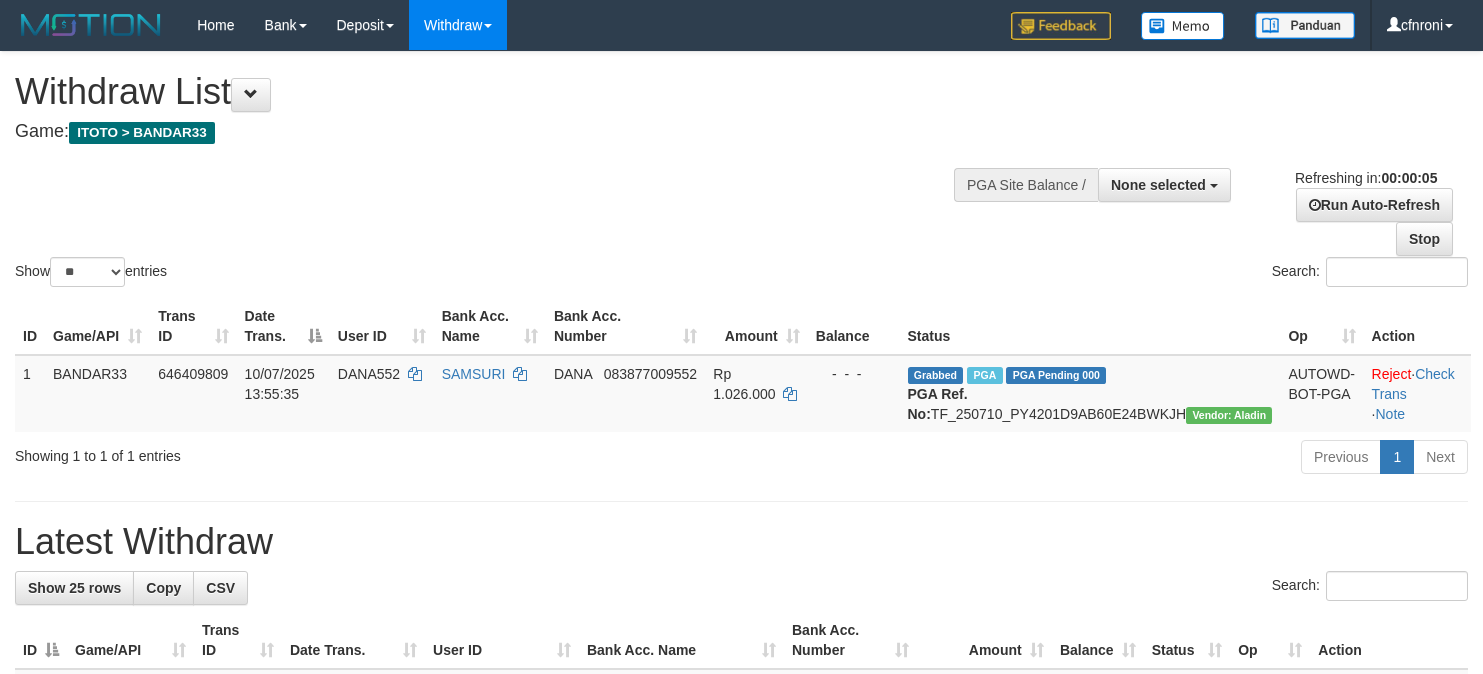 scroll, scrollTop: 0, scrollLeft: 0, axis: both 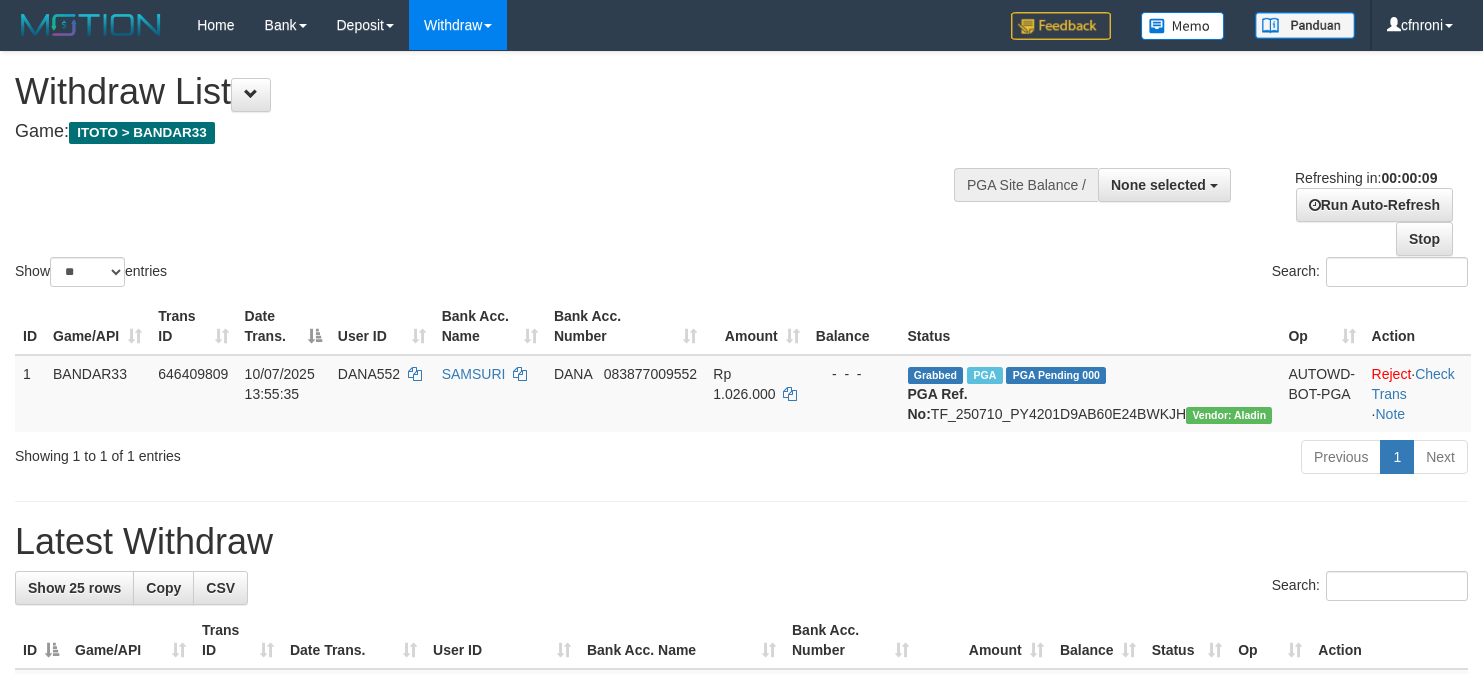 select 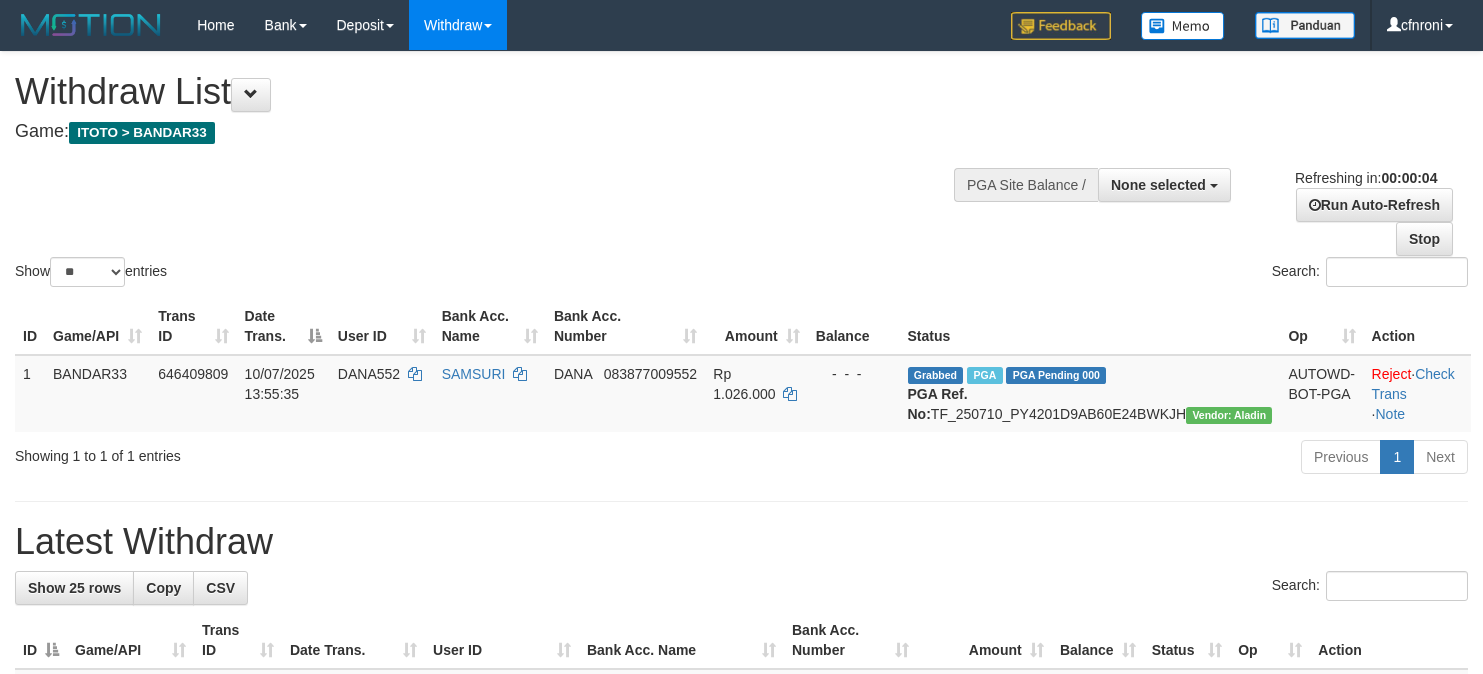 scroll, scrollTop: 0, scrollLeft: 0, axis: both 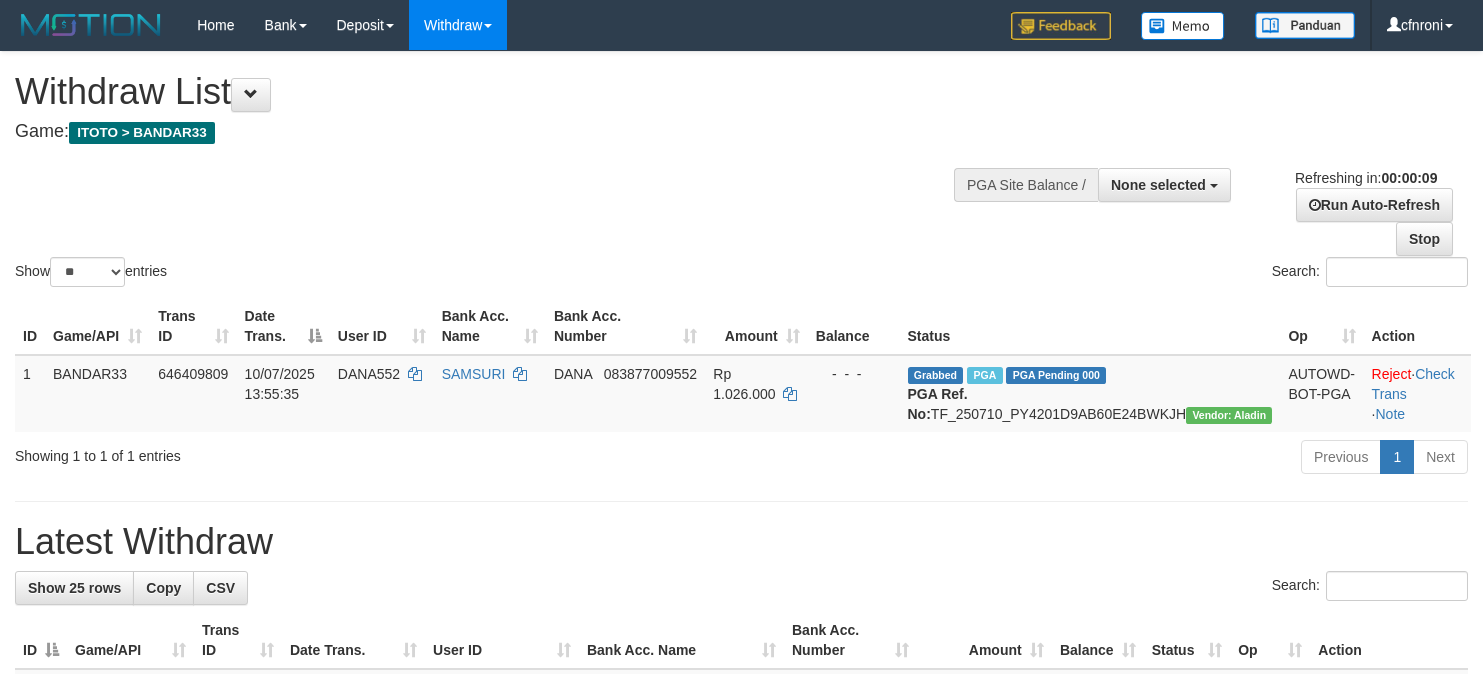 select 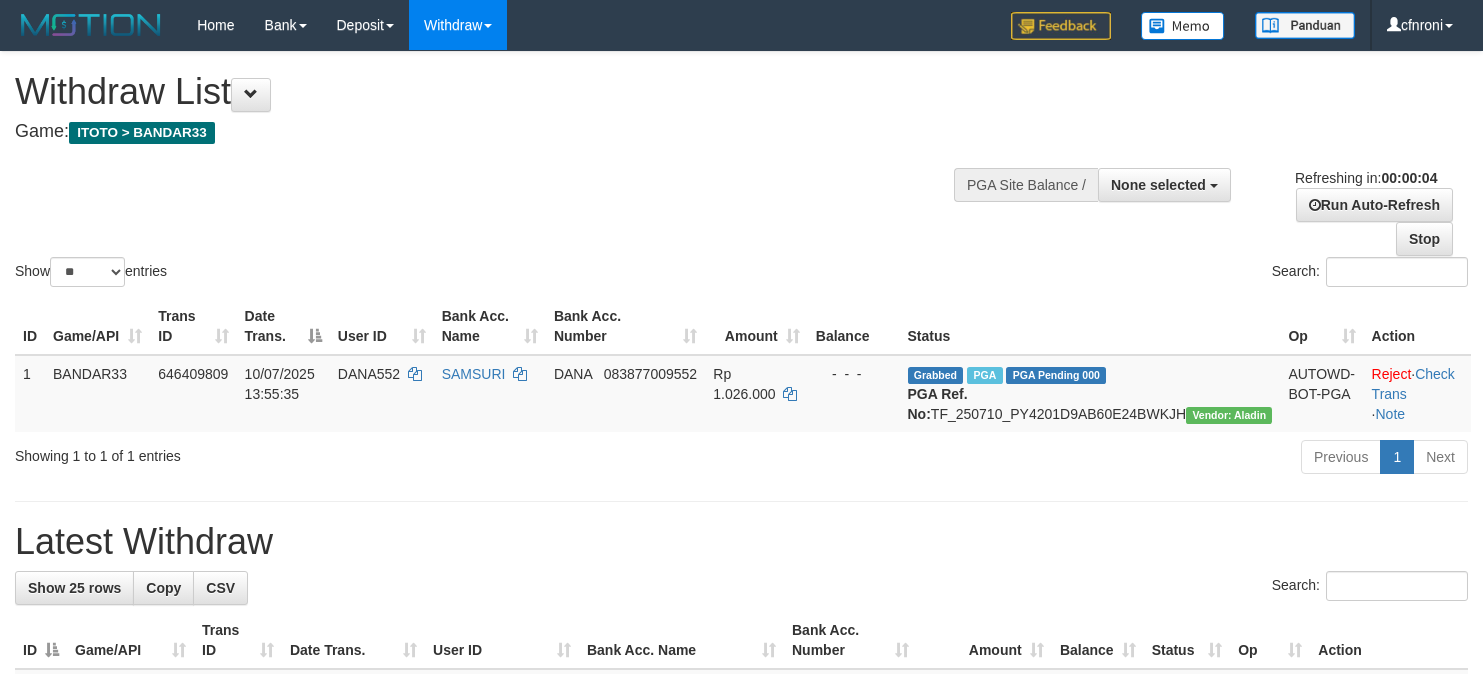 scroll, scrollTop: 0, scrollLeft: 0, axis: both 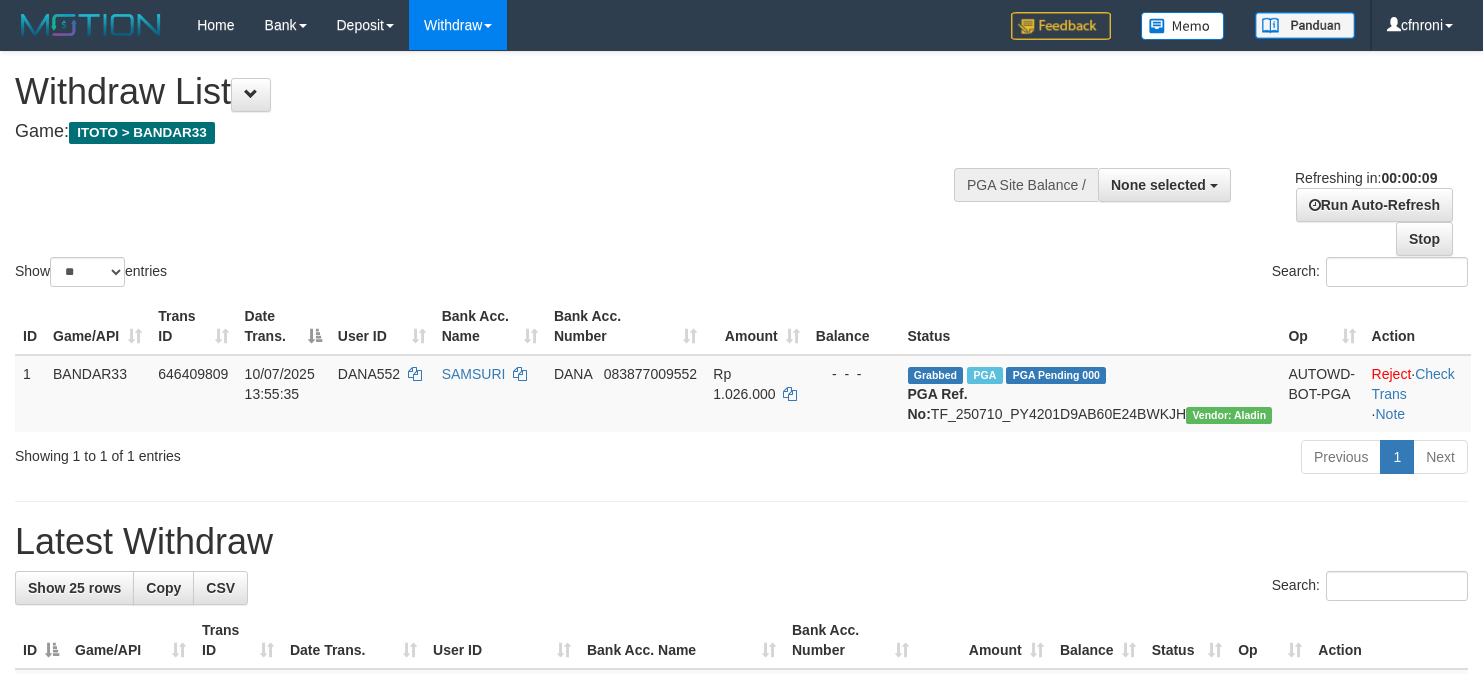 select 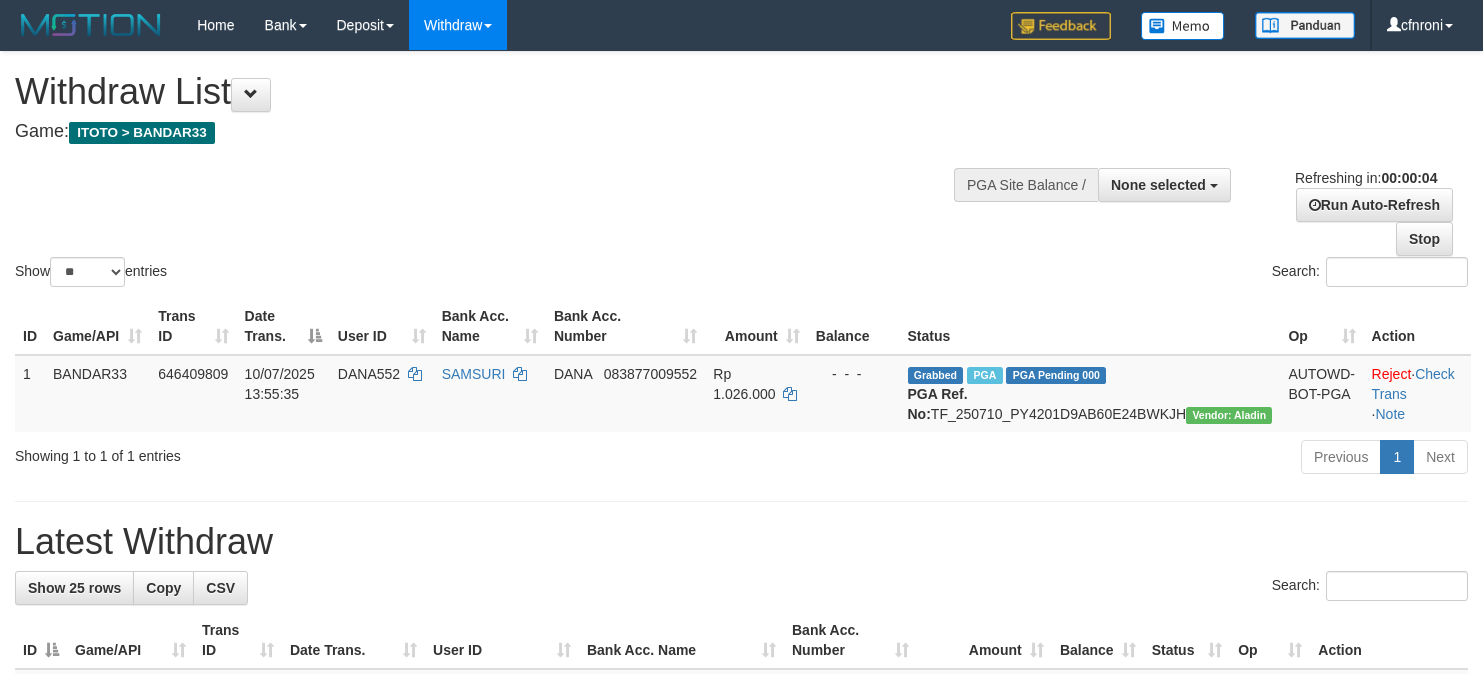 scroll, scrollTop: 0, scrollLeft: 0, axis: both 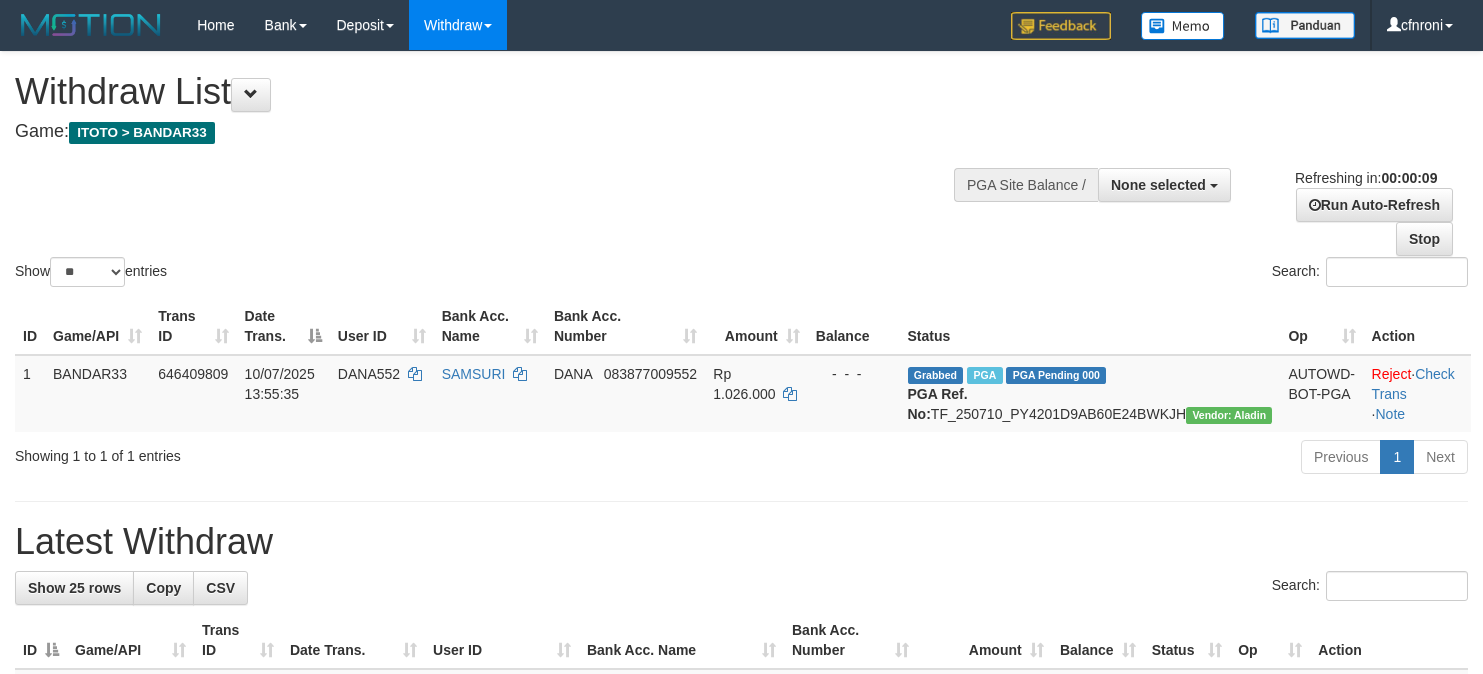 select 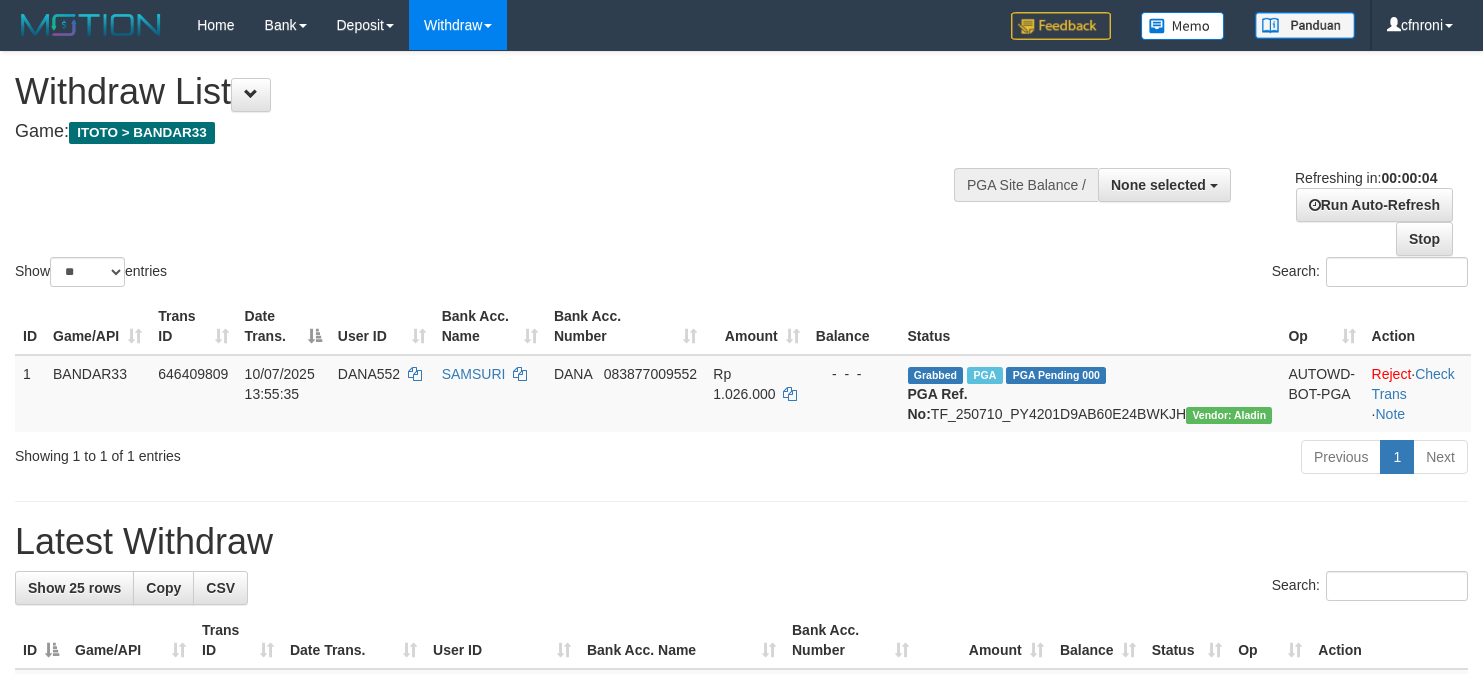 scroll, scrollTop: 0, scrollLeft: 0, axis: both 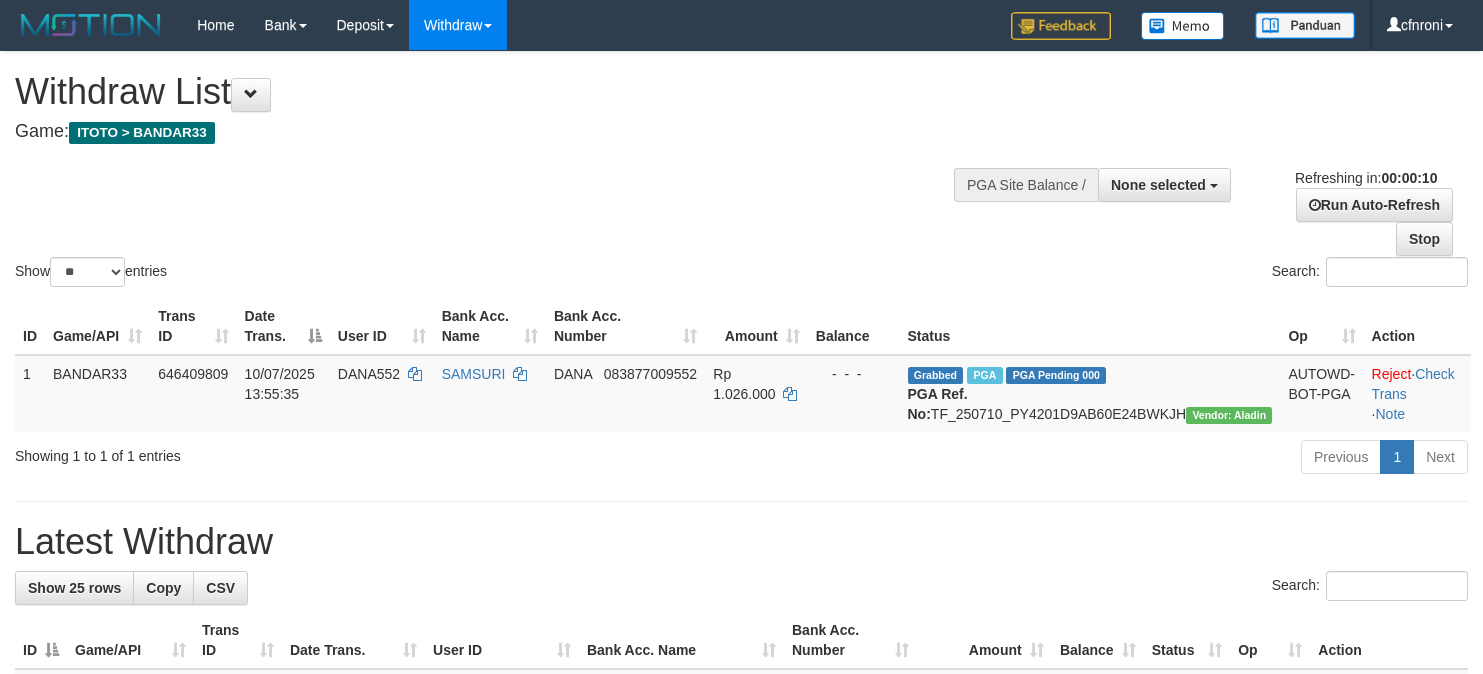 select 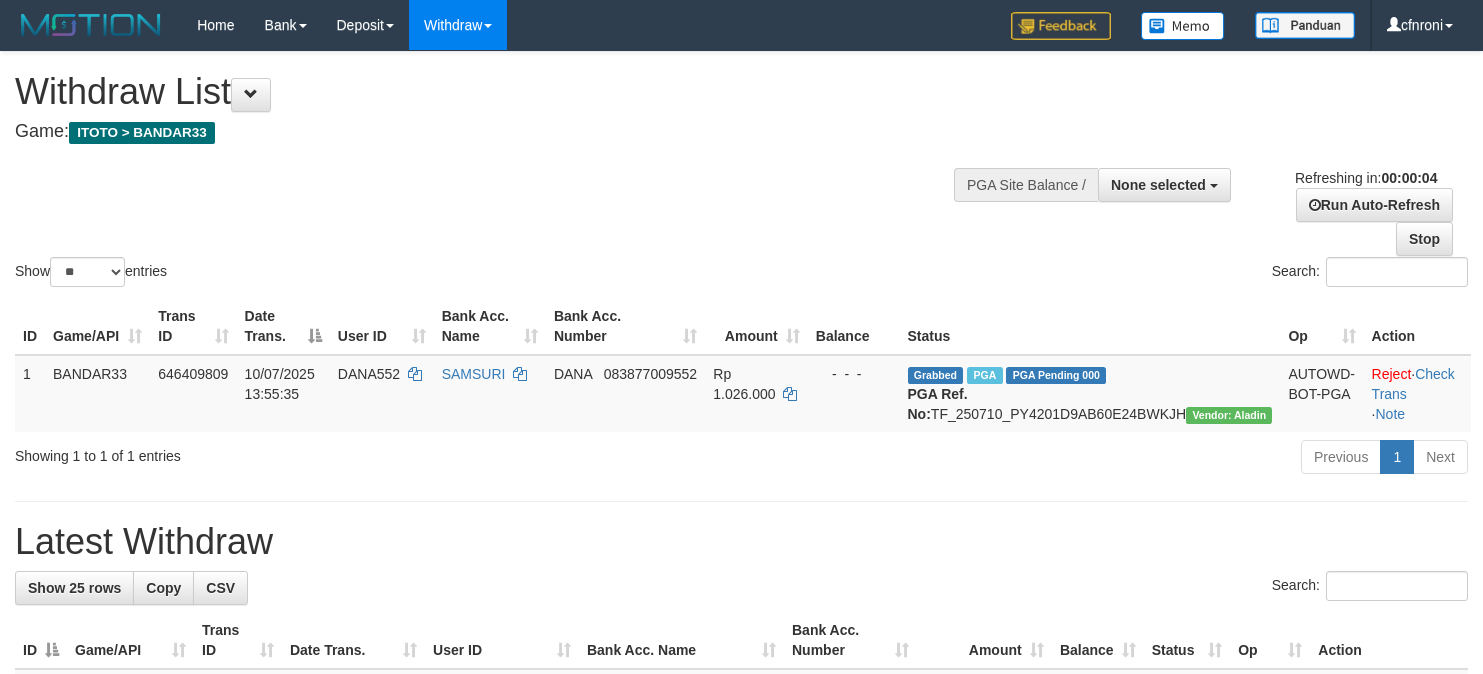 scroll, scrollTop: 0, scrollLeft: 0, axis: both 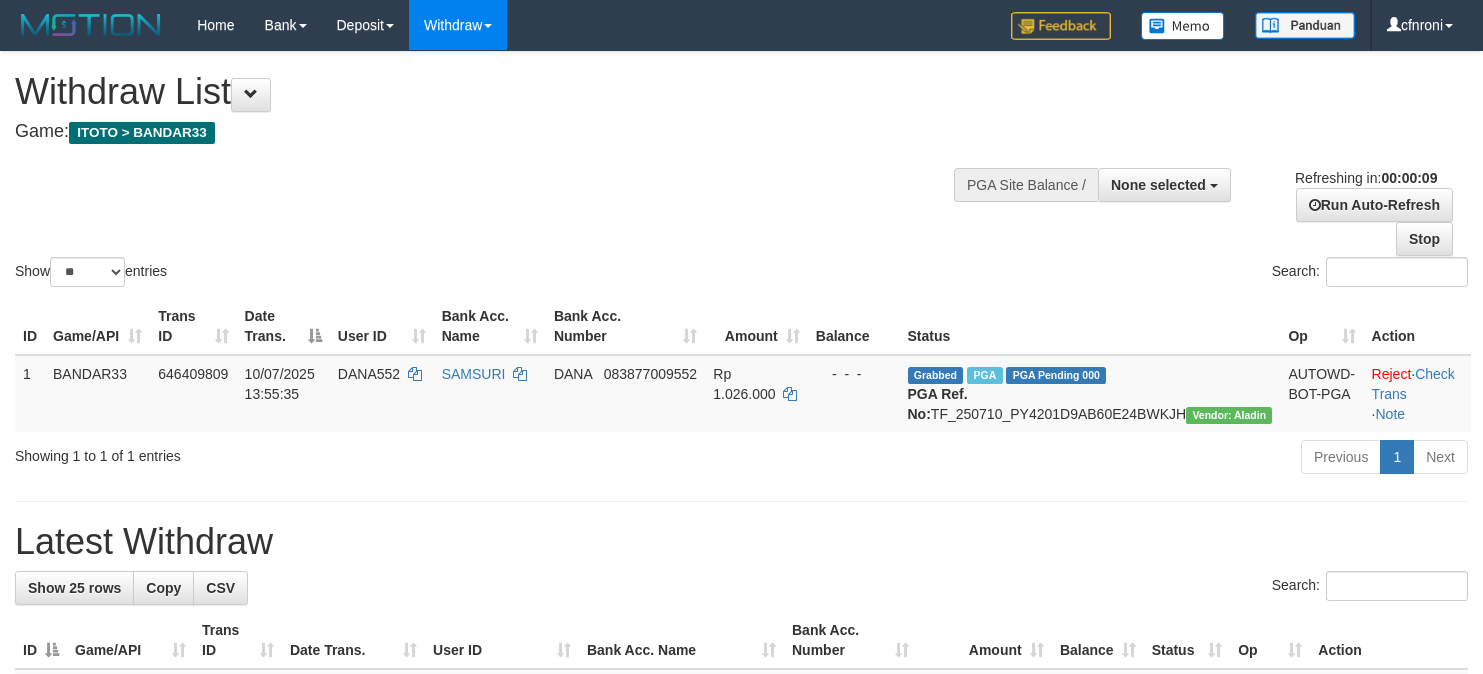 select 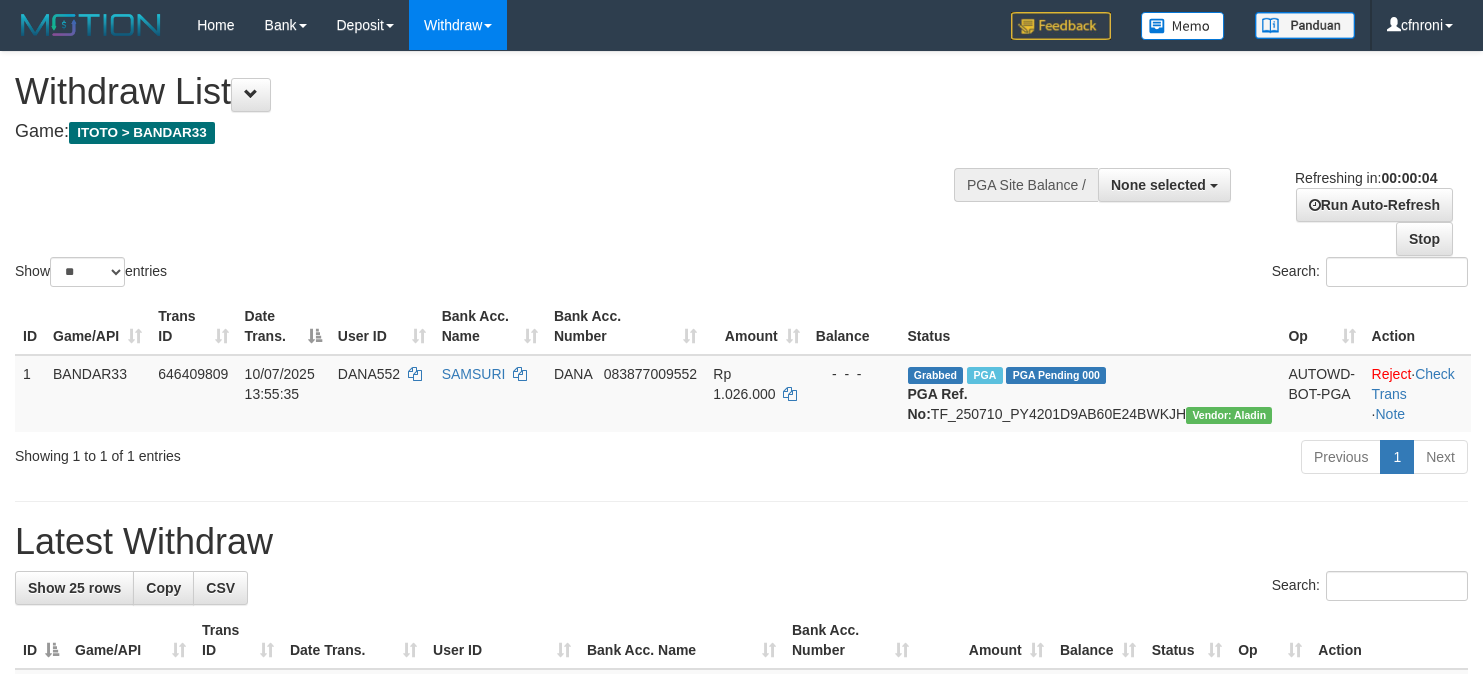 scroll, scrollTop: 0, scrollLeft: 0, axis: both 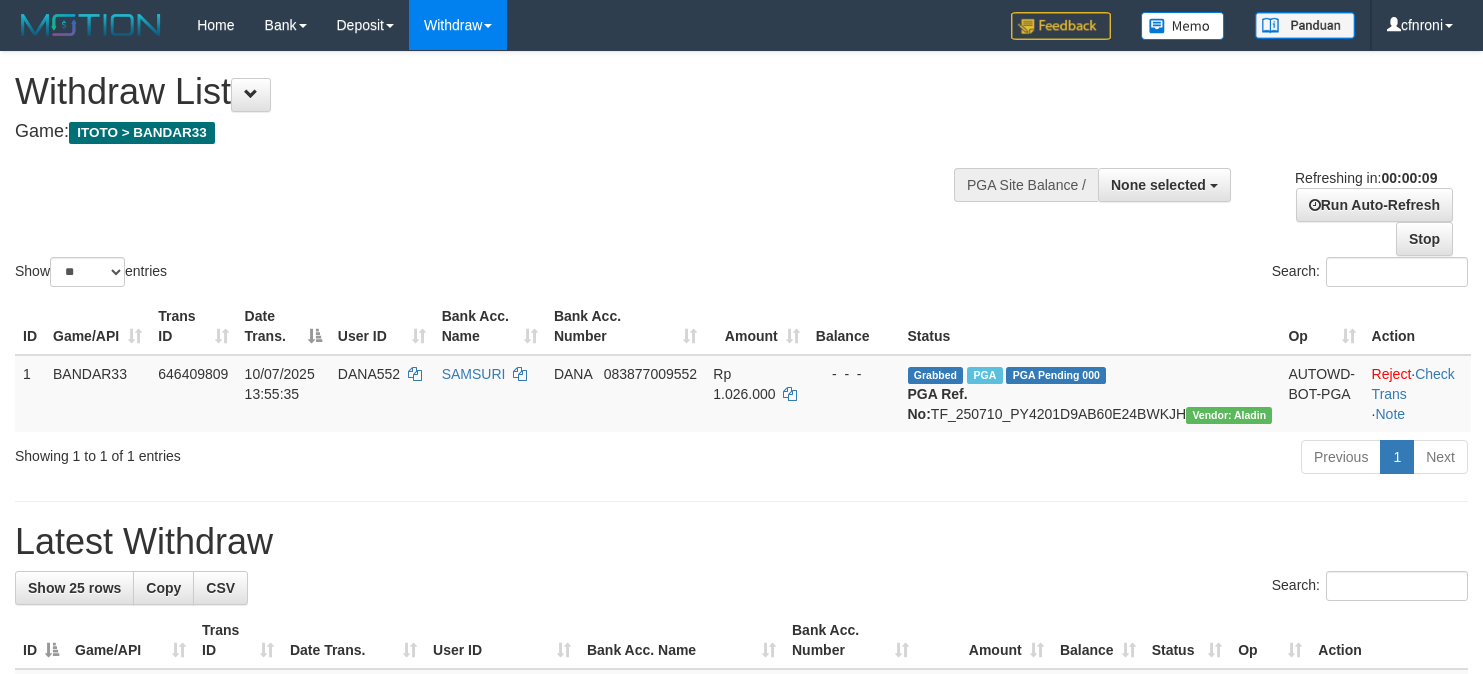 select 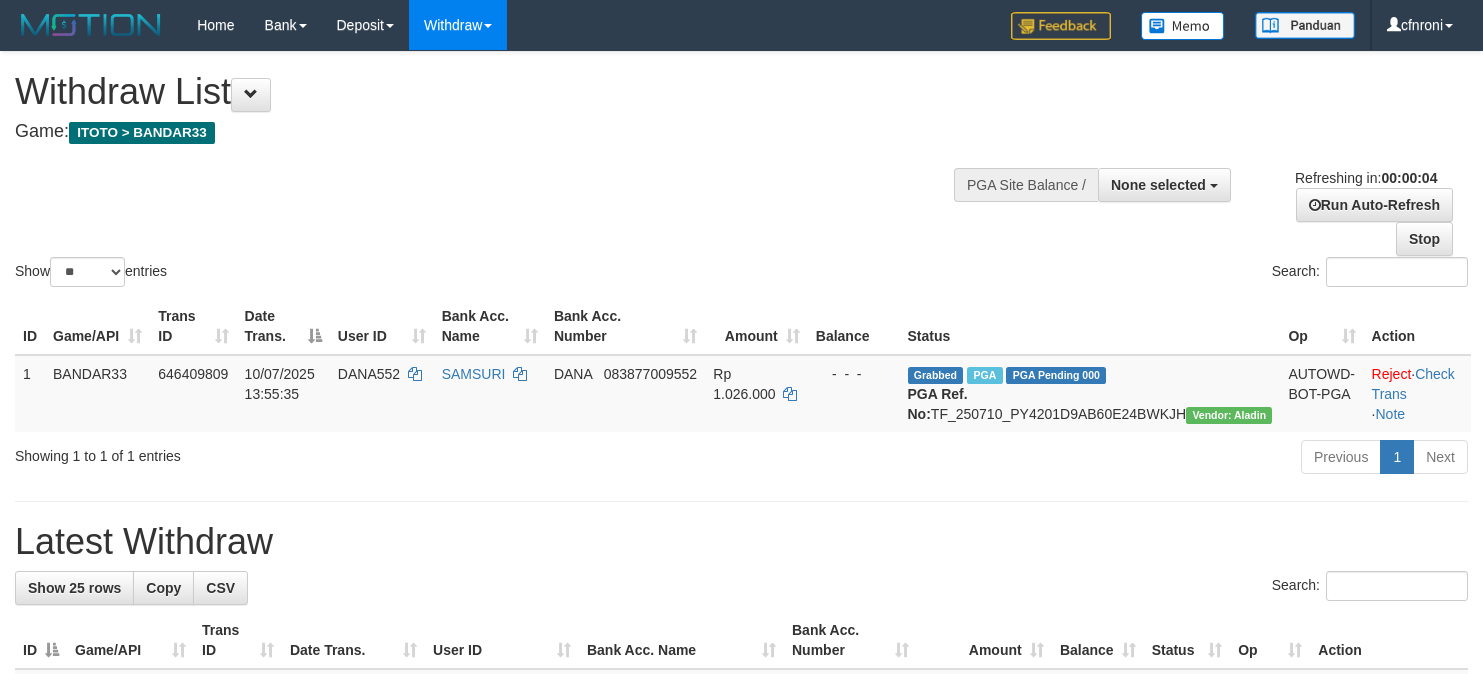 scroll, scrollTop: 0, scrollLeft: 0, axis: both 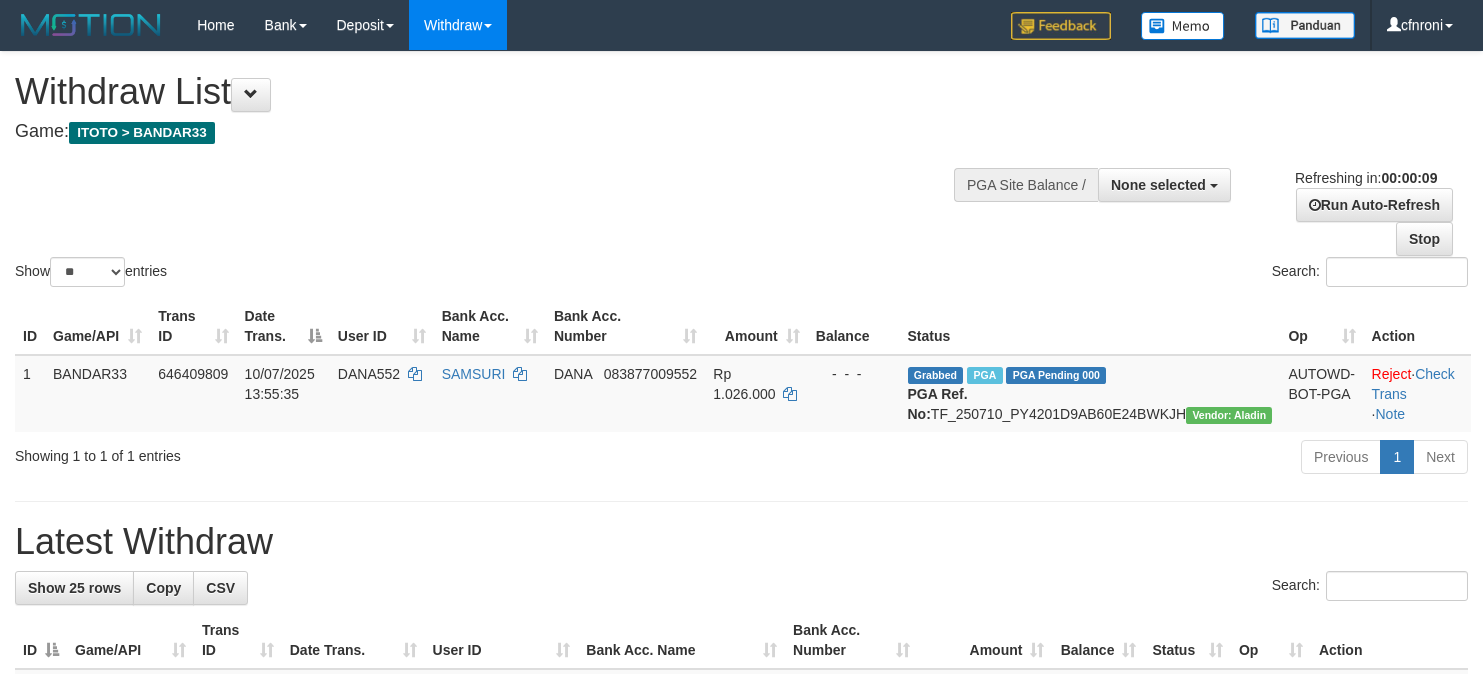 select 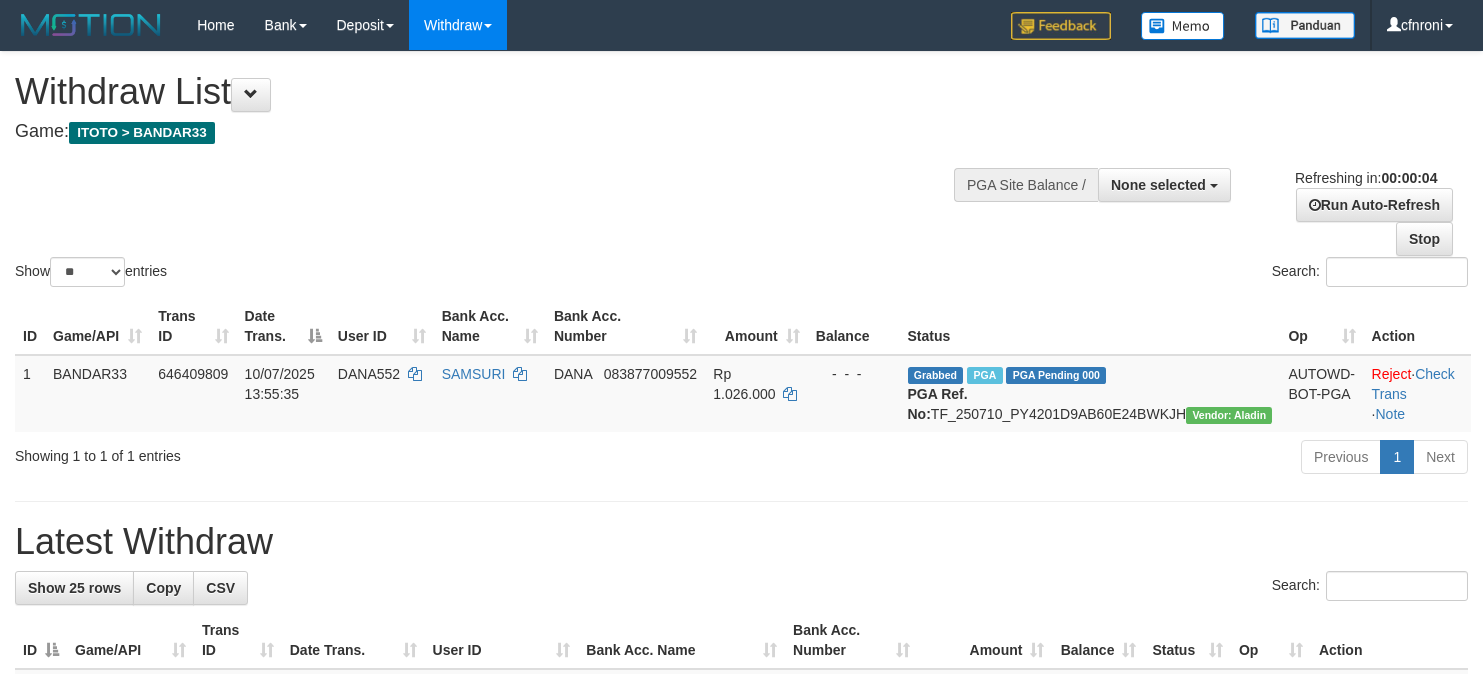 scroll, scrollTop: 0, scrollLeft: 0, axis: both 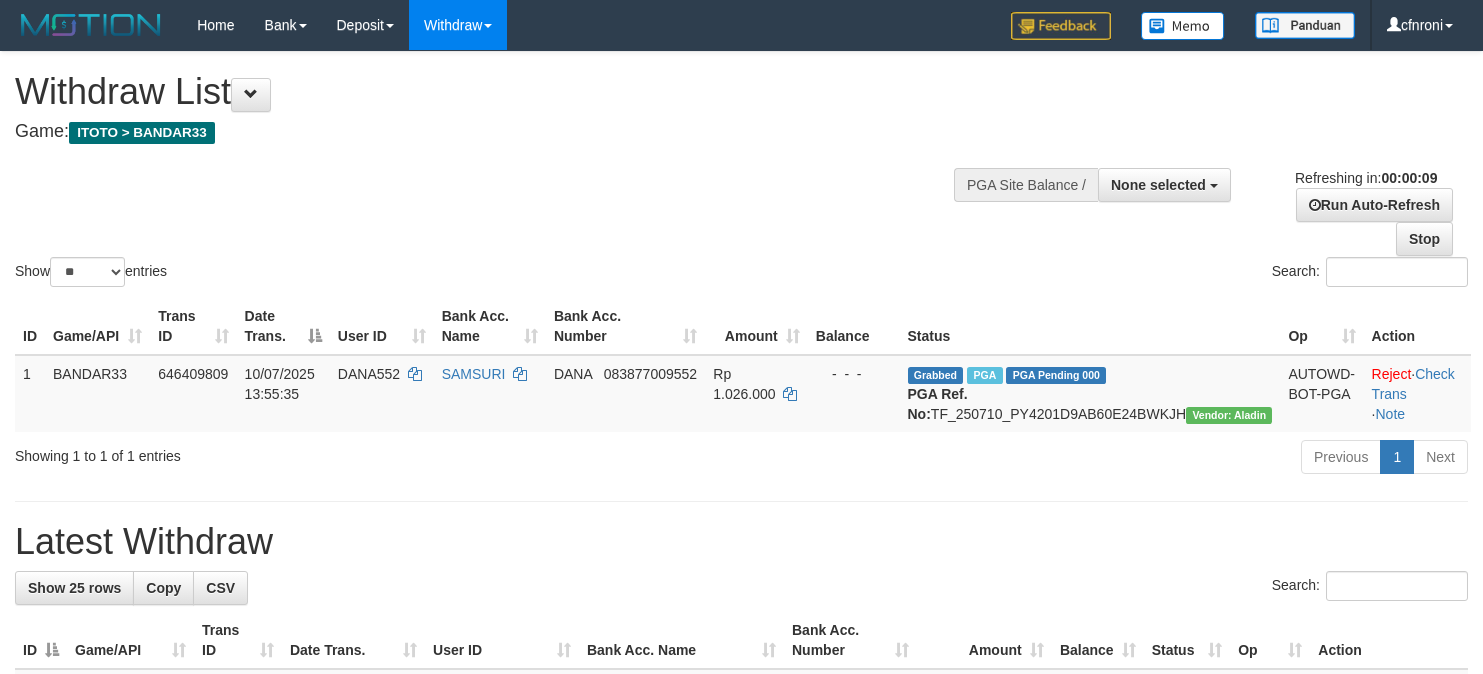 select 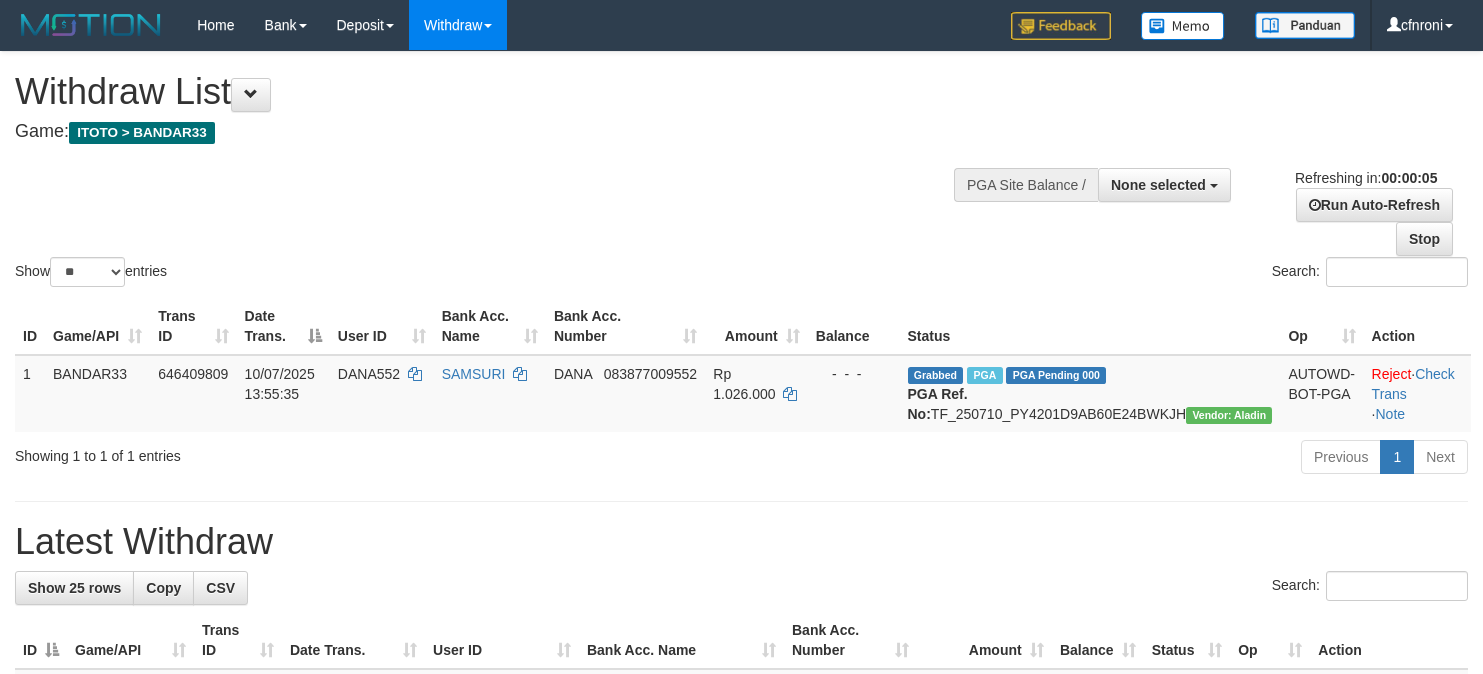 scroll, scrollTop: 0, scrollLeft: 0, axis: both 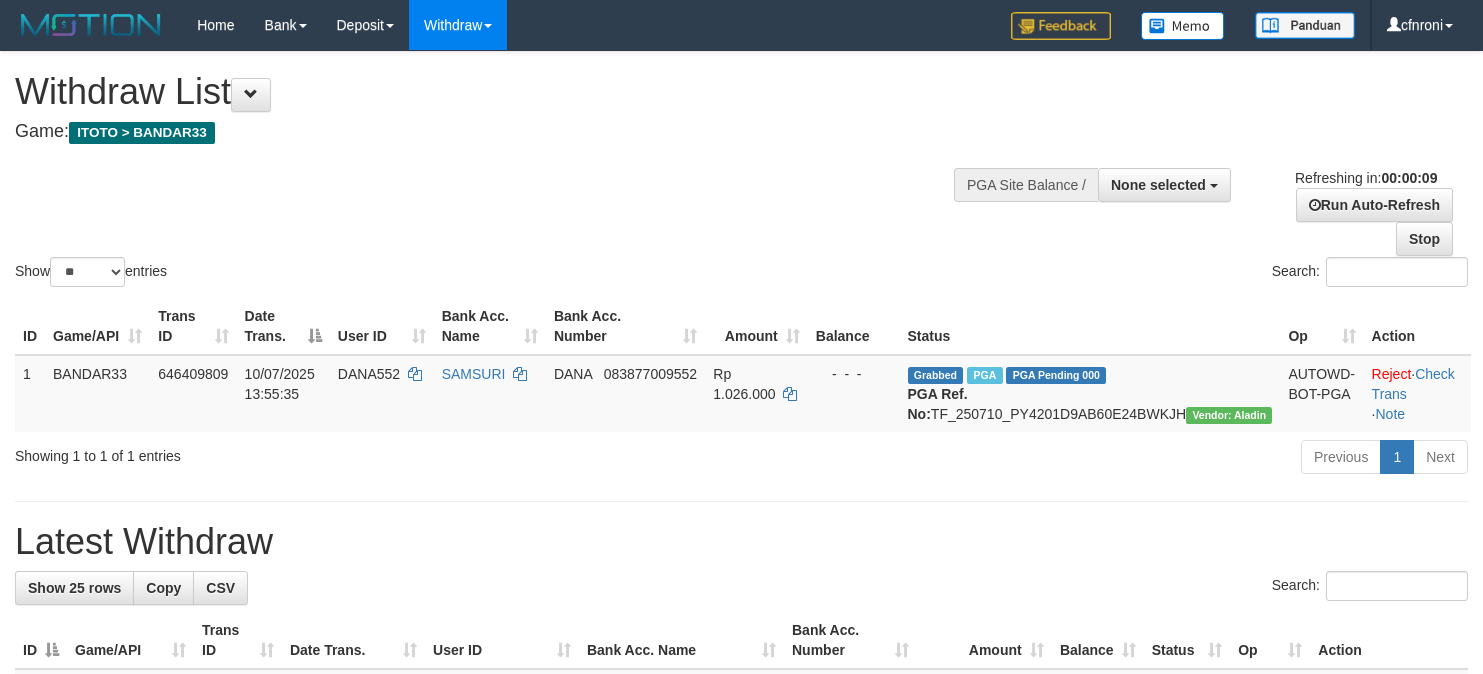 select 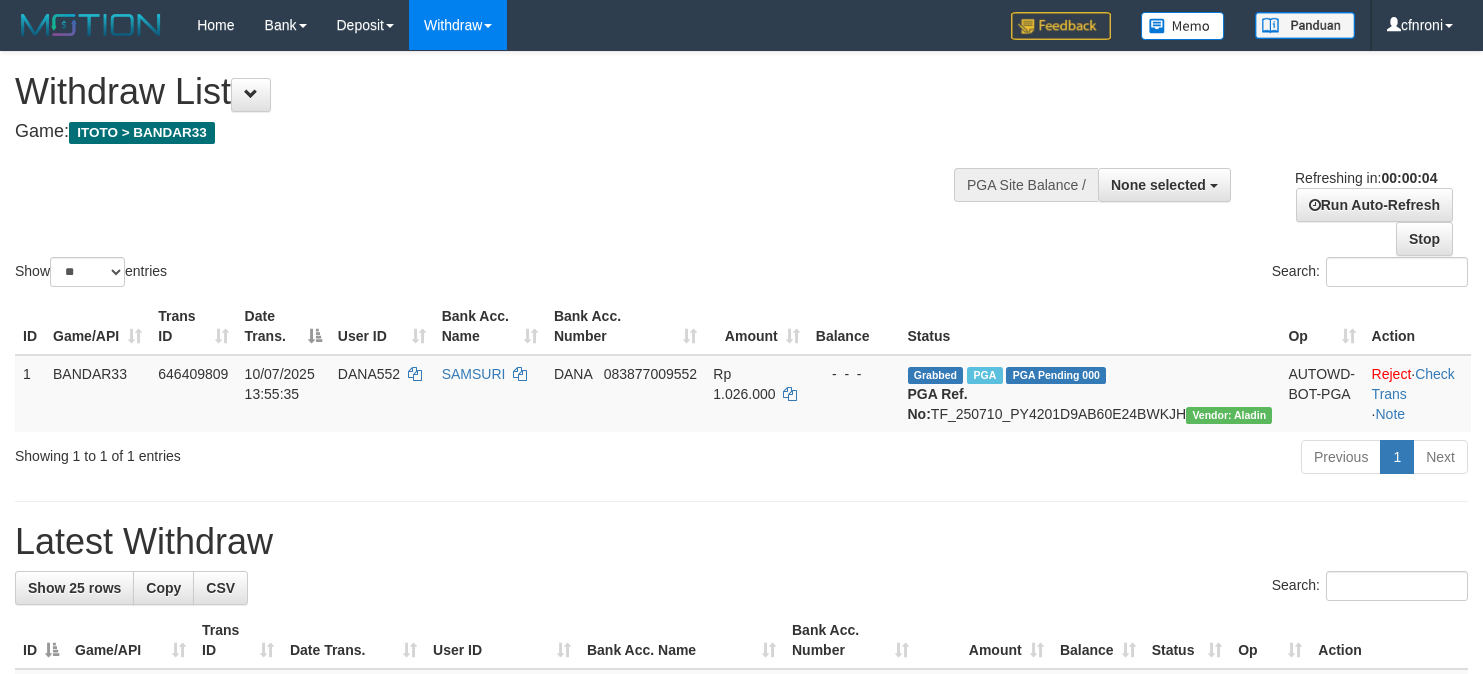 scroll, scrollTop: 0, scrollLeft: 0, axis: both 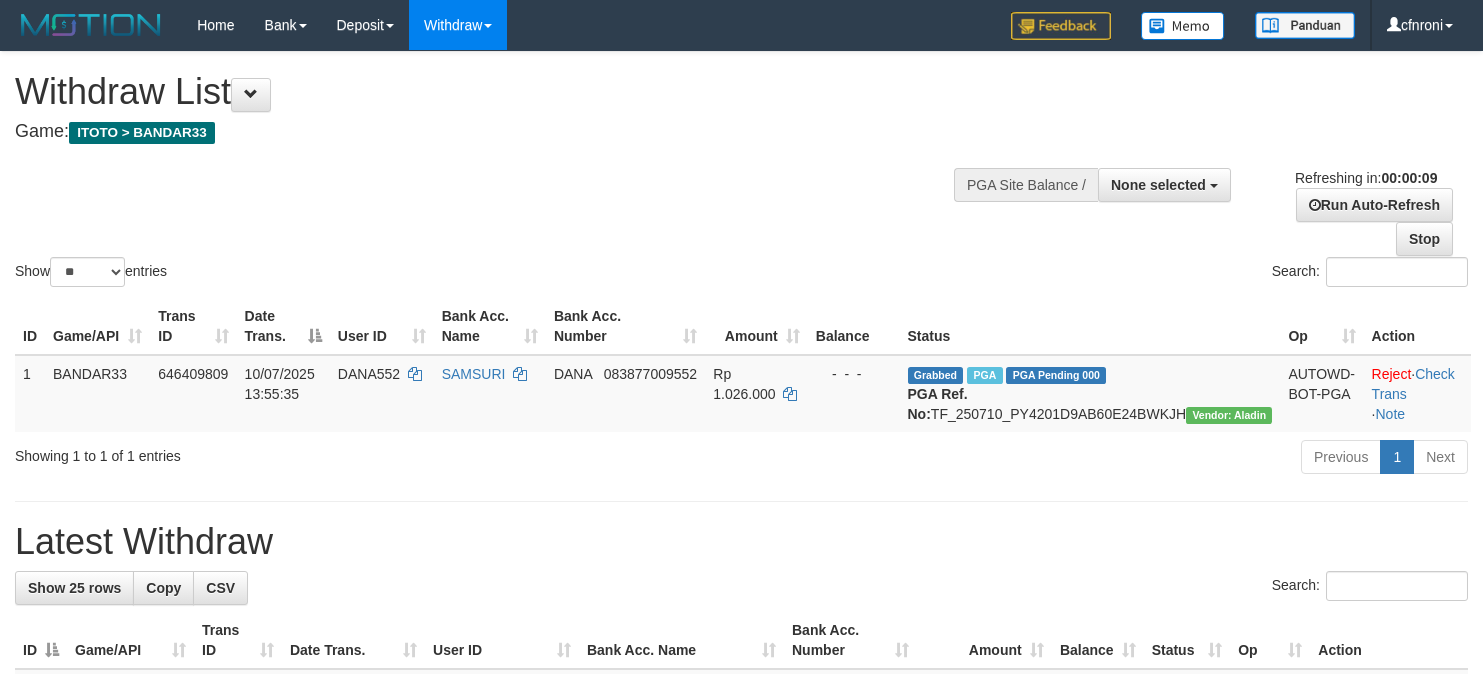 select 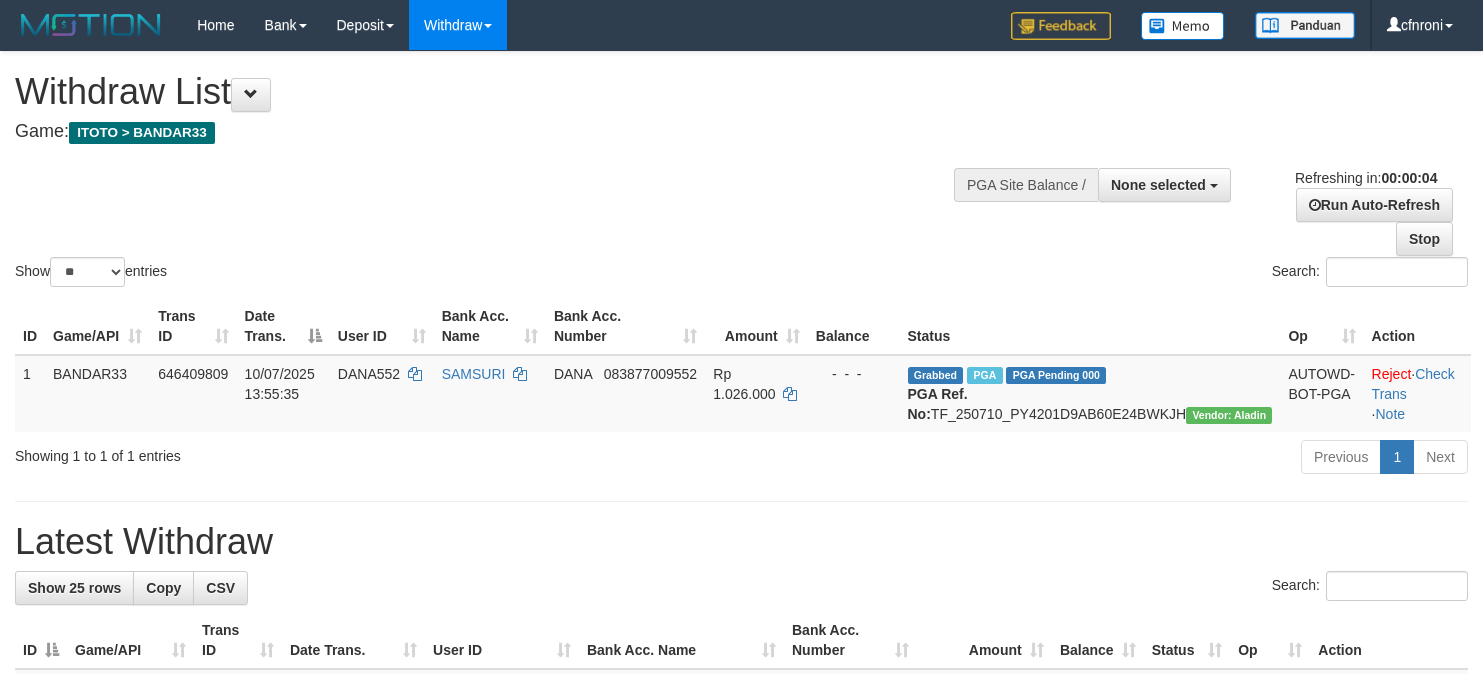 scroll, scrollTop: 0, scrollLeft: 0, axis: both 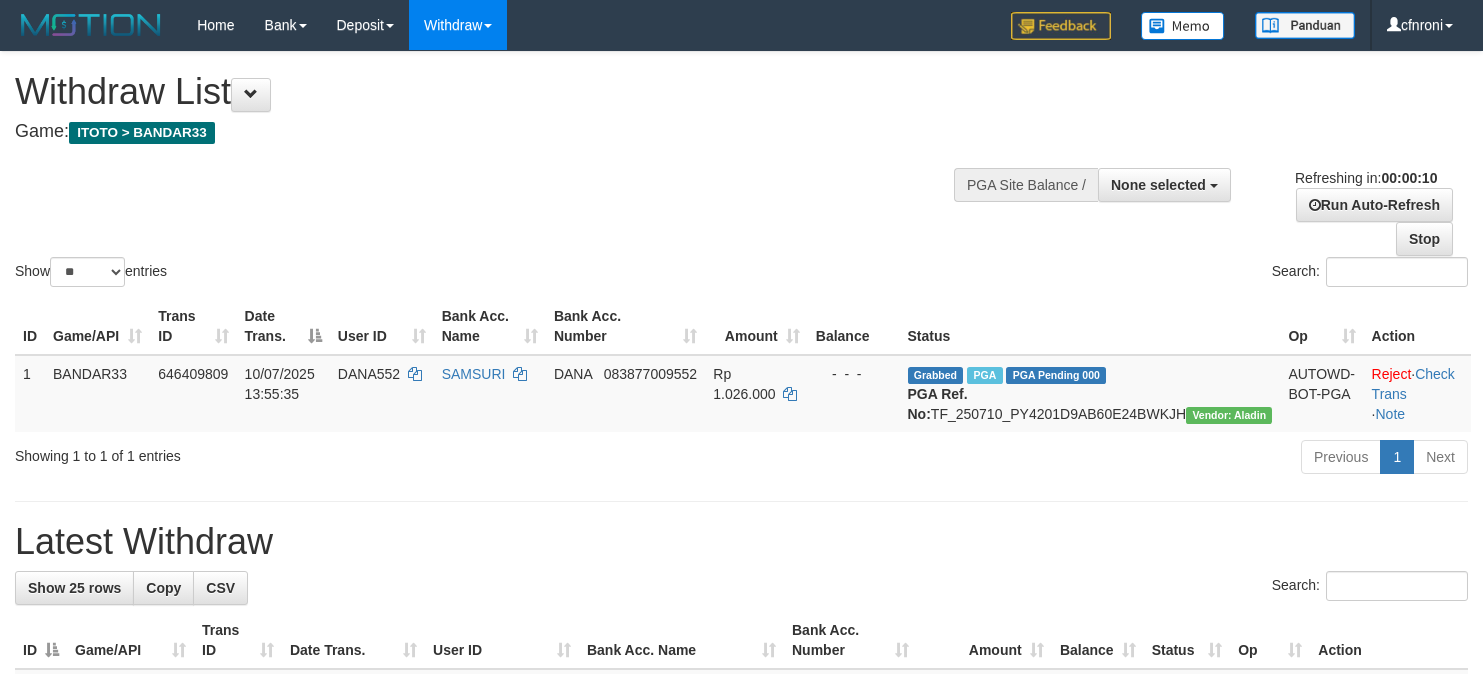 select 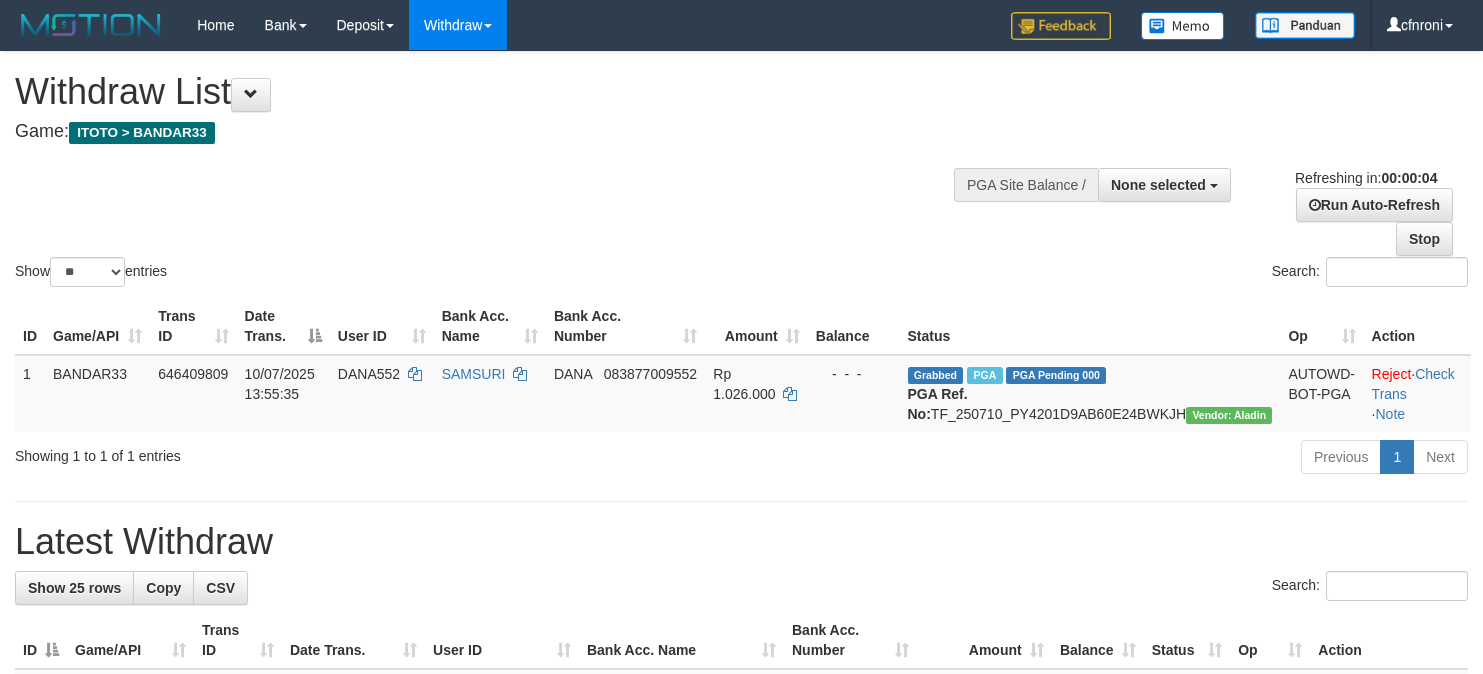 scroll, scrollTop: 0, scrollLeft: 0, axis: both 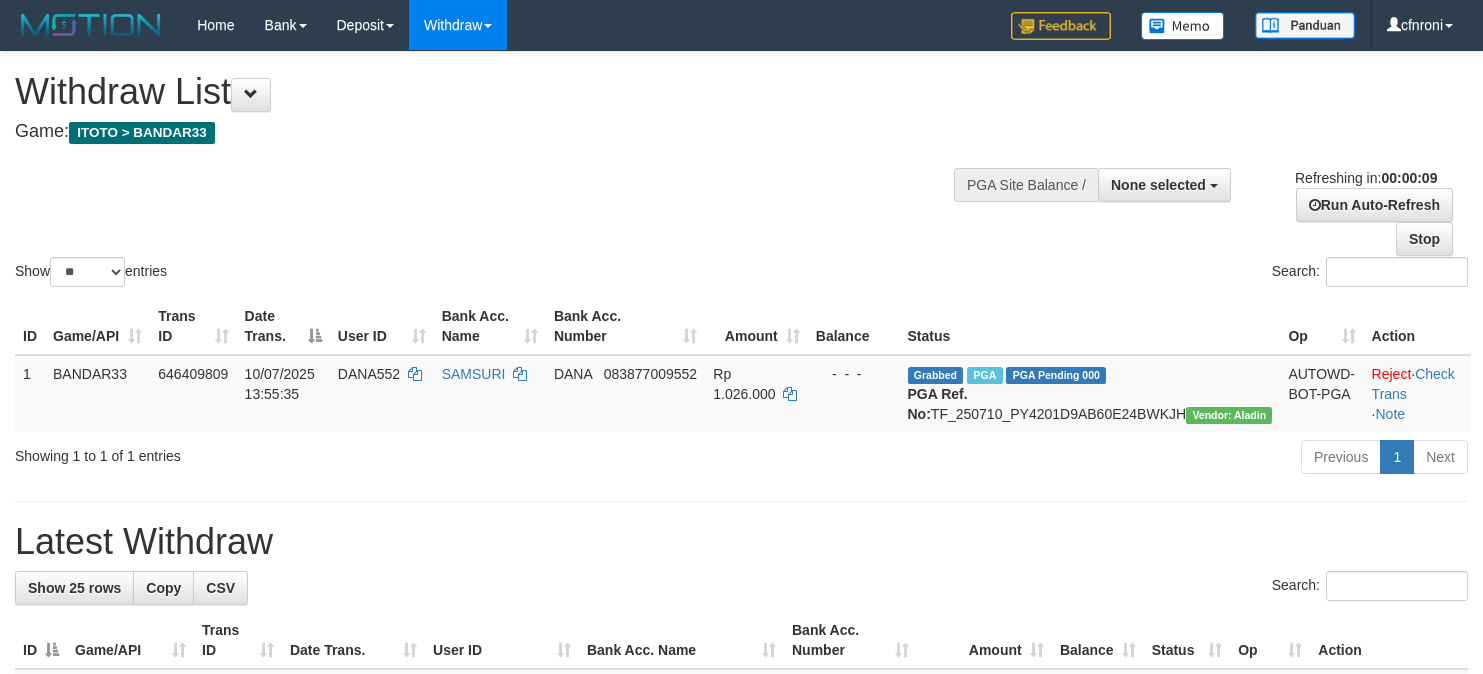 select 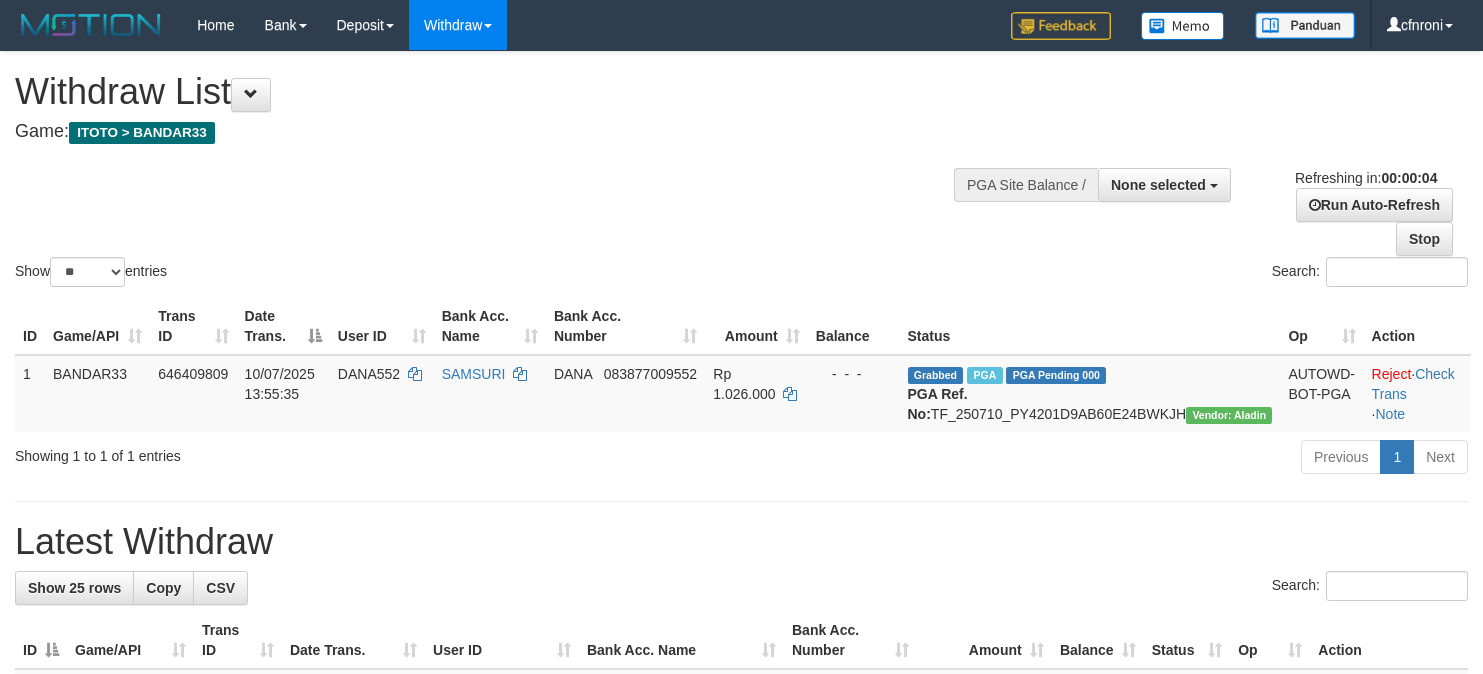 scroll, scrollTop: 0, scrollLeft: 0, axis: both 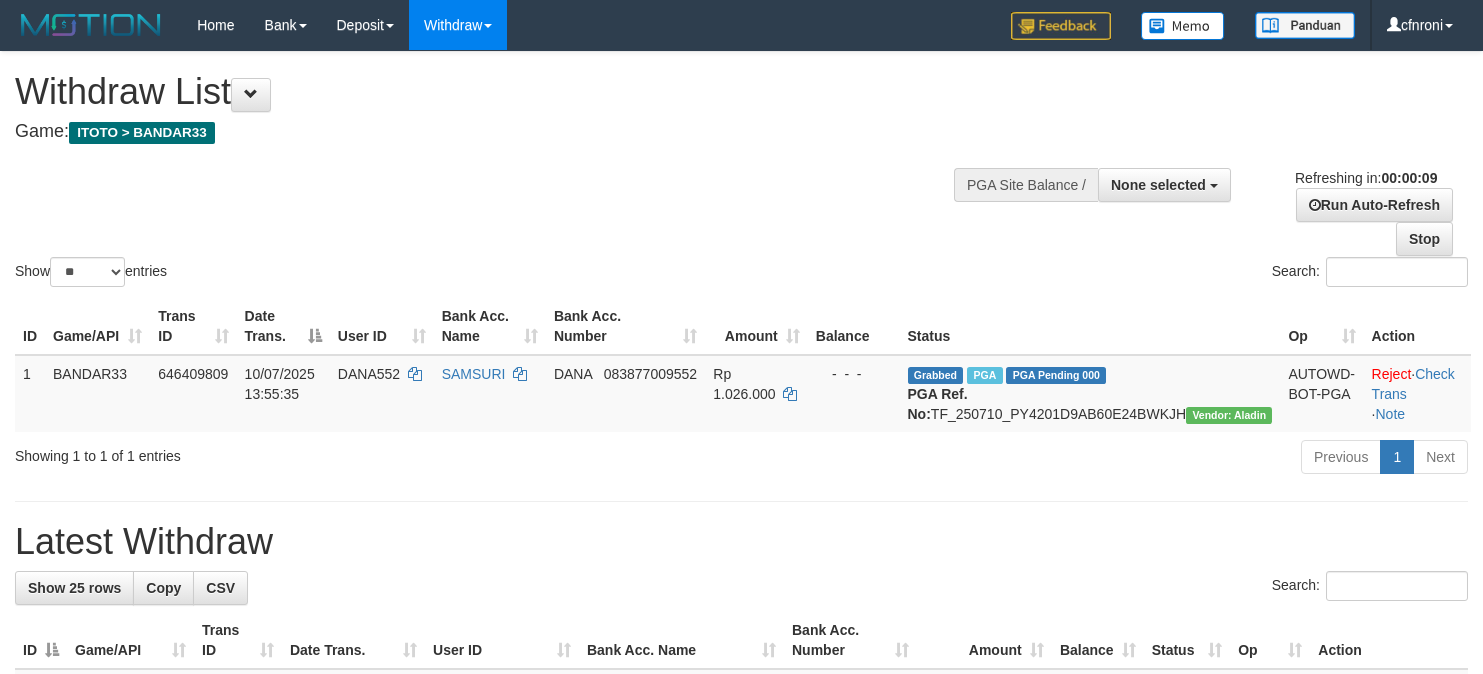 select 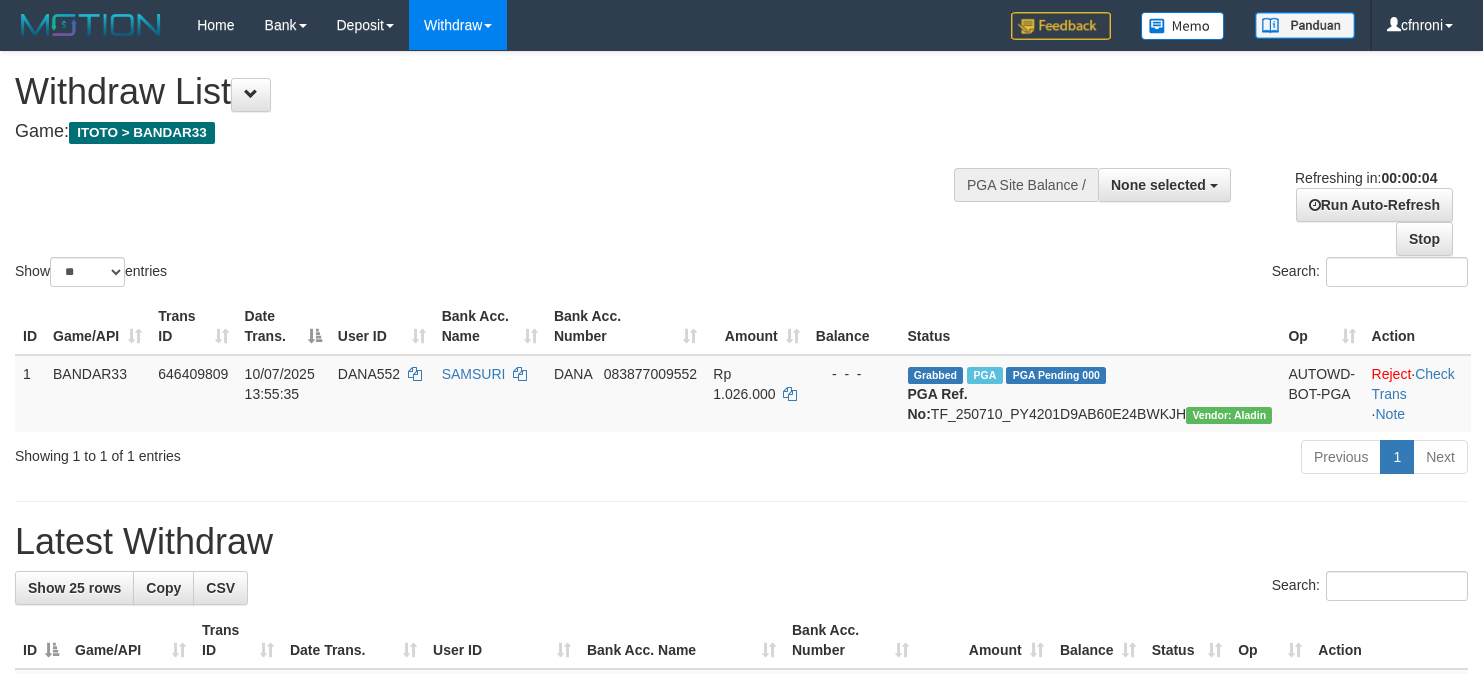 scroll, scrollTop: 0, scrollLeft: 0, axis: both 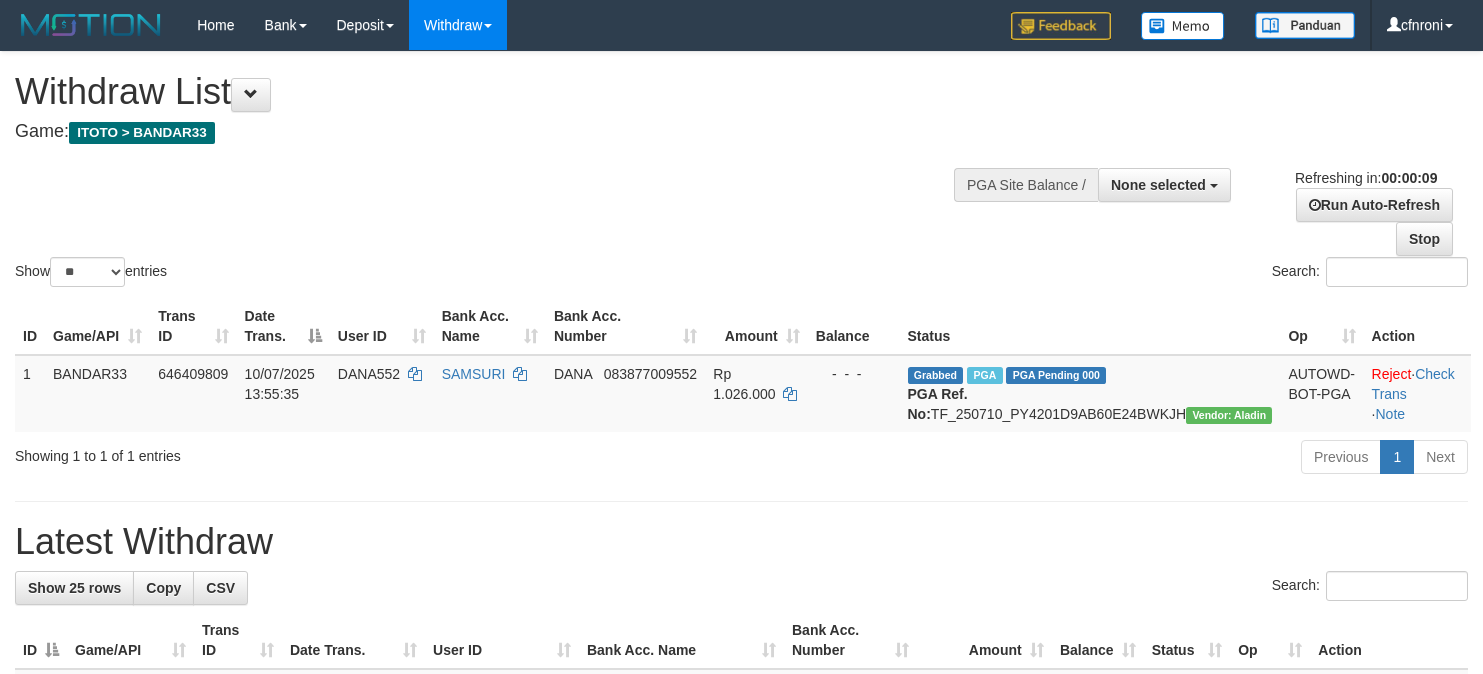 select 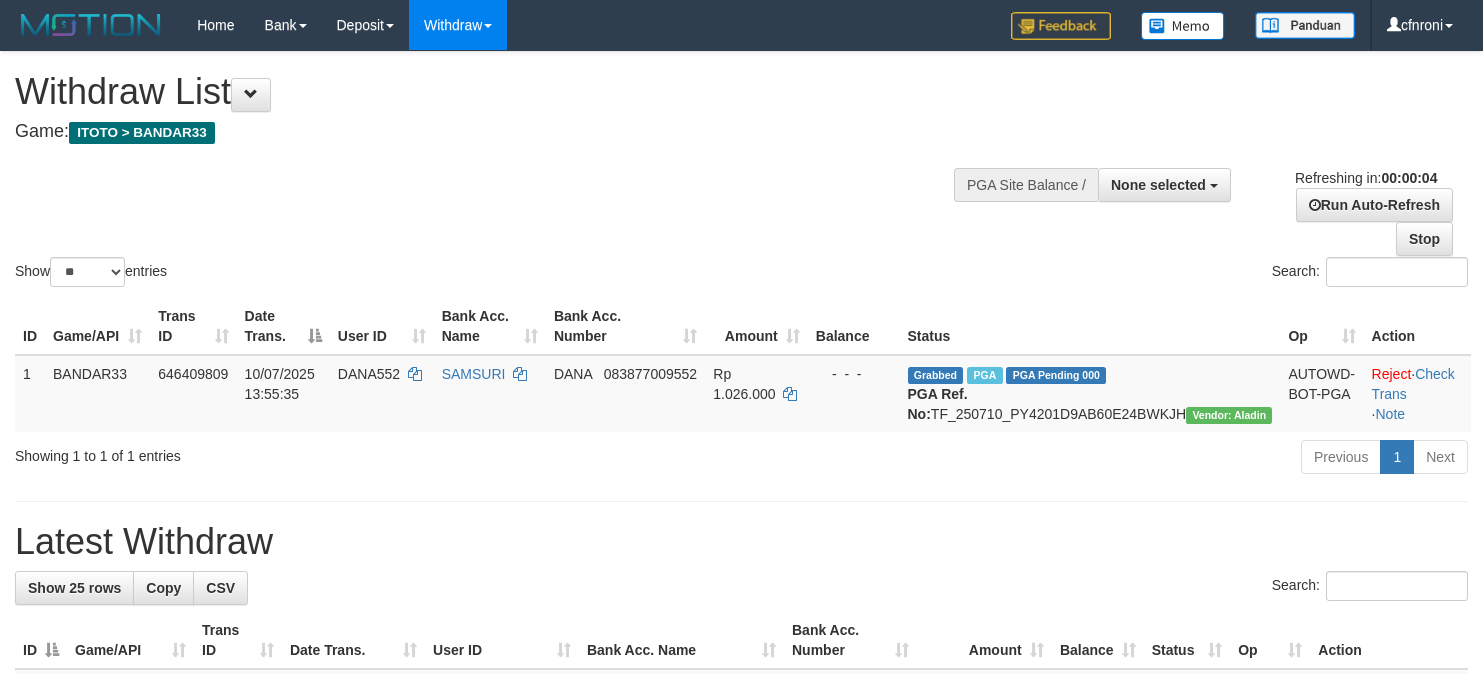 scroll, scrollTop: 0, scrollLeft: 0, axis: both 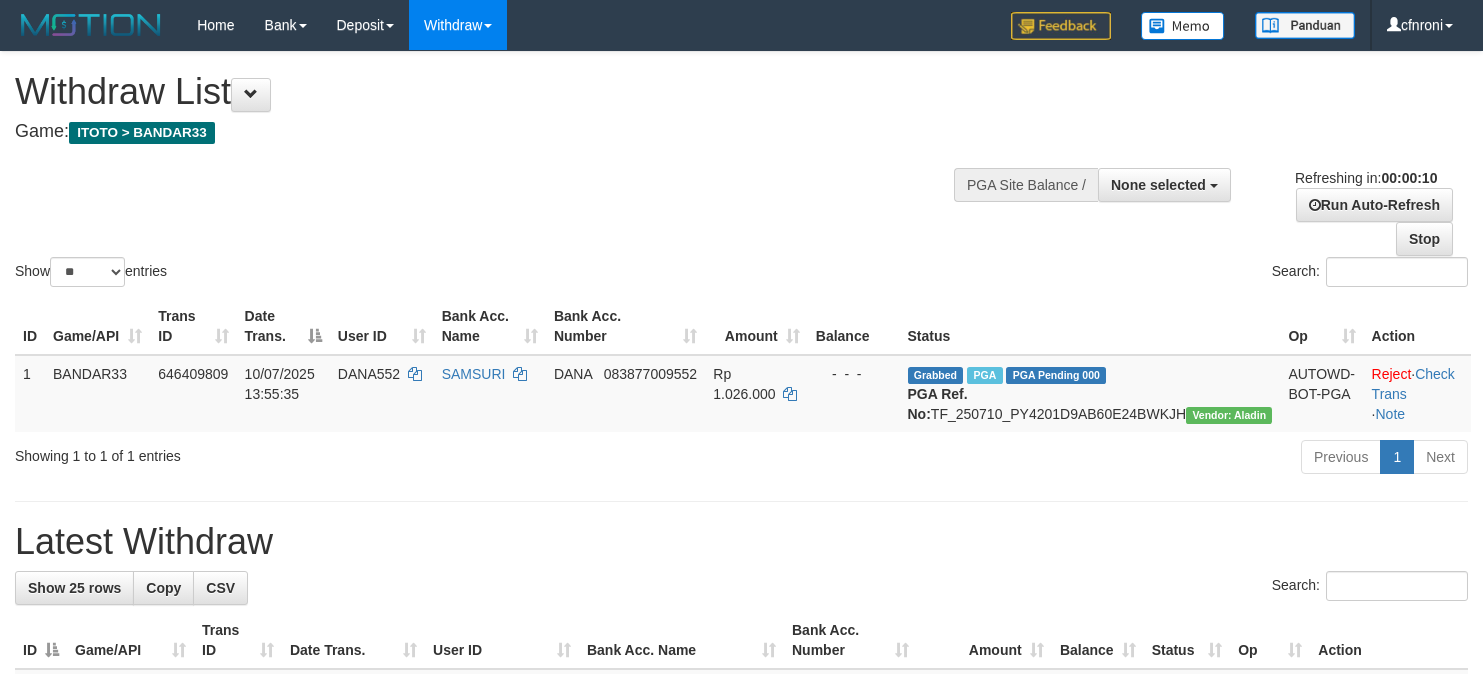 select 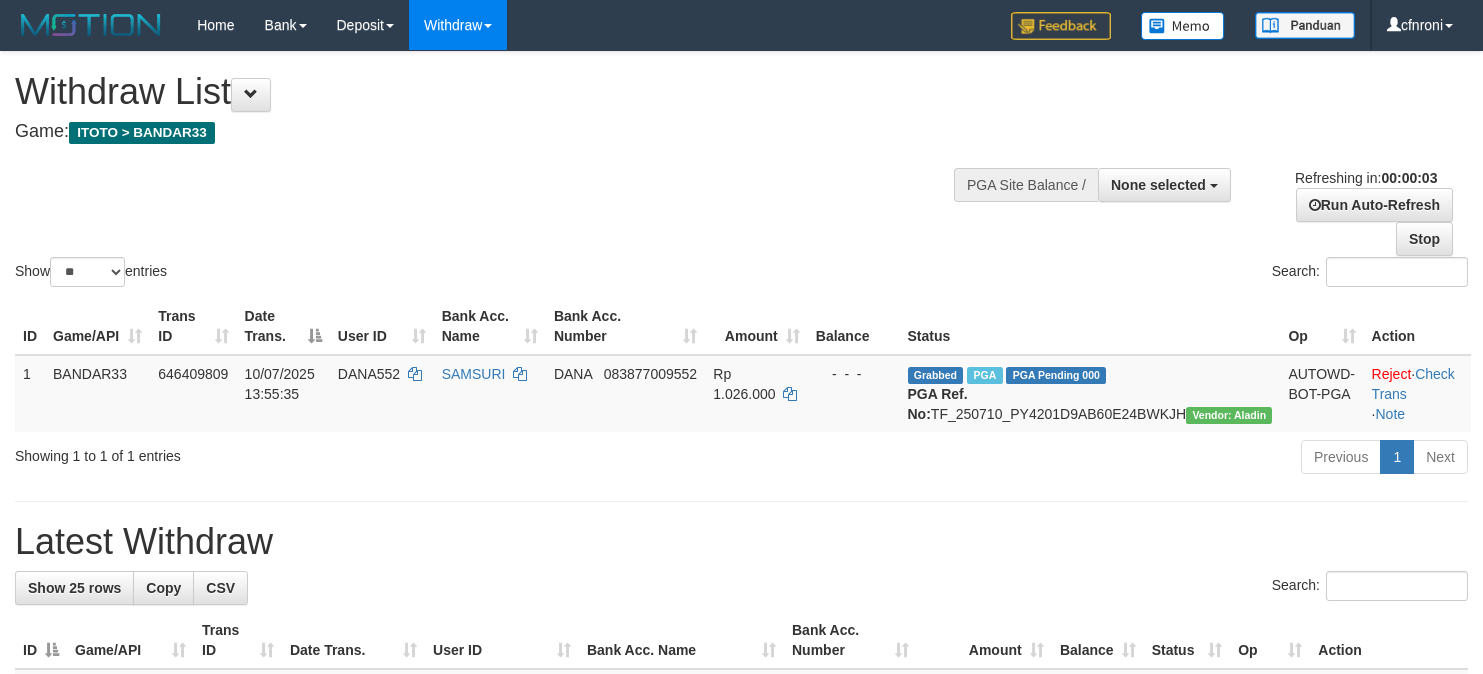 scroll, scrollTop: 0, scrollLeft: 0, axis: both 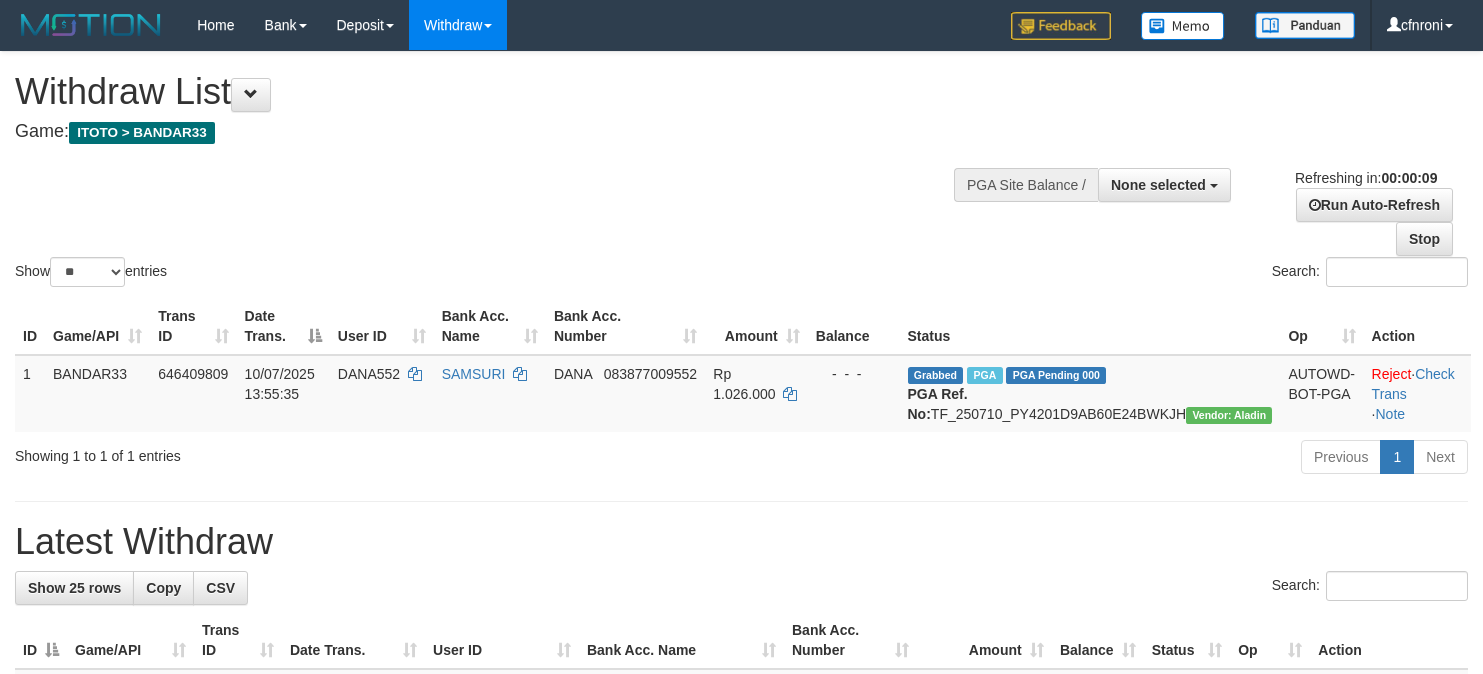 select 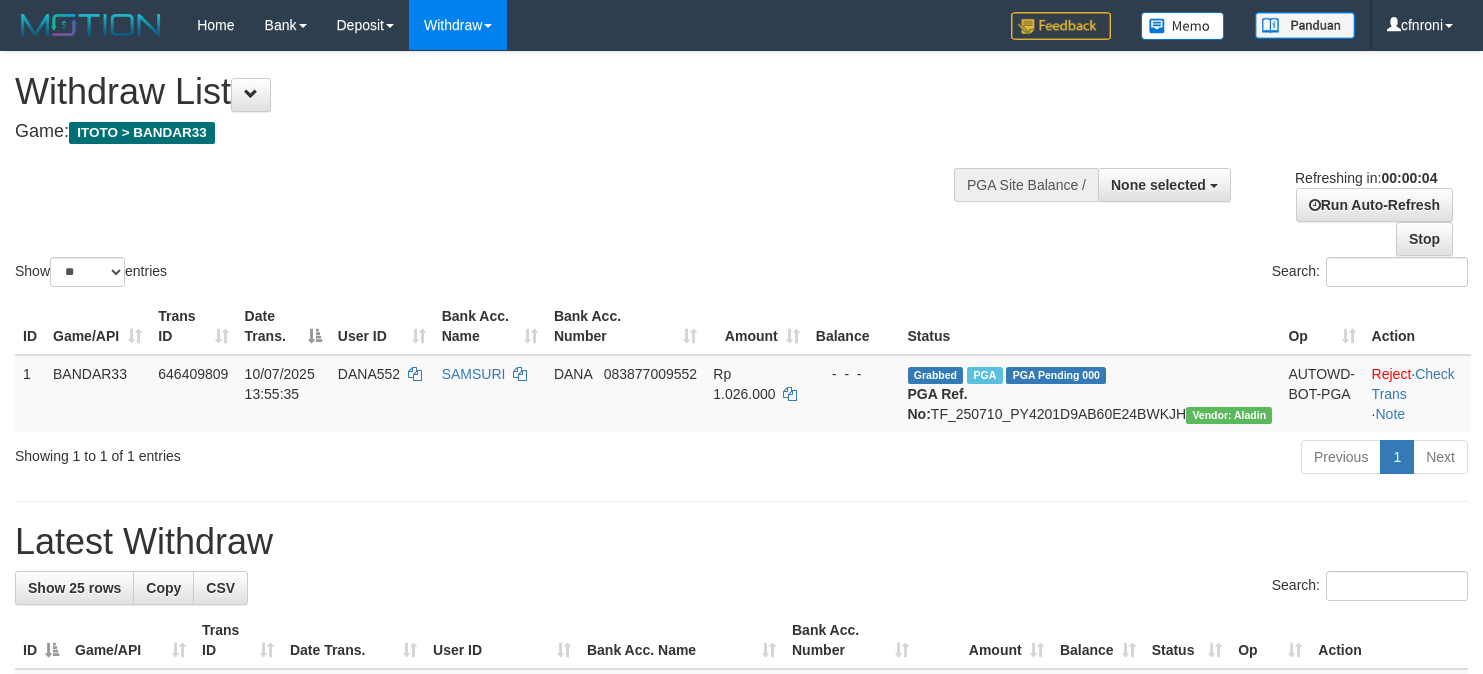 scroll, scrollTop: 0, scrollLeft: 0, axis: both 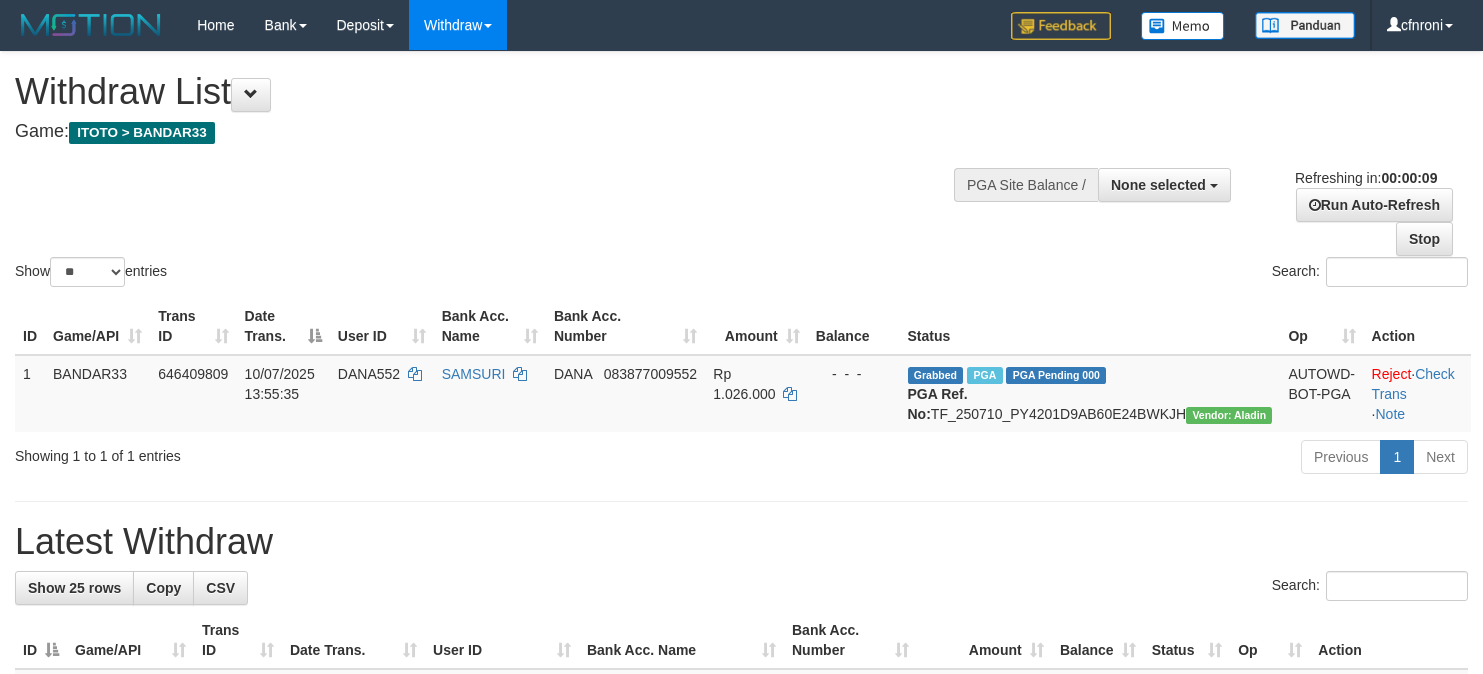 select 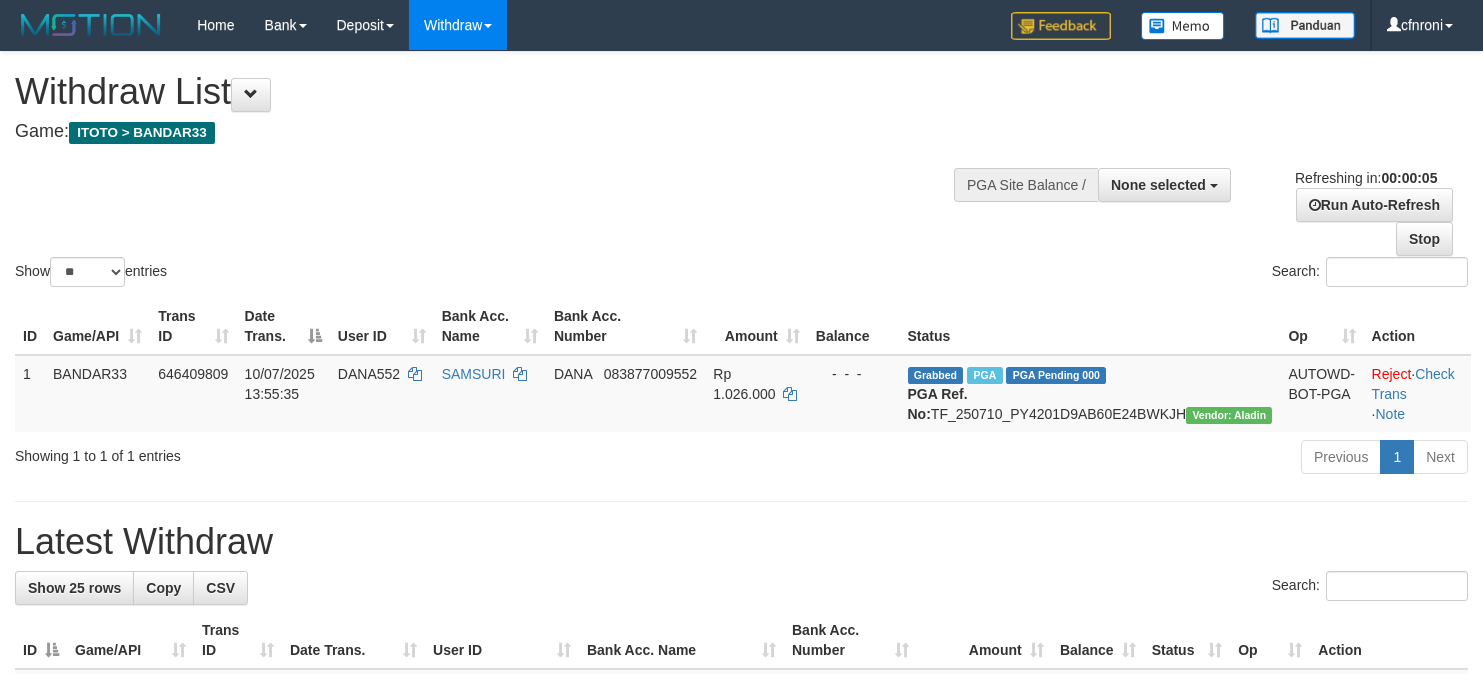 scroll, scrollTop: 0, scrollLeft: 0, axis: both 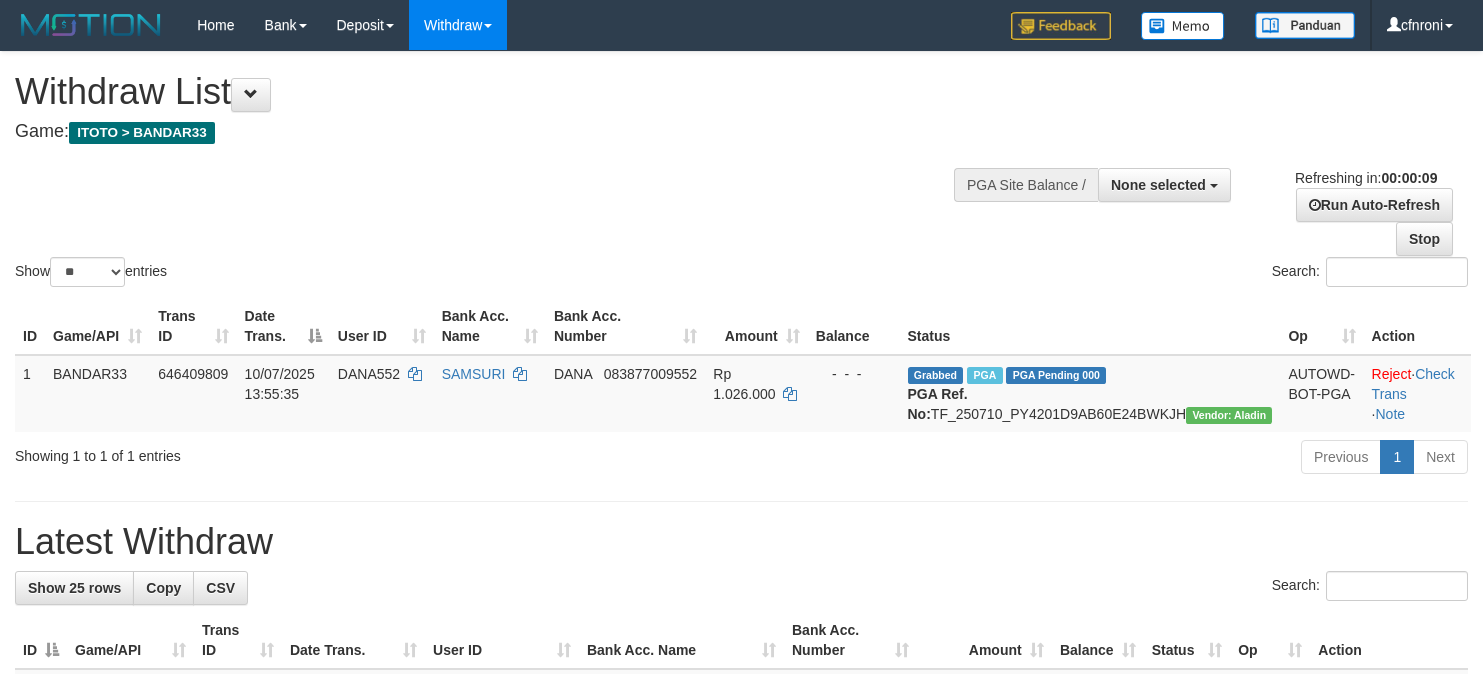 select 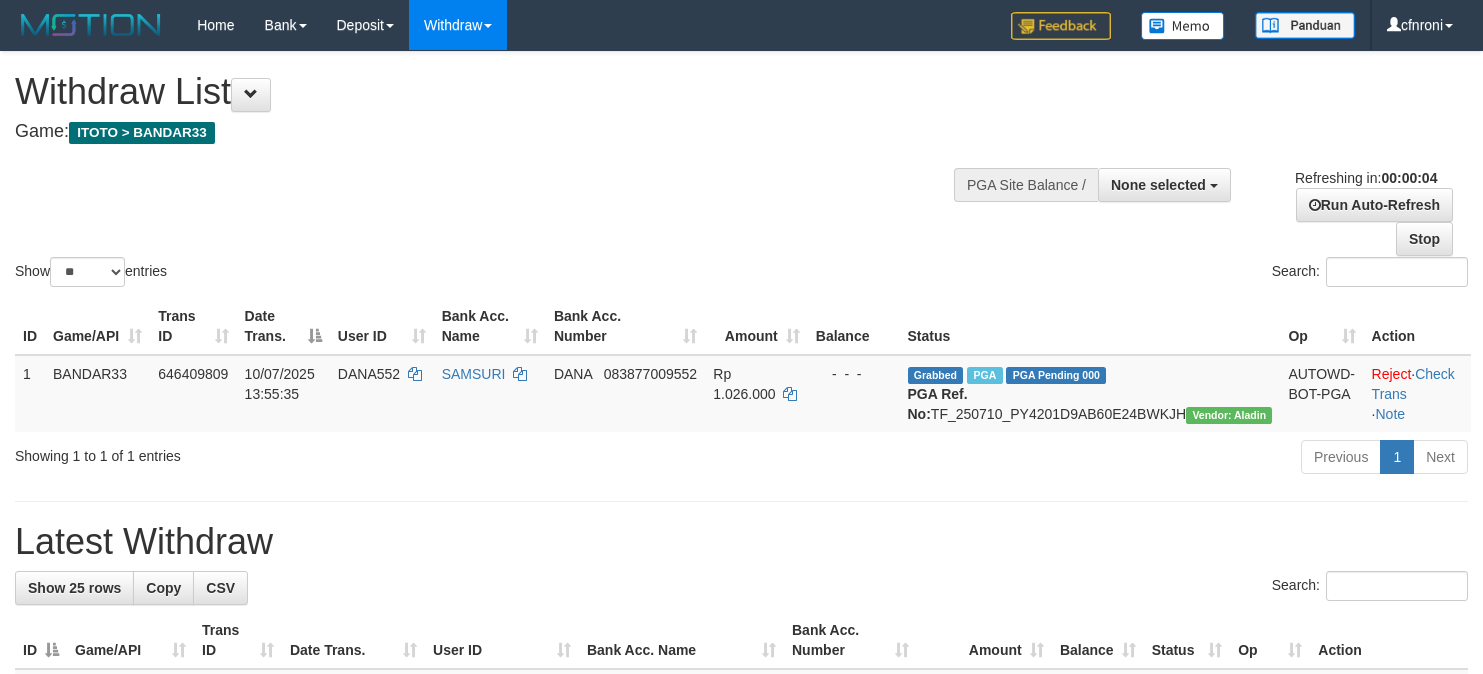 scroll, scrollTop: 0, scrollLeft: 0, axis: both 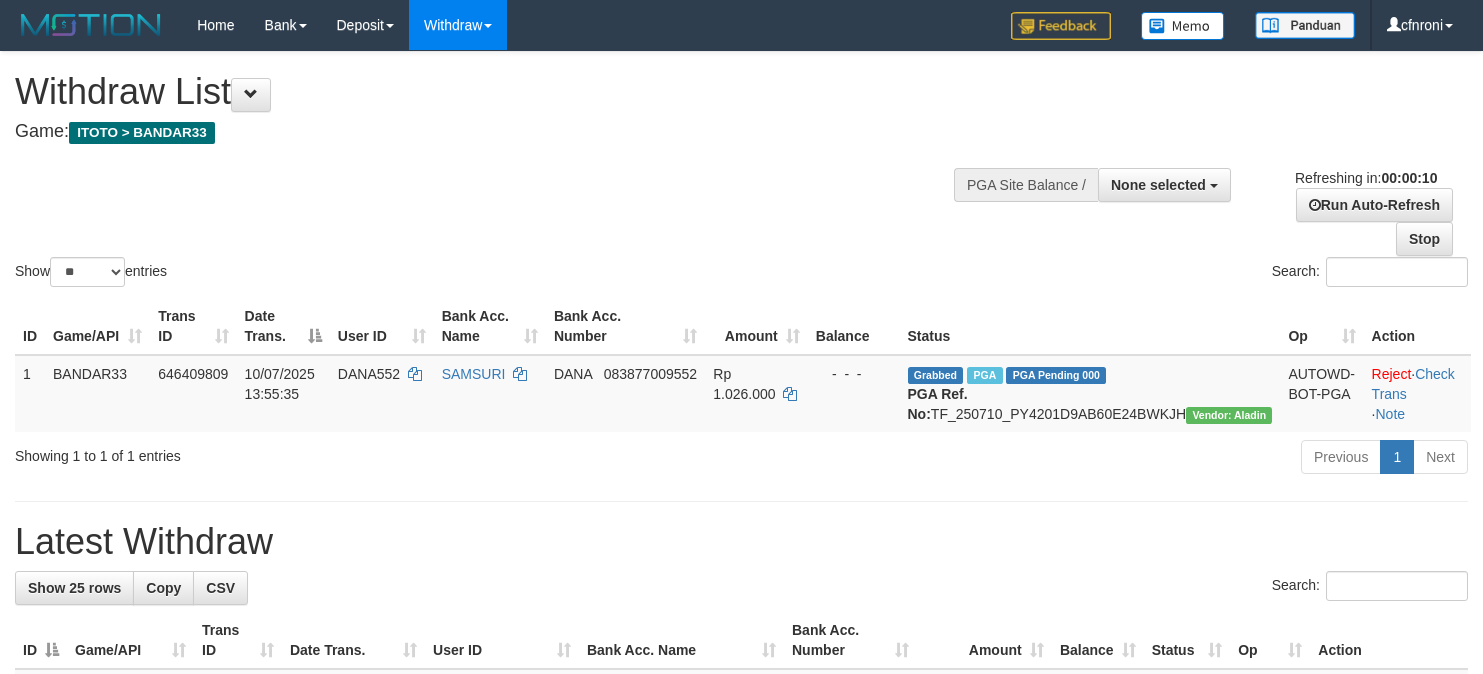 select 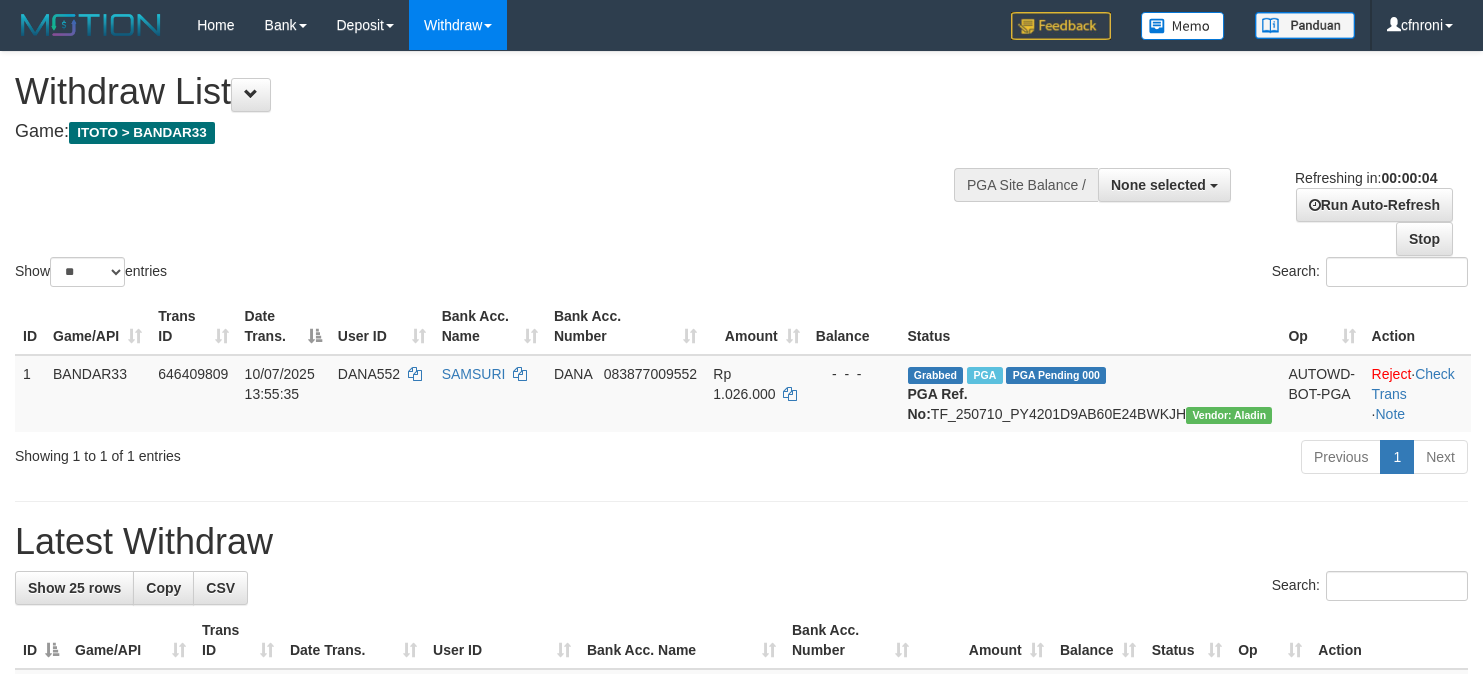 scroll, scrollTop: 0, scrollLeft: 0, axis: both 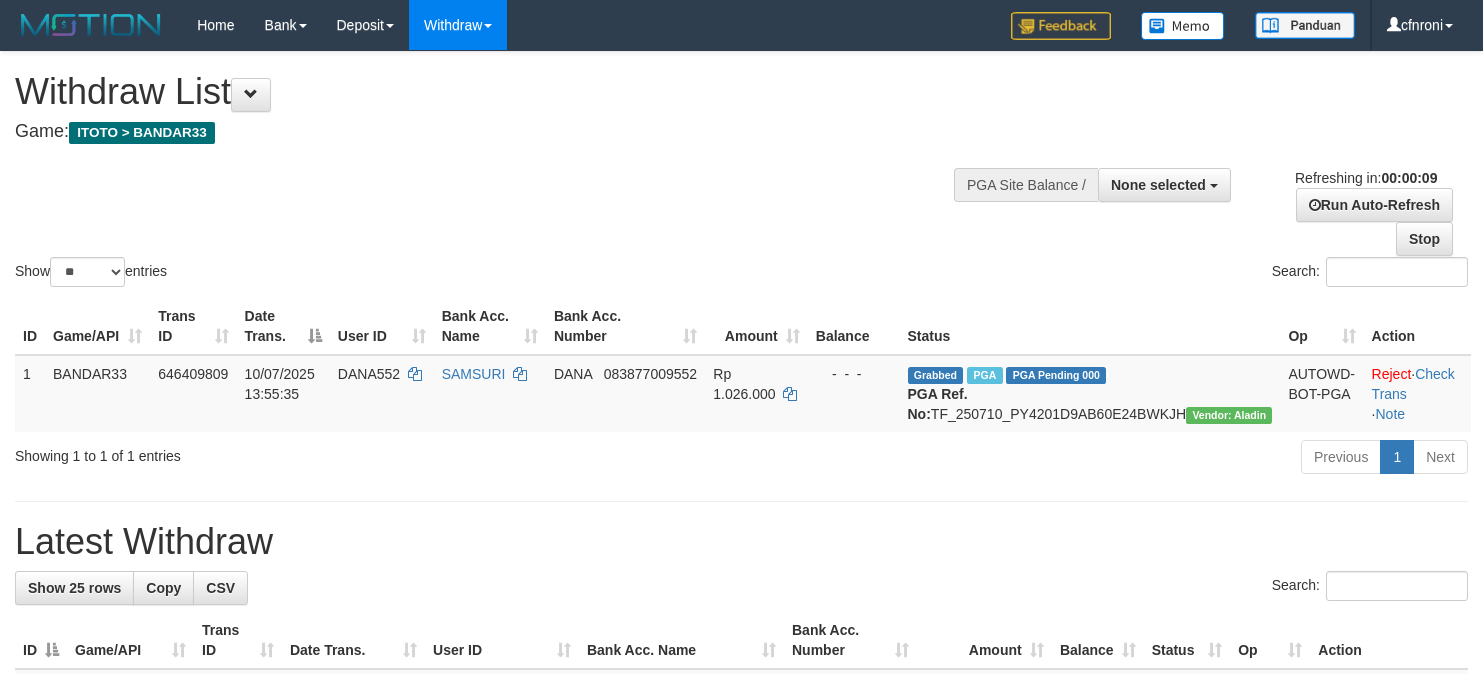 select 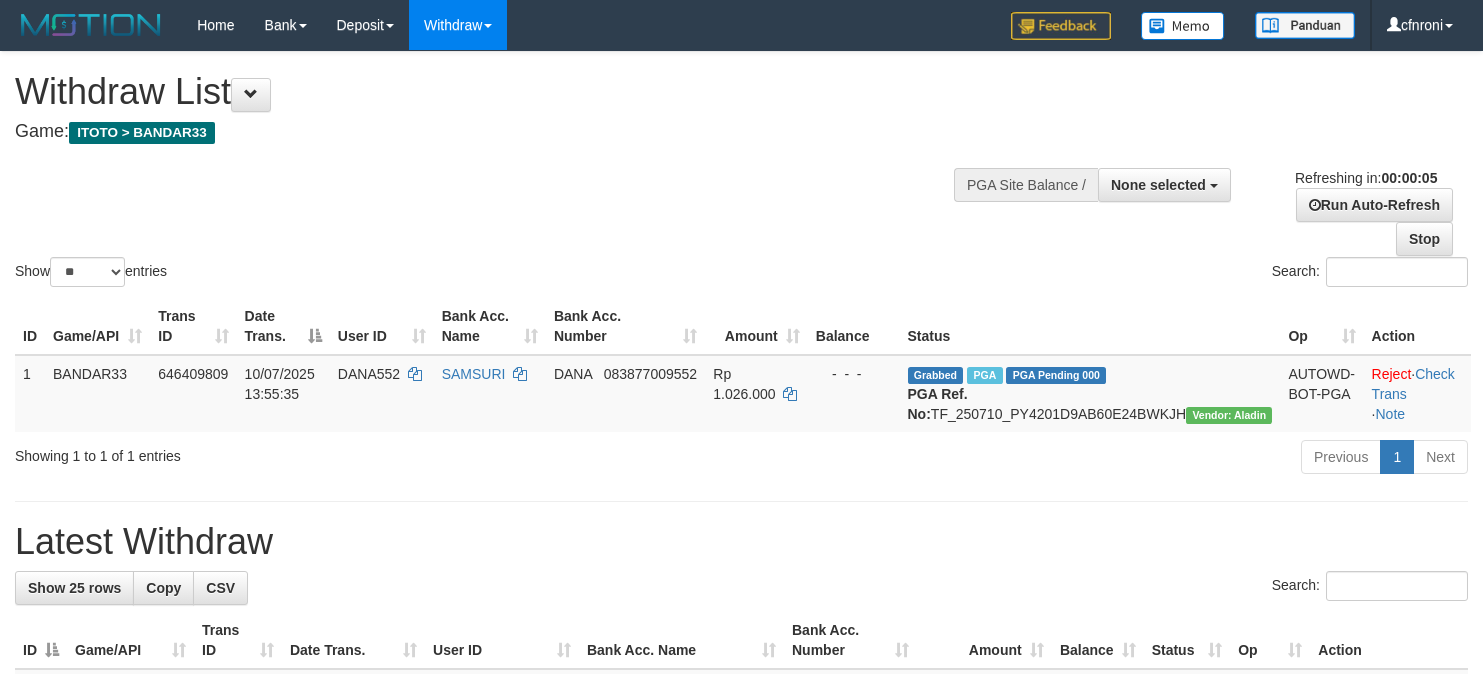 scroll, scrollTop: 0, scrollLeft: 0, axis: both 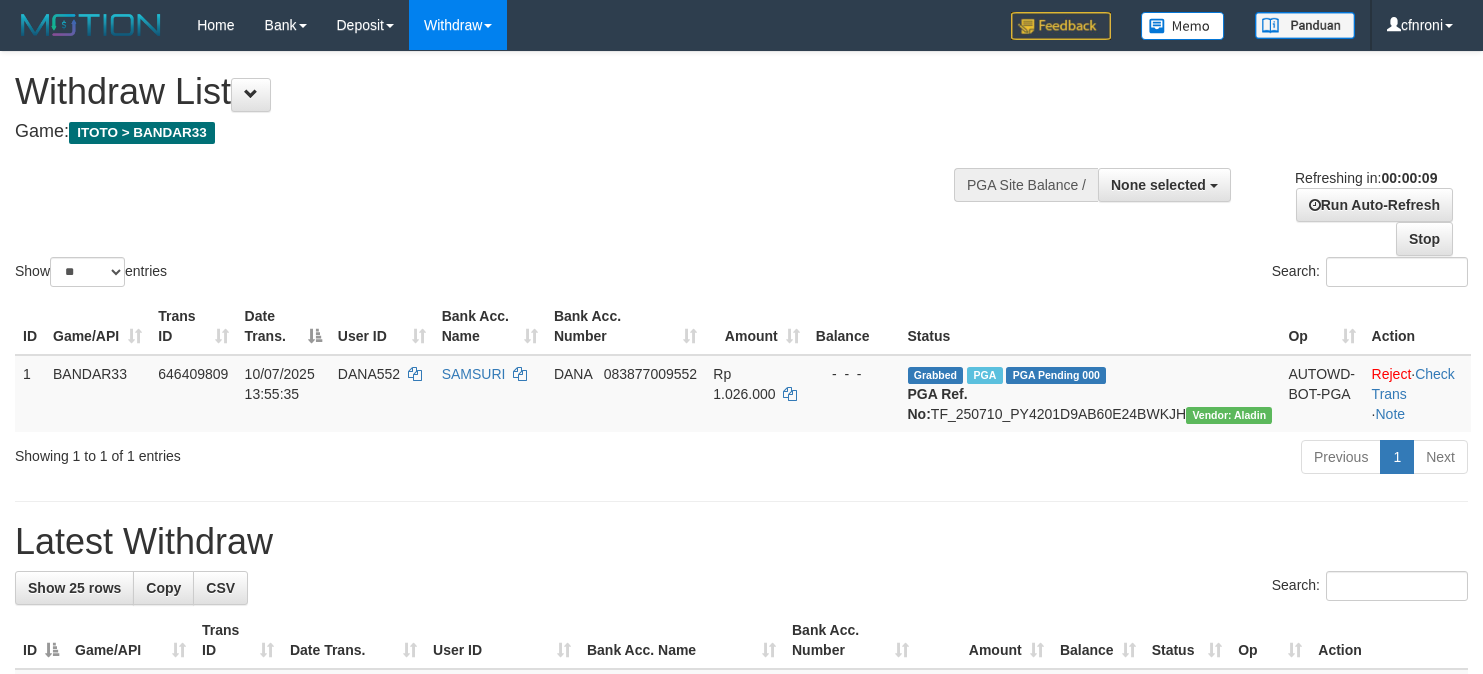select 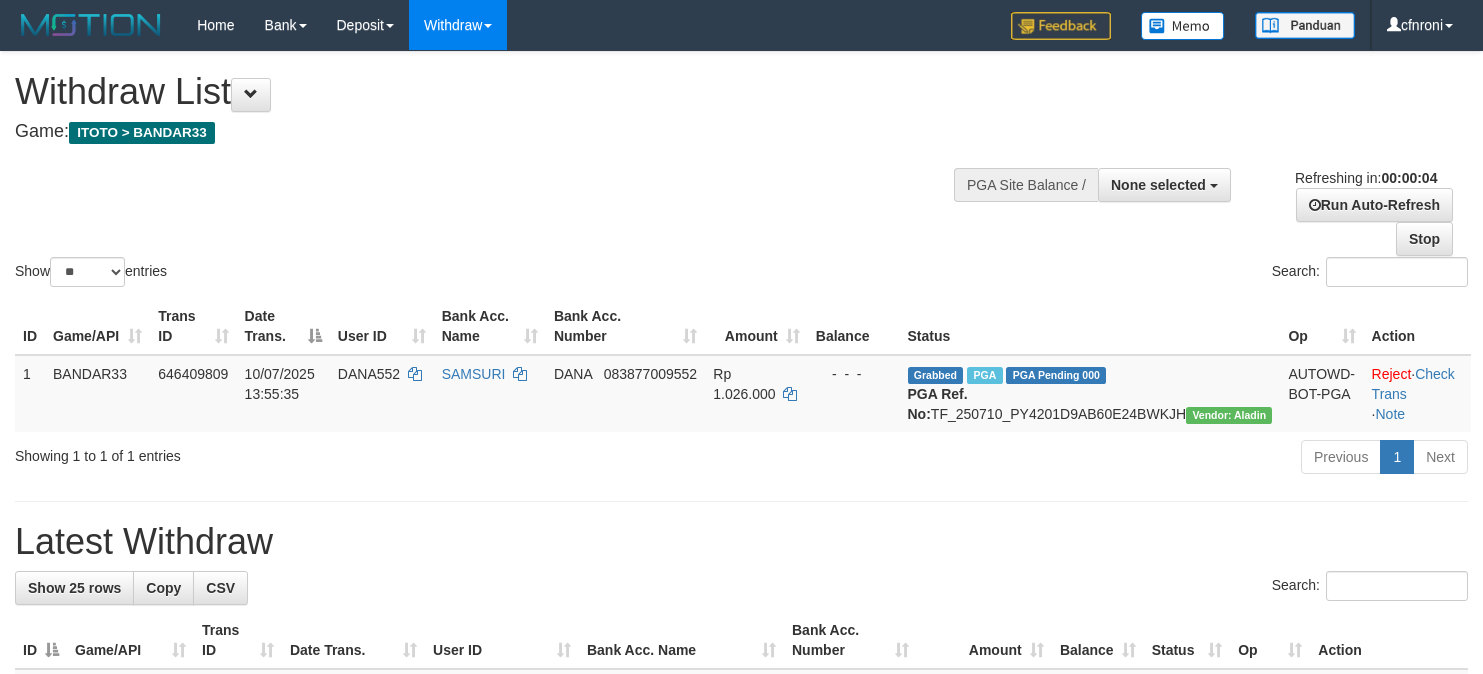 scroll, scrollTop: 0, scrollLeft: 0, axis: both 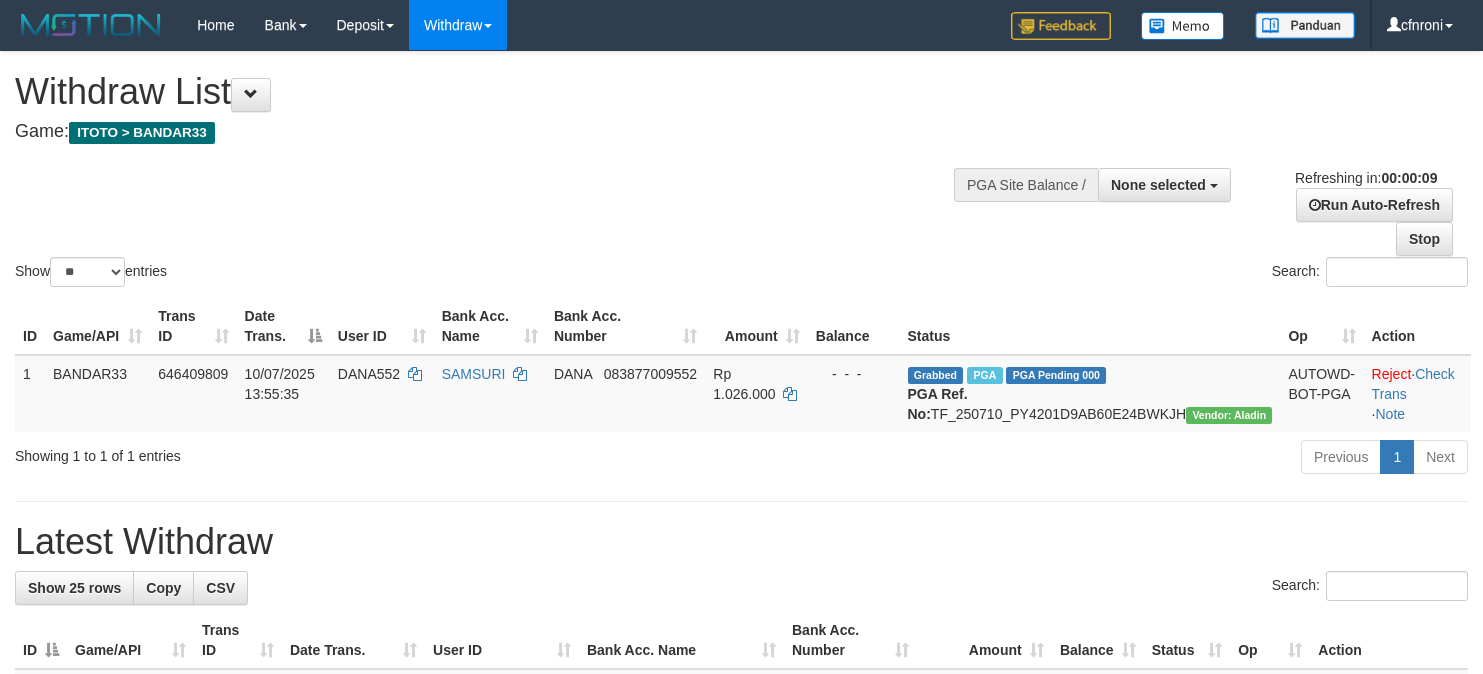 select 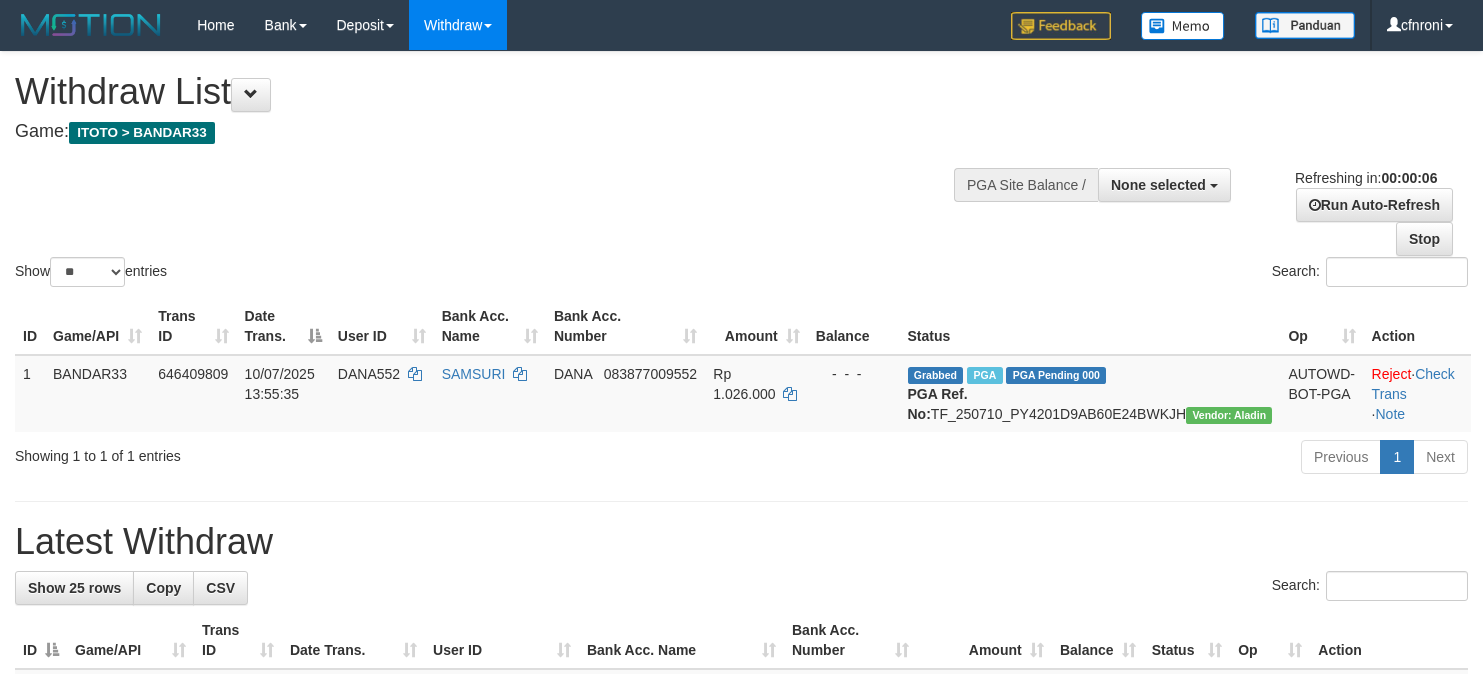 scroll, scrollTop: 0, scrollLeft: 0, axis: both 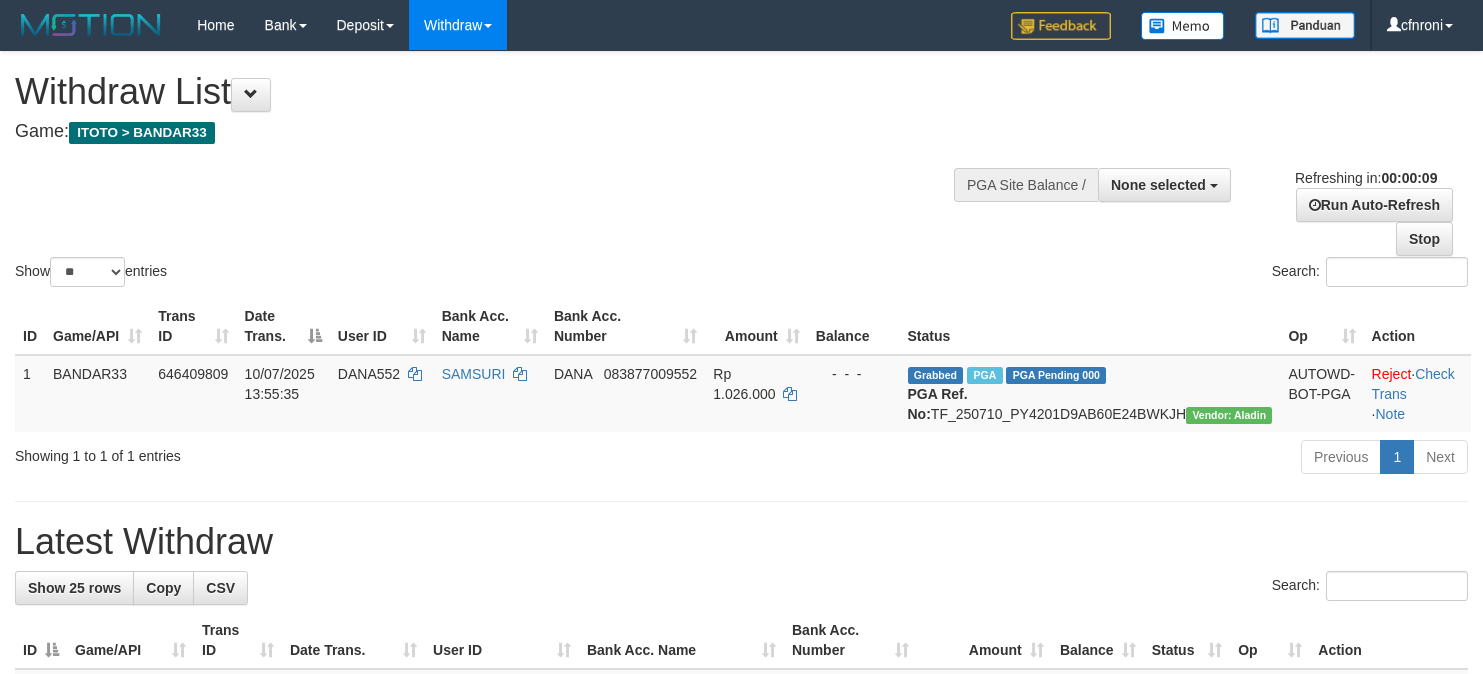 select 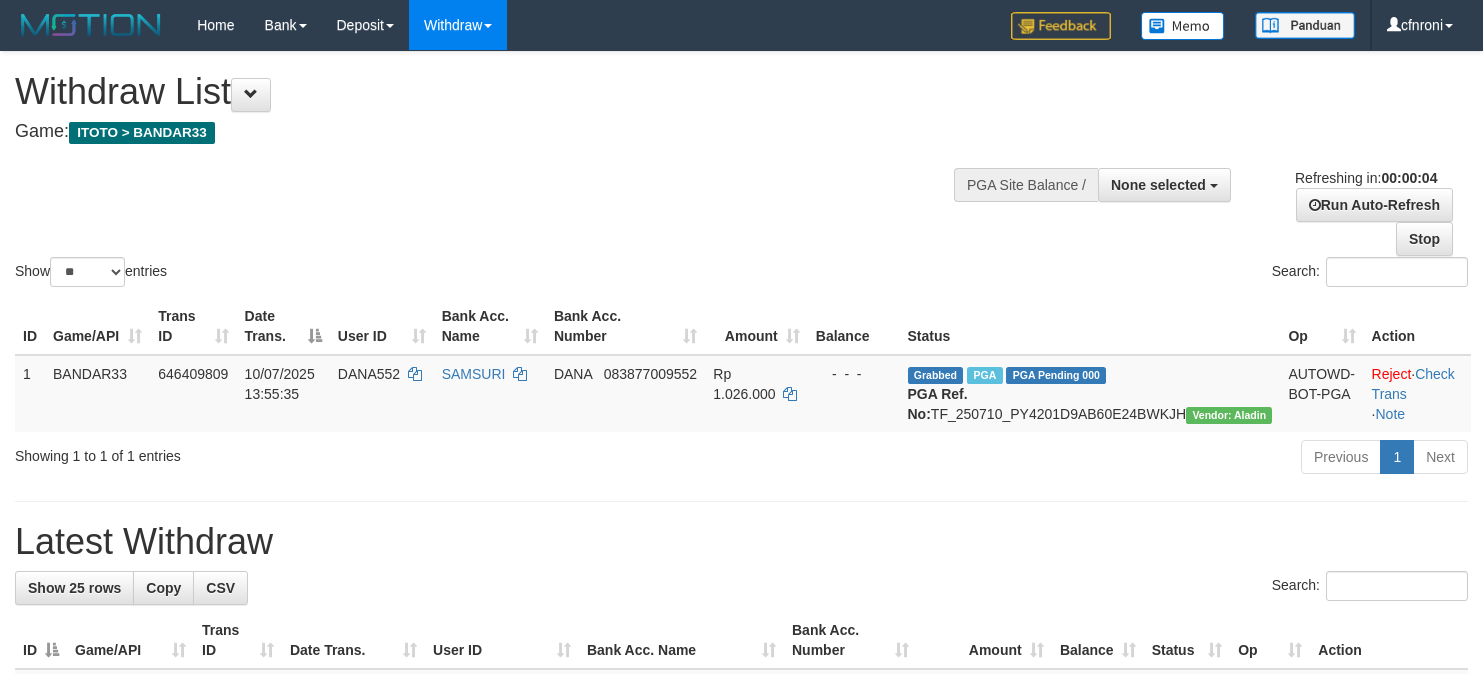 scroll, scrollTop: 0, scrollLeft: 0, axis: both 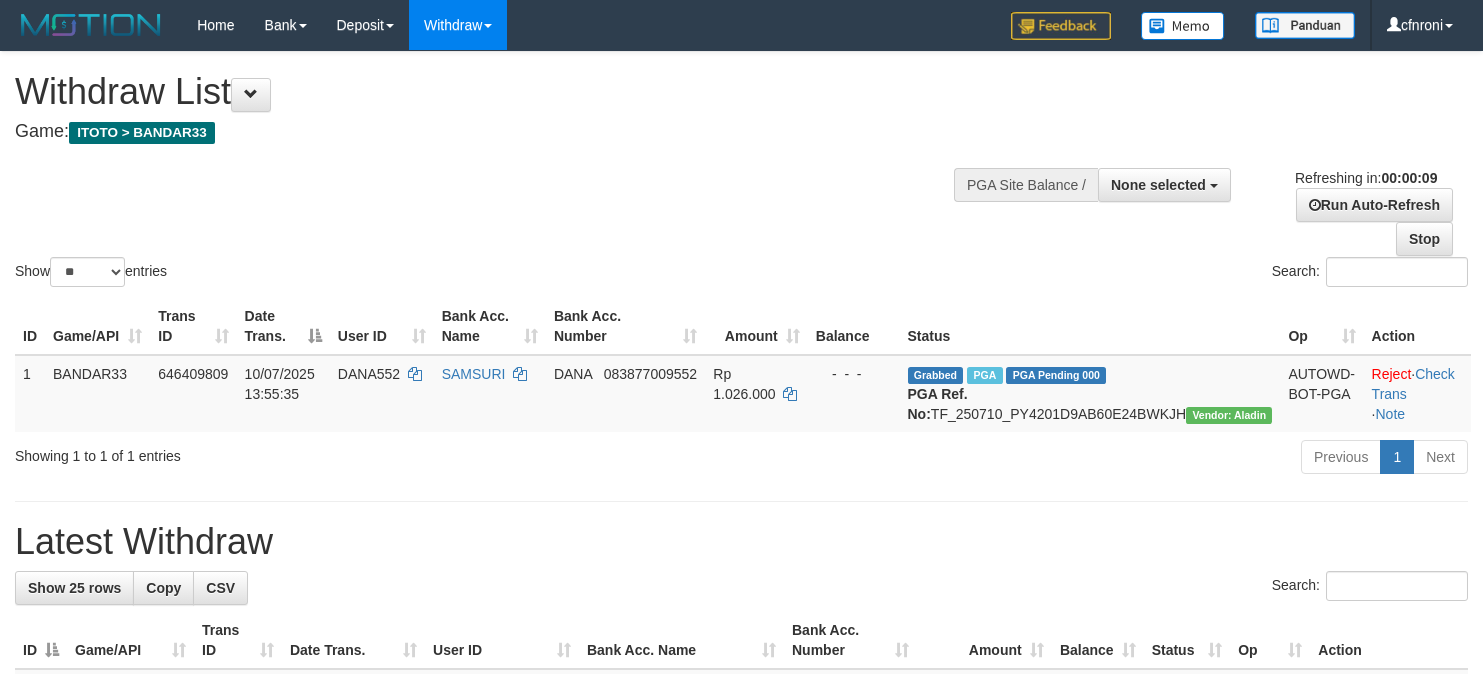 select 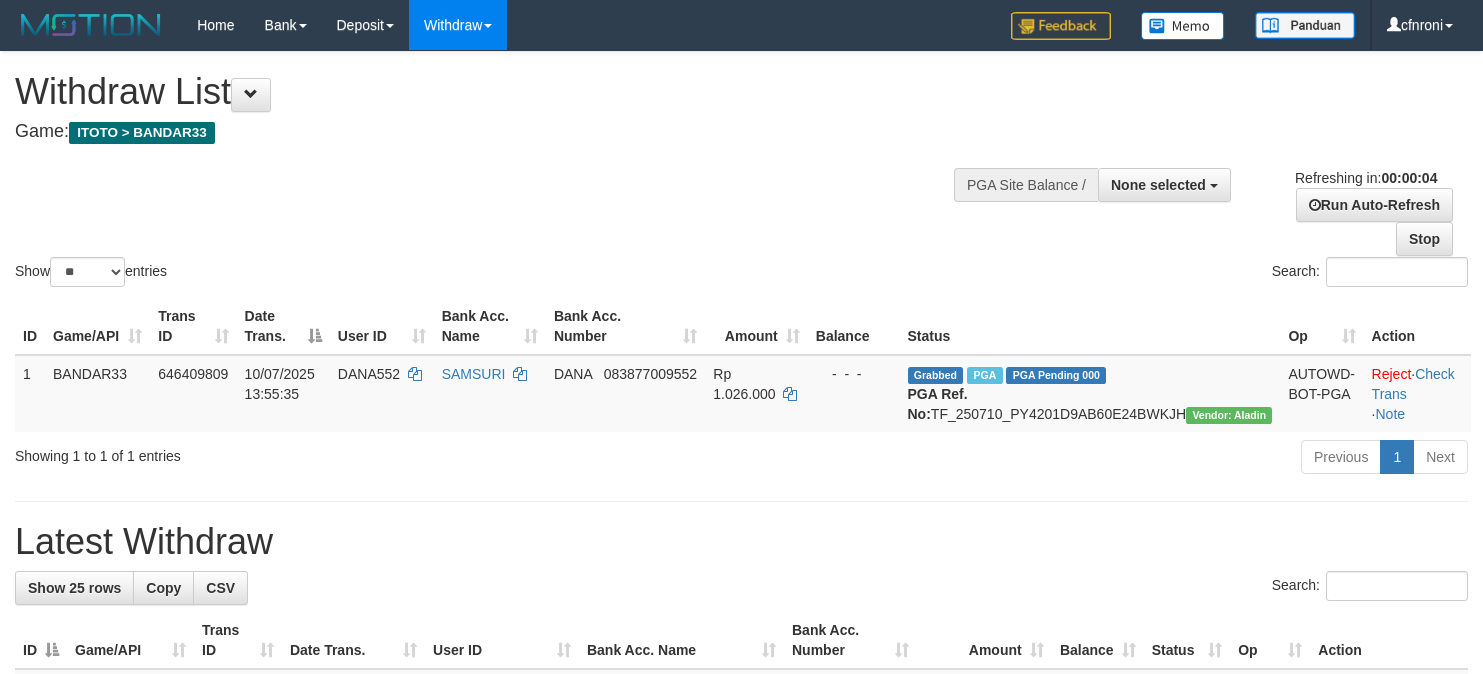 scroll, scrollTop: 0, scrollLeft: 0, axis: both 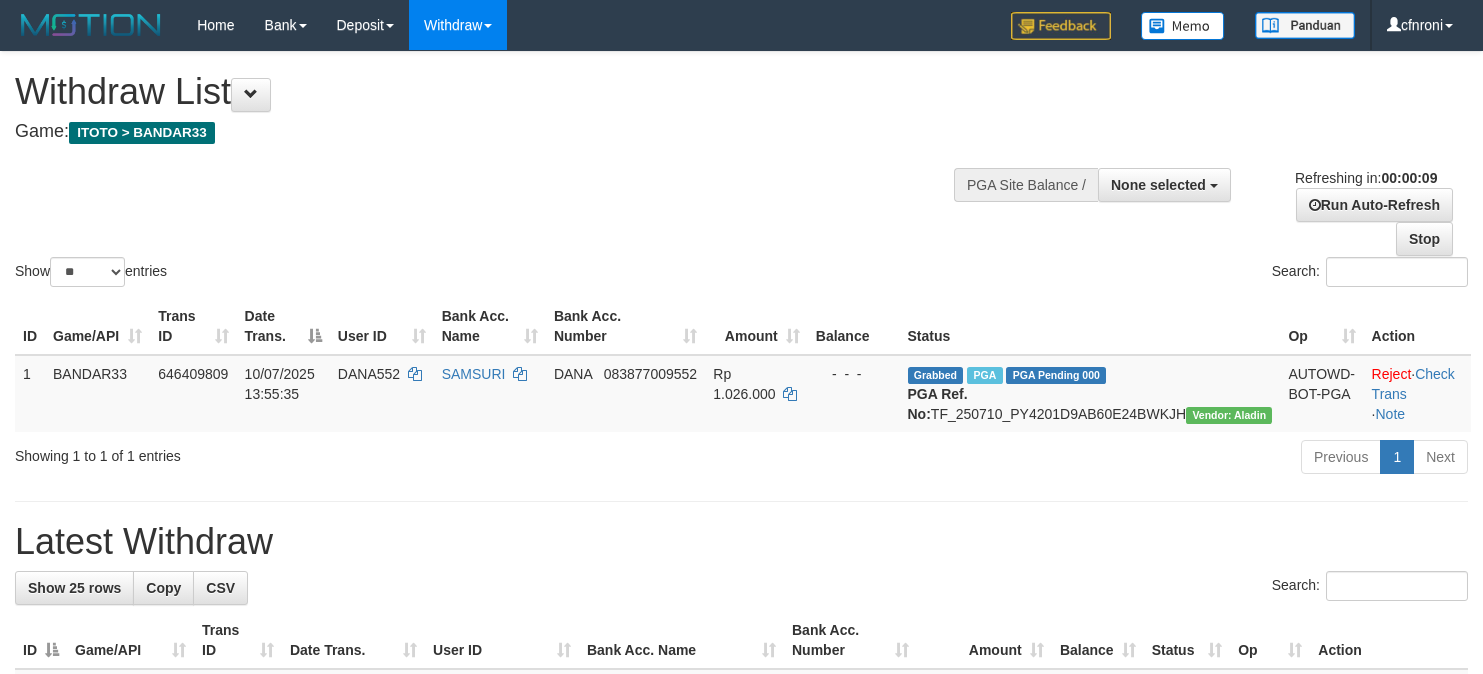 select 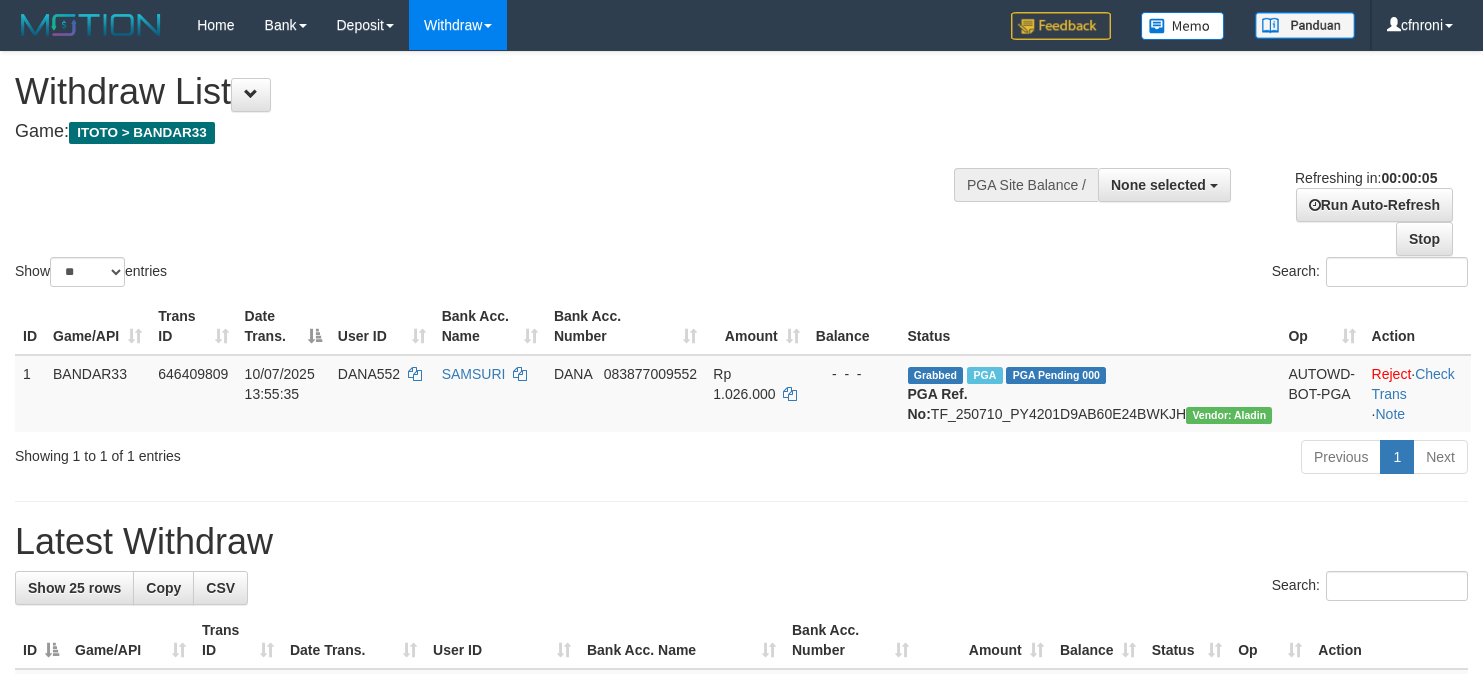 scroll, scrollTop: 0, scrollLeft: 0, axis: both 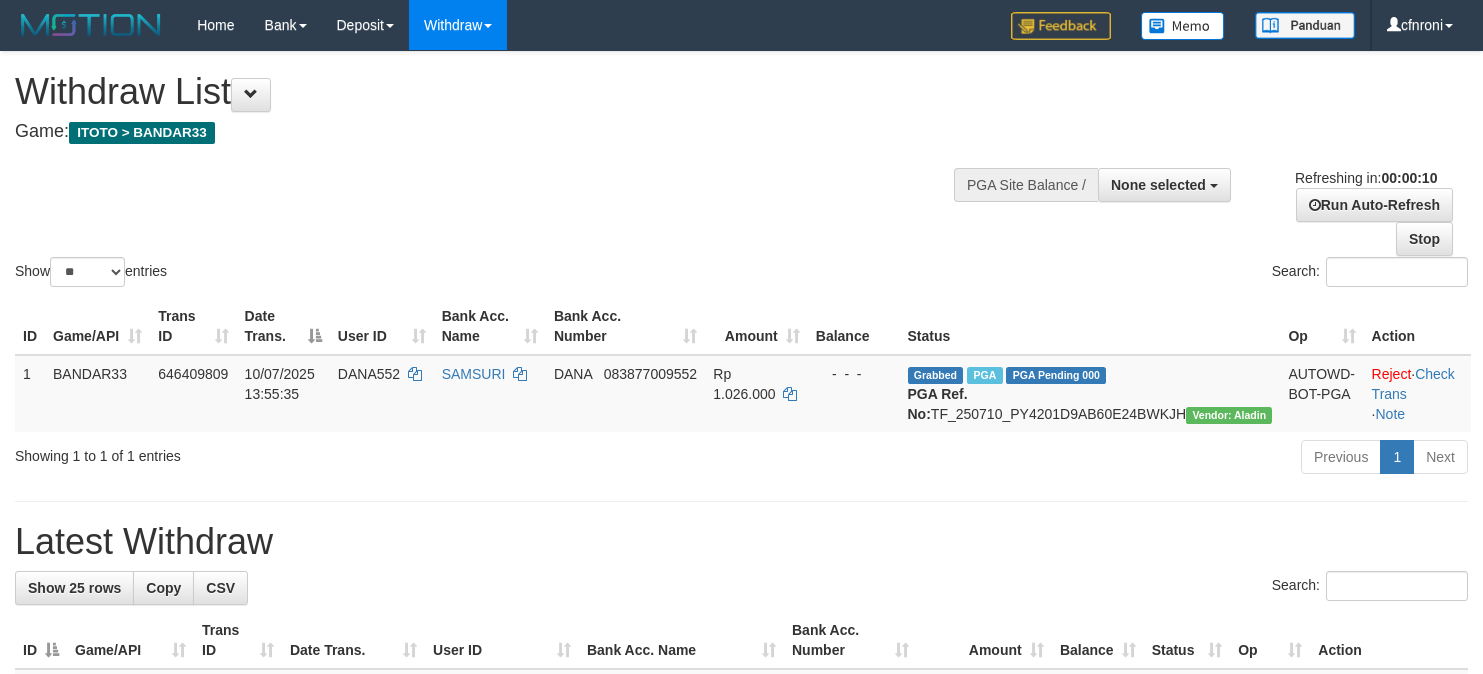 select 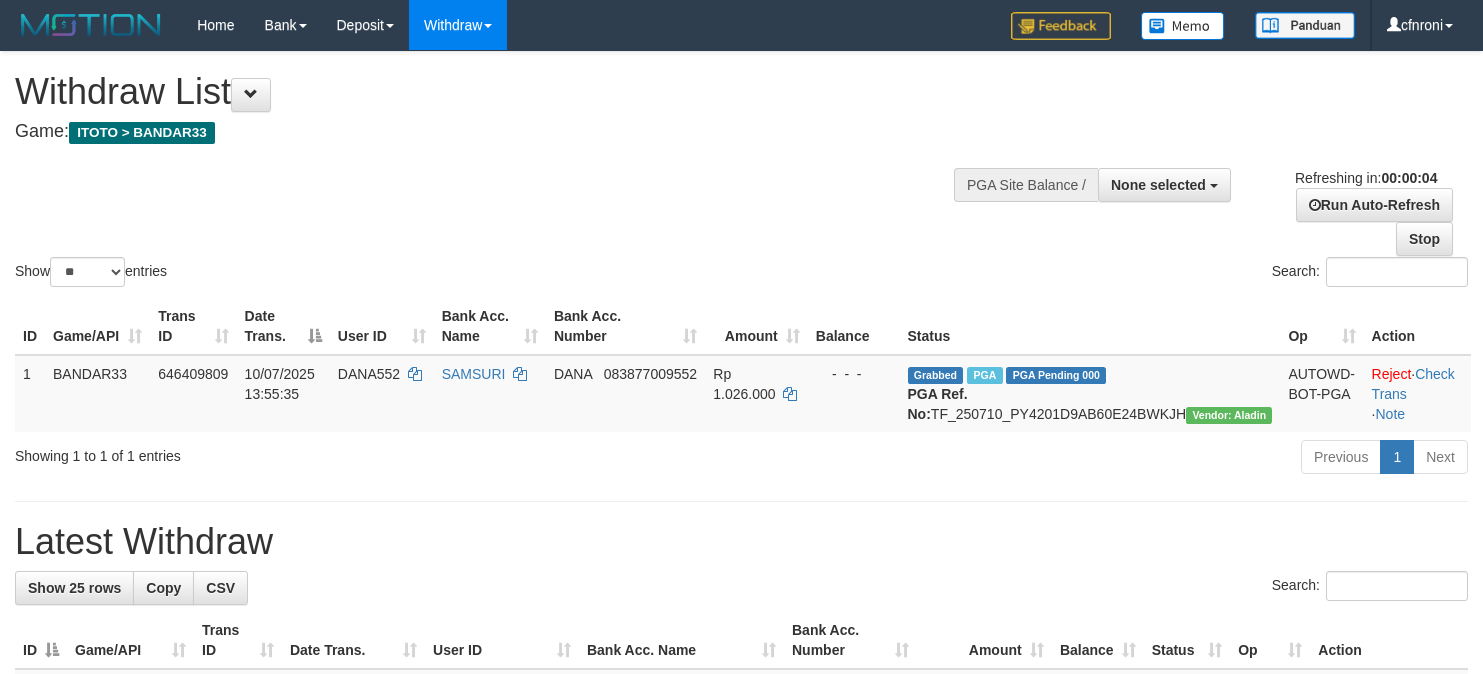 scroll, scrollTop: 0, scrollLeft: 0, axis: both 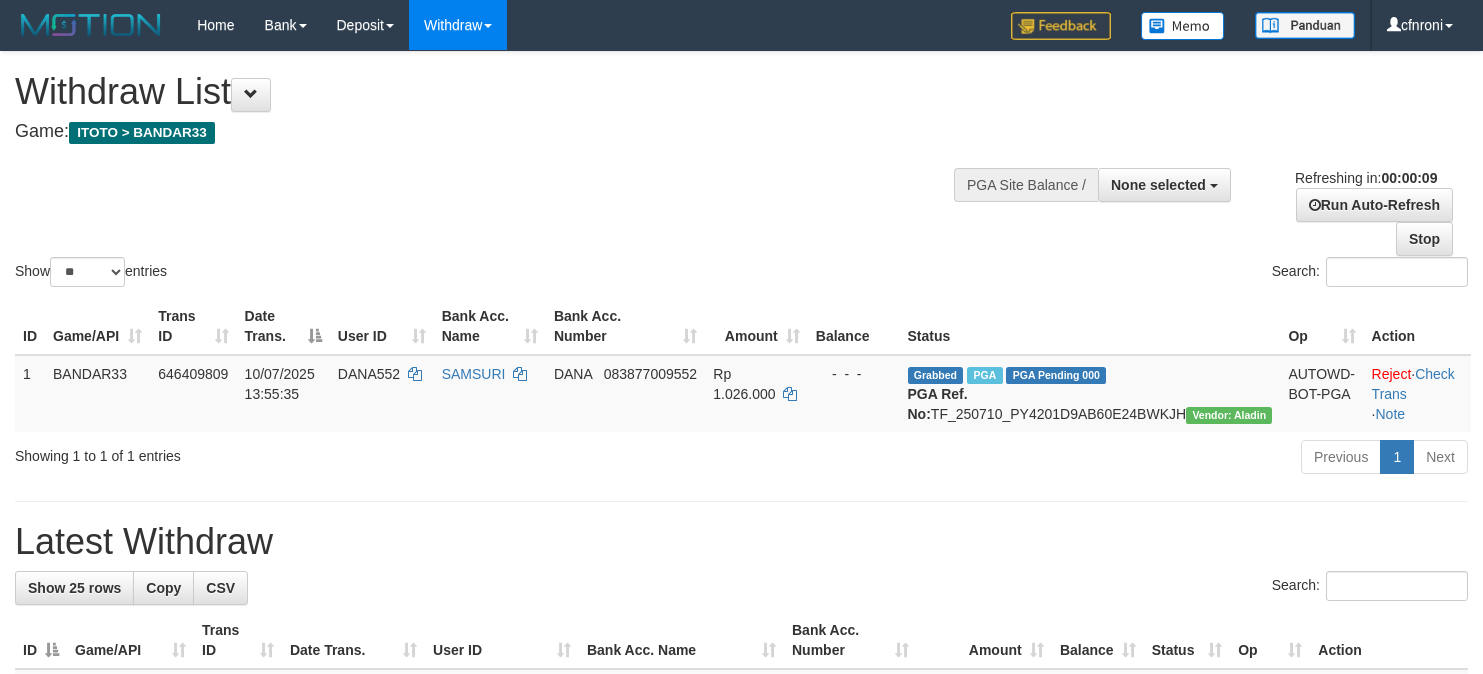 select 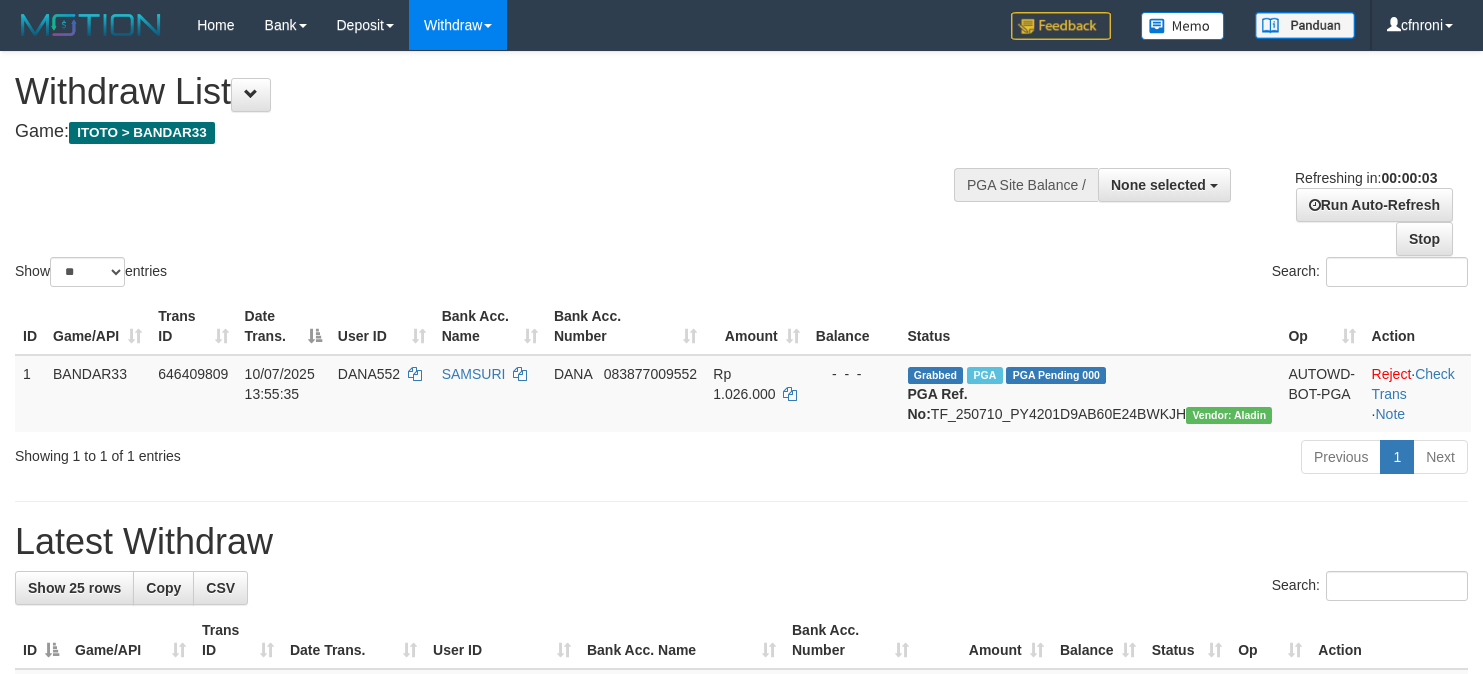 scroll, scrollTop: 0, scrollLeft: 0, axis: both 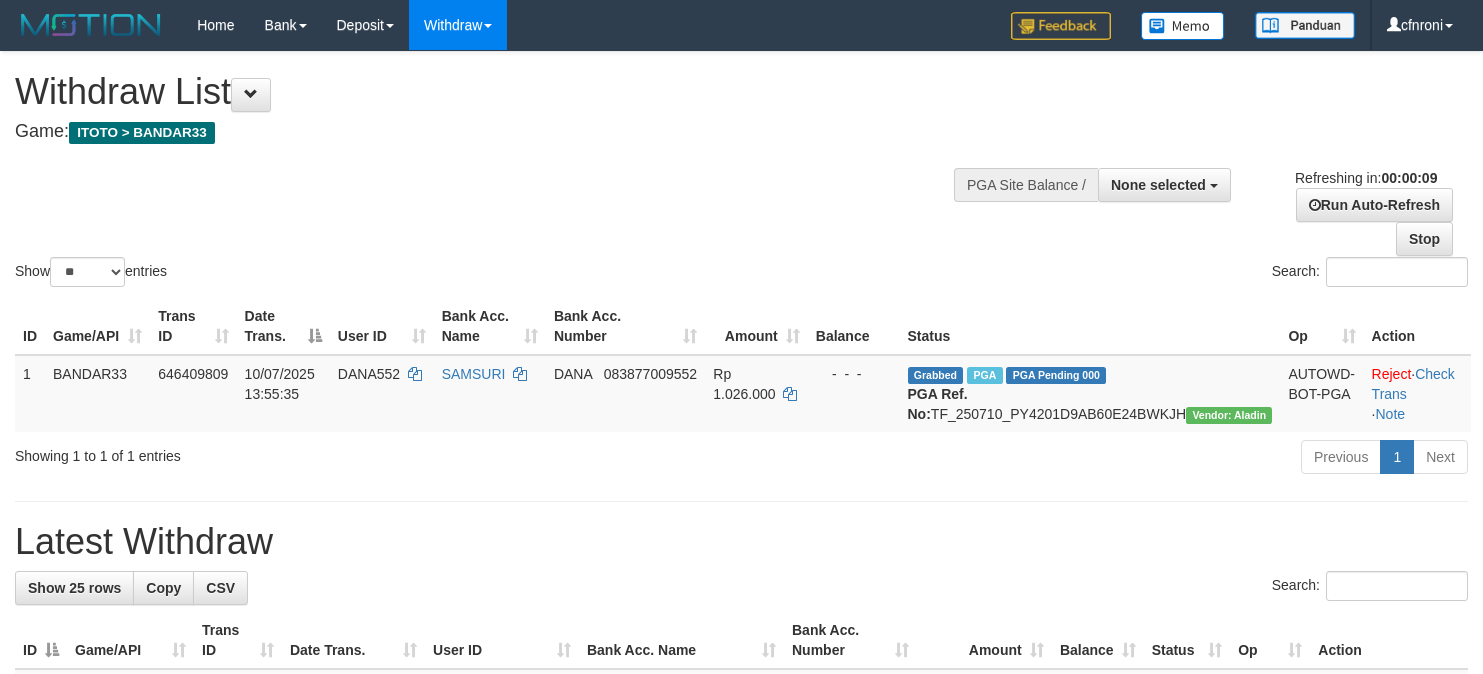 select 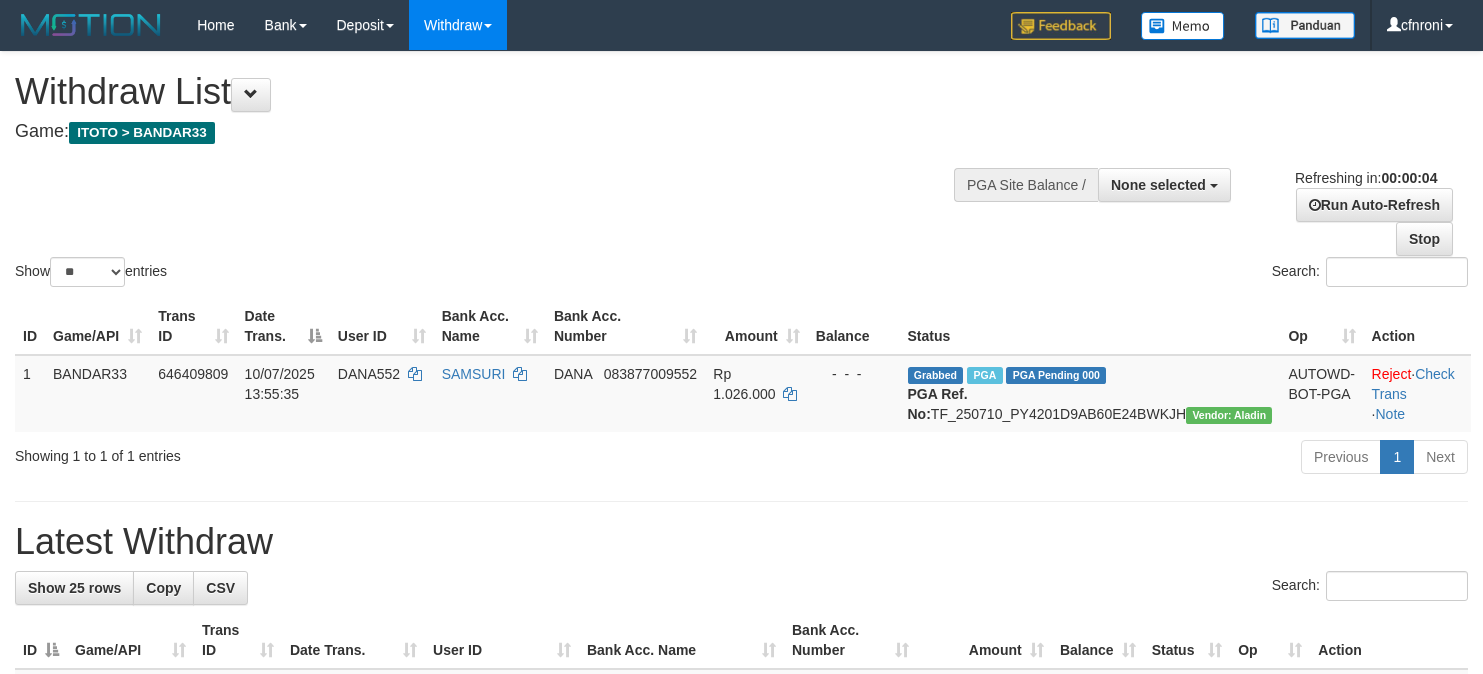 scroll, scrollTop: 0, scrollLeft: 0, axis: both 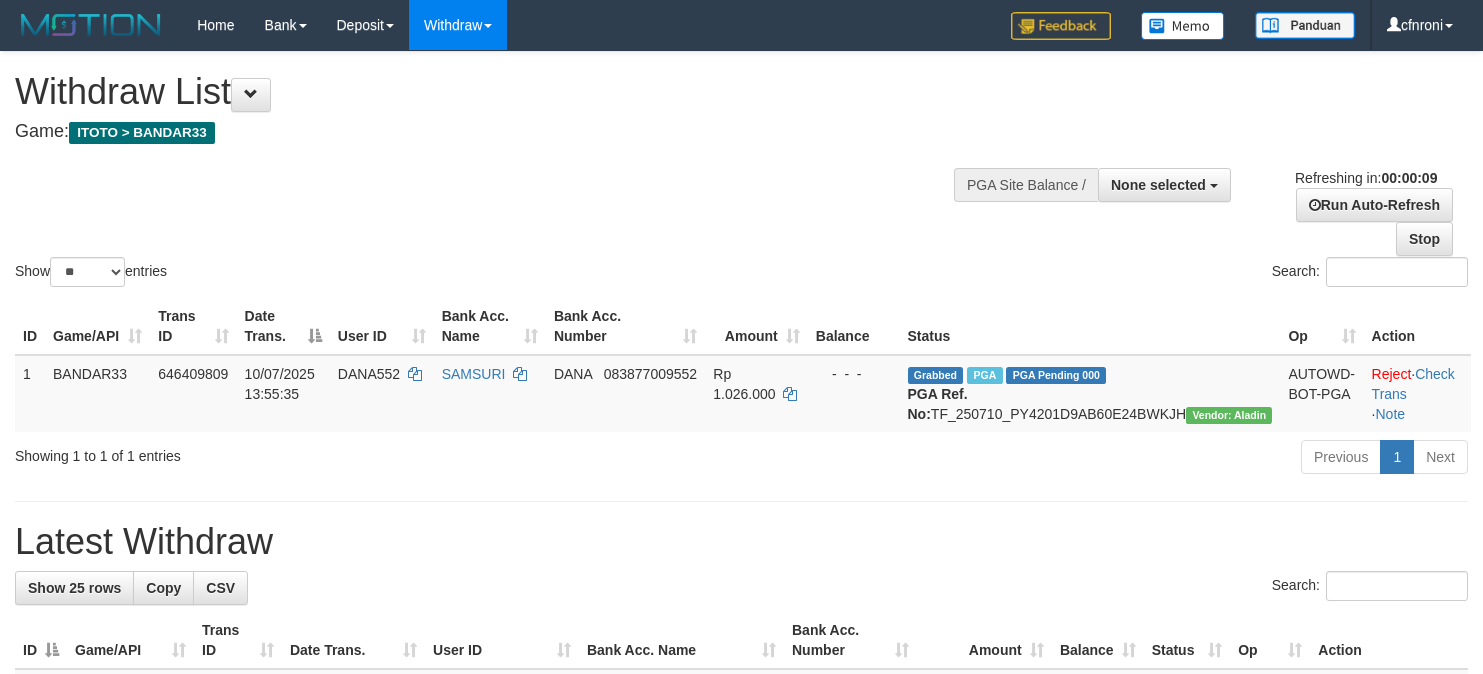 select 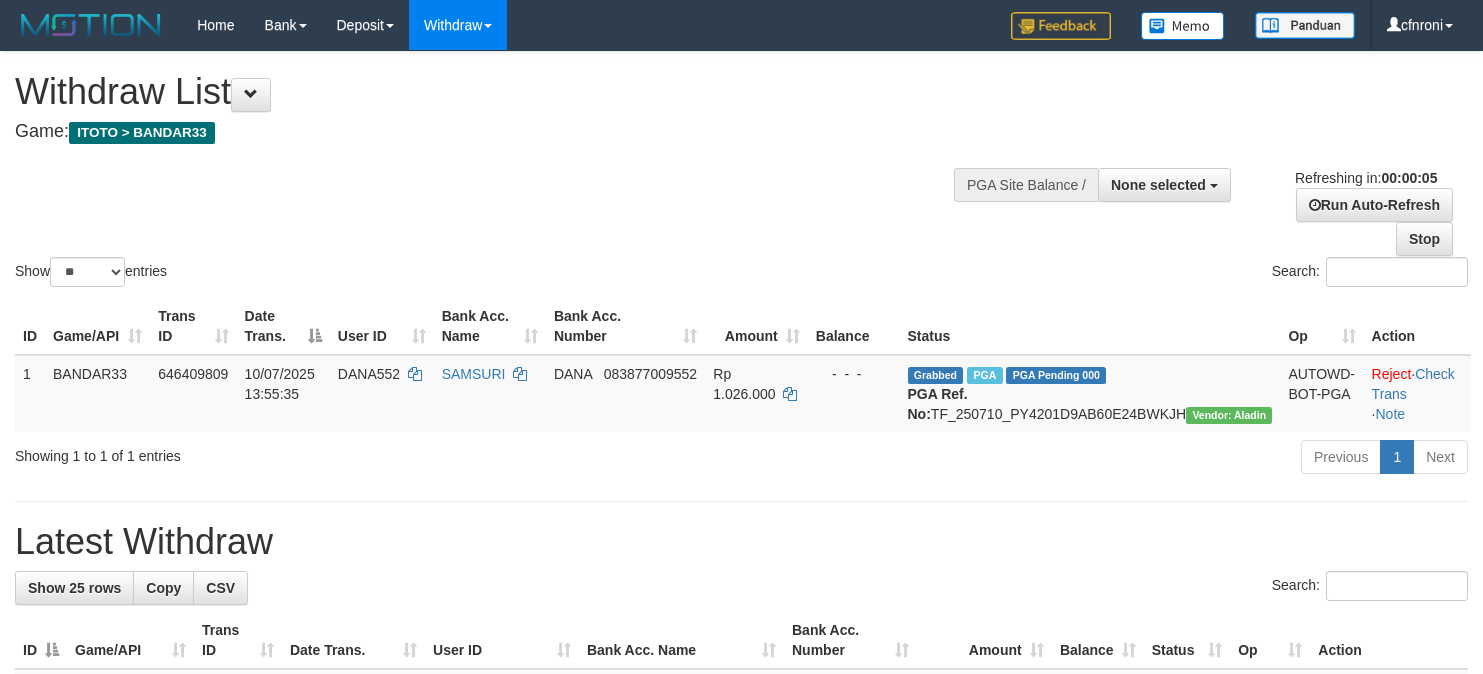 scroll, scrollTop: 0, scrollLeft: 0, axis: both 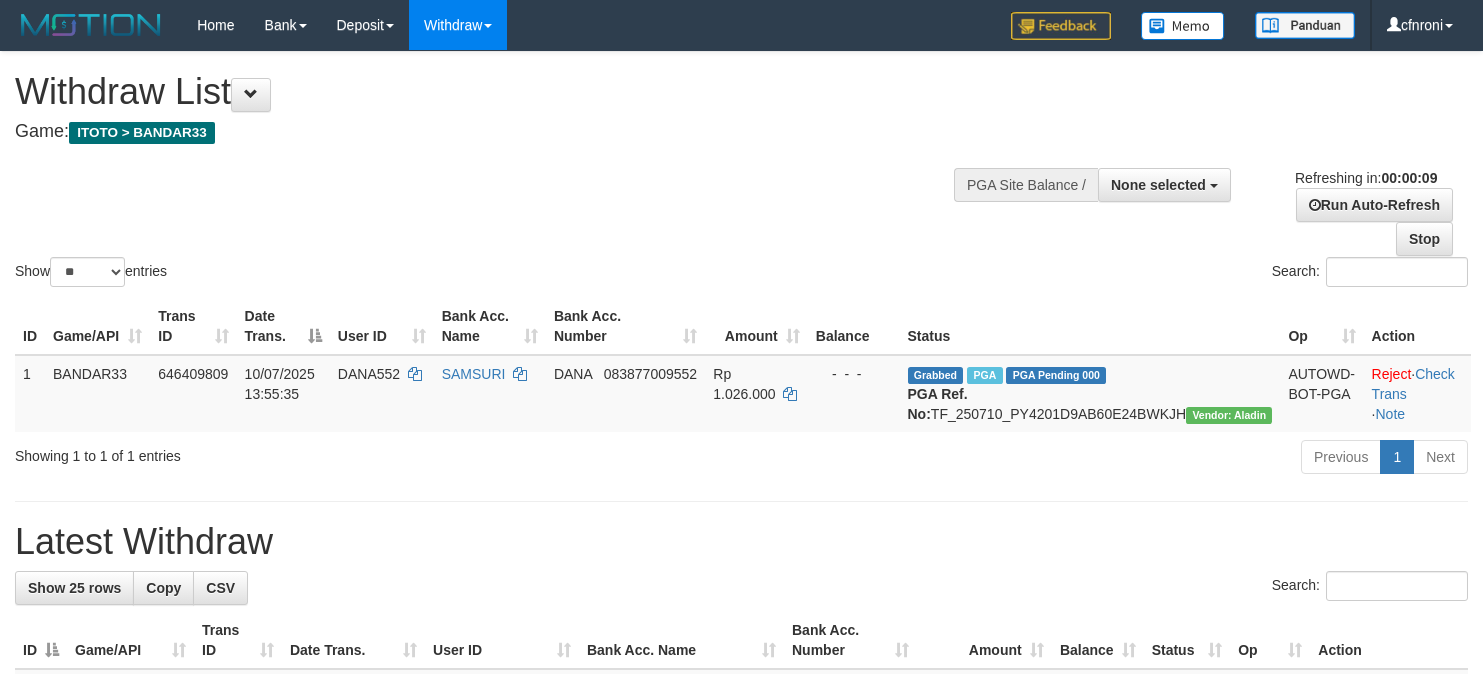 select 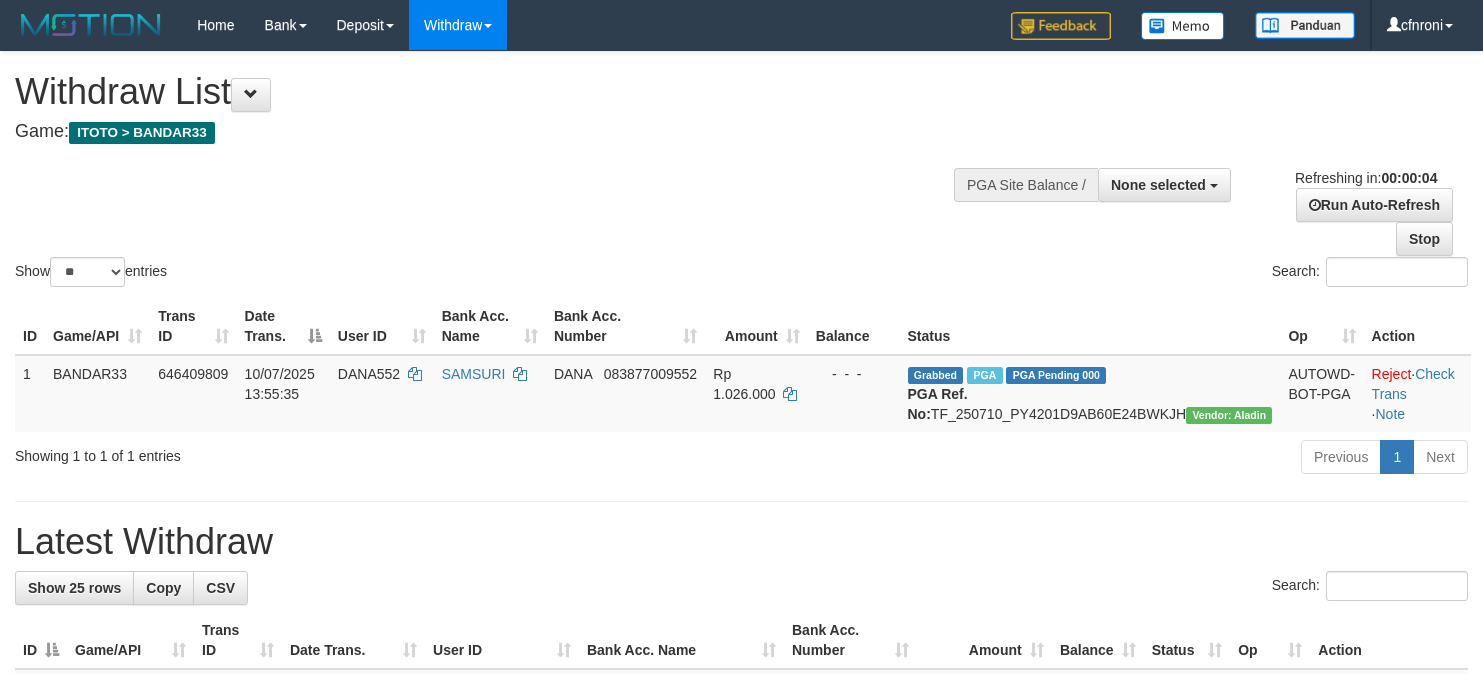 scroll, scrollTop: 0, scrollLeft: 0, axis: both 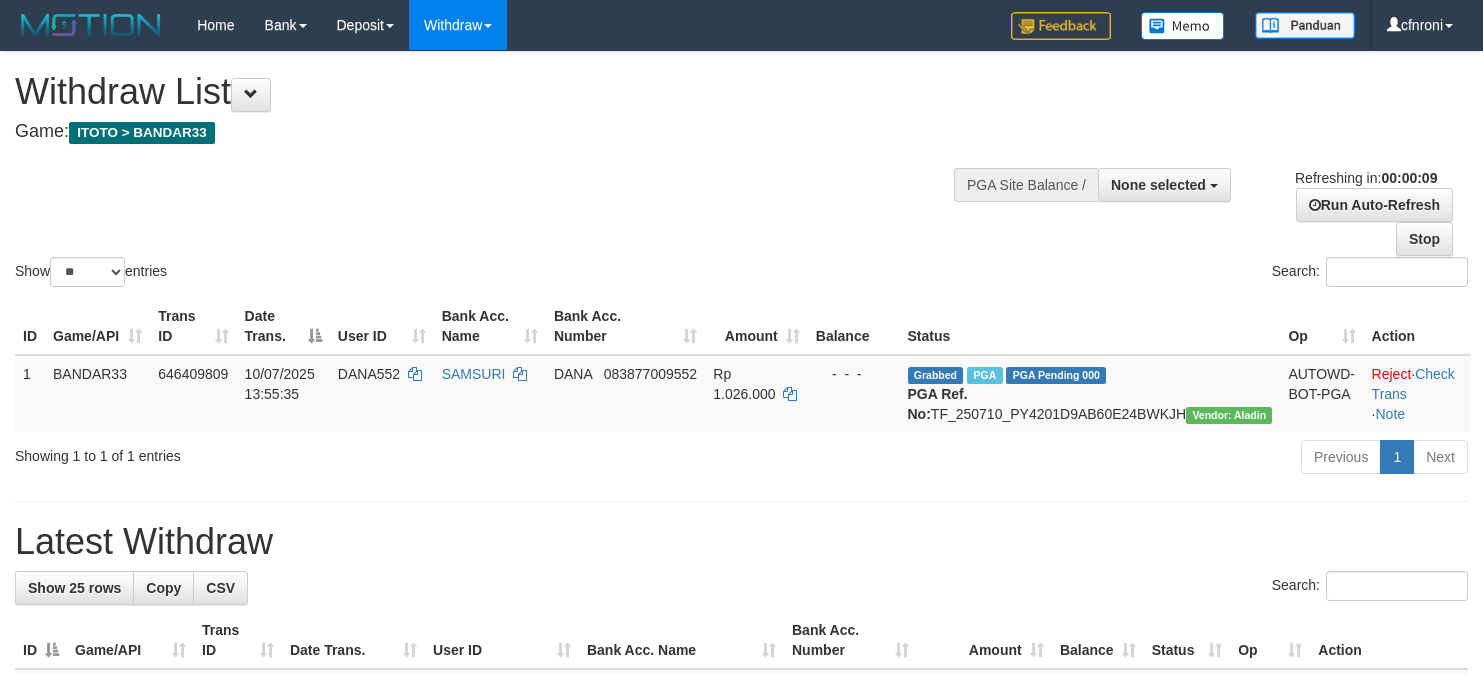 select 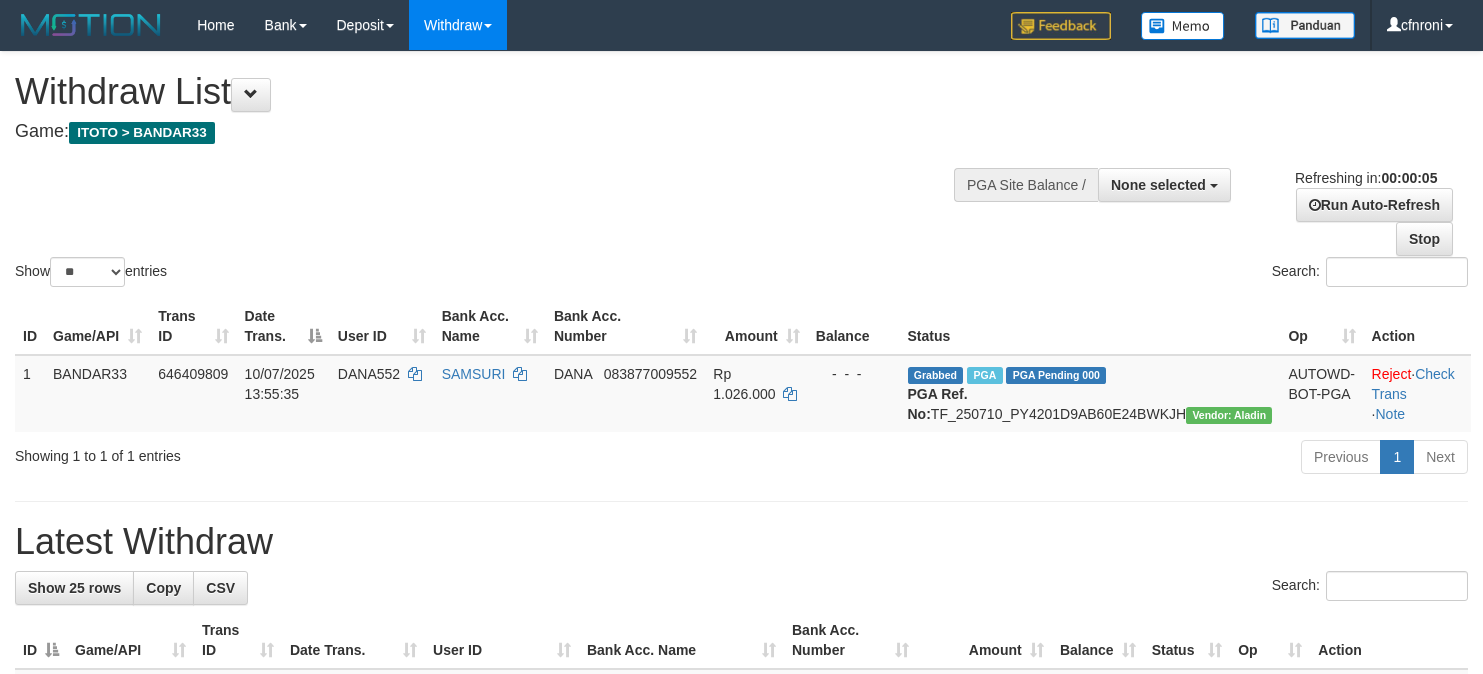 scroll, scrollTop: 0, scrollLeft: 0, axis: both 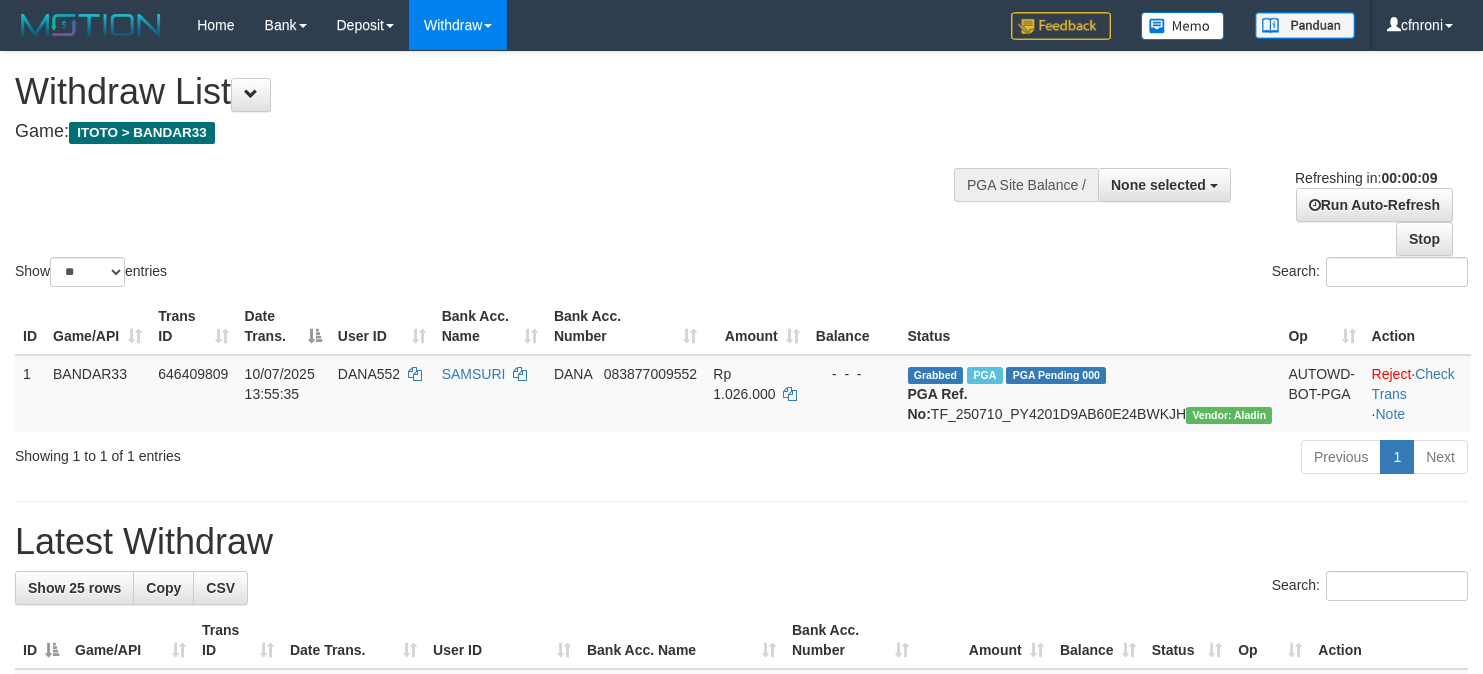 select 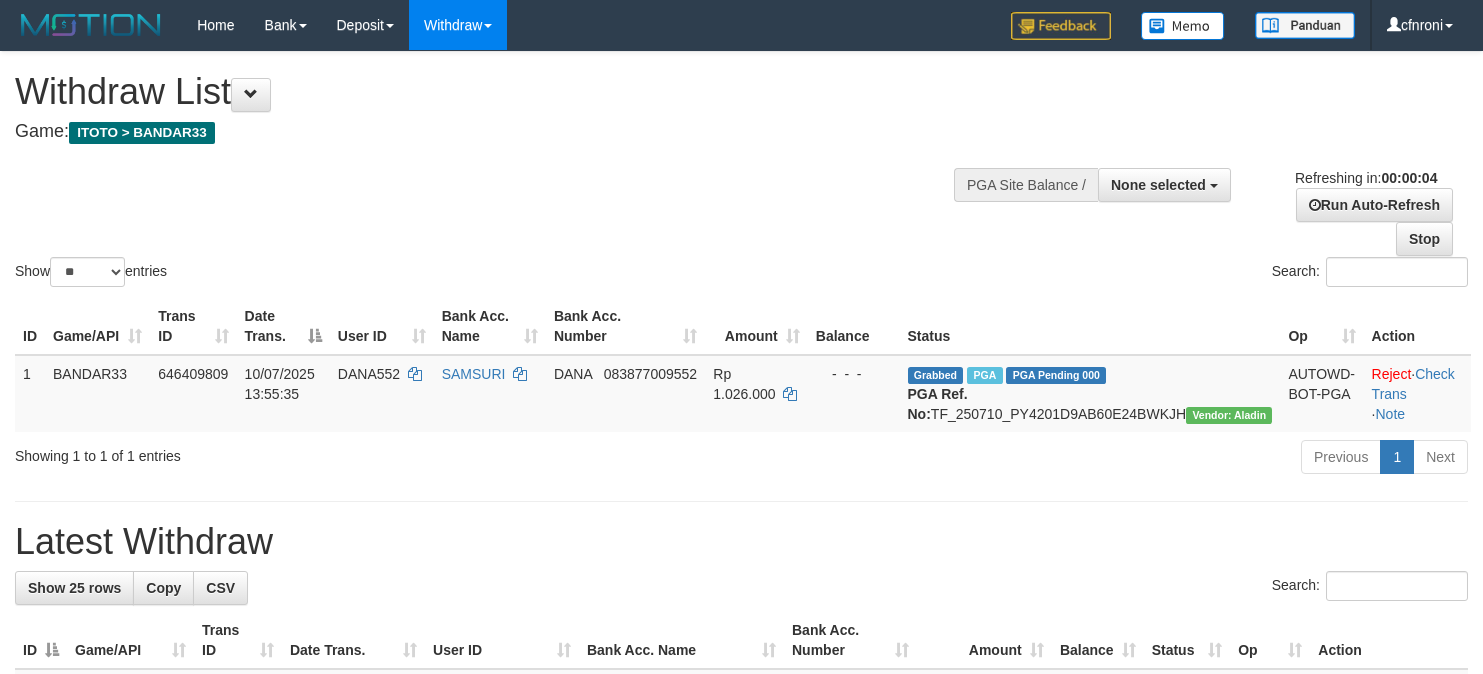 scroll, scrollTop: 0, scrollLeft: 0, axis: both 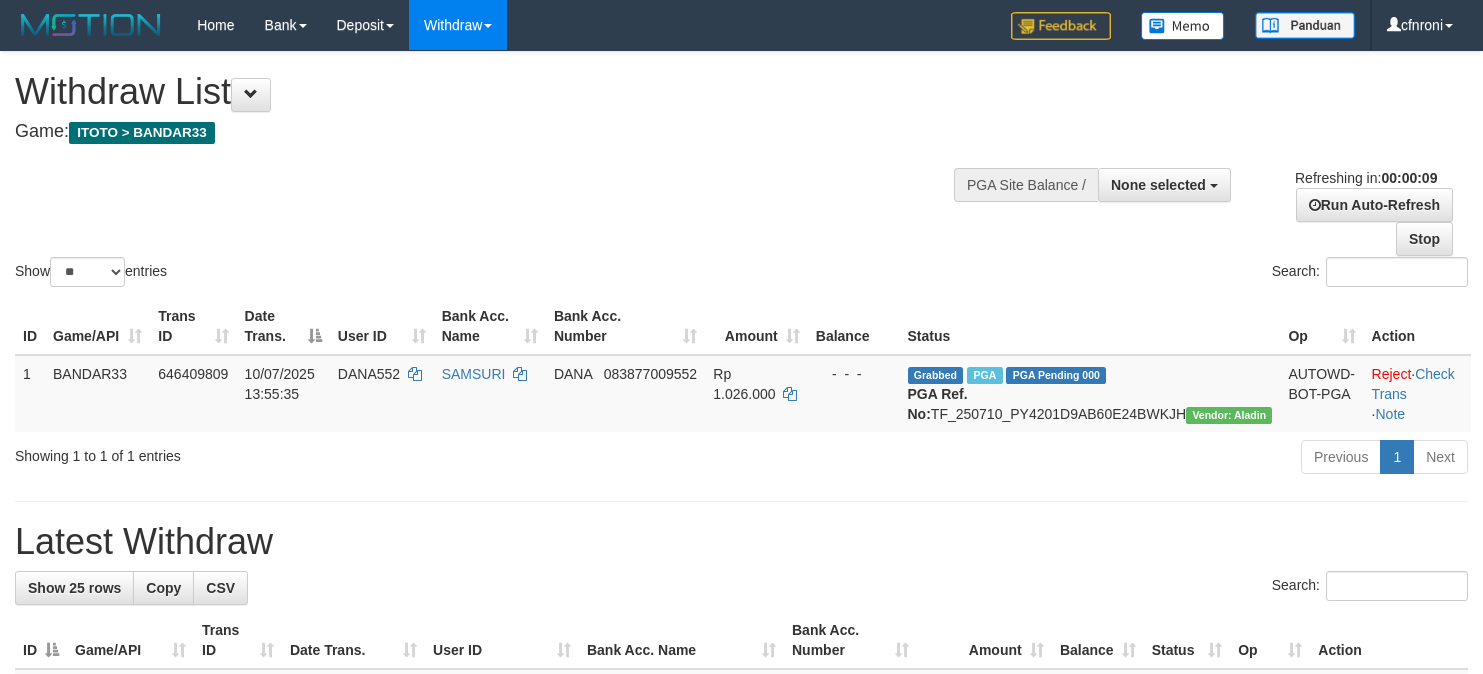 select 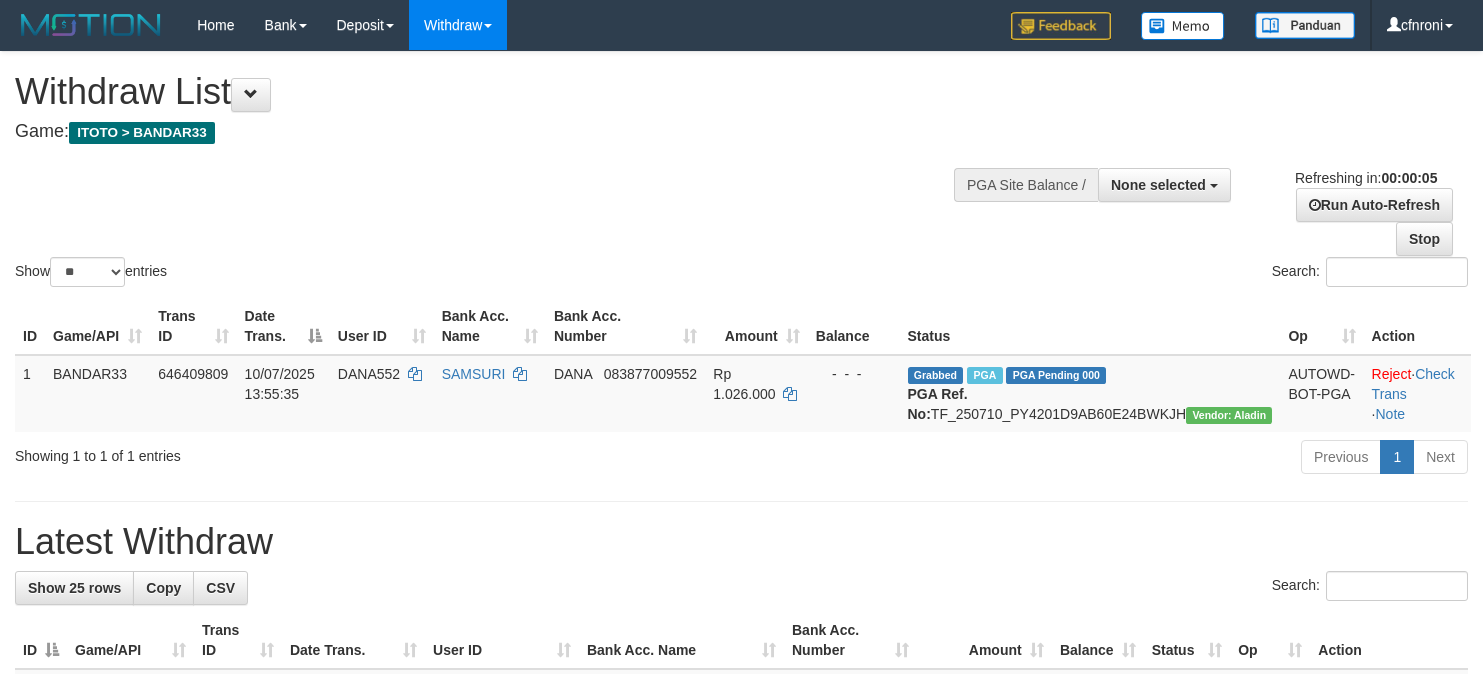 scroll, scrollTop: 0, scrollLeft: 0, axis: both 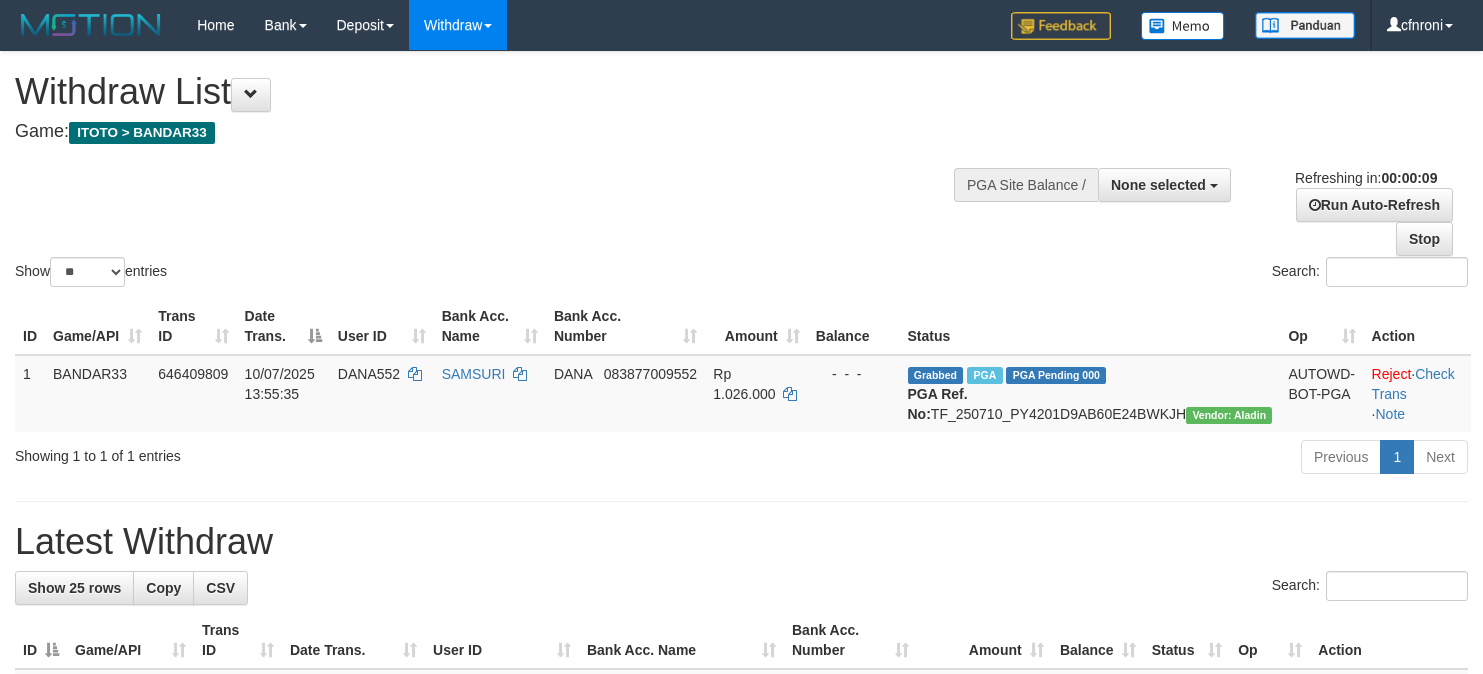 select 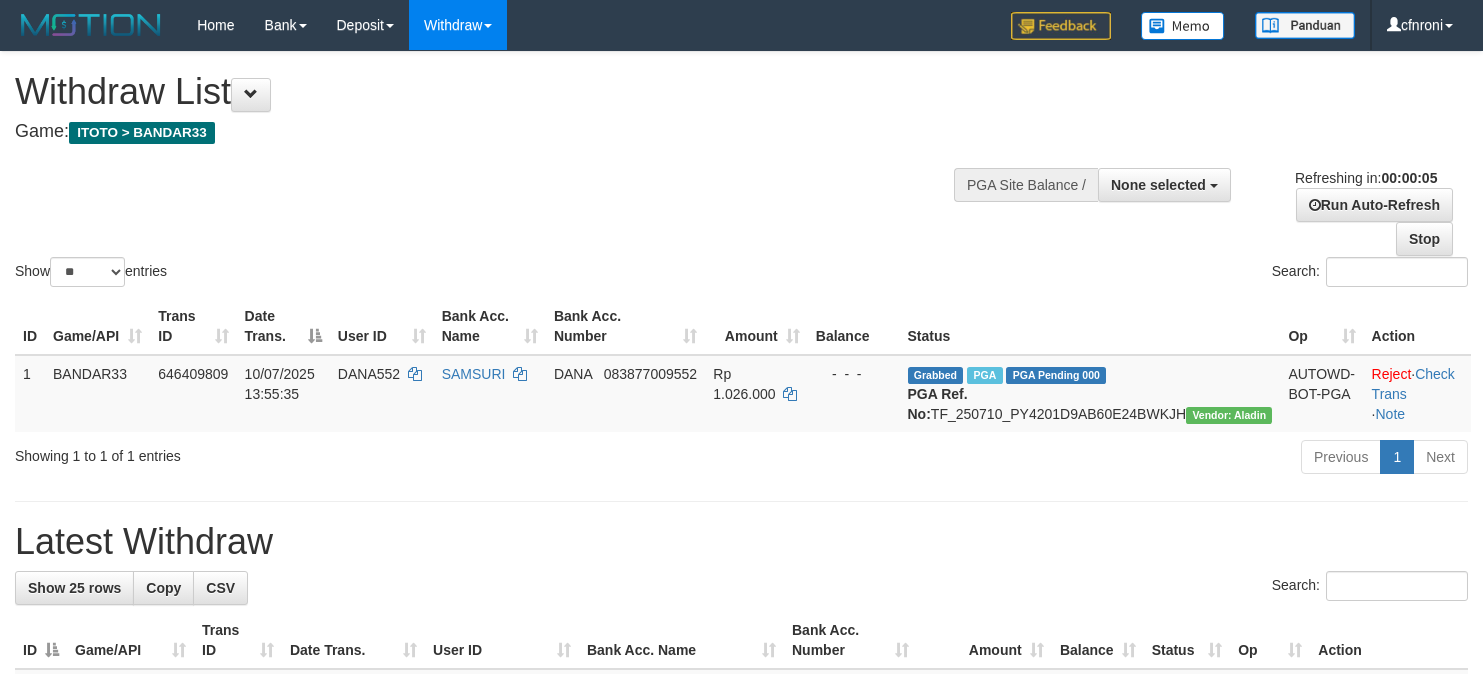 scroll, scrollTop: 0, scrollLeft: 0, axis: both 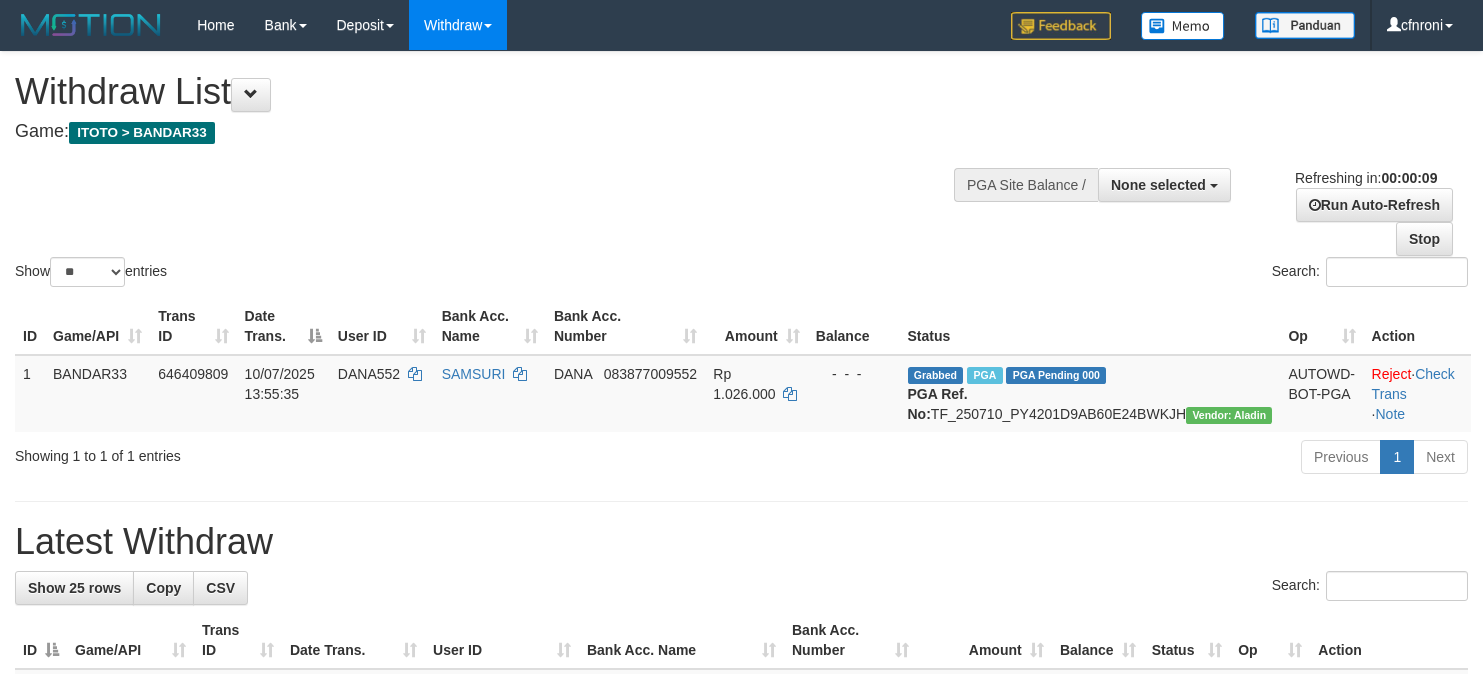 select 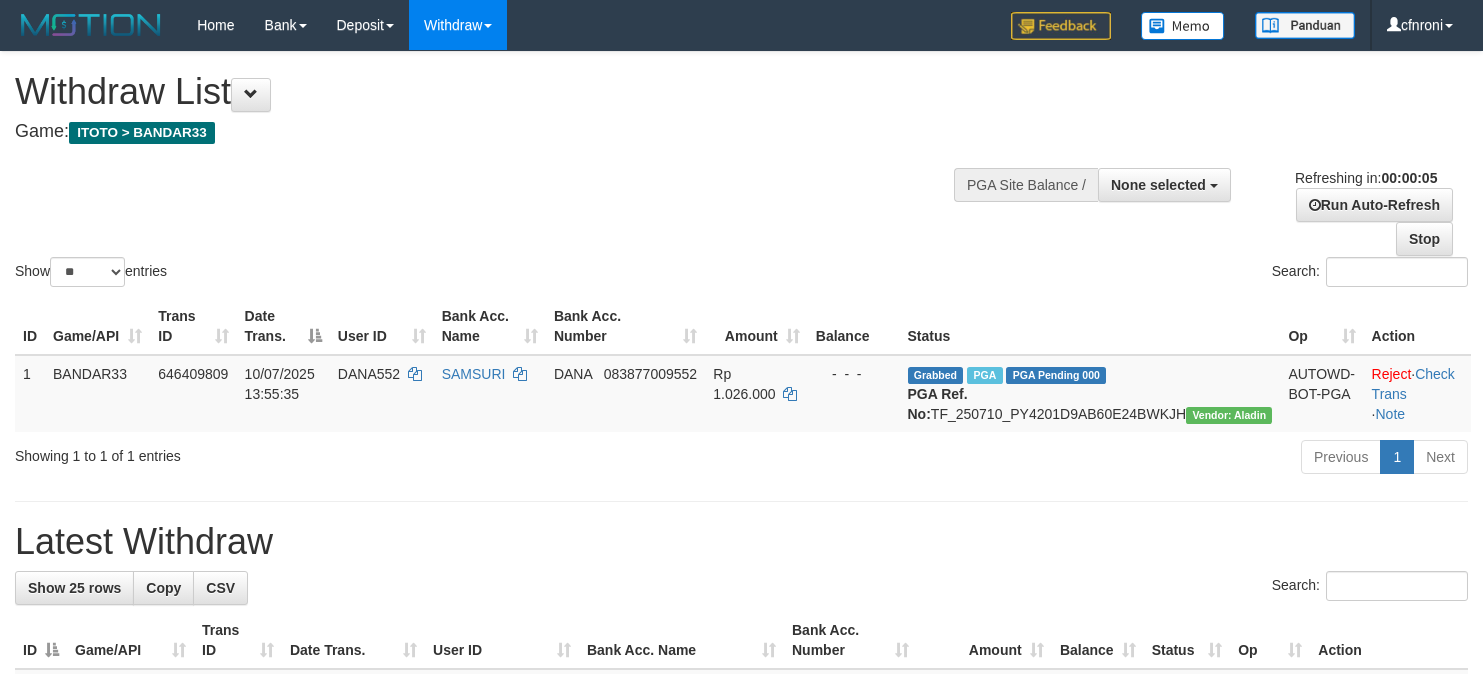 scroll, scrollTop: 0, scrollLeft: 0, axis: both 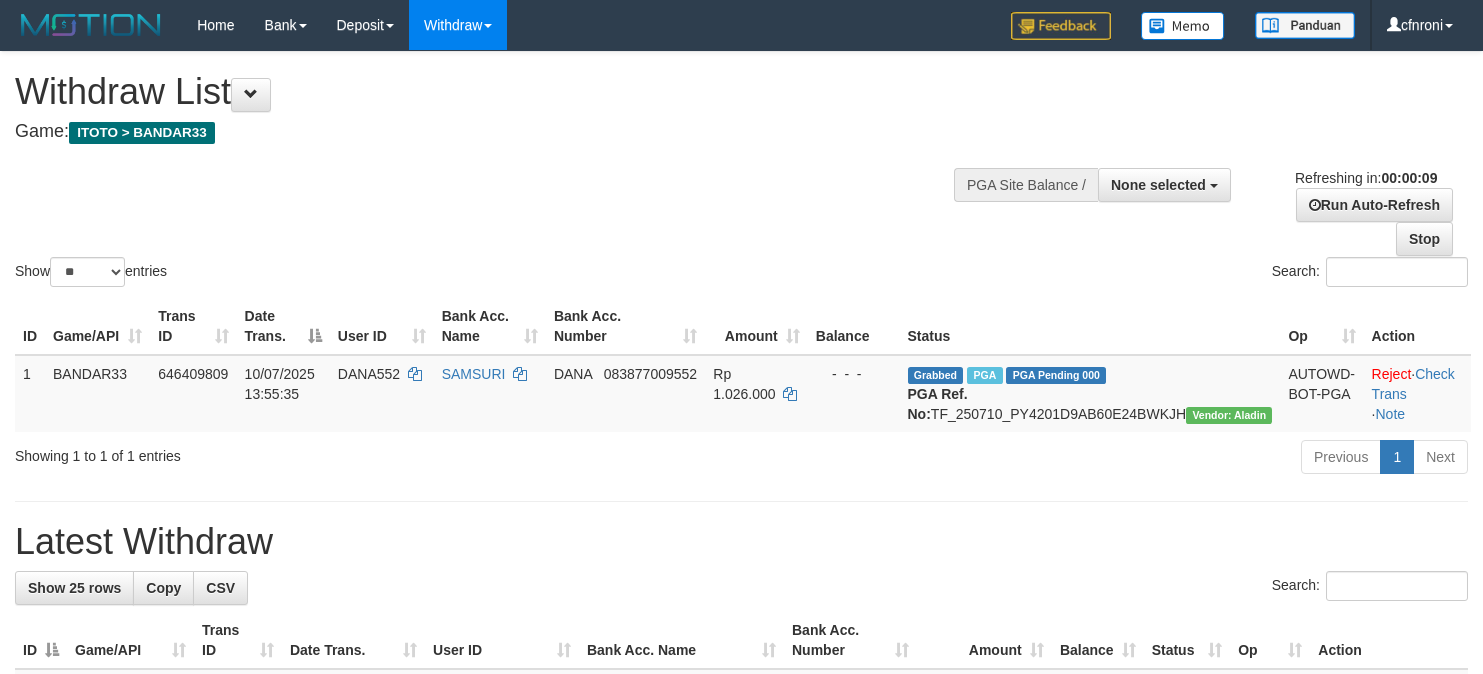 select 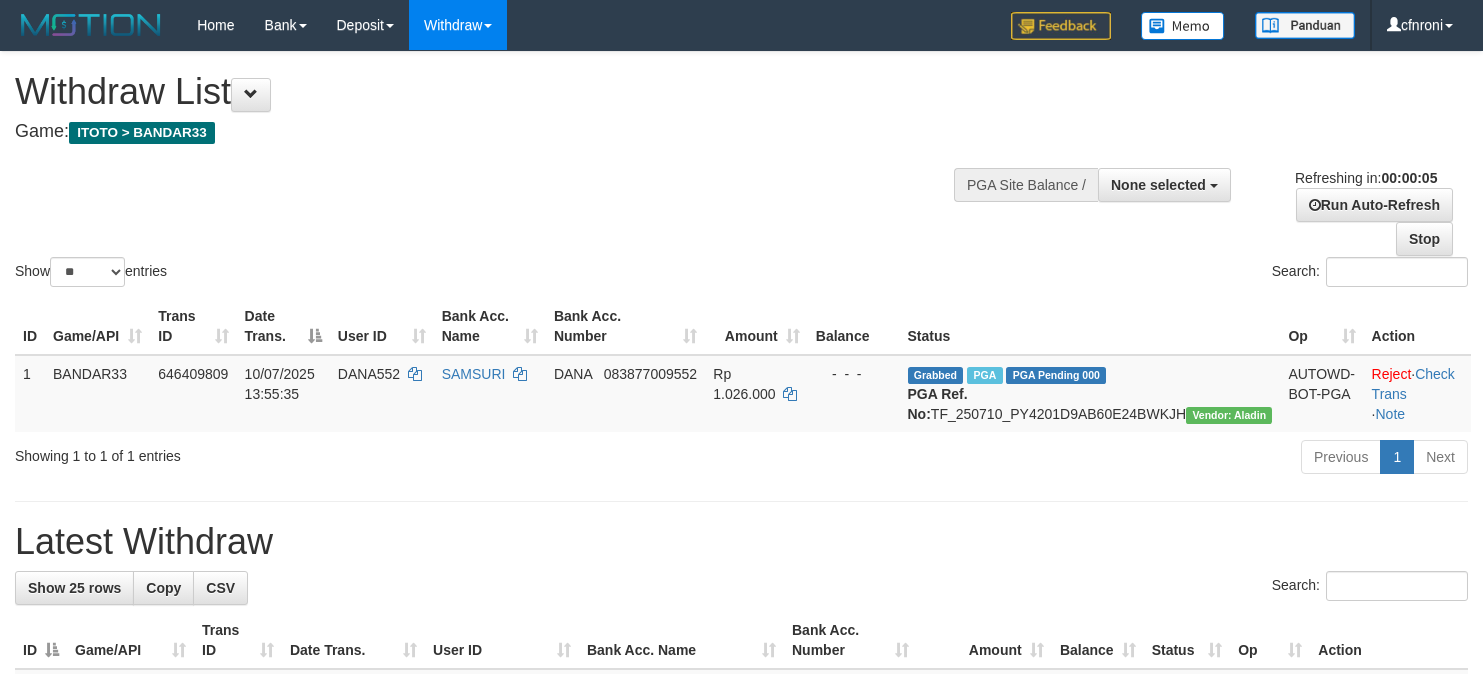 scroll, scrollTop: 0, scrollLeft: 0, axis: both 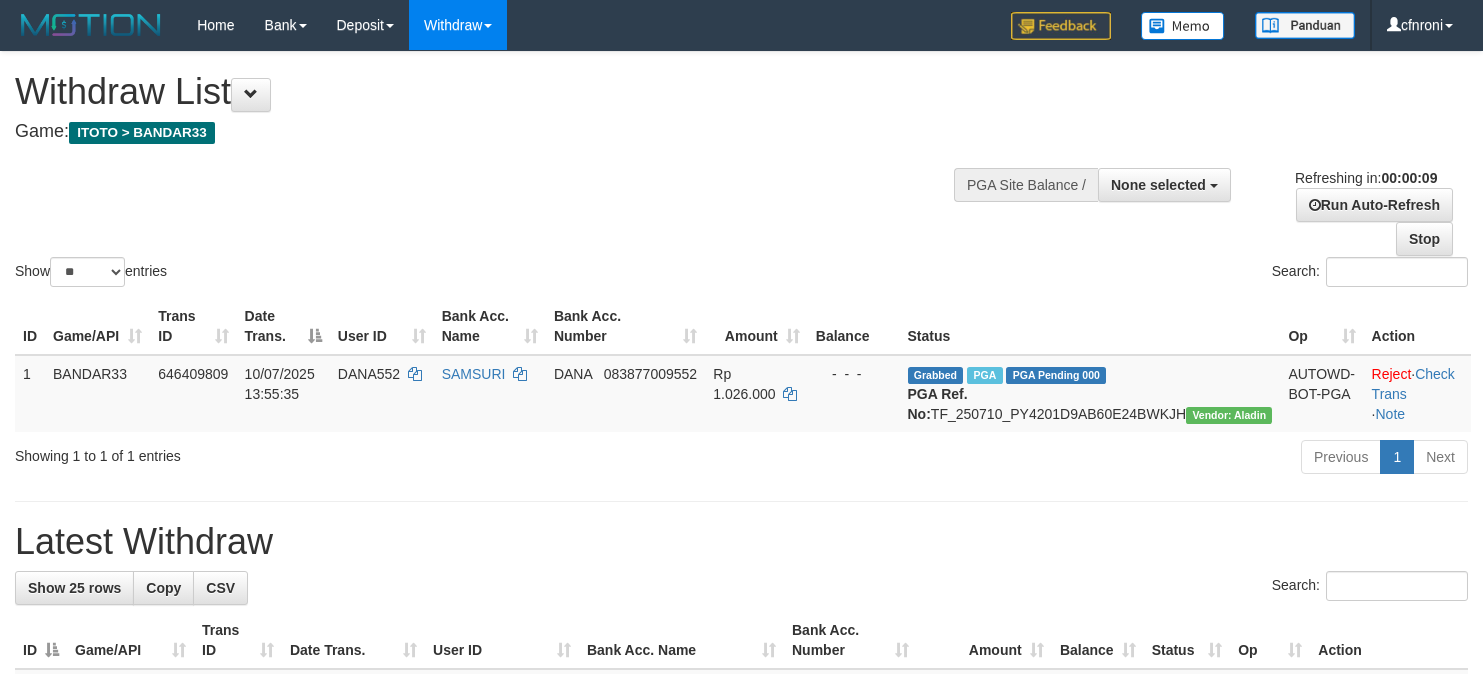 select 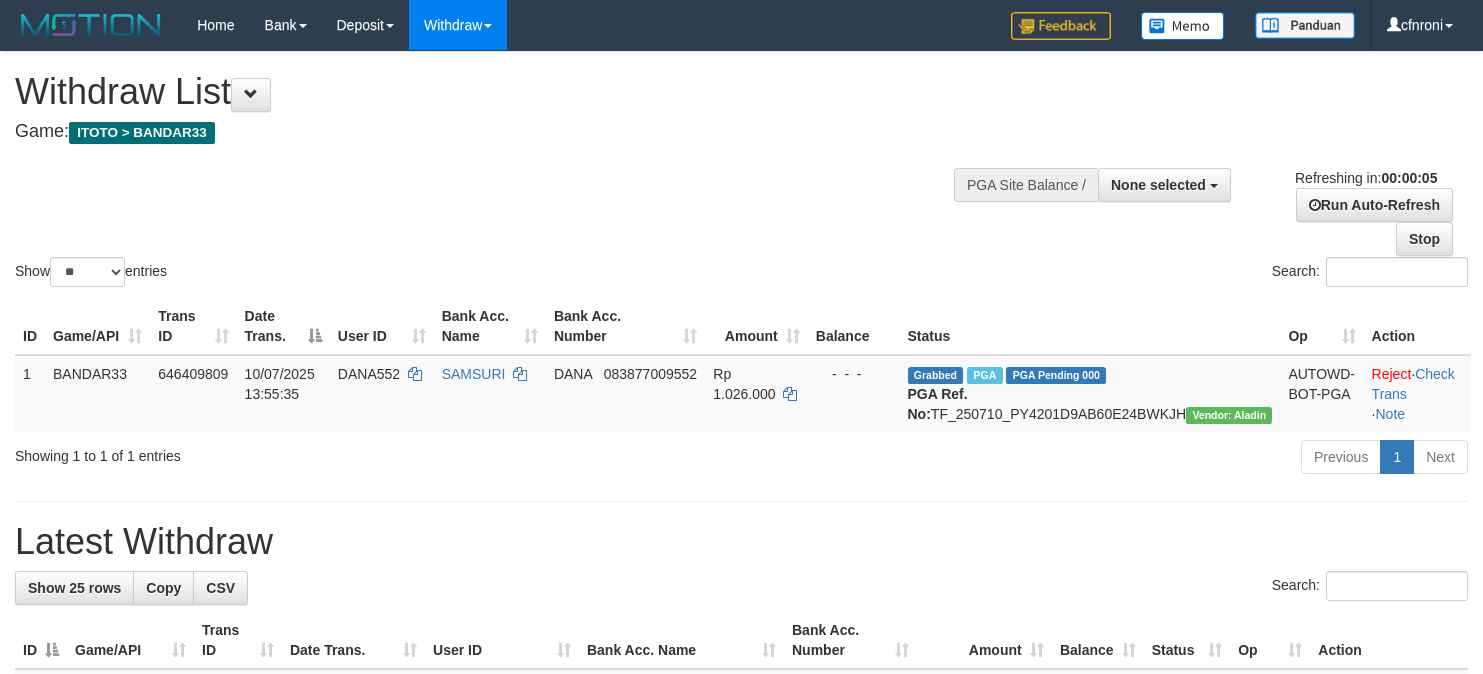 scroll, scrollTop: 0, scrollLeft: 0, axis: both 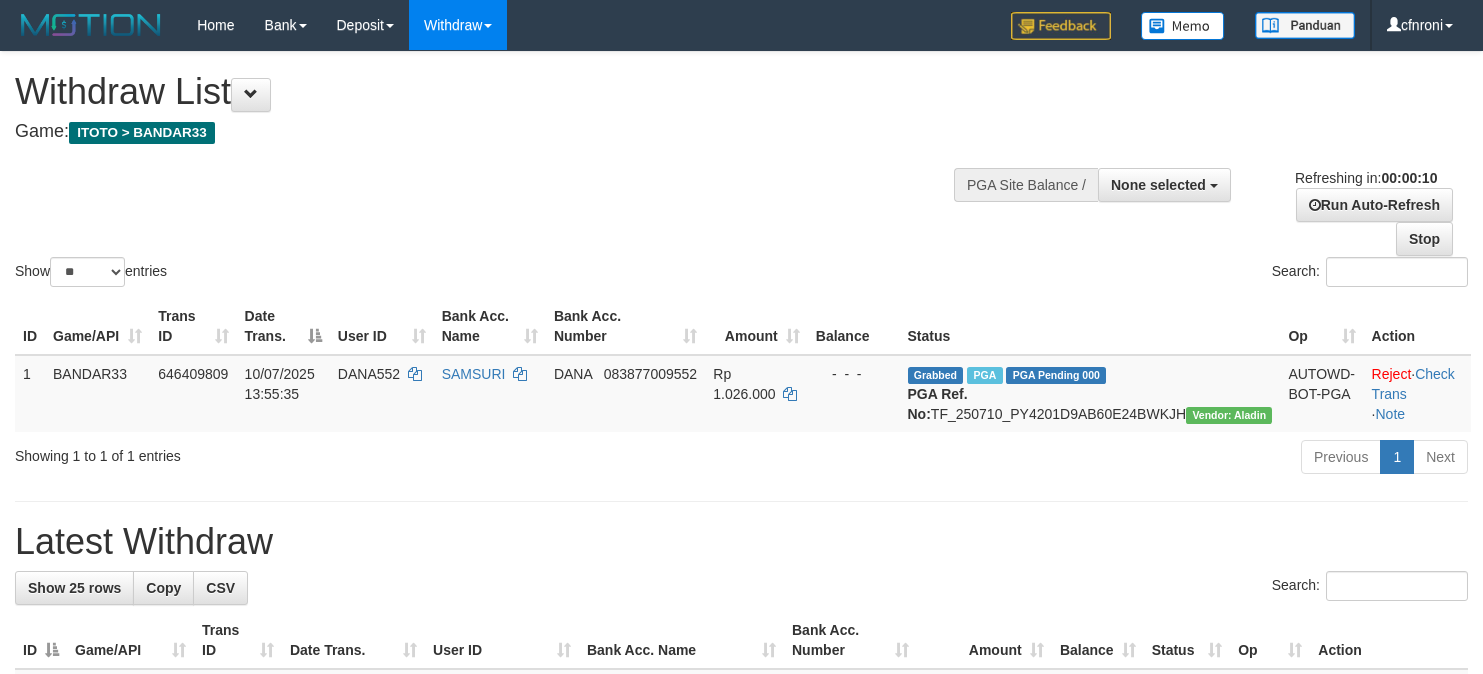 select 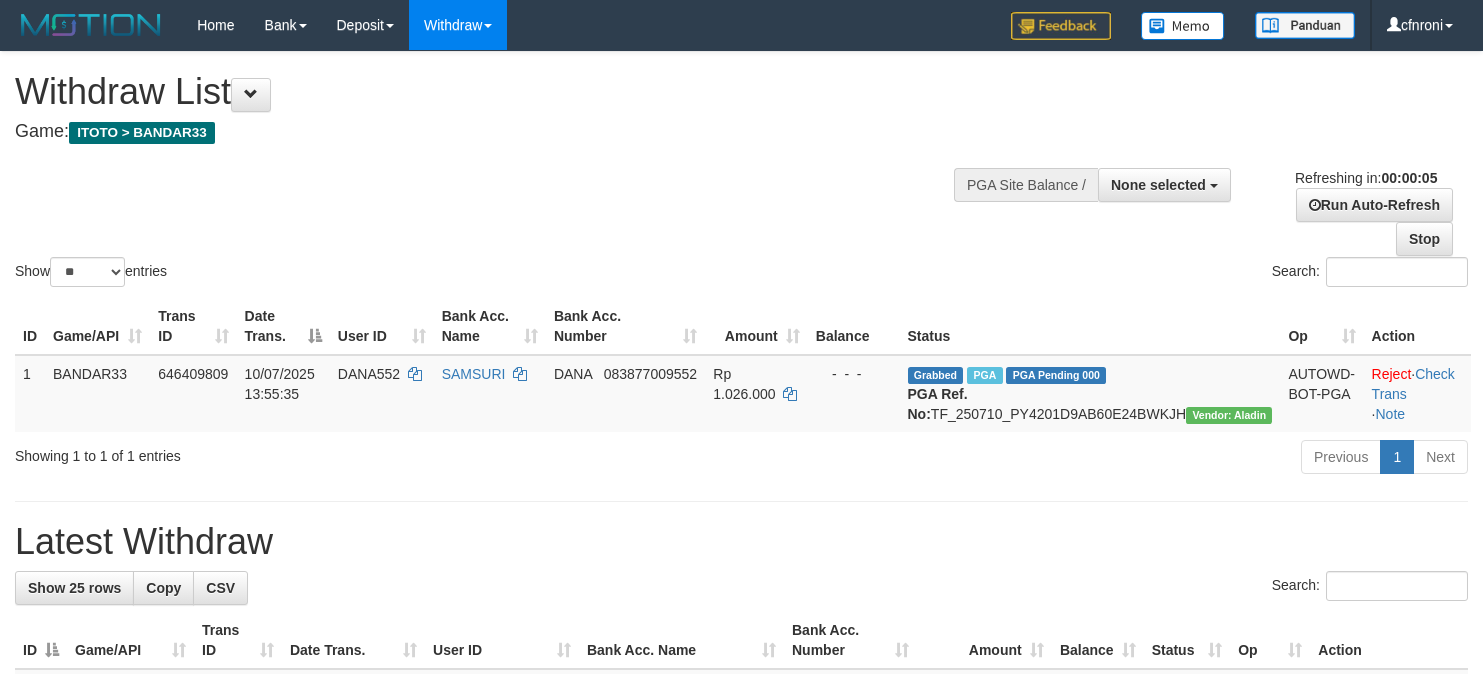 scroll, scrollTop: 0, scrollLeft: 0, axis: both 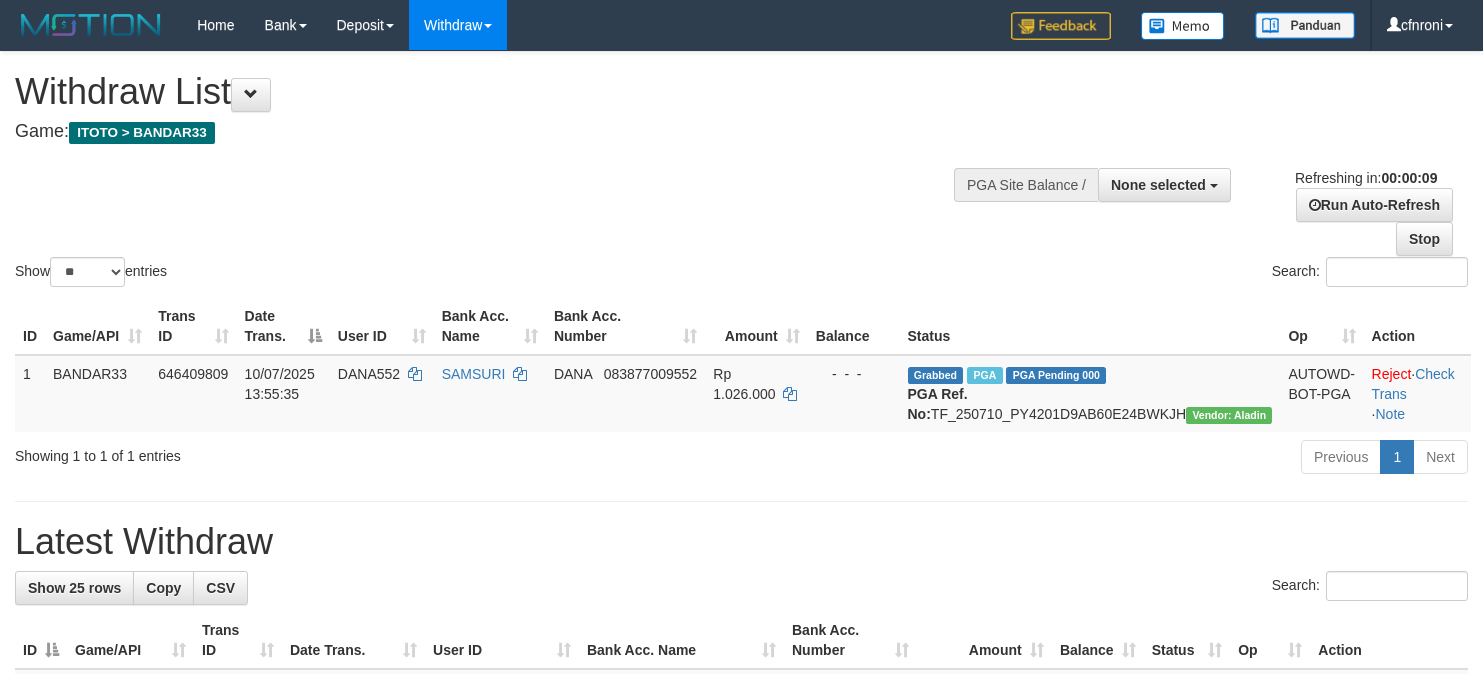 select 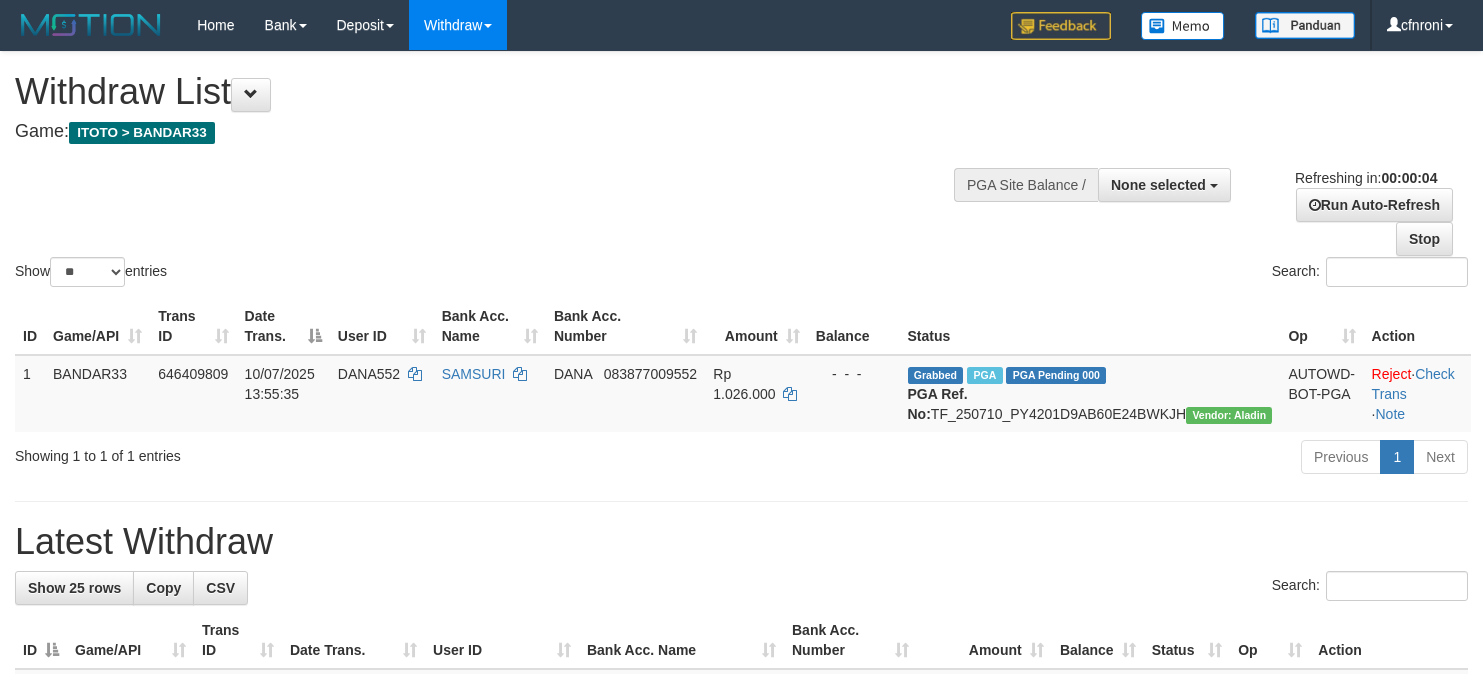 scroll, scrollTop: 0, scrollLeft: 0, axis: both 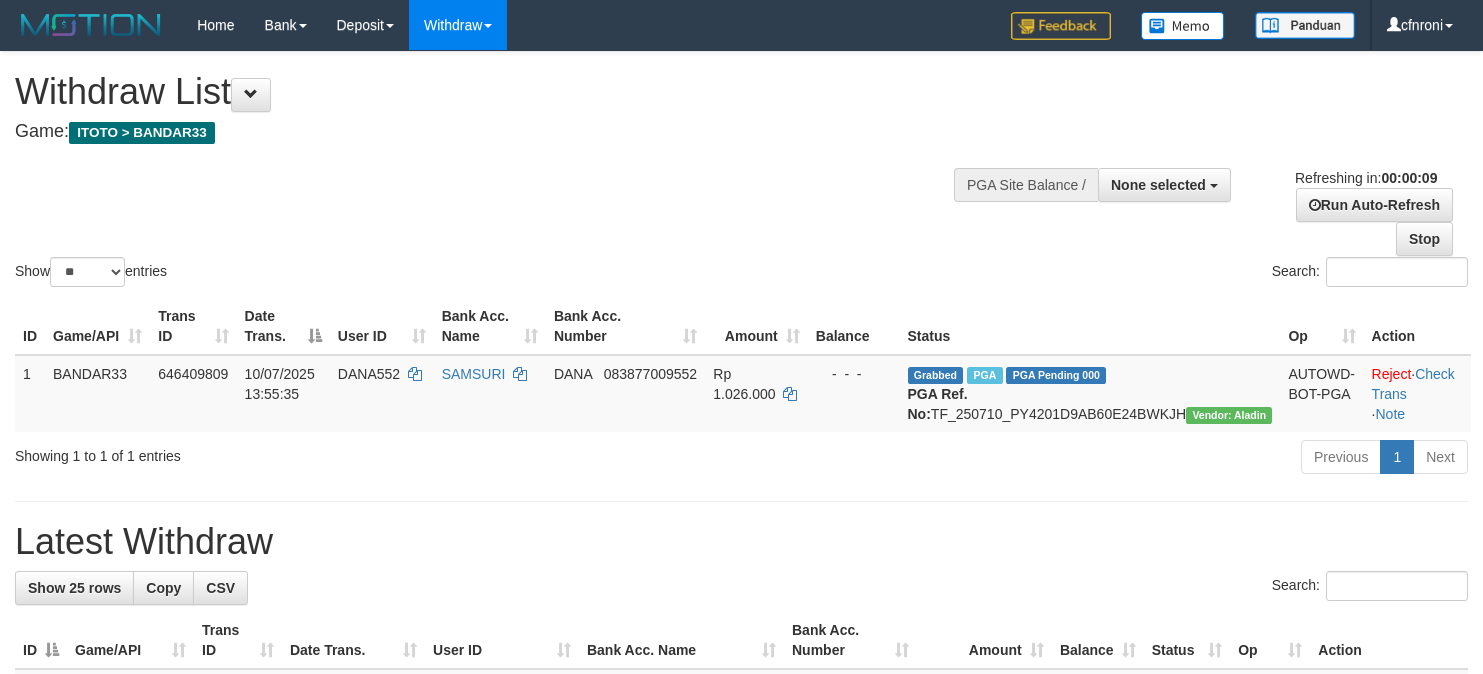 select 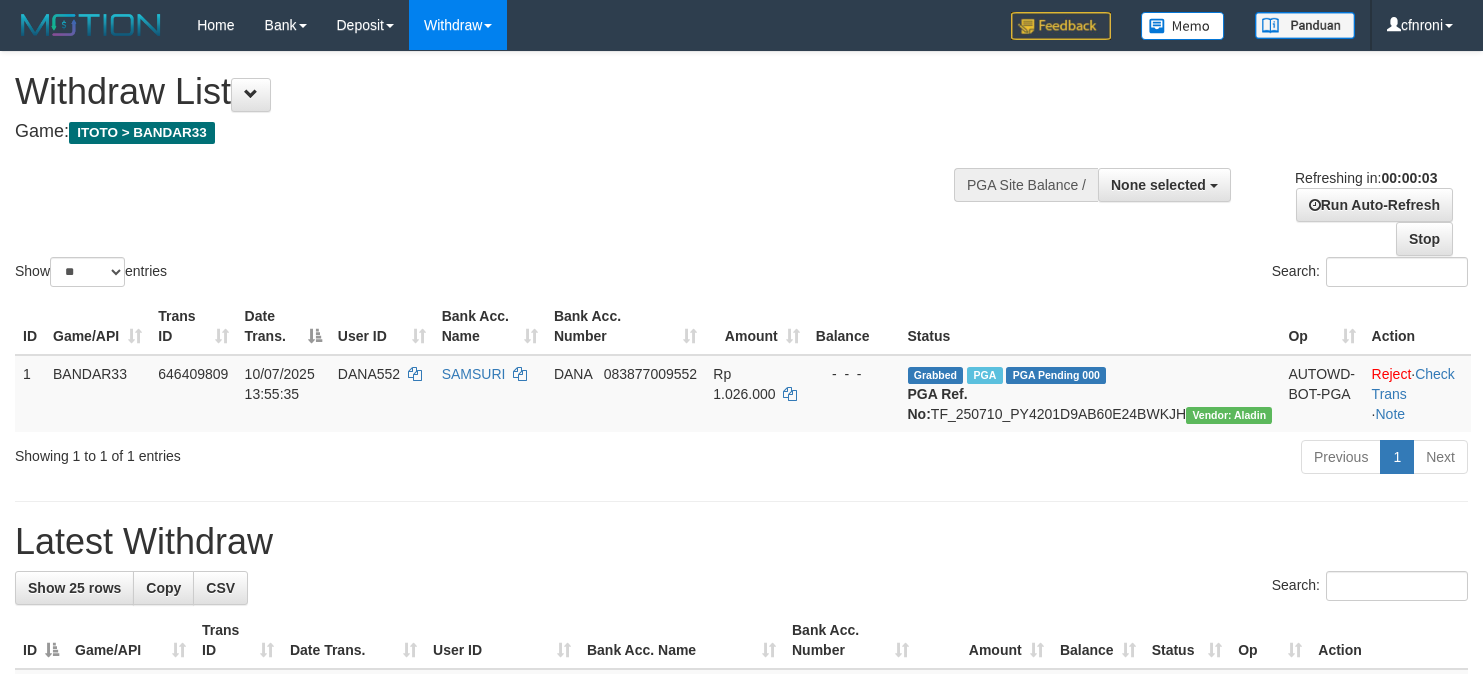 scroll, scrollTop: 0, scrollLeft: 0, axis: both 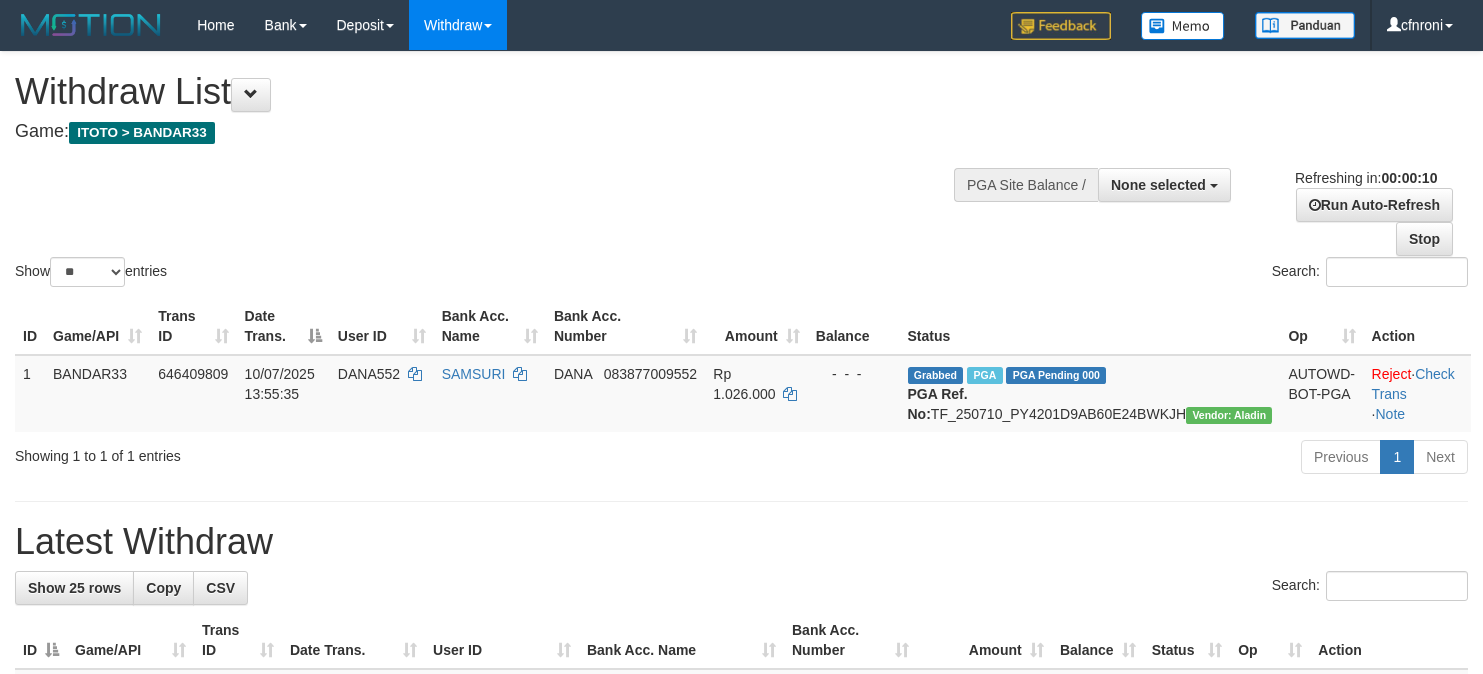 select 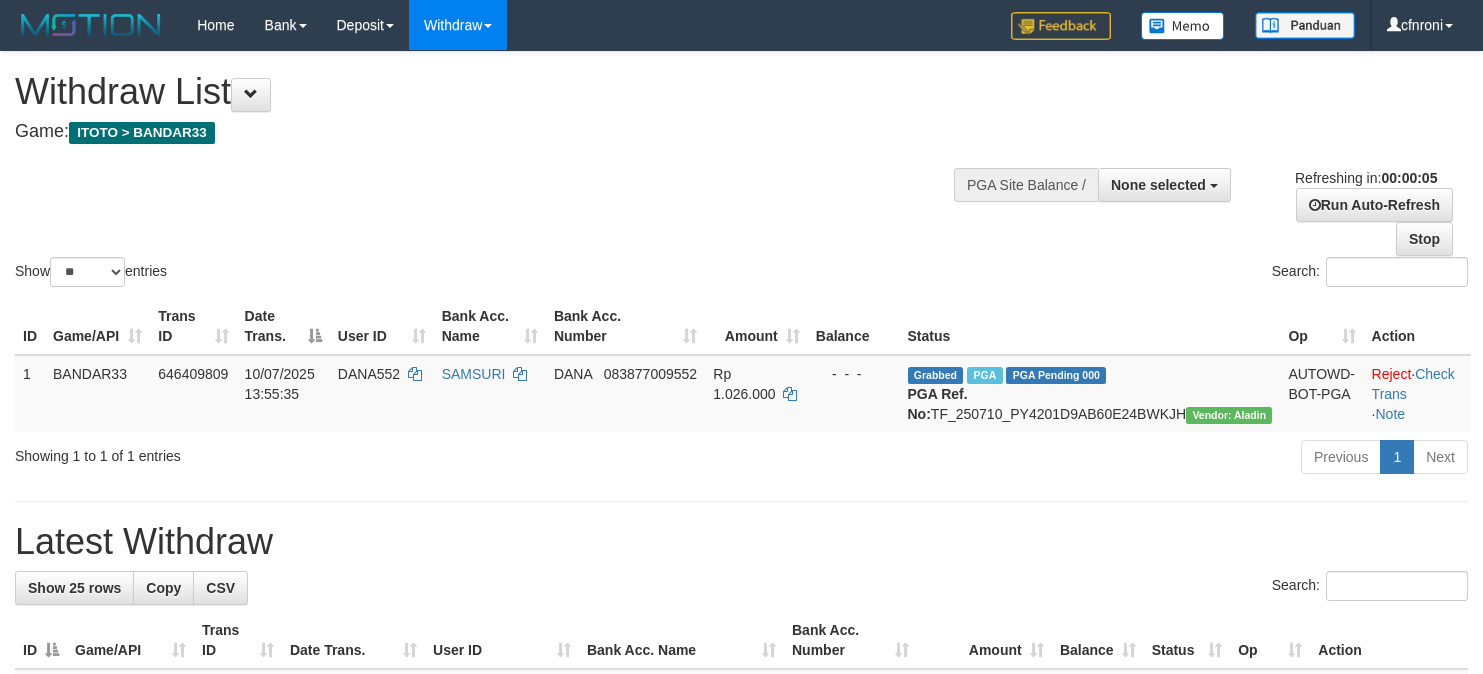 scroll, scrollTop: 0, scrollLeft: 0, axis: both 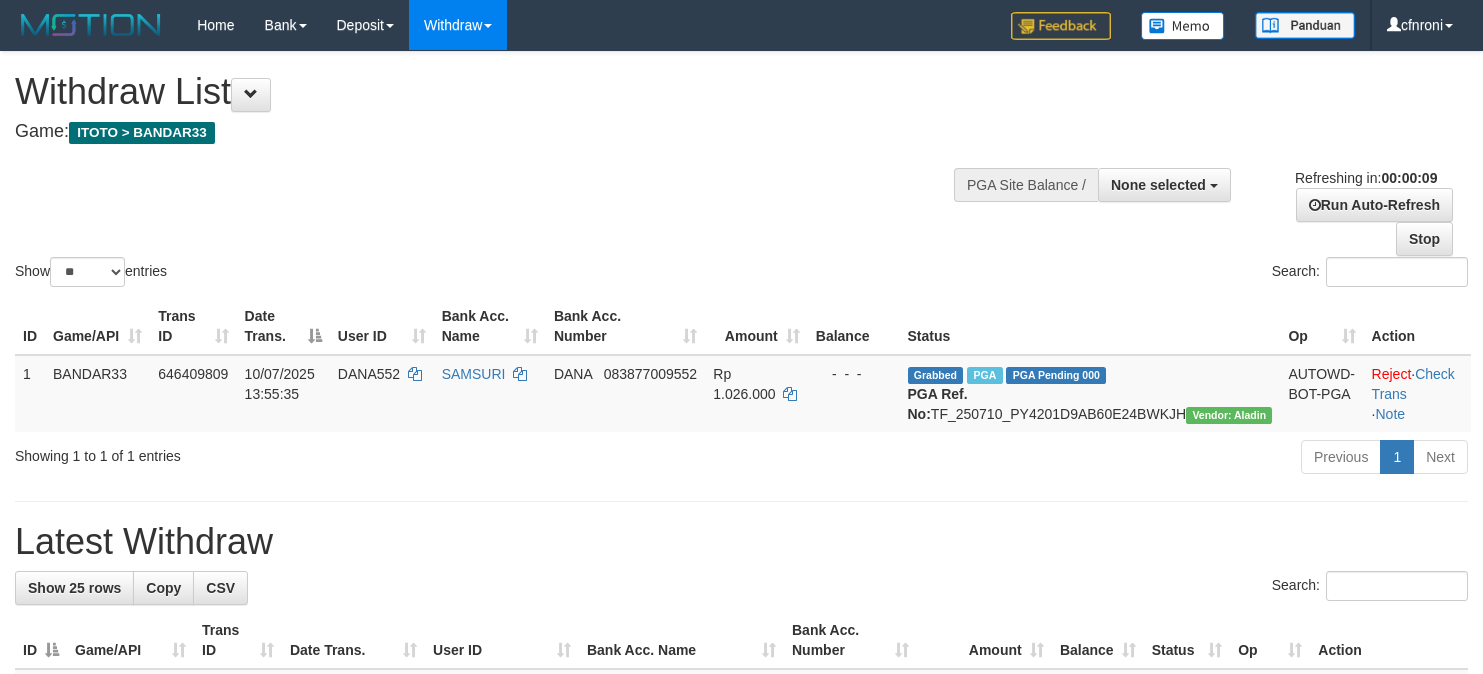 select 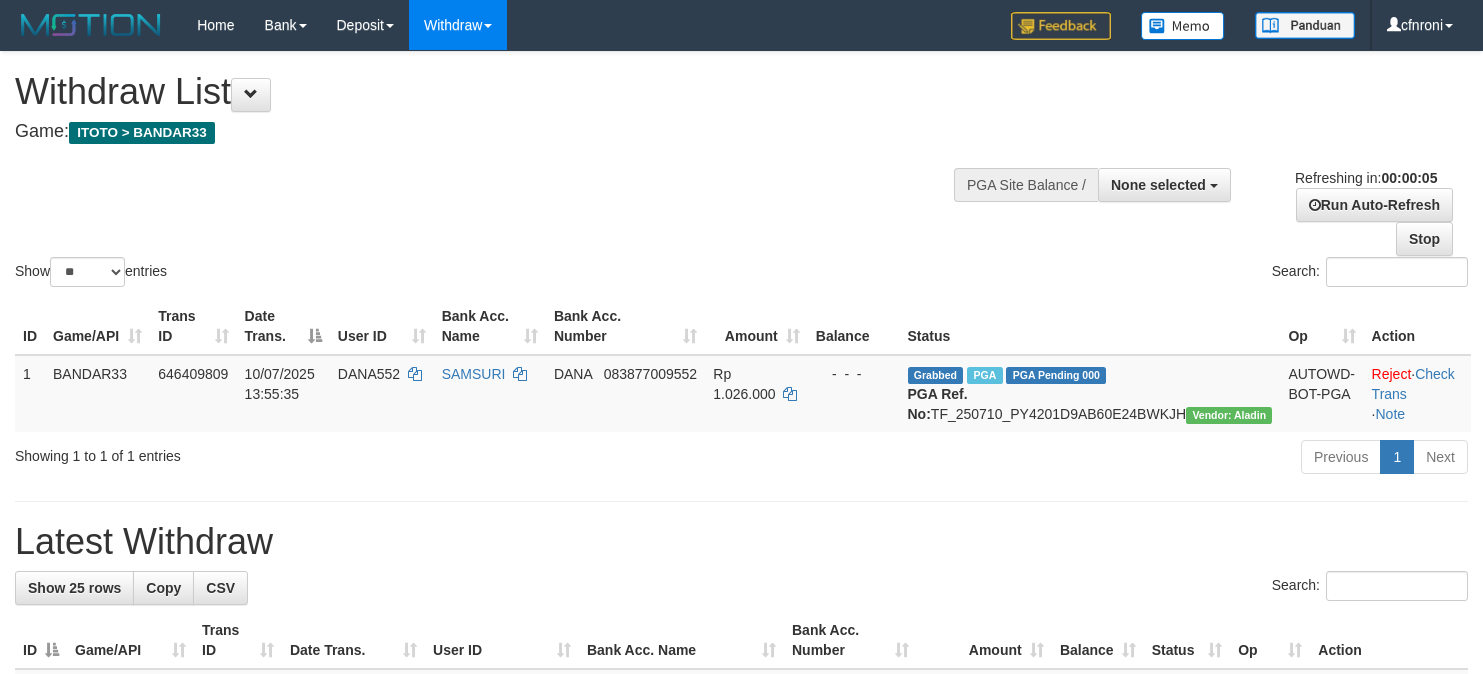 scroll, scrollTop: 0, scrollLeft: 0, axis: both 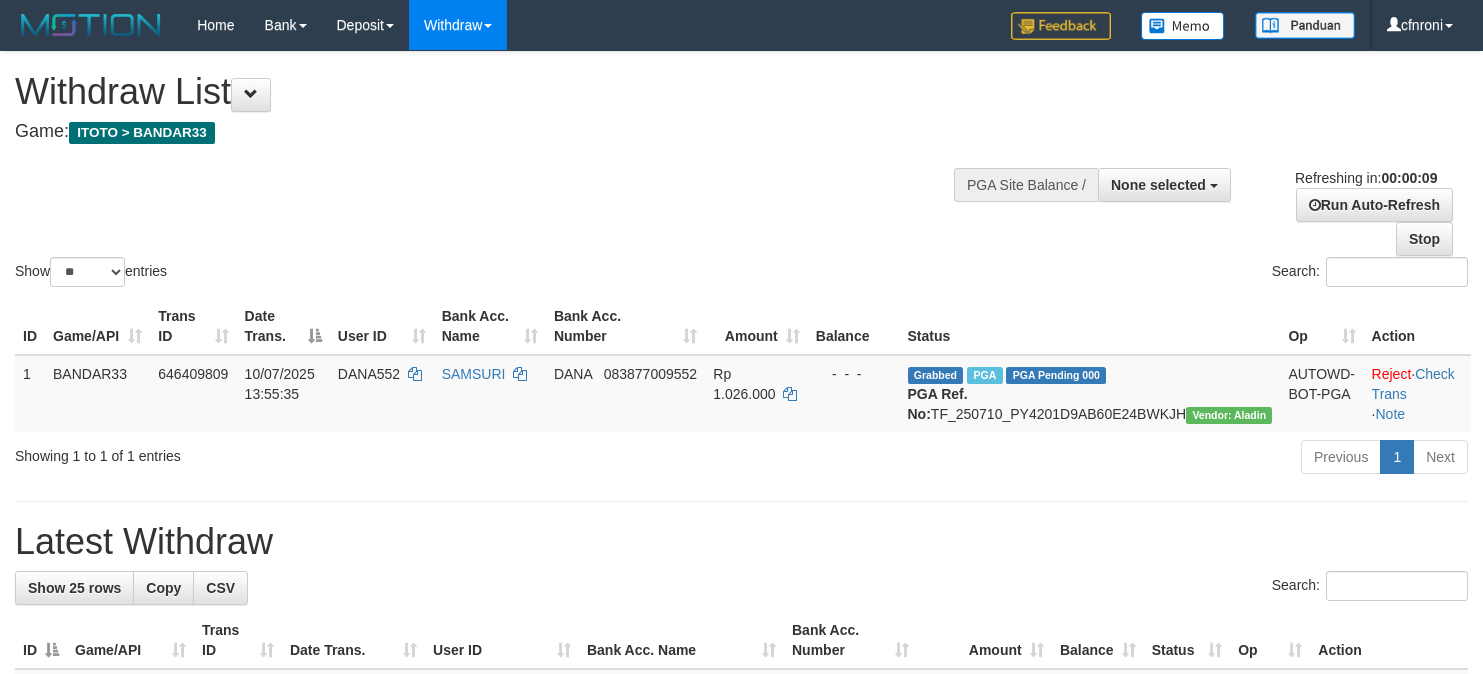 select 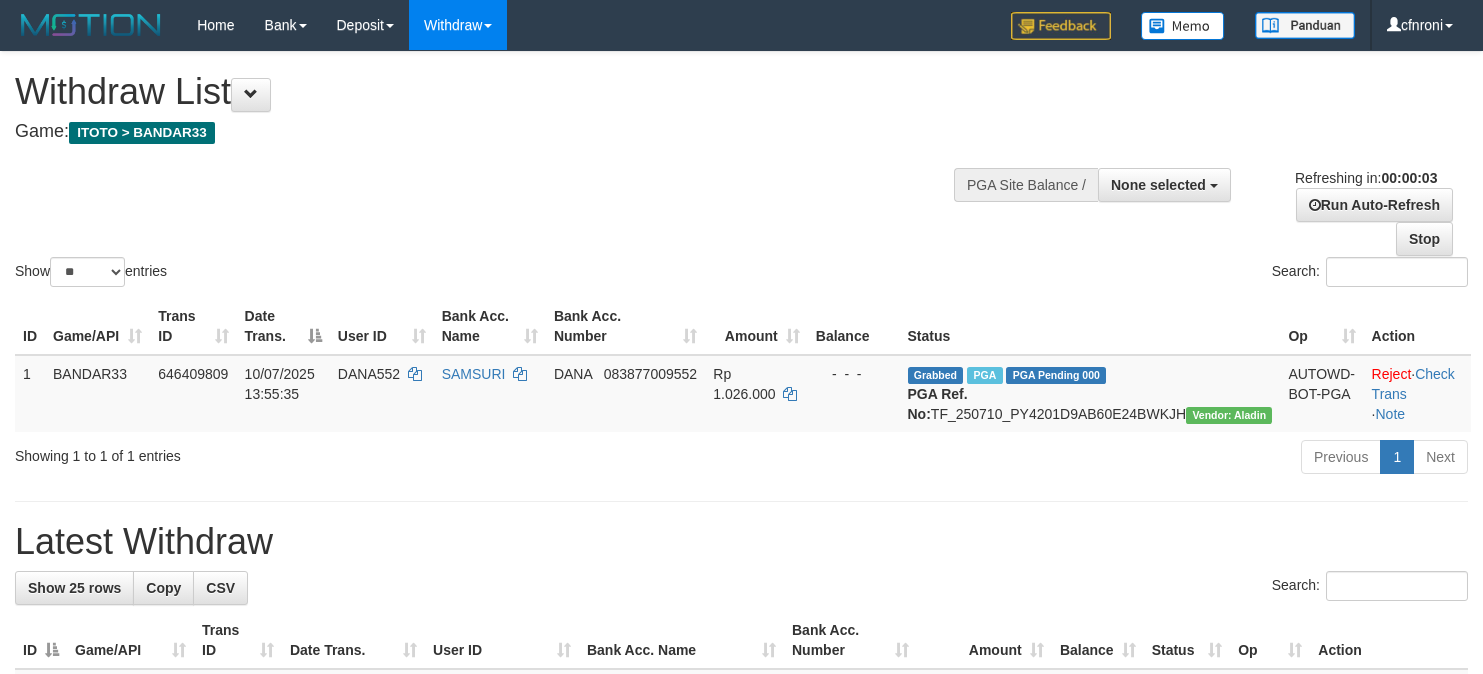 scroll, scrollTop: 0, scrollLeft: 0, axis: both 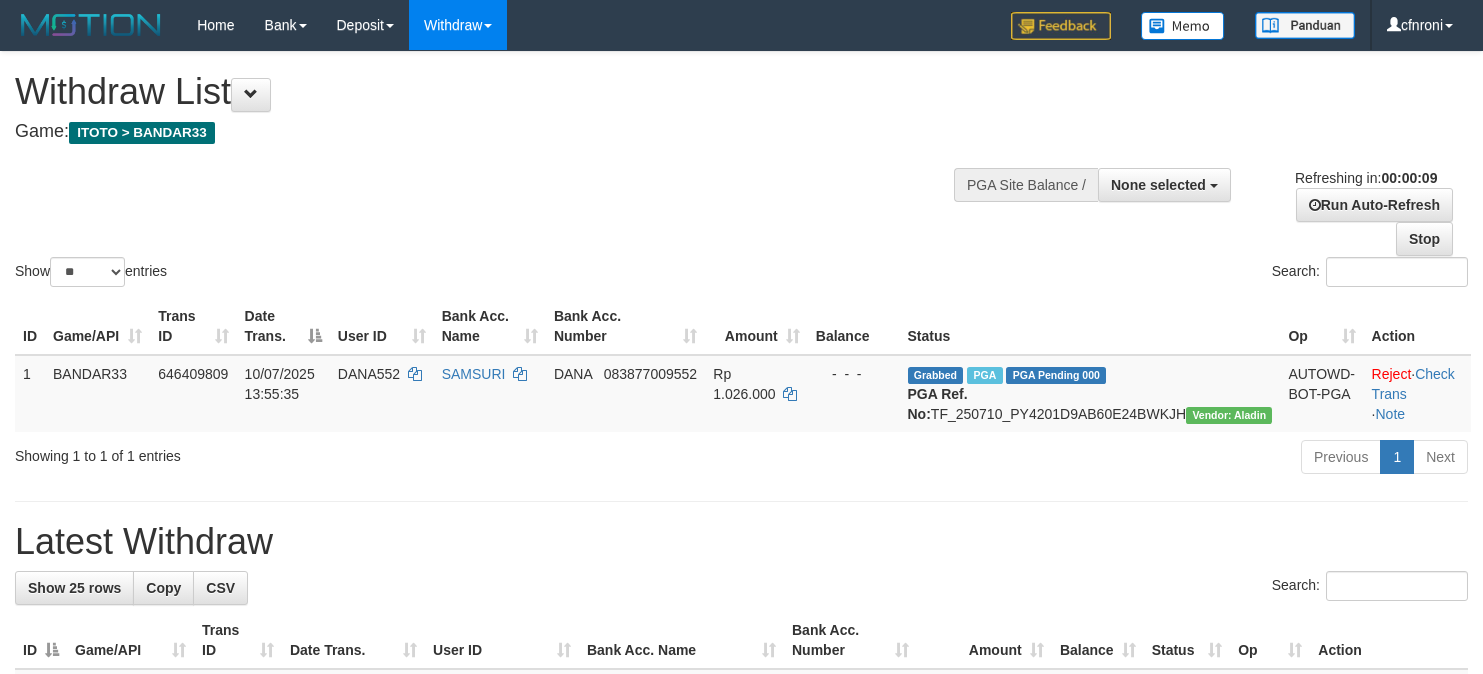 select 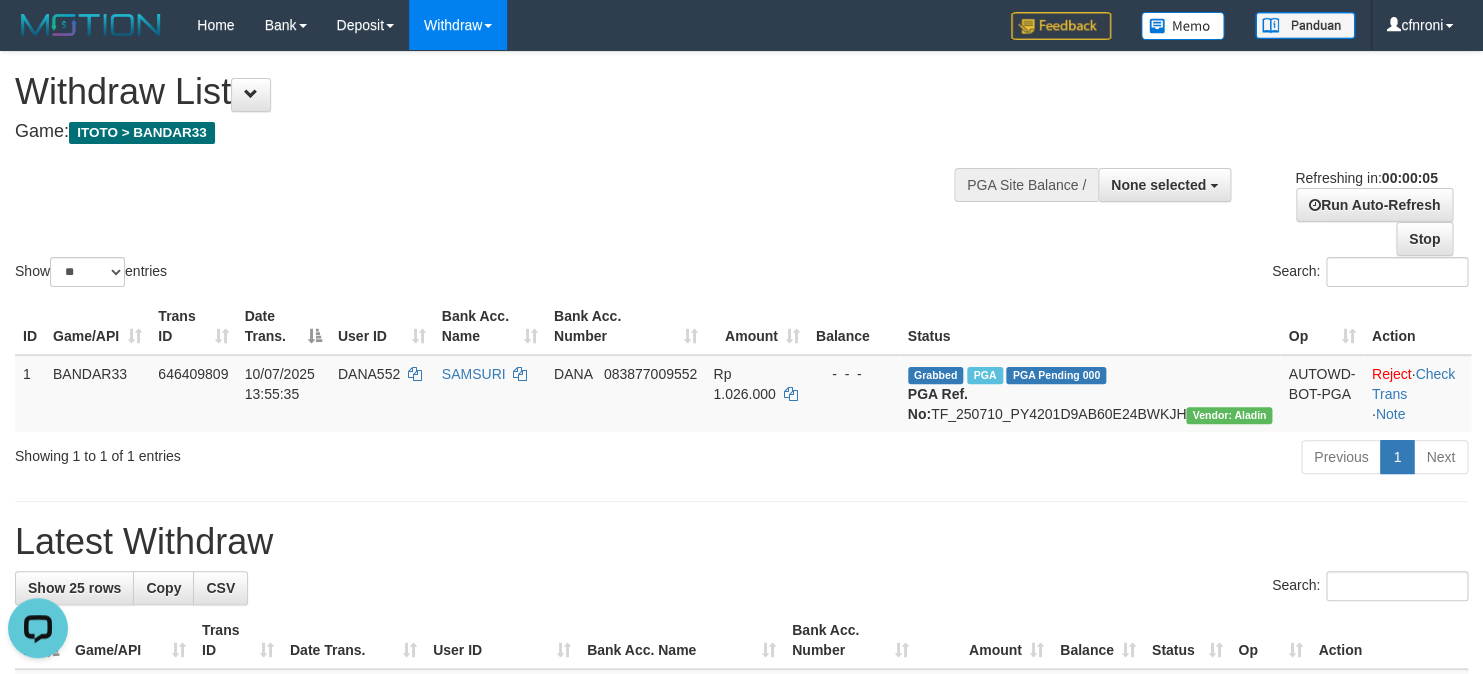 scroll, scrollTop: 0, scrollLeft: 0, axis: both 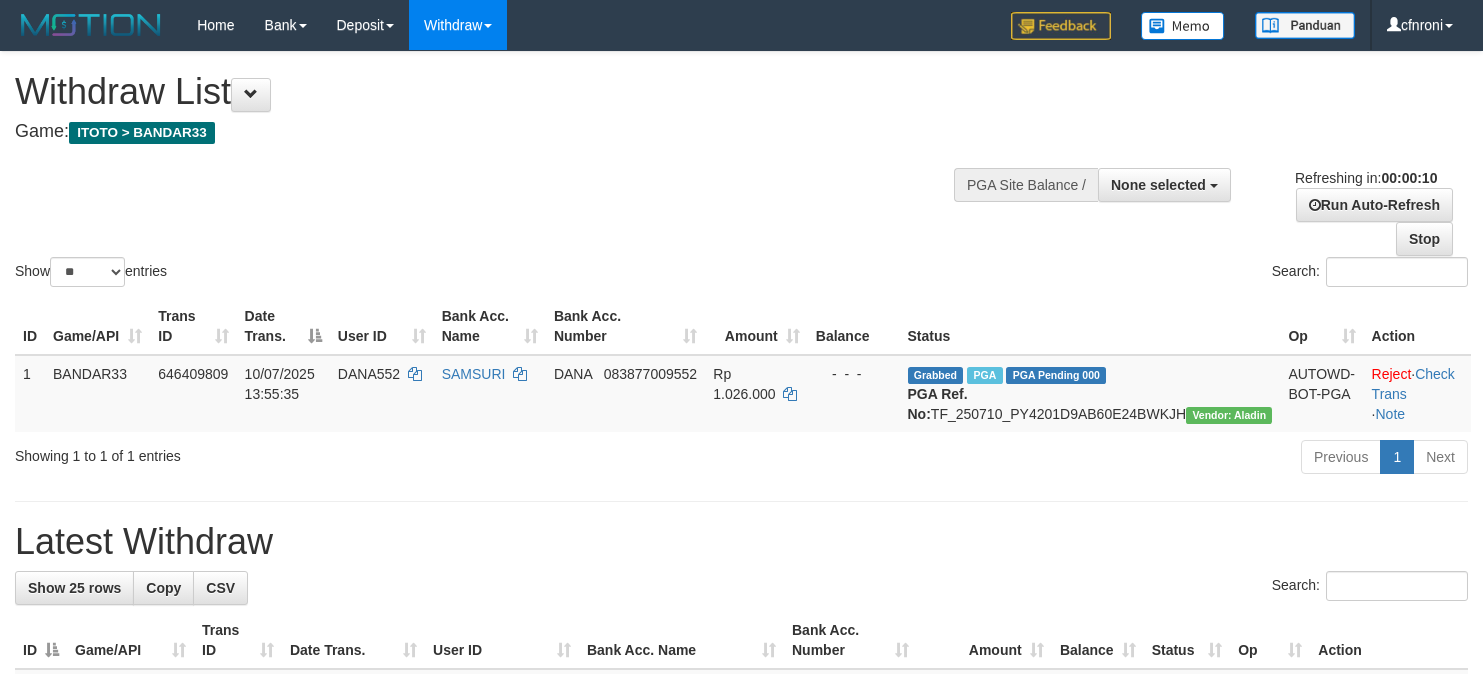 select 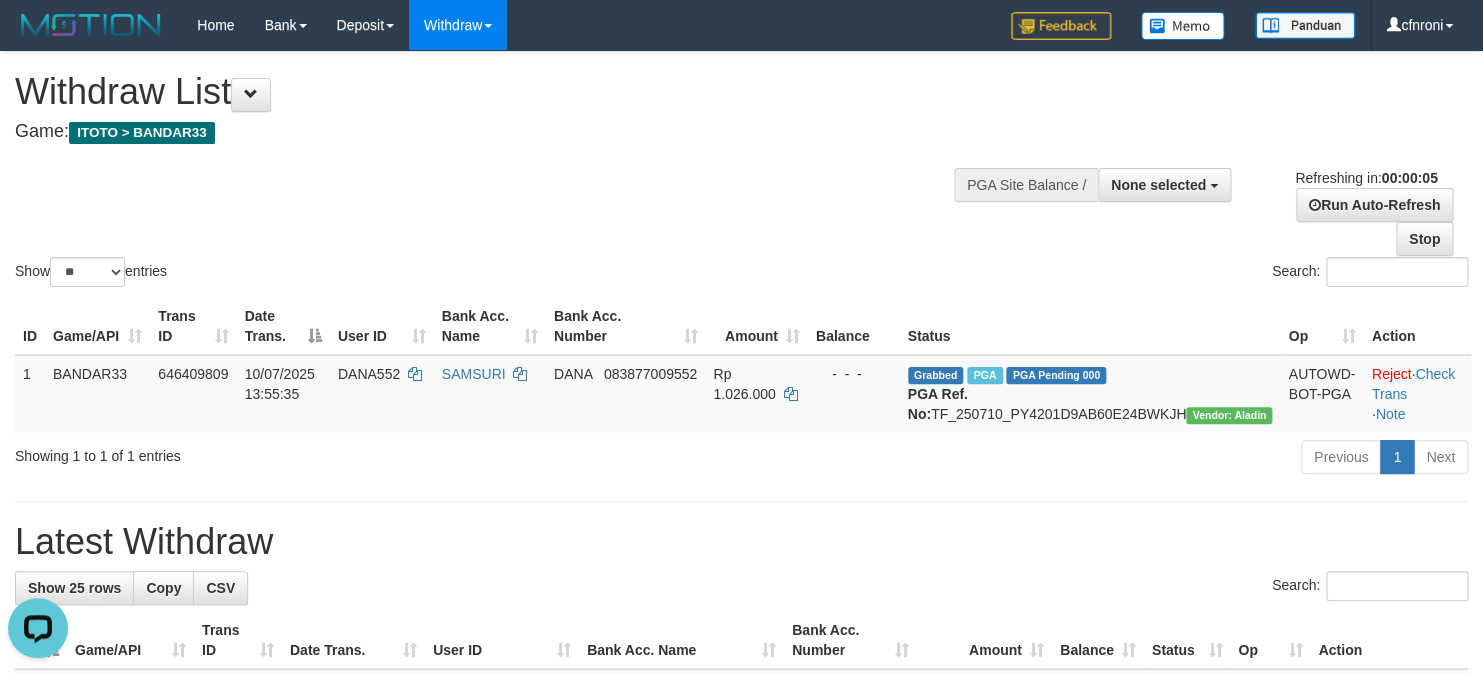 scroll, scrollTop: 0, scrollLeft: 0, axis: both 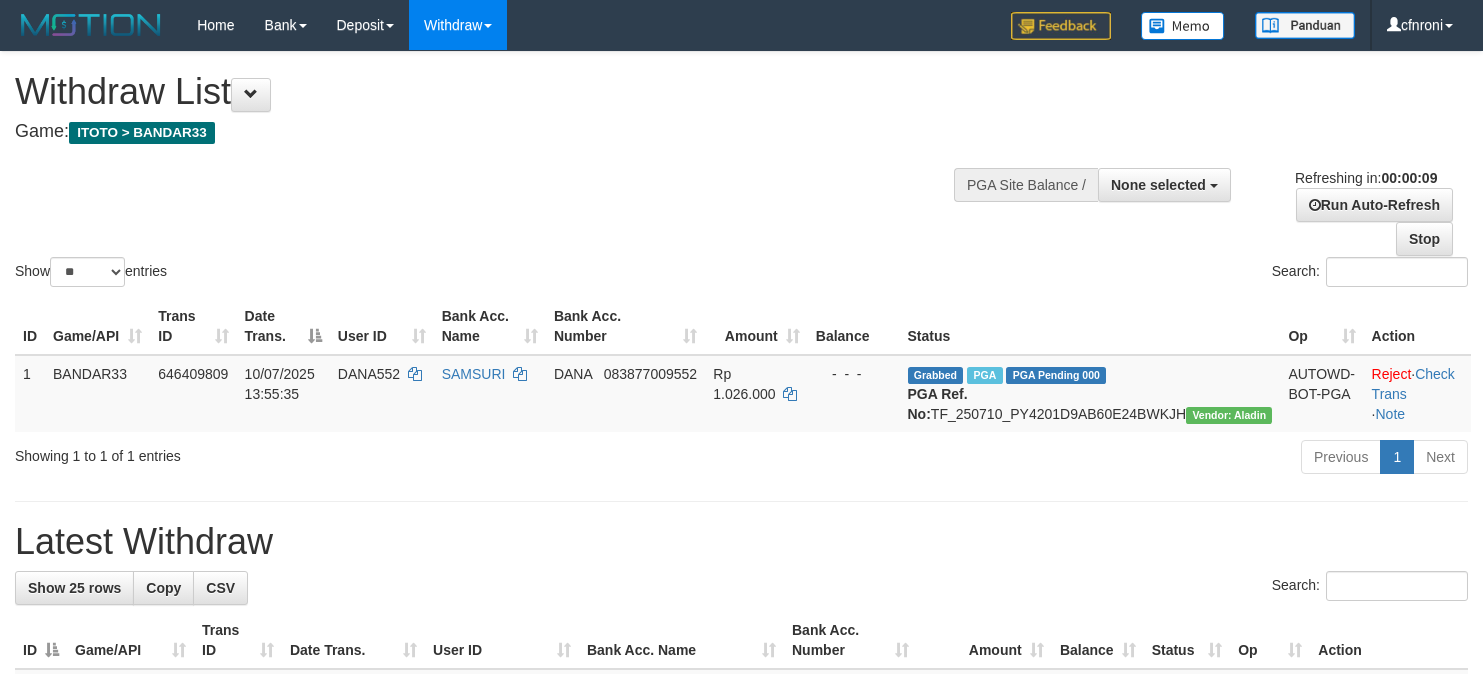 select 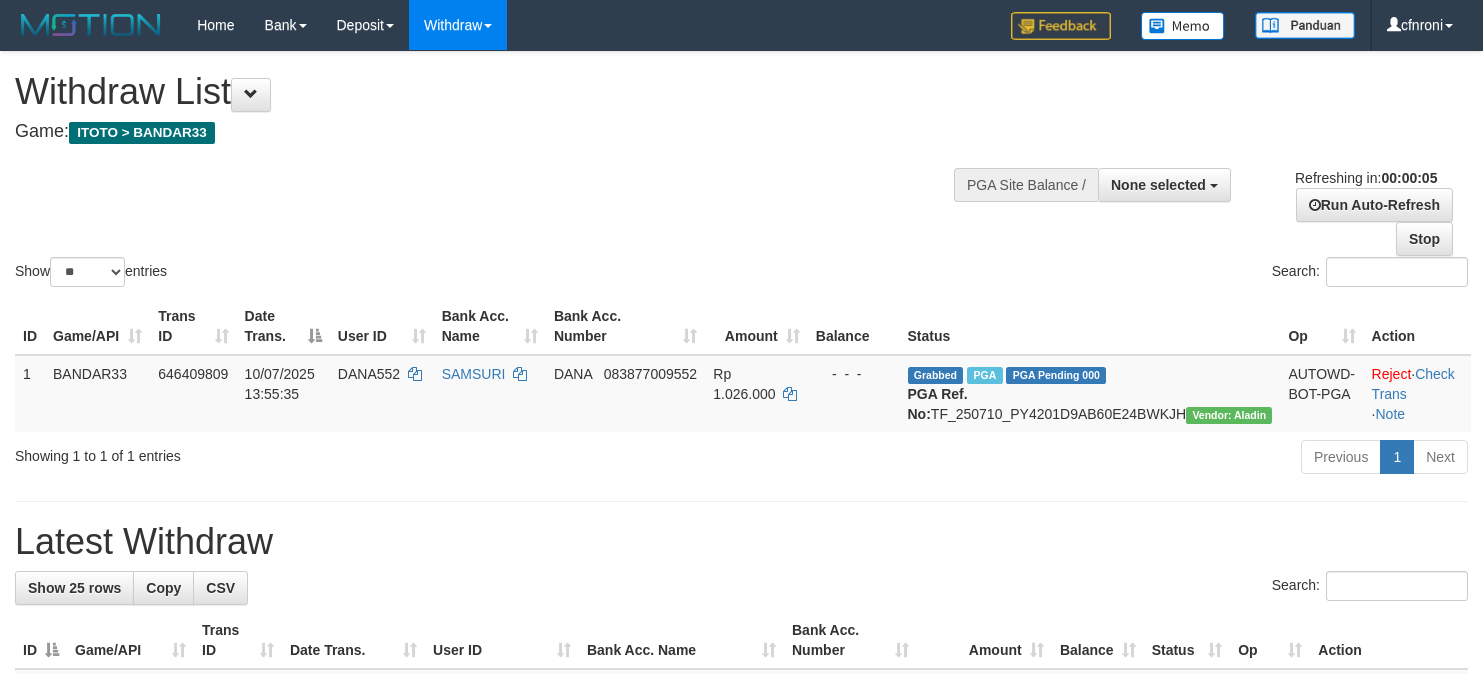 scroll, scrollTop: 0, scrollLeft: 0, axis: both 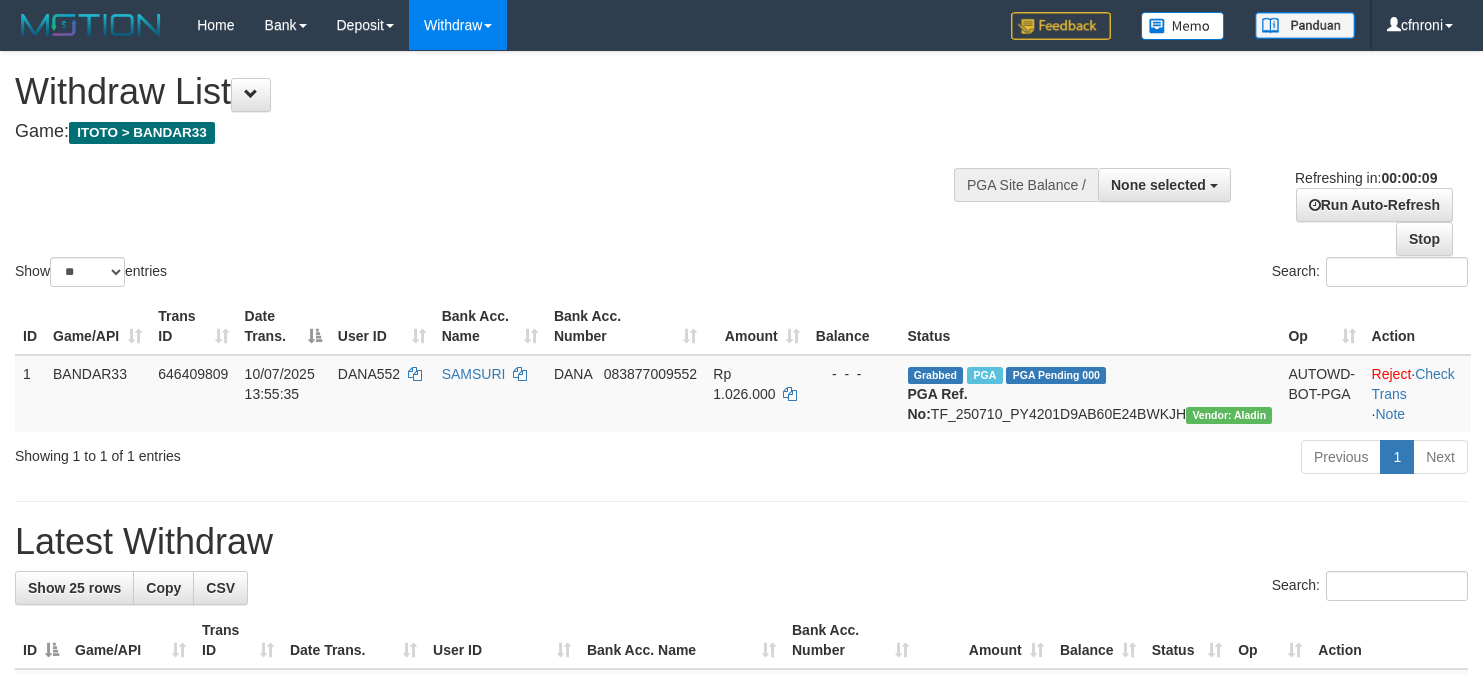select 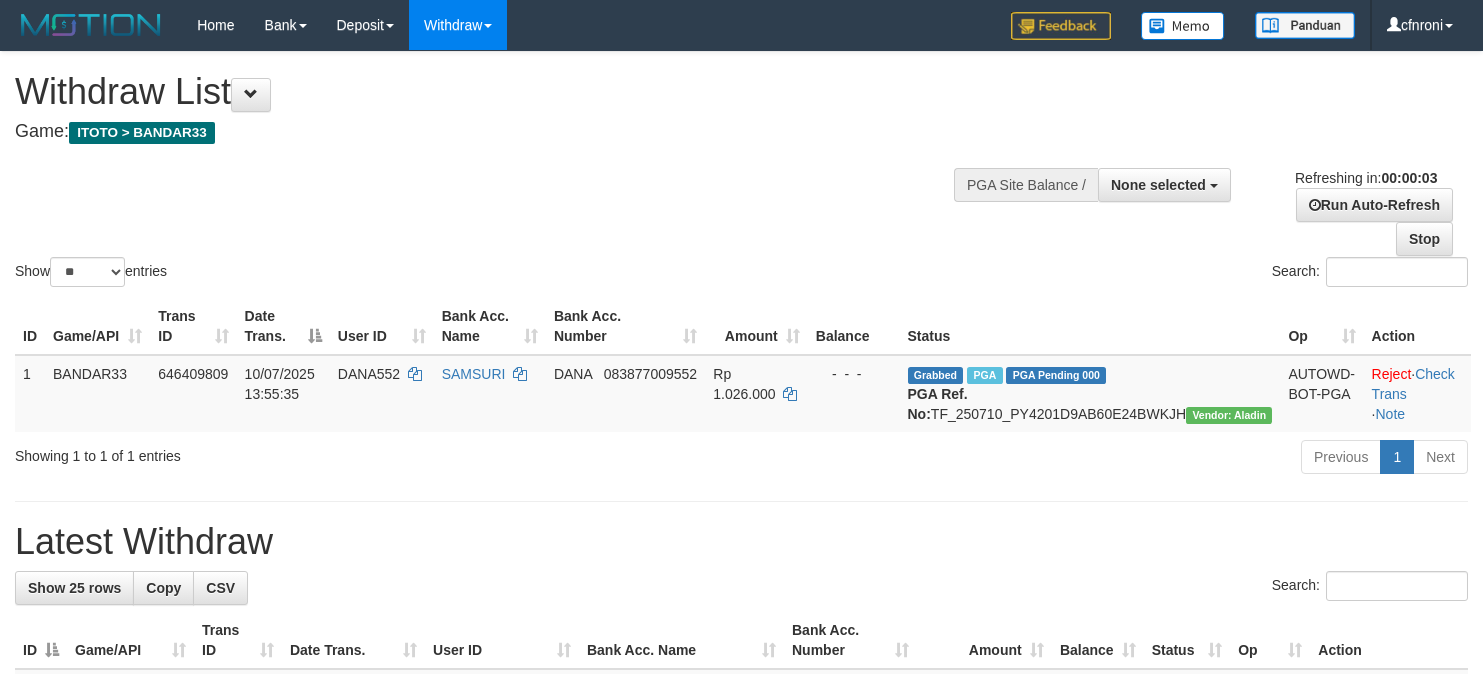 scroll, scrollTop: 0, scrollLeft: 0, axis: both 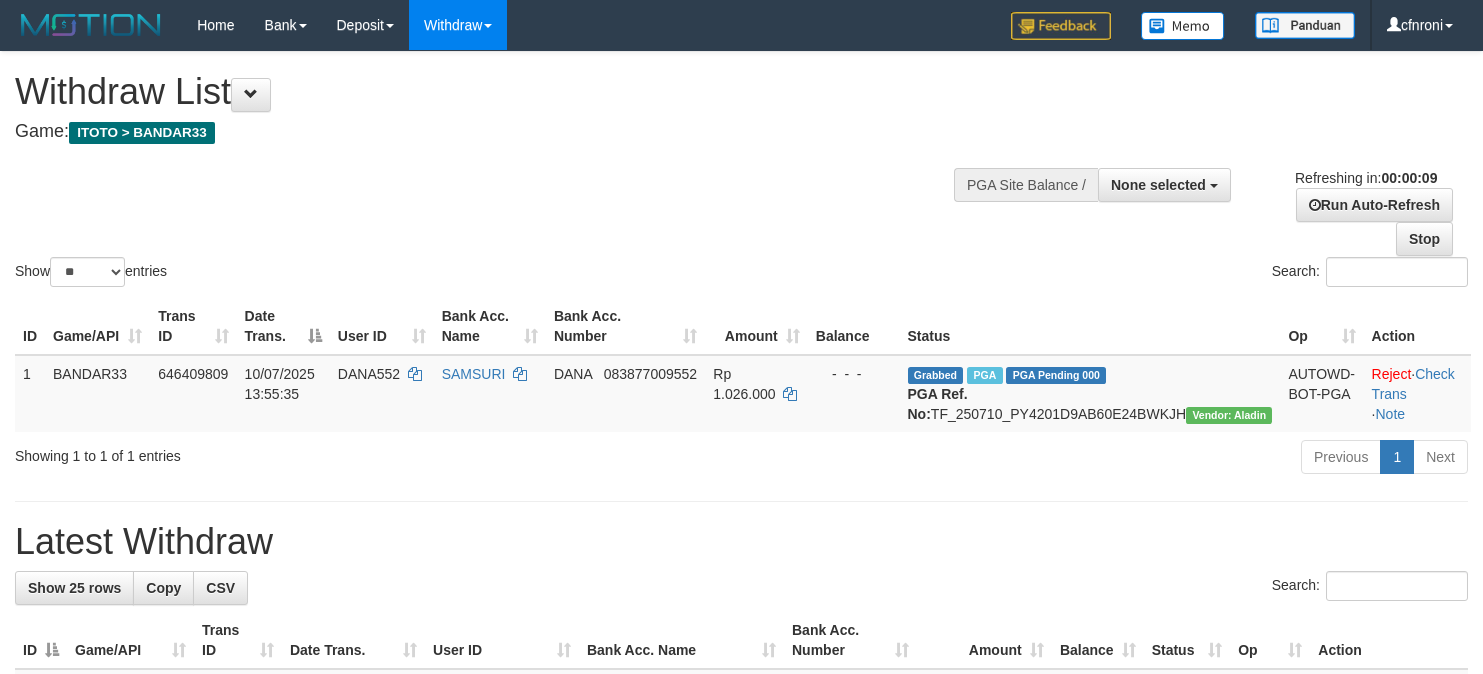 select 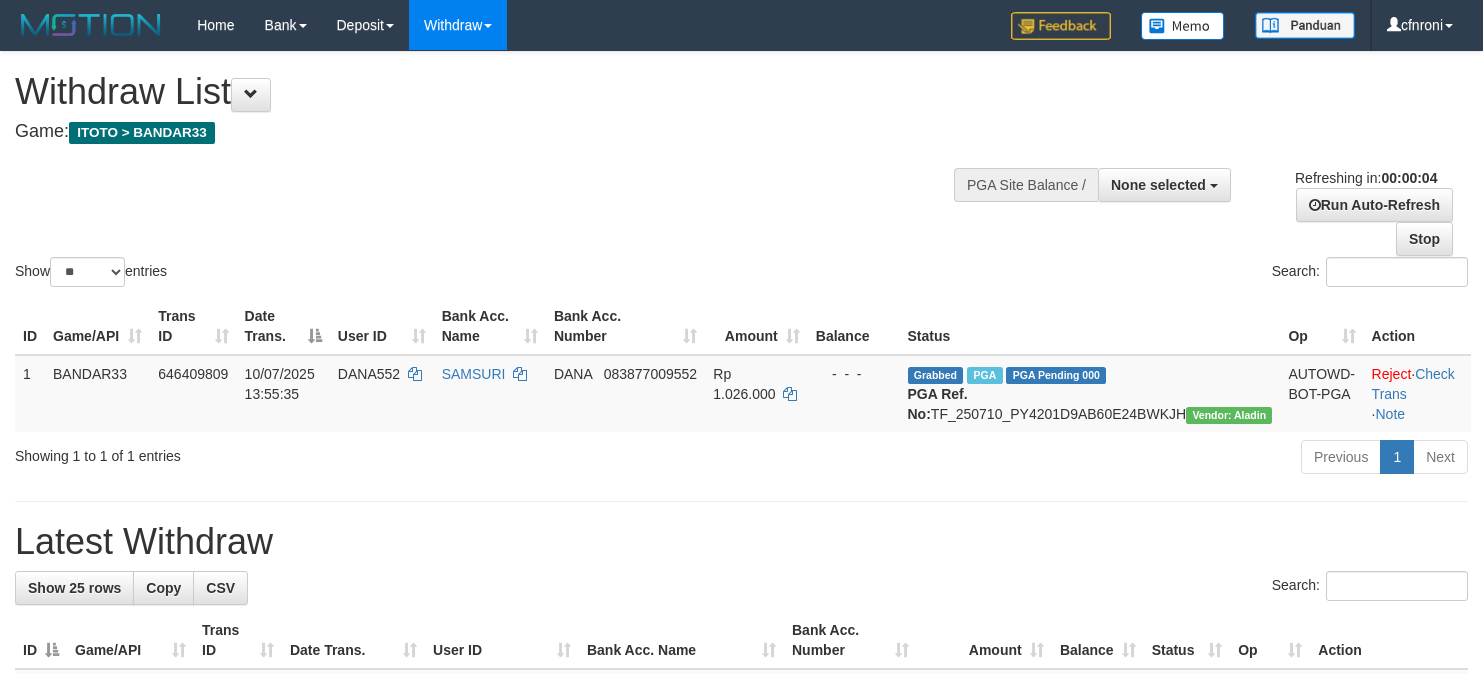scroll, scrollTop: 0, scrollLeft: 0, axis: both 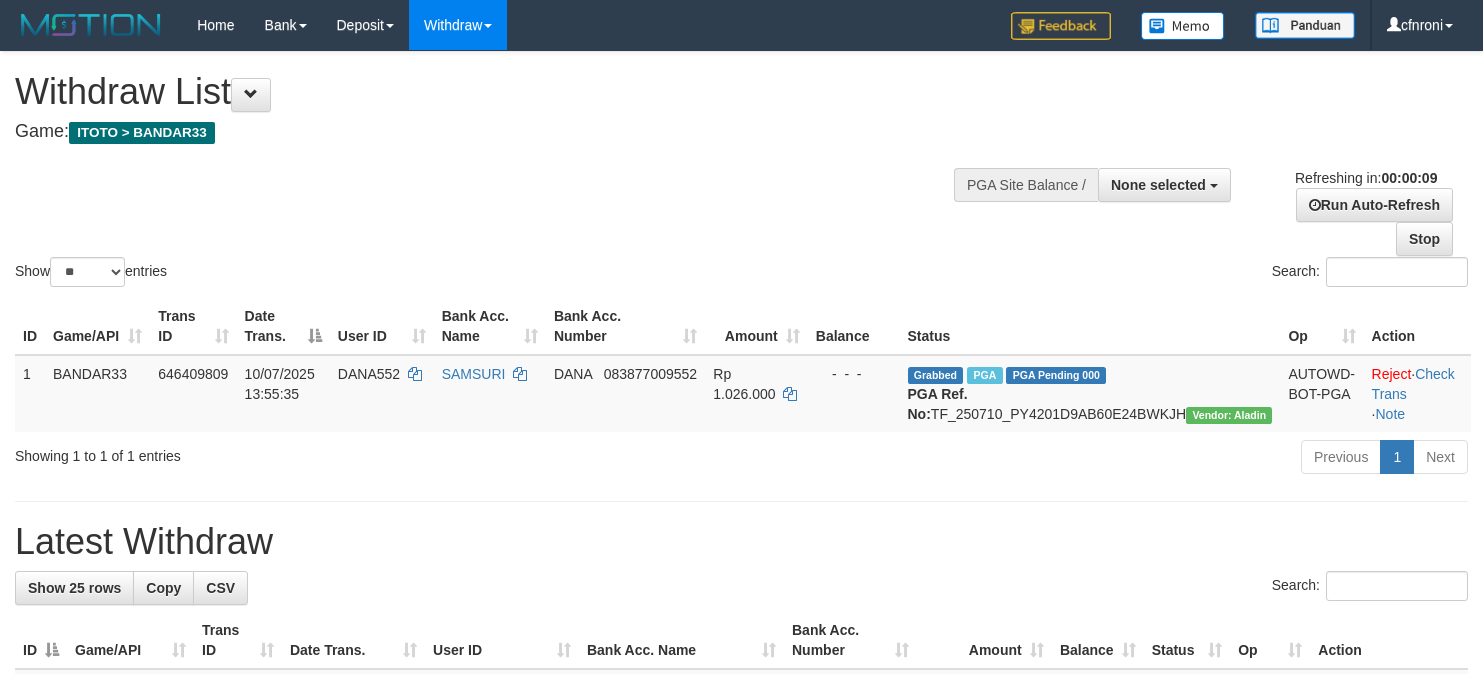 select 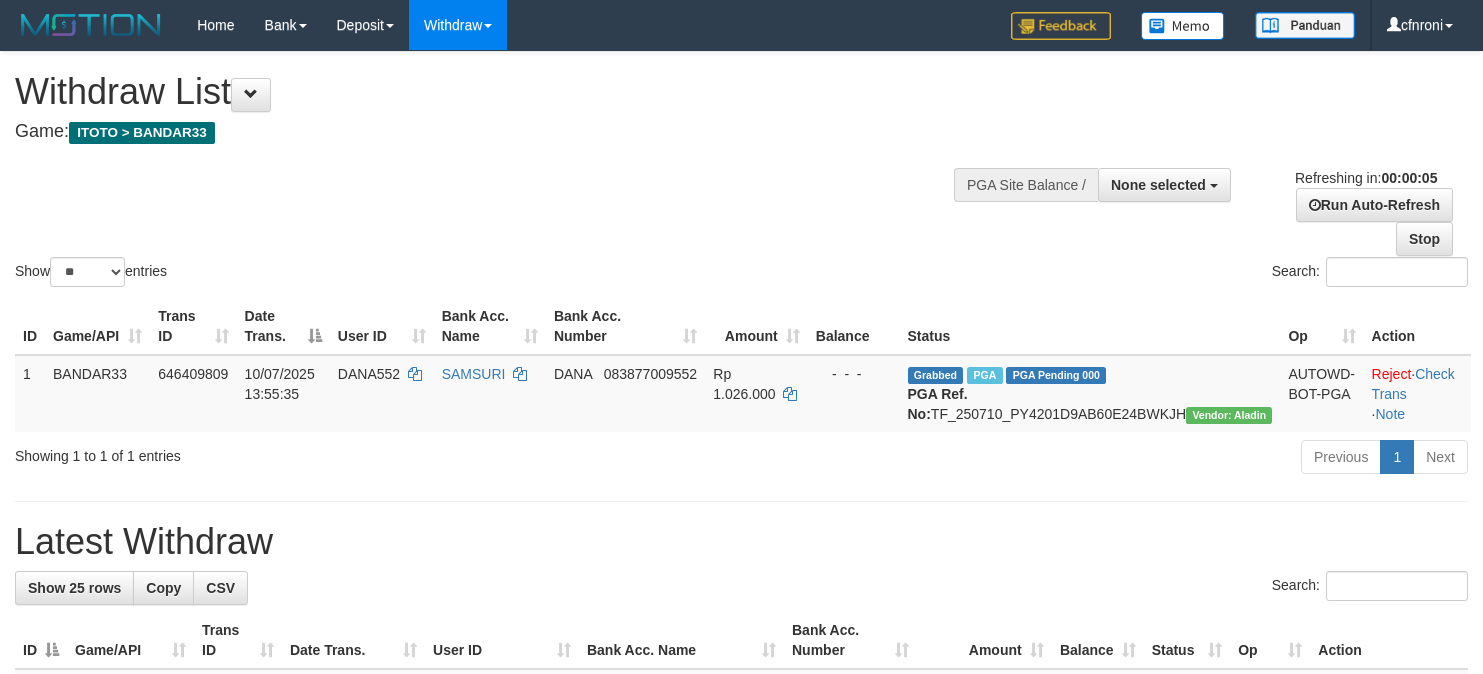 scroll, scrollTop: 0, scrollLeft: 0, axis: both 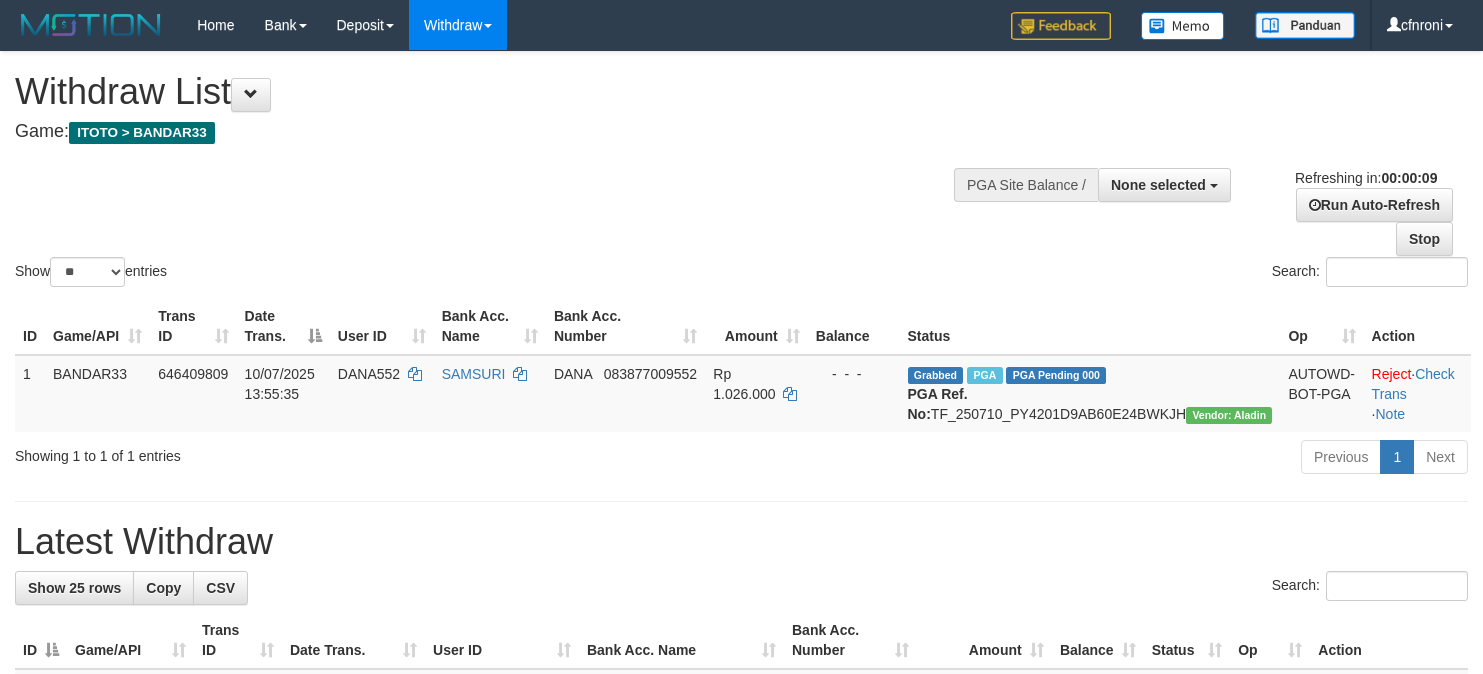 select 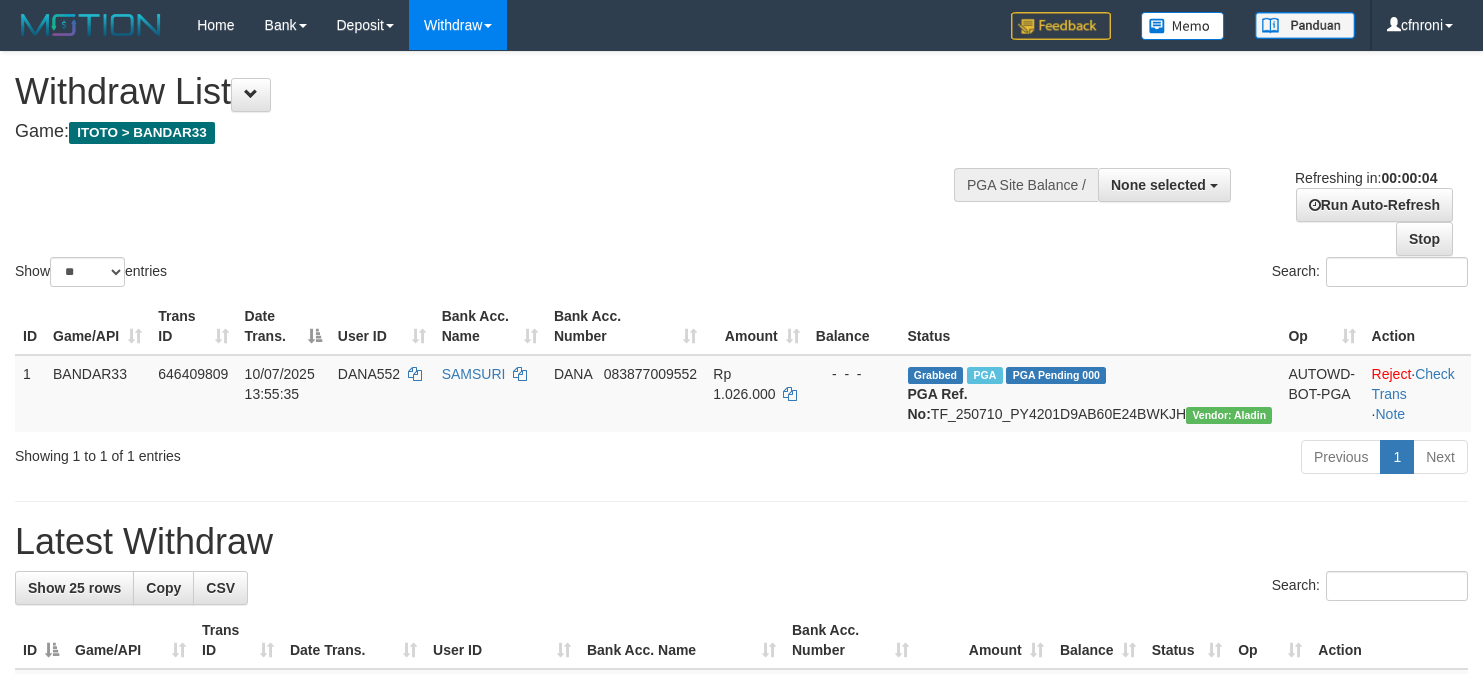scroll, scrollTop: 0, scrollLeft: 0, axis: both 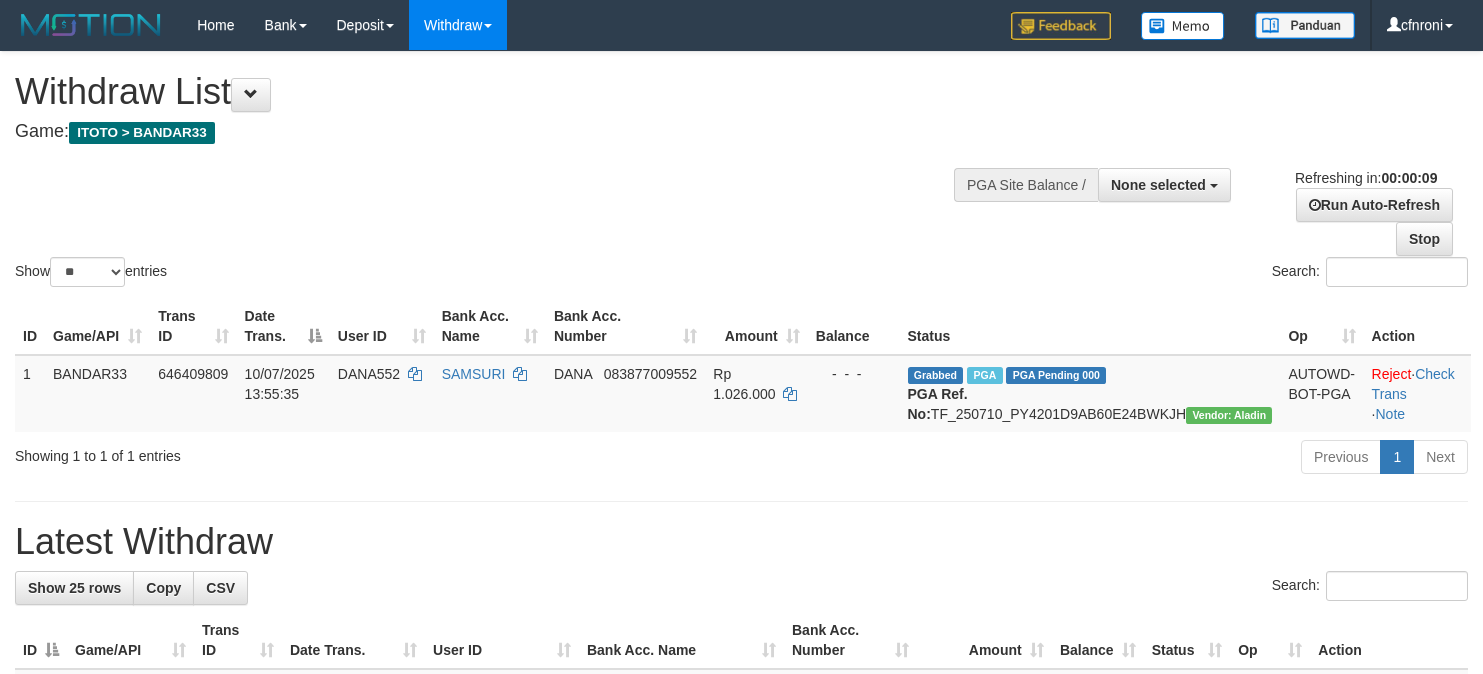 select 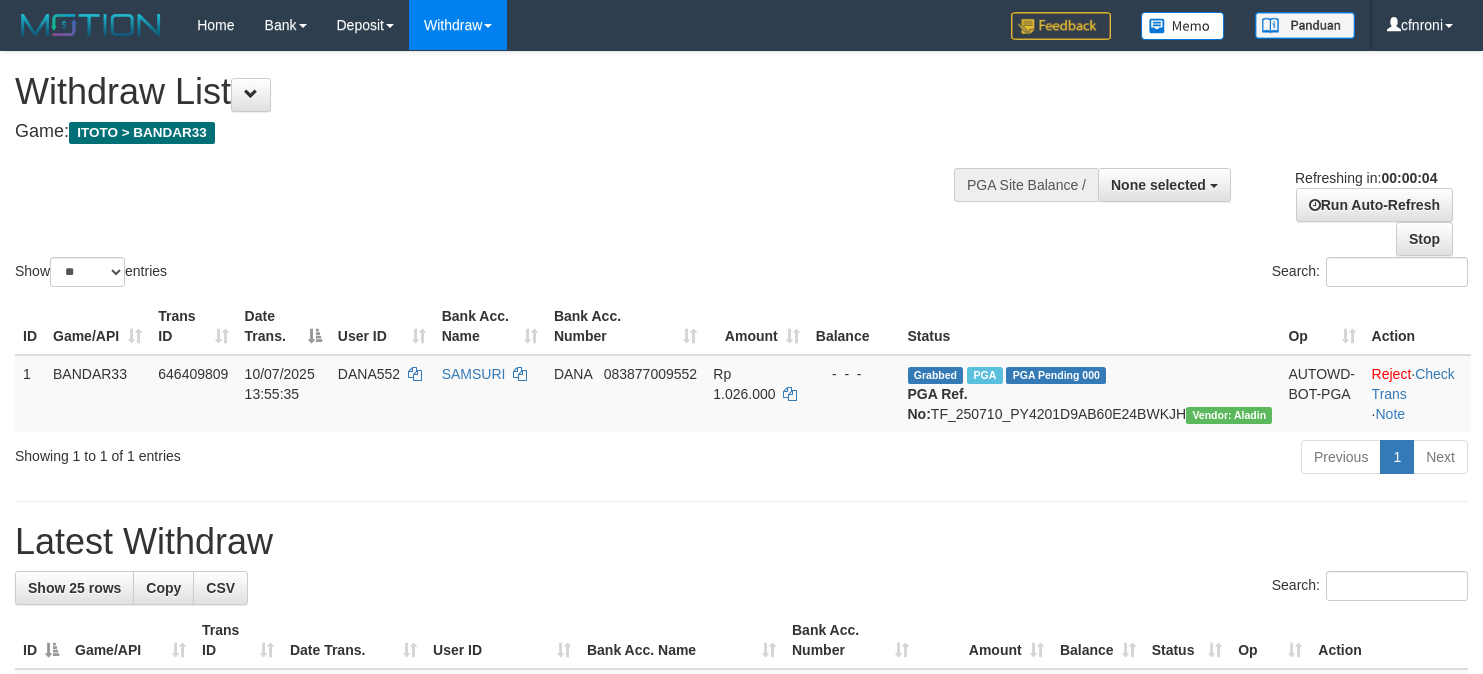 scroll, scrollTop: 0, scrollLeft: 0, axis: both 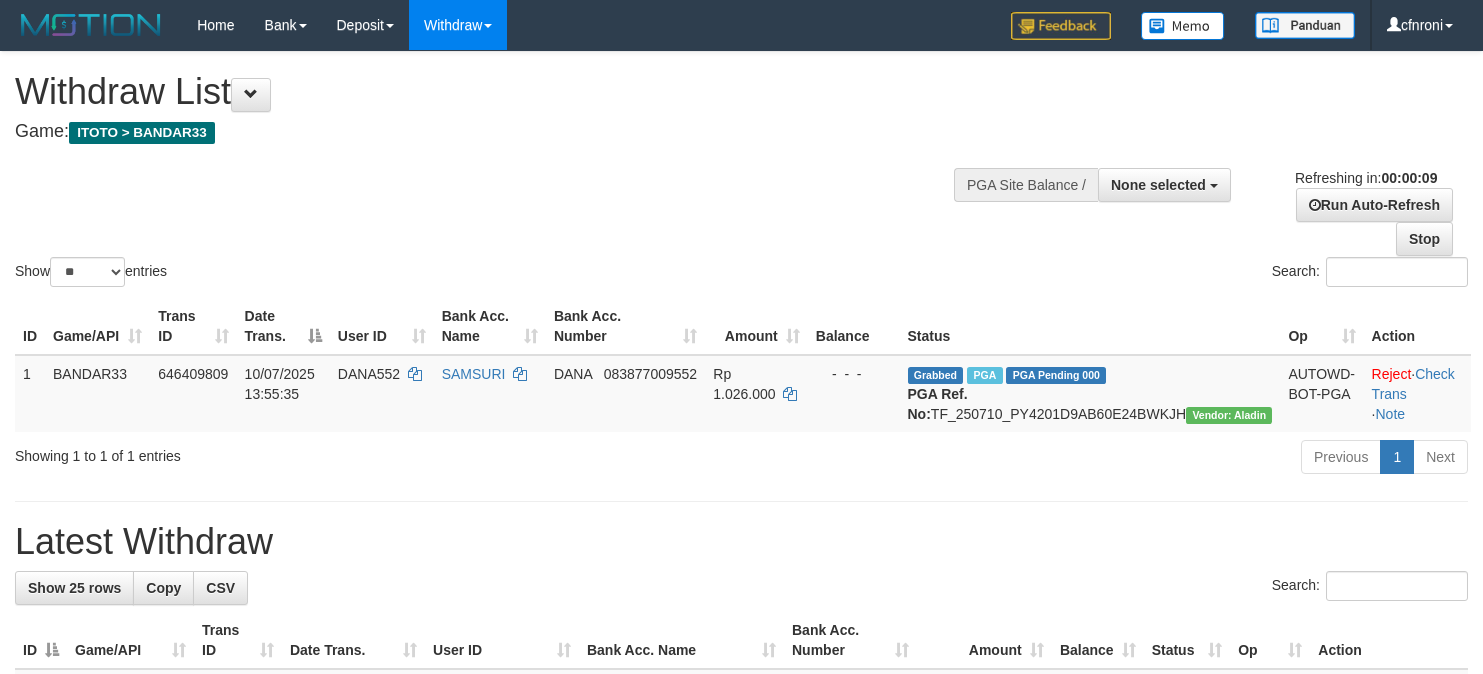 select 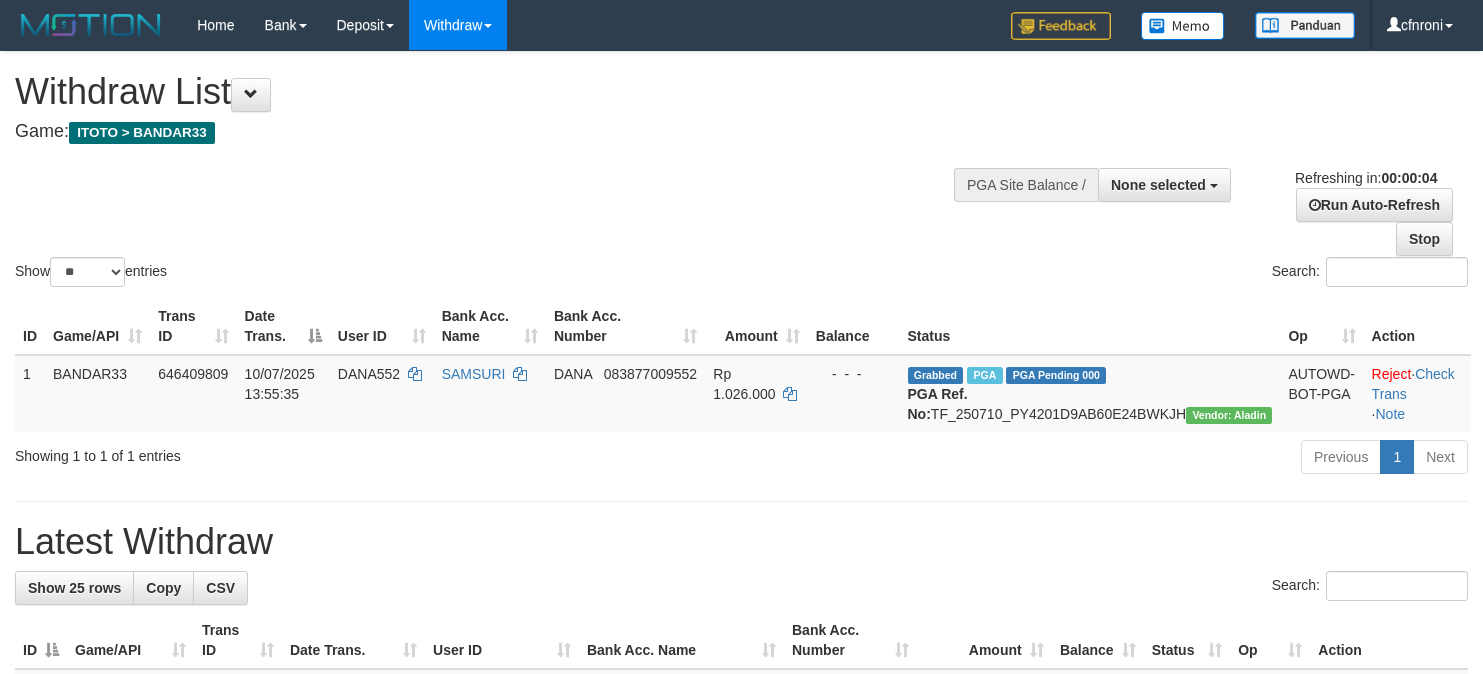 scroll, scrollTop: 0, scrollLeft: 0, axis: both 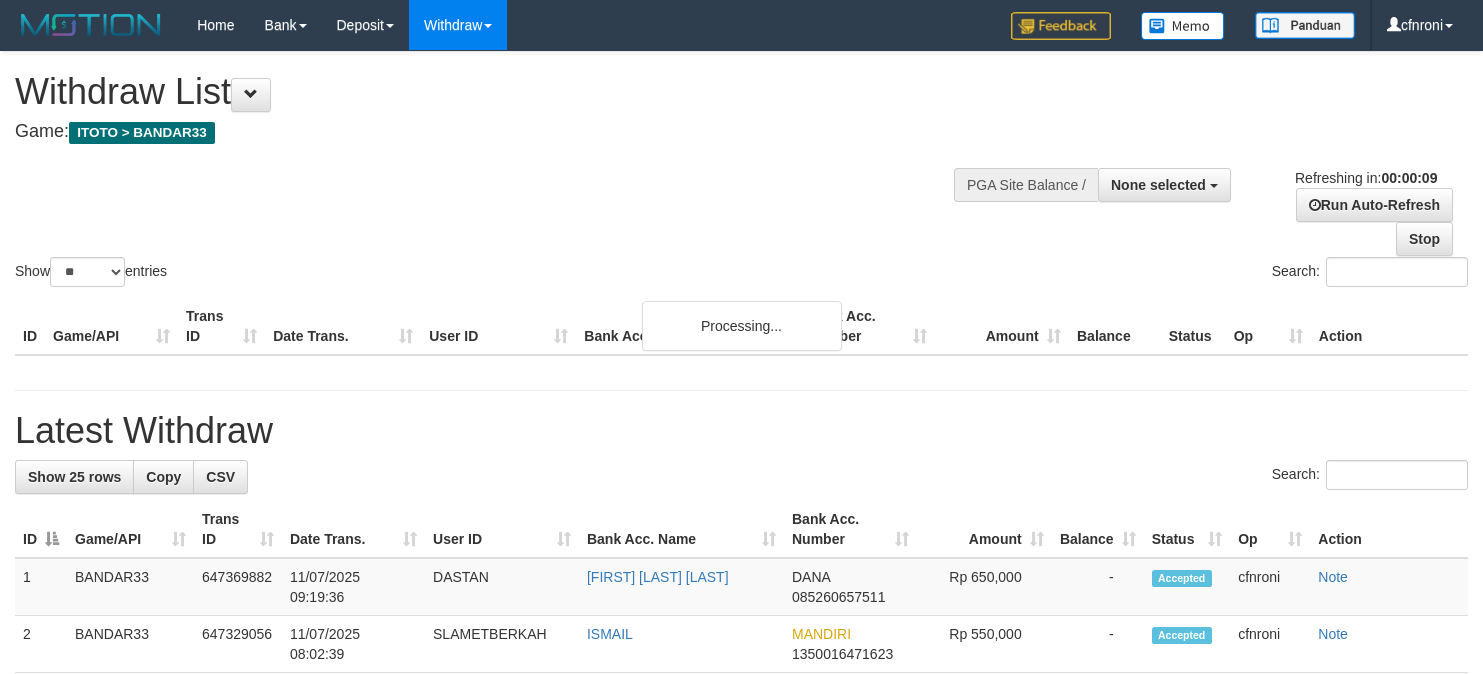 select 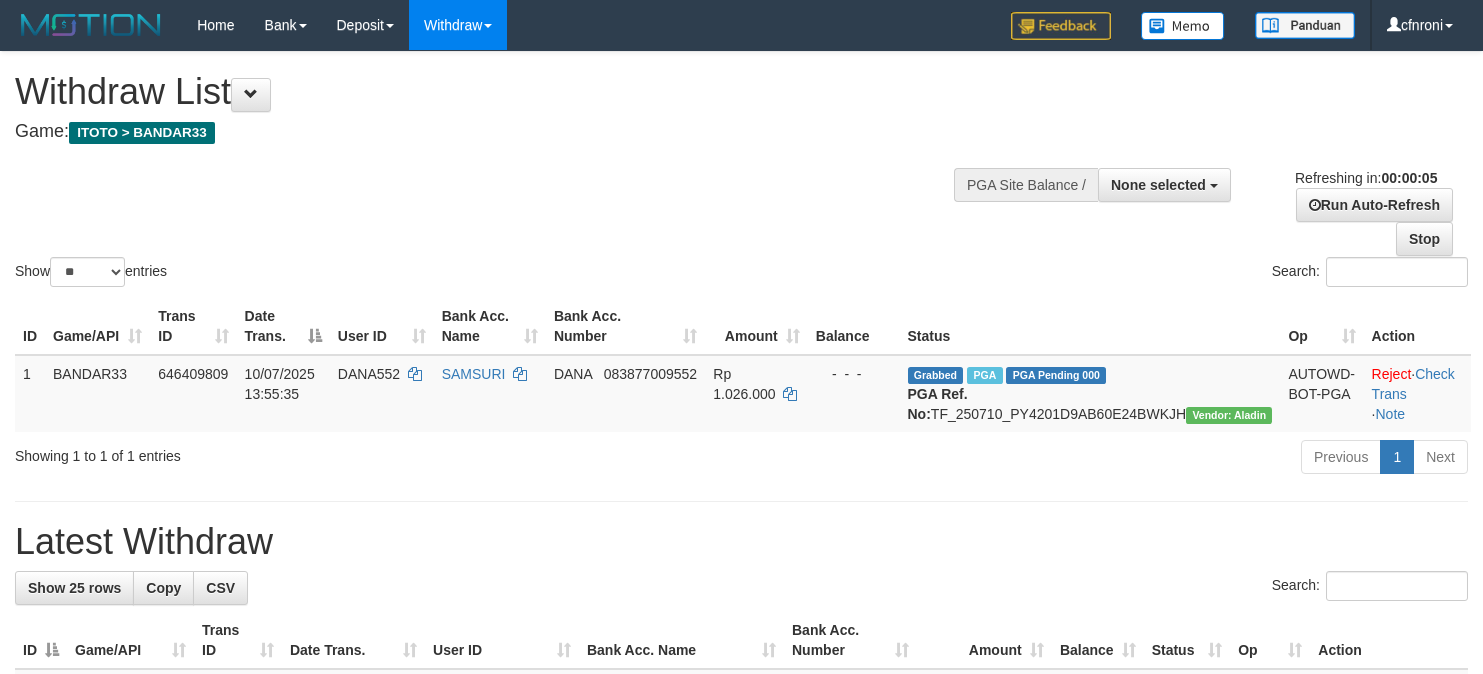 scroll, scrollTop: 0, scrollLeft: 0, axis: both 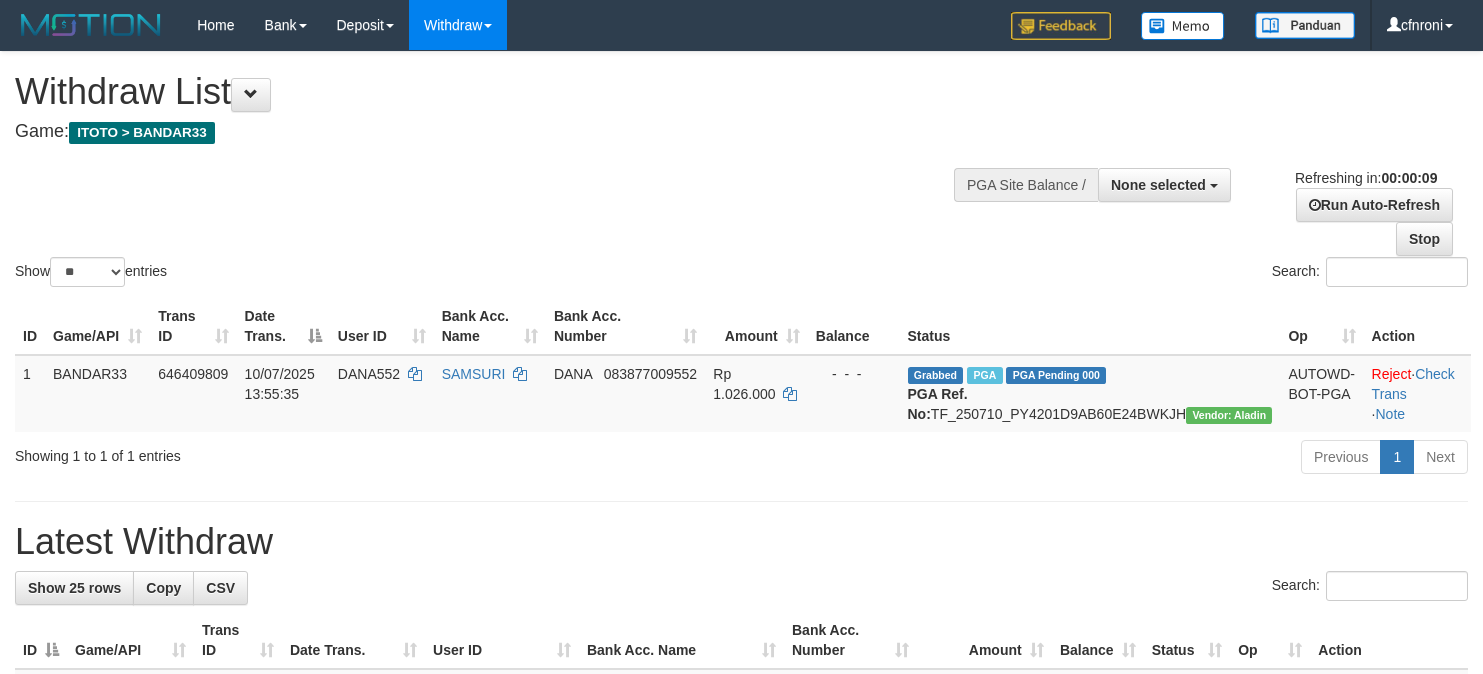 select 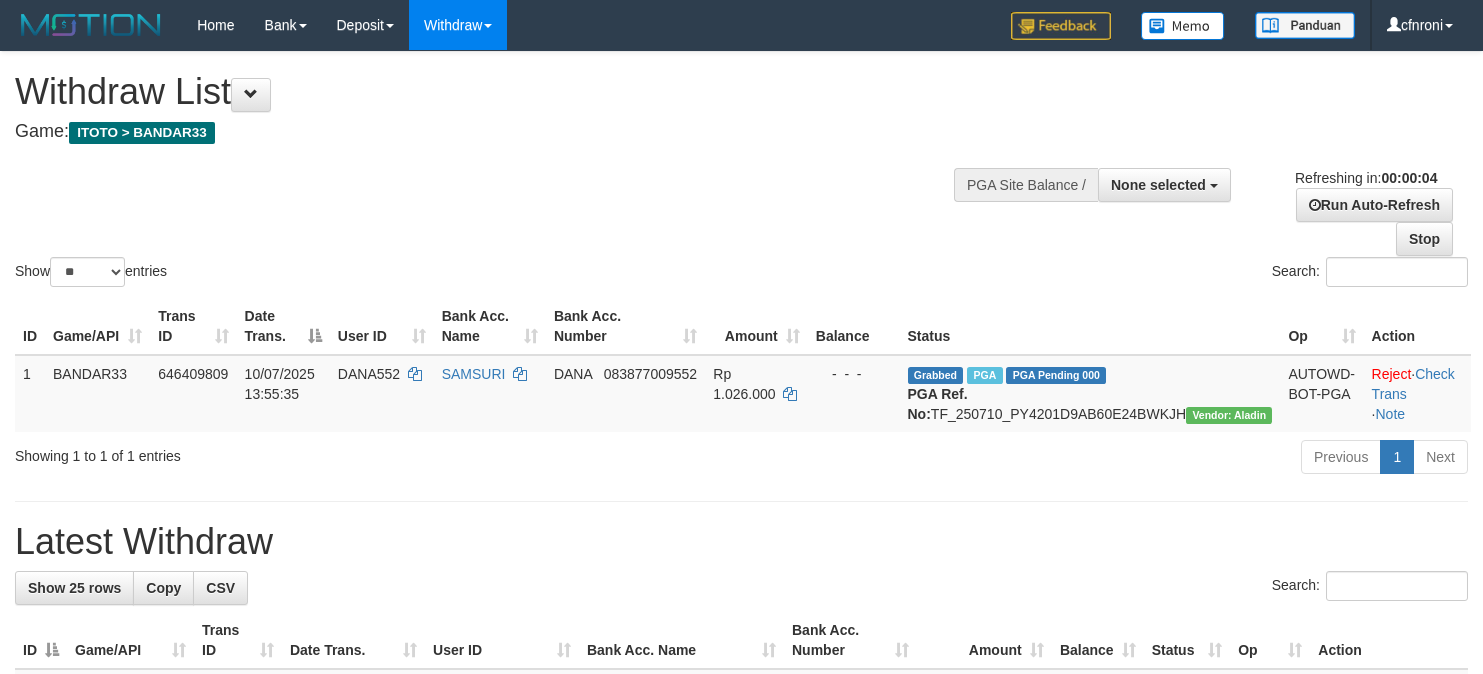 scroll, scrollTop: 0, scrollLeft: 0, axis: both 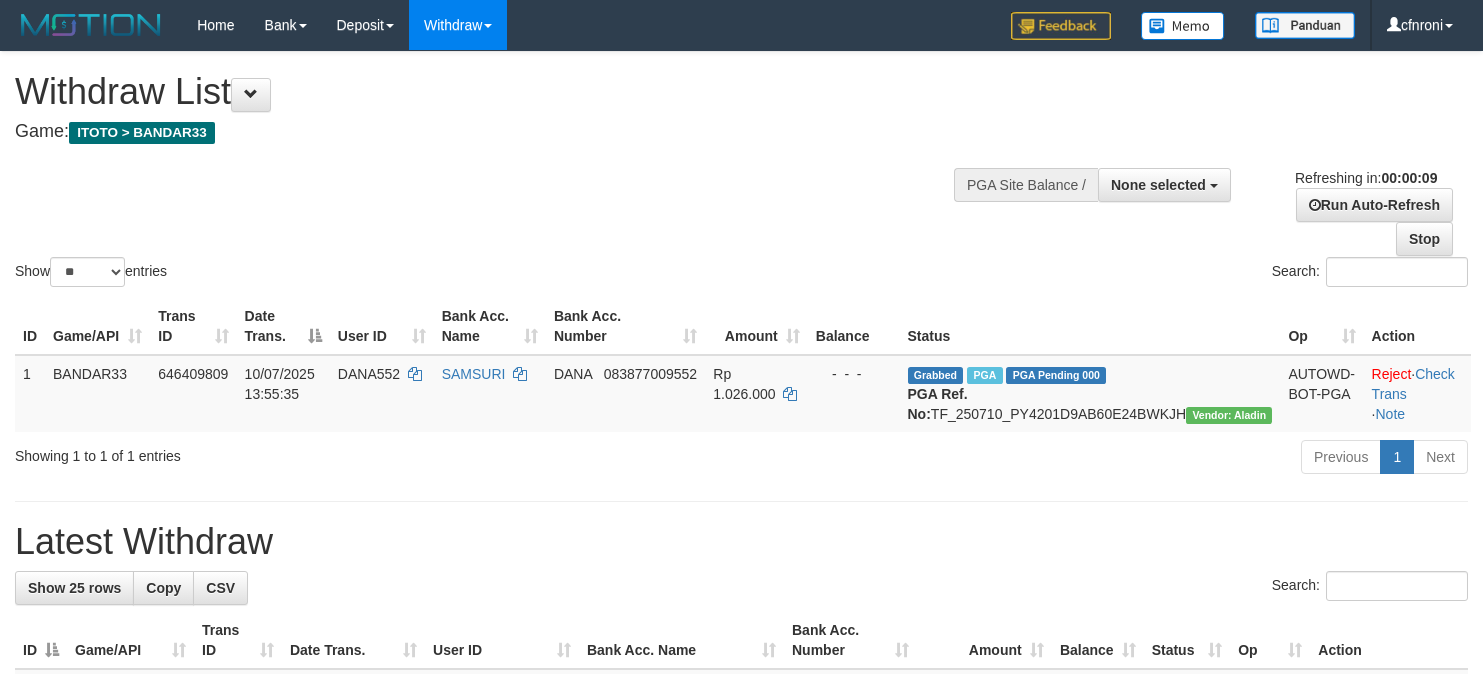 select 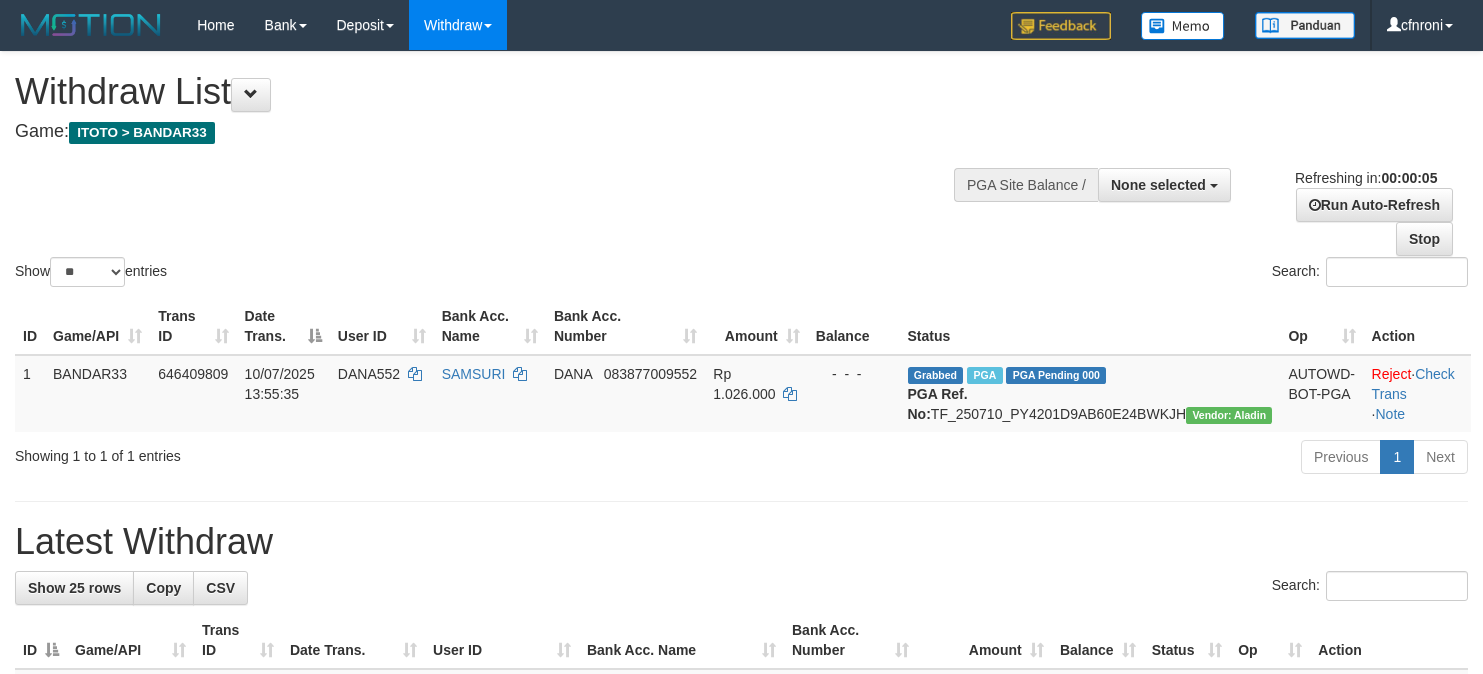 scroll, scrollTop: 0, scrollLeft: 0, axis: both 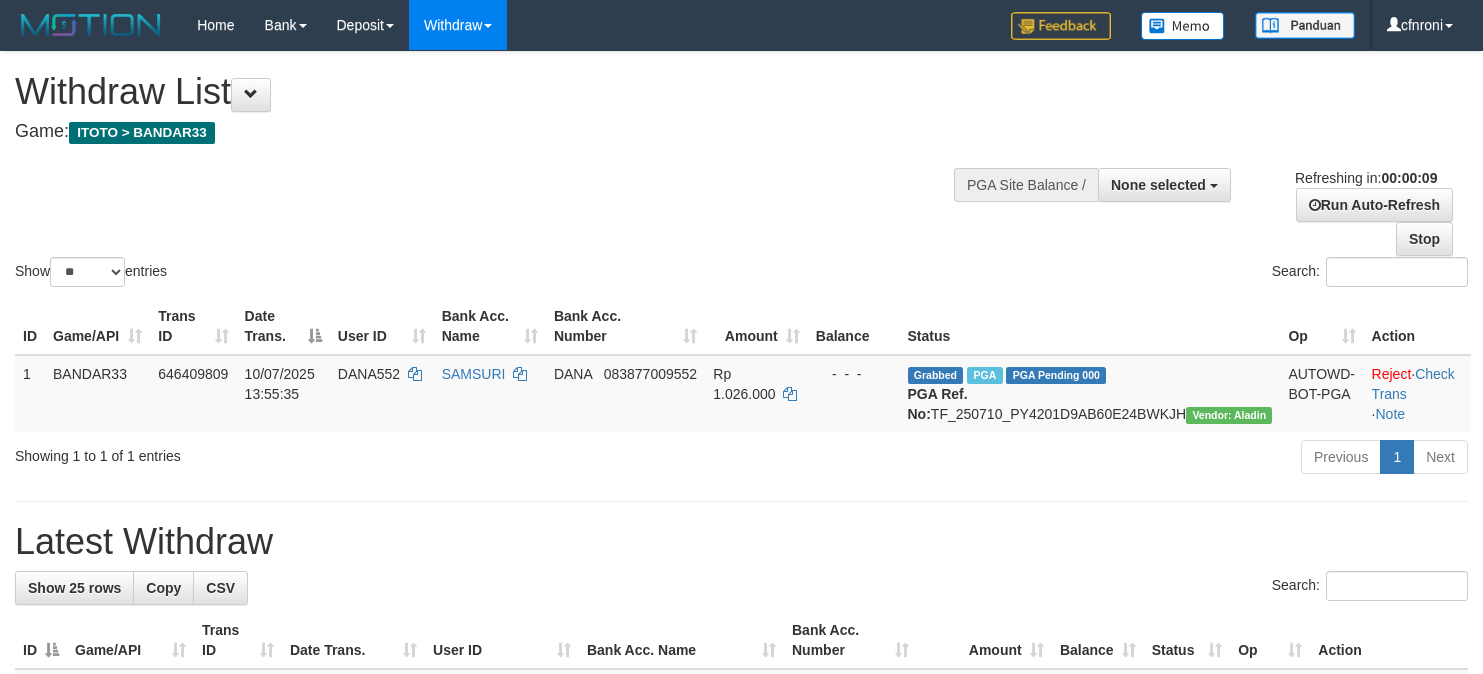 select 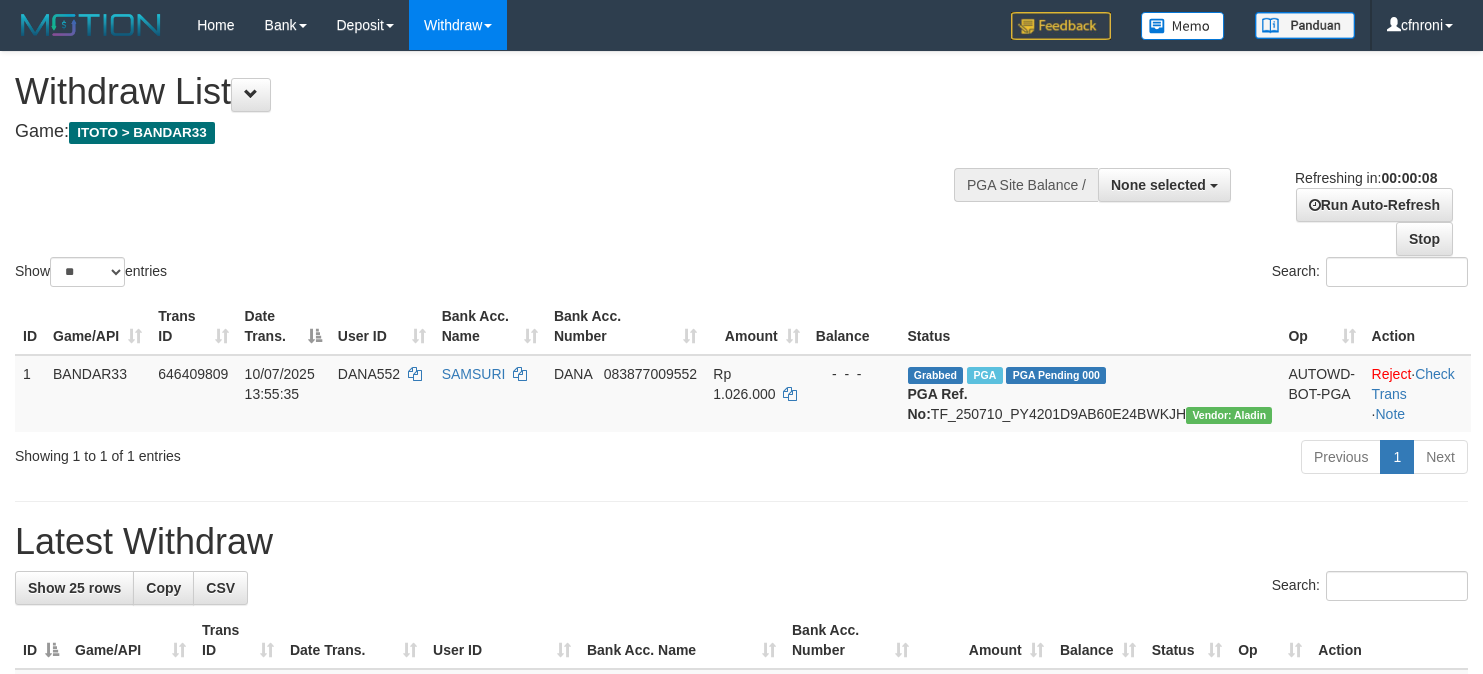 scroll, scrollTop: 0, scrollLeft: 0, axis: both 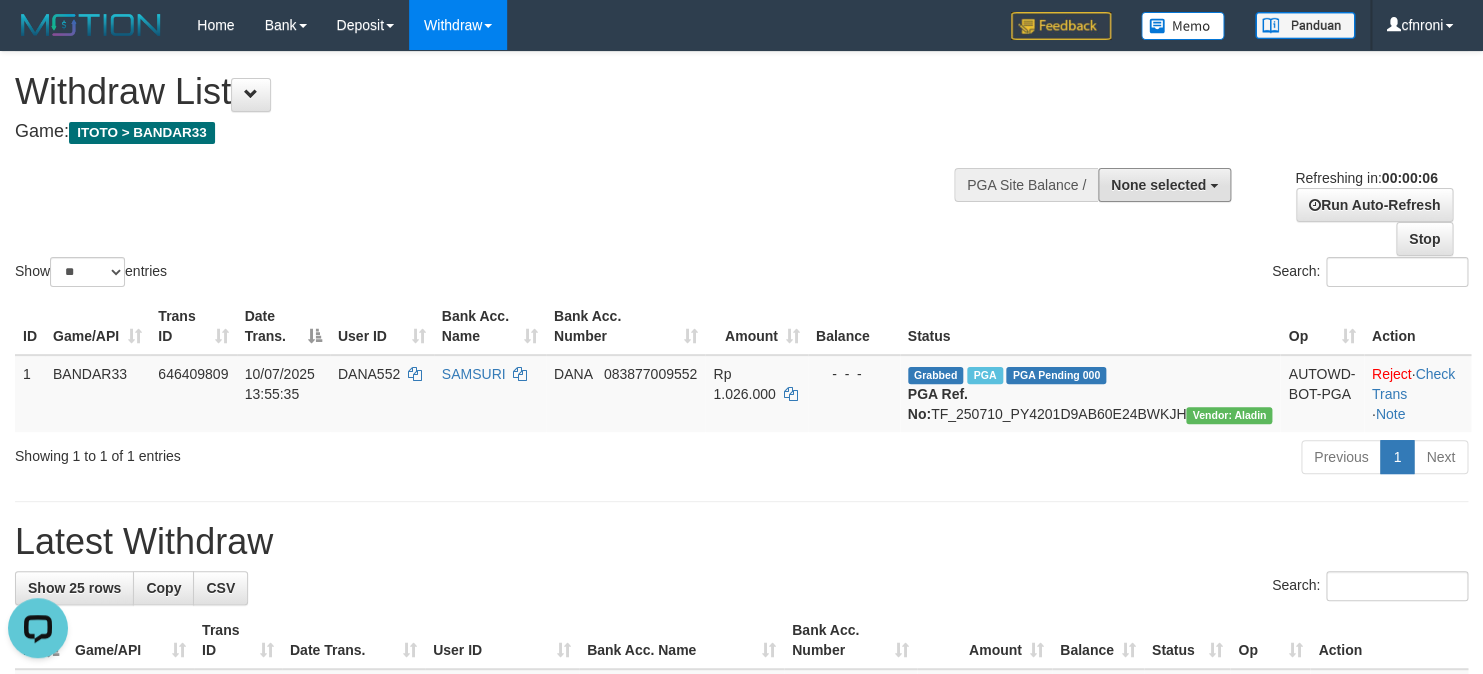 drag, startPoint x: 1178, startPoint y: 184, endPoint x: 1165, endPoint y: 250, distance: 67.26812 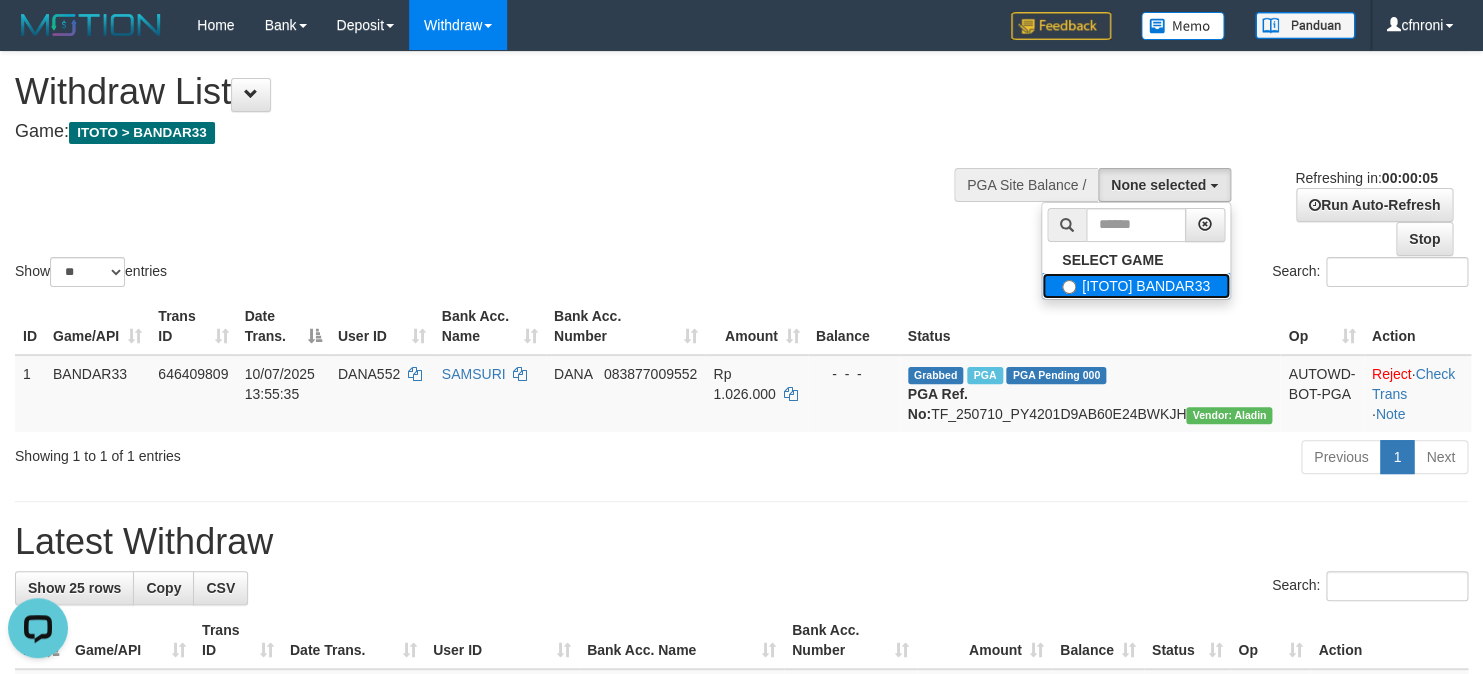 click on "[ITOTO] BANDAR33" at bounding box center [1136, 286] 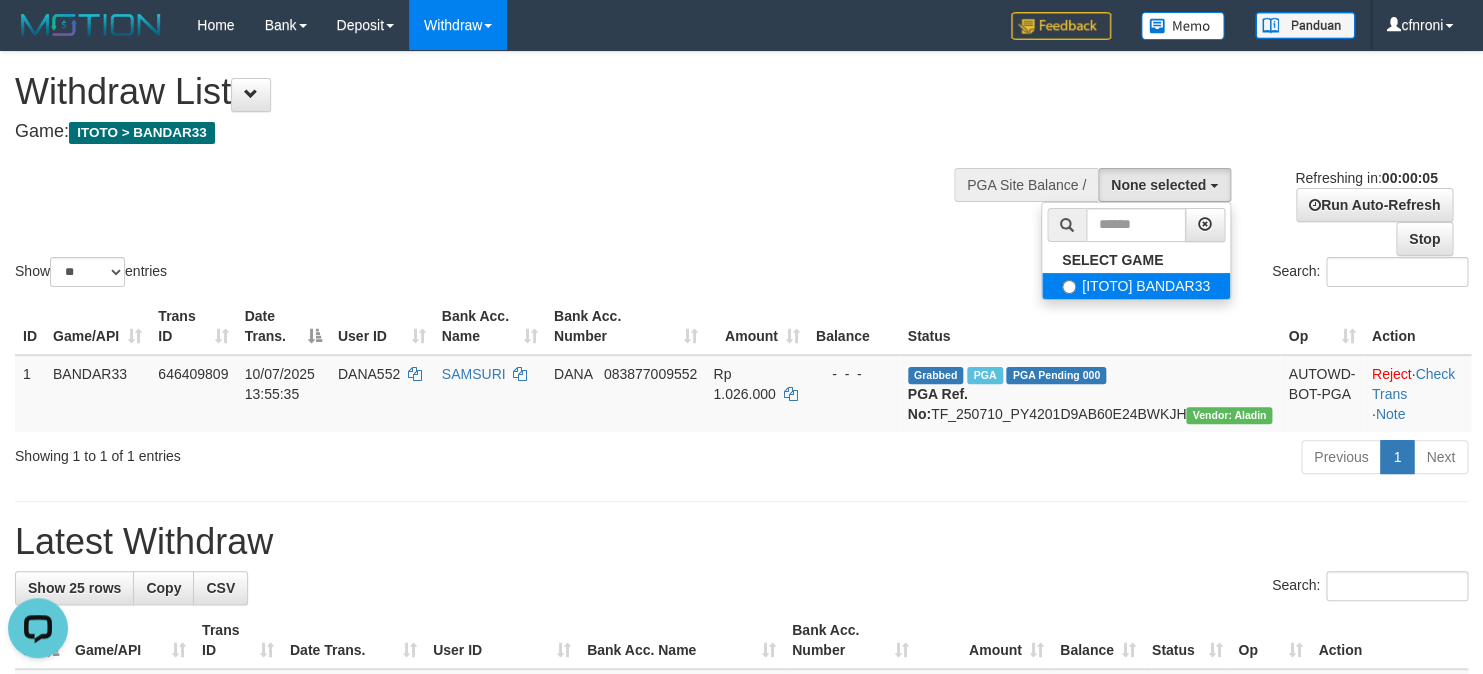 select on "****" 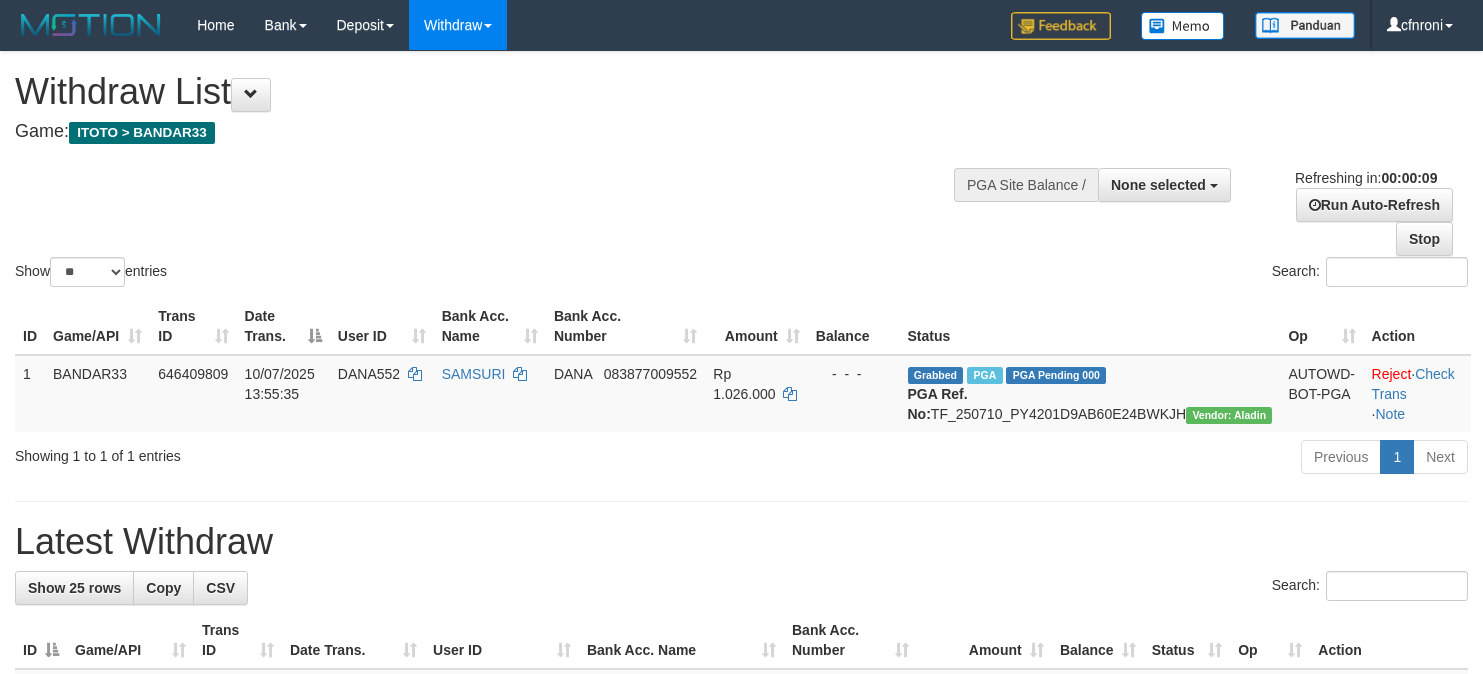 select 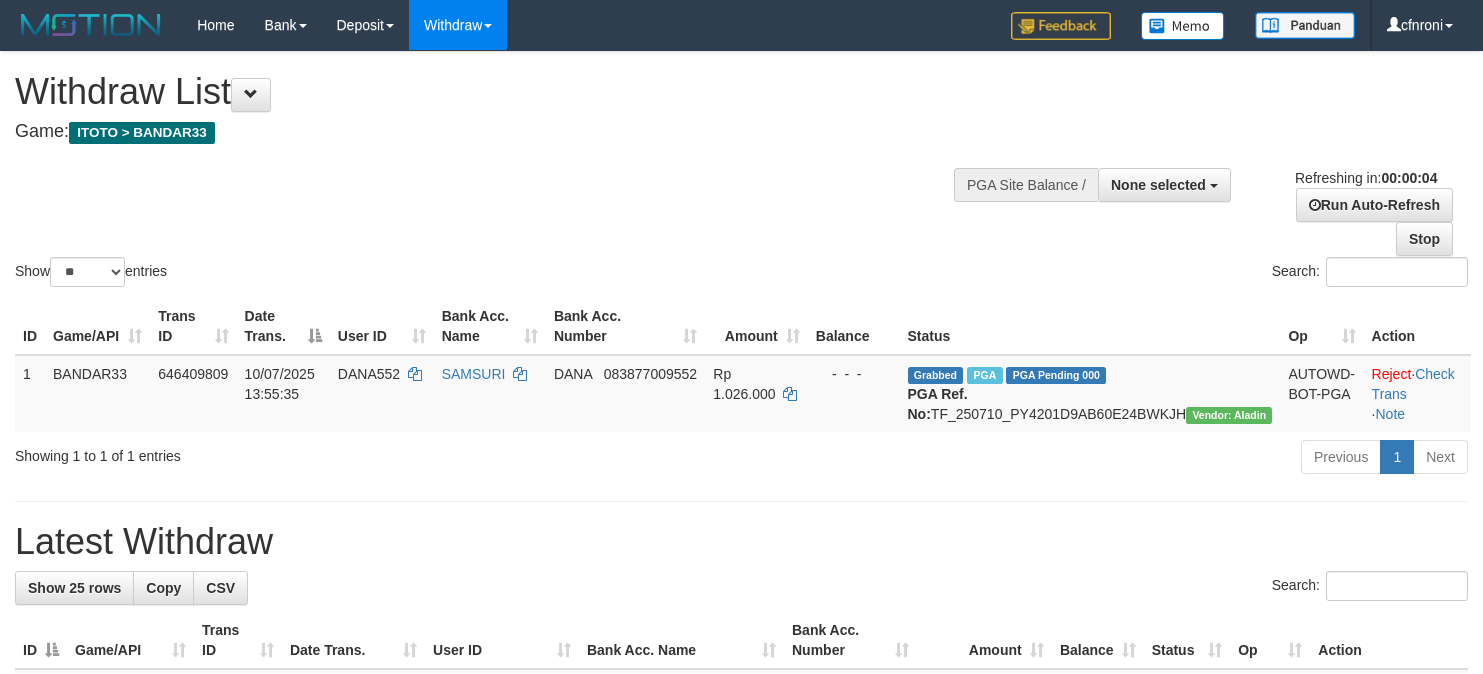 scroll, scrollTop: 0, scrollLeft: 0, axis: both 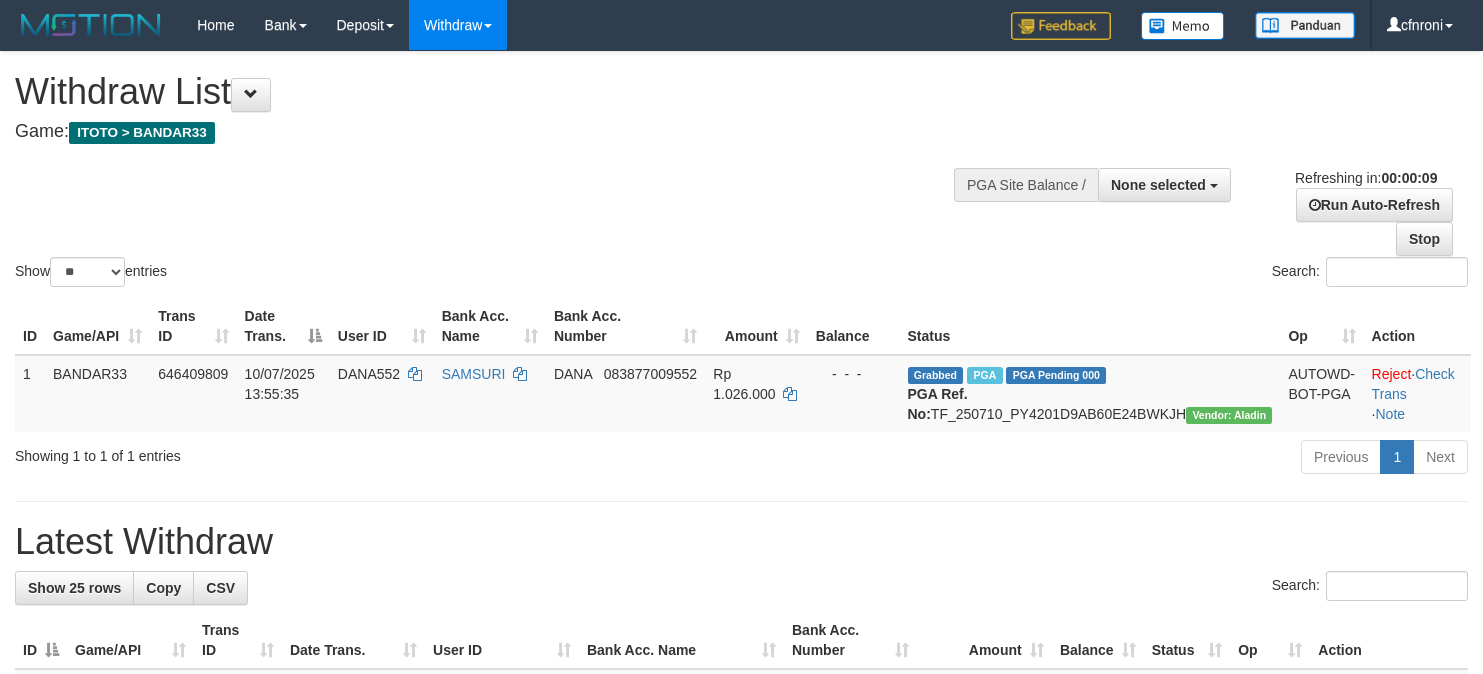 select 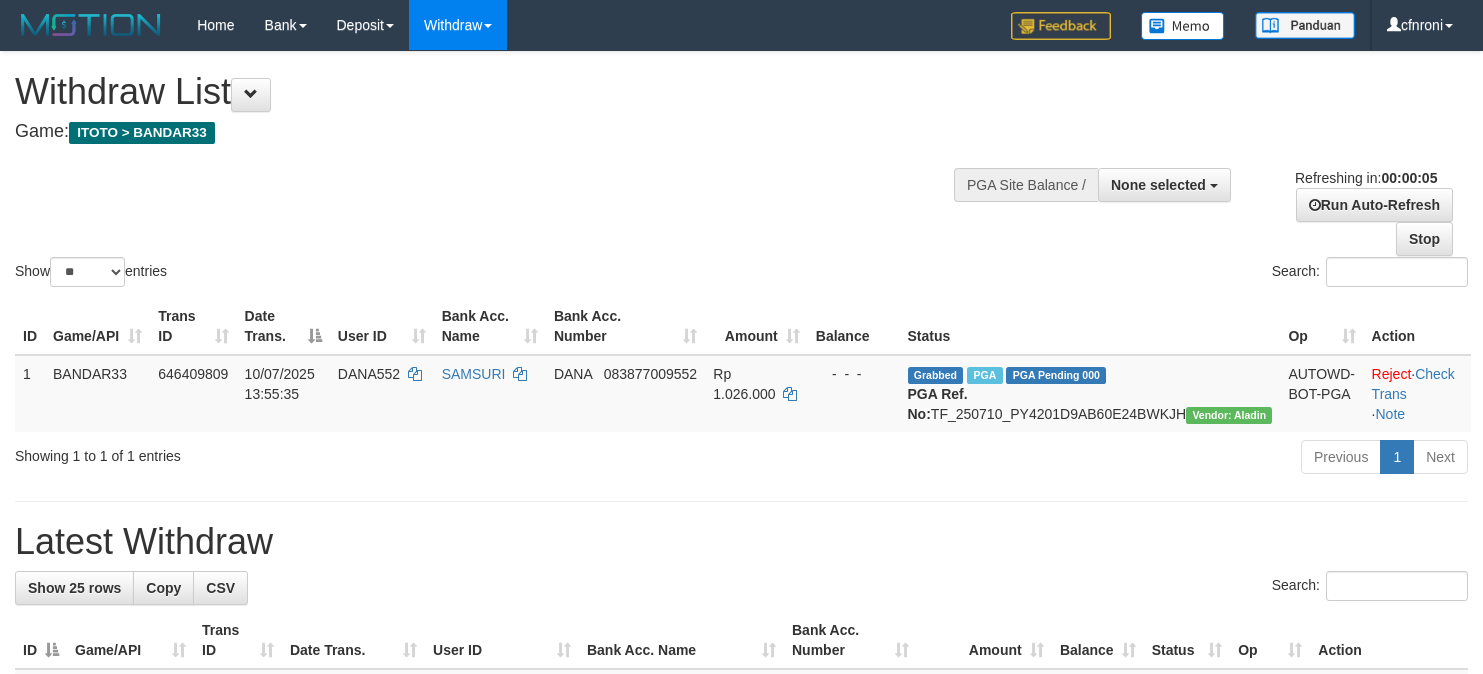 scroll, scrollTop: 0, scrollLeft: 0, axis: both 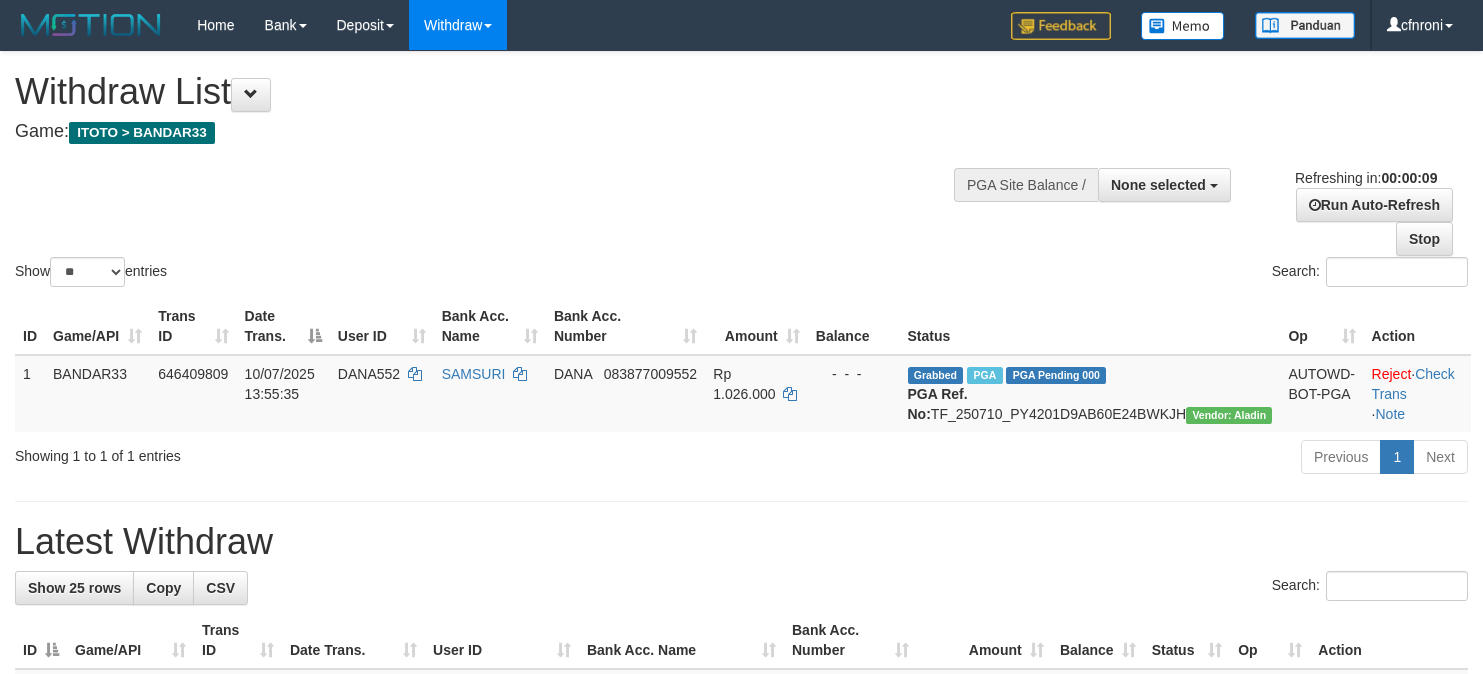 select 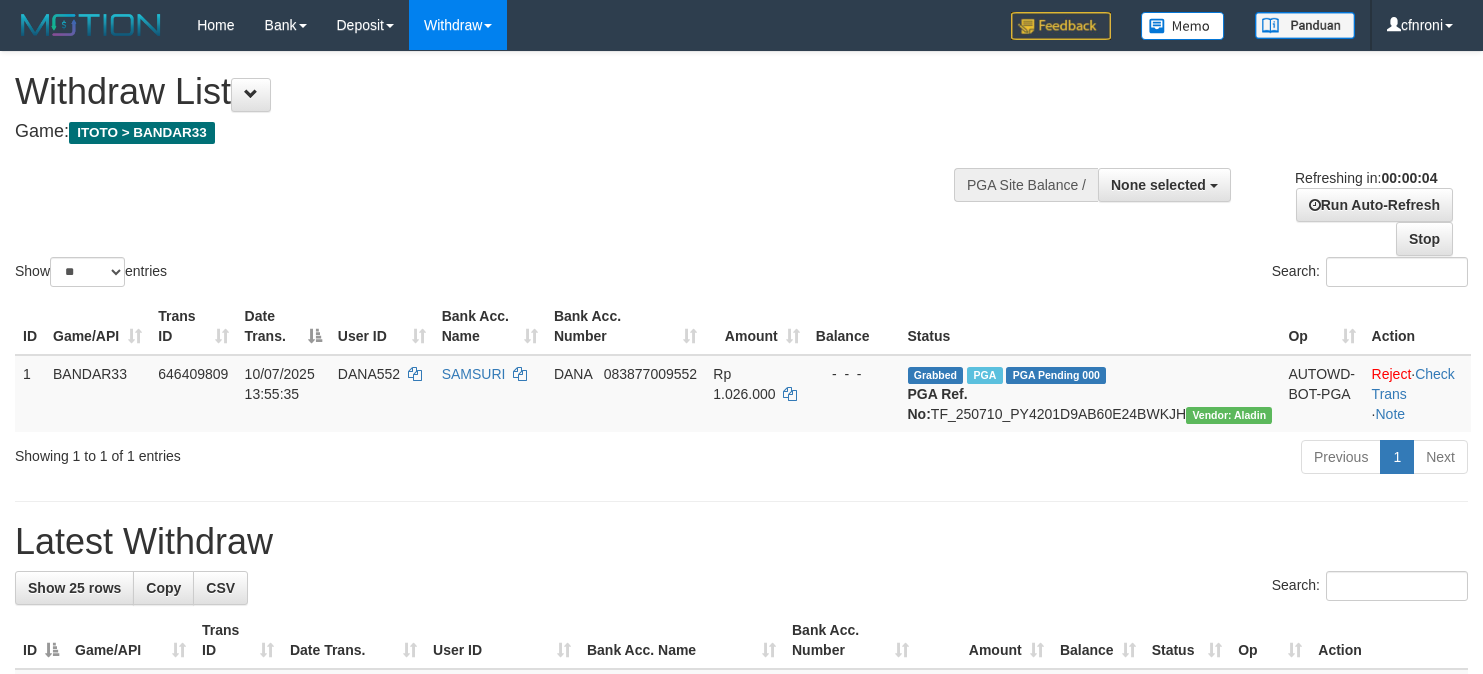 scroll, scrollTop: 0, scrollLeft: 0, axis: both 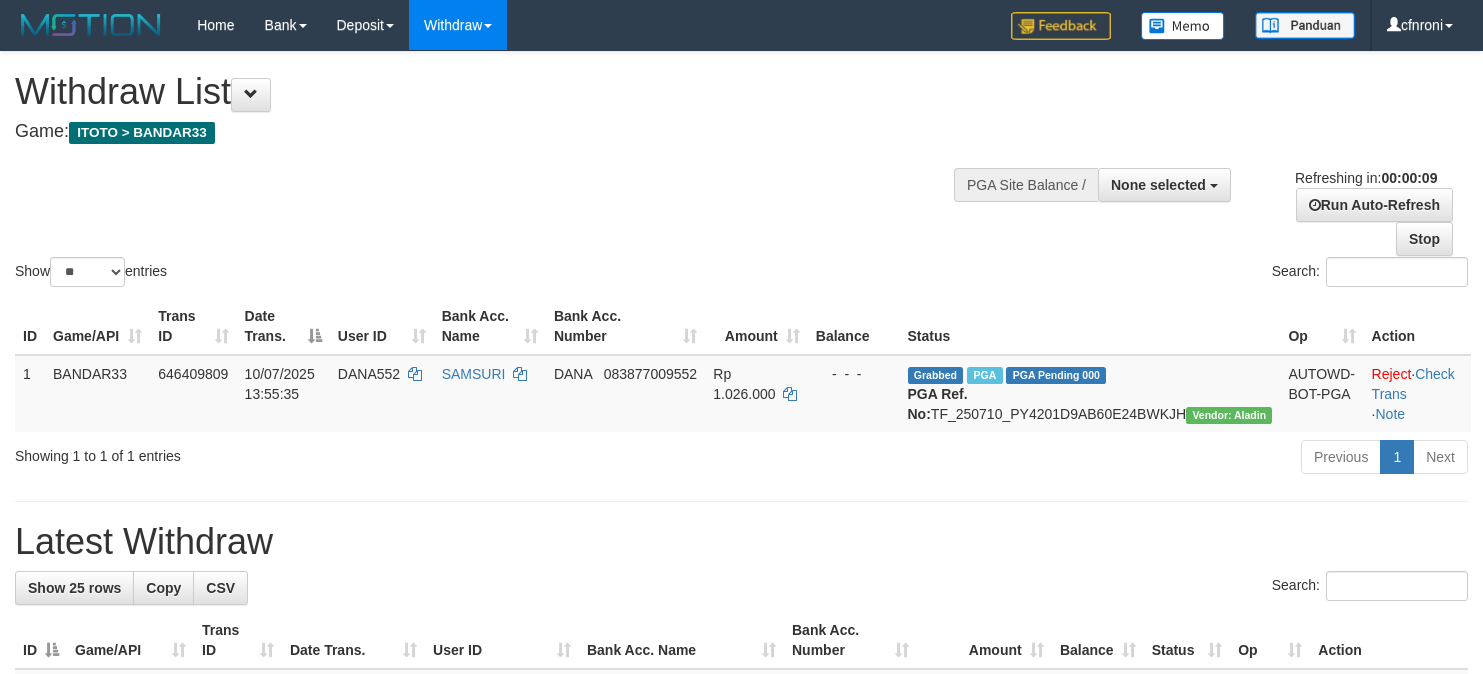 select 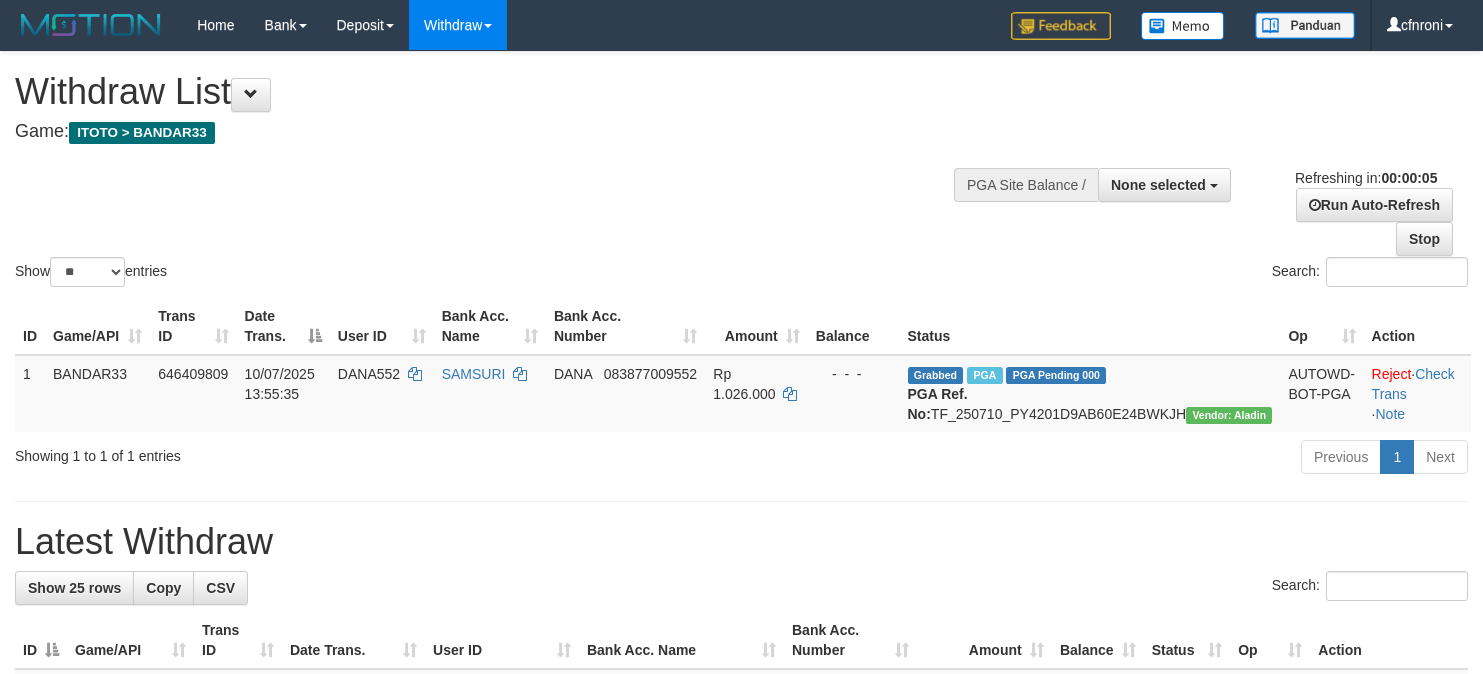 scroll, scrollTop: 0, scrollLeft: 0, axis: both 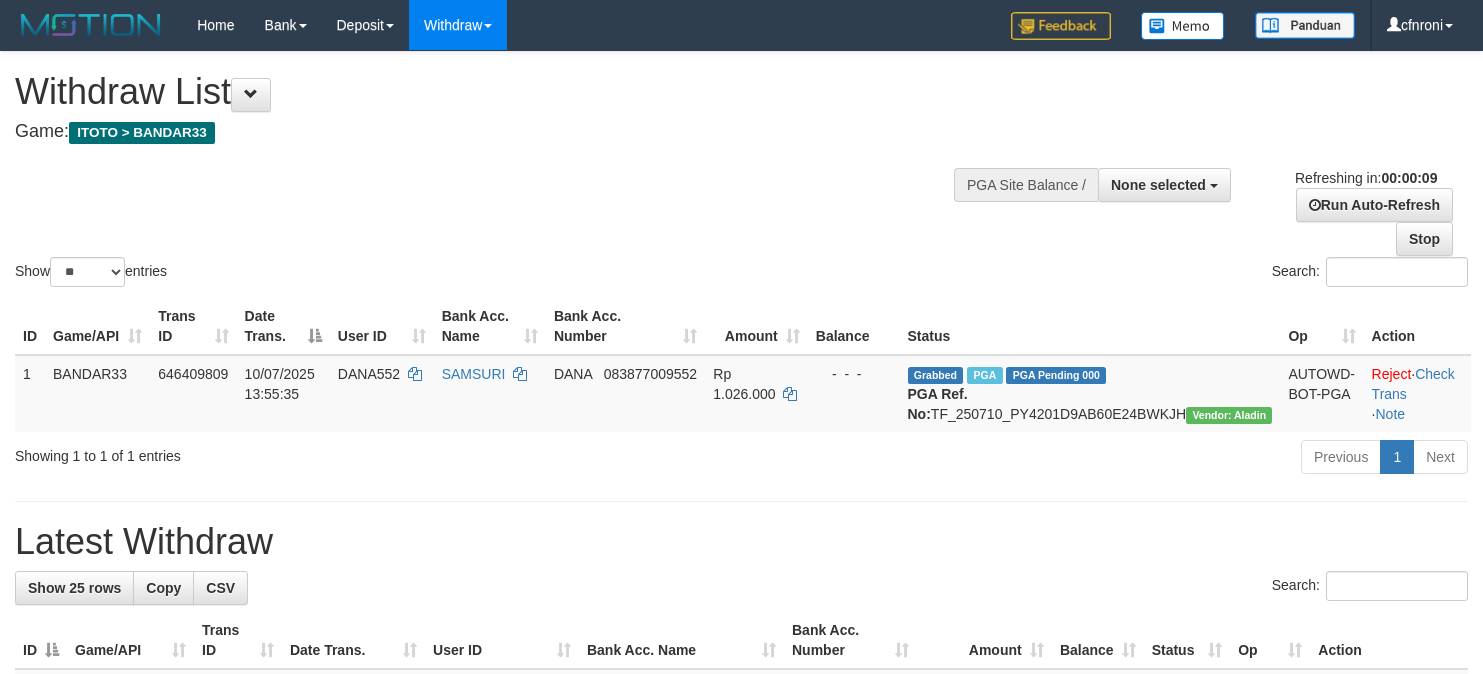 select 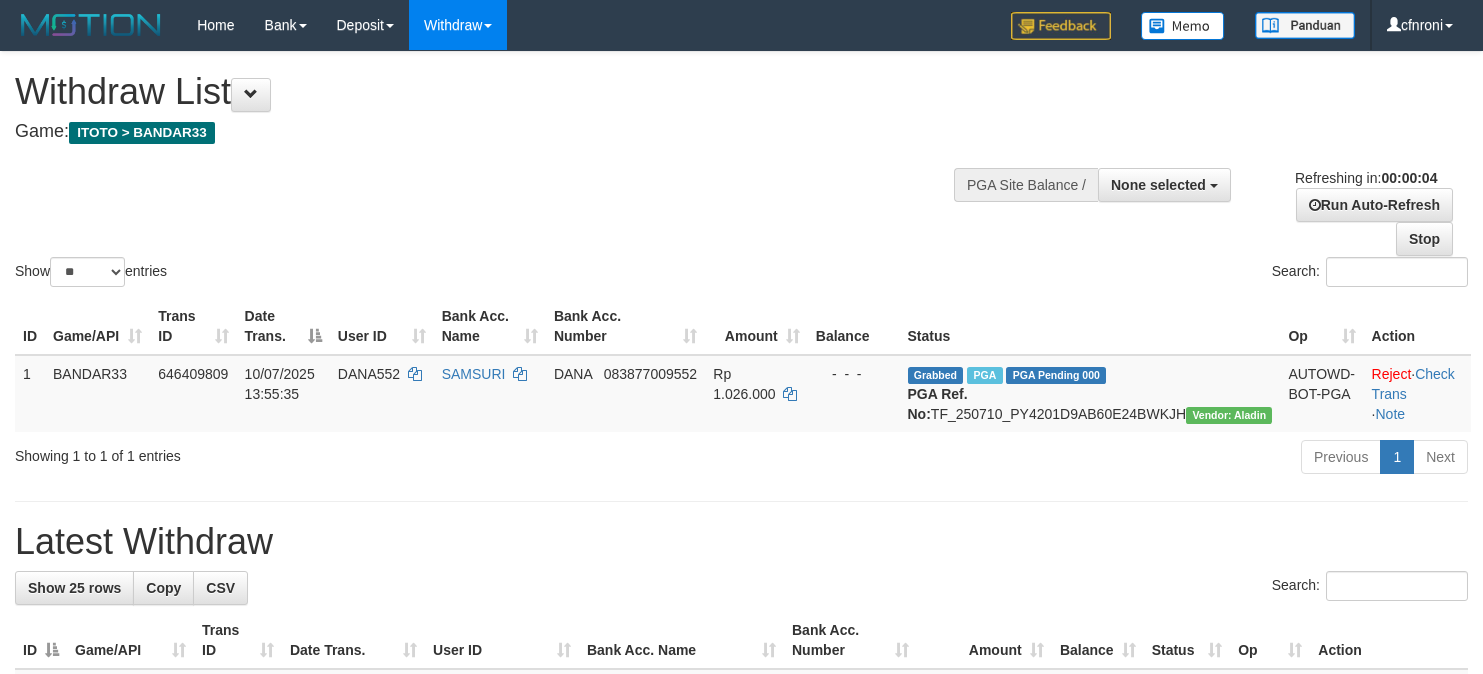 scroll, scrollTop: 0, scrollLeft: 0, axis: both 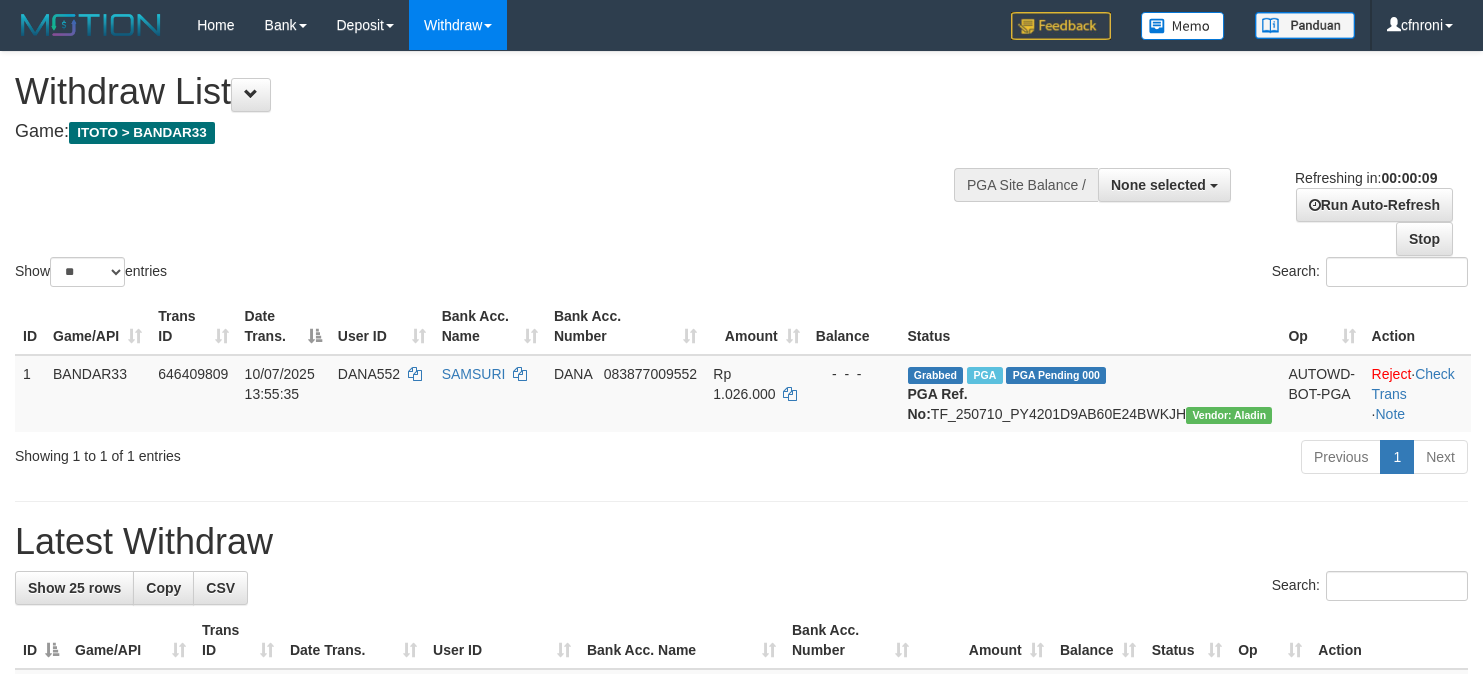 select 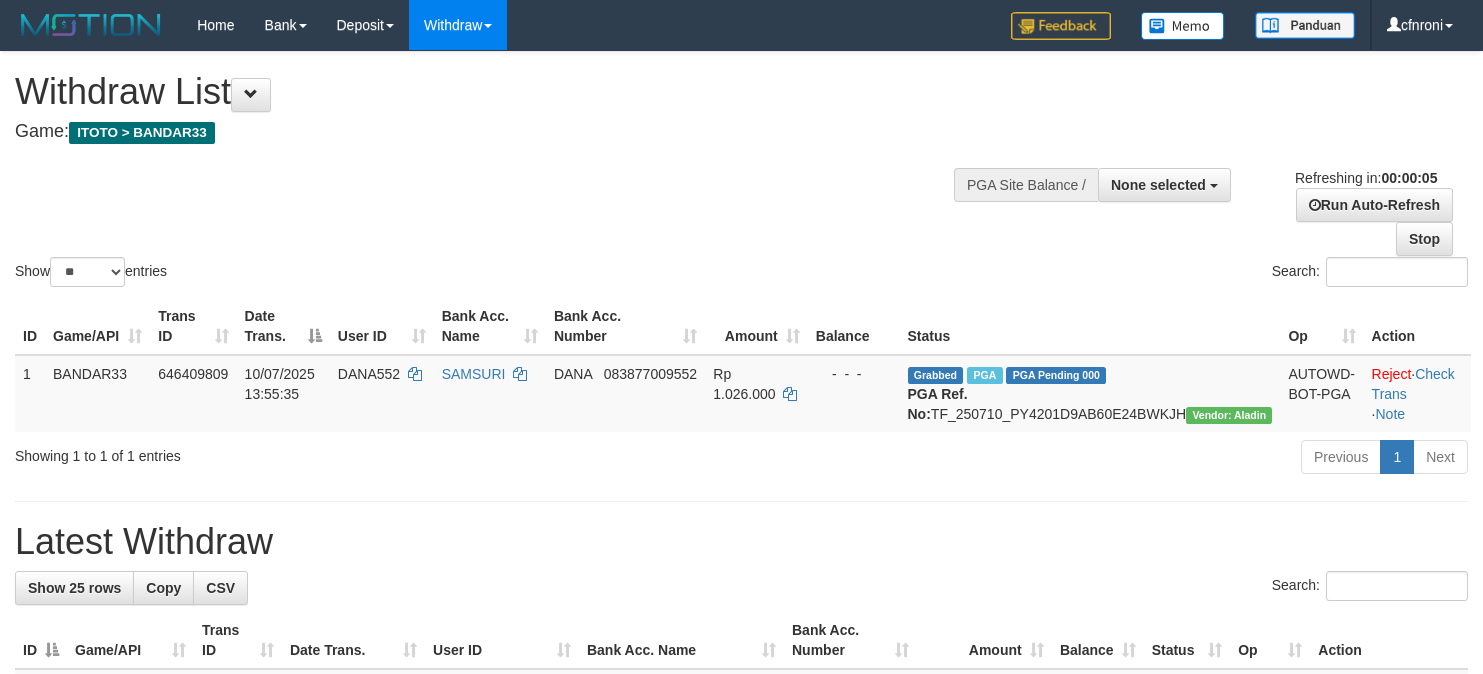 scroll, scrollTop: 0, scrollLeft: 0, axis: both 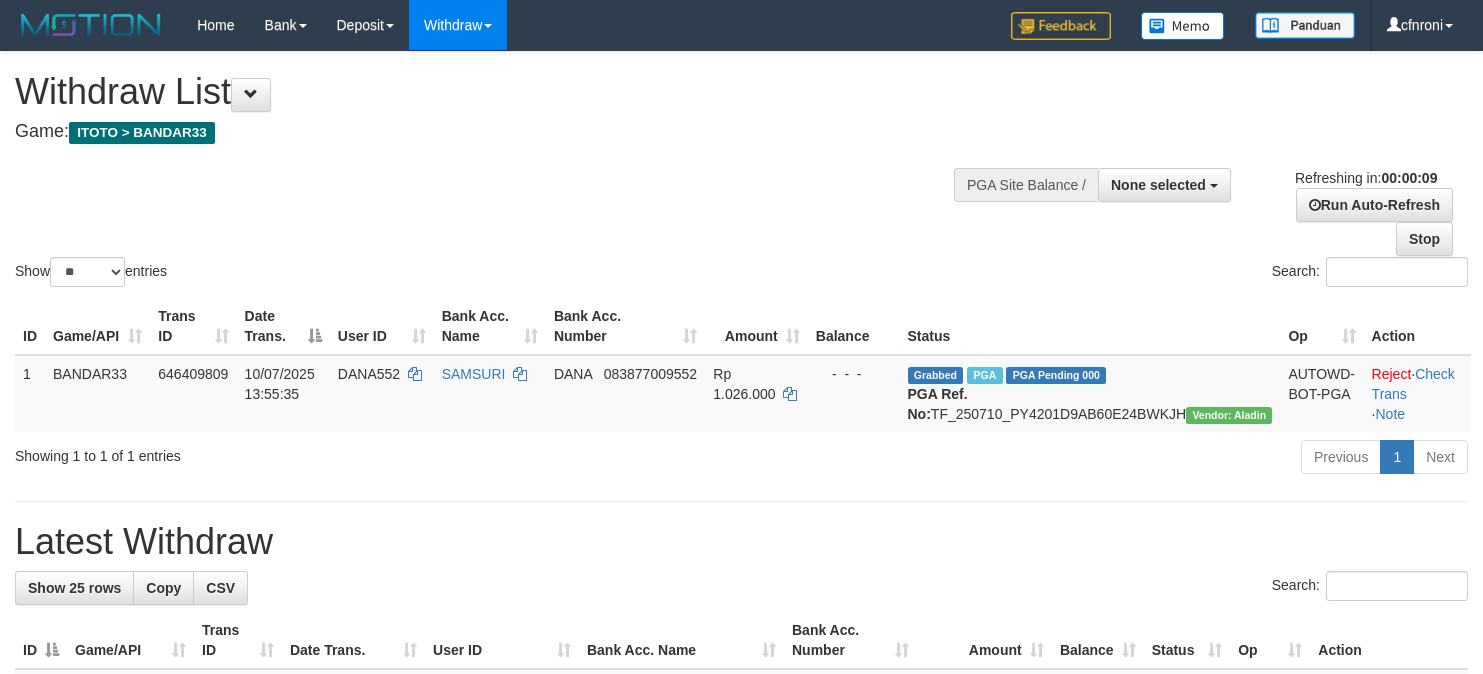 select 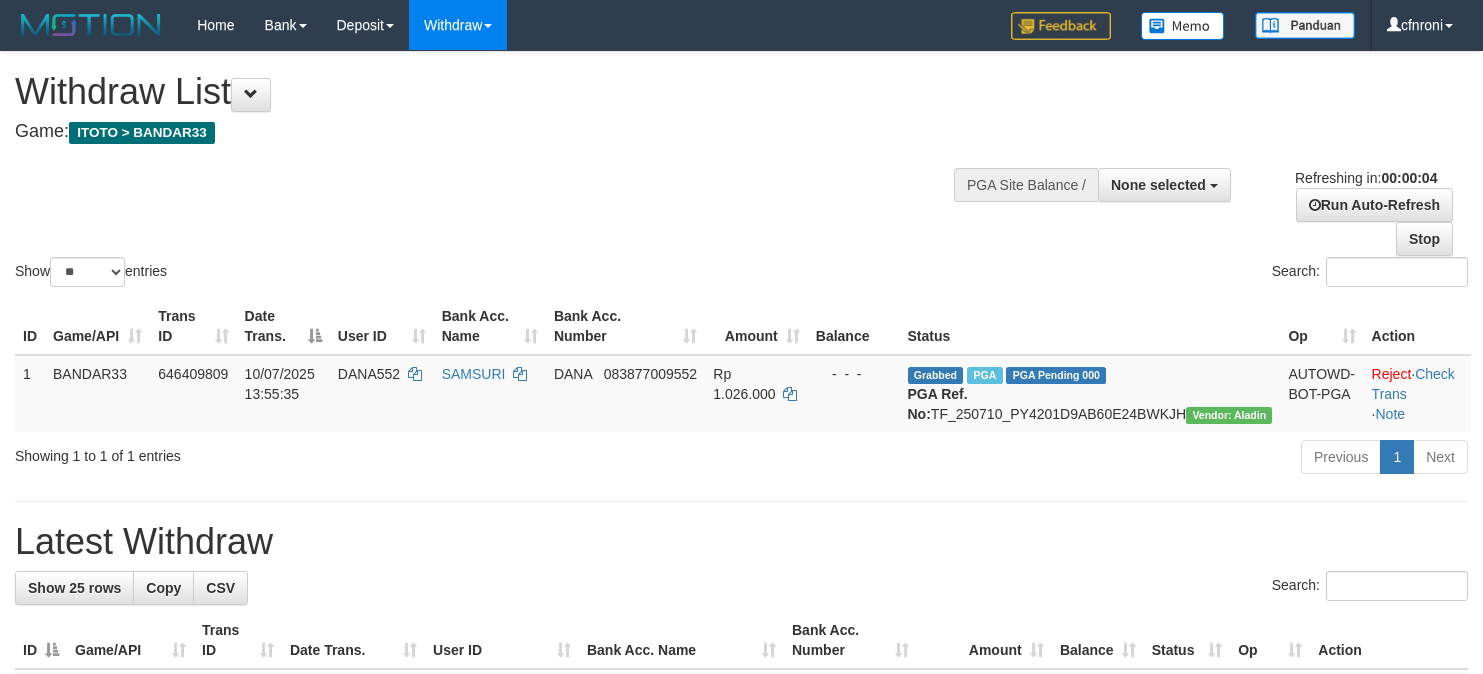 scroll, scrollTop: 0, scrollLeft: 0, axis: both 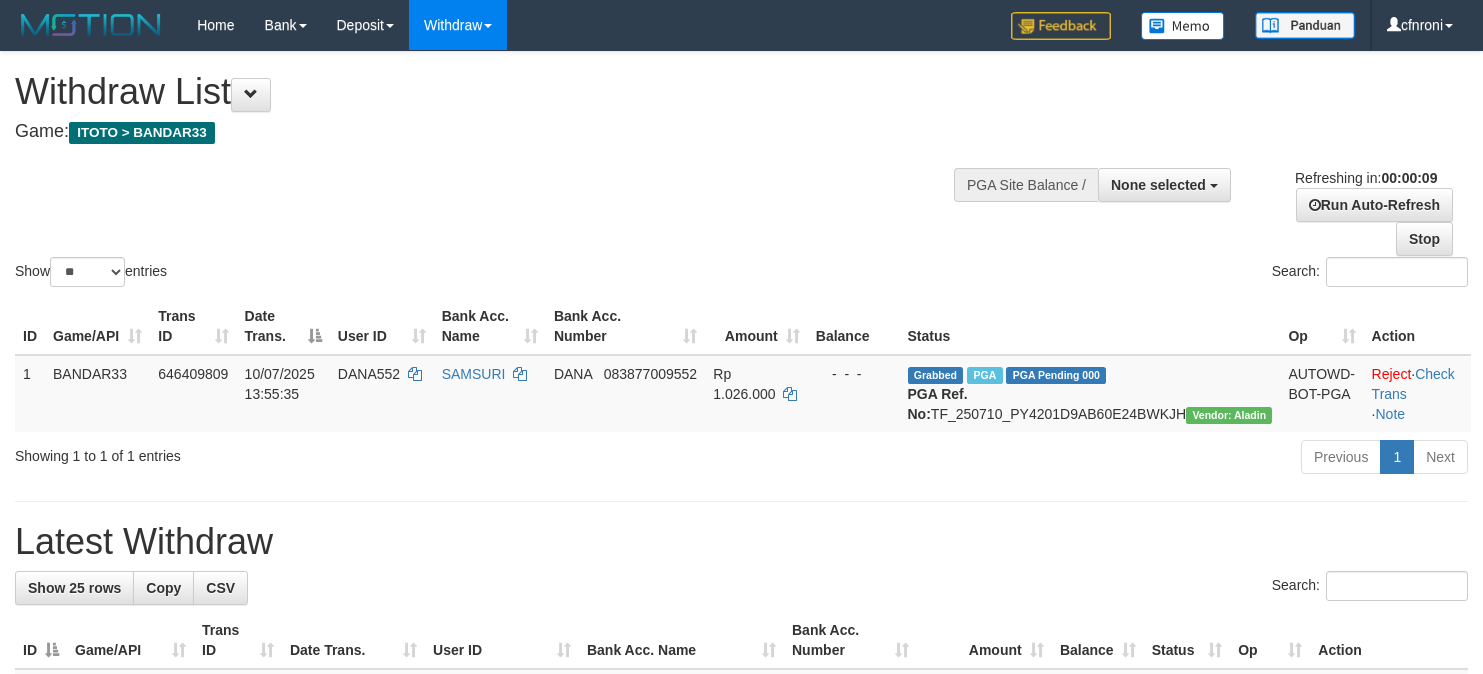 select 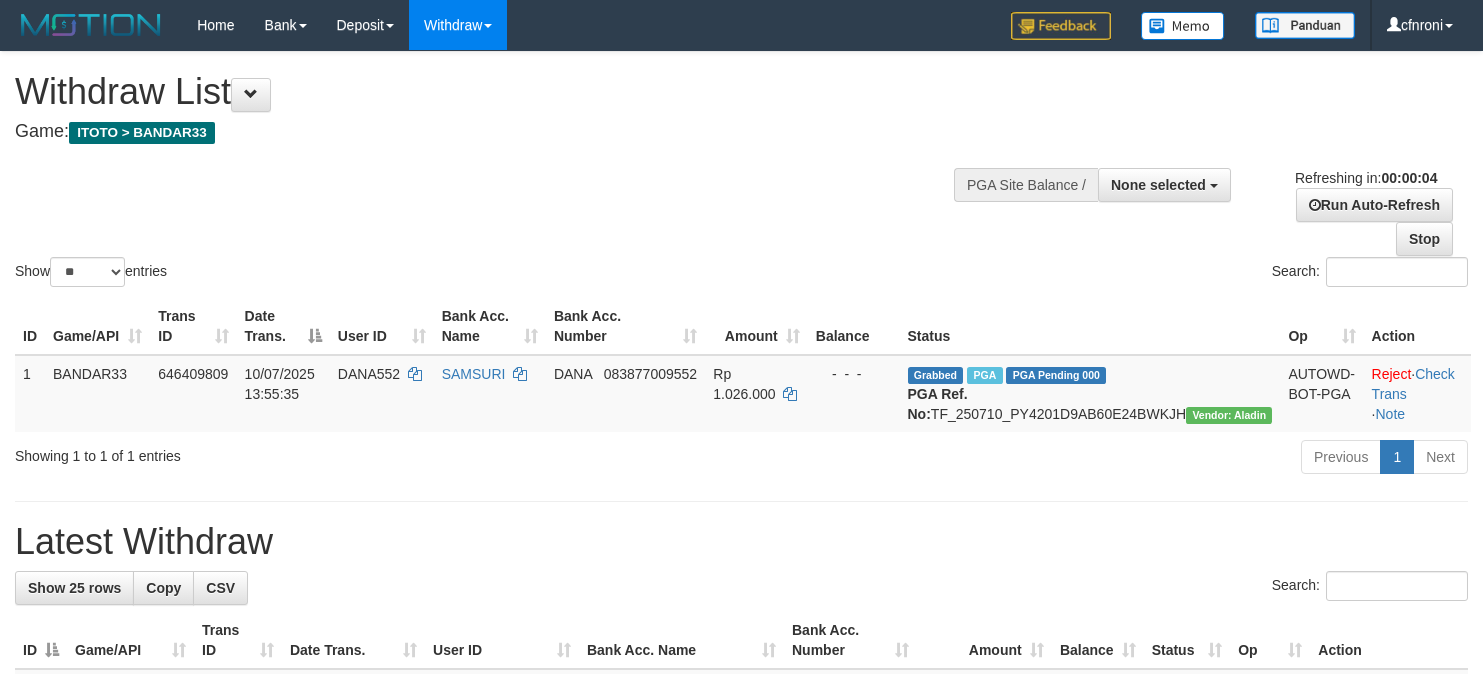 scroll, scrollTop: 0, scrollLeft: 0, axis: both 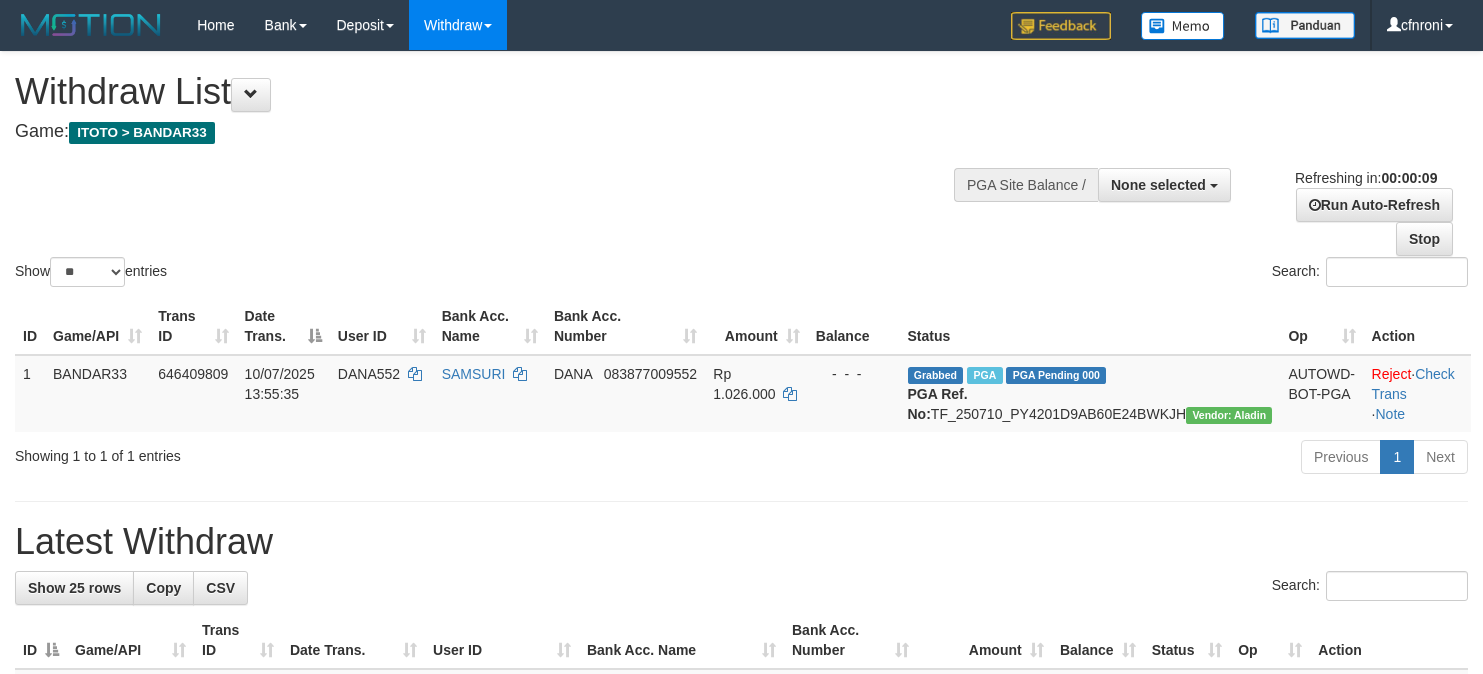 select 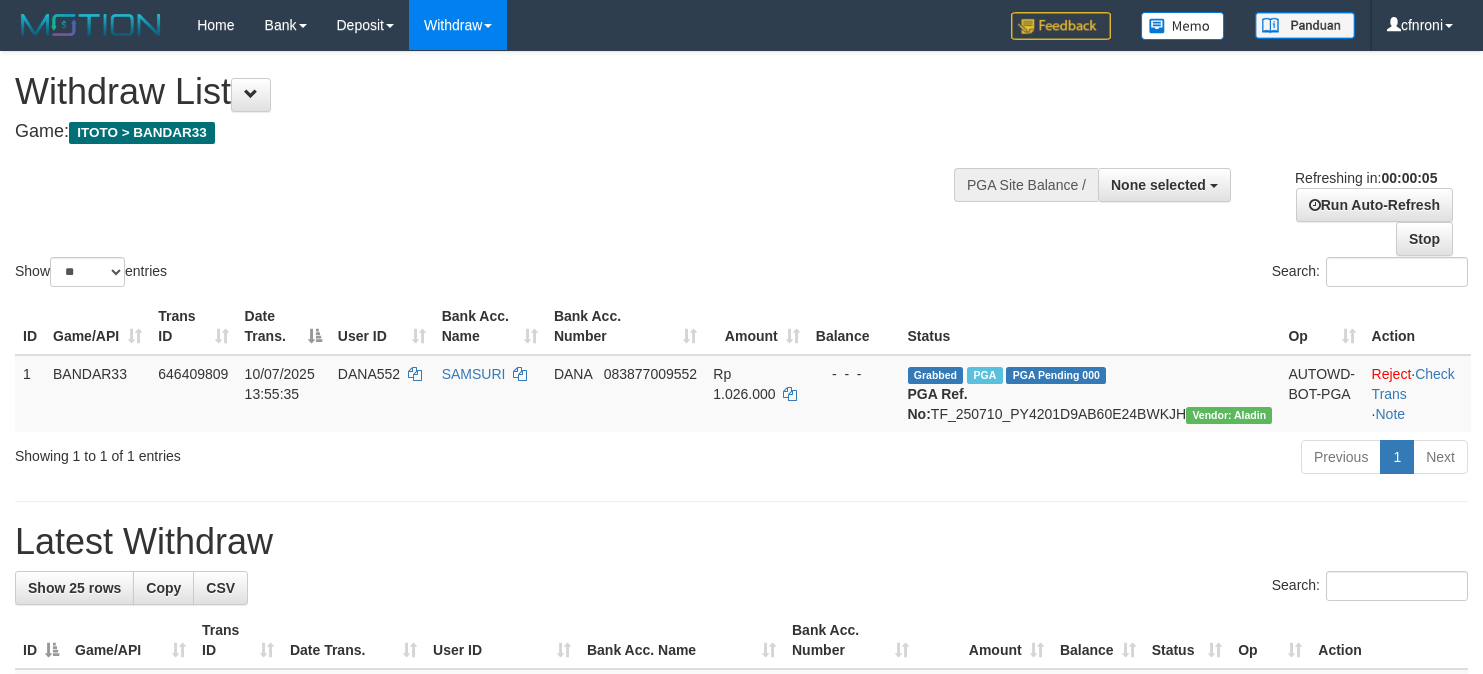 scroll, scrollTop: 0, scrollLeft: 0, axis: both 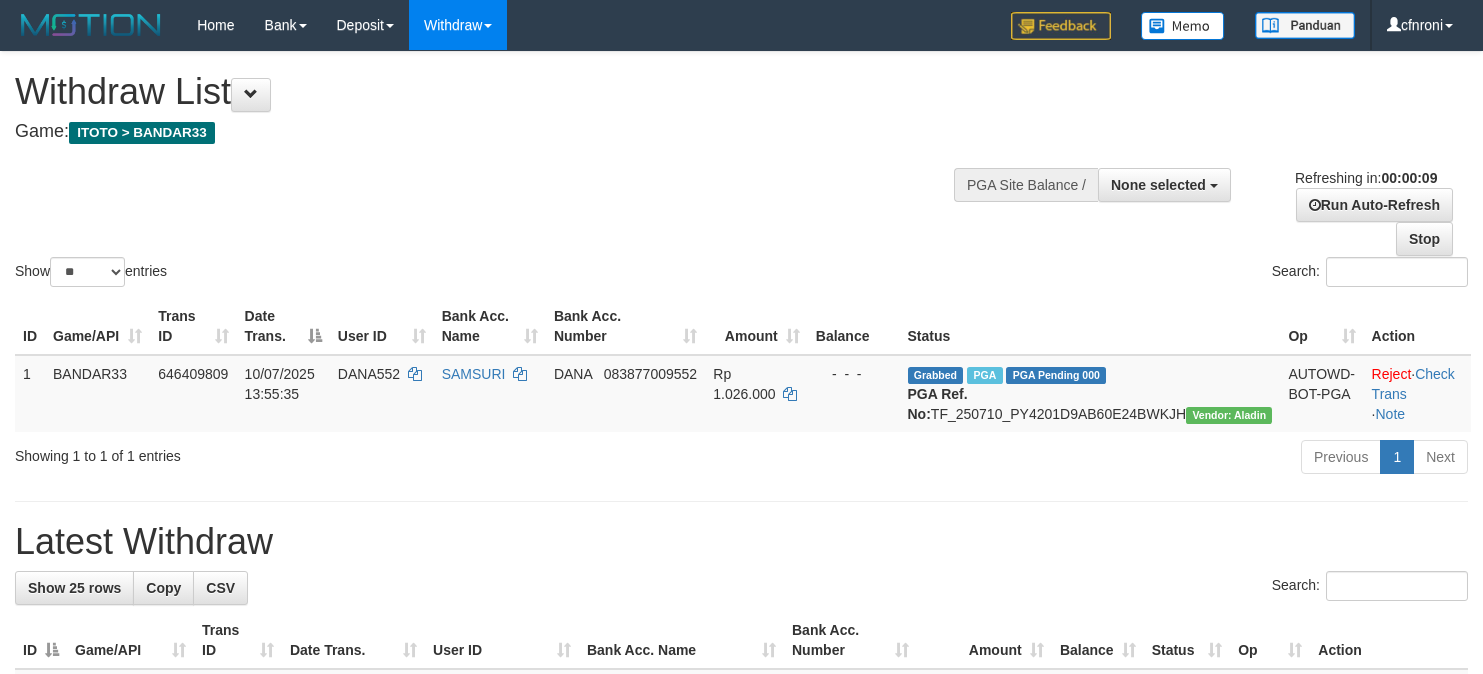 select 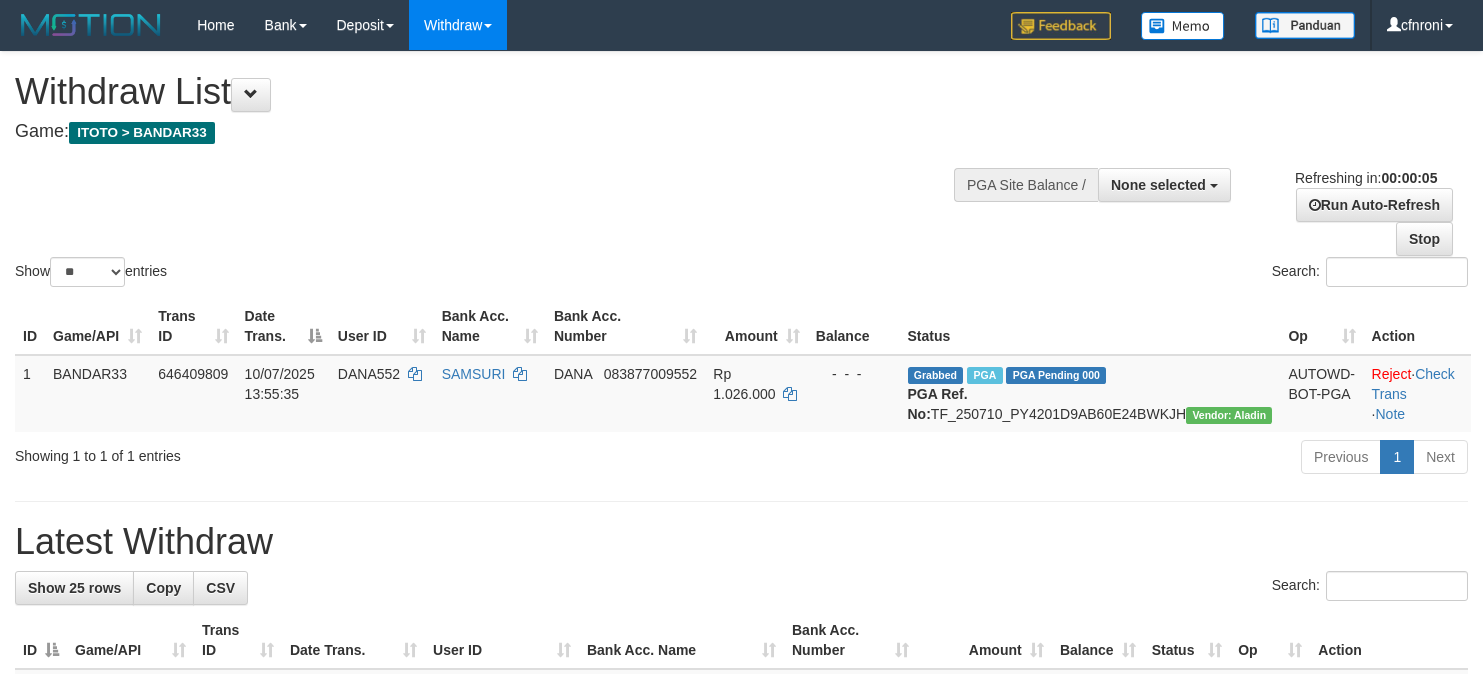 scroll, scrollTop: 0, scrollLeft: 0, axis: both 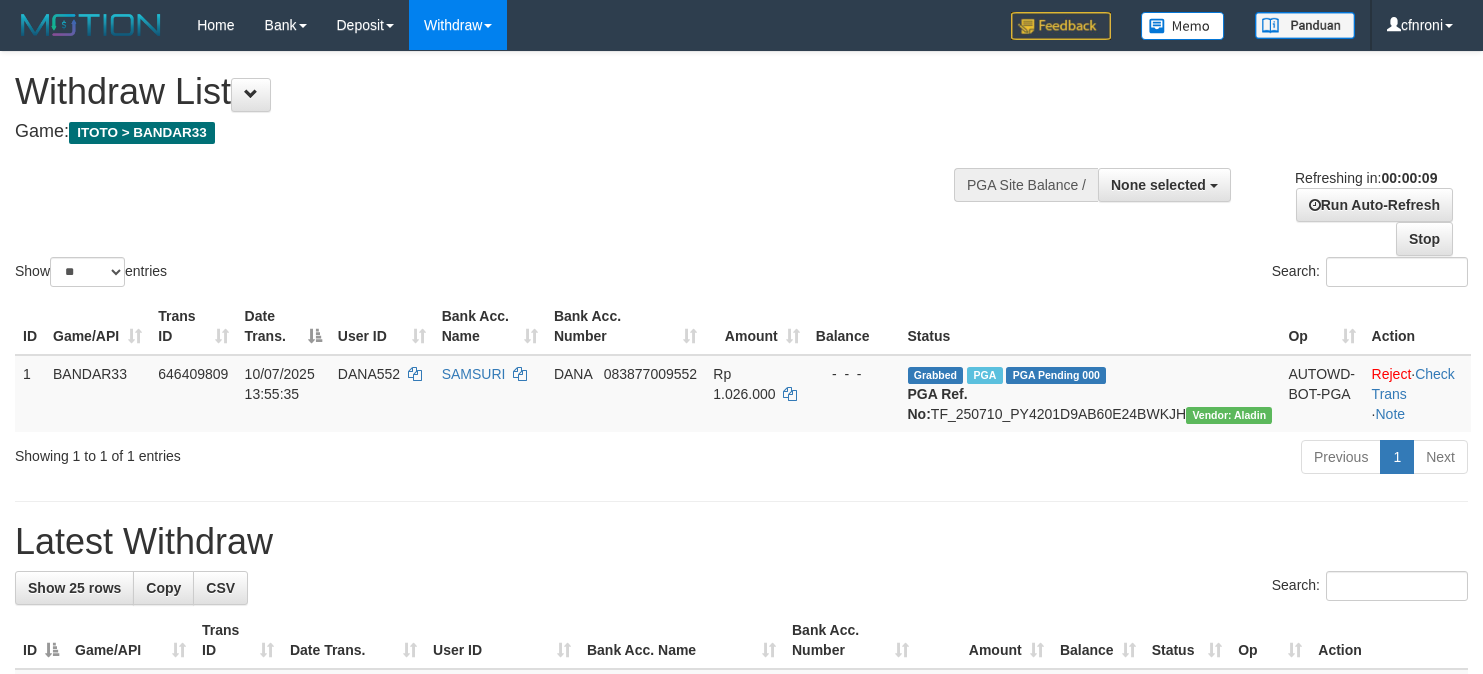 select 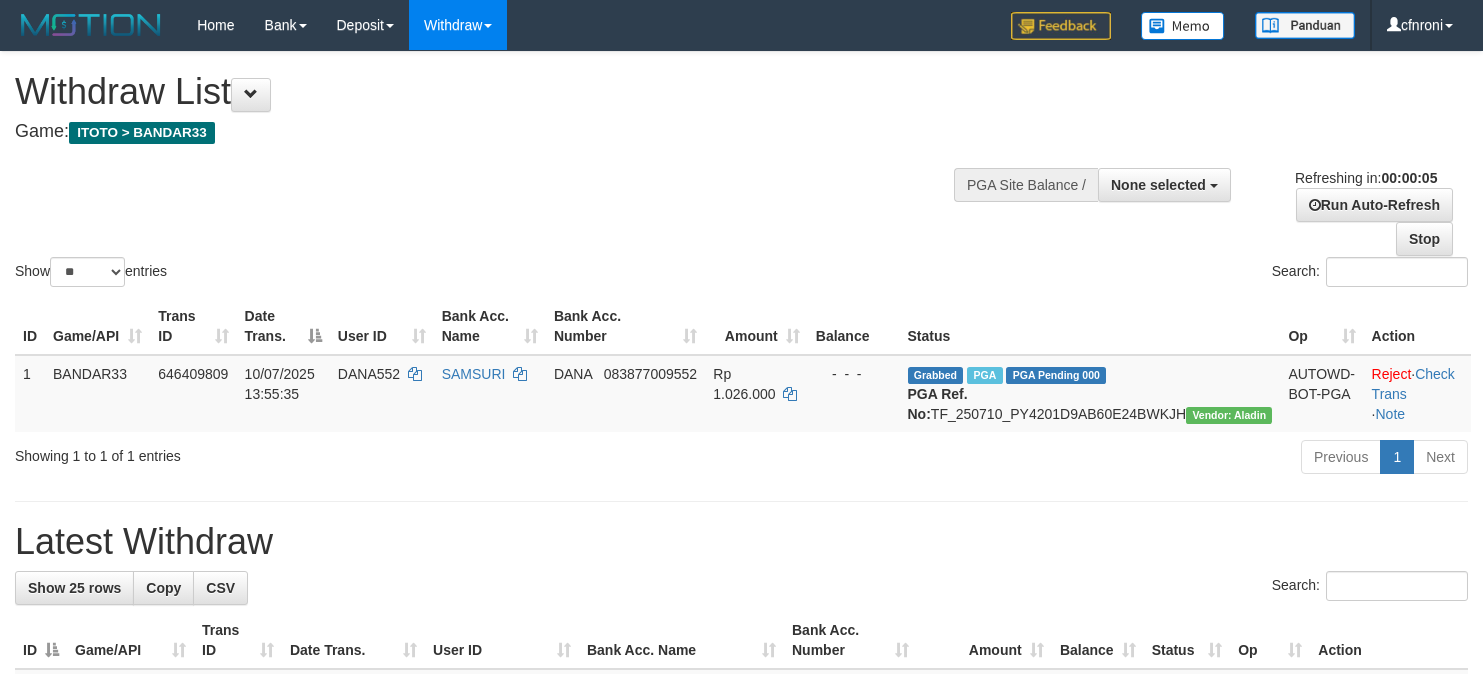 scroll, scrollTop: 0, scrollLeft: 0, axis: both 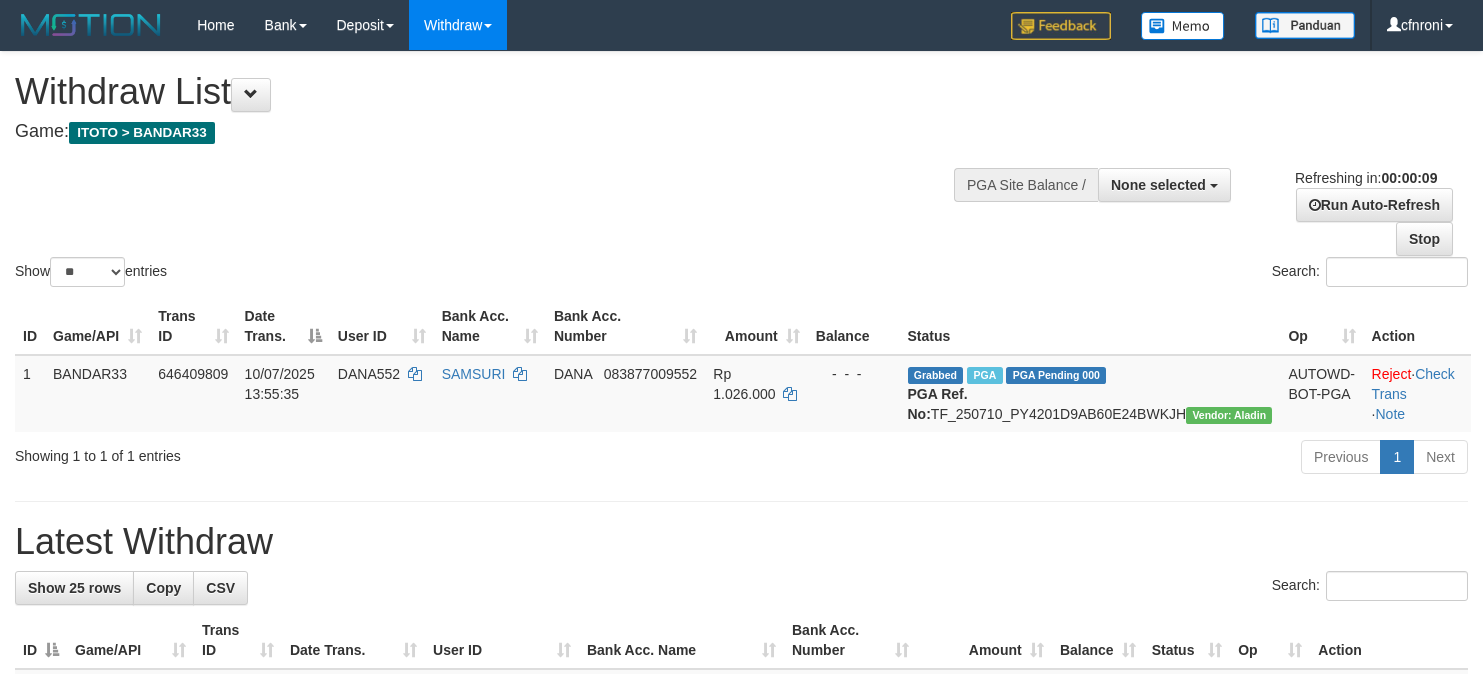 select 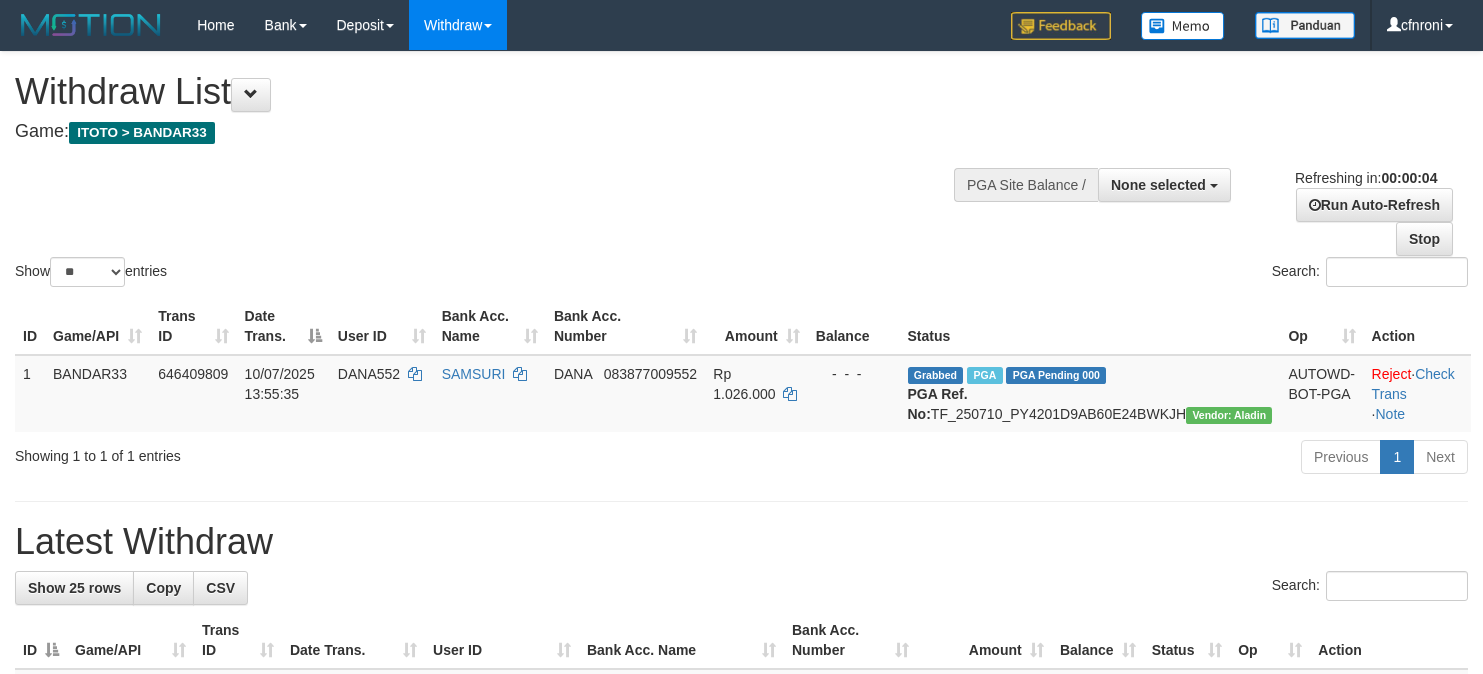 scroll, scrollTop: 0, scrollLeft: 0, axis: both 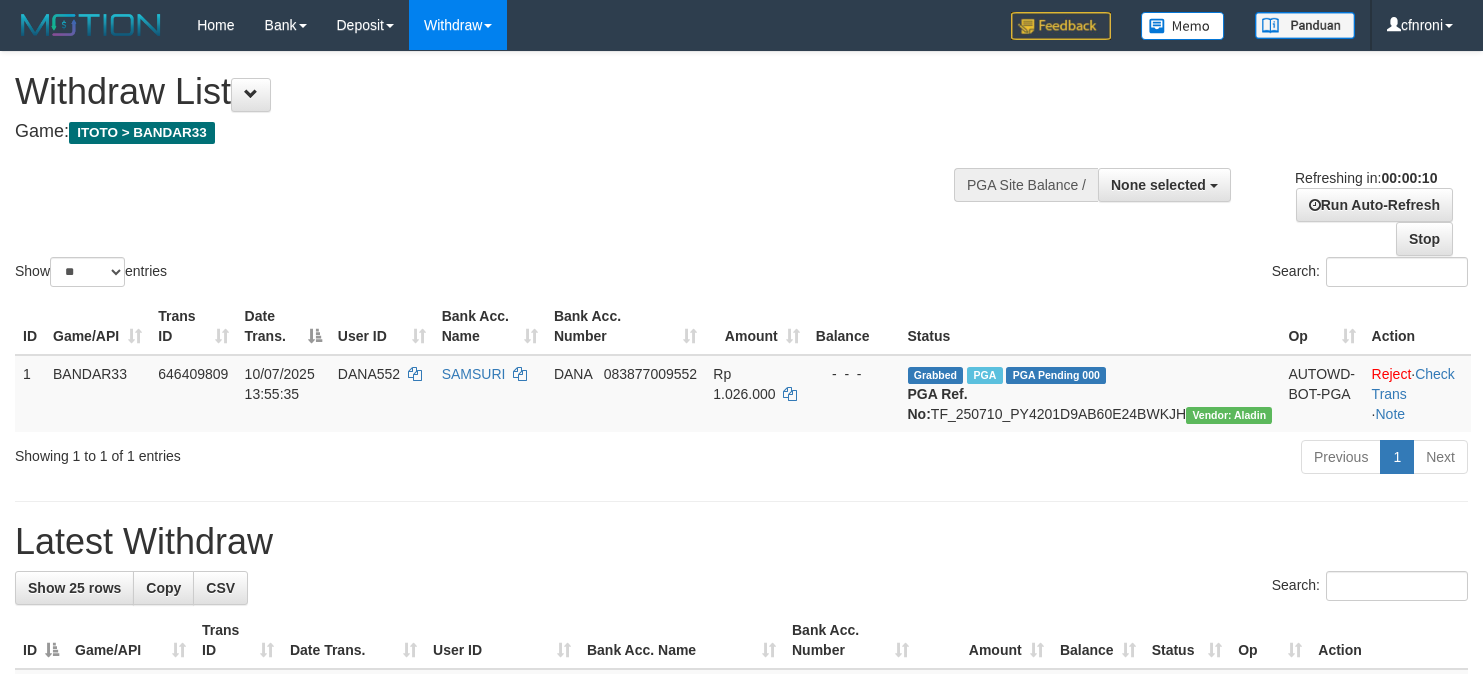 select 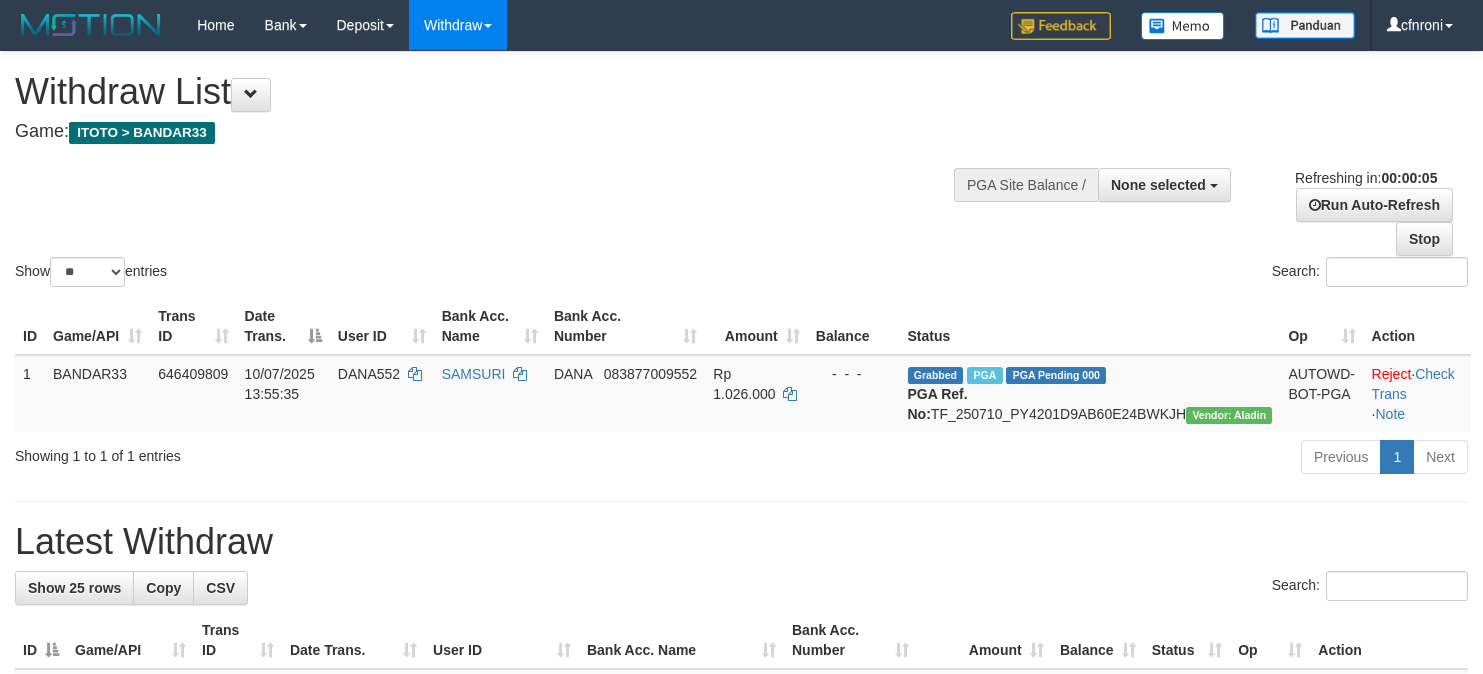 scroll, scrollTop: 0, scrollLeft: 0, axis: both 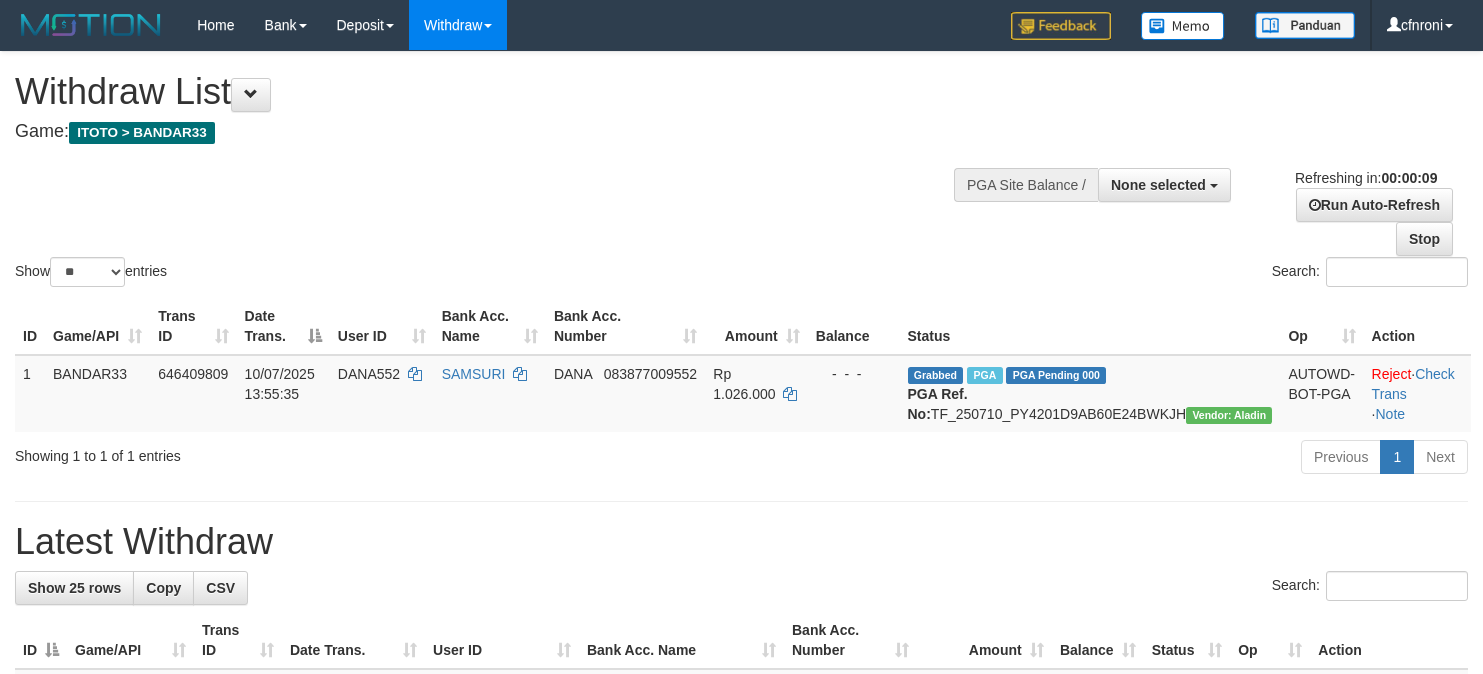 select 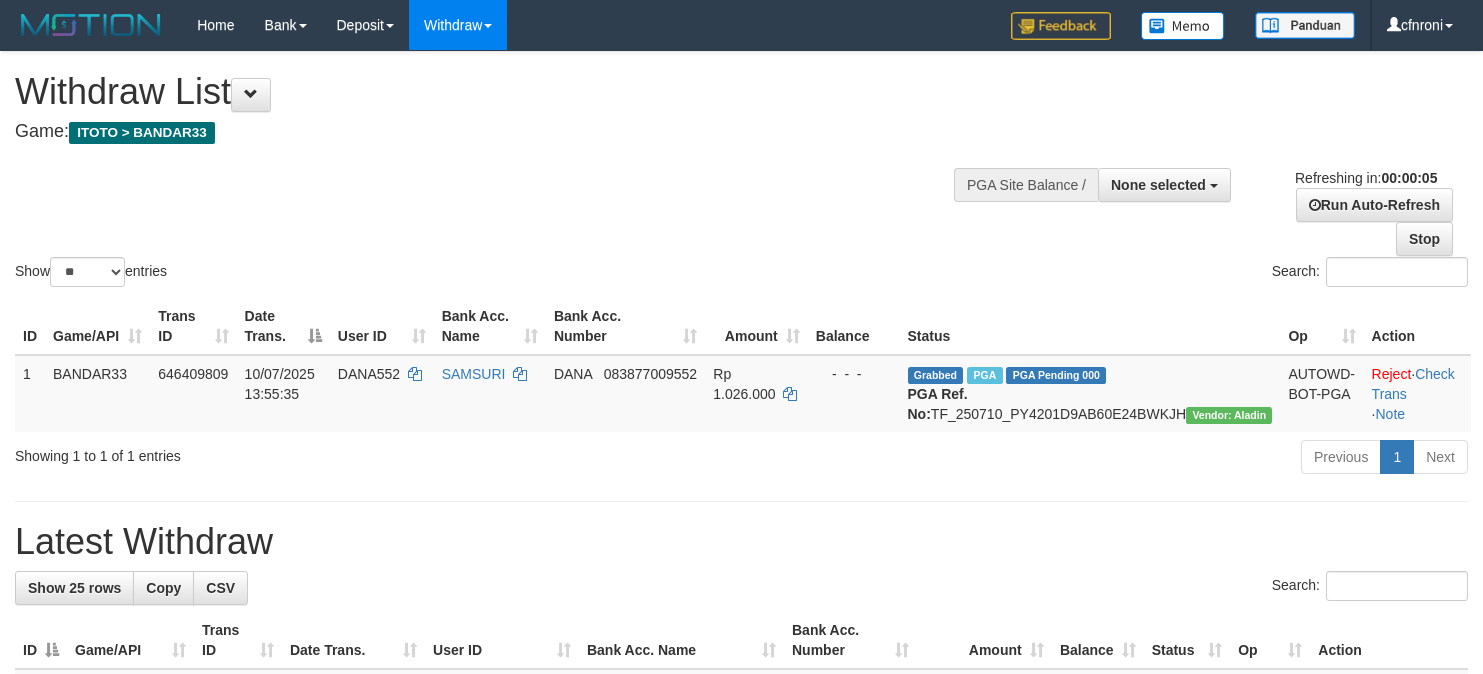 scroll, scrollTop: 0, scrollLeft: 0, axis: both 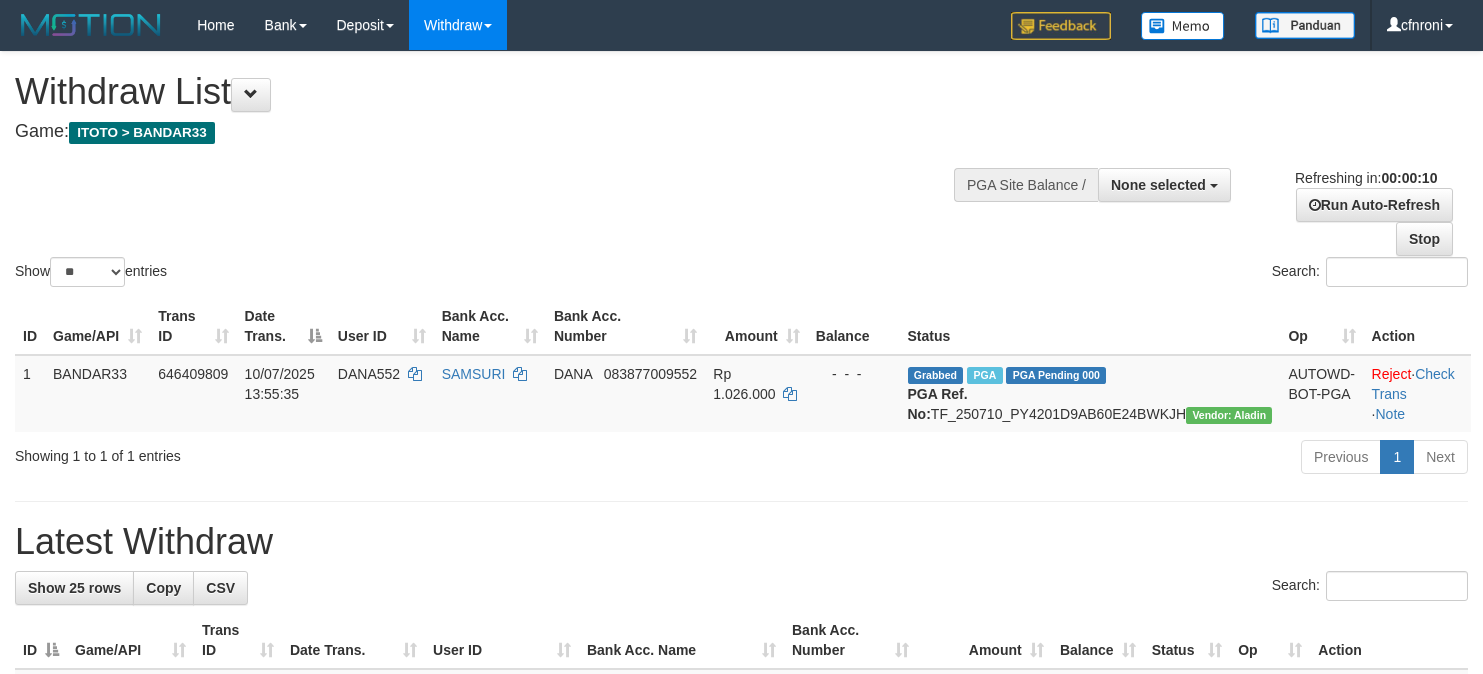 select 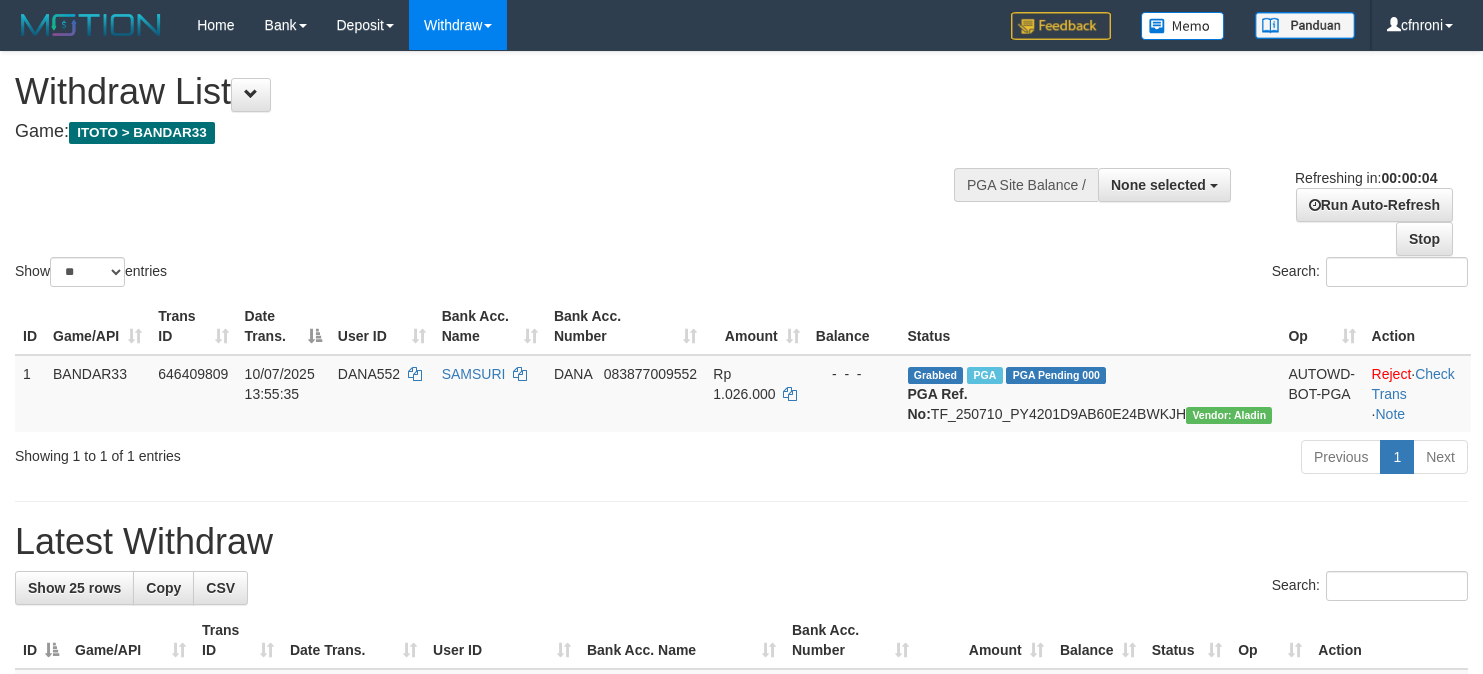 scroll, scrollTop: 0, scrollLeft: 0, axis: both 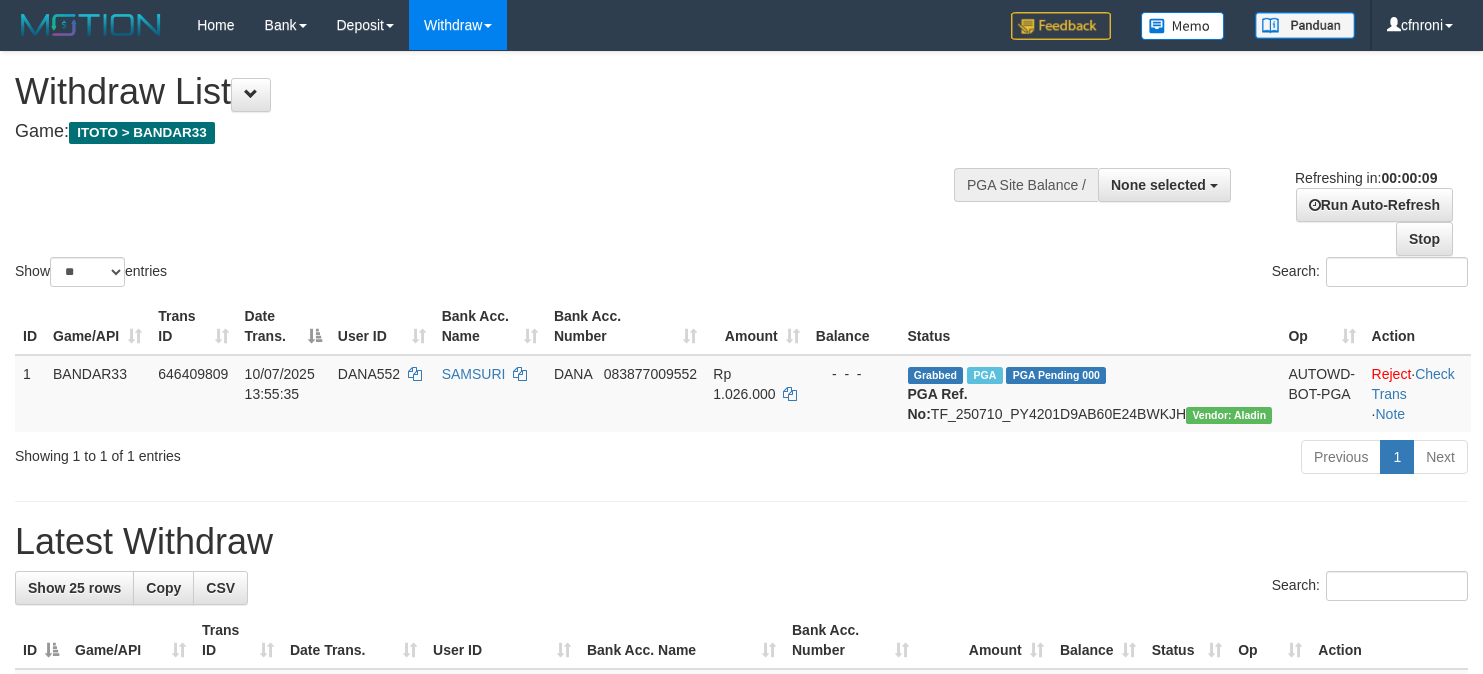 select 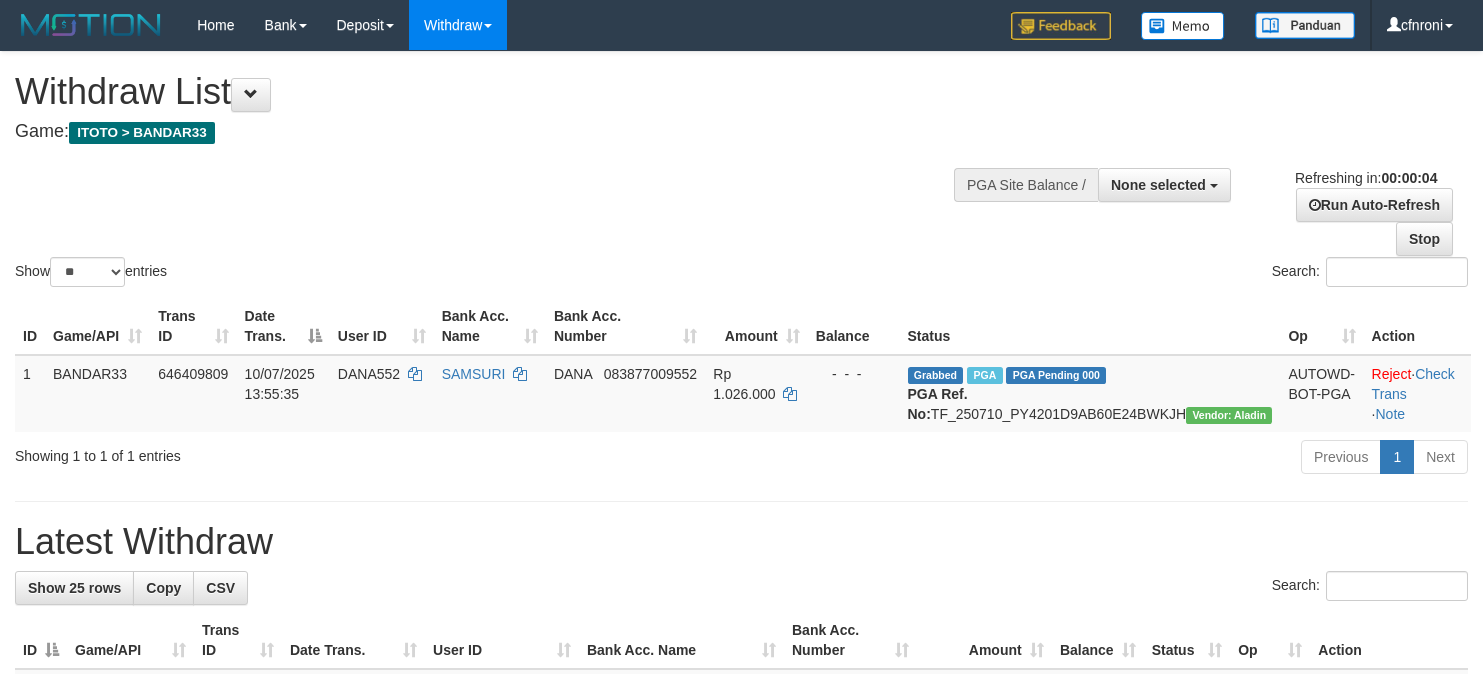 scroll, scrollTop: 0, scrollLeft: 0, axis: both 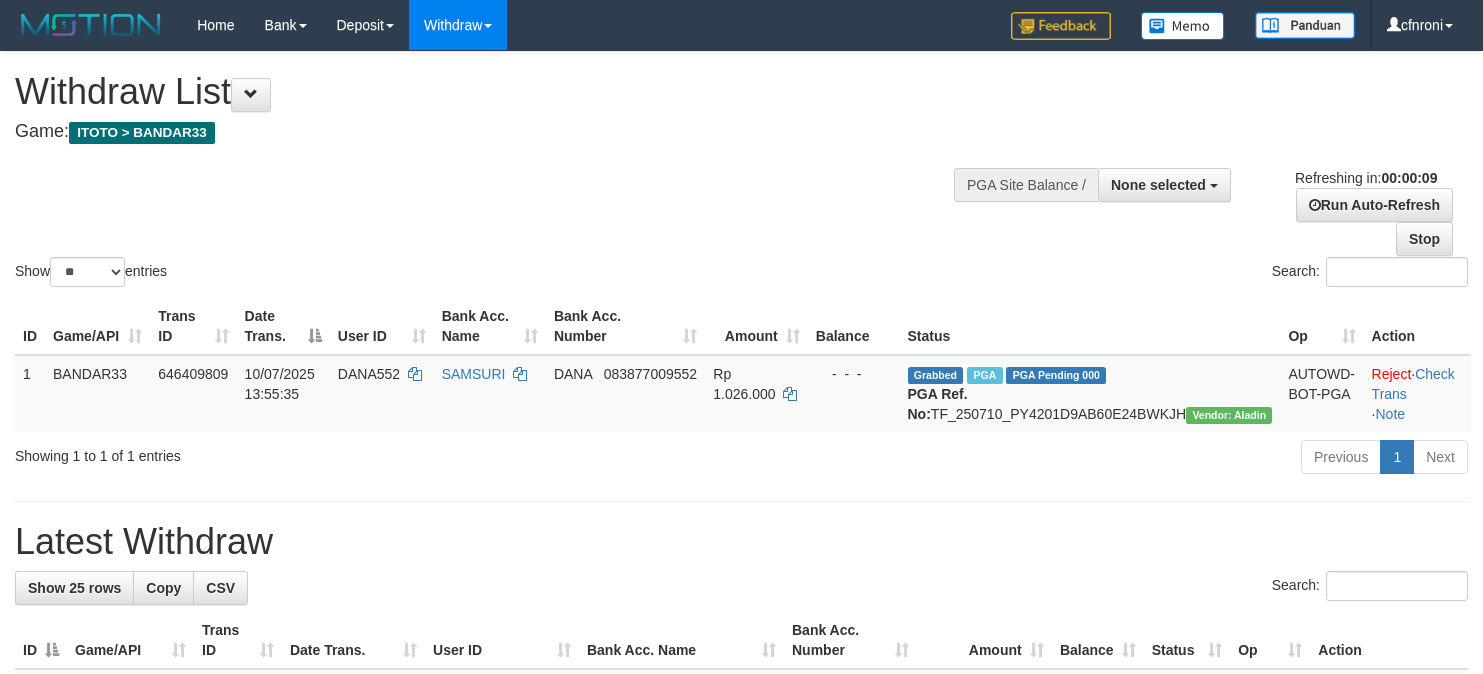 select 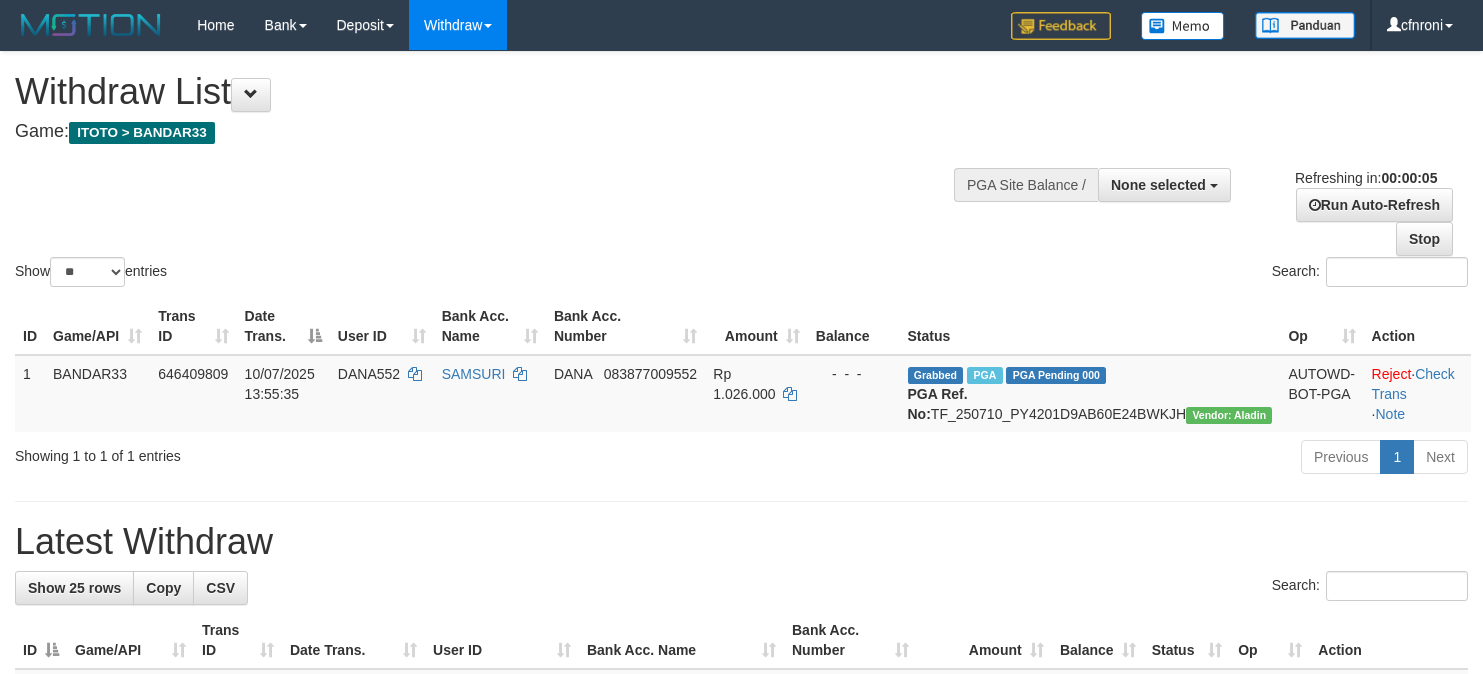 scroll, scrollTop: 0, scrollLeft: 0, axis: both 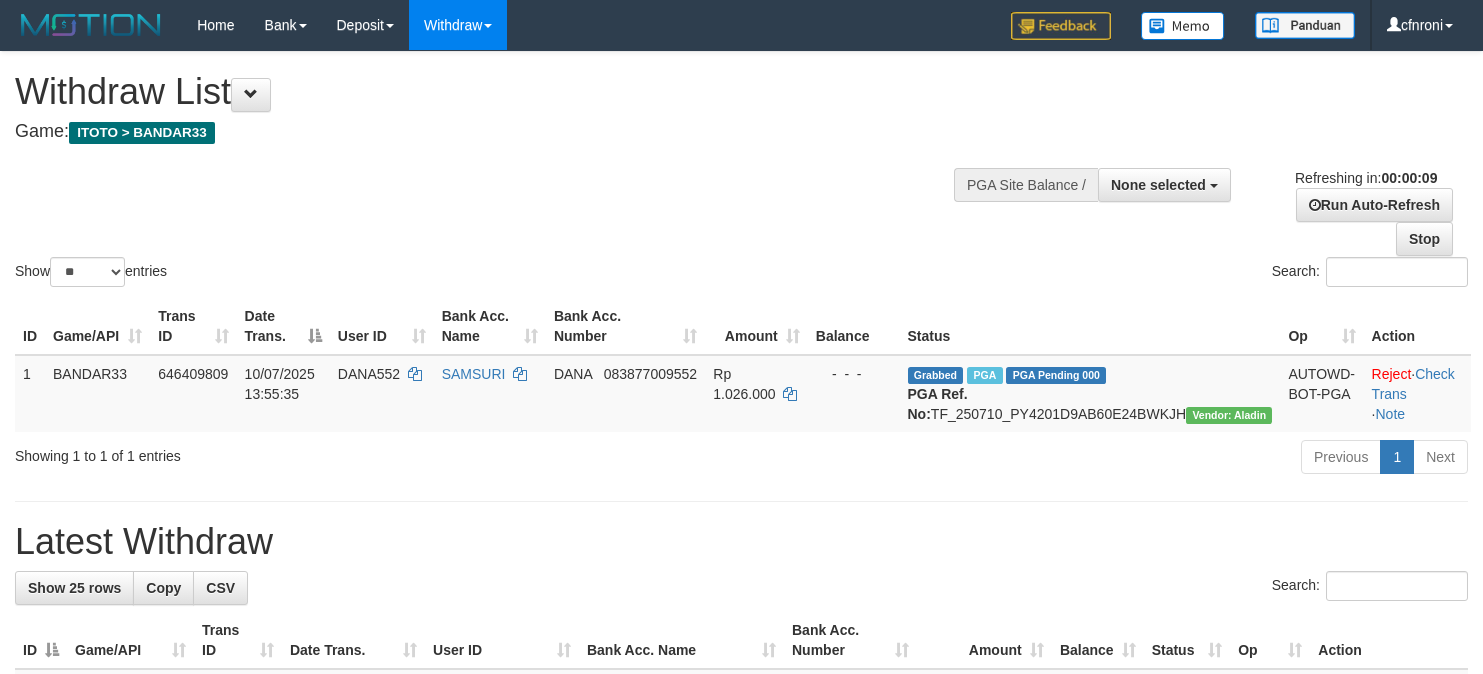 select 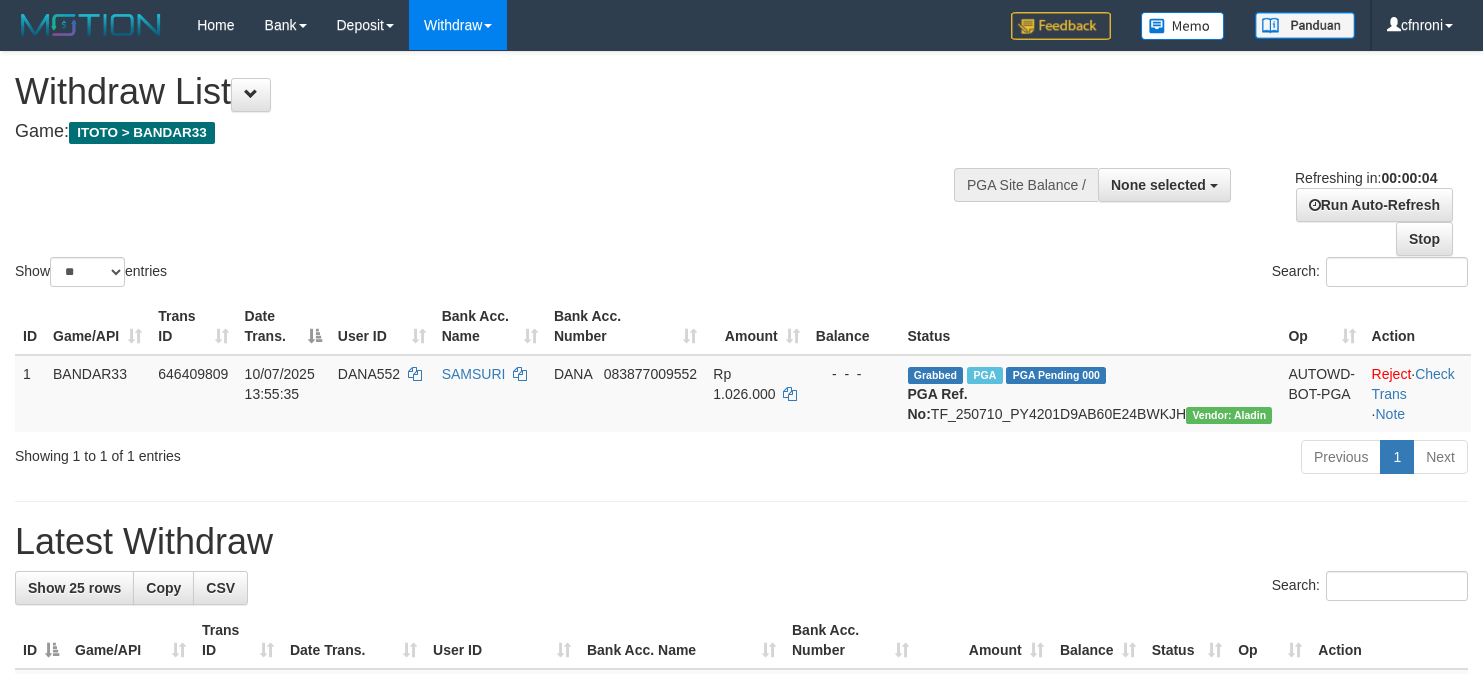 scroll, scrollTop: 0, scrollLeft: 0, axis: both 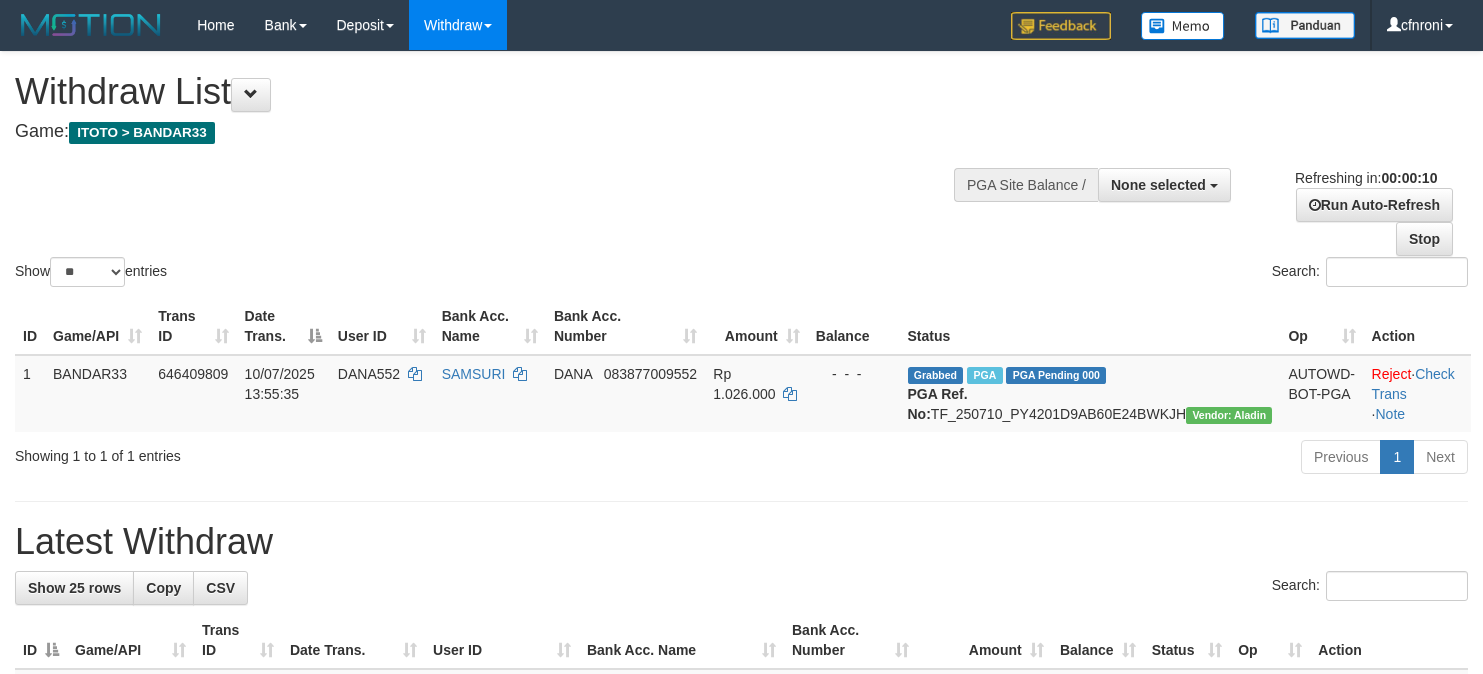 select 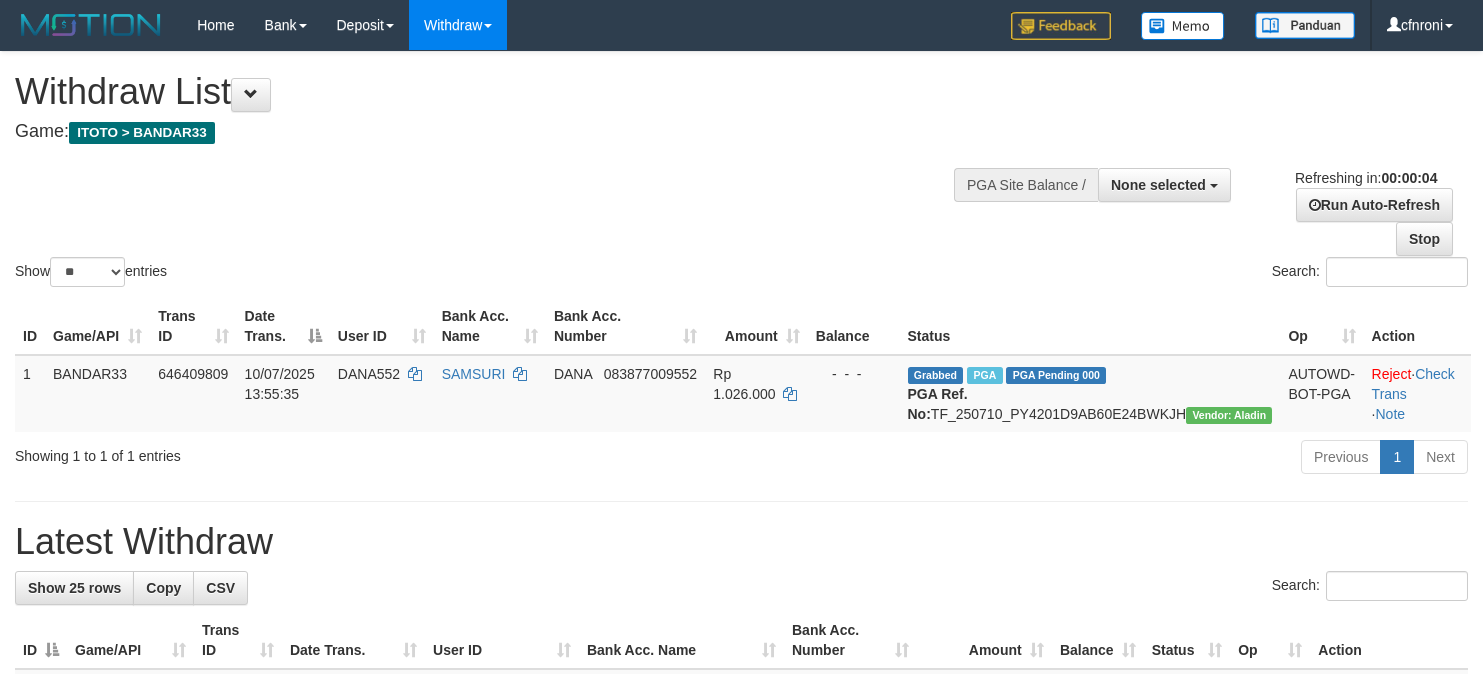 scroll, scrollTop: 0, scrollLeft: 0, axis: both 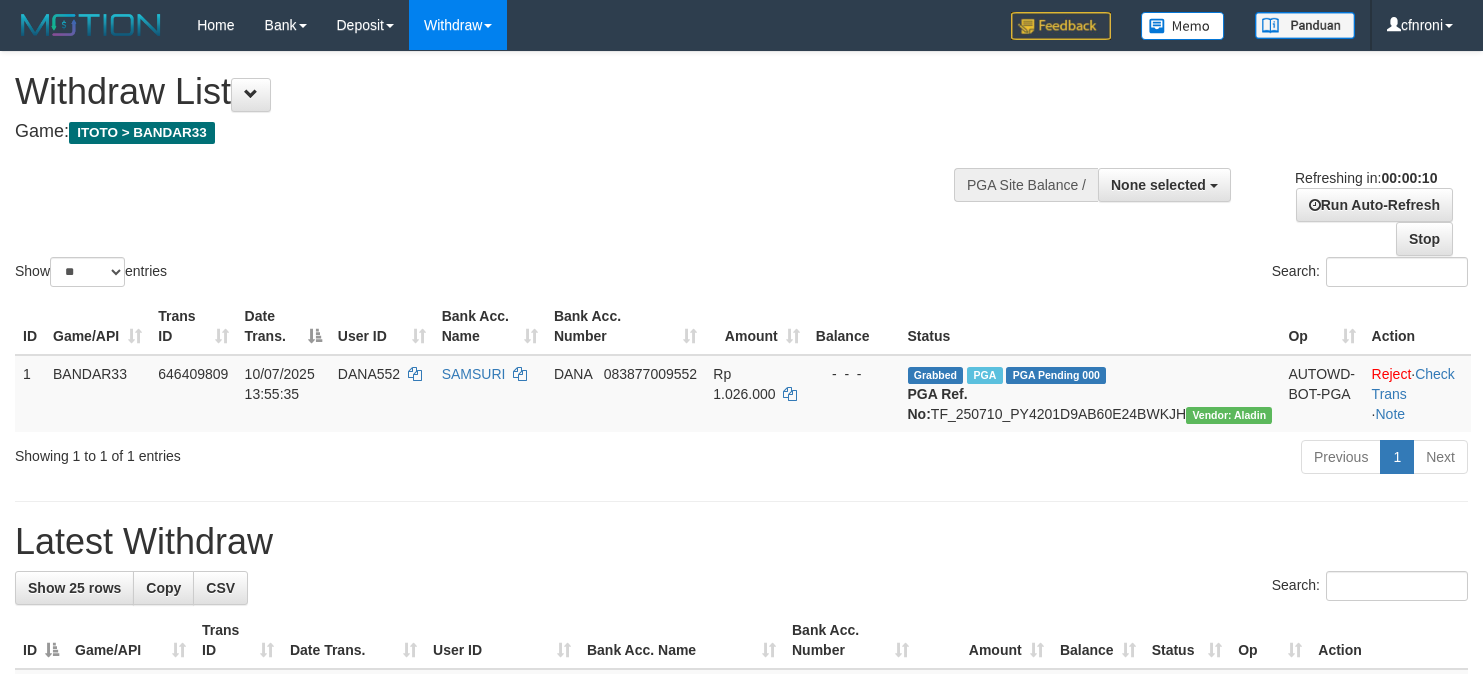 select 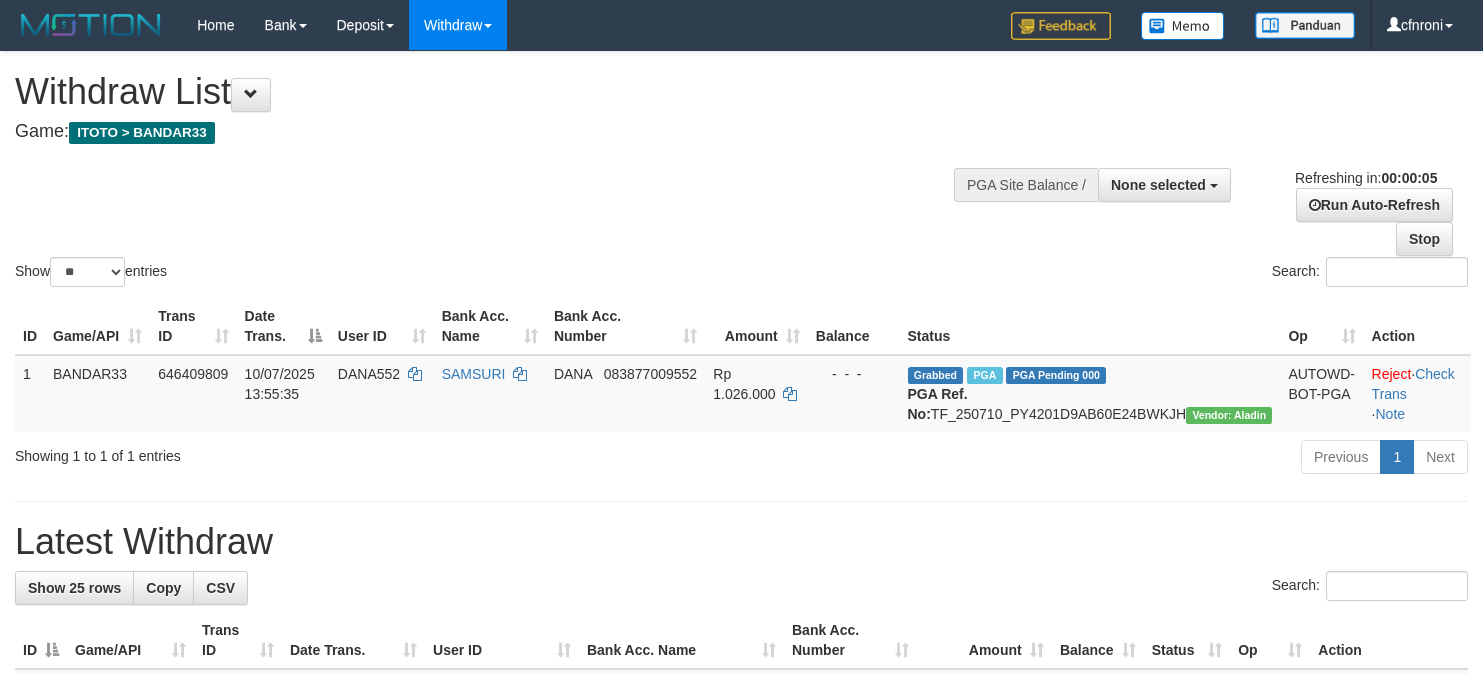 scroll, scrollTop: 0, scrollLeft: 0, axis: both 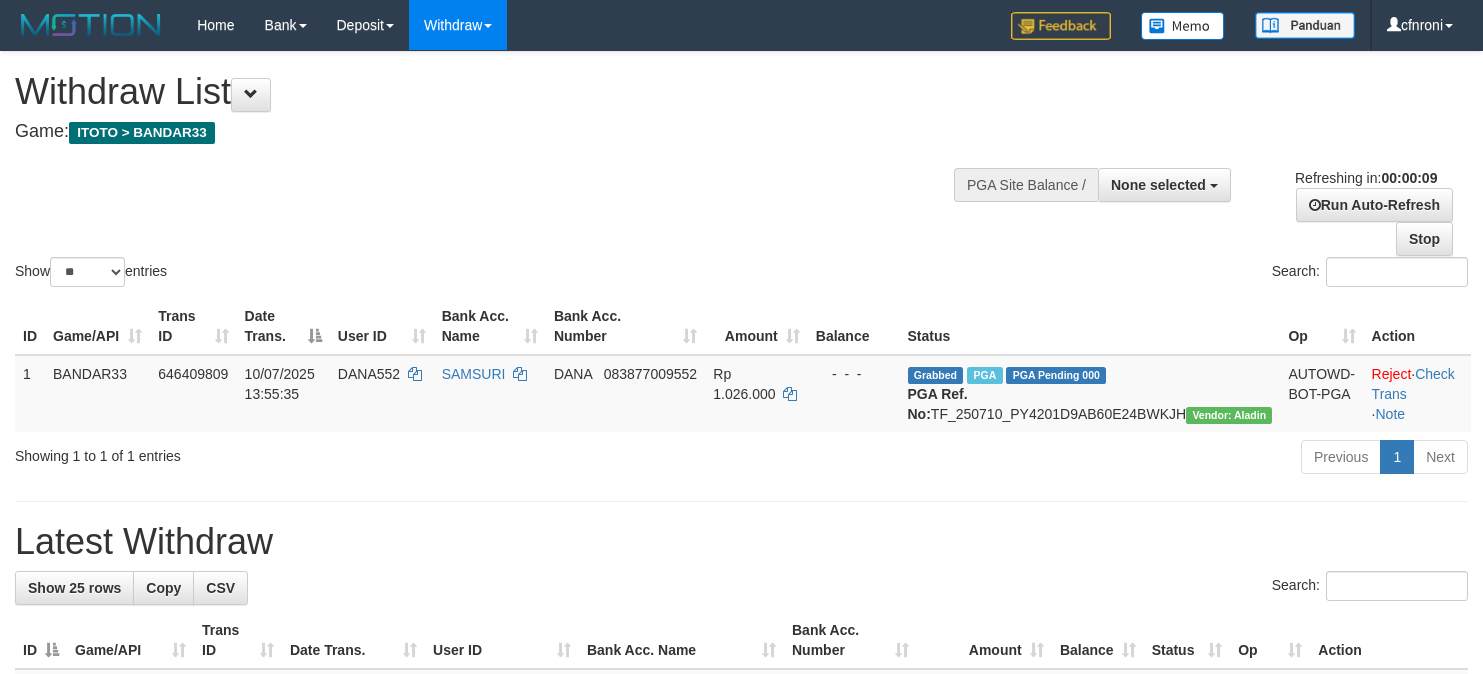 select 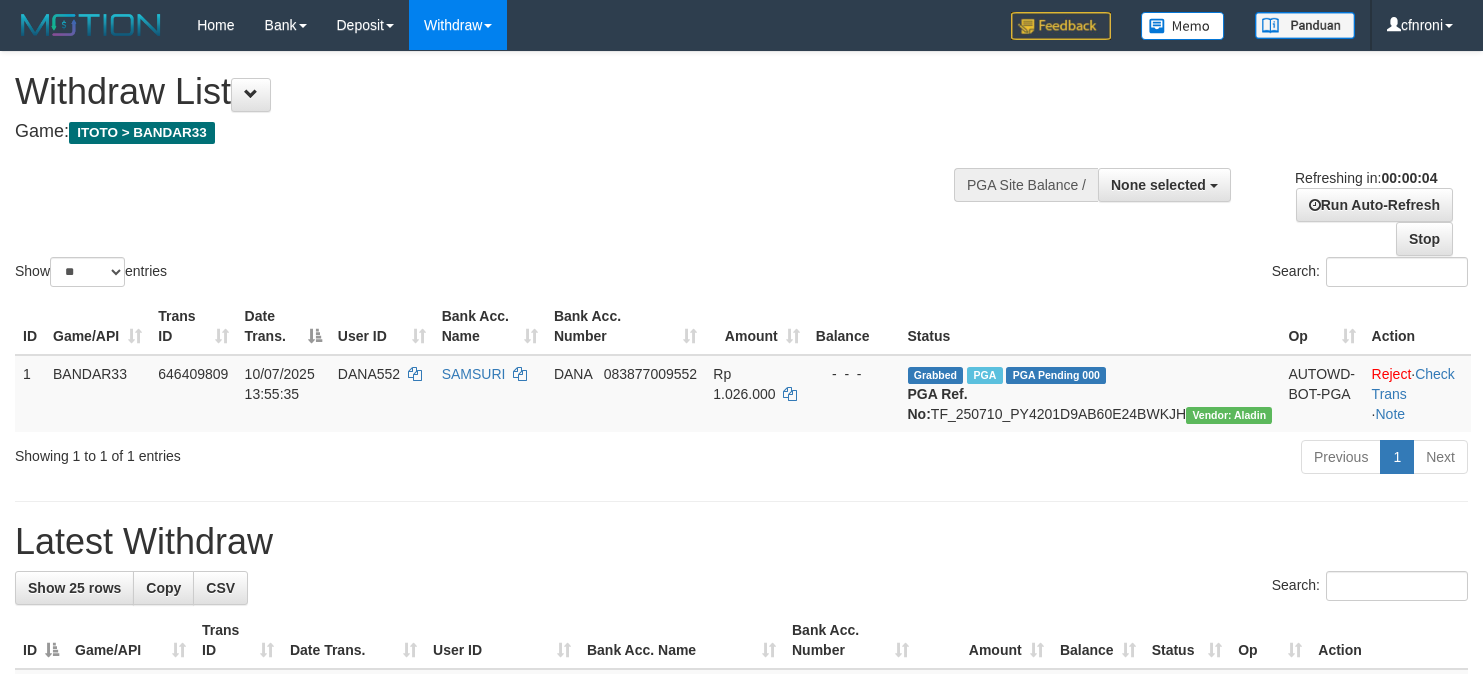 scroll, scrollTop: 0, scrollLeft: 0, axis: both 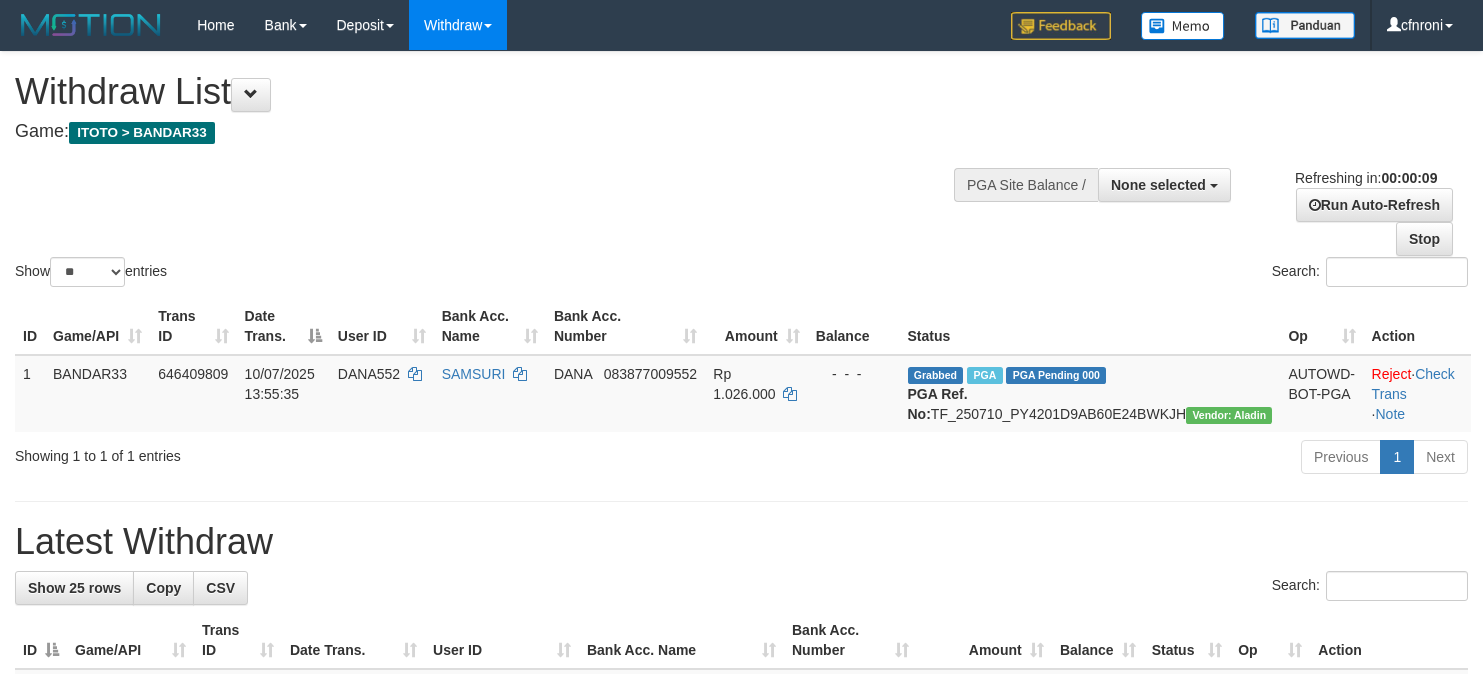 select 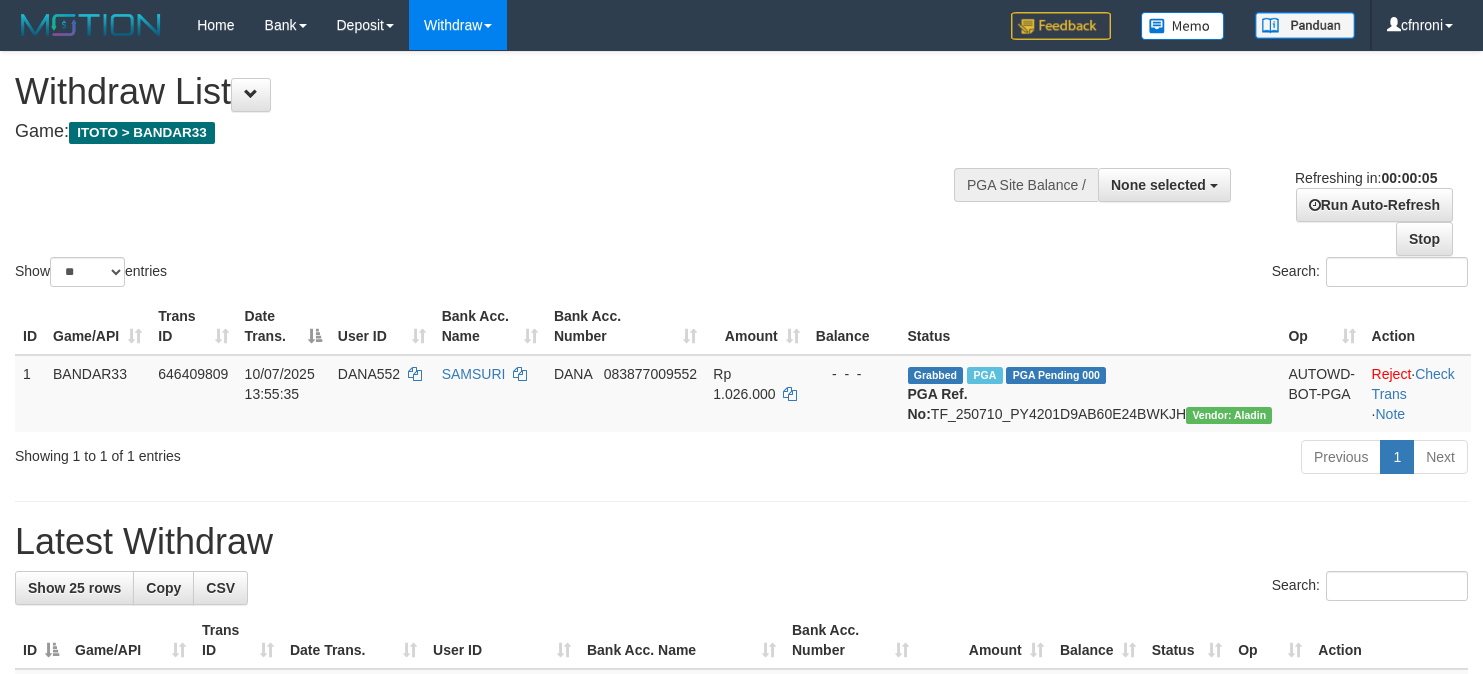 scroll, scrollTop: 0, scrollLeft: 0, axis: both 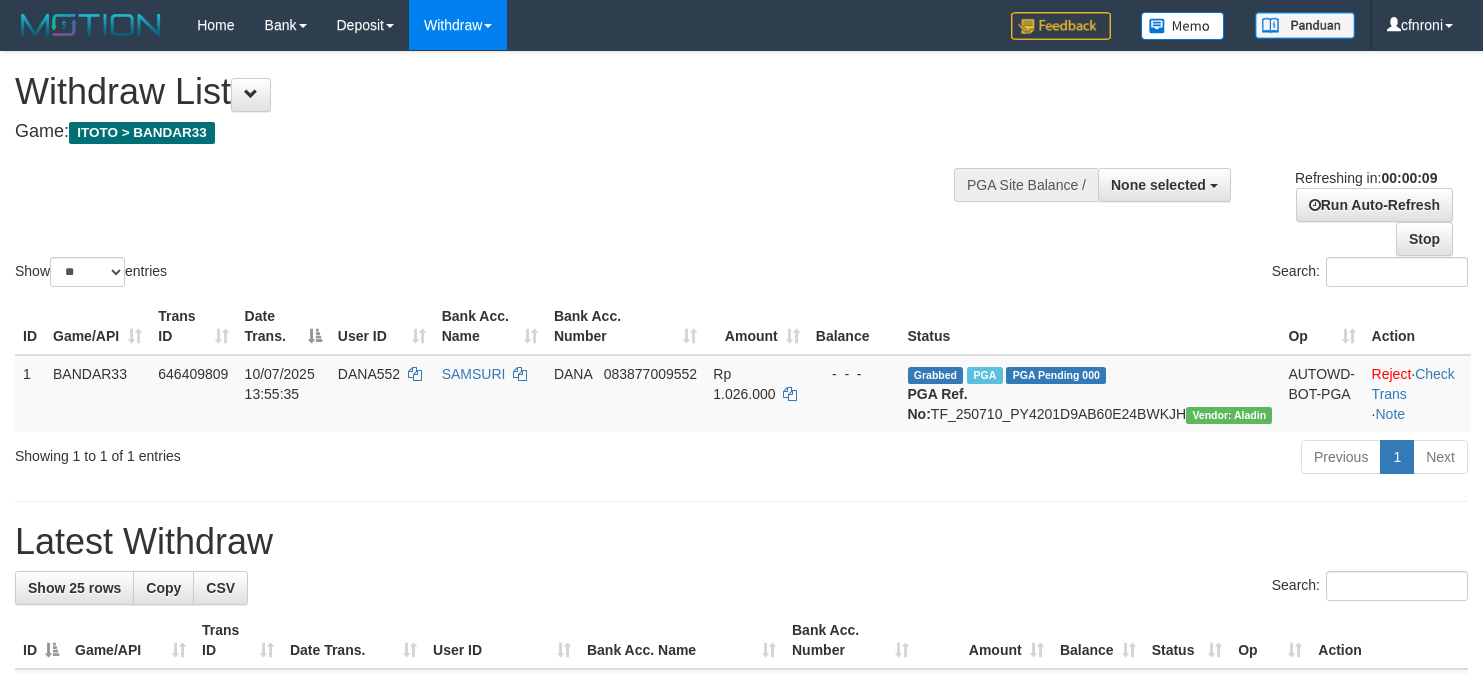 select 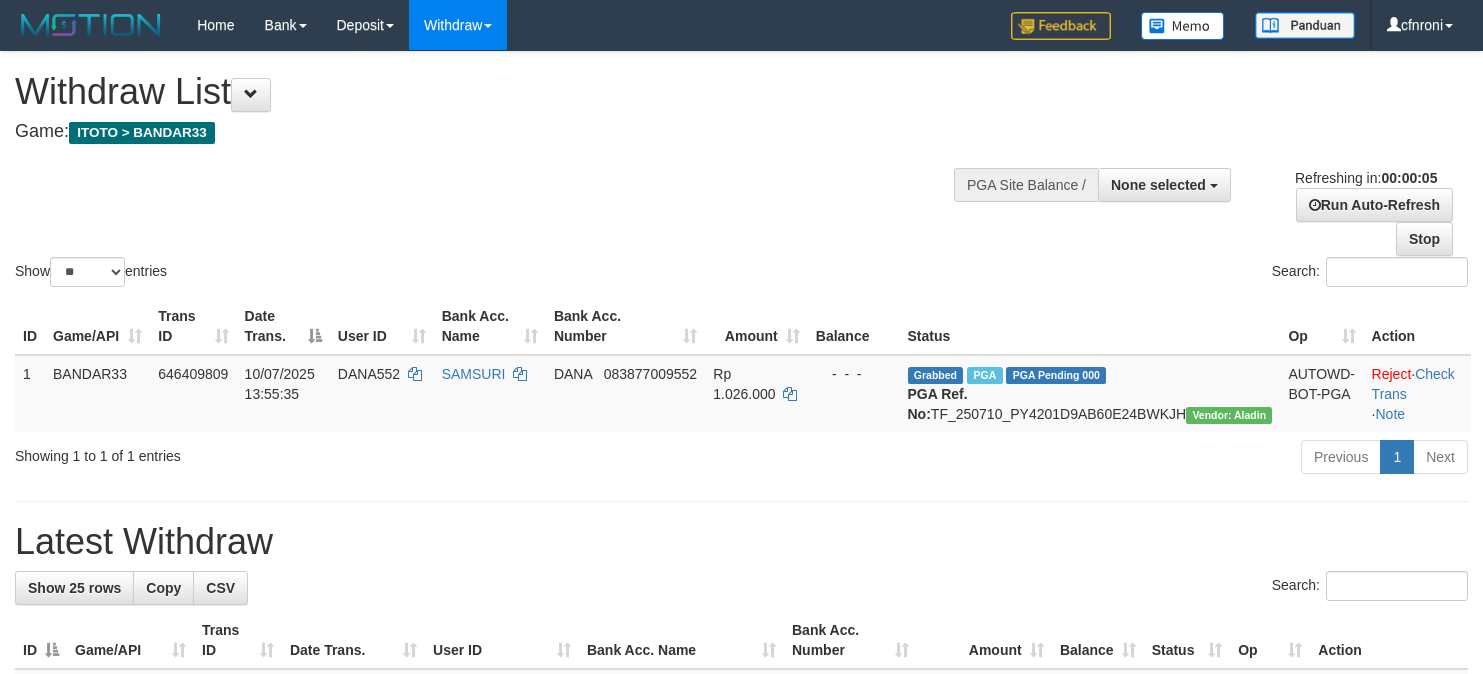 scroll, scrollTop: 0, scrollLeft: 0, axis: both 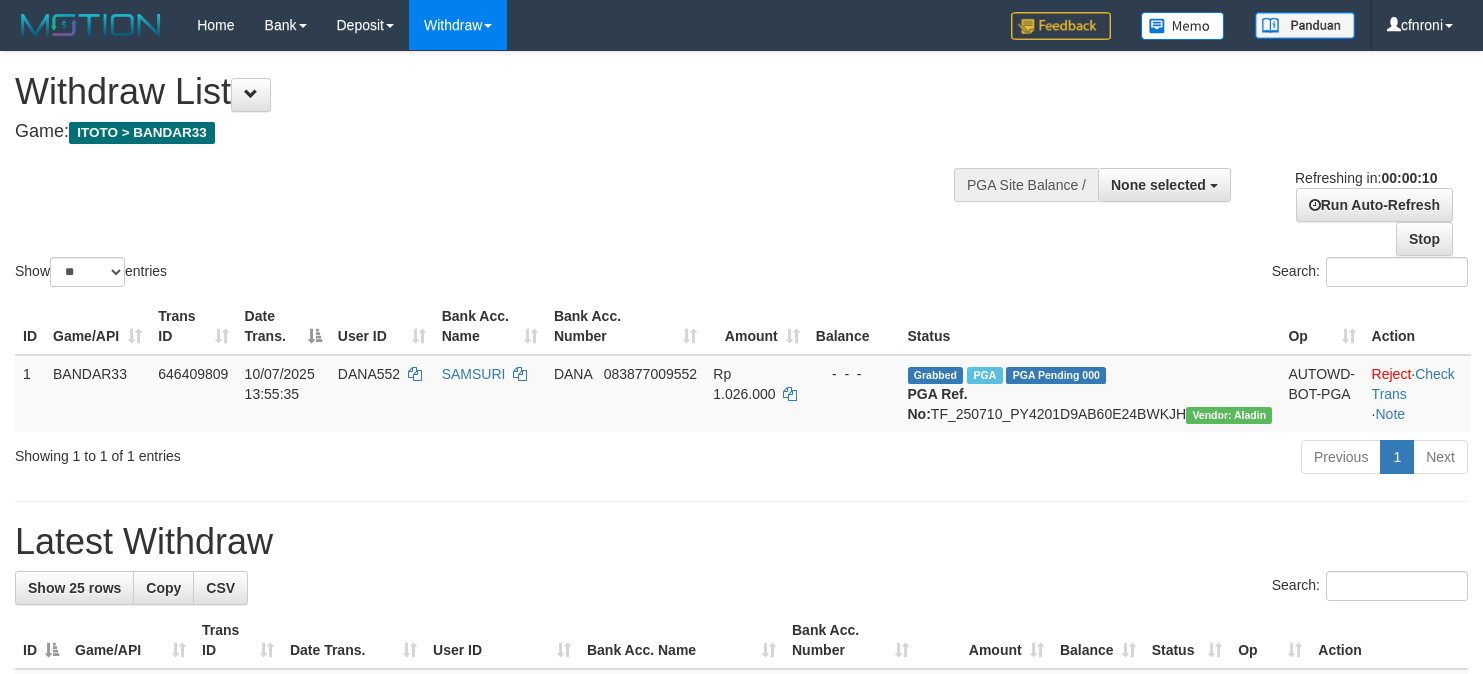 select 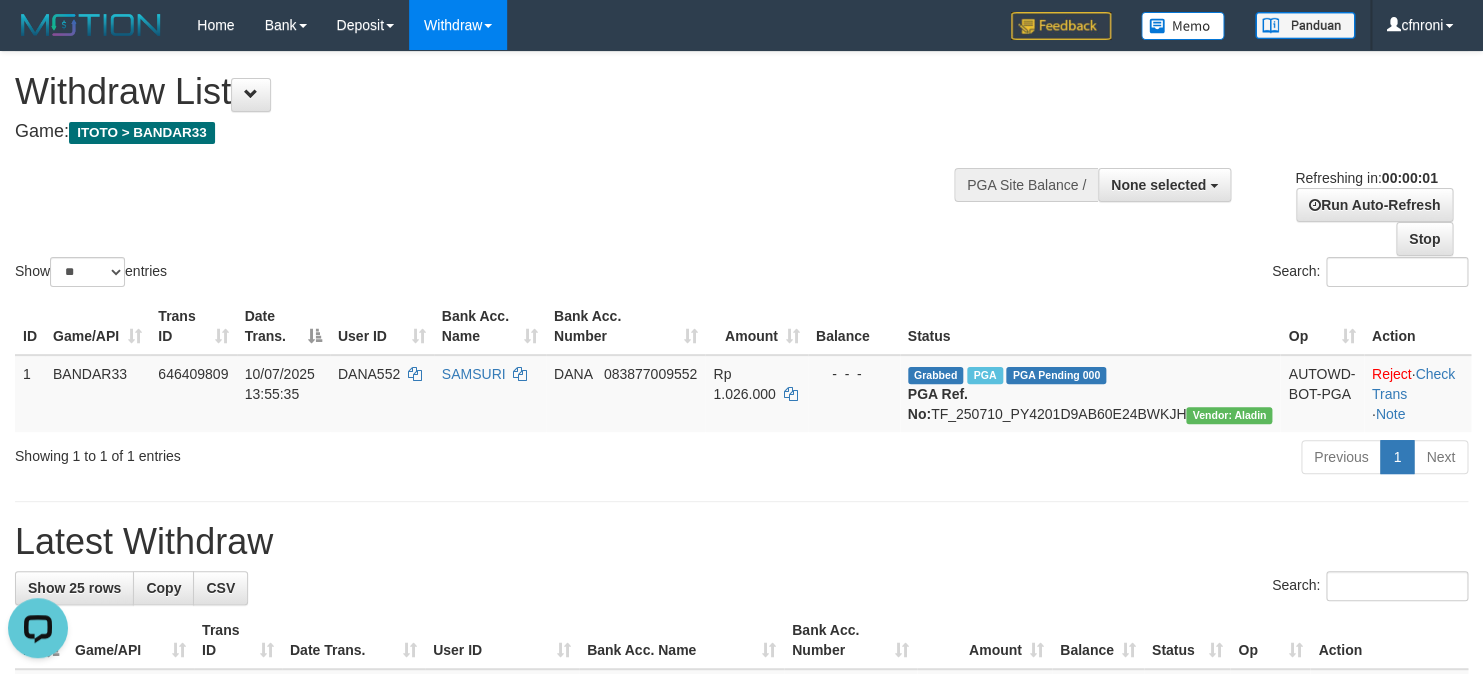 scroll, scrollTop: 0, scrollLeft: 0, axis: both 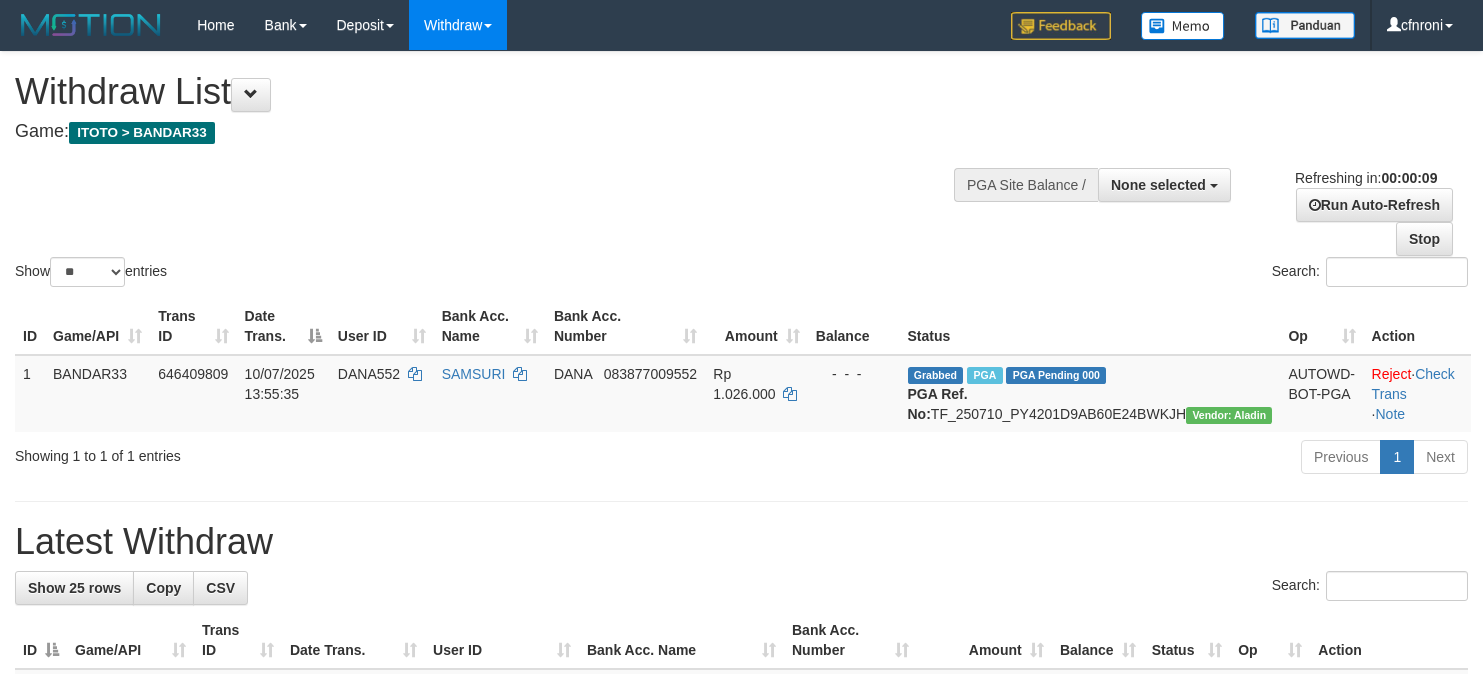 select 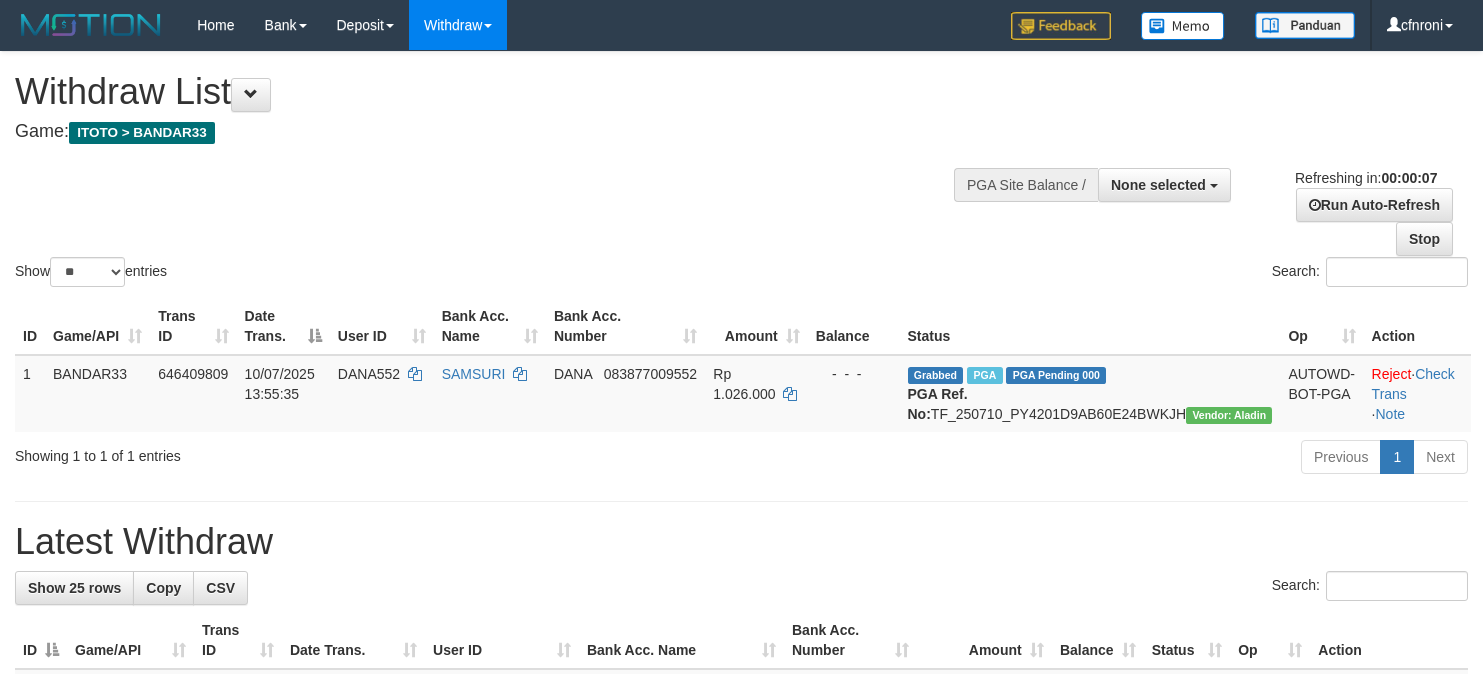 scroll, scrollTop: 0, scrollLeft: 0, axis: both 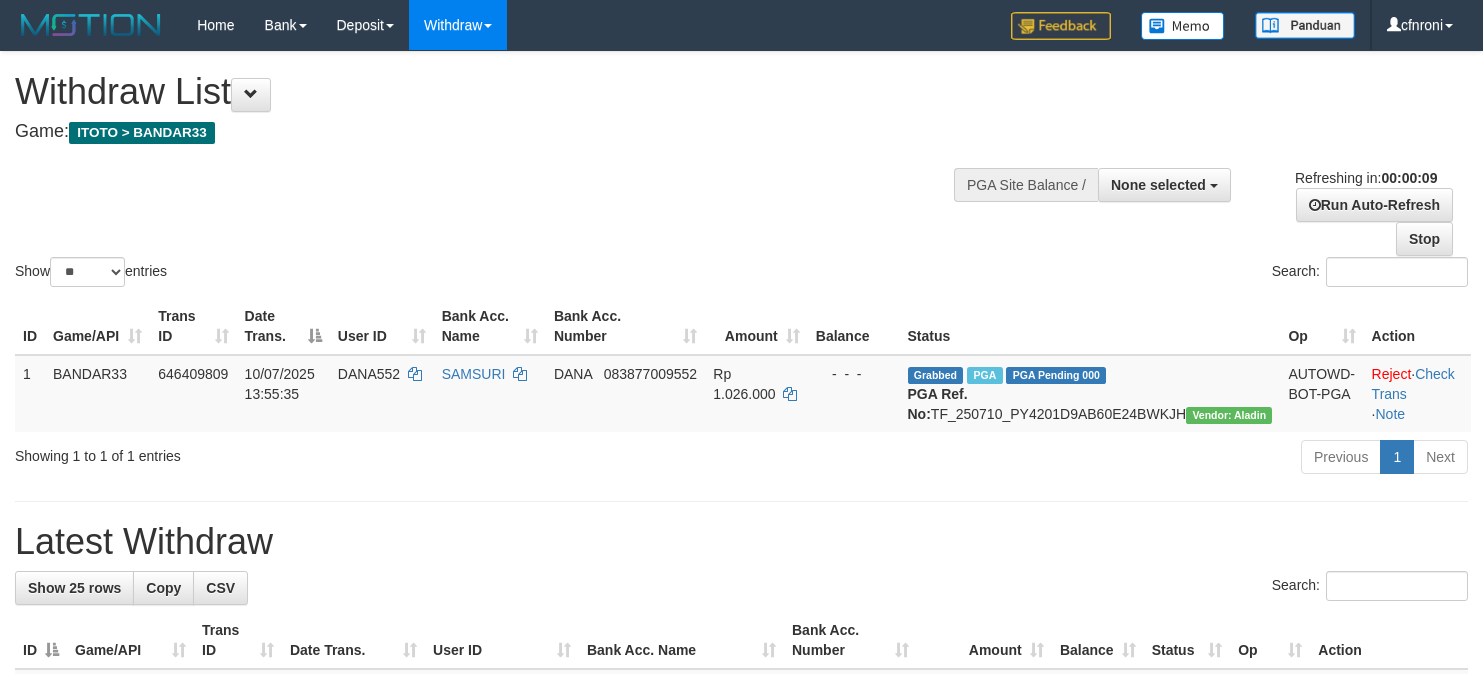 select 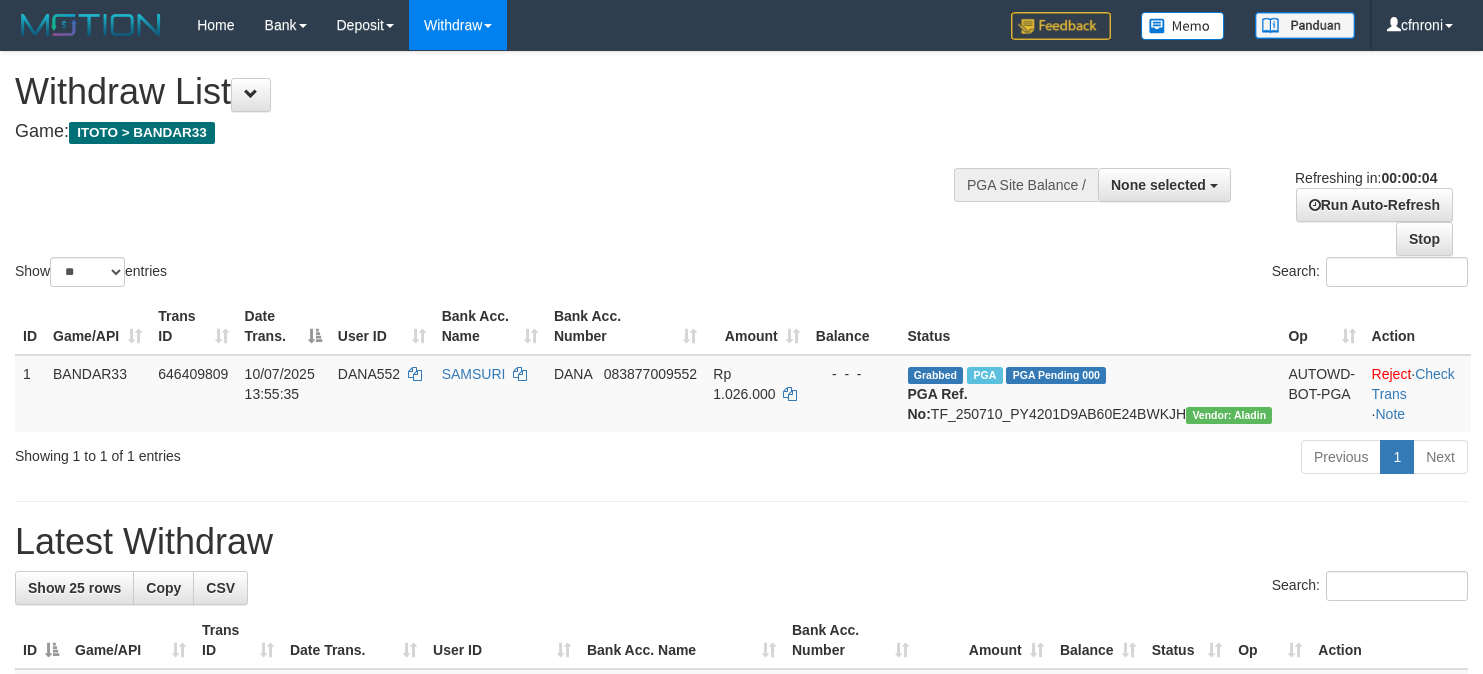 scroll, scrollTop: 0, scrollLeft: 0, axis: both 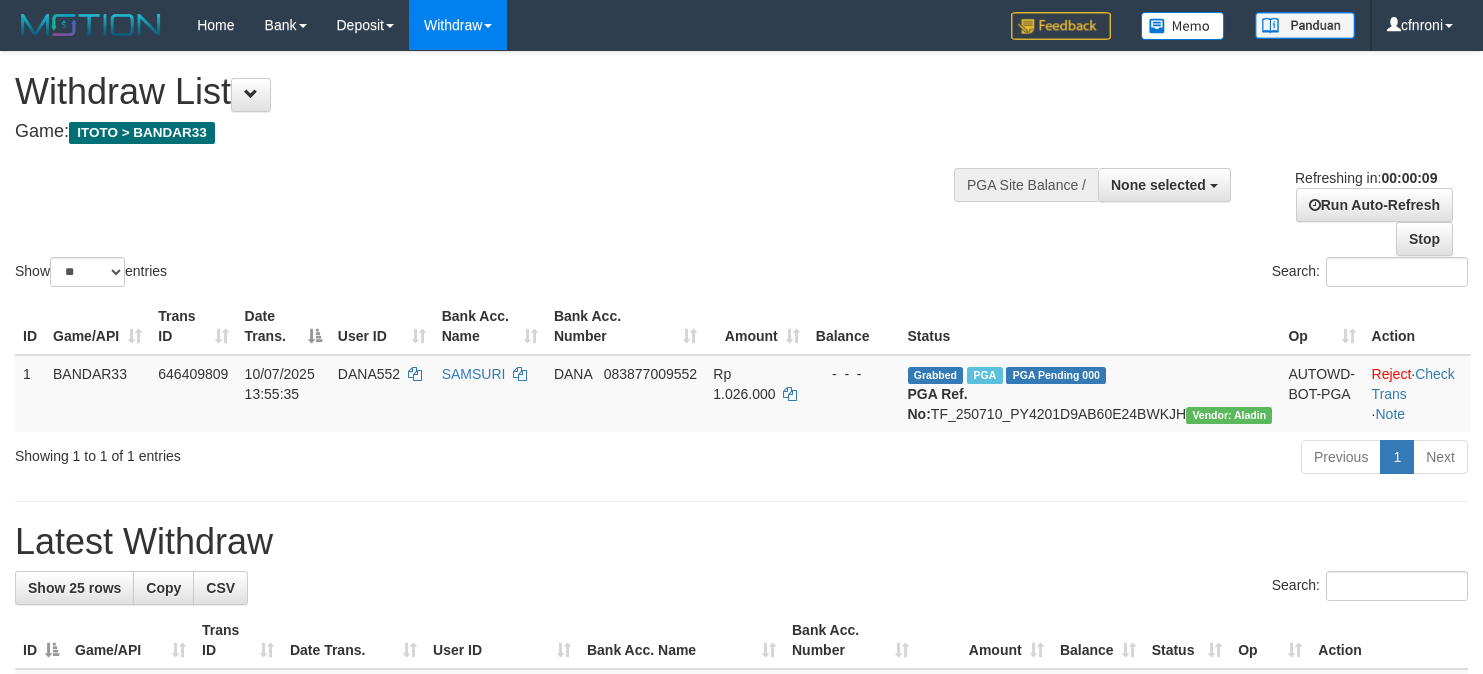 select 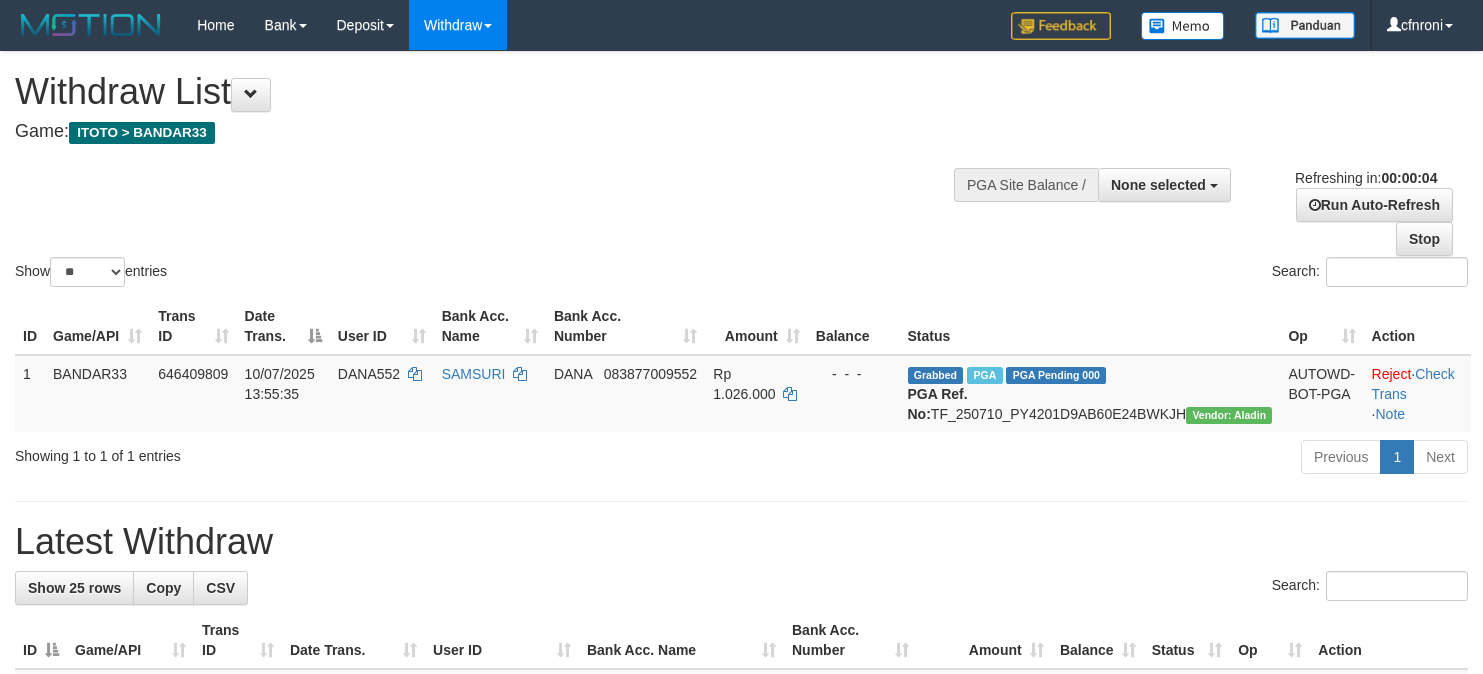 scroll, scrollTop: 0, scrollLeft: 0, axis: both 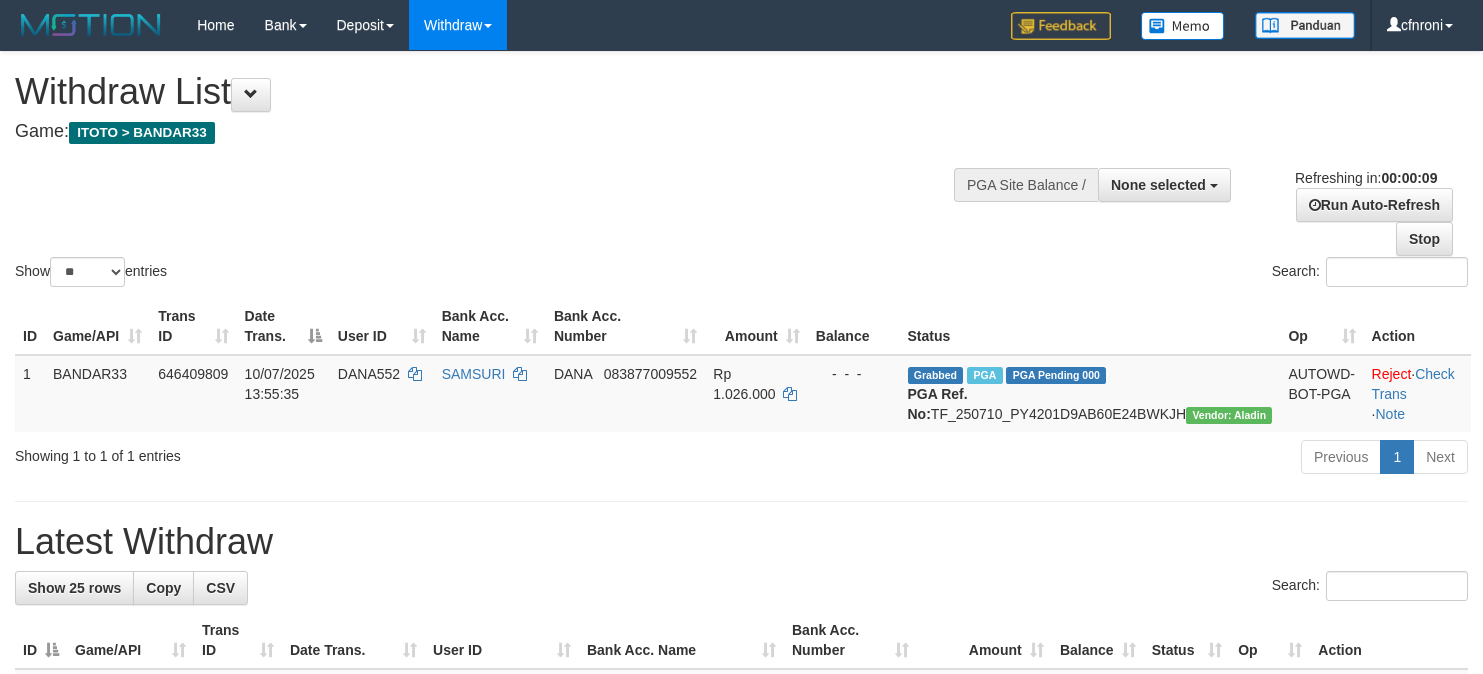 select 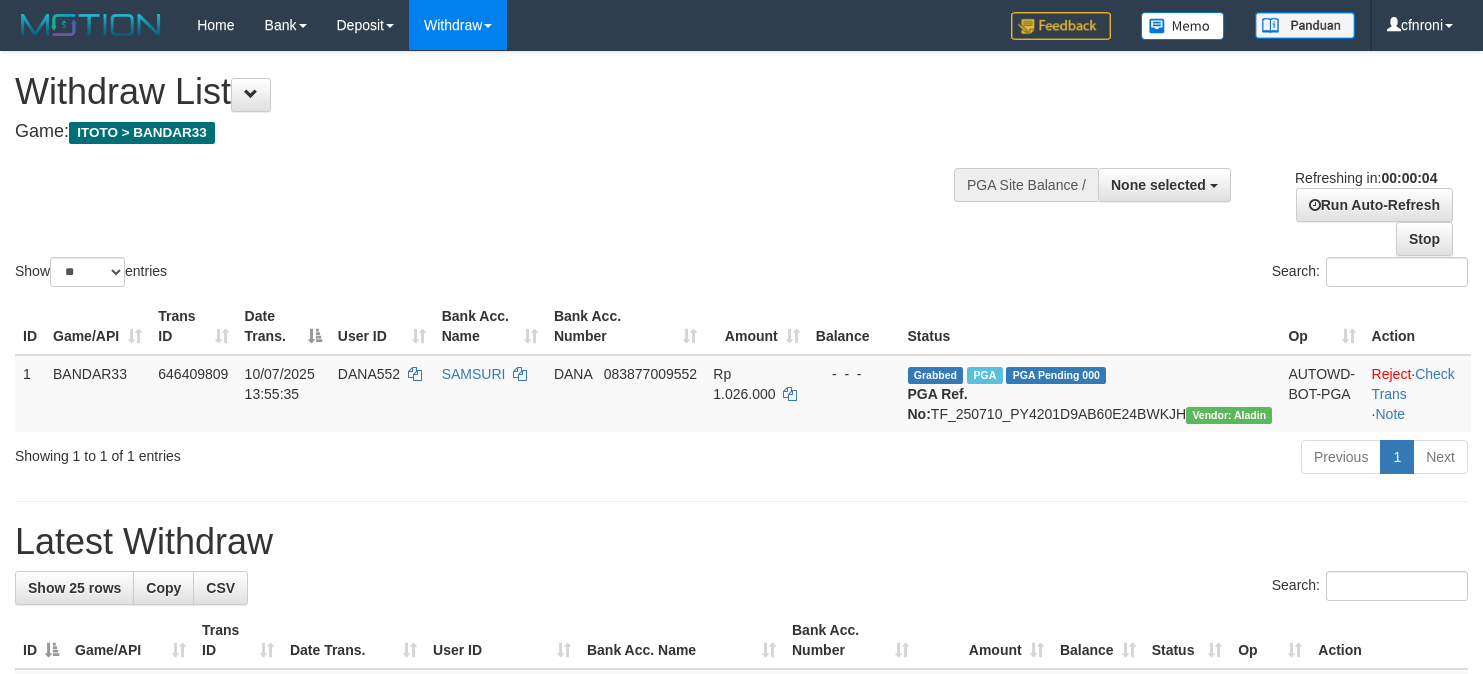 scroll, scrollTop: 0, scrollLeft: 0, axis: both 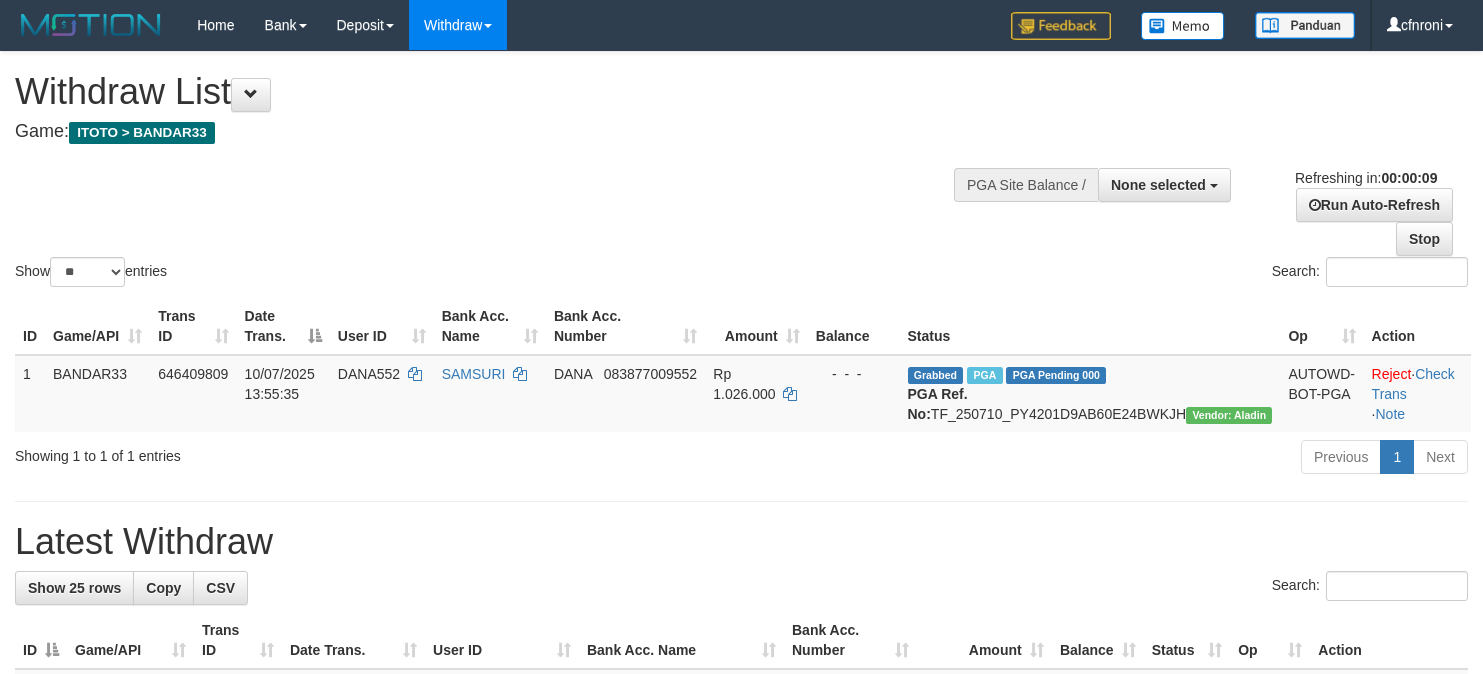 select 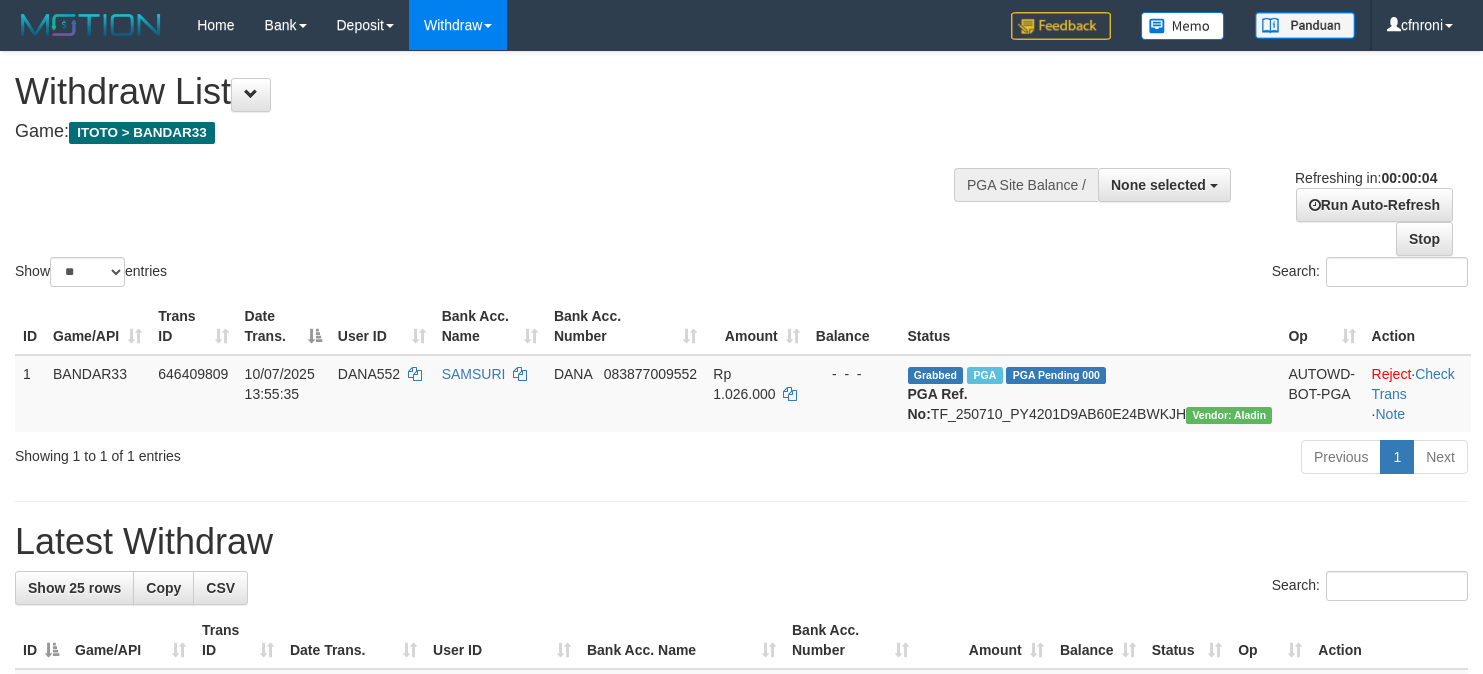 scroll, scrollTop: 0, scrollLeft: 0, axis: both 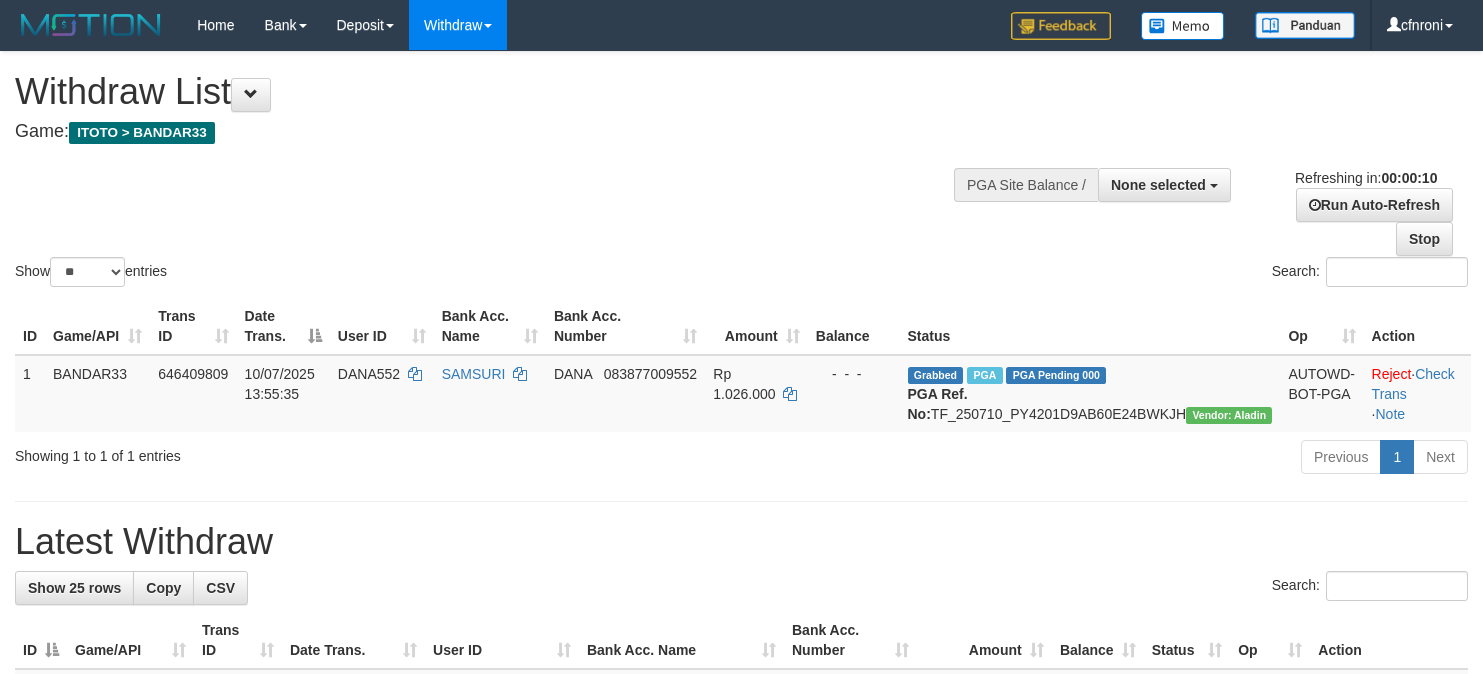 select 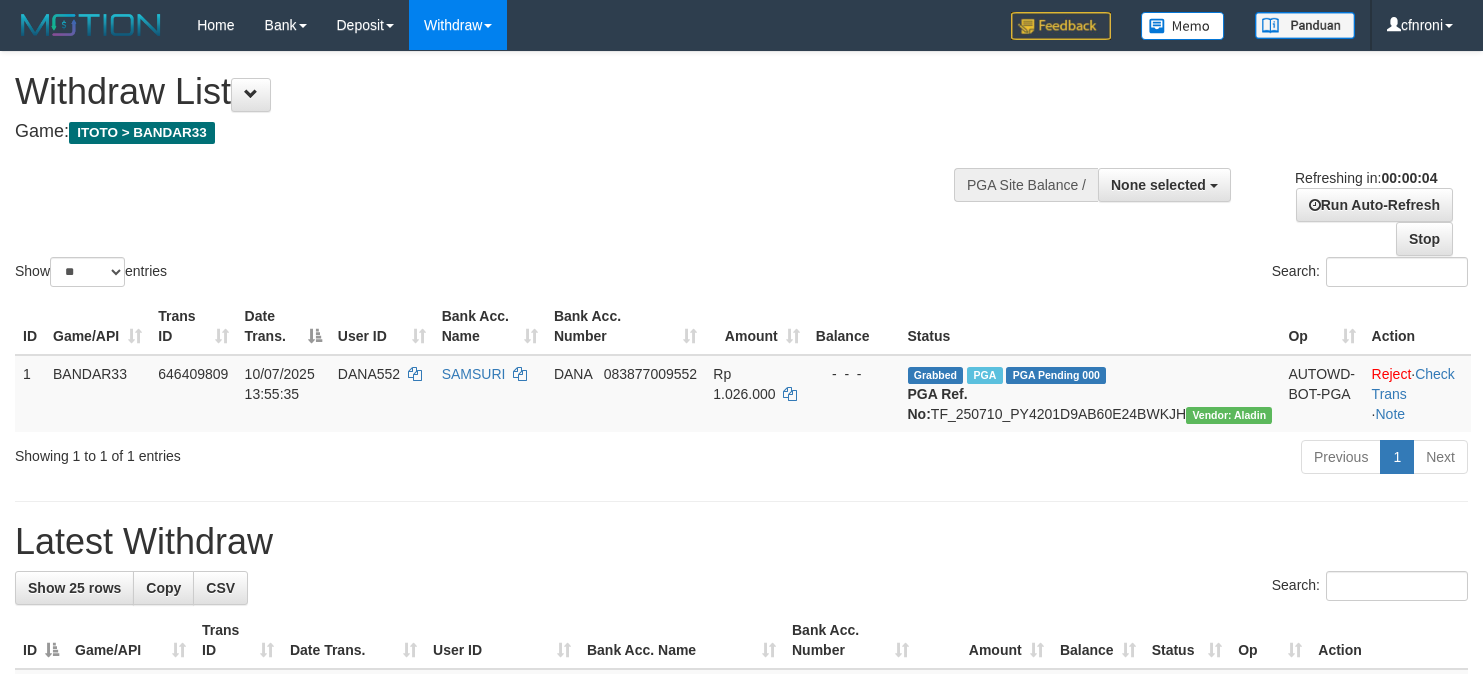 scroll, scrollTop: 0, scrollLeft: 0, axis: both 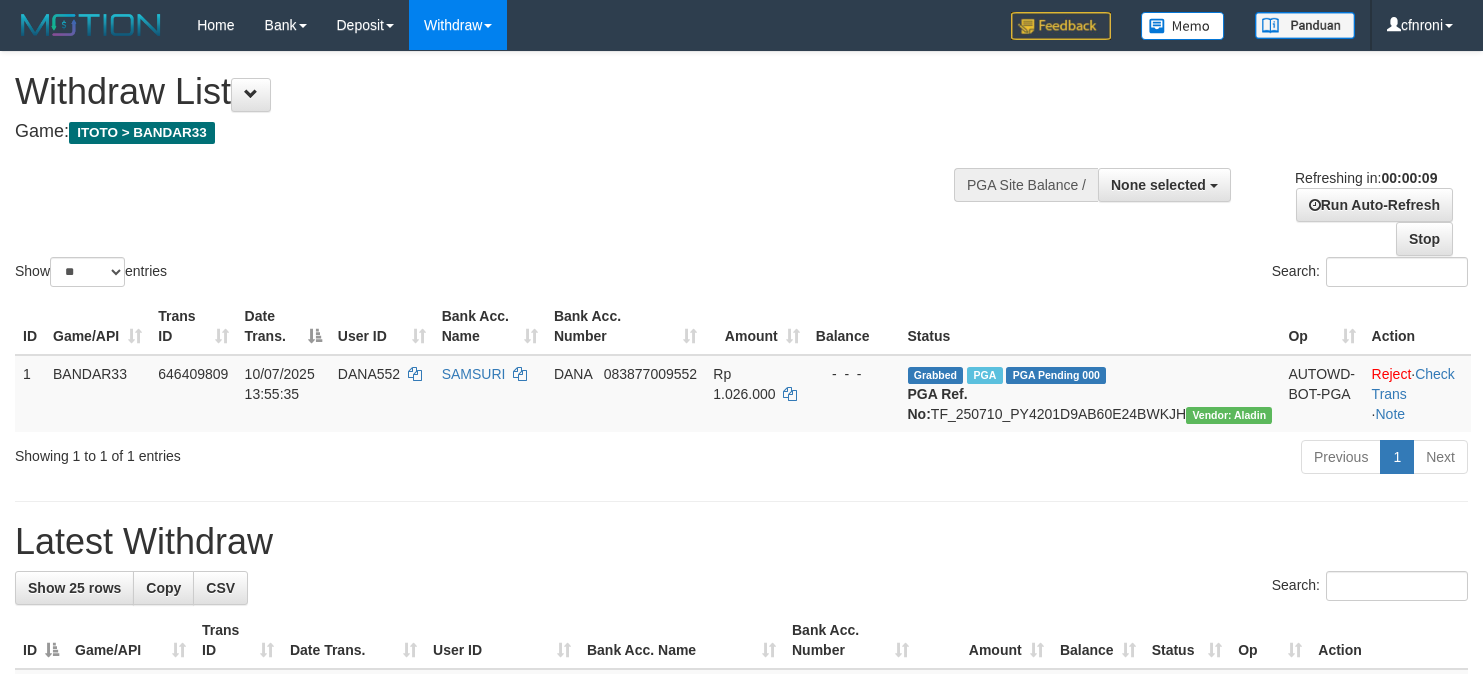 select 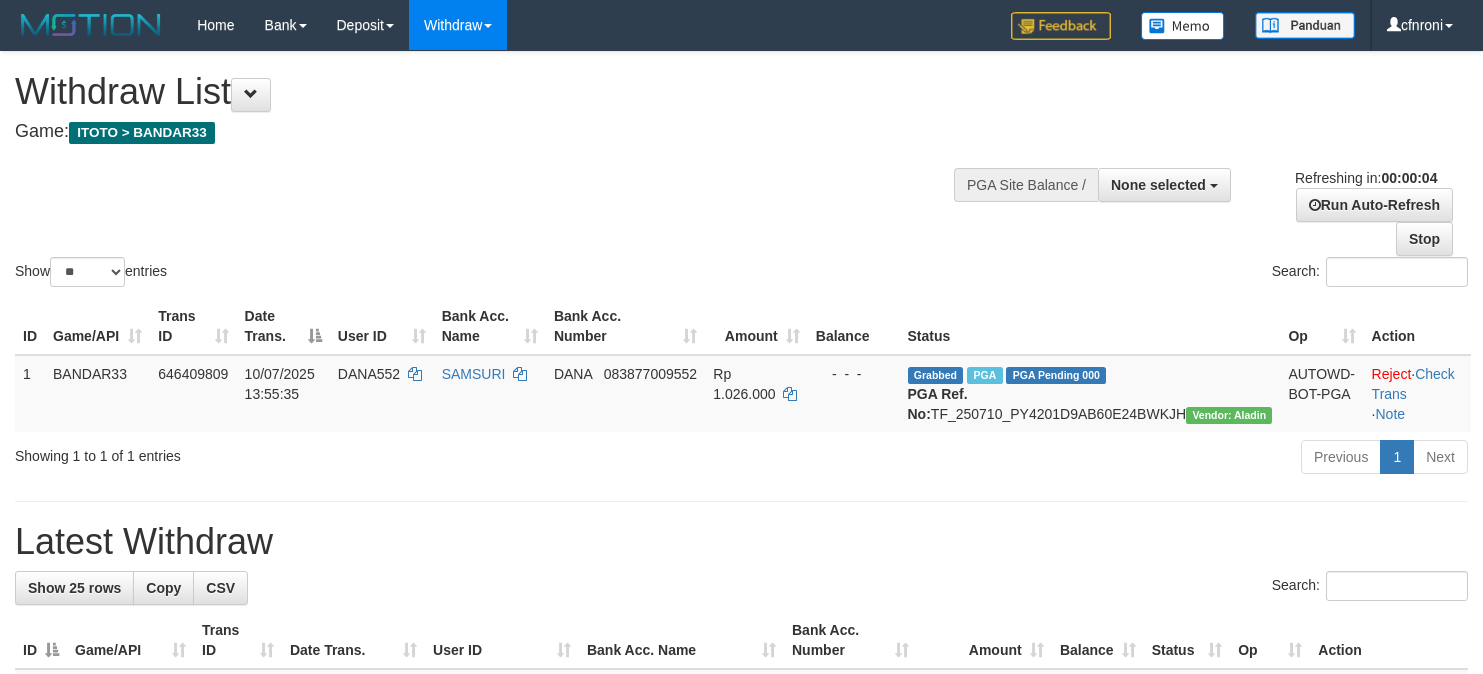 scroll, scrollTop: 0, scrollLeft: 0, axis: both 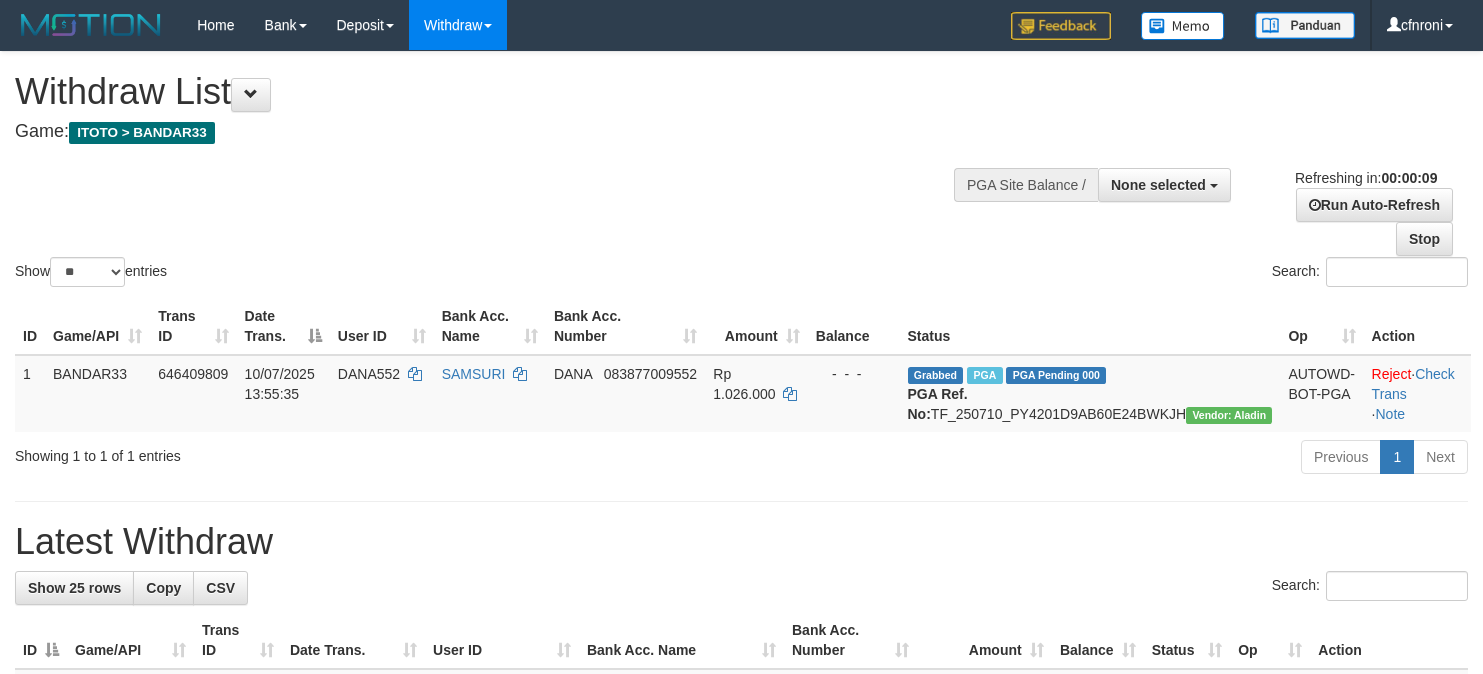 select 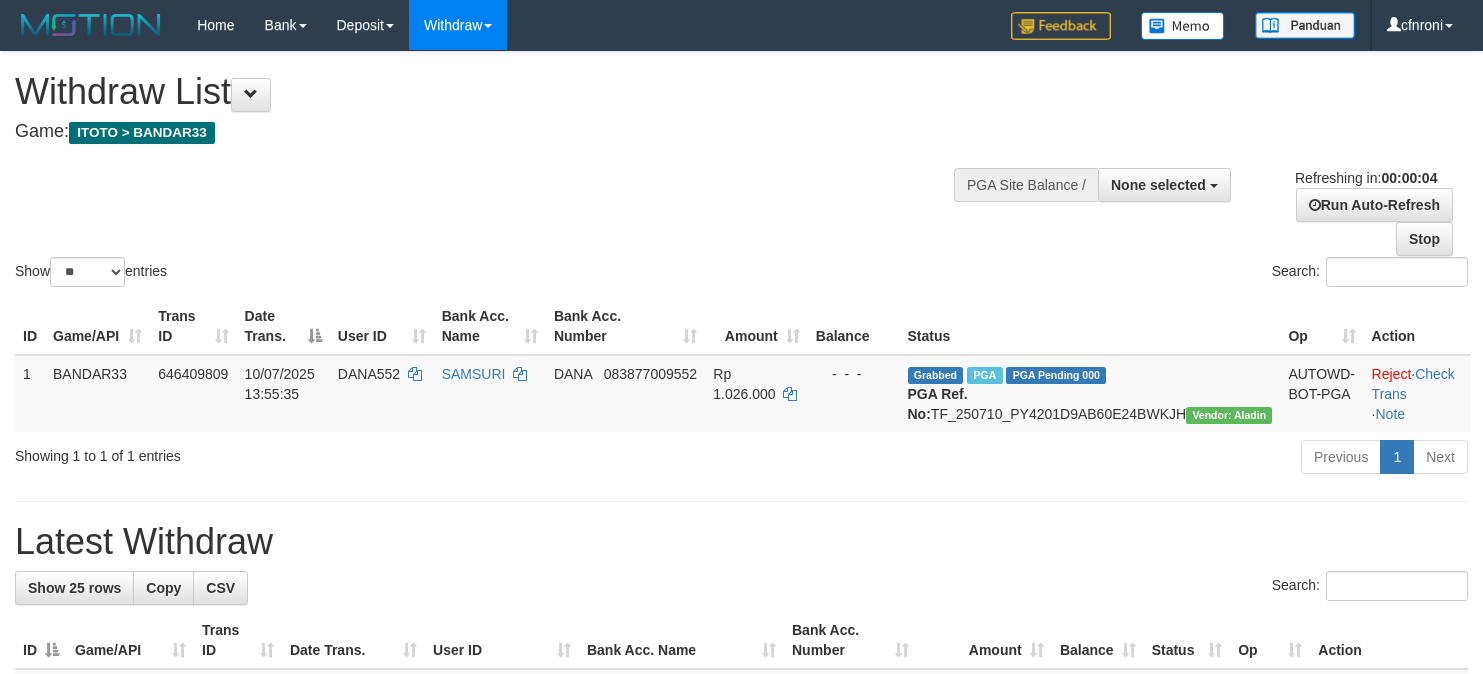 scroll, scrollTop: 0, scrollLeft: 0, axis: both 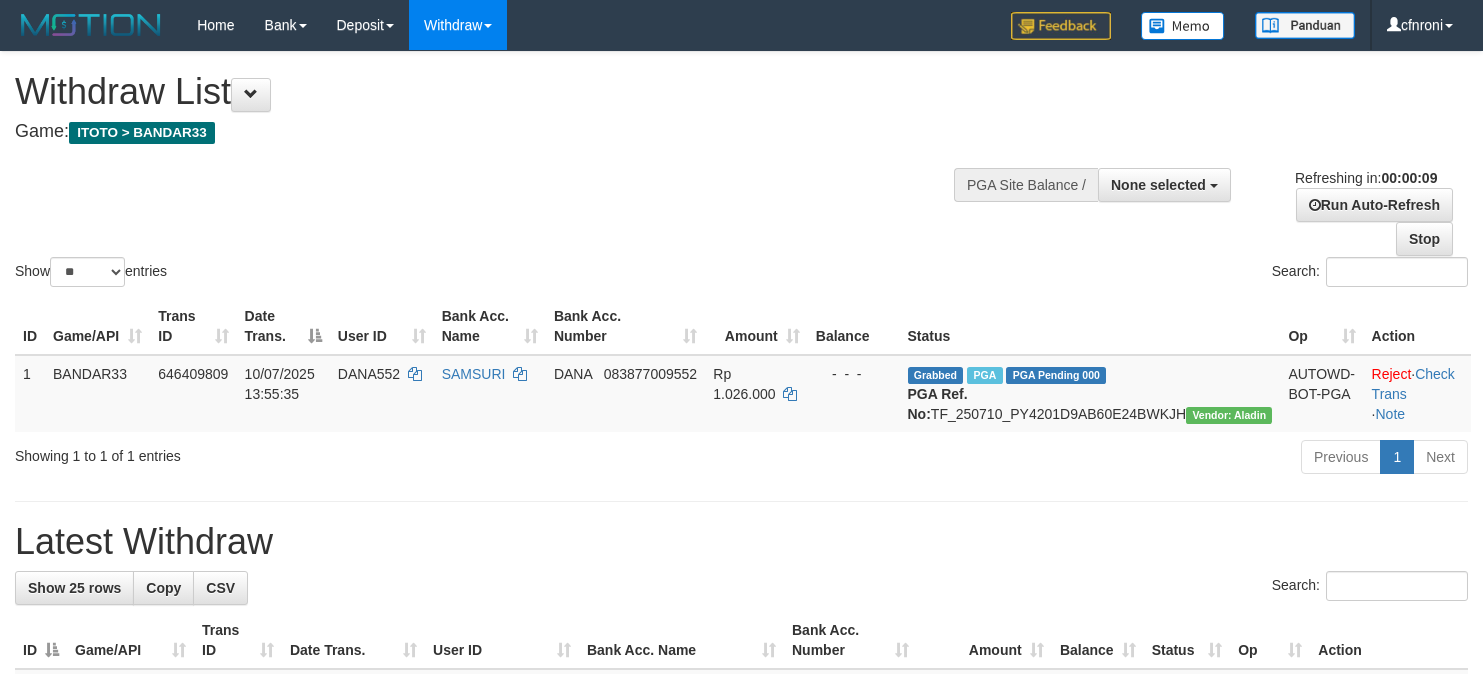 select 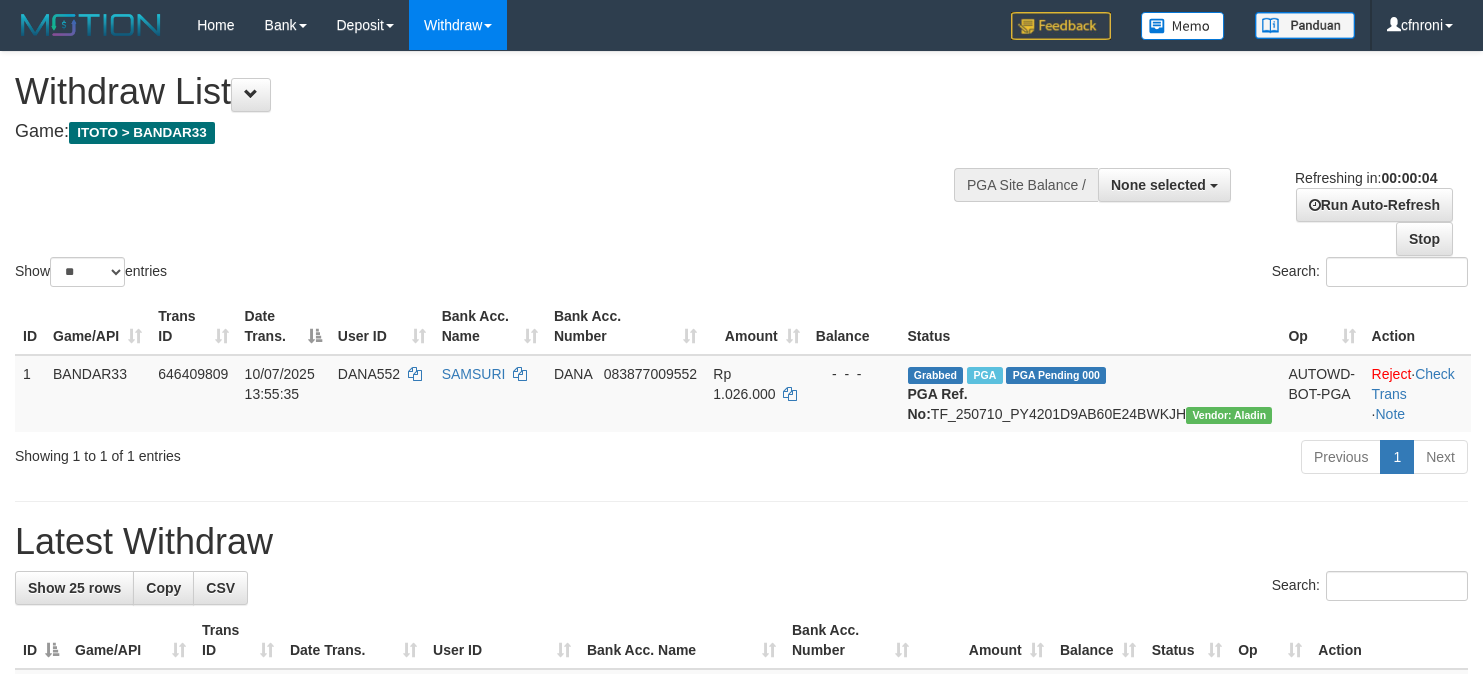 scroll, scrollTop: 0, scrollLeft: 0, axis: both 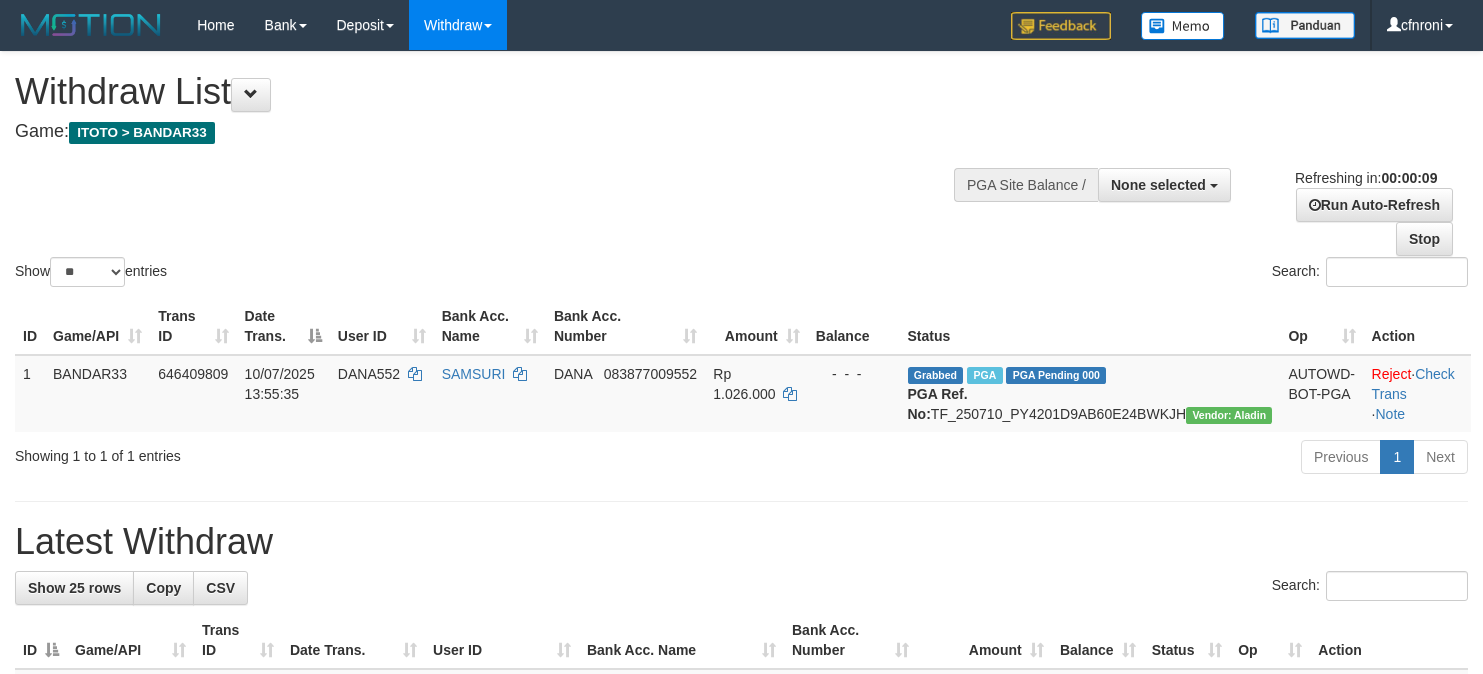 select 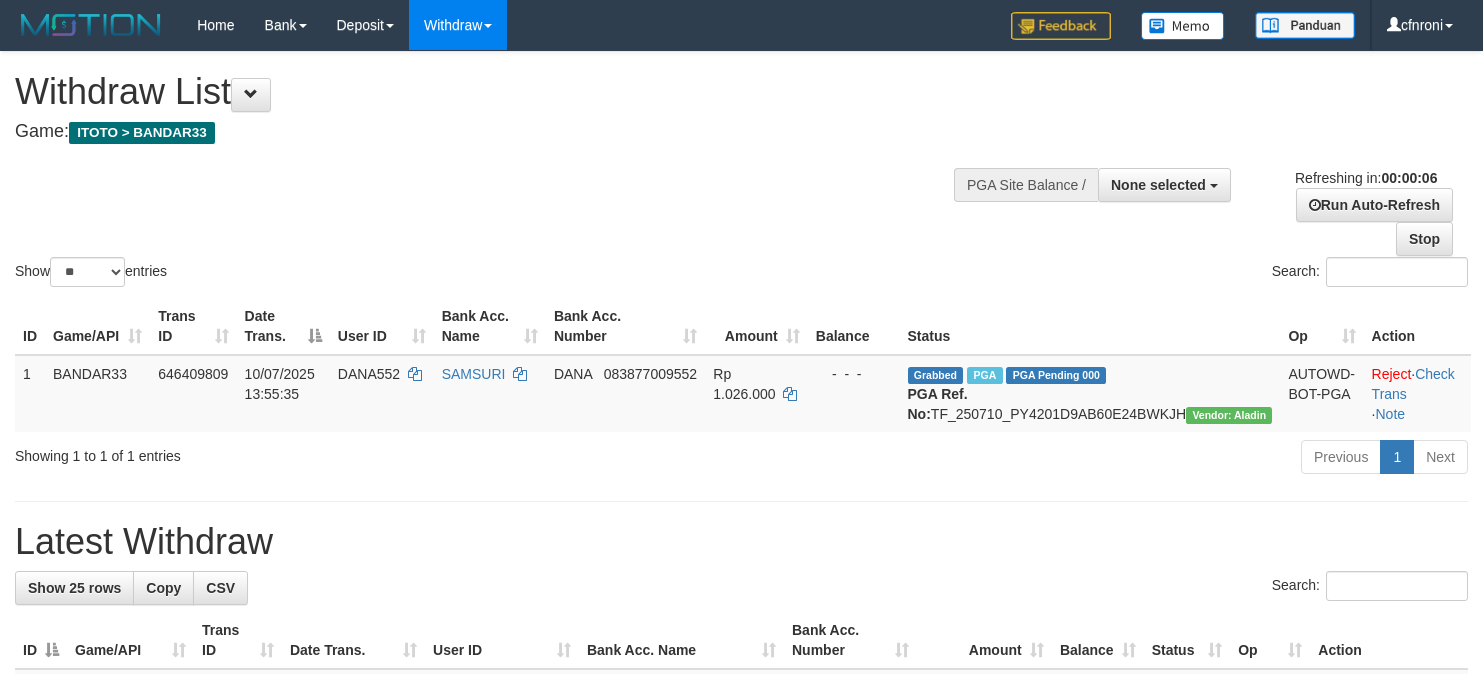 scroll, scrollTop: 0, scrollLeft: 0, axis: both 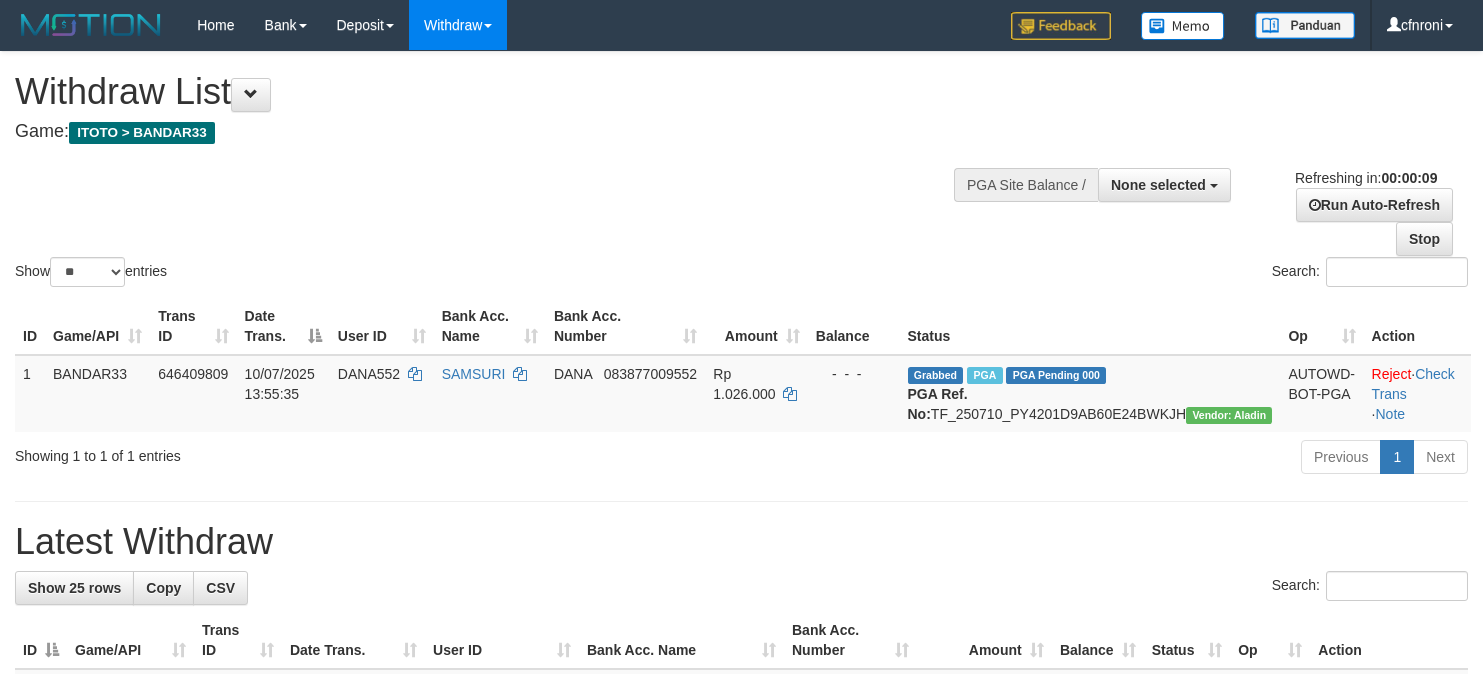select 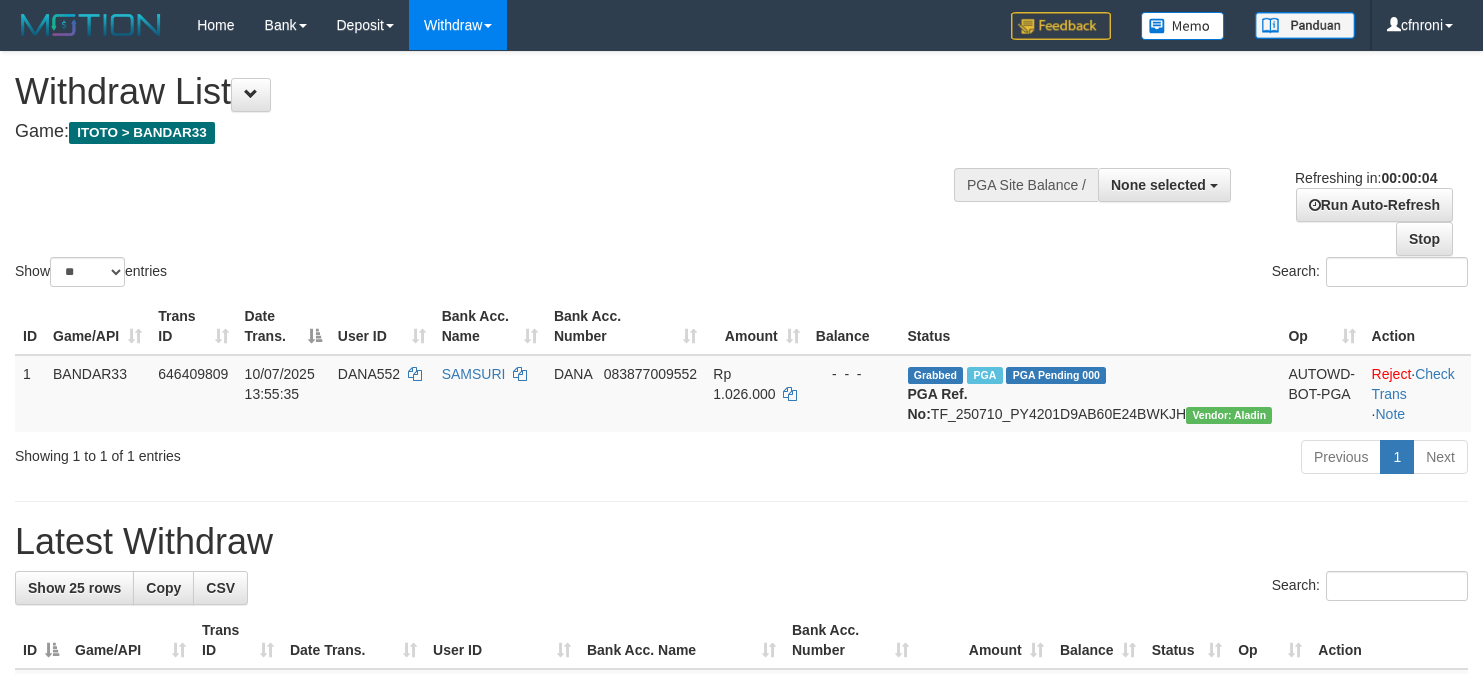 scroll, scrollTop: 0, scrollLeft: 0, axis: both 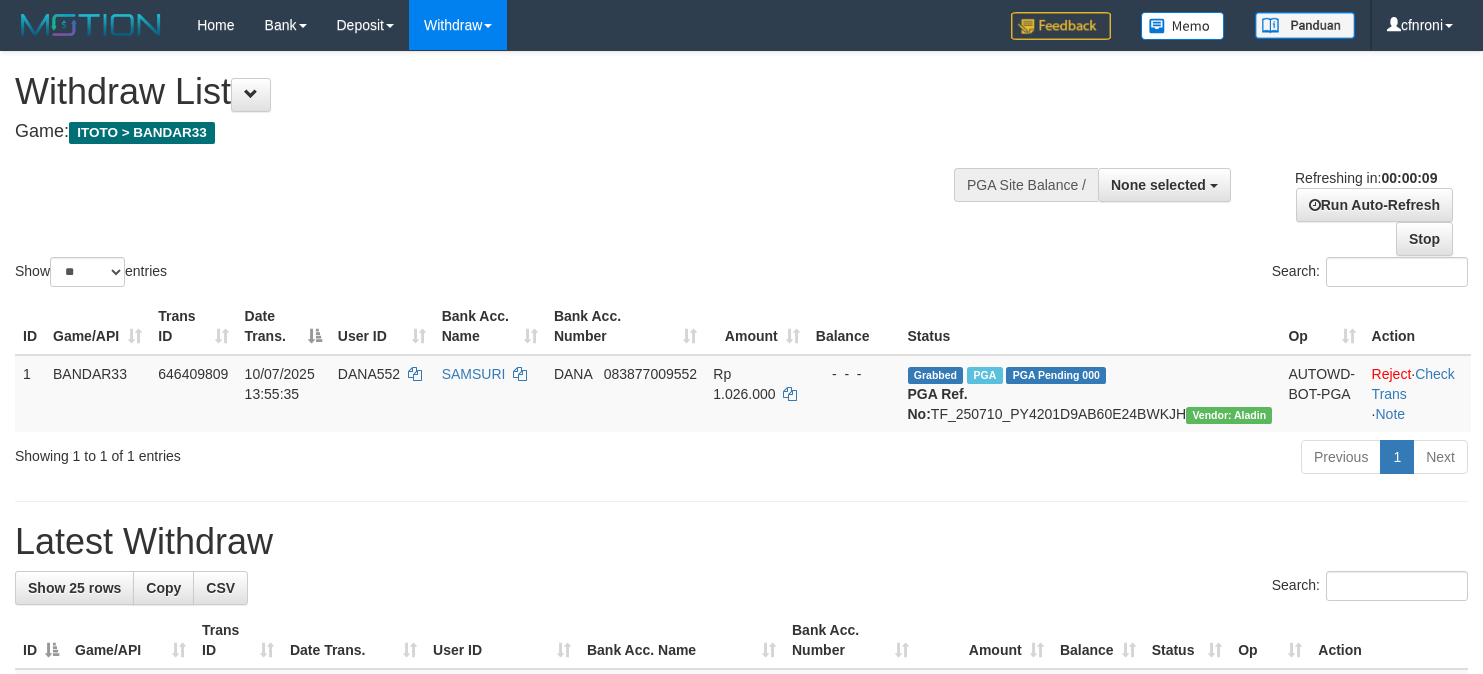 select 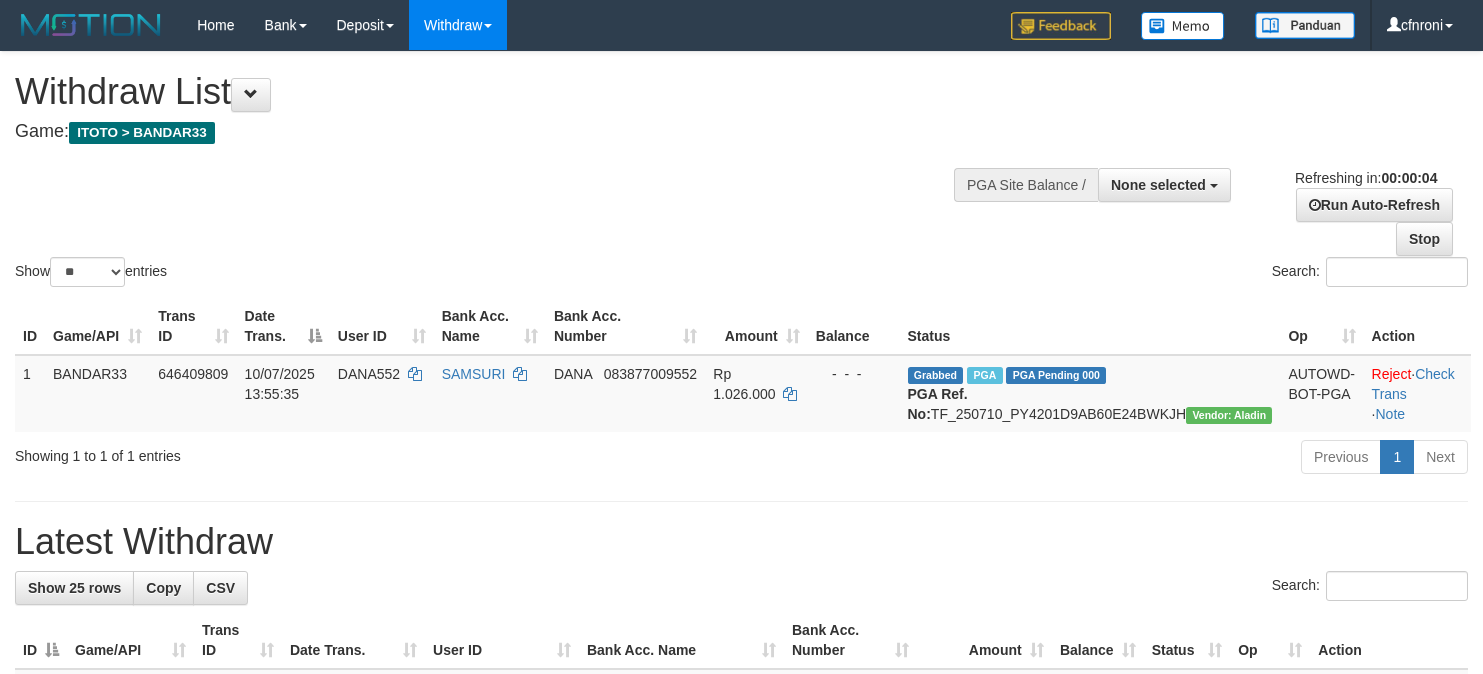 scroll, scrollTop: 0, scrollLeft: 0, axis: both 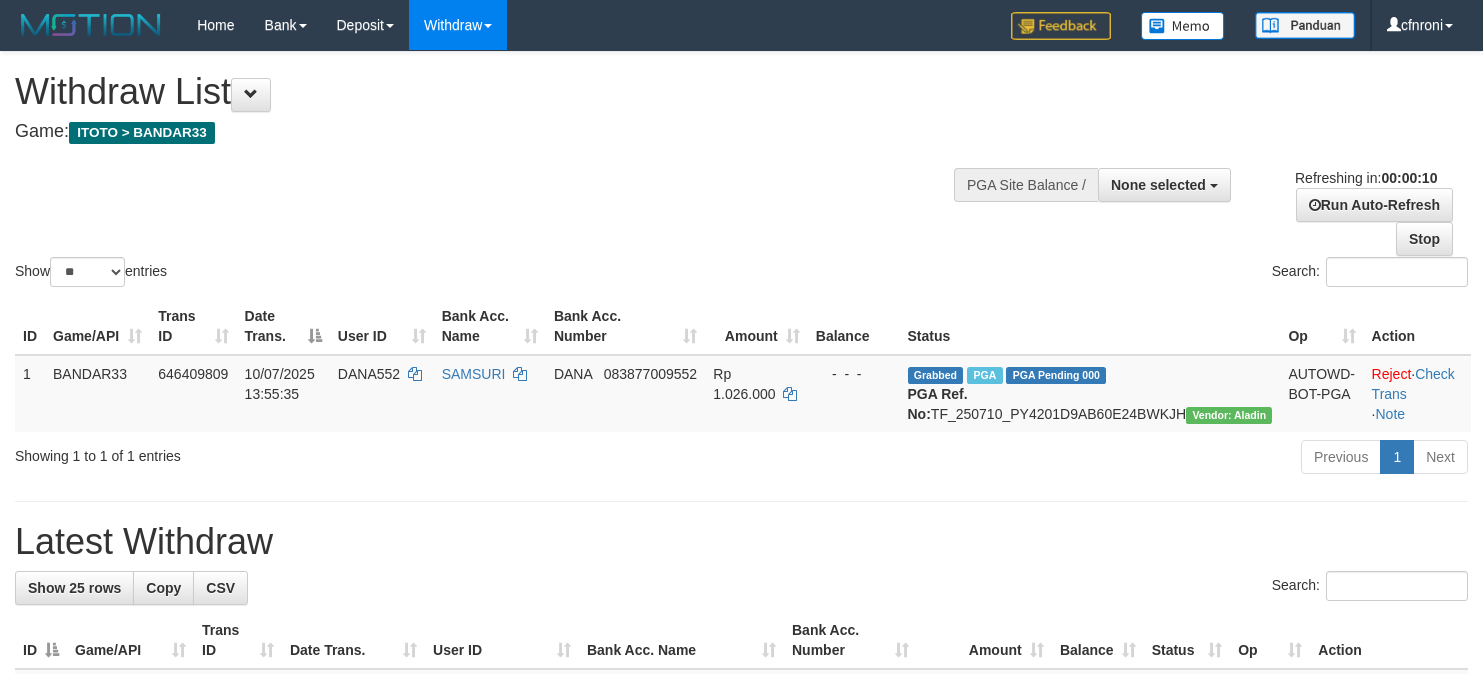 select 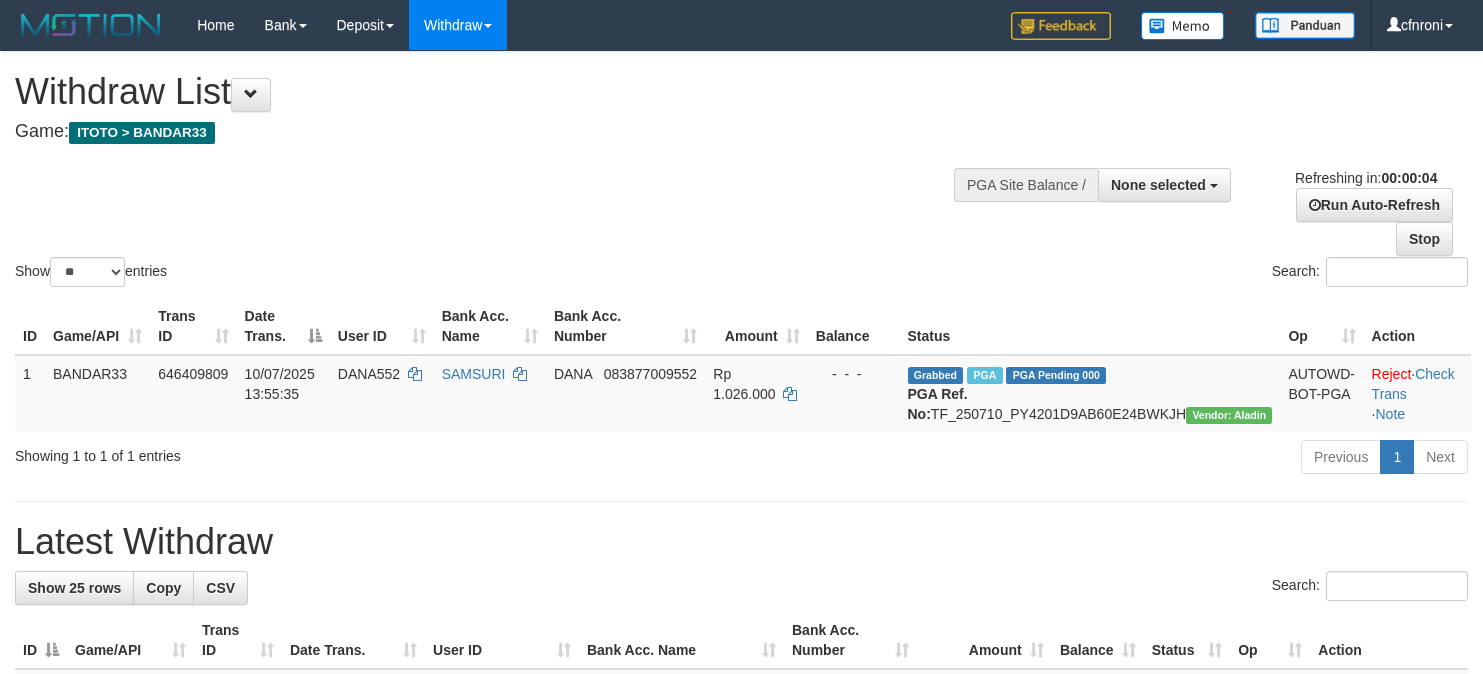 scroll, scrollTop: 0, scrollLeft: 0, axis: both 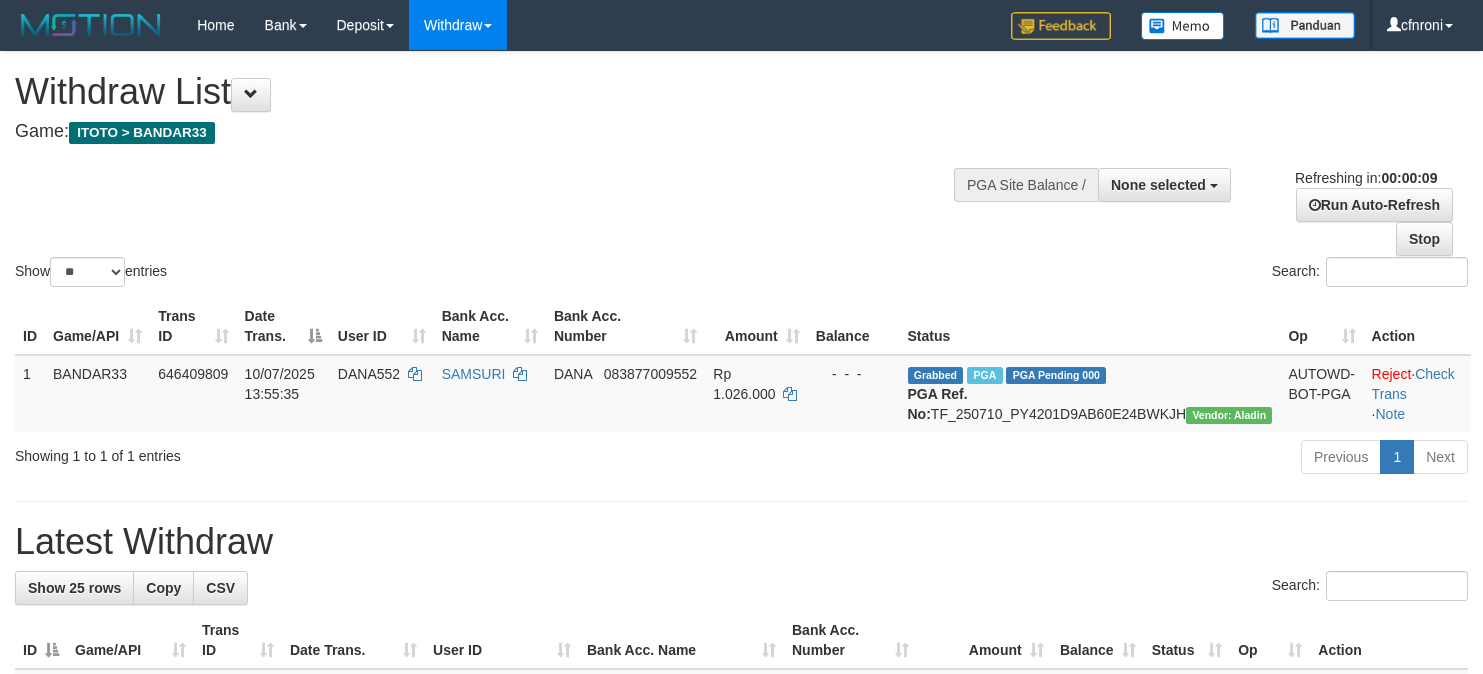 select 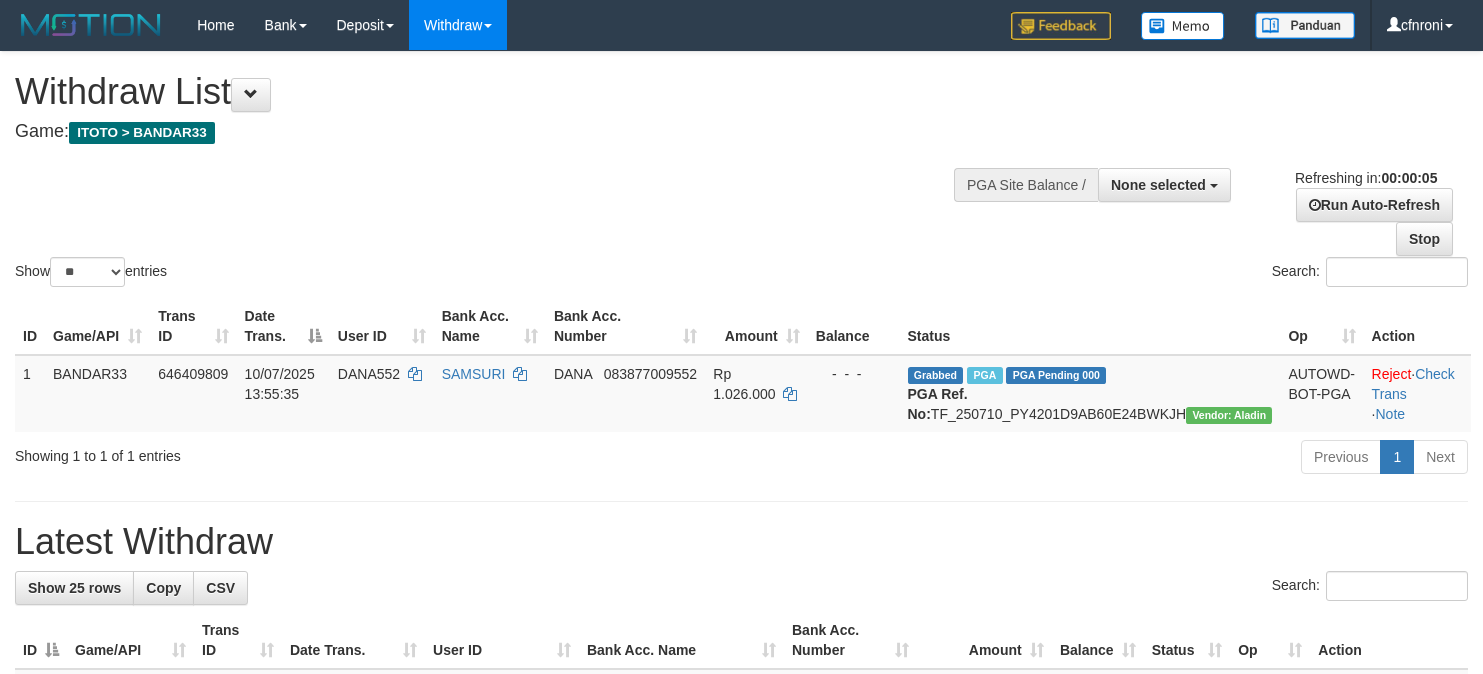 scroll, scrollTop: 0, scrollLeft: 0, axis: both 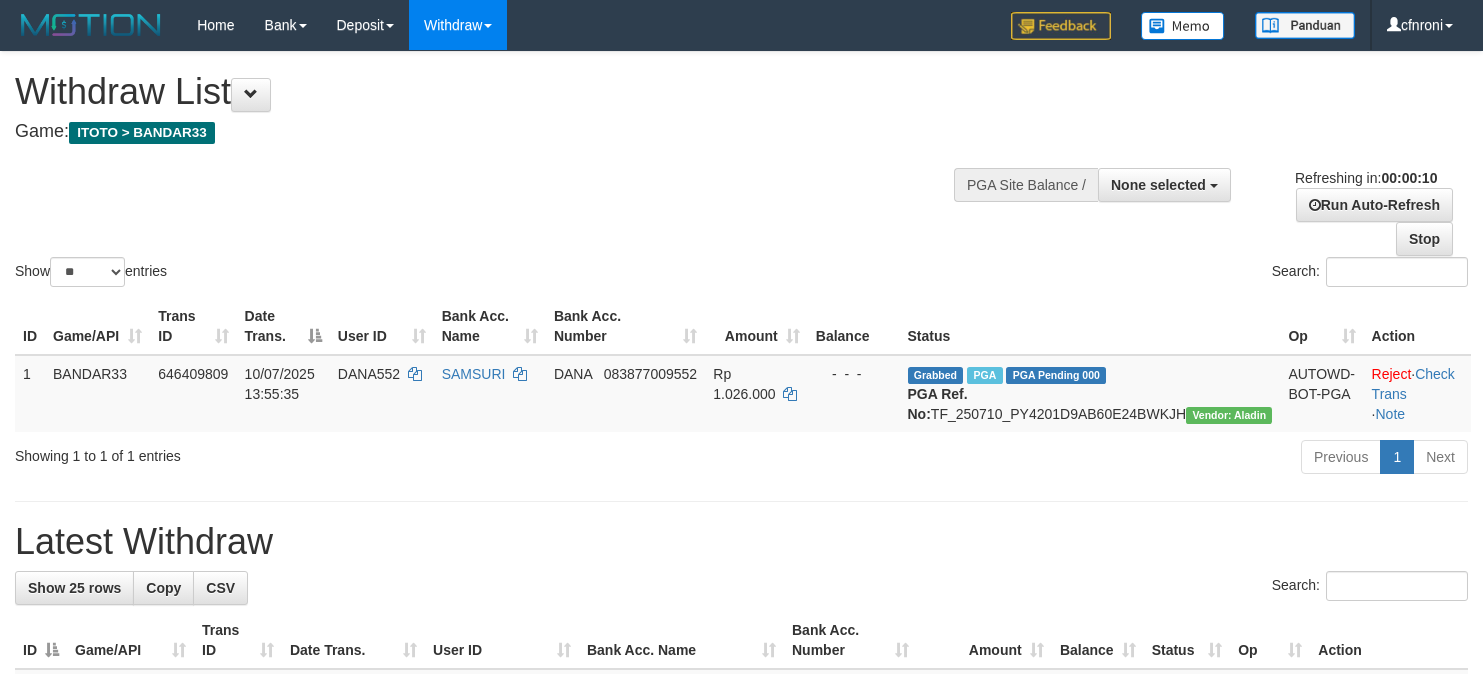 select 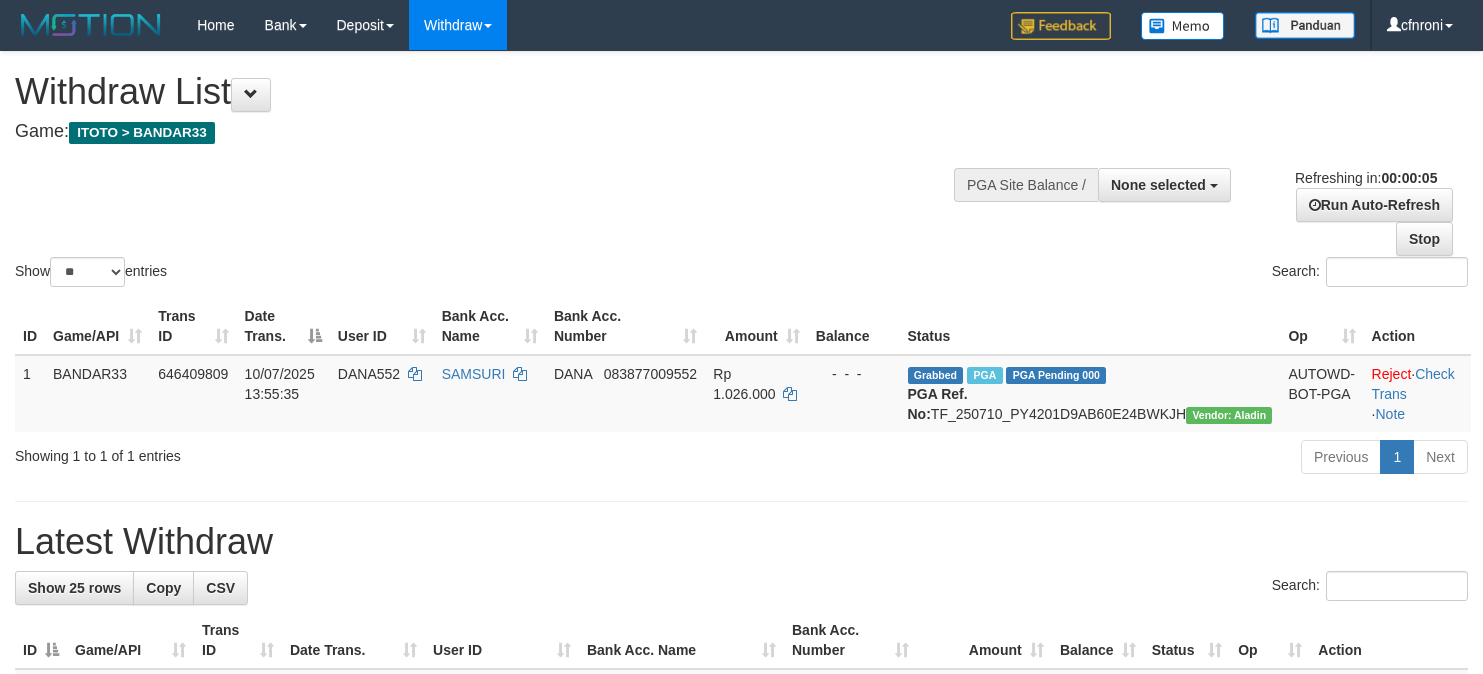 scroll, scrollTop: 0, scrollLeft: 0, axis: both 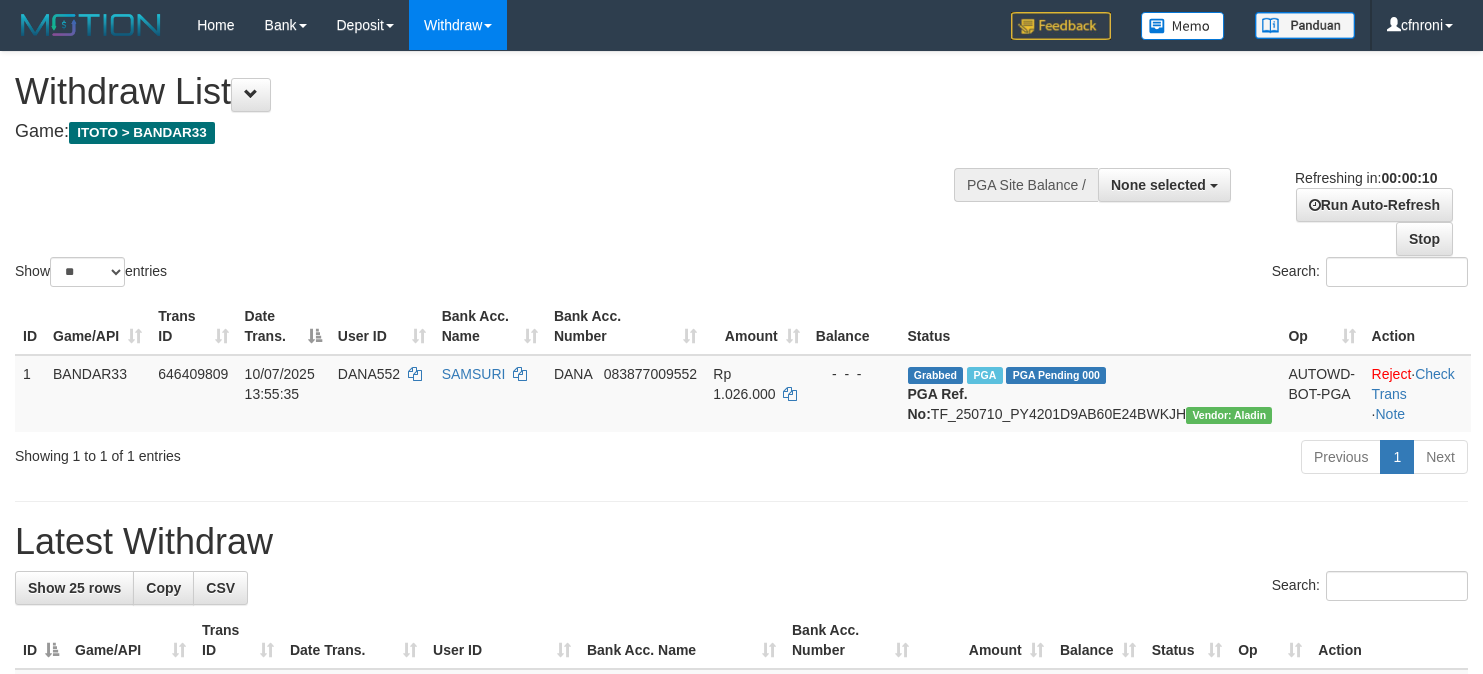 select 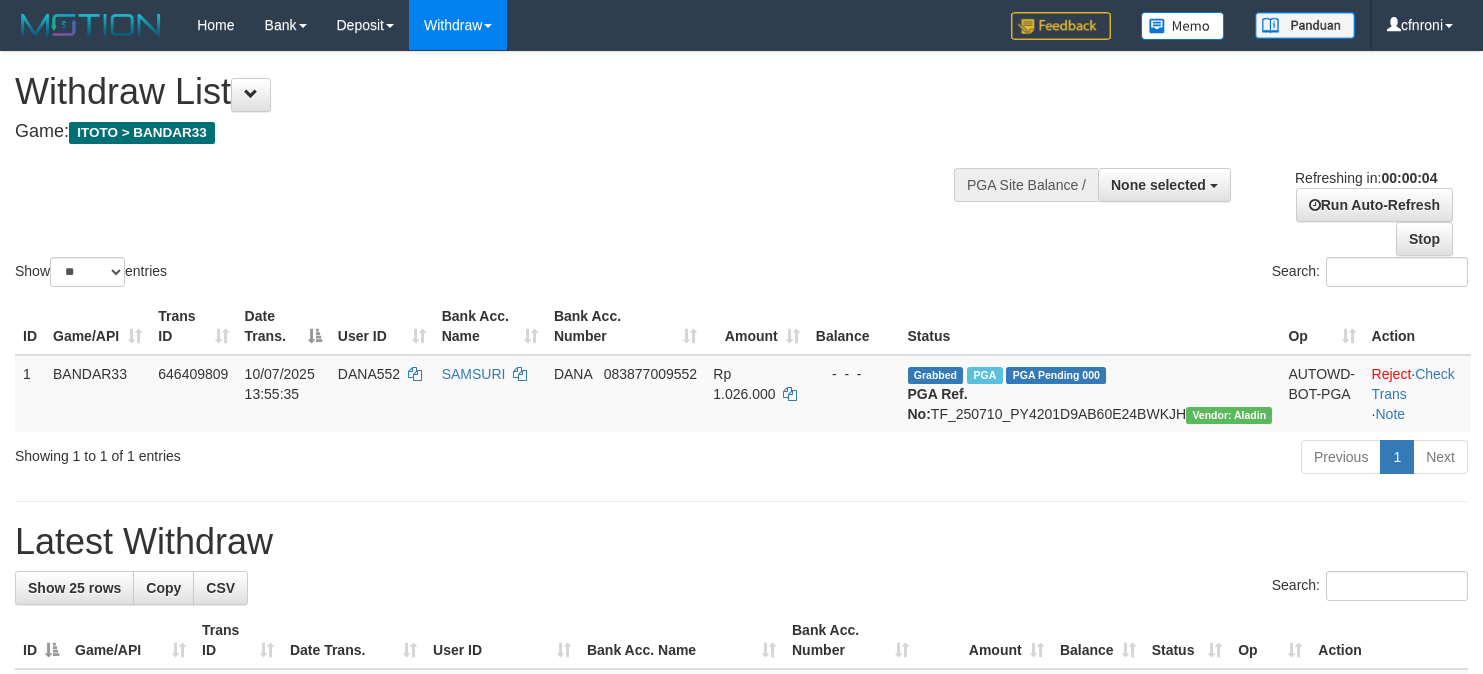 scroll, scrollTop: 0, scrollLeft: 0, axis: both 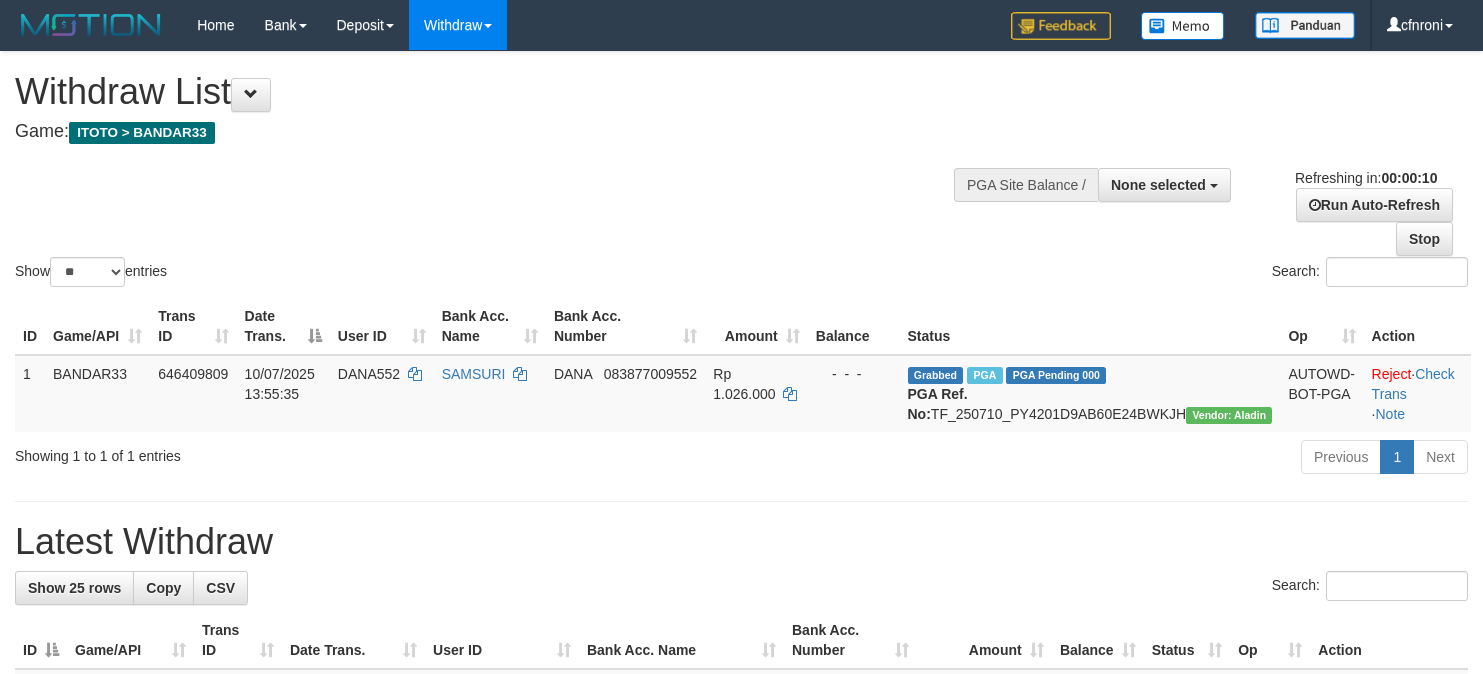 select 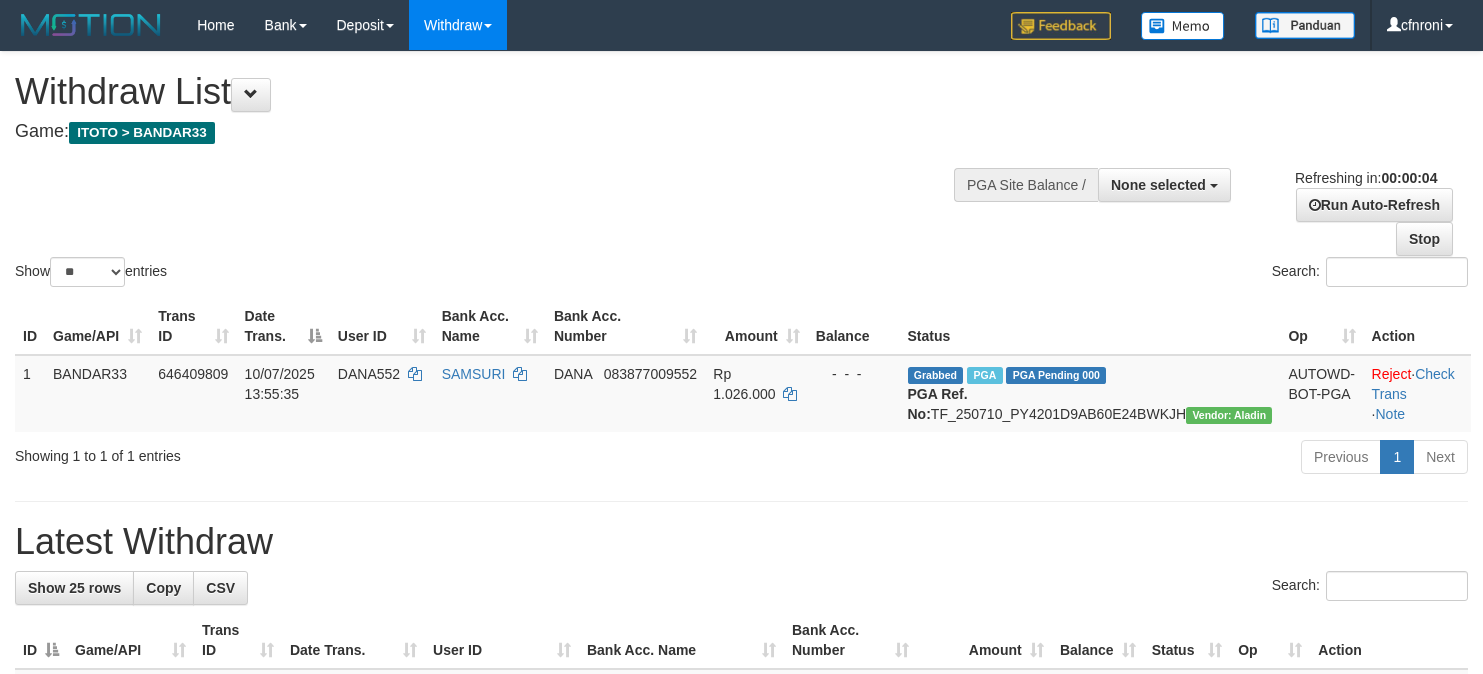 scroll, scrollTop: 0, scrollLeft: 0, axis: both 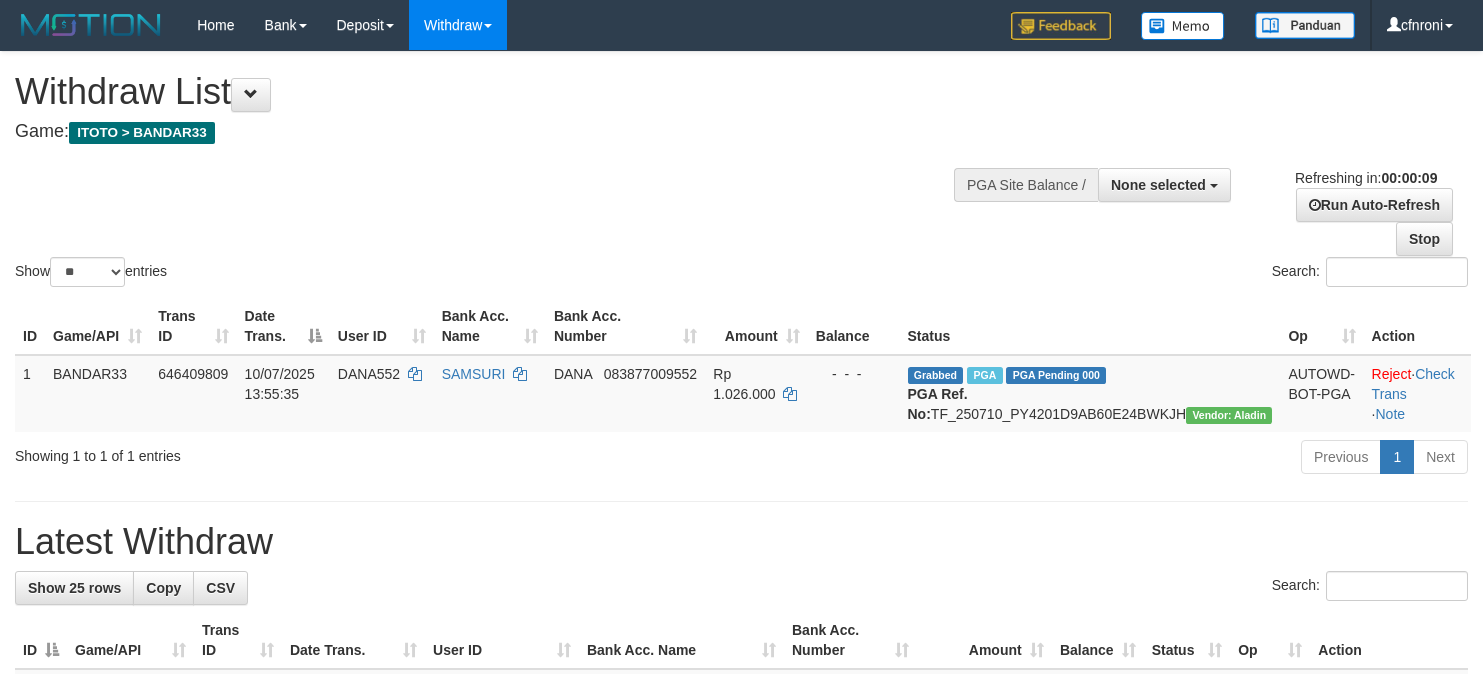 select 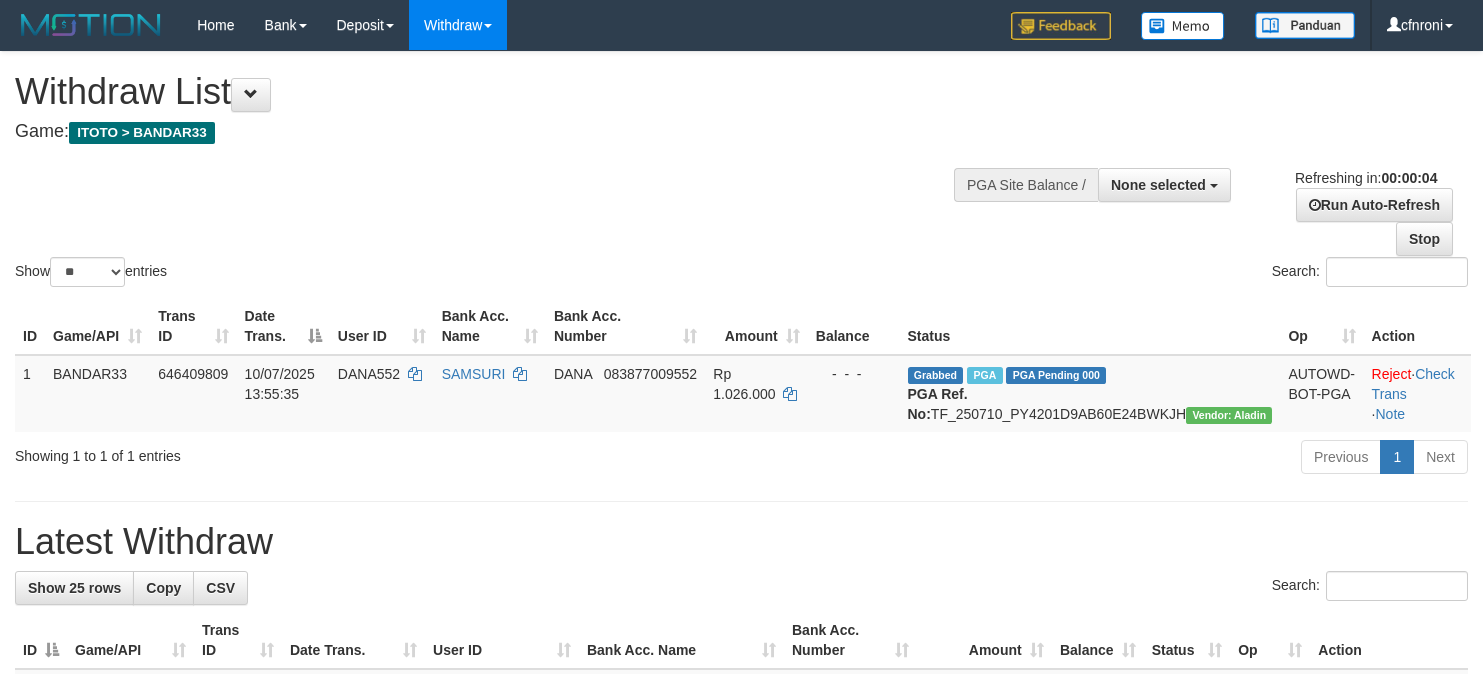 scroll, scrollTop: 0, scrollLeft: 0, axis: both 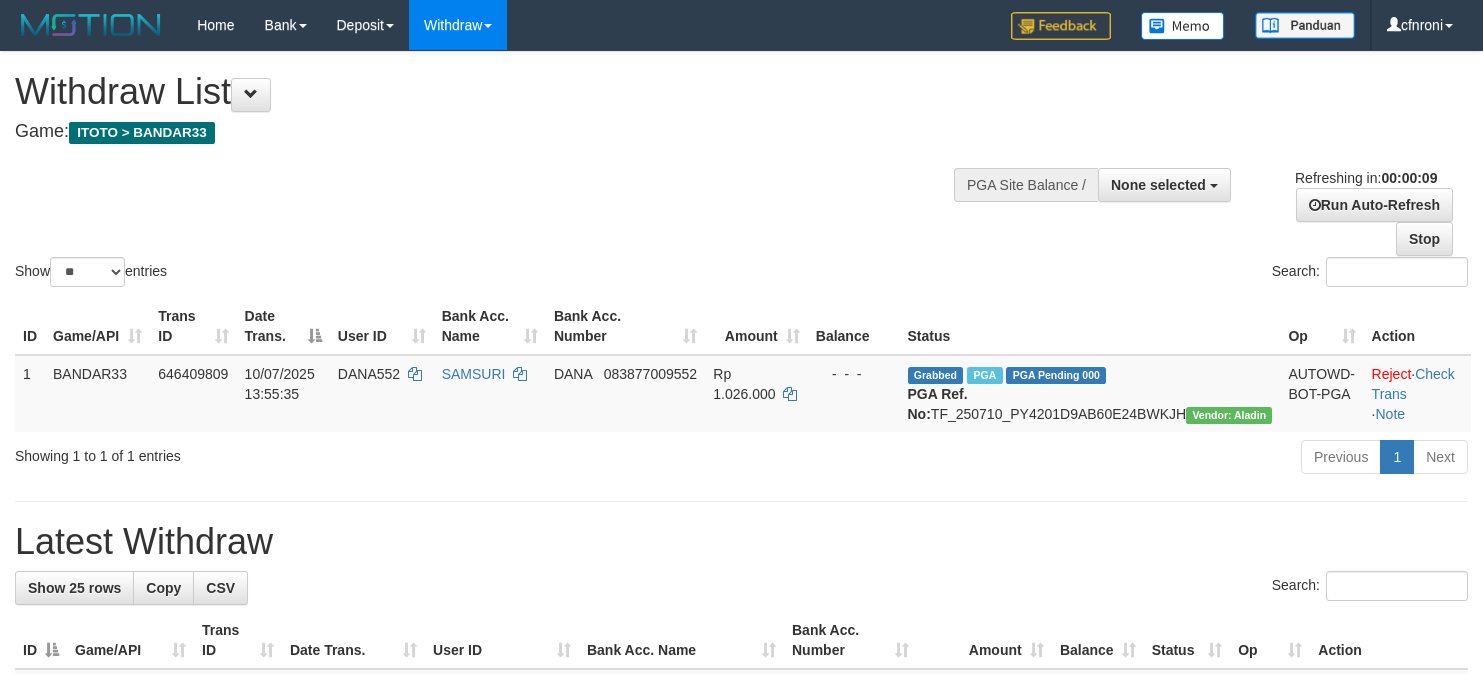 select 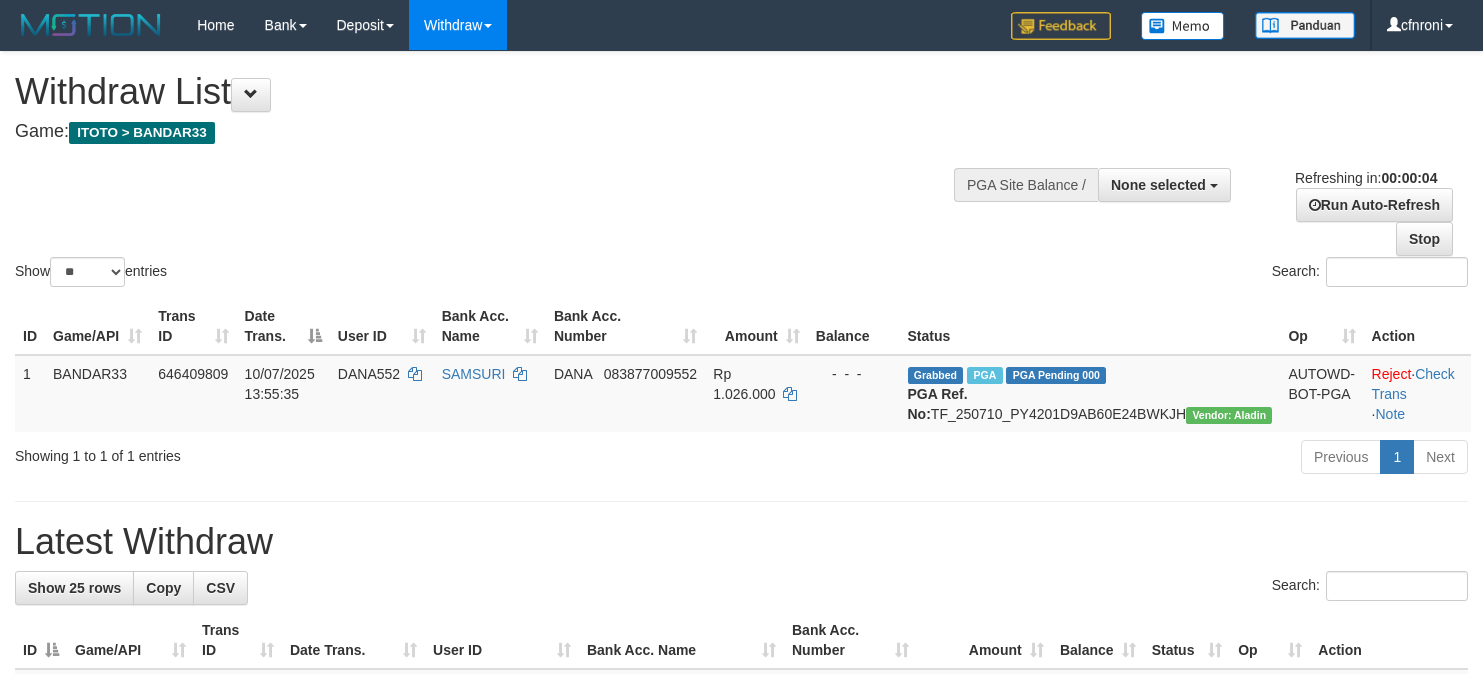 scroll, scrollTop: 0, scrollLeft: 0, axis: both 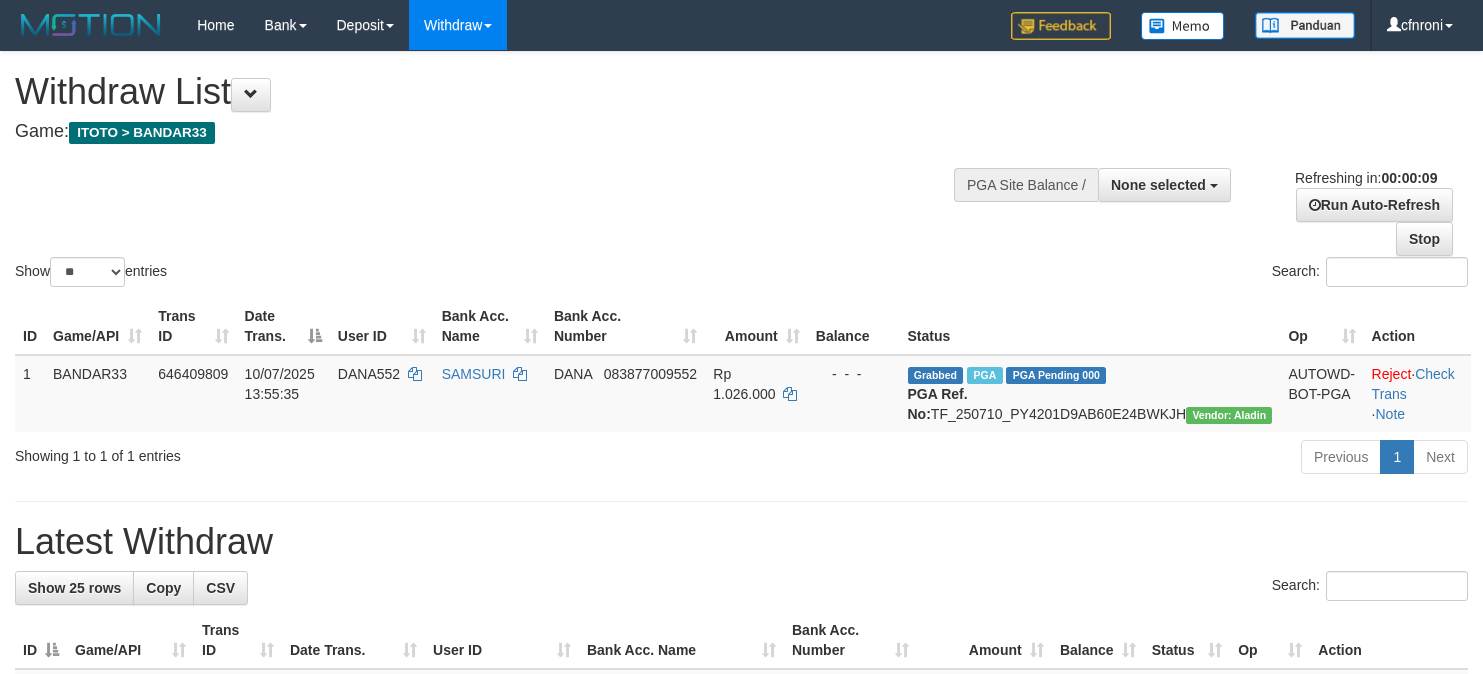select 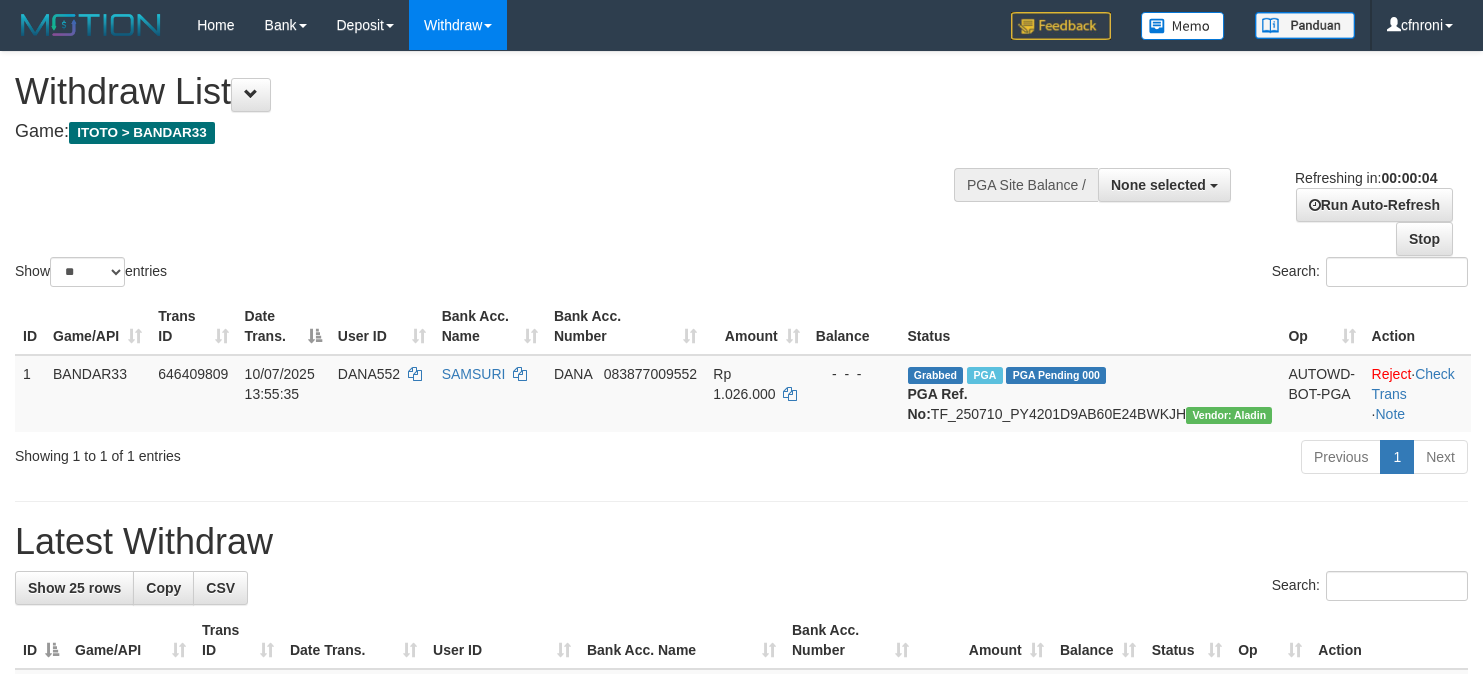 scroll, scrollTop: 0, scrollLeft: 0, axis: both 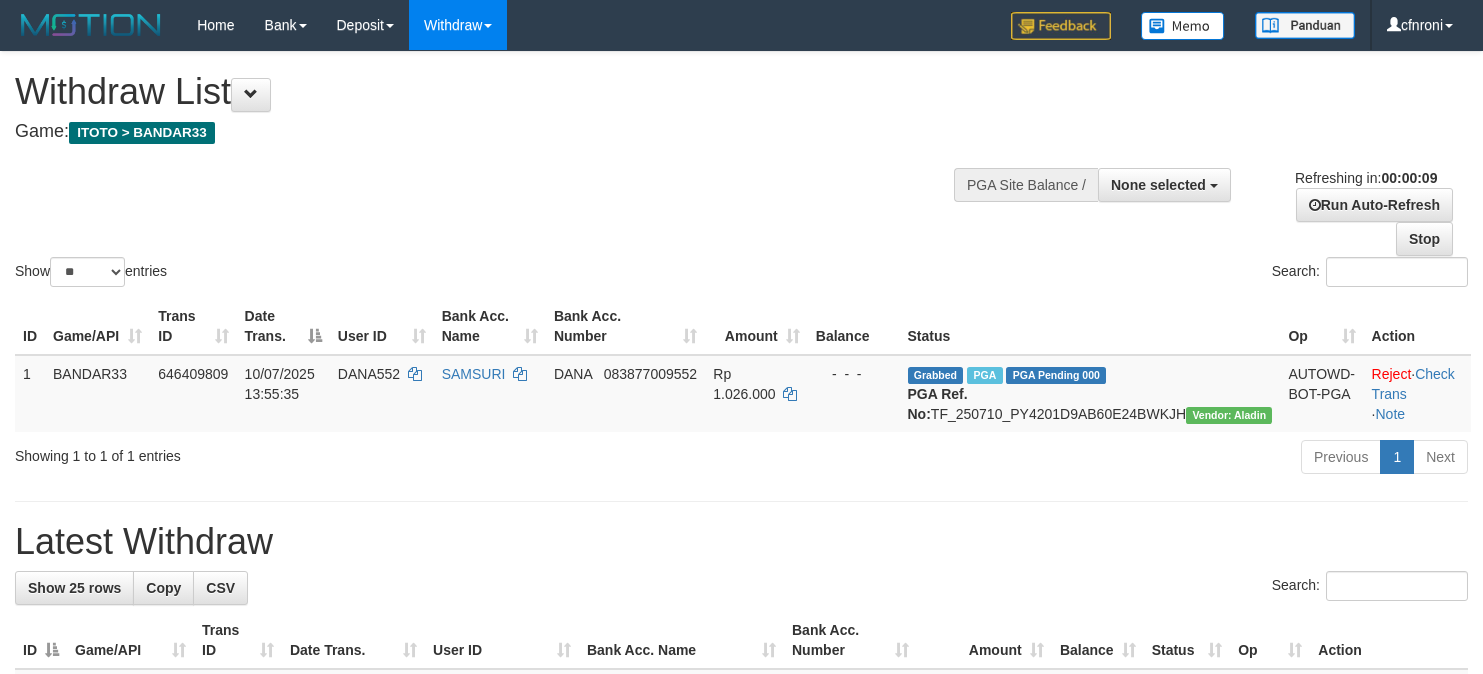 select 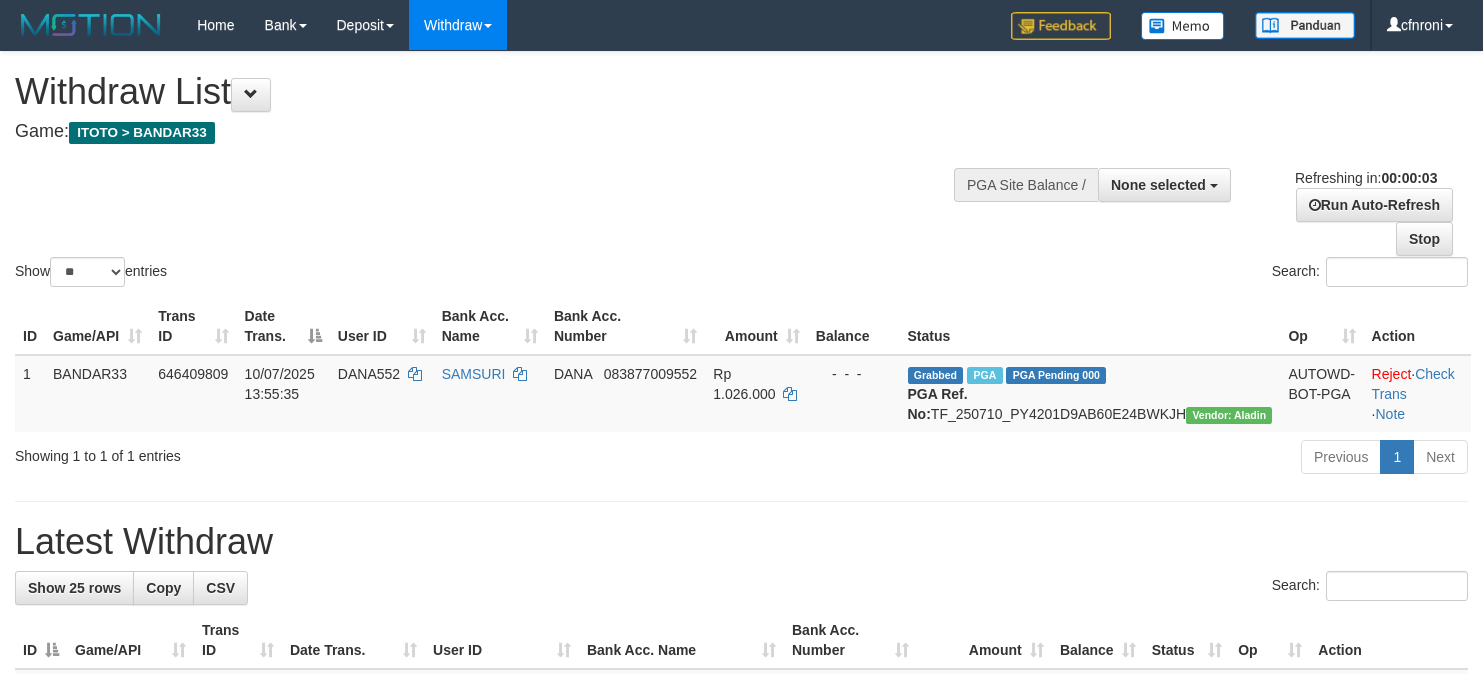scroll, scrollTop: 0, scrollLeft: 0, axis: both 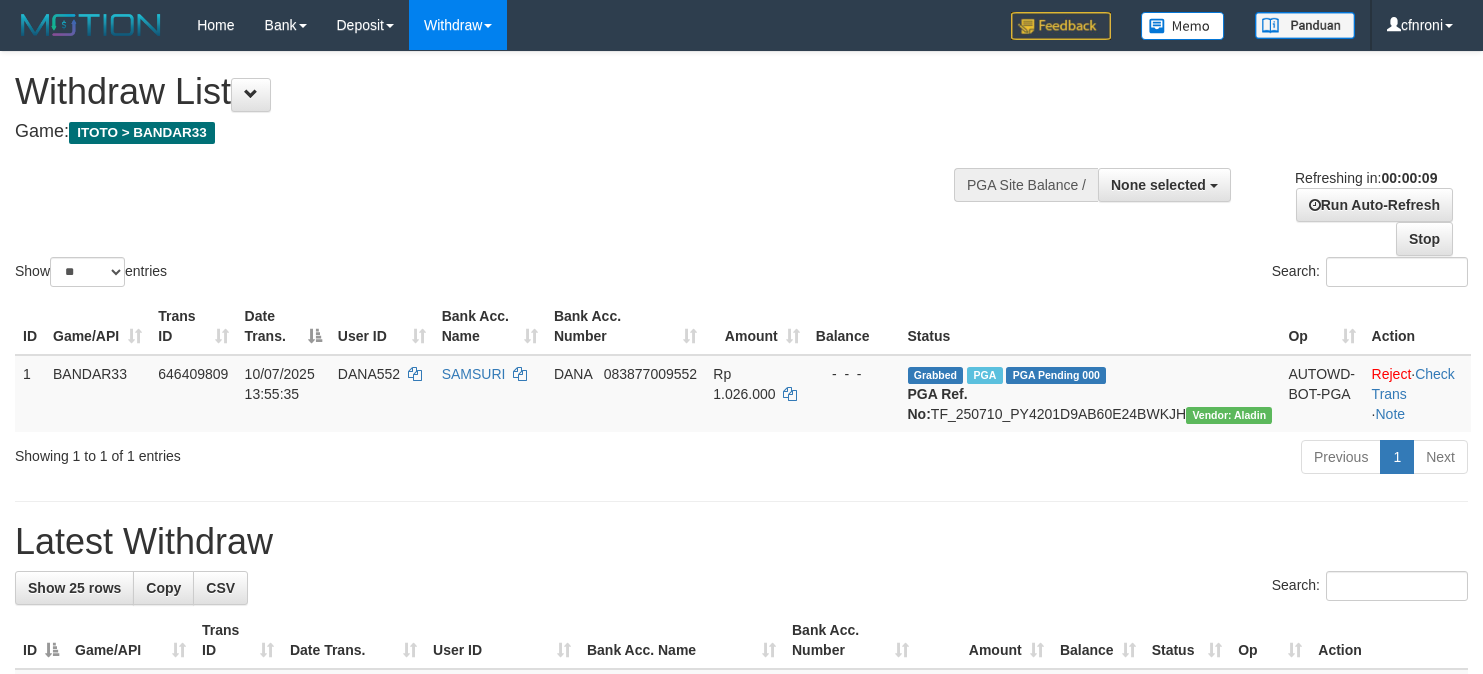 select 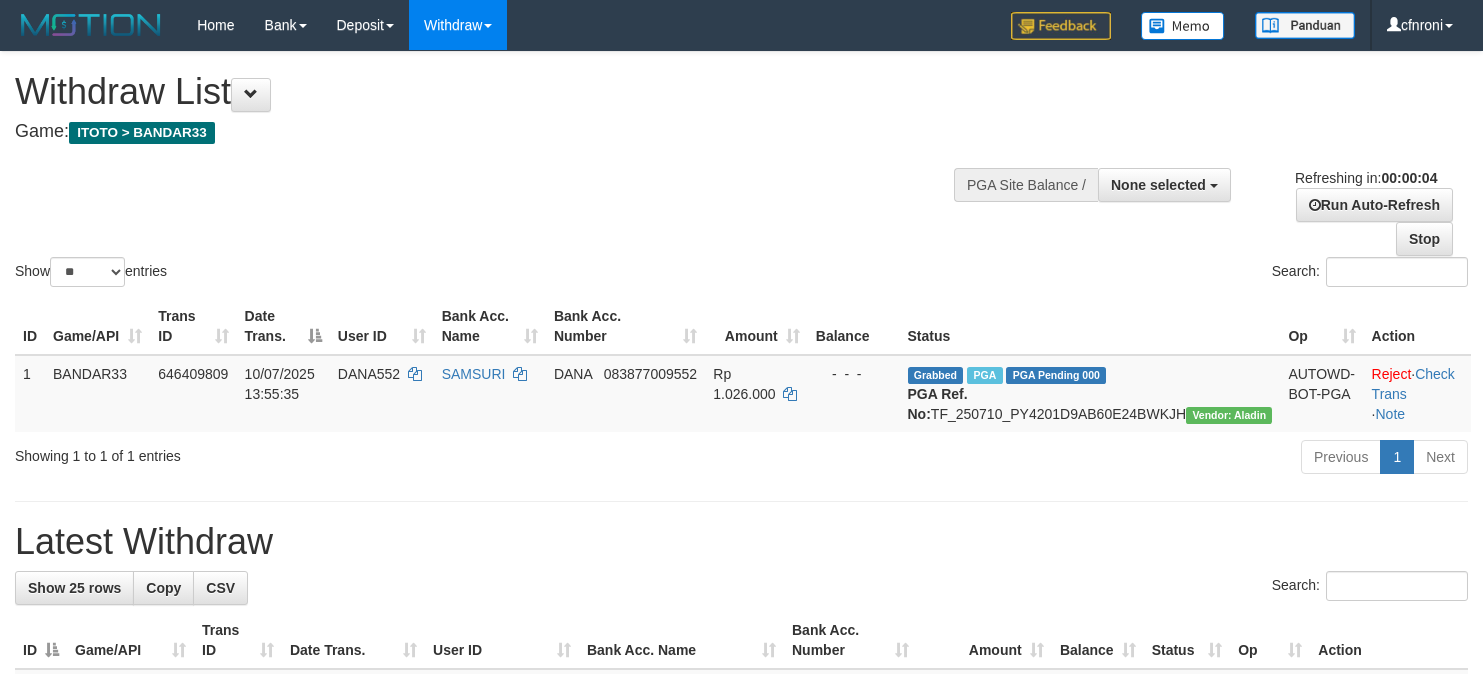 scroll, scrollTop: 0, scrollLeft: 0, axis: both 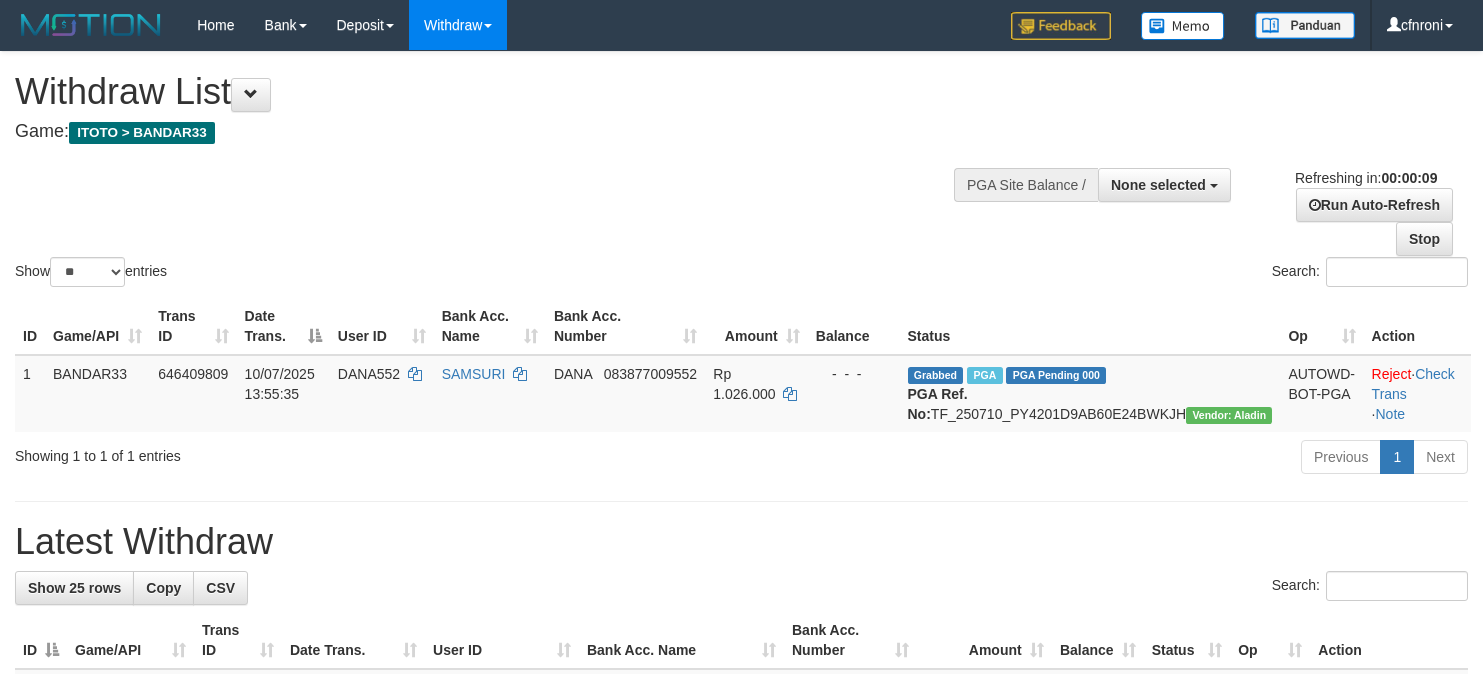 select 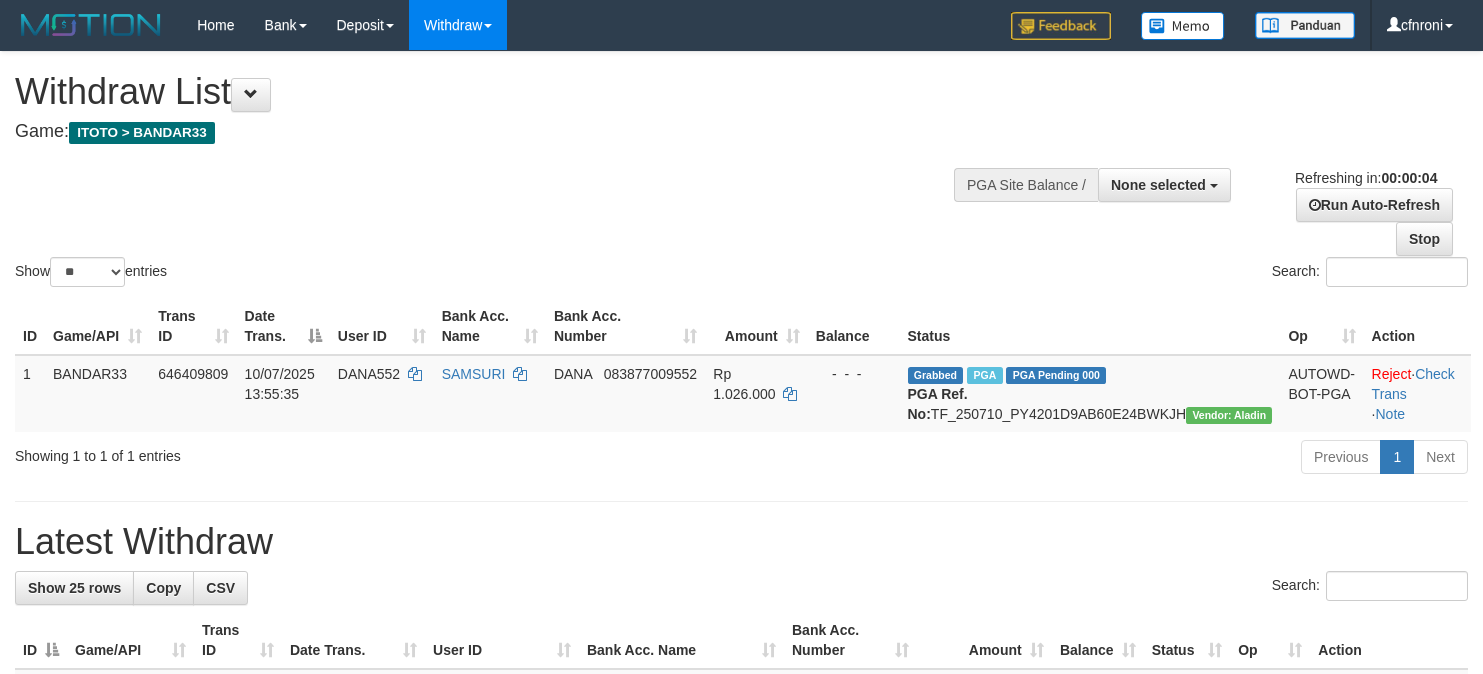 scroll, scrollTop: 0, scrollLeft: 0, axis: both 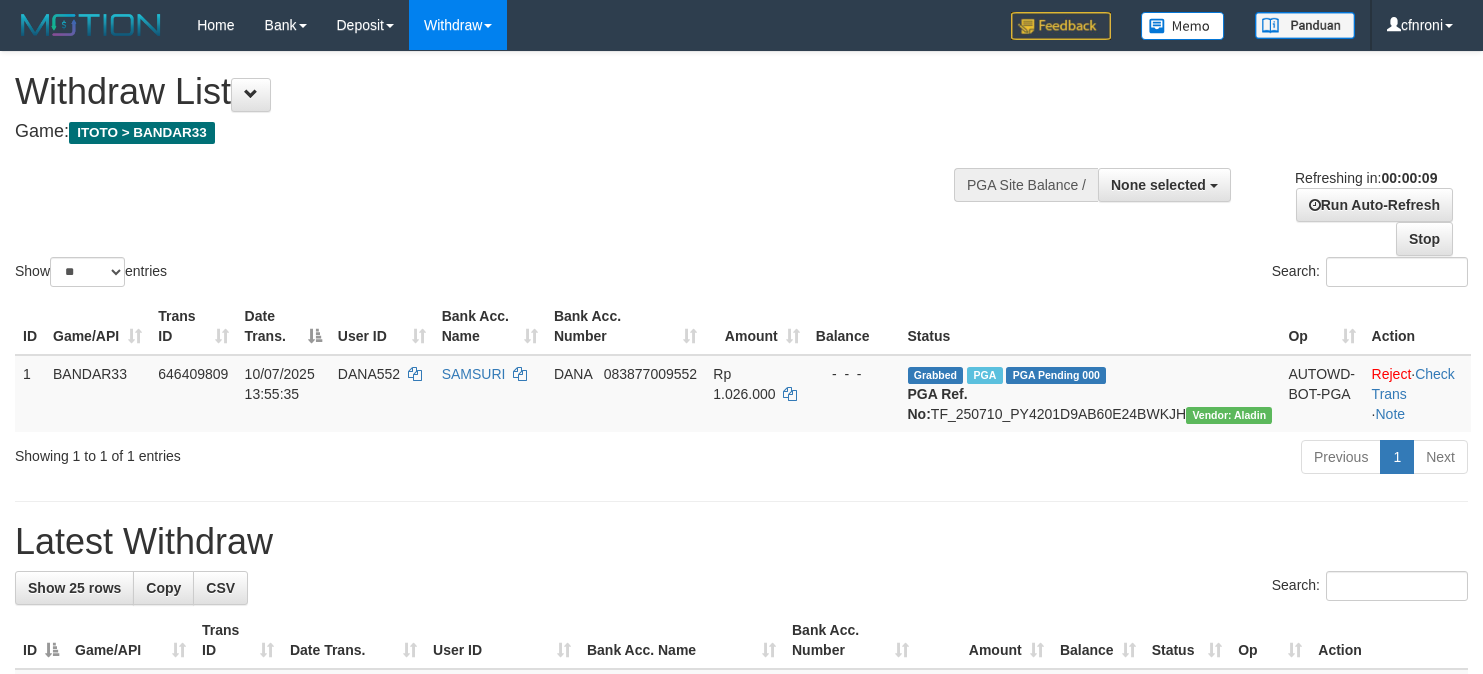 select 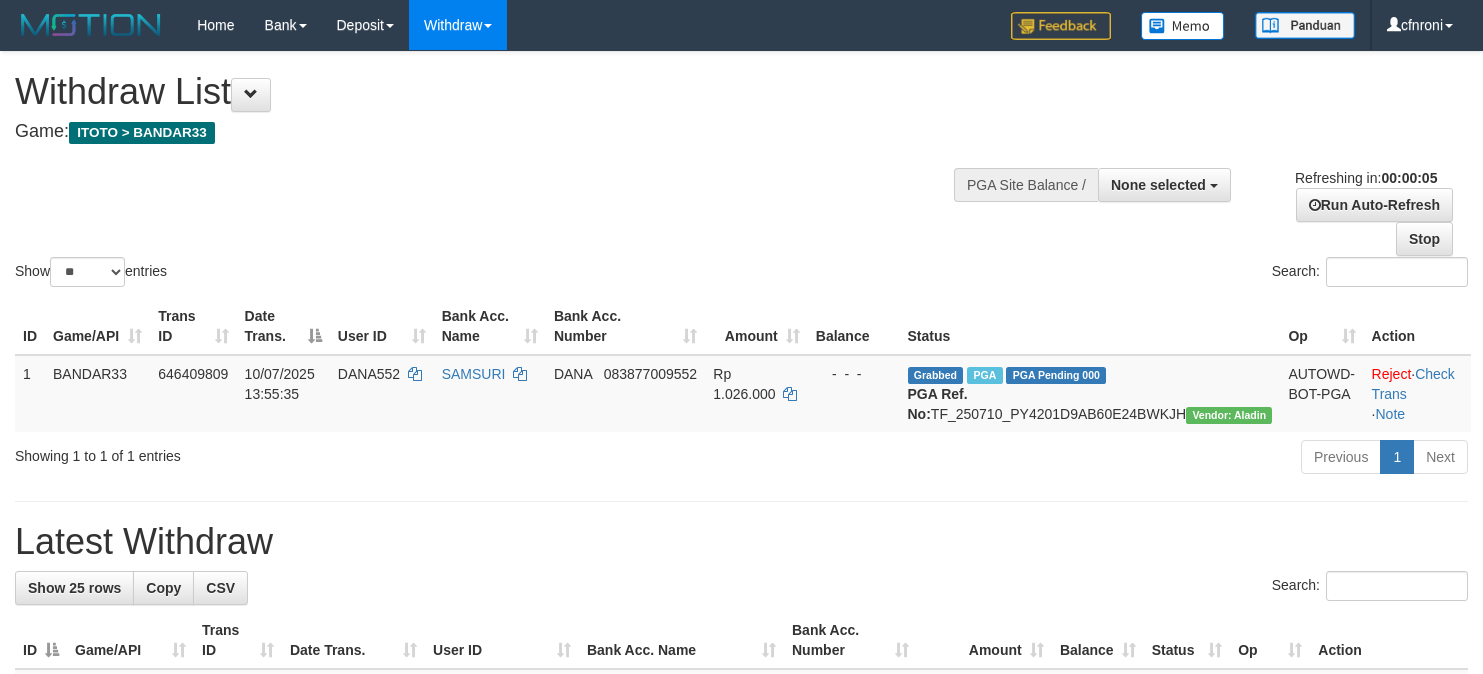 scroll, scrollTop: 0, scrollLeft: 0, axis: both 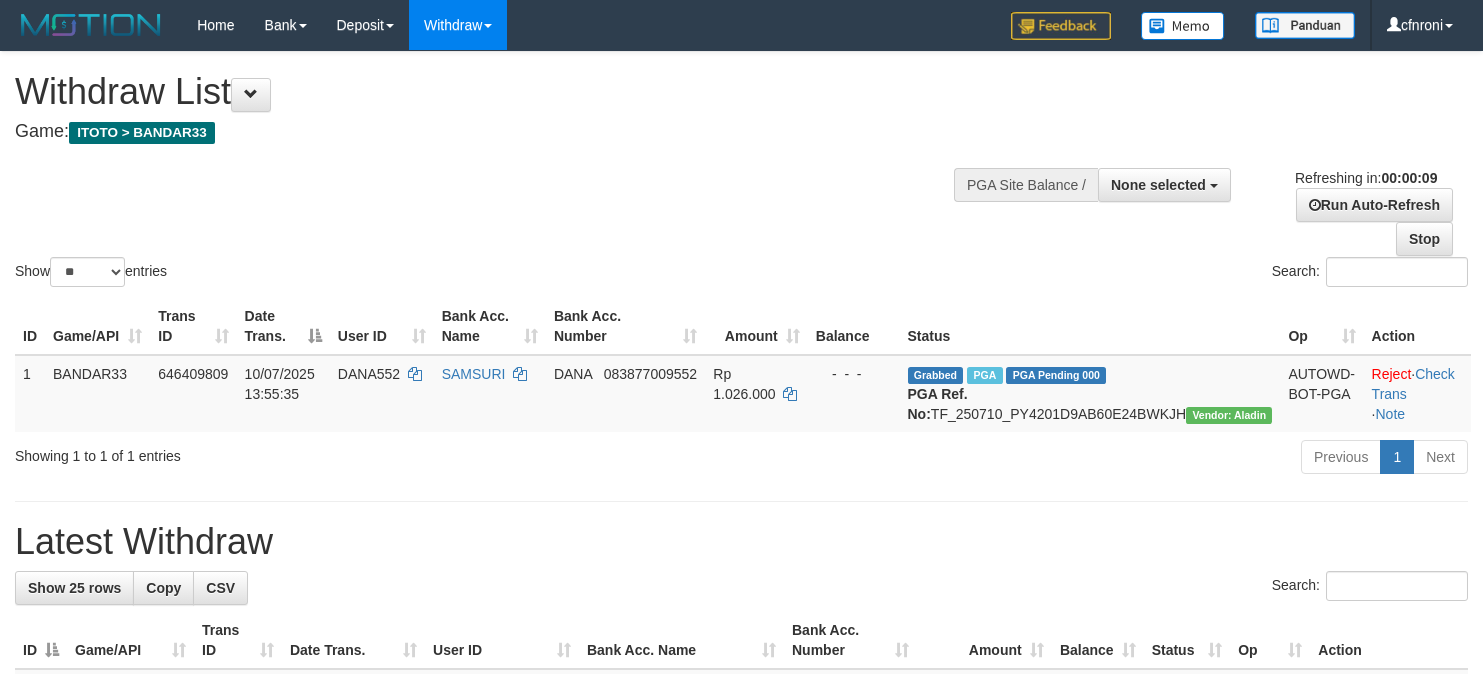 select 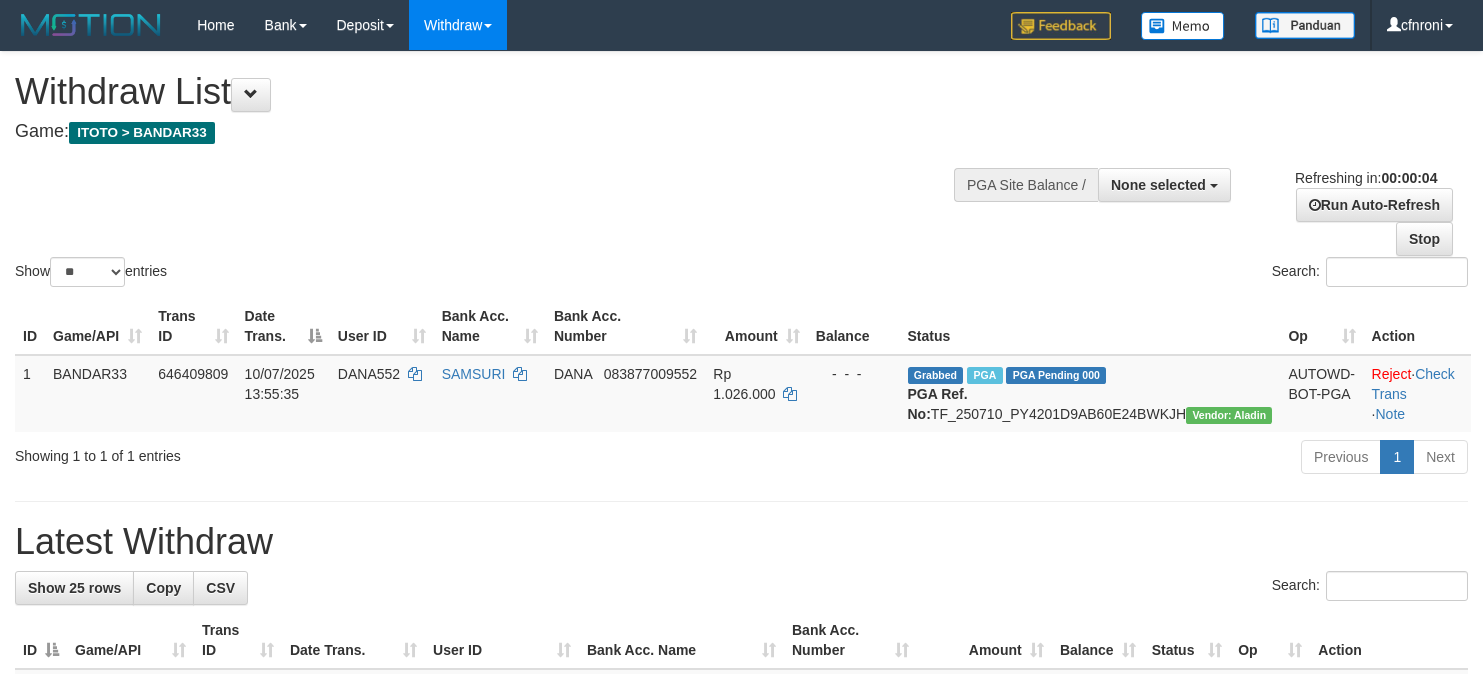 scroll, scrollTop: 0, scrollLeft: 0, axis: both 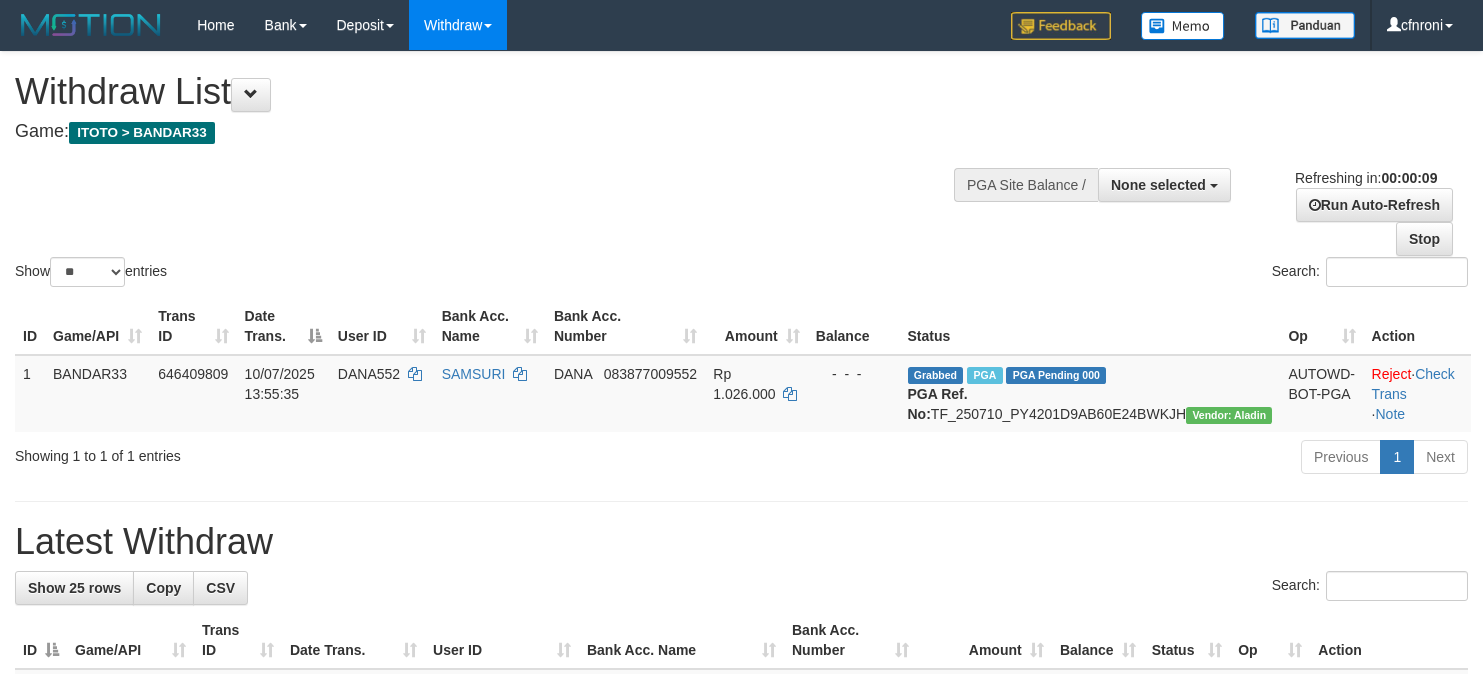 select 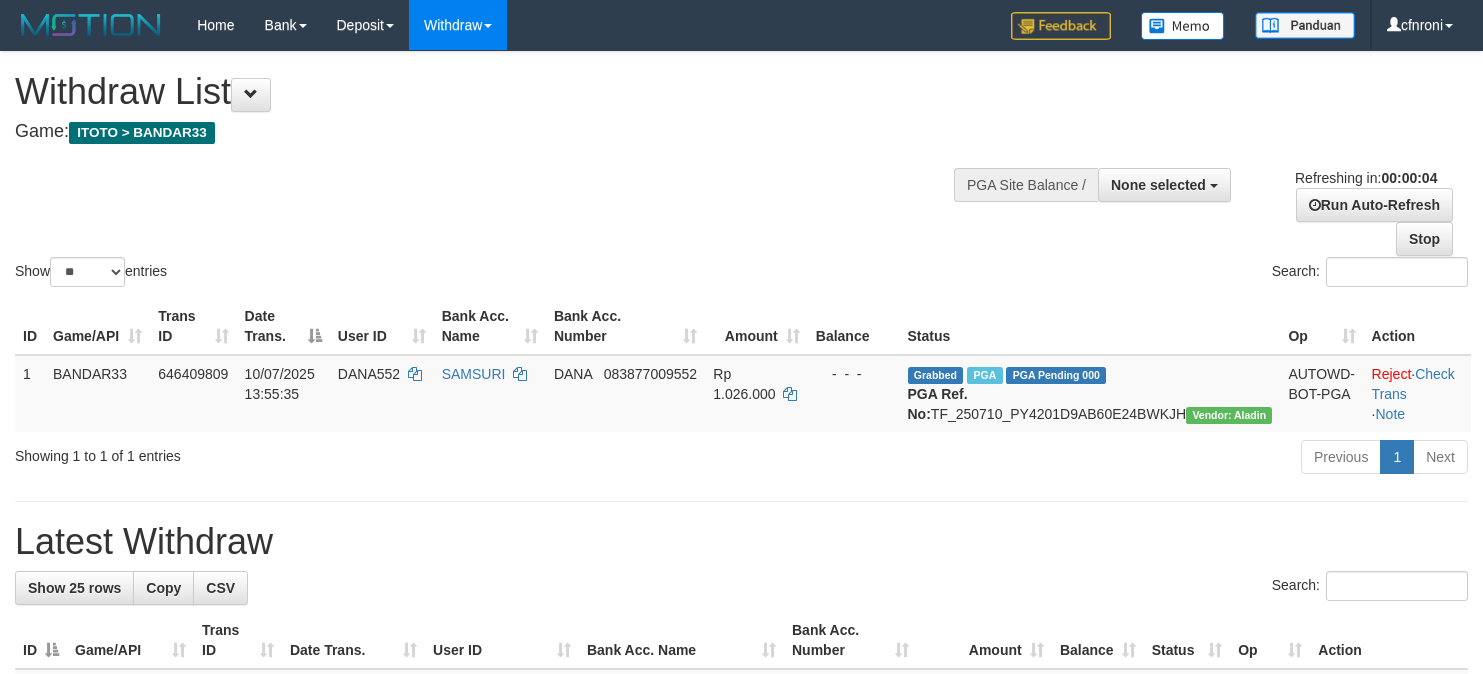 scroll, scrollTop: 0, scrollLeft: 0, axis: both 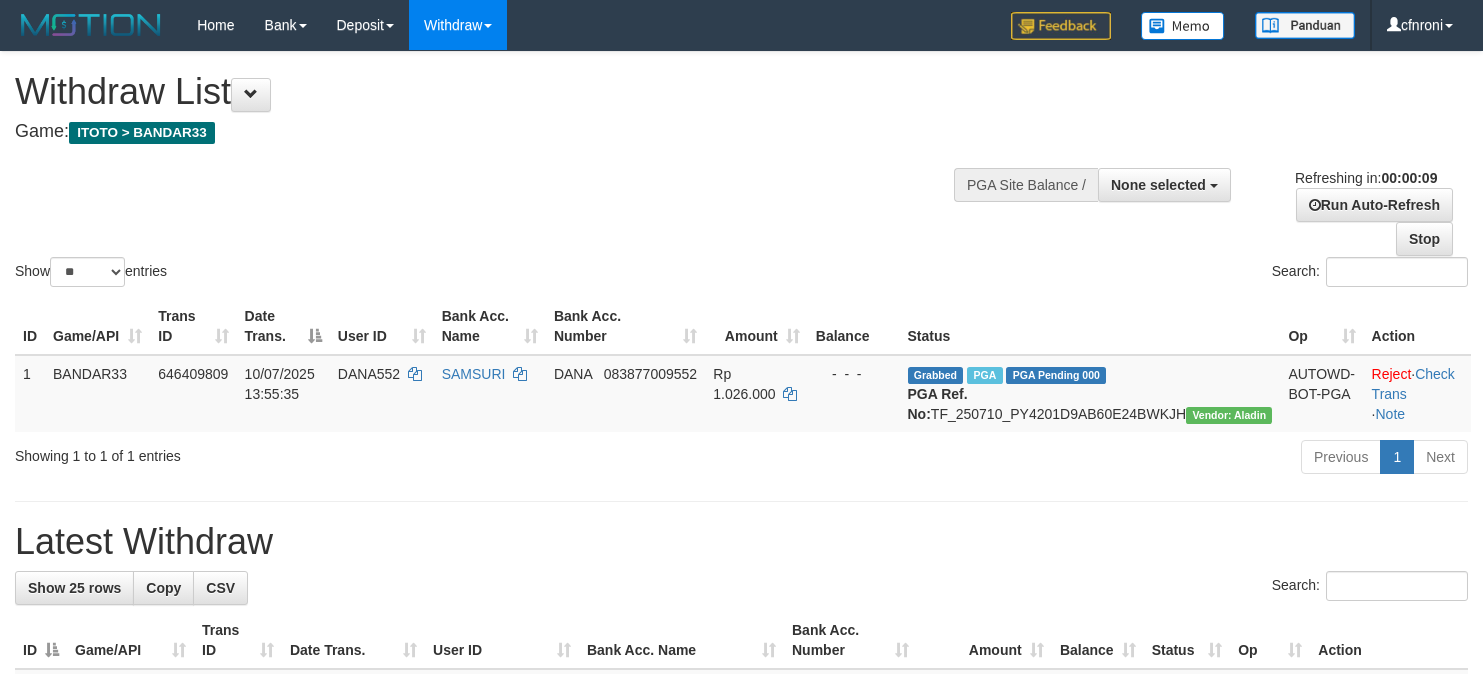 select 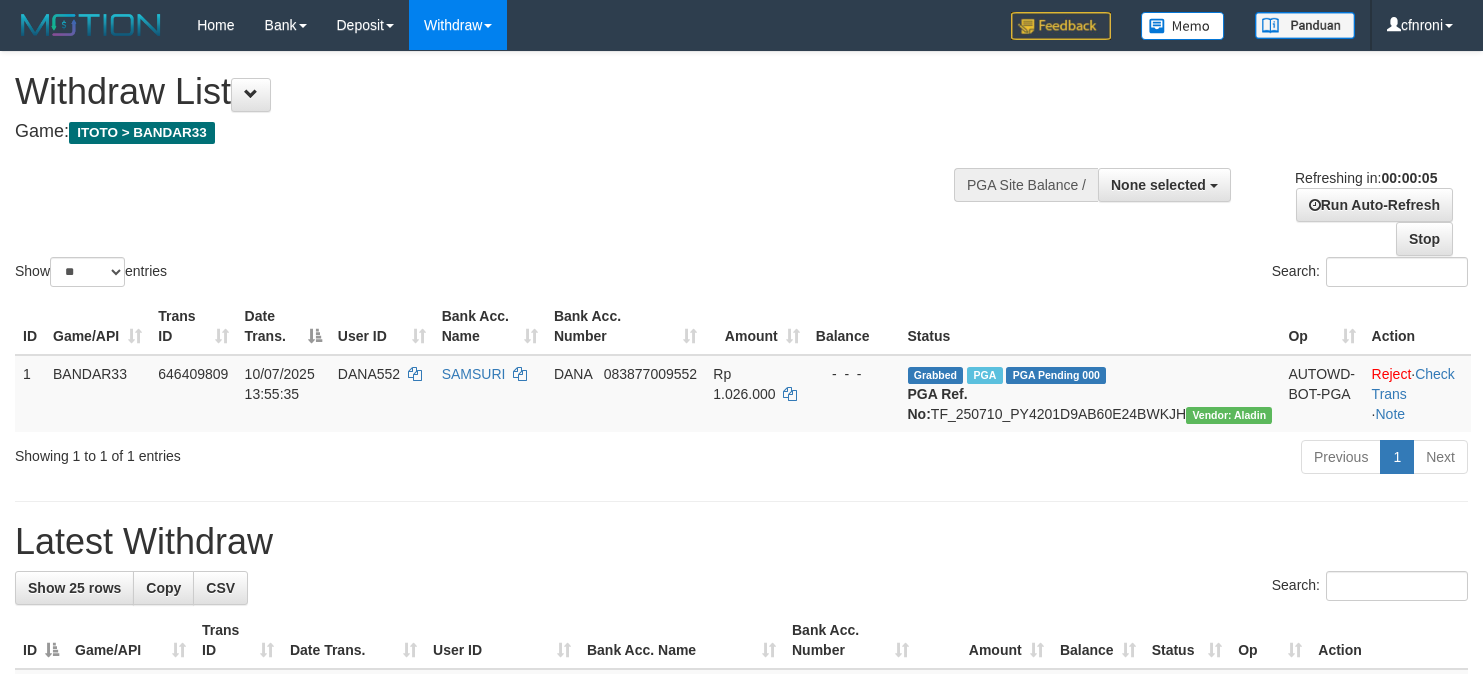 scroll, scrollTop: 0, scrollLeft: 0, axis: both 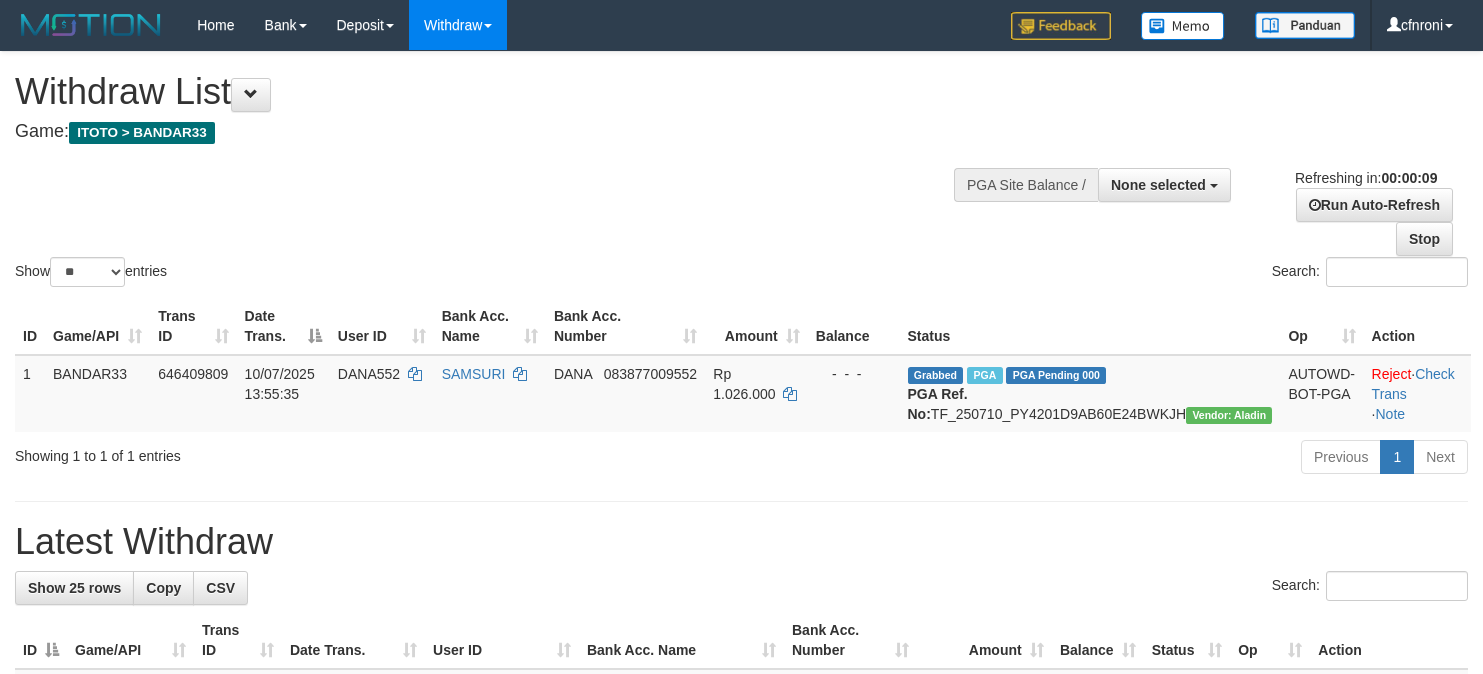 select 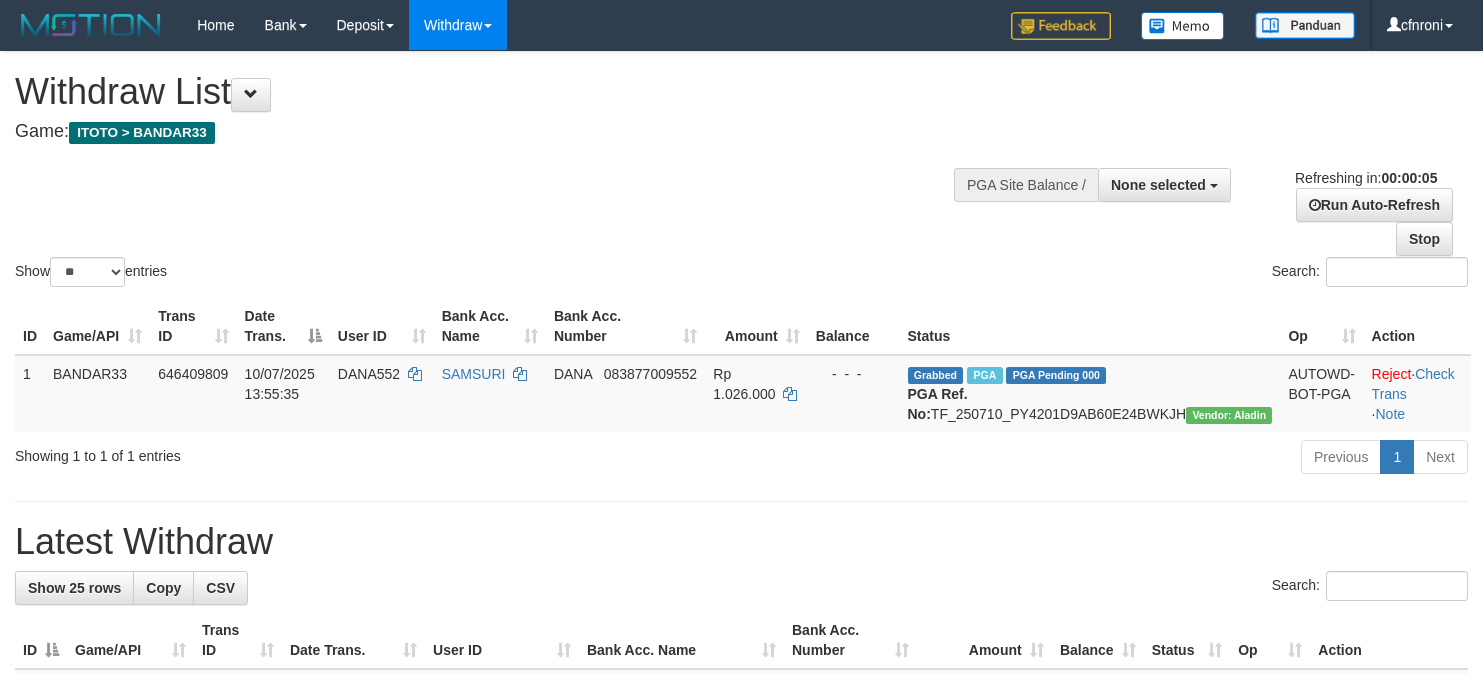 scroll, scrollTop: 0, scrollLeft: 0, axis: both 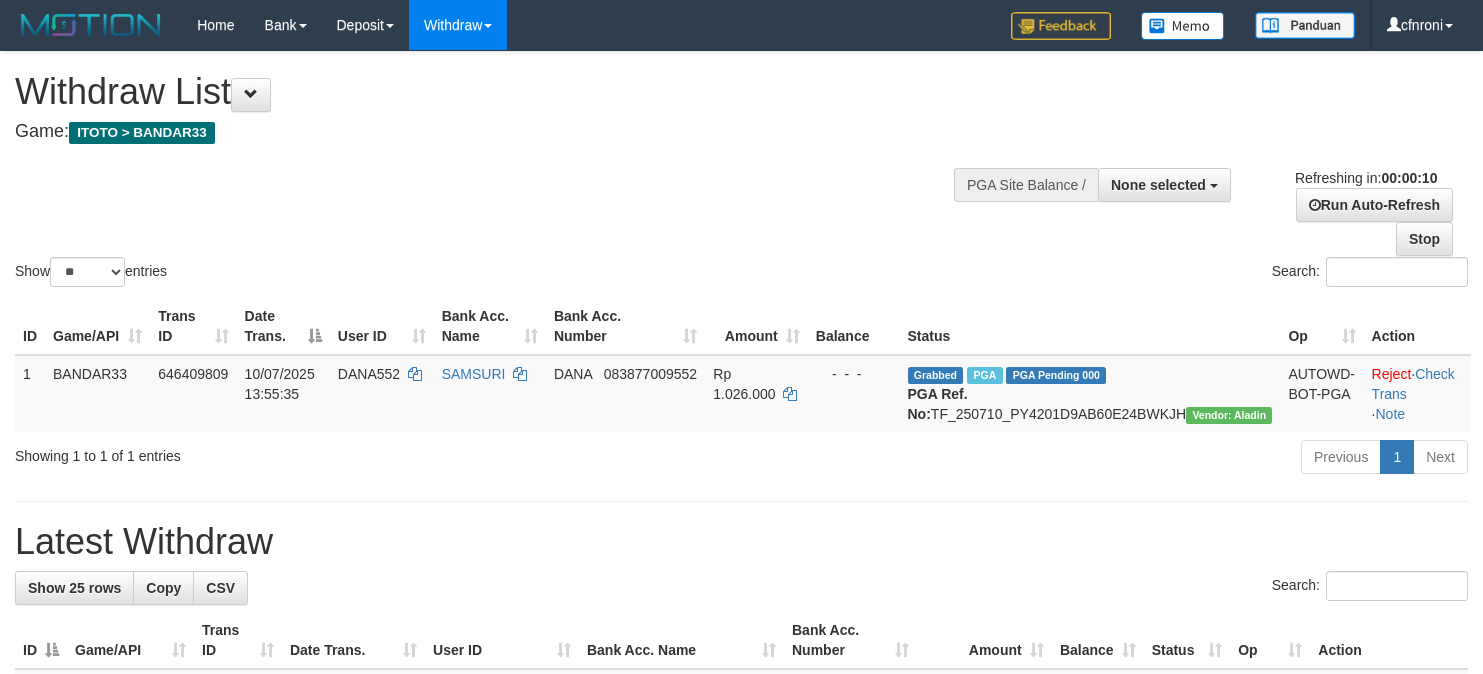 select 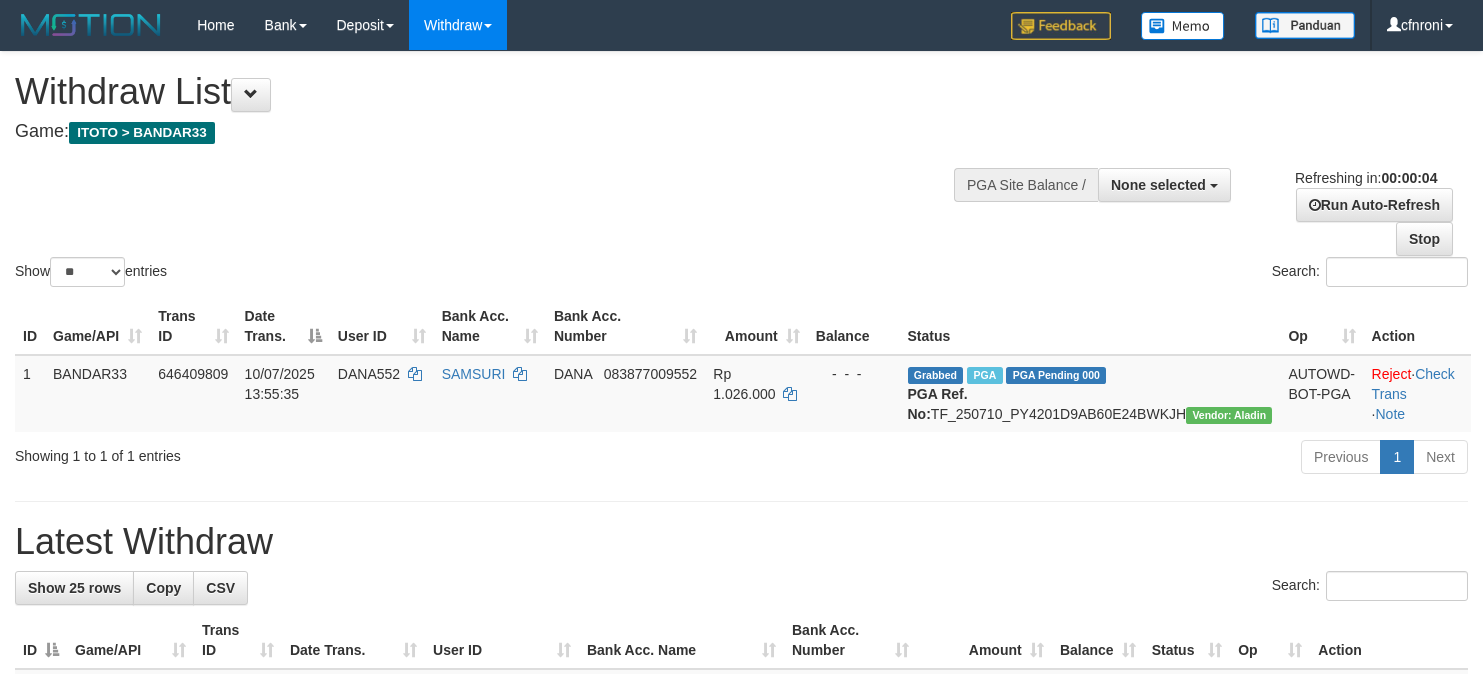 scroll, scrollTop: 0, scrollLeft: 0, axis: both 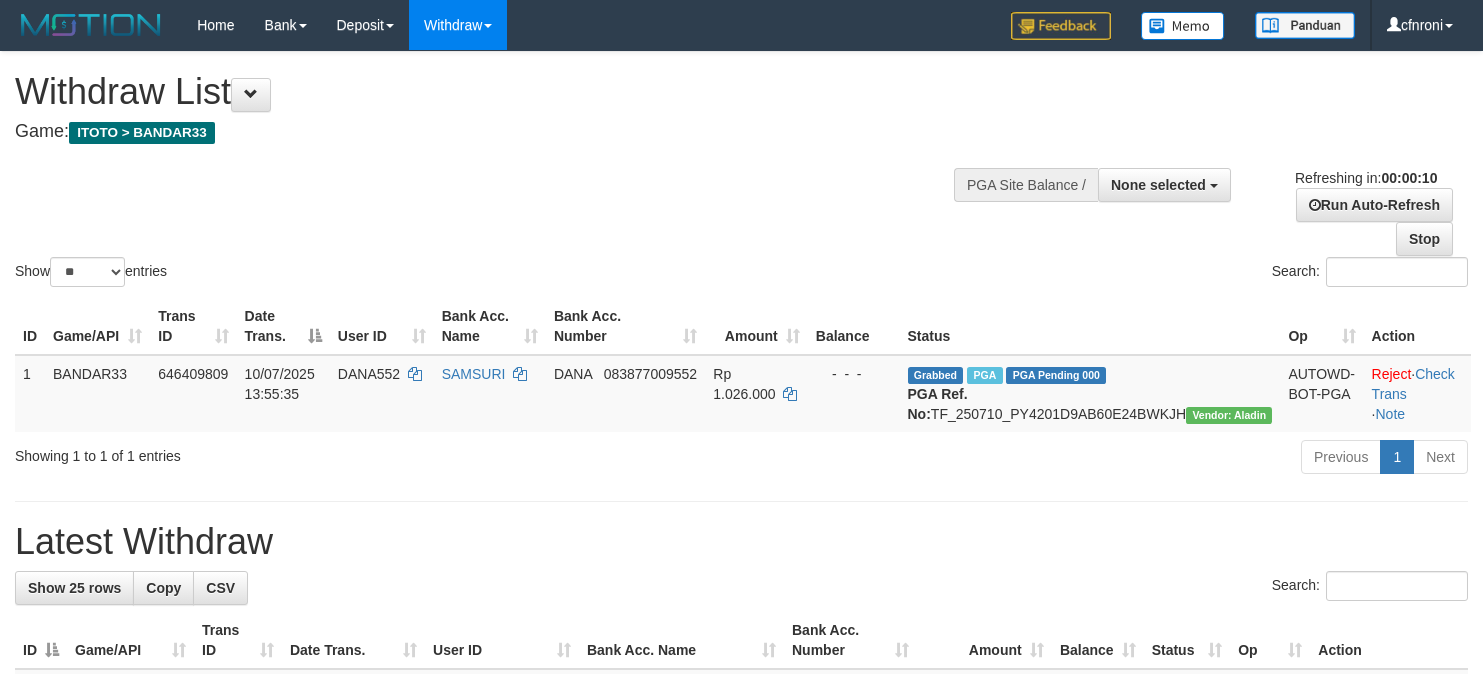 select 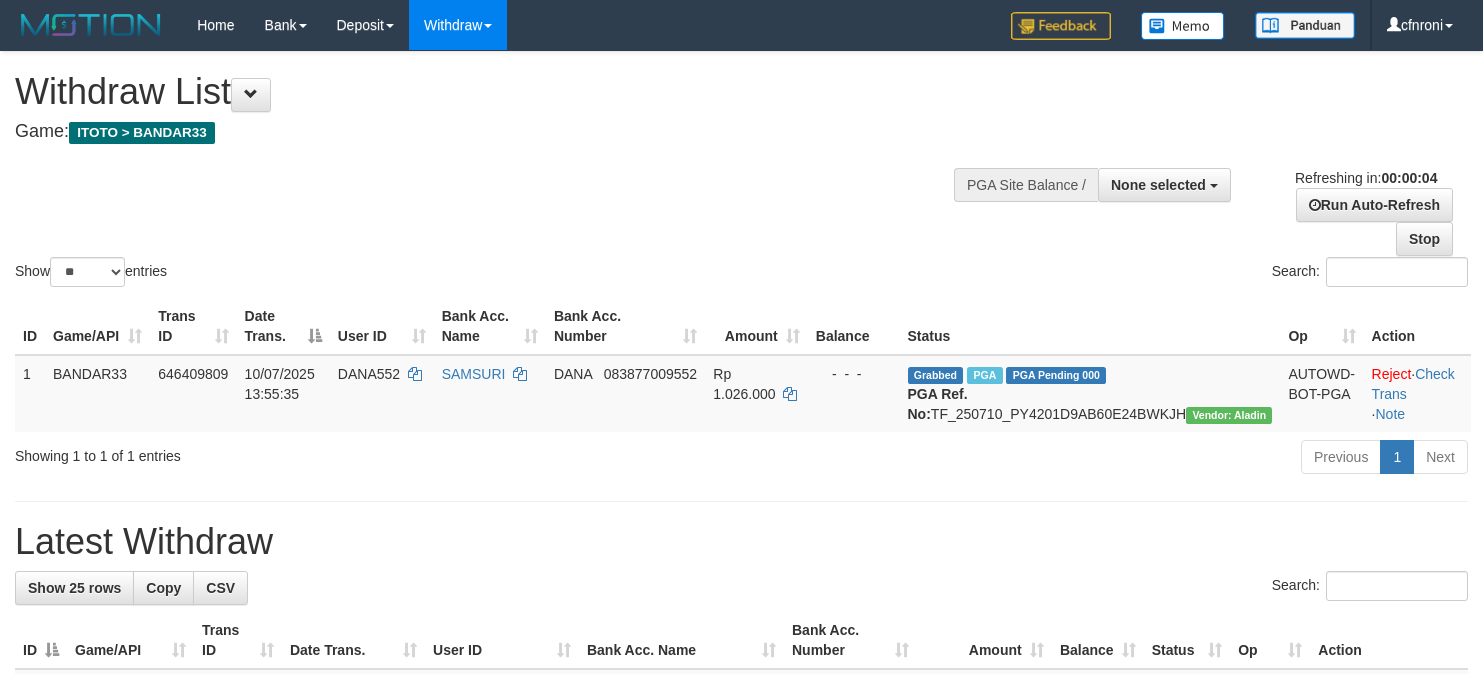 scroll, scrollTop: 0, scrollLeft: 0, axis: both 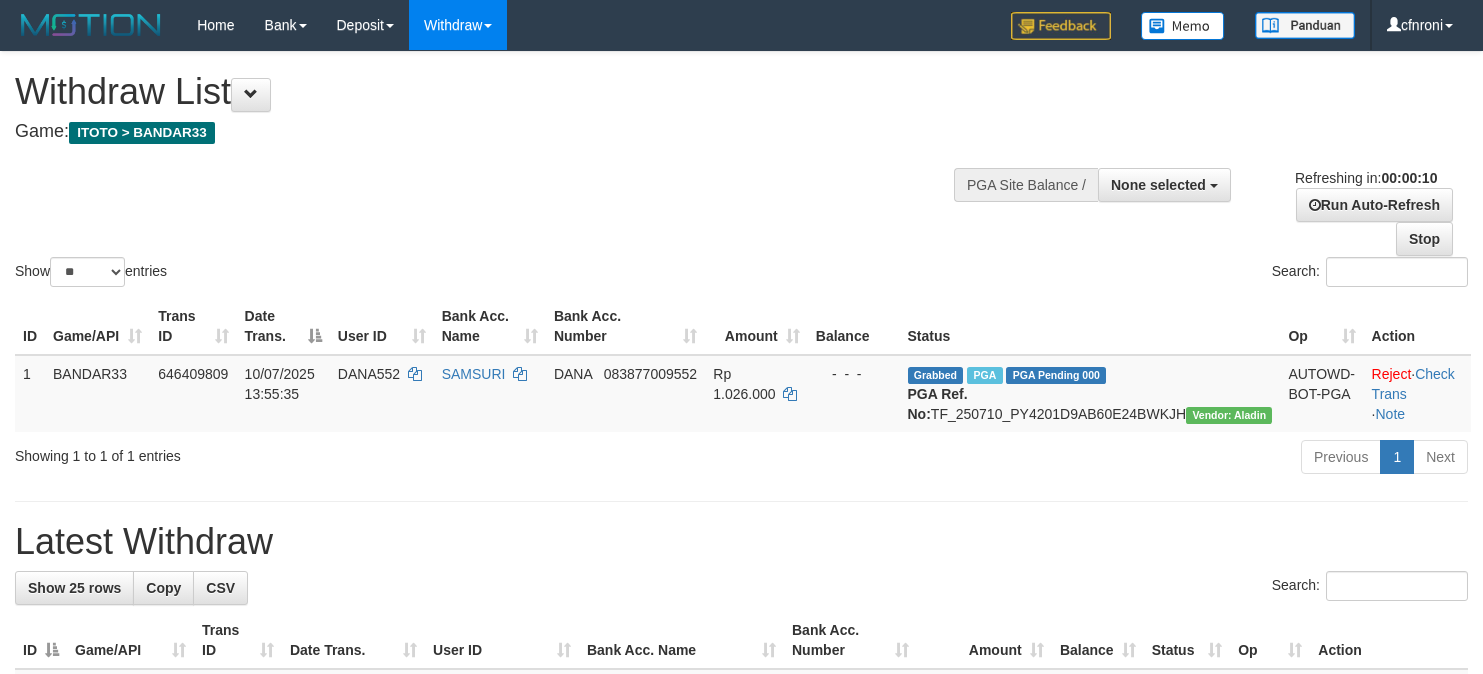 select 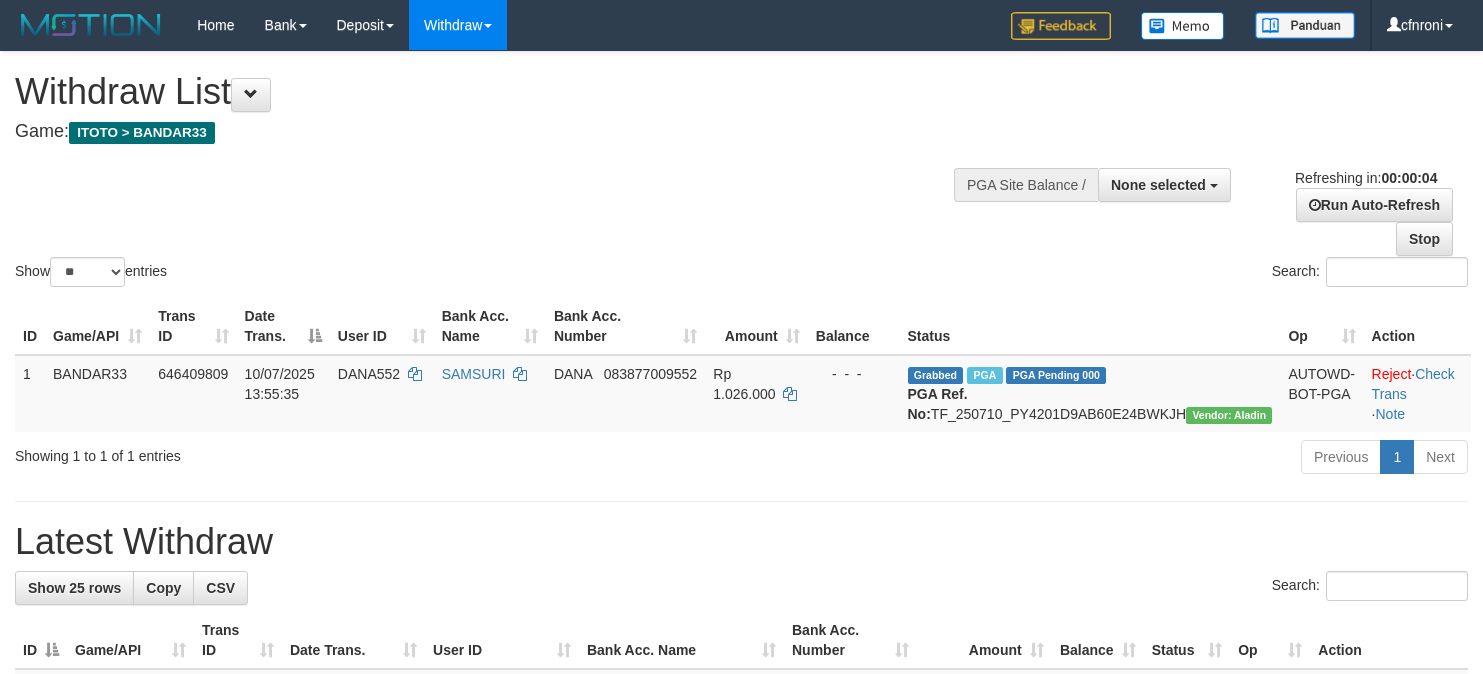 scroll, scrollTop: 0, scrollLeft: 0, axis: both 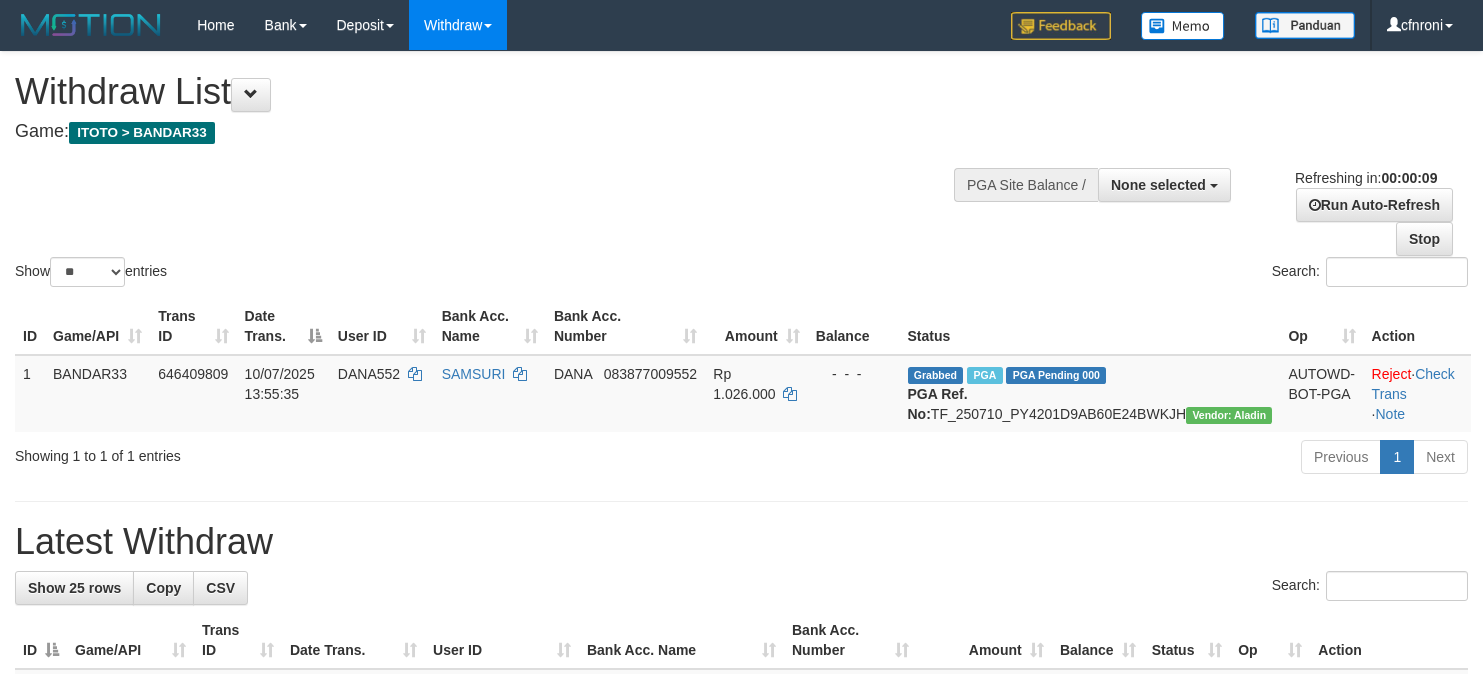 select 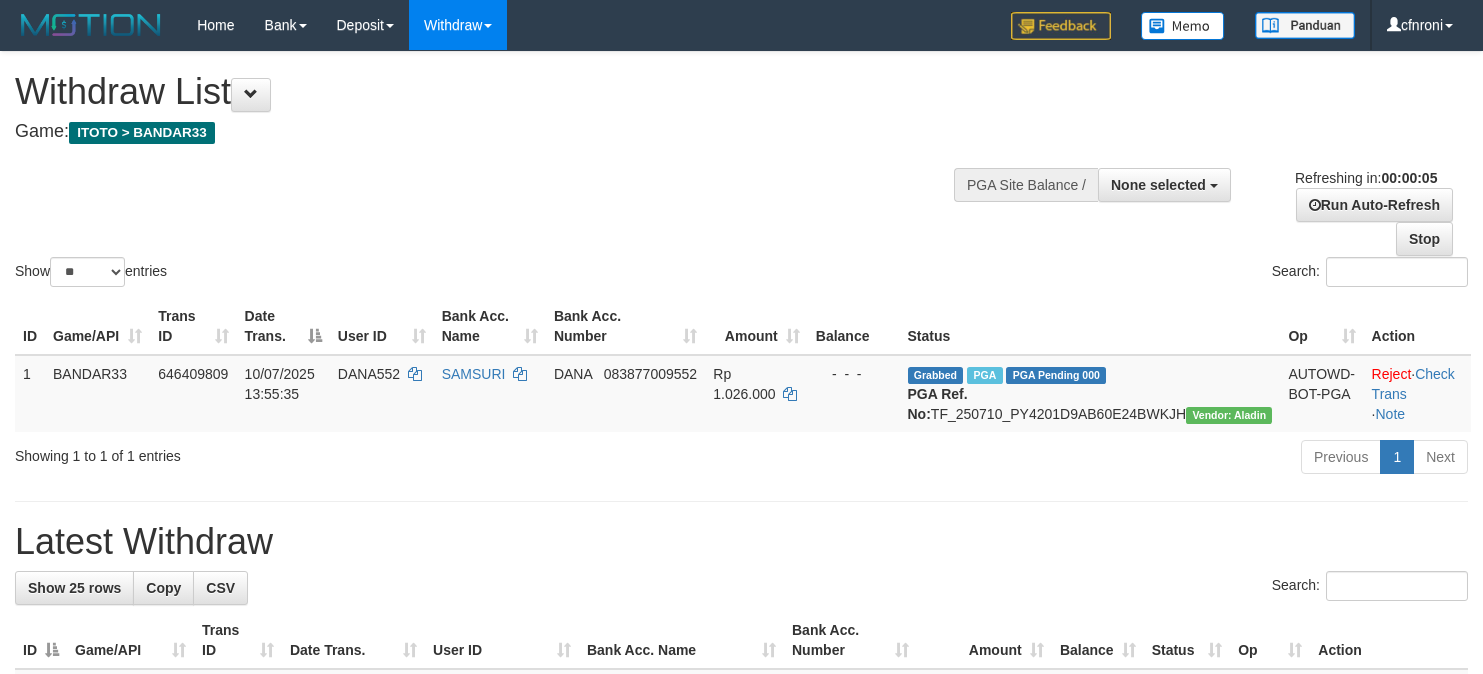 scroll, scrollTop: 0, scrollLeft: 0, axis: both 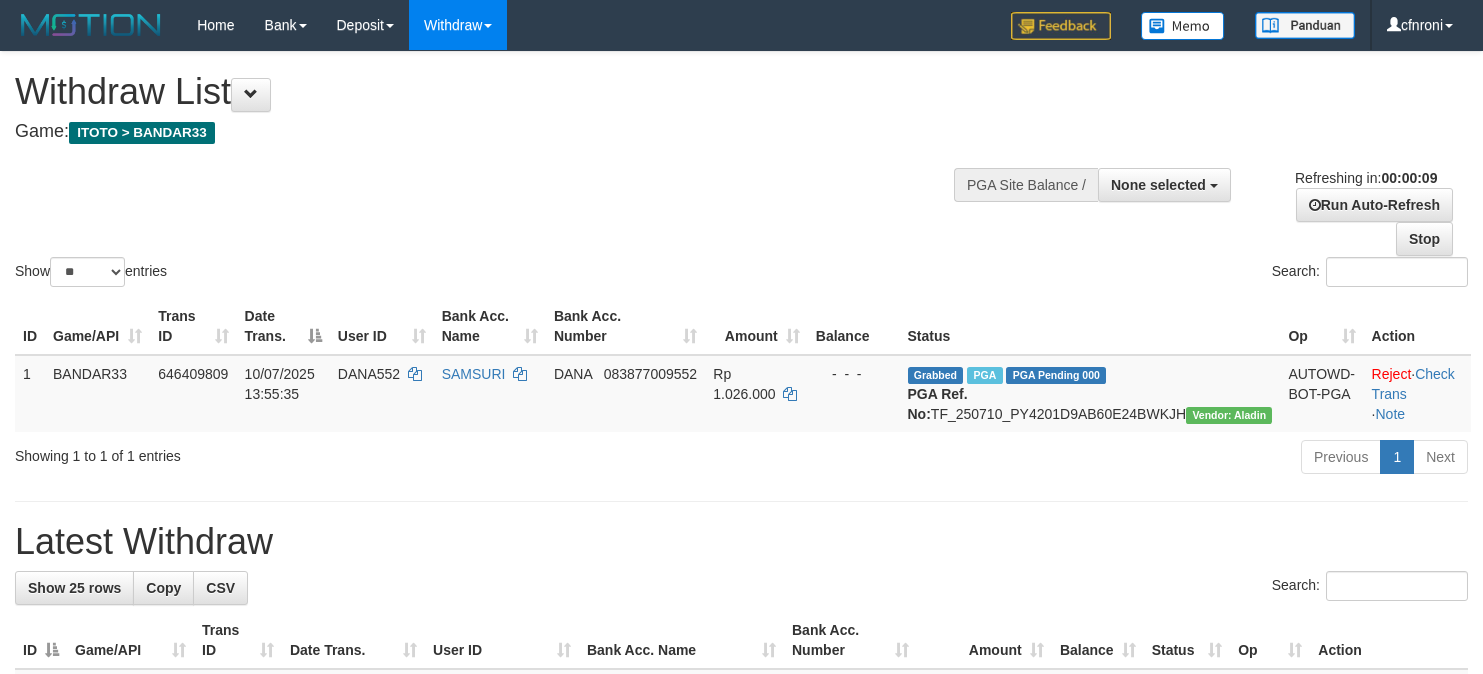 select 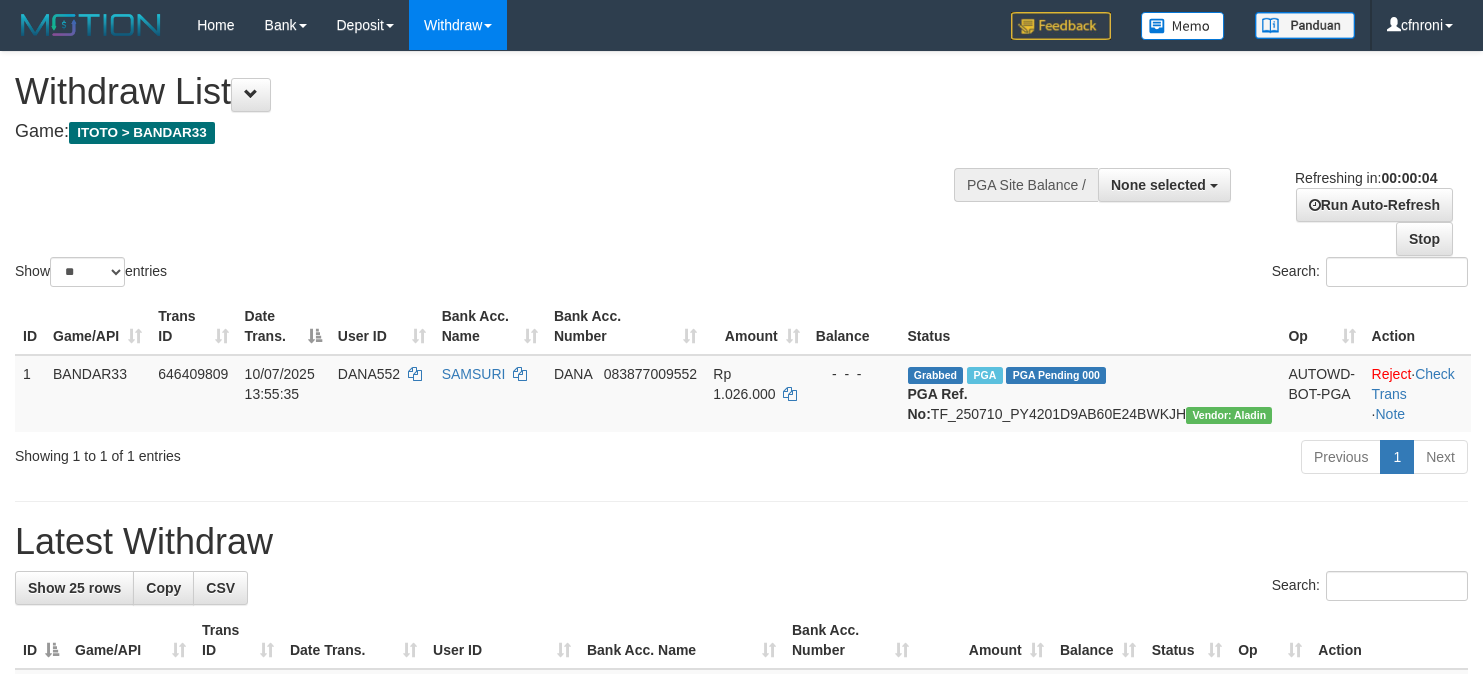 scroll, scrollTop: 0, scrollLeft: 0, axis: both 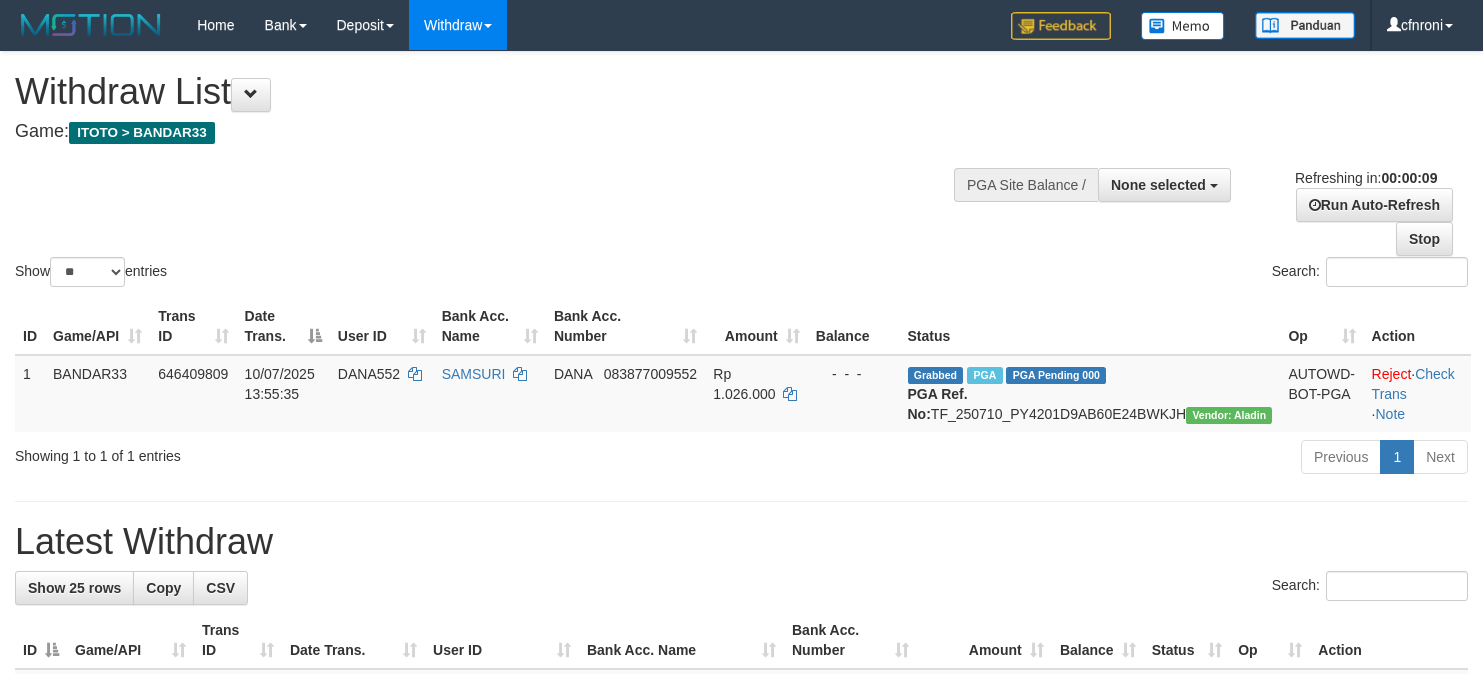 select 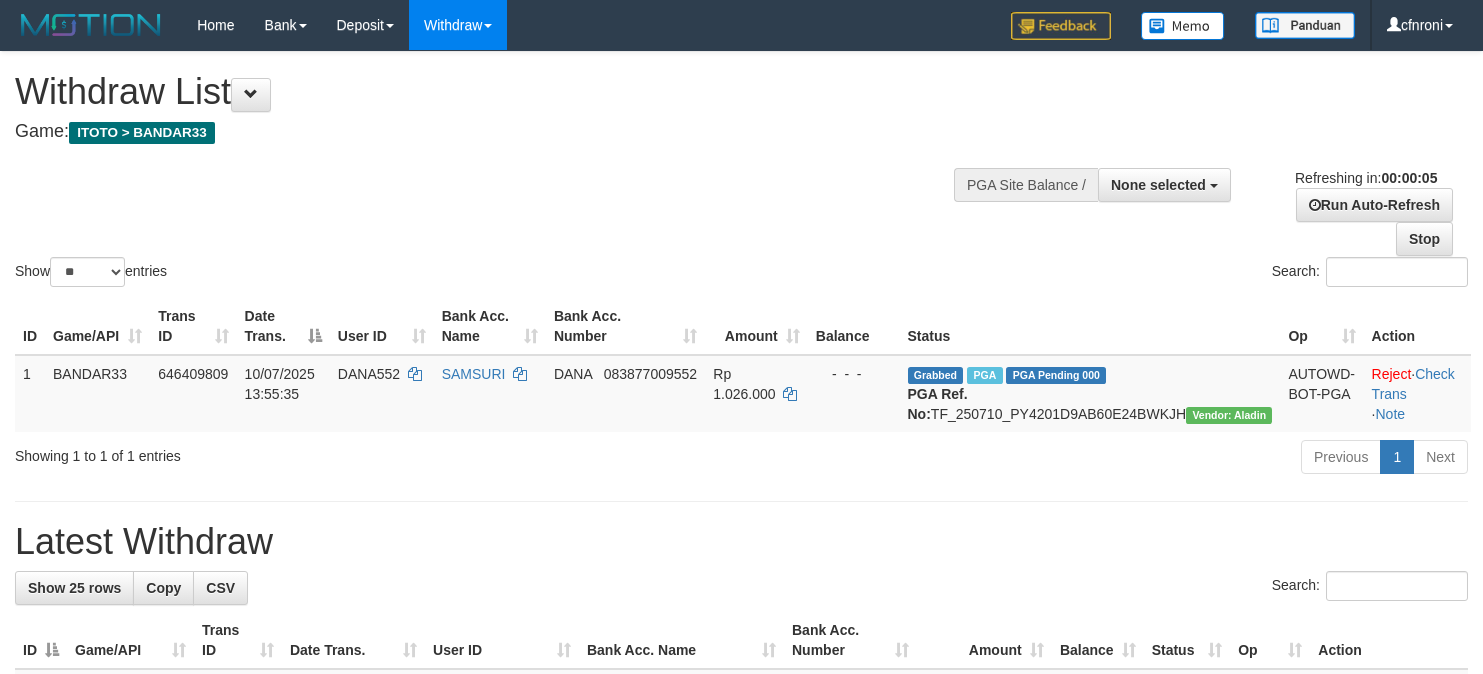 scroll, scrollTop: 0, scrollLeft: 0, axis: both 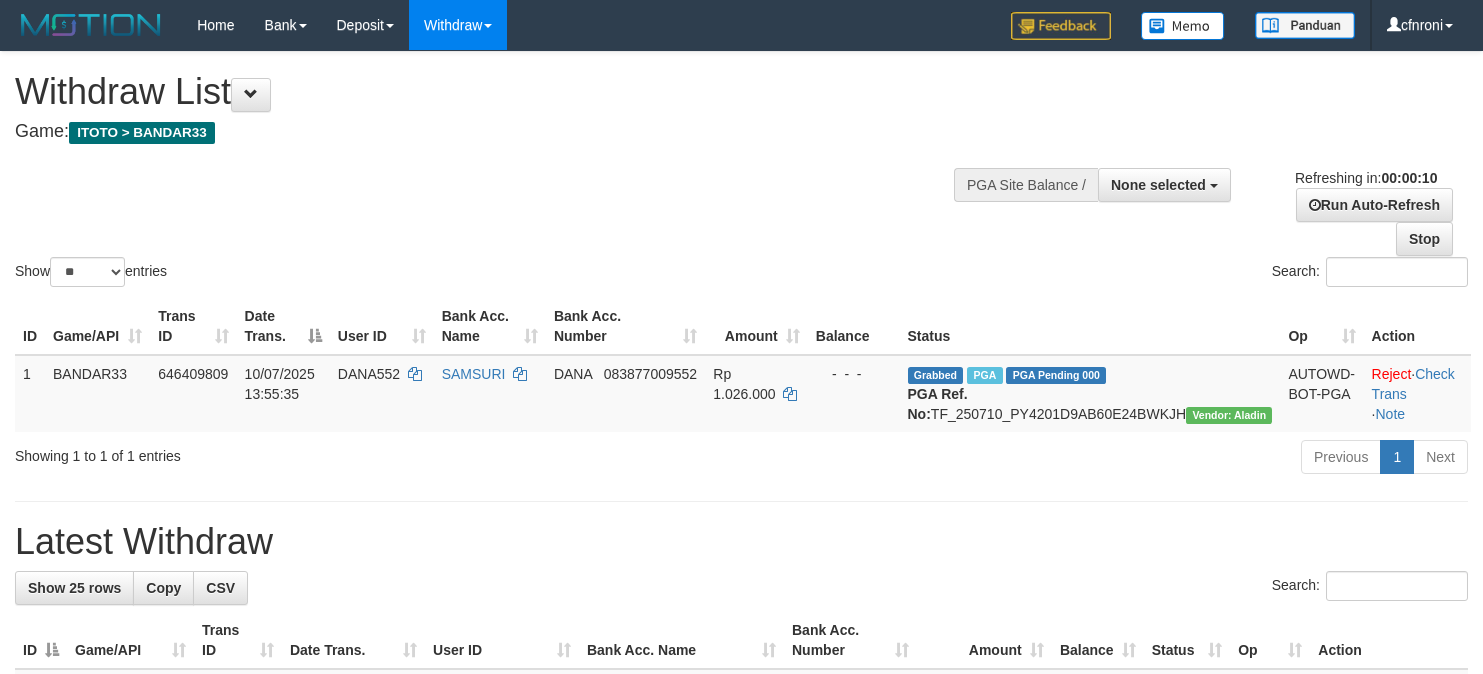 select 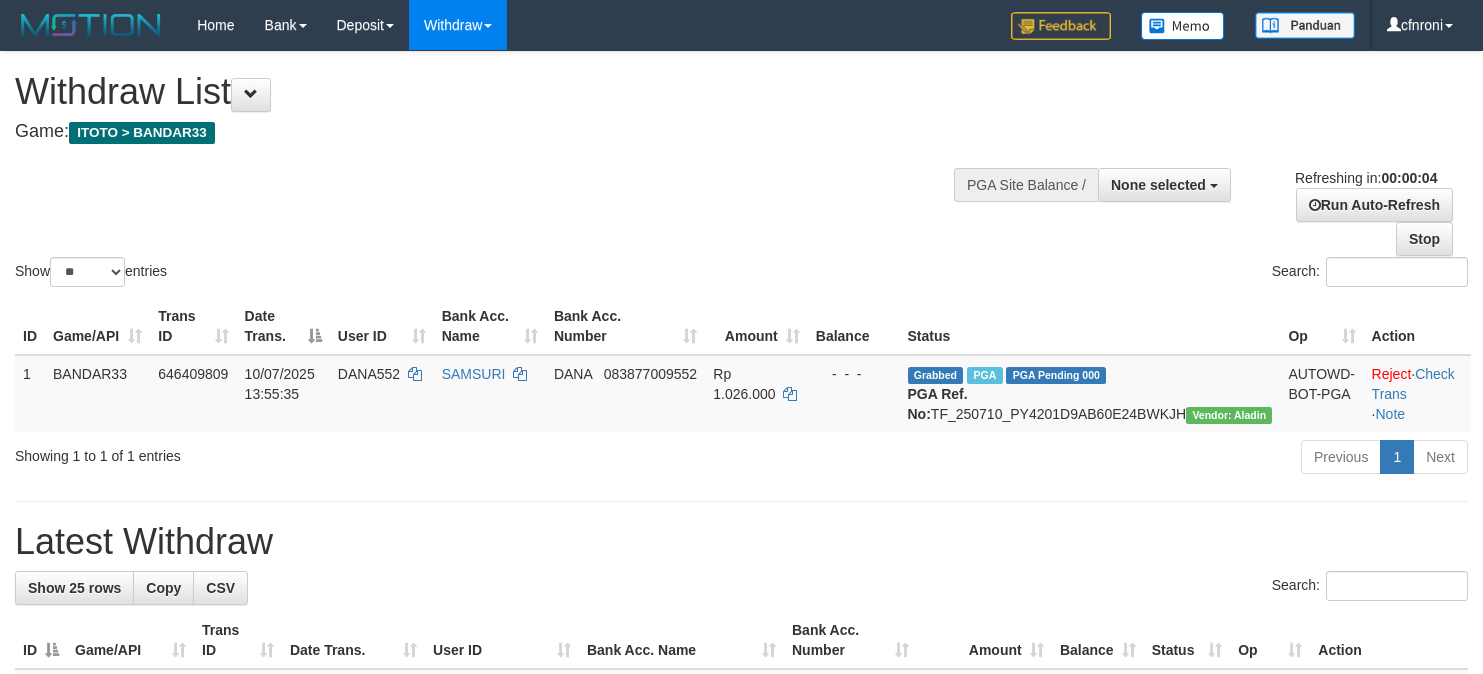 scroll, scrollTop: 0, scrollLeft: 0, axis: both 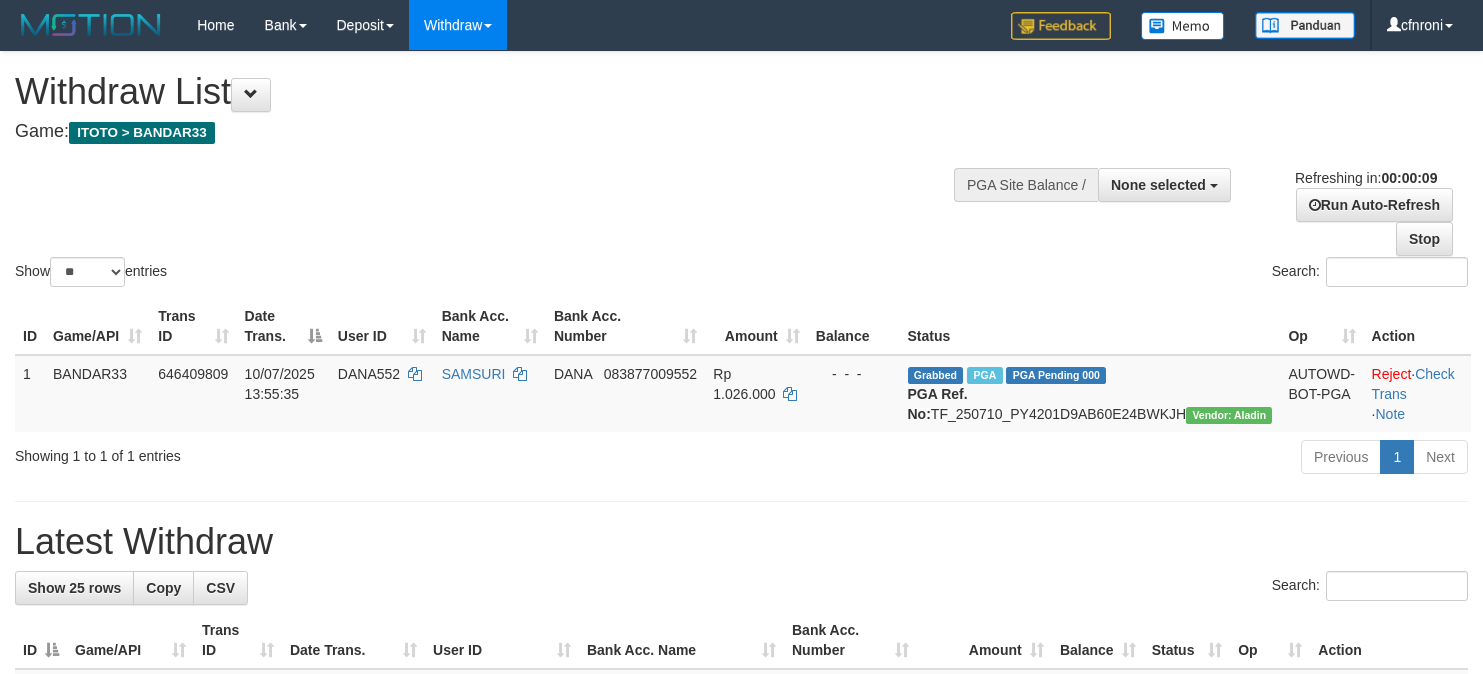 select 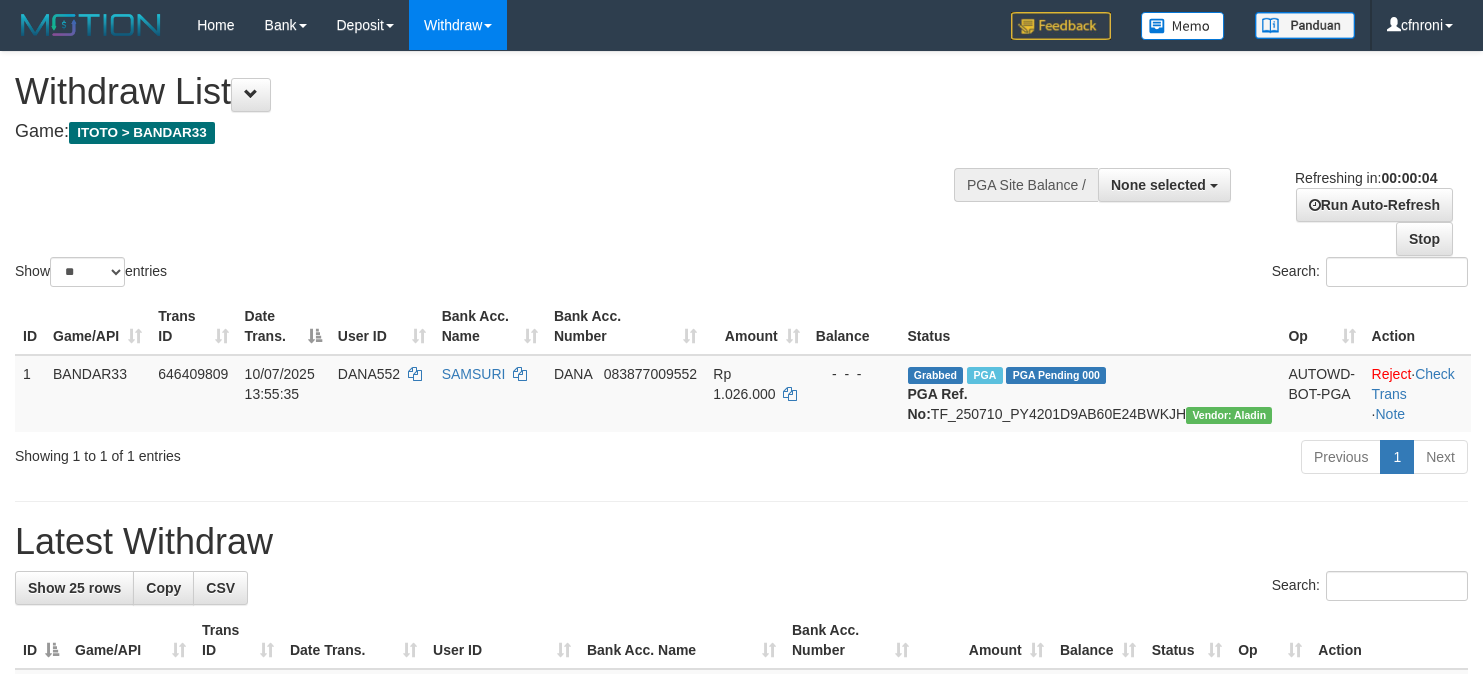 scroll, scrollTop: 0, scrollLeft: 0, axis: both 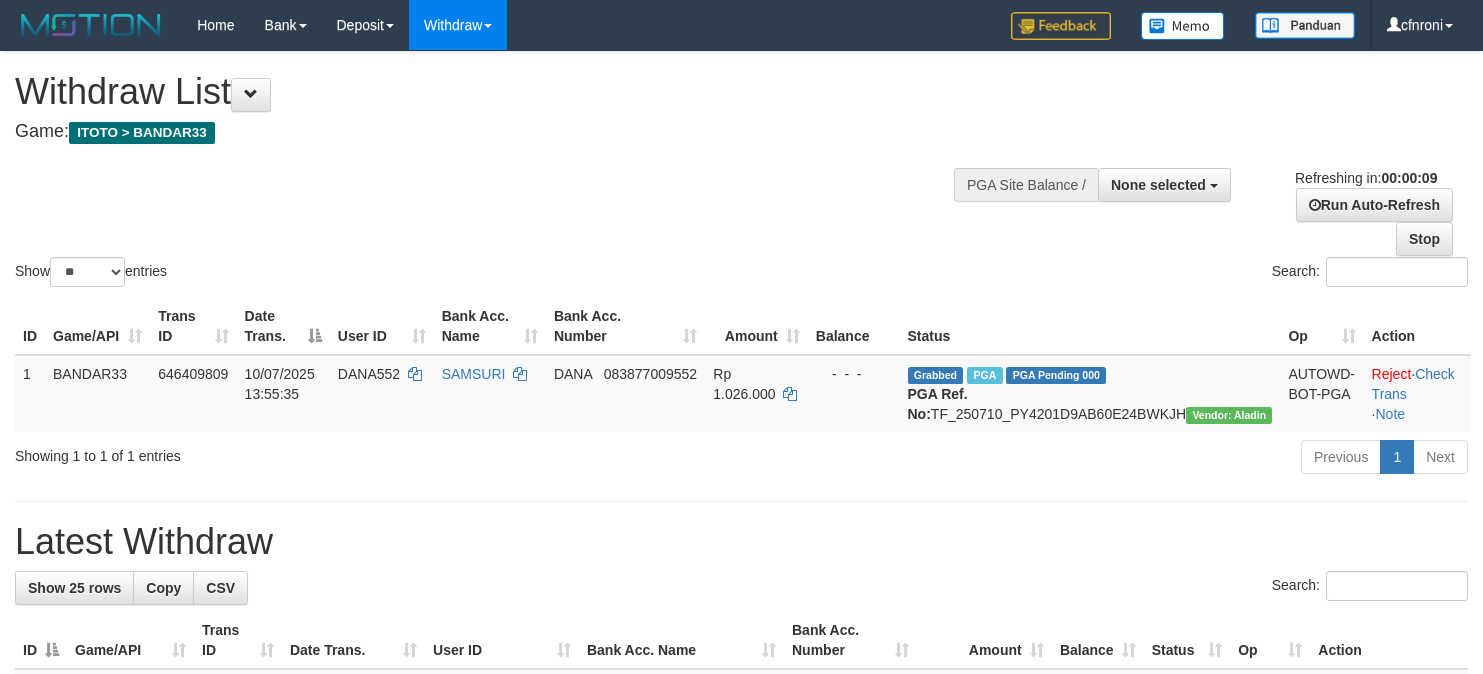 select 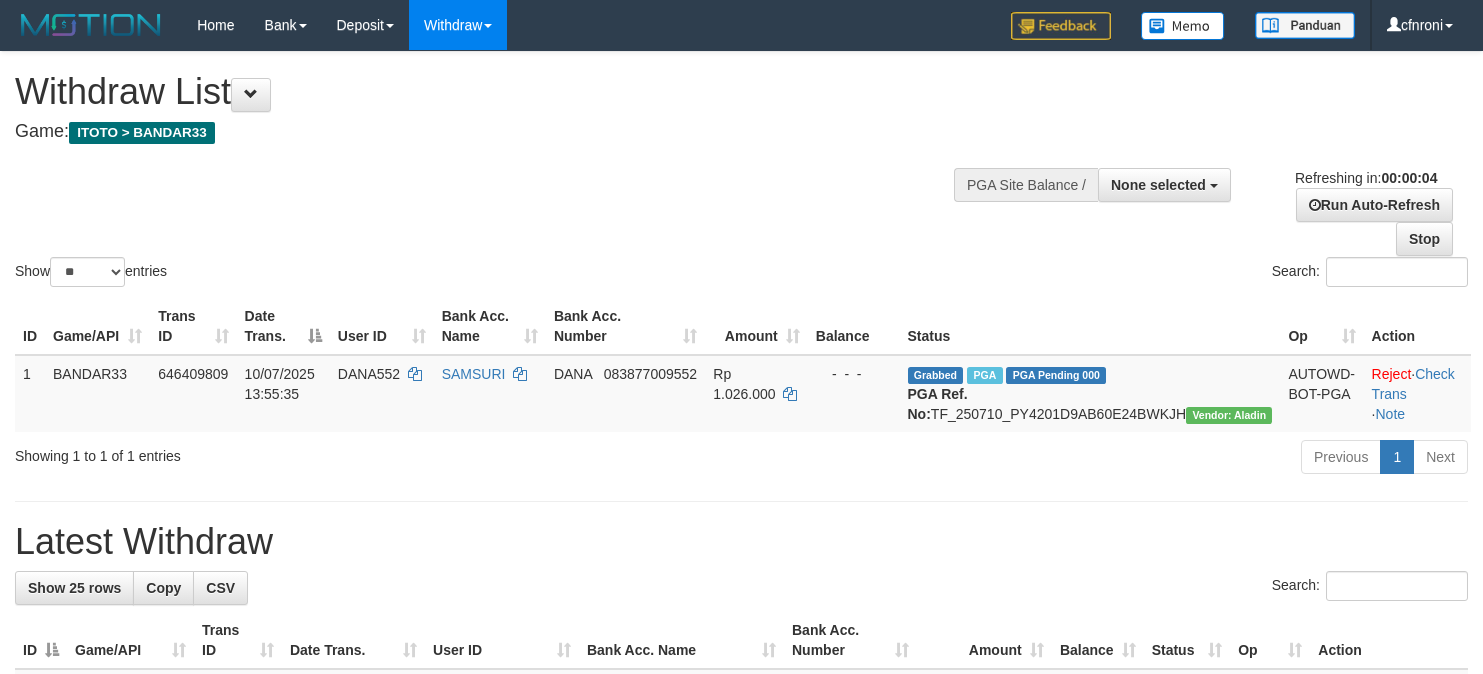 scroll, scrollTop: 0, scrollLeft: 0, axis: both 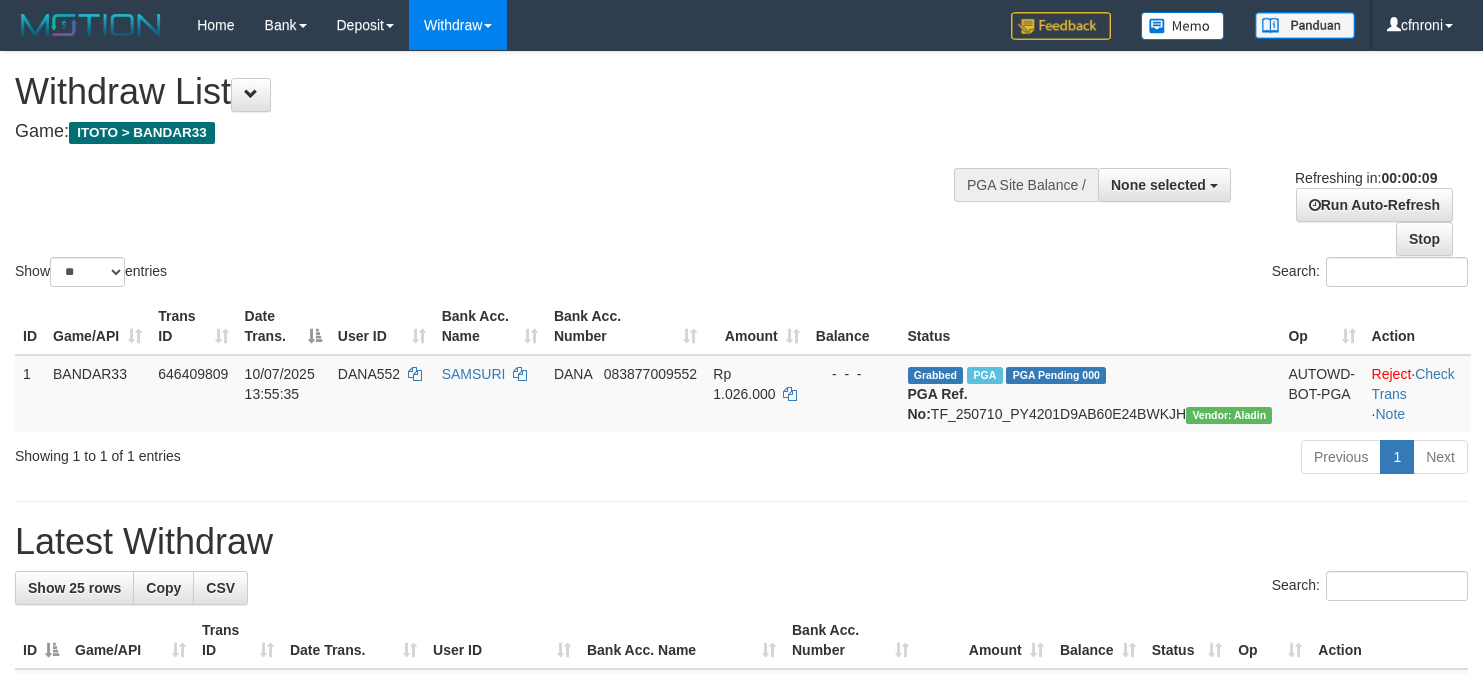 select 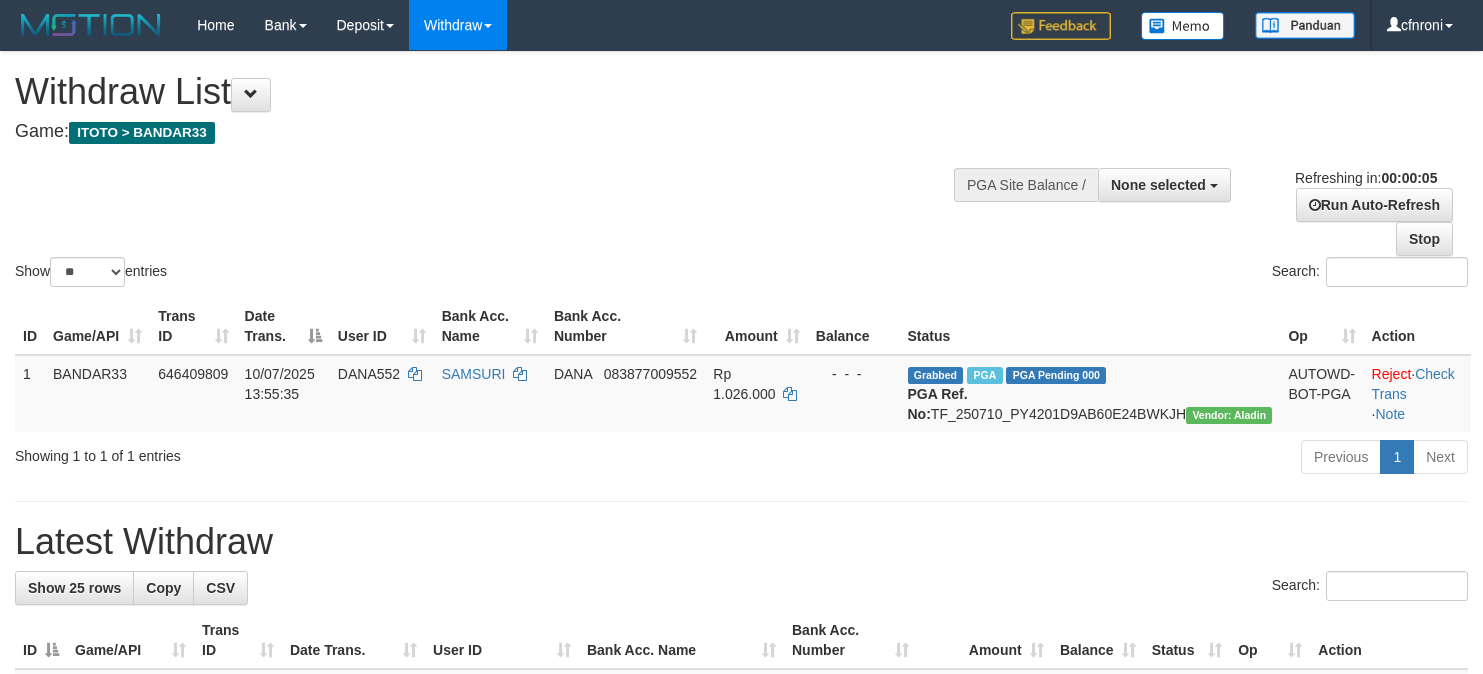 scroll, scrollTop: 0, scrollLeft: 0, axis: both 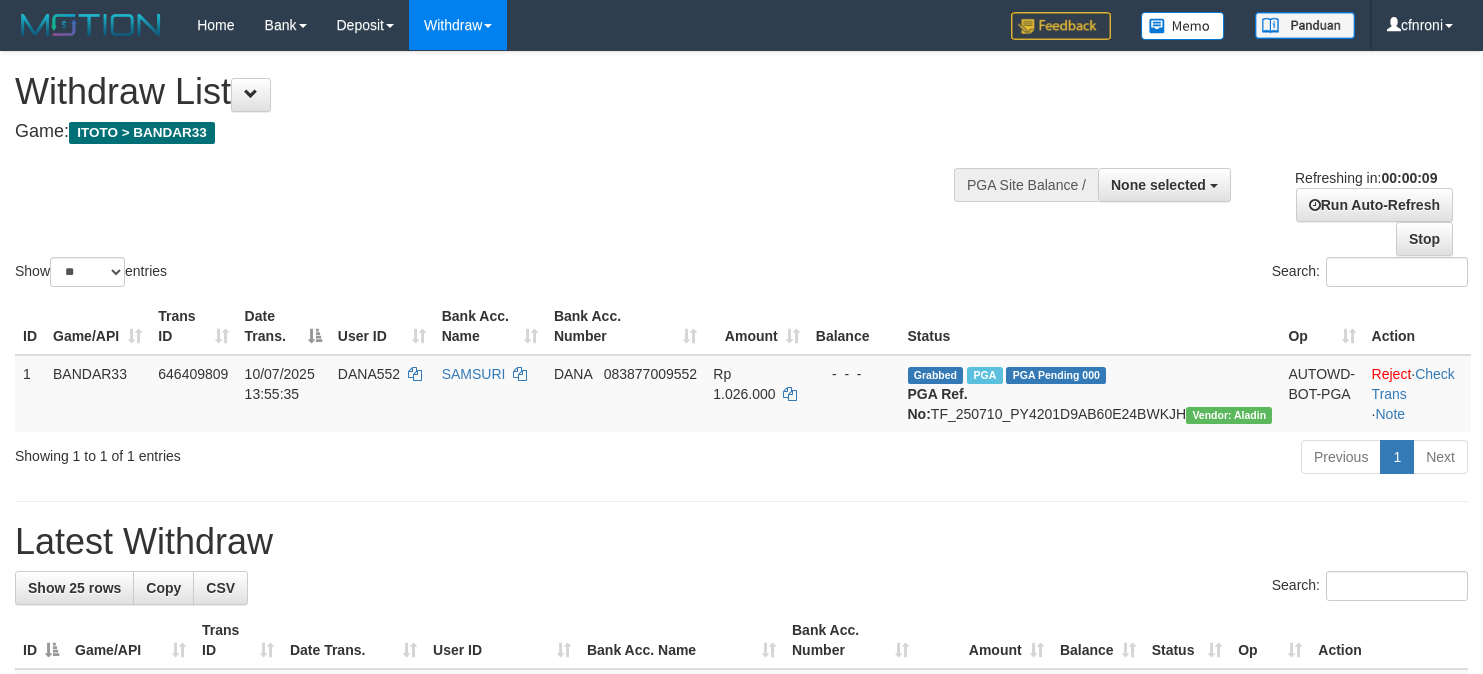 select 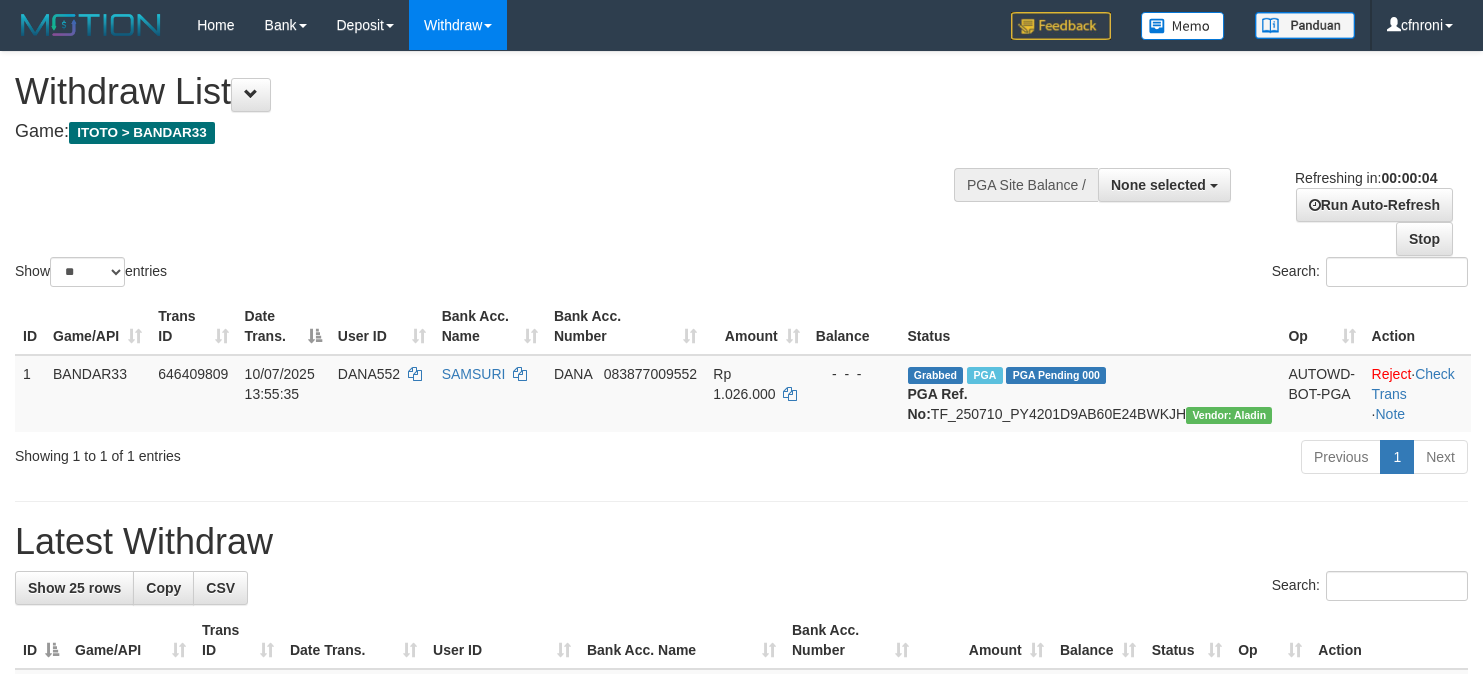 scroll, scrollTop: 0, scrollLeft: 0, axis: both 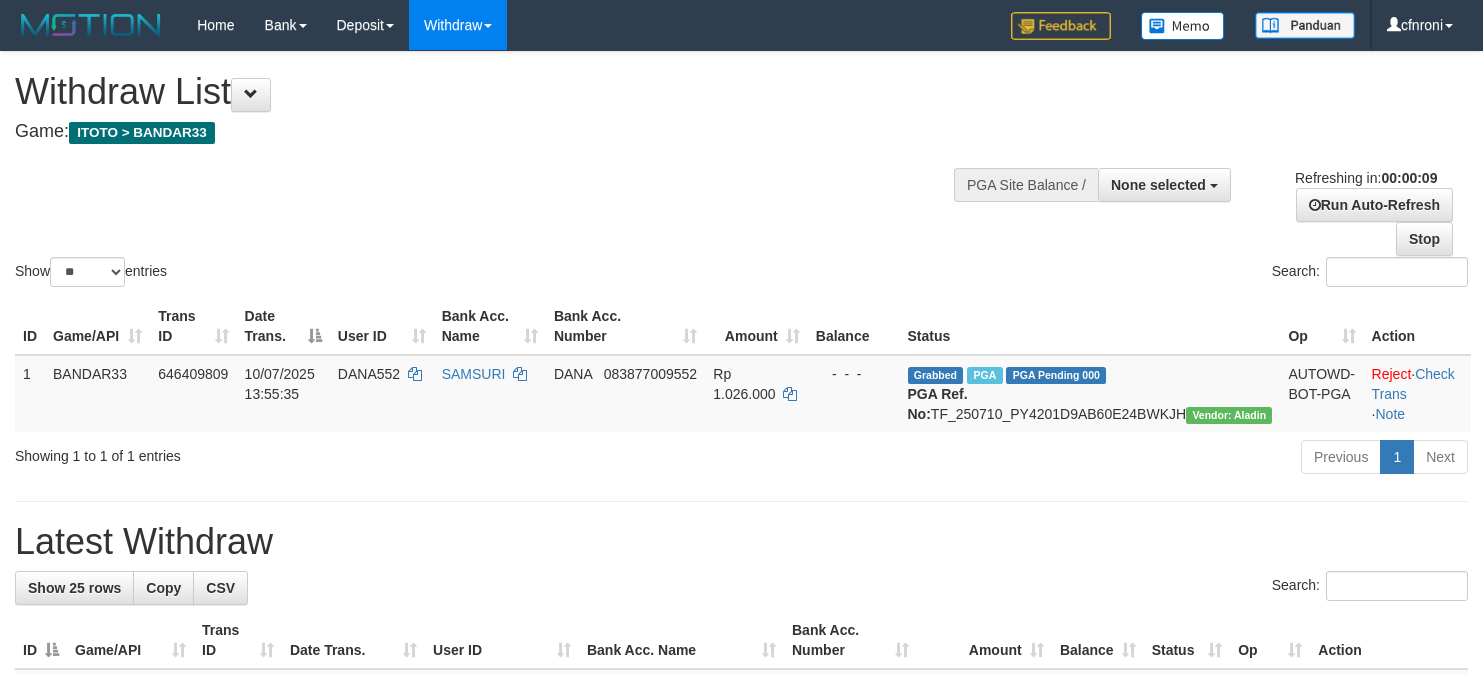select 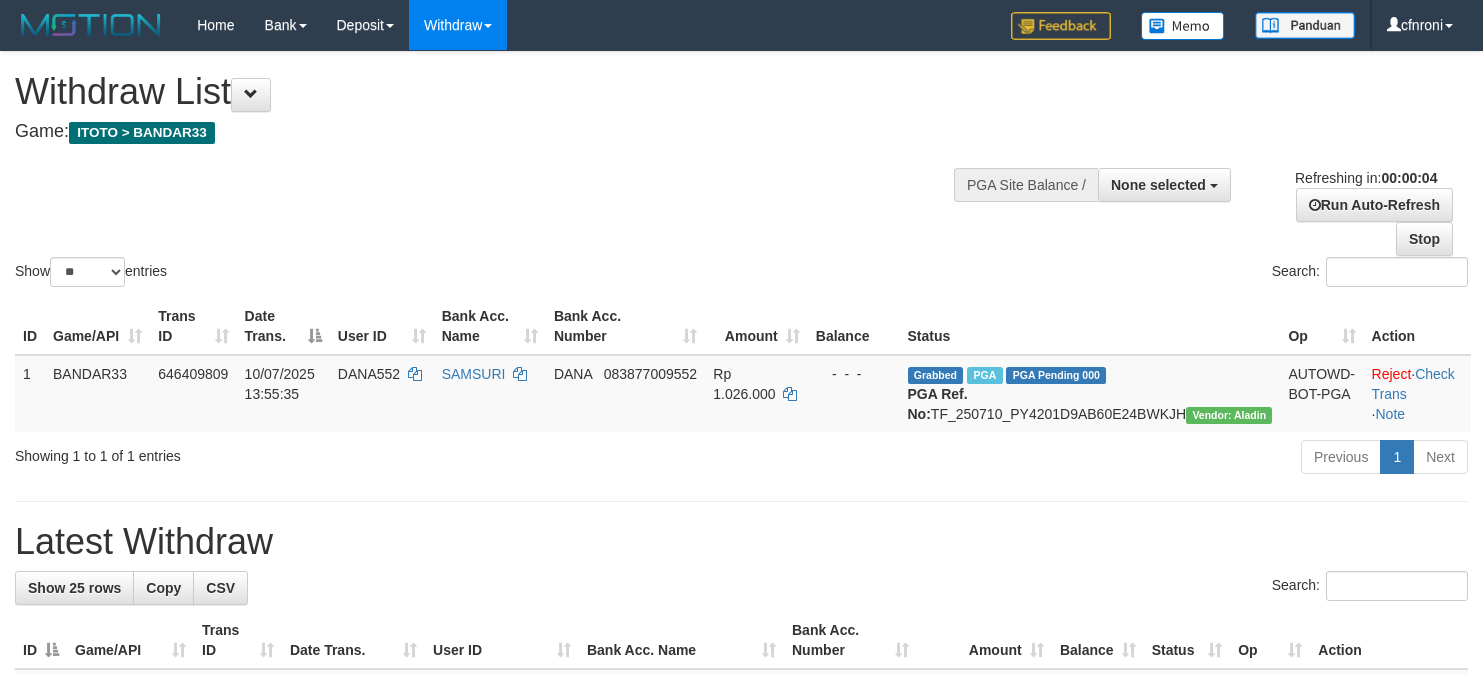 scroll, scrollTop: 0, scrollLeft: 0, axis: both 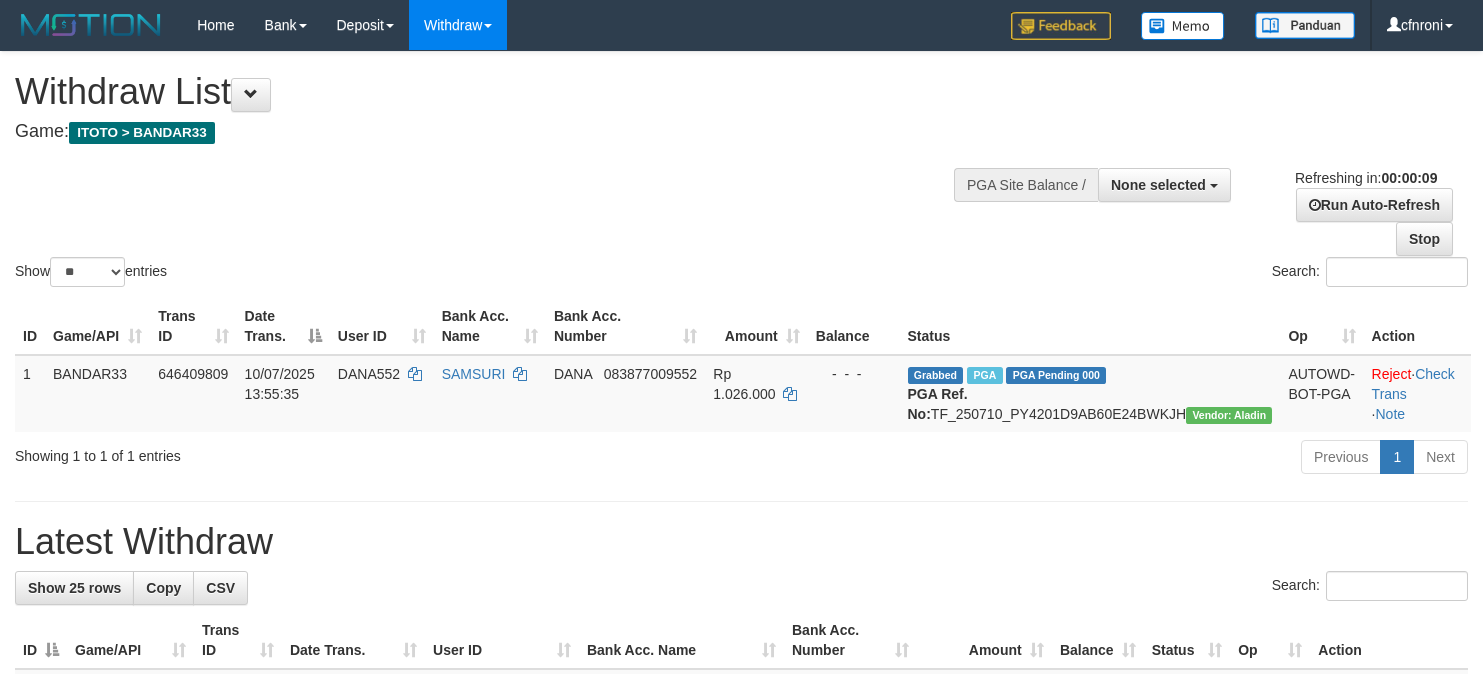 select 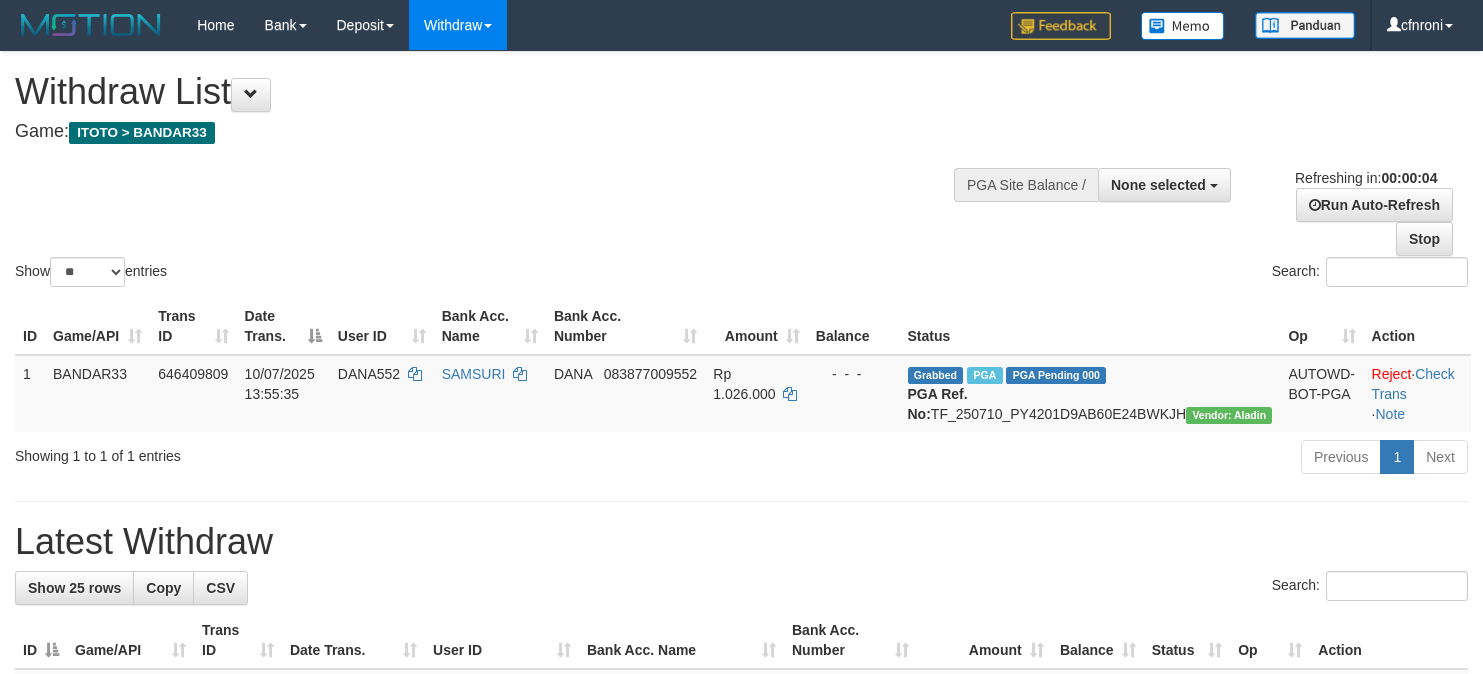 scroll, scrollTop: 0, scrollLeft: 0, axis: both 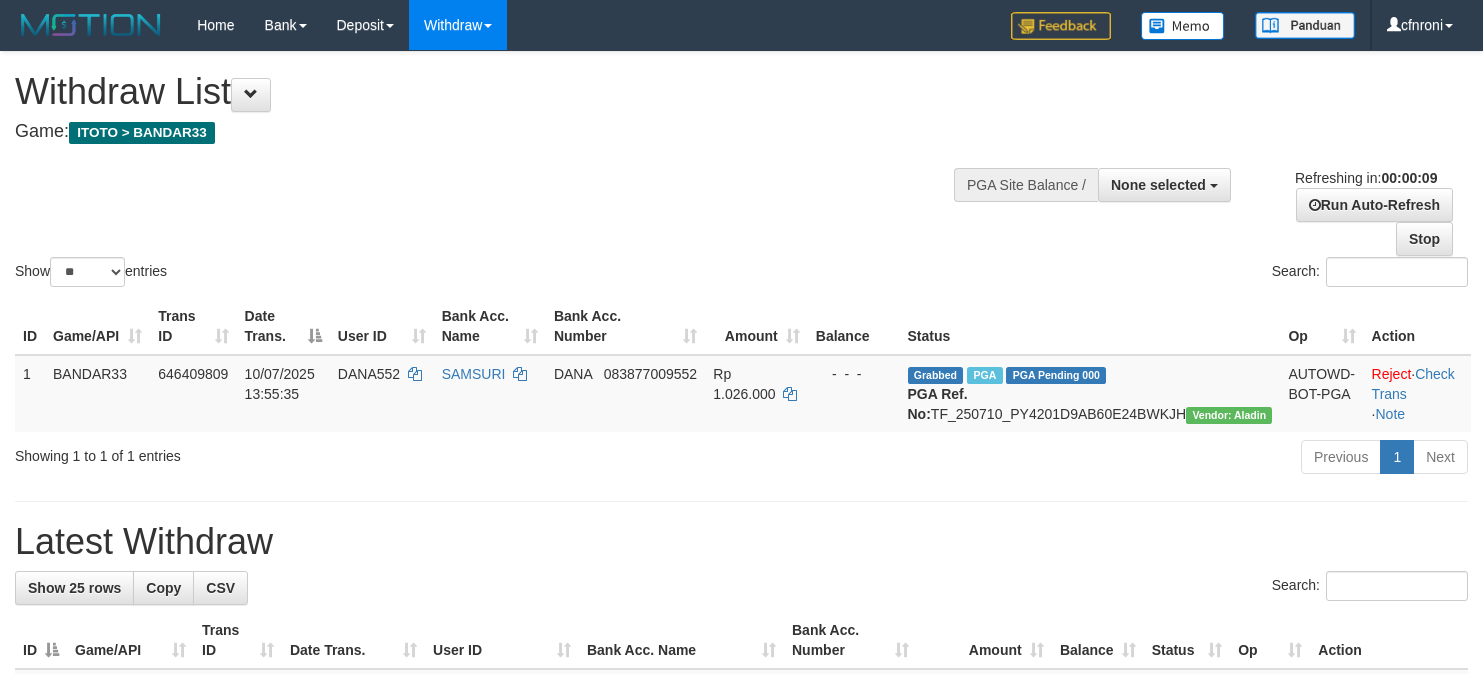 select 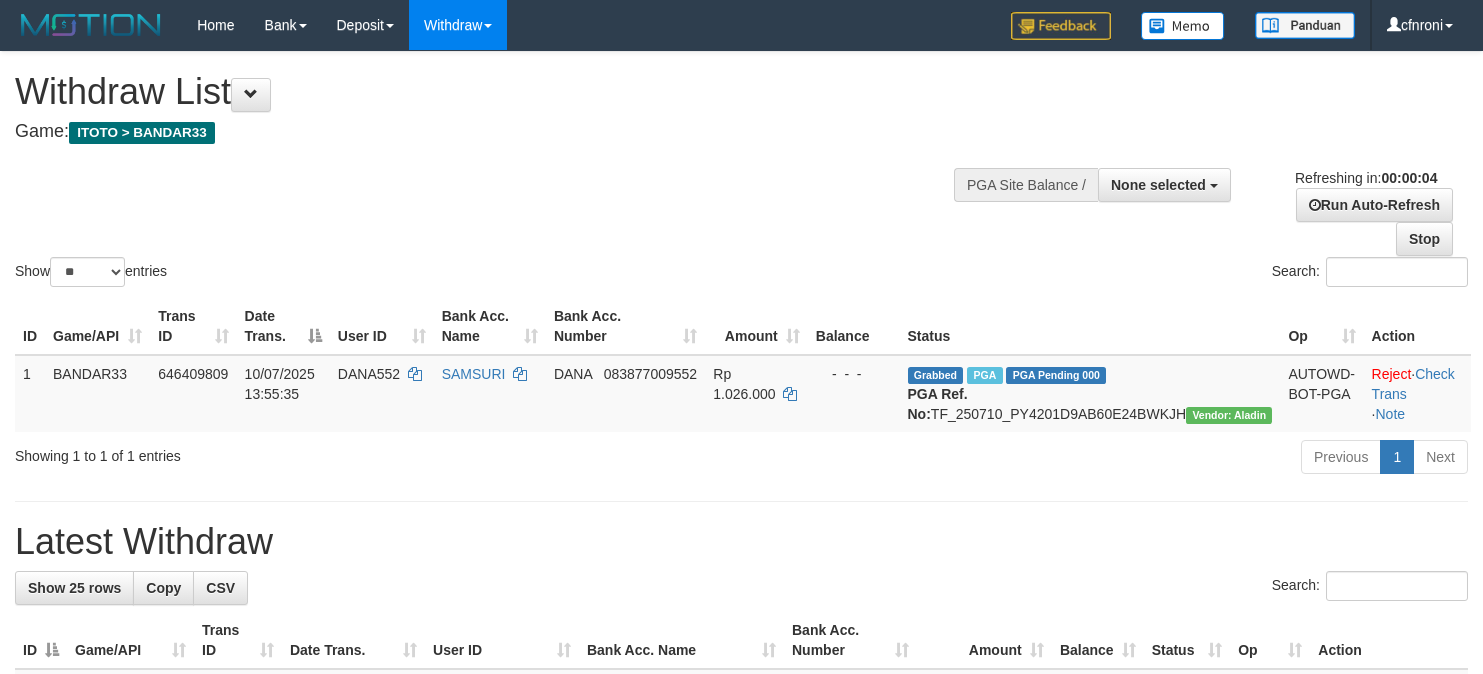 scroll, scrollTop: 0, scrollLeft: 0, axis: both 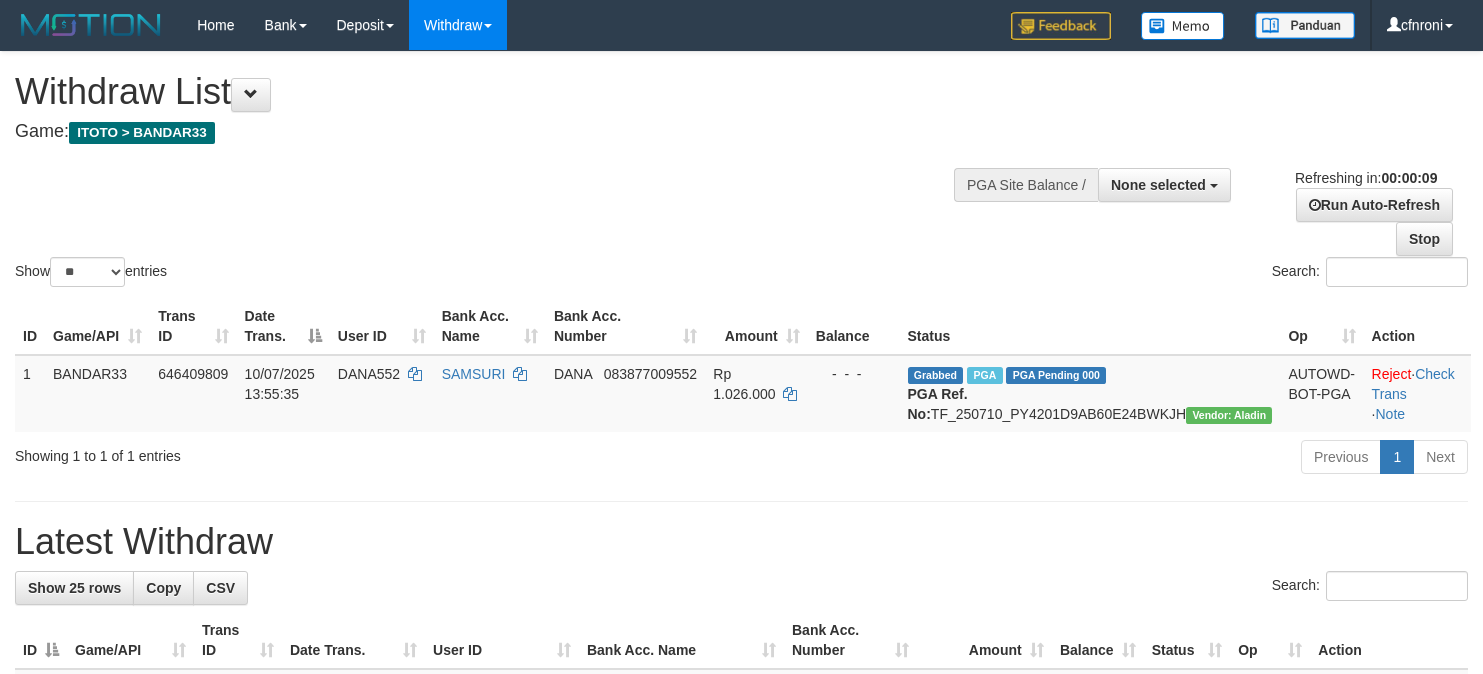 select 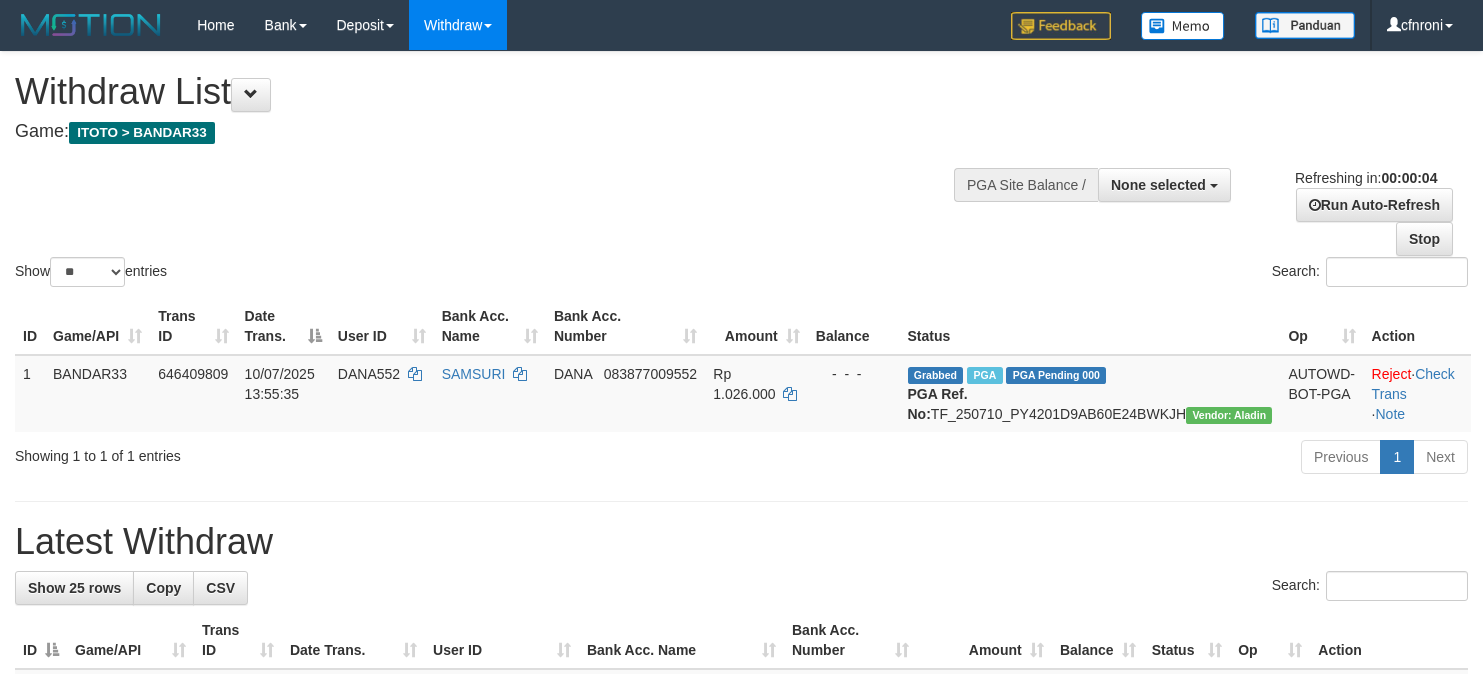 scroll, scrollTop: 0, scrollLeft: 0, axis: both 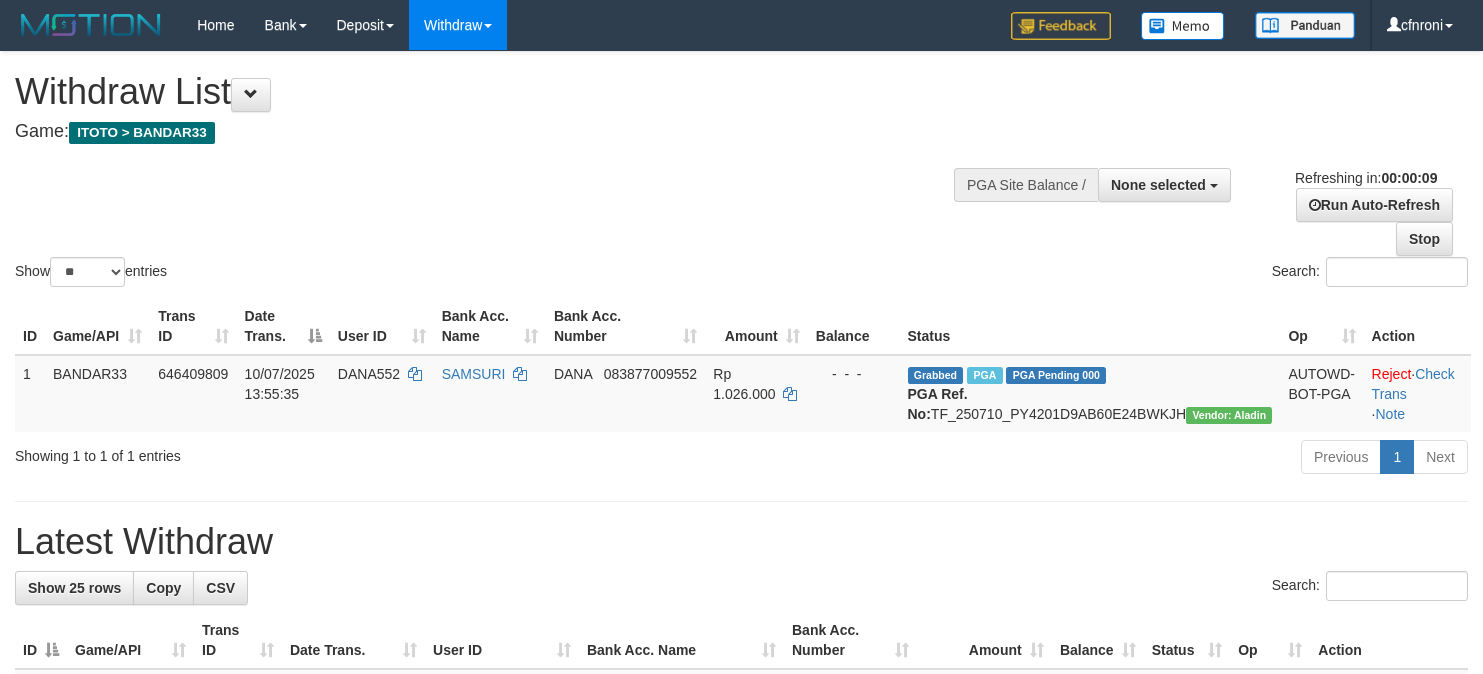 select 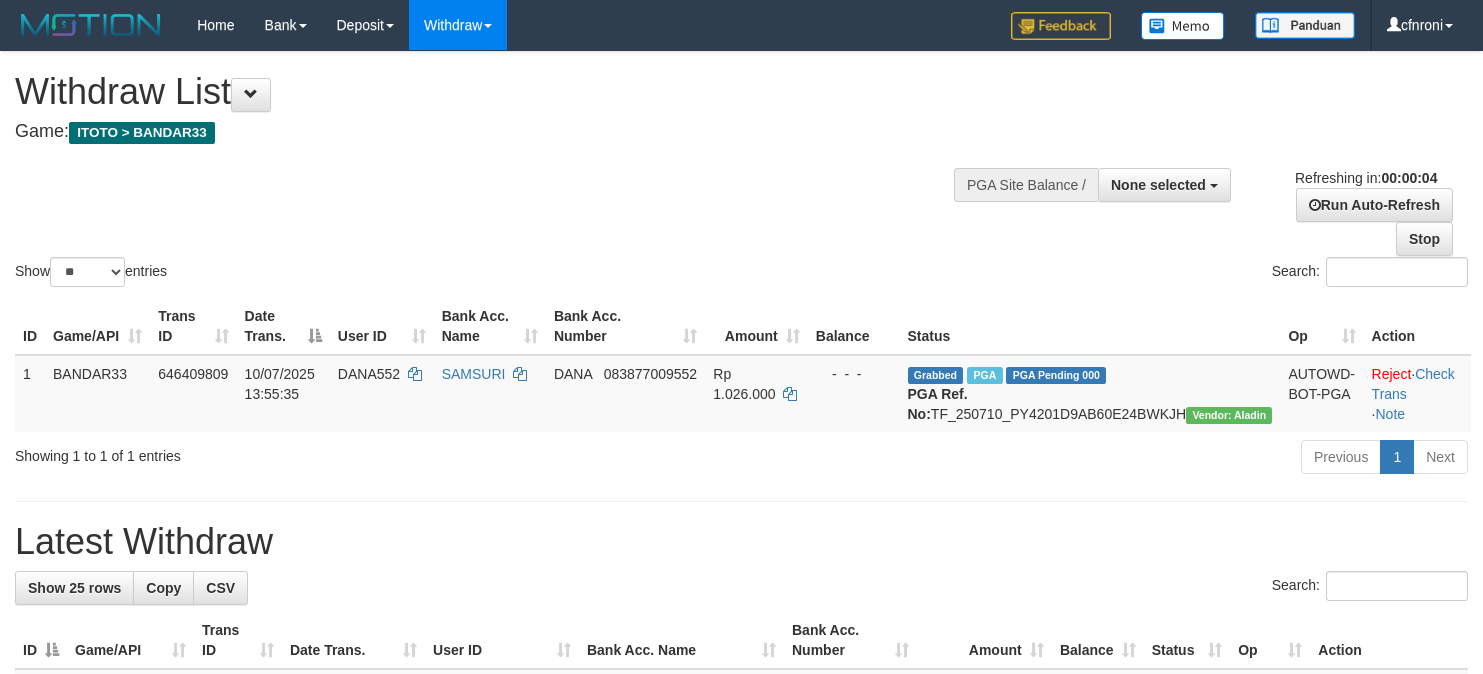 scroll, scrollTop: 0, scrollLeft: 0, axis: both 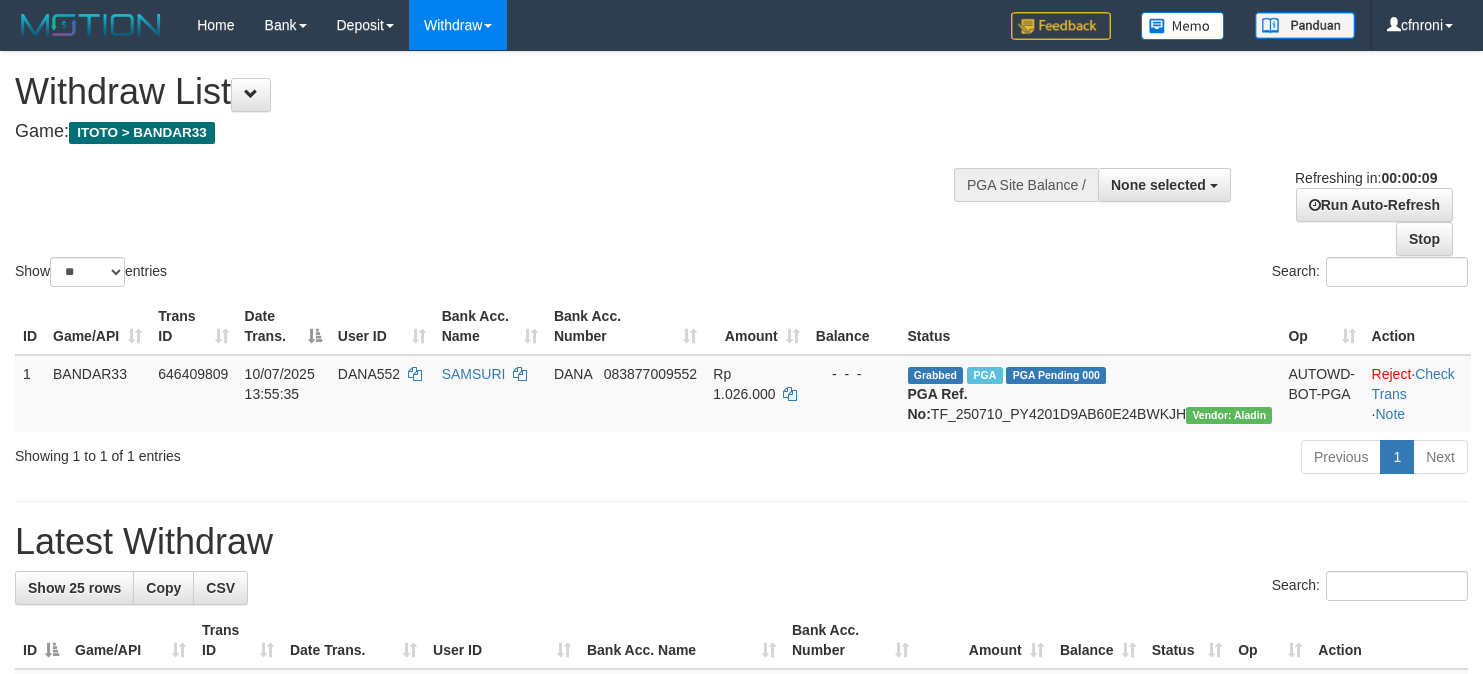 select 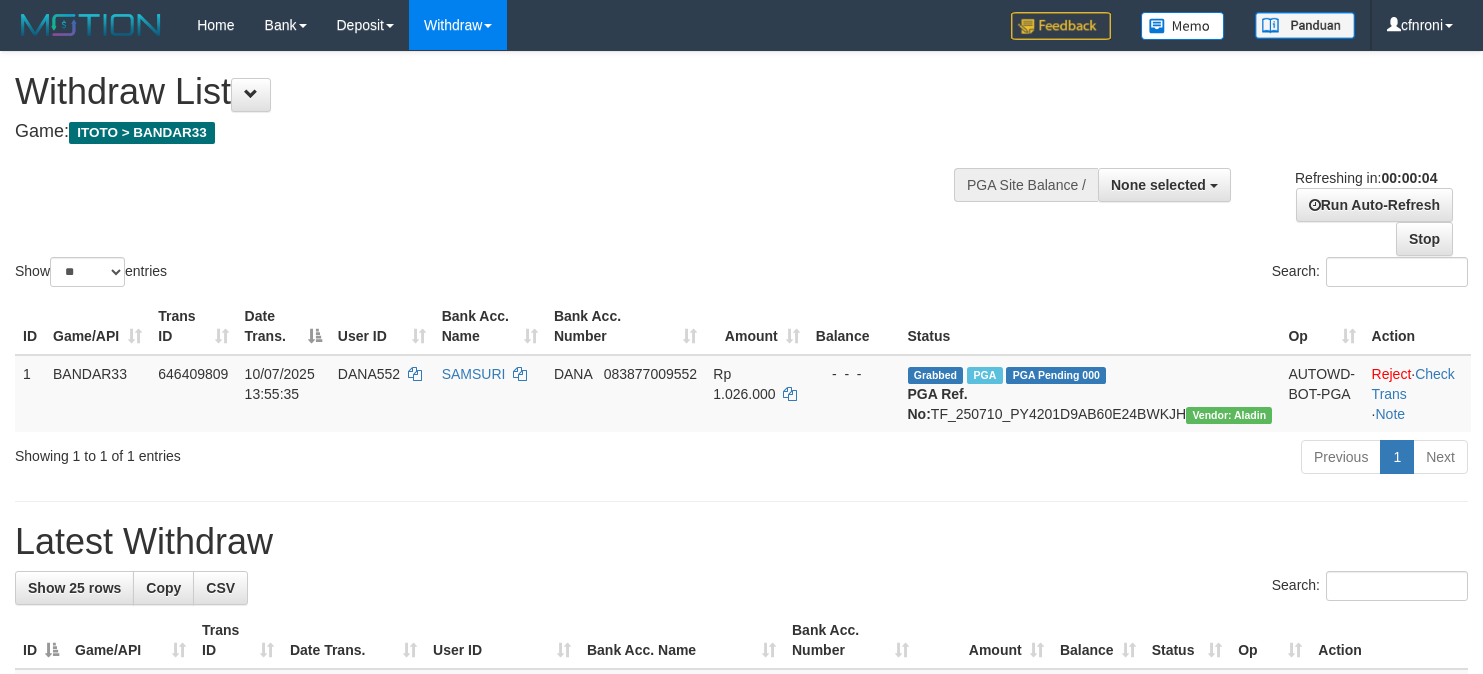 scroll, scrollTop: 0, scrollLeft: 0, axis: both 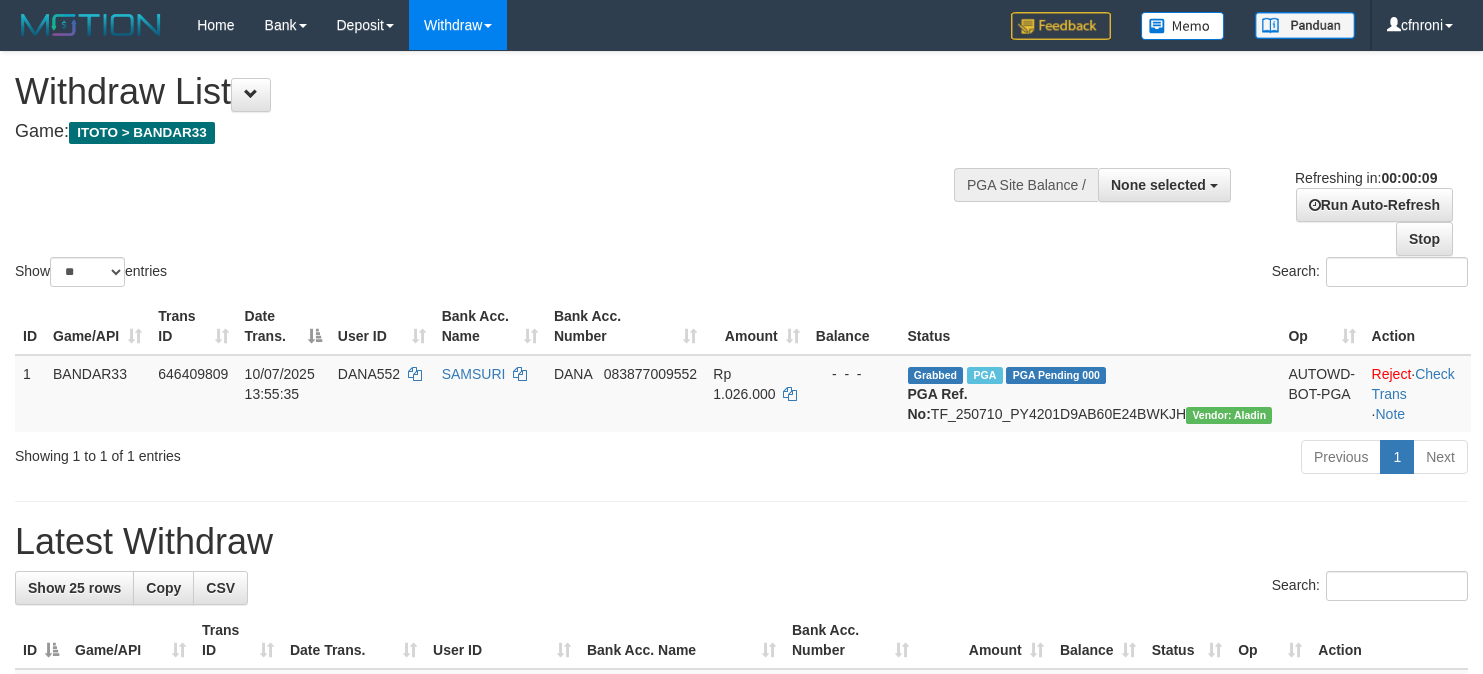 select 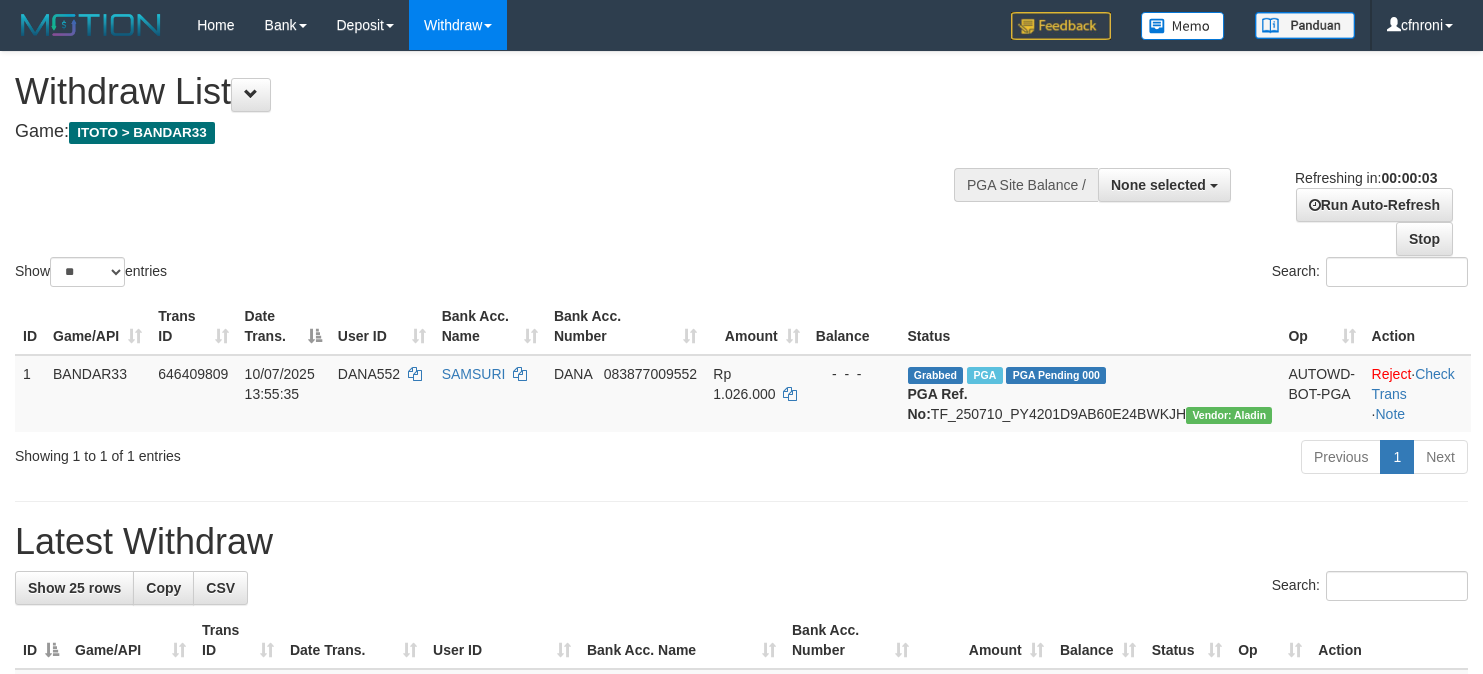 scroll, scrollTop: 0, scrollLeft: 0, axis: both 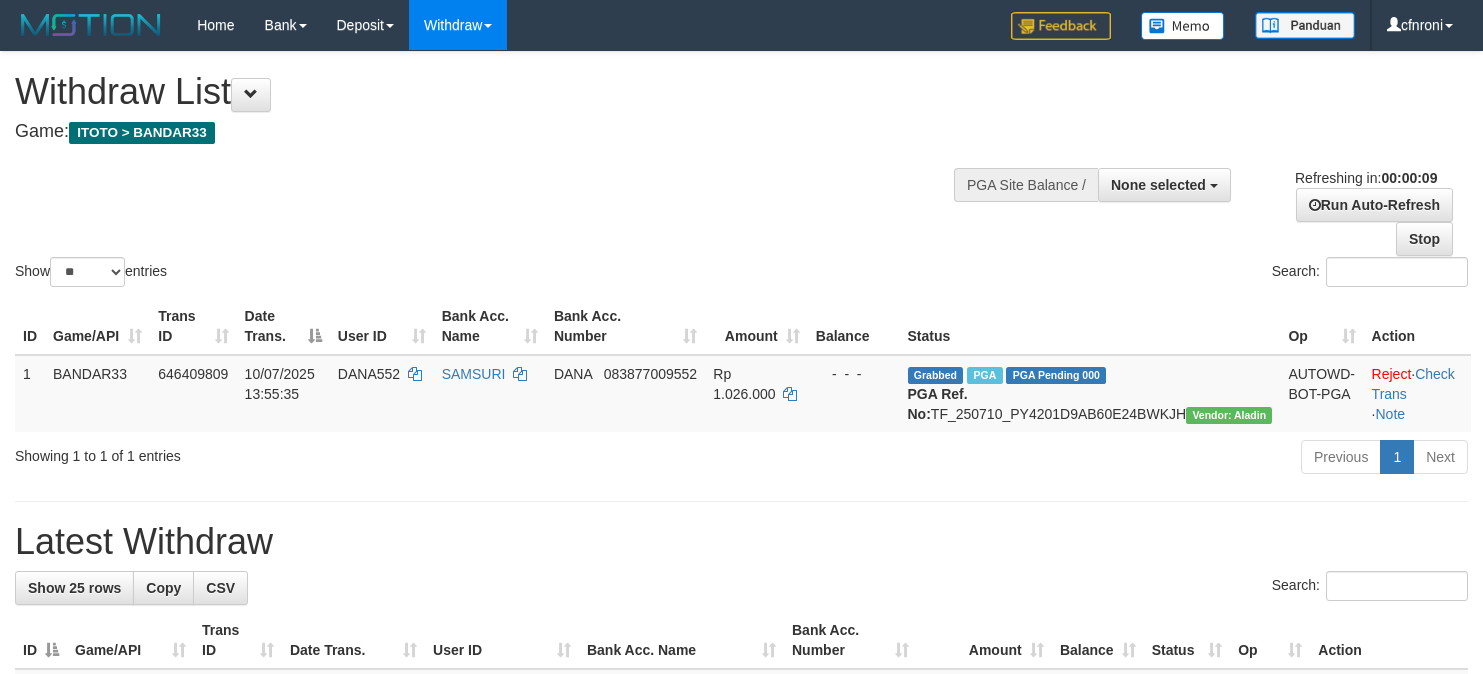 select 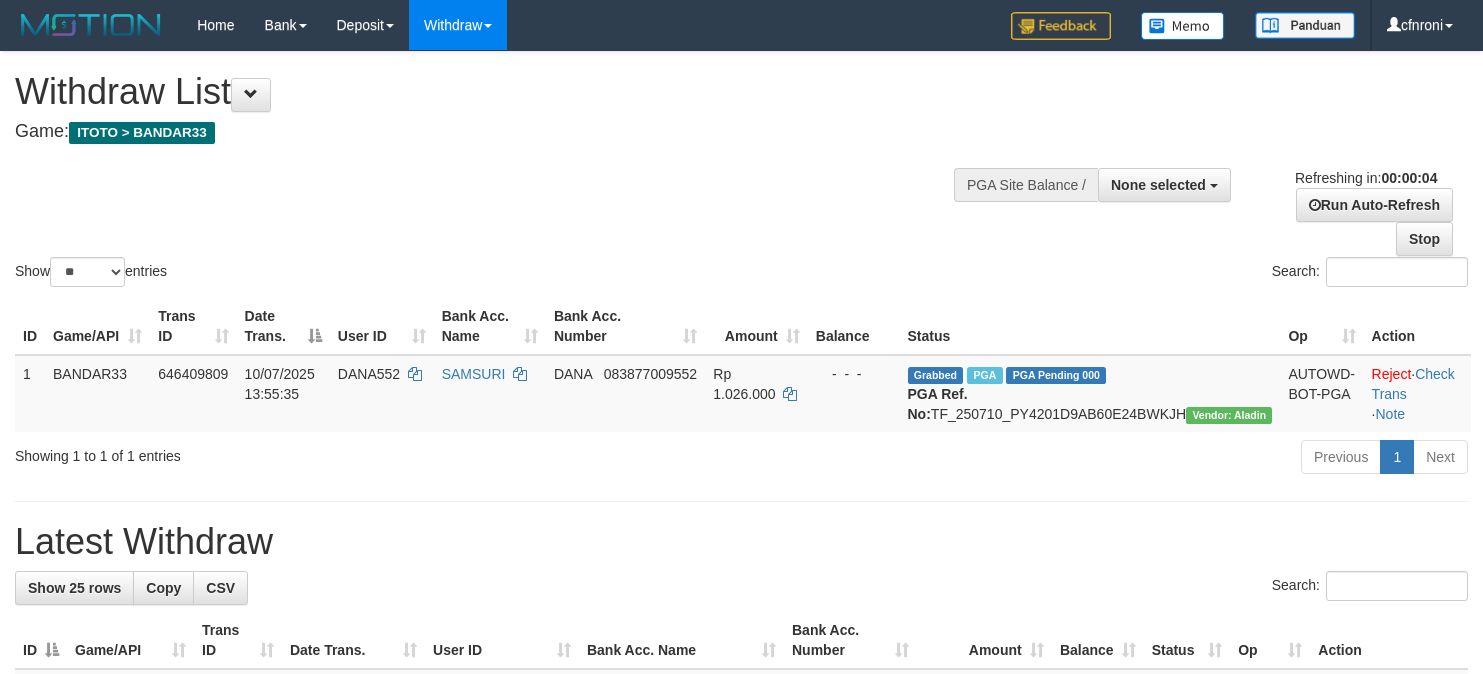 scroll, scrollTop: 0, scrollLeft: 0, axis: both 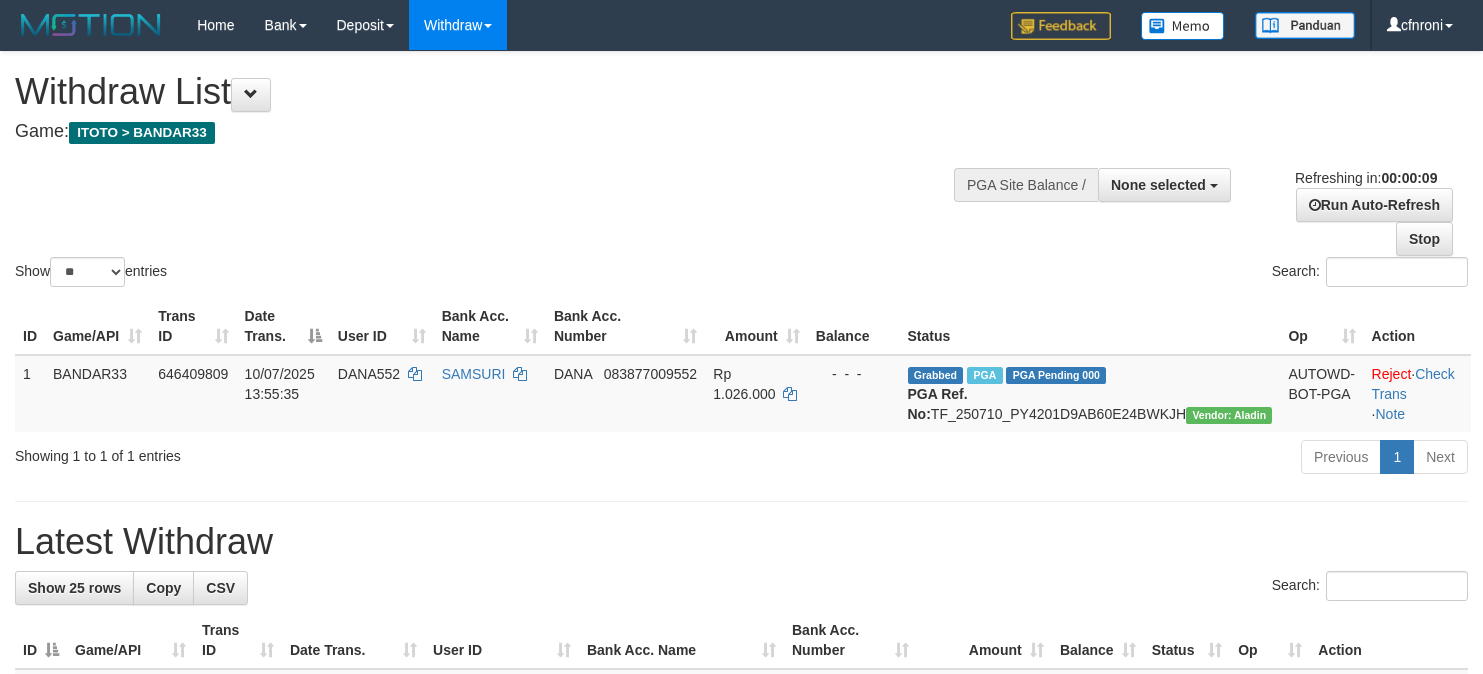 select 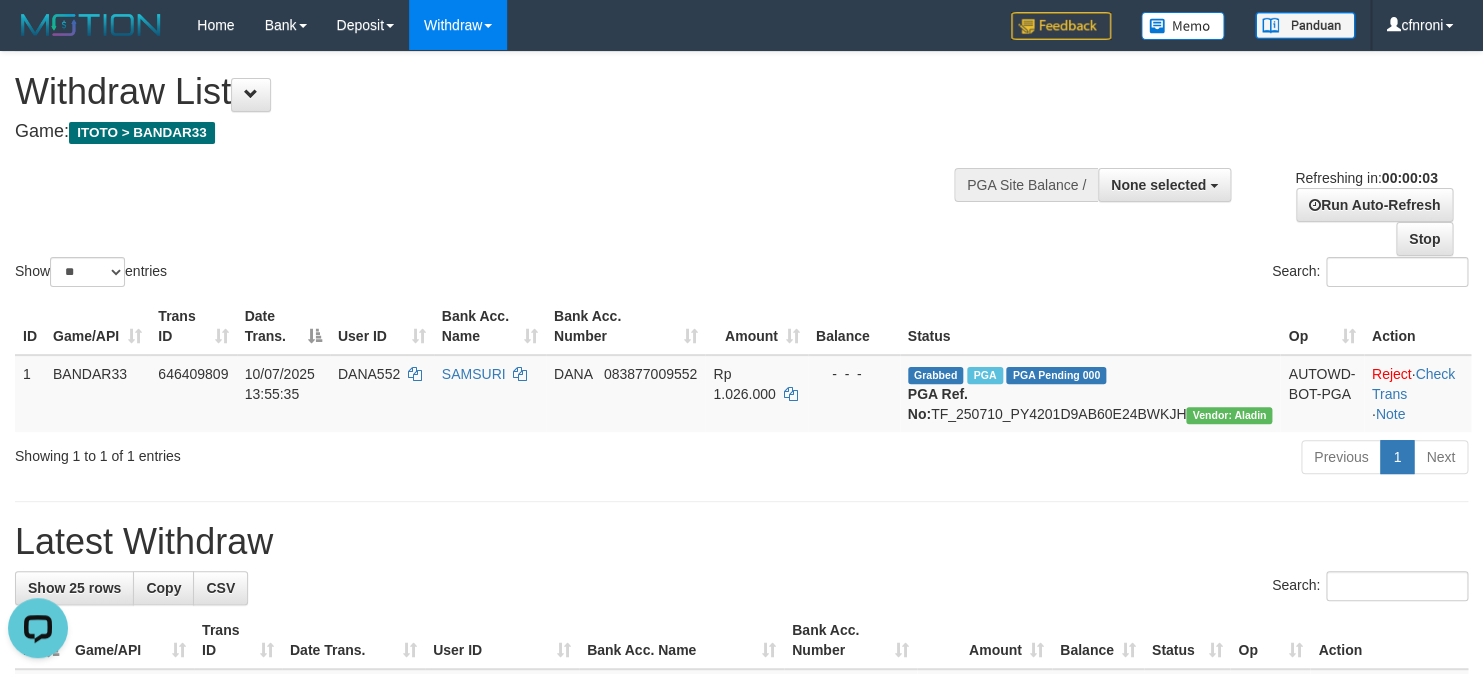 scroll, scrollTop: 0, scrollLeft: 0, axis: both 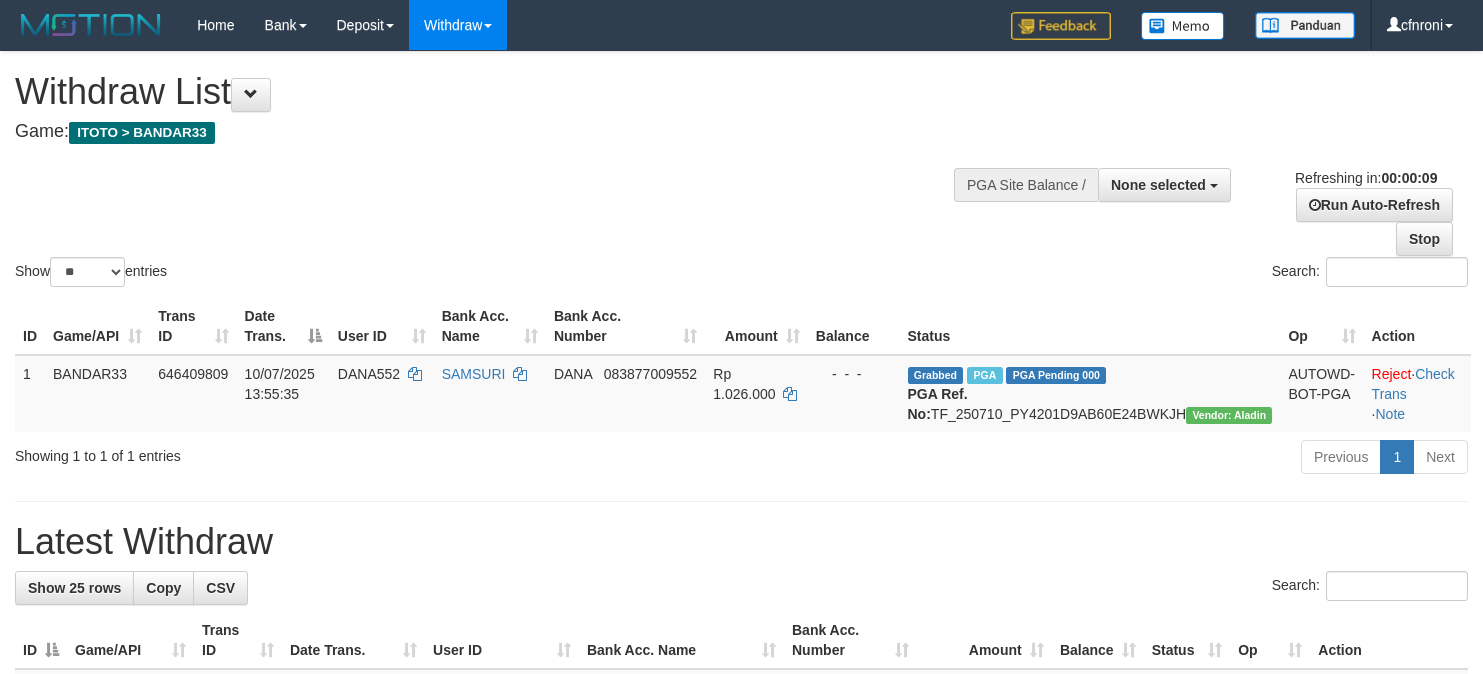 select 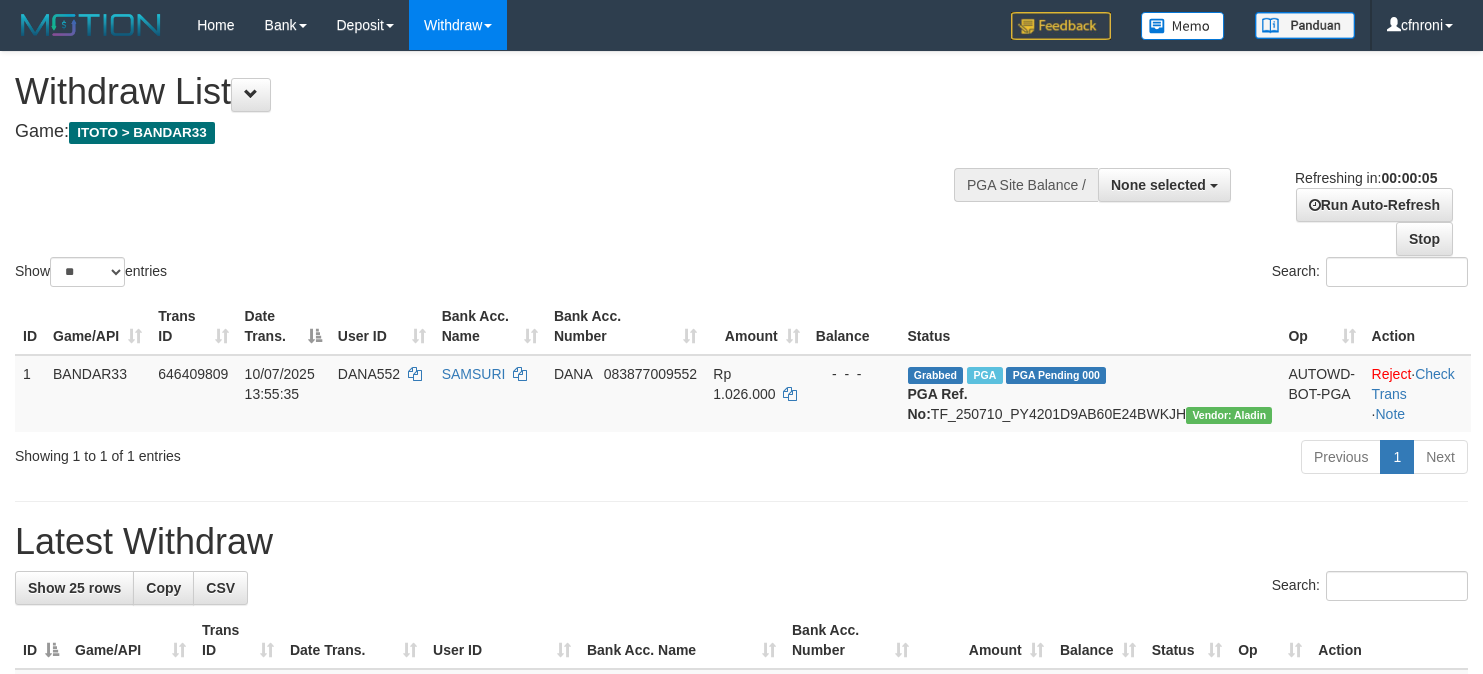 scroll, scrollTop: 0, scrollLeft: 0, axis: both 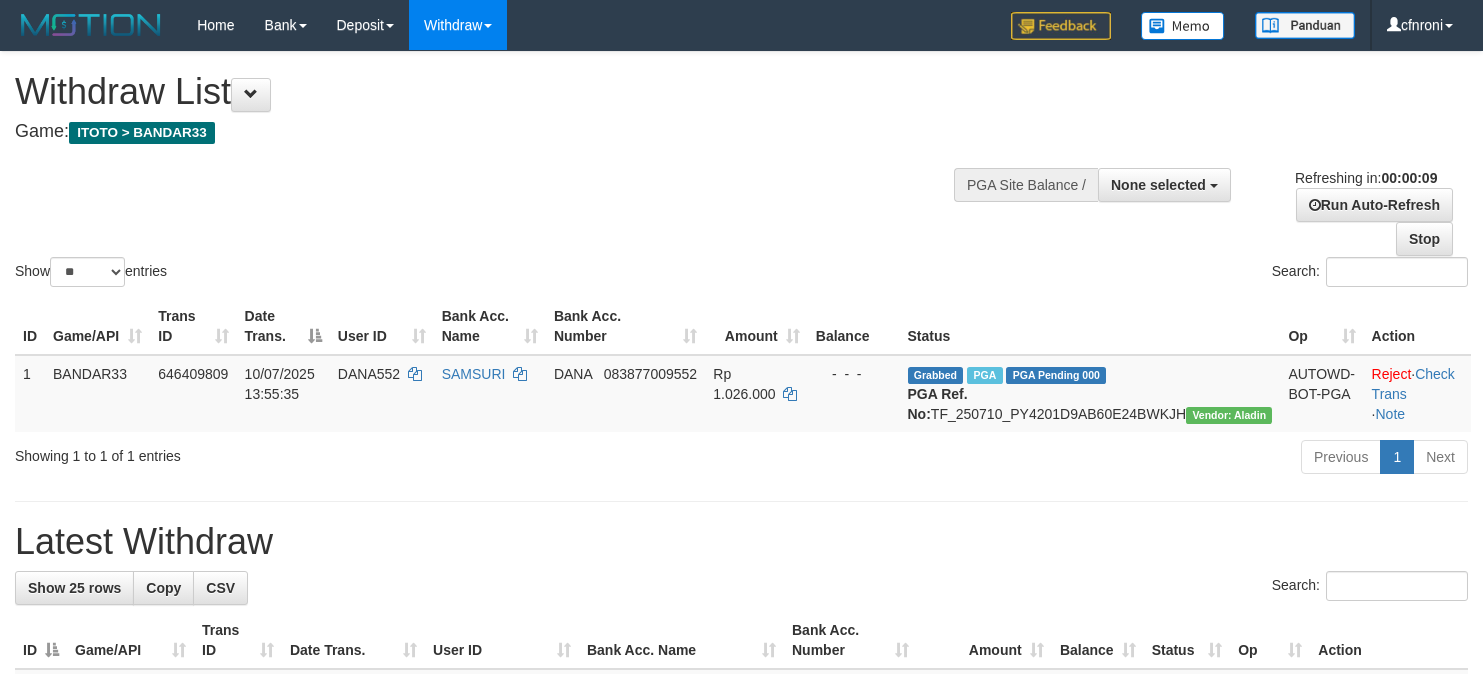 select 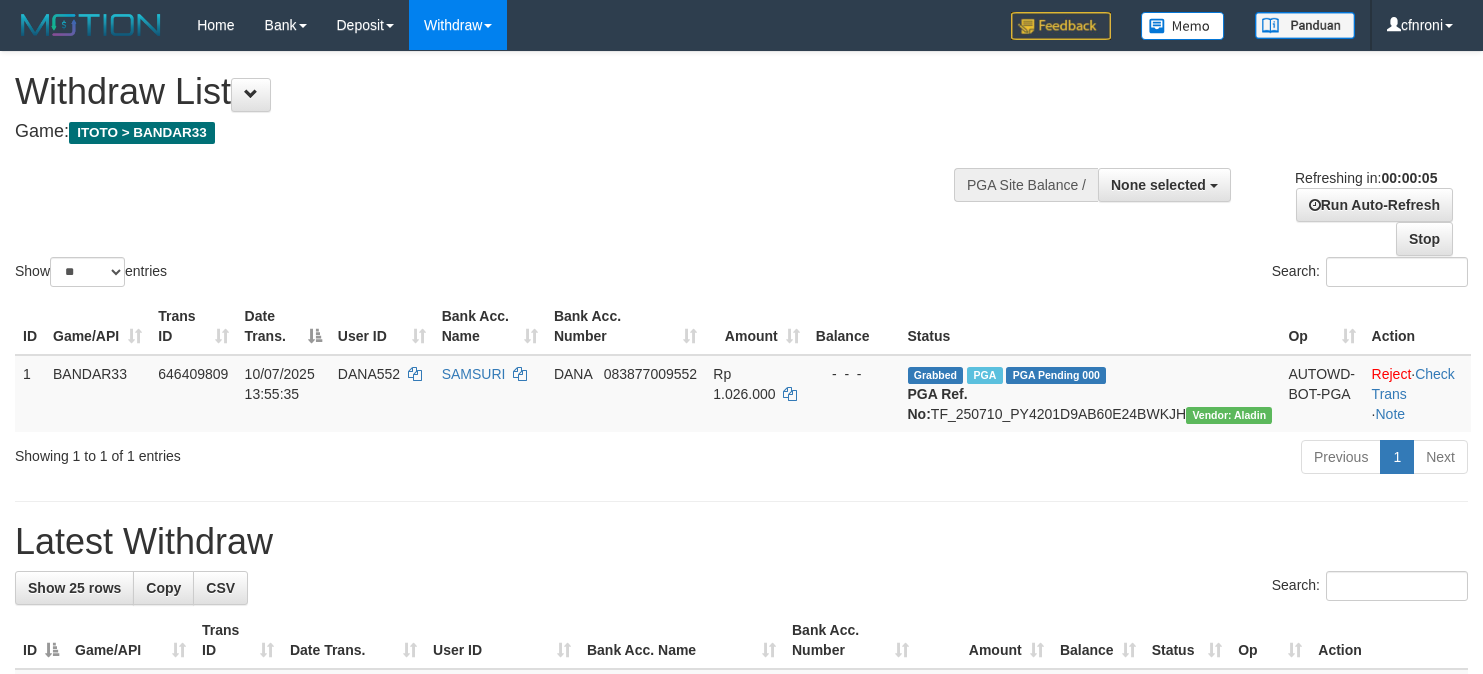 scroll, scrollTop: 0, scrollLeft: 0, axis: both 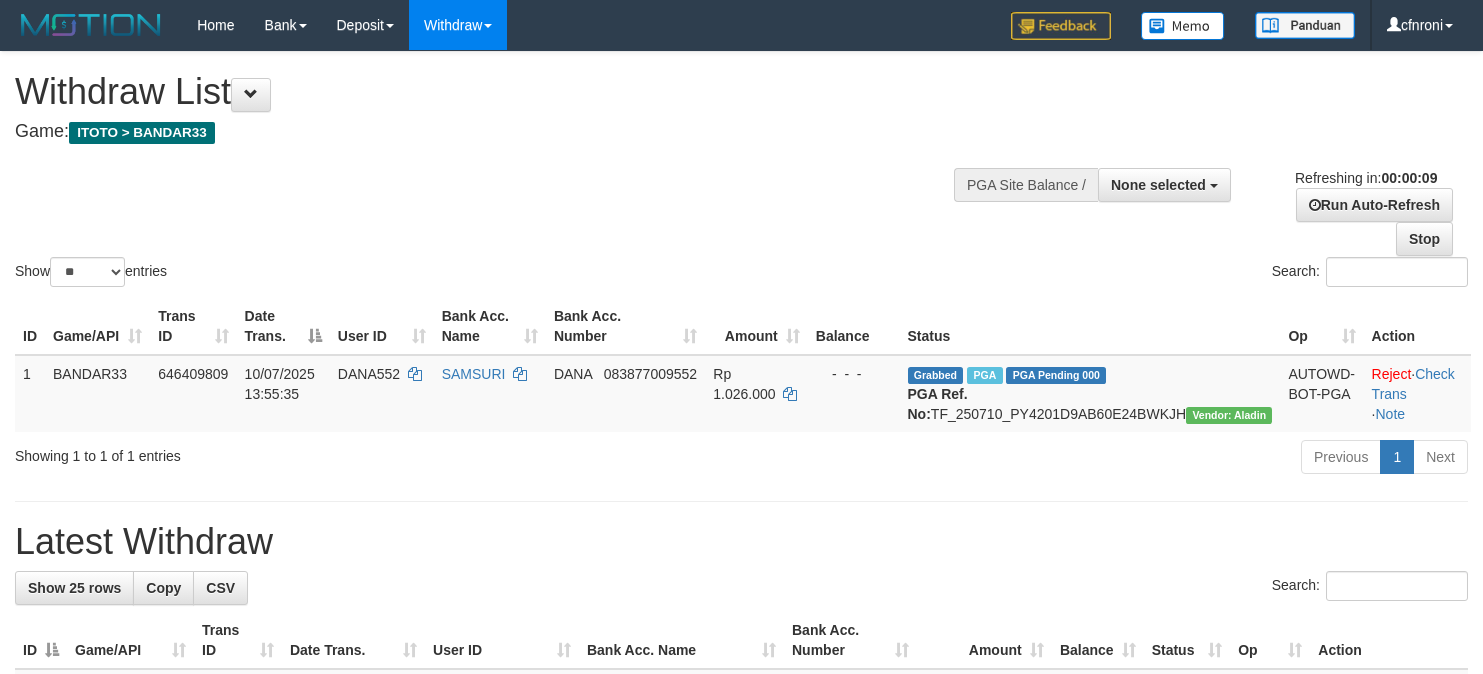select 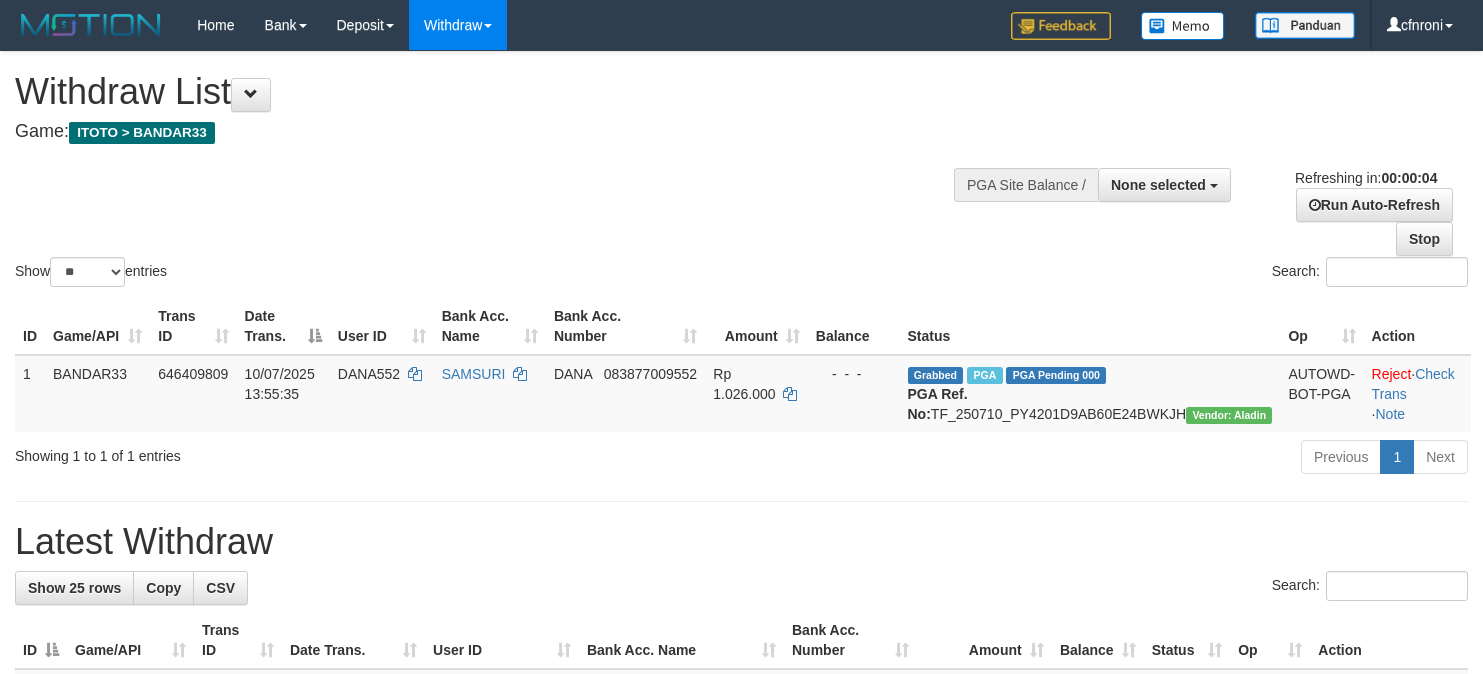 scroll, scrollTop: 0, scrollLeft: 0, axis: both 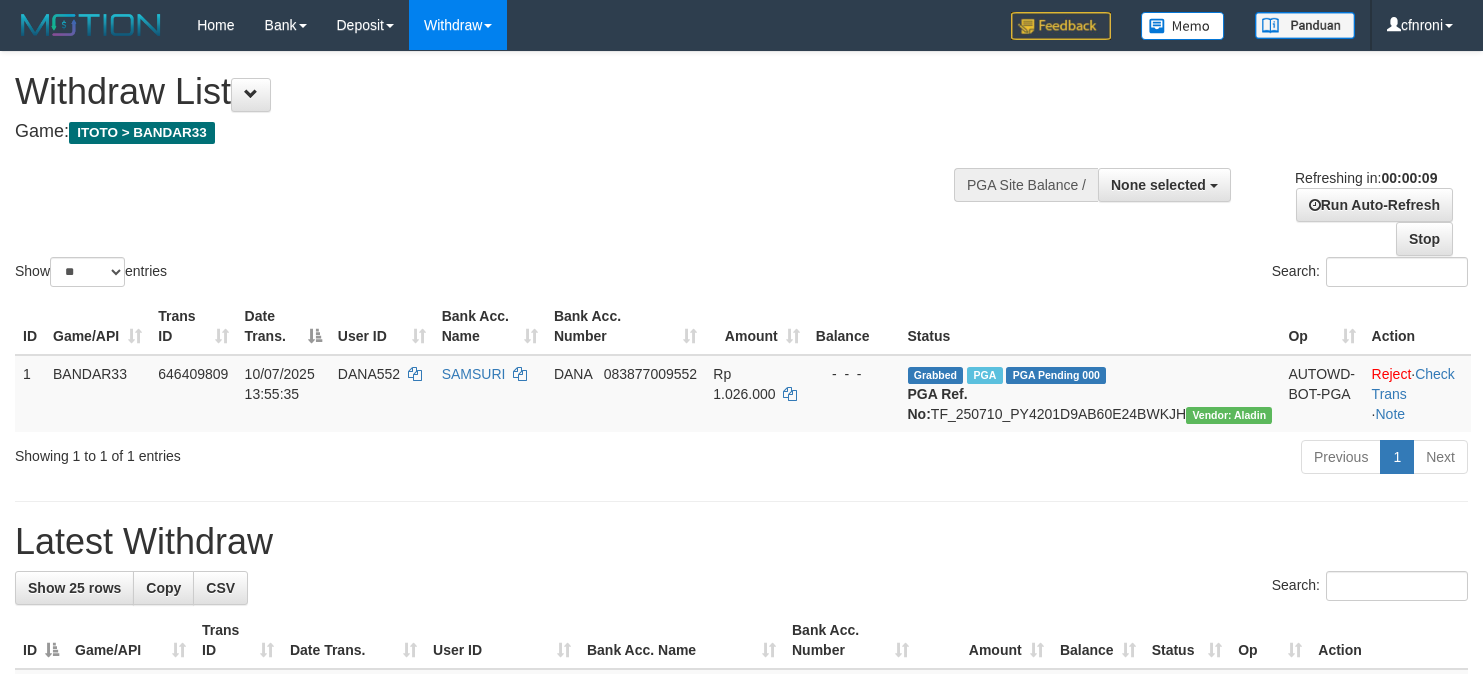 select 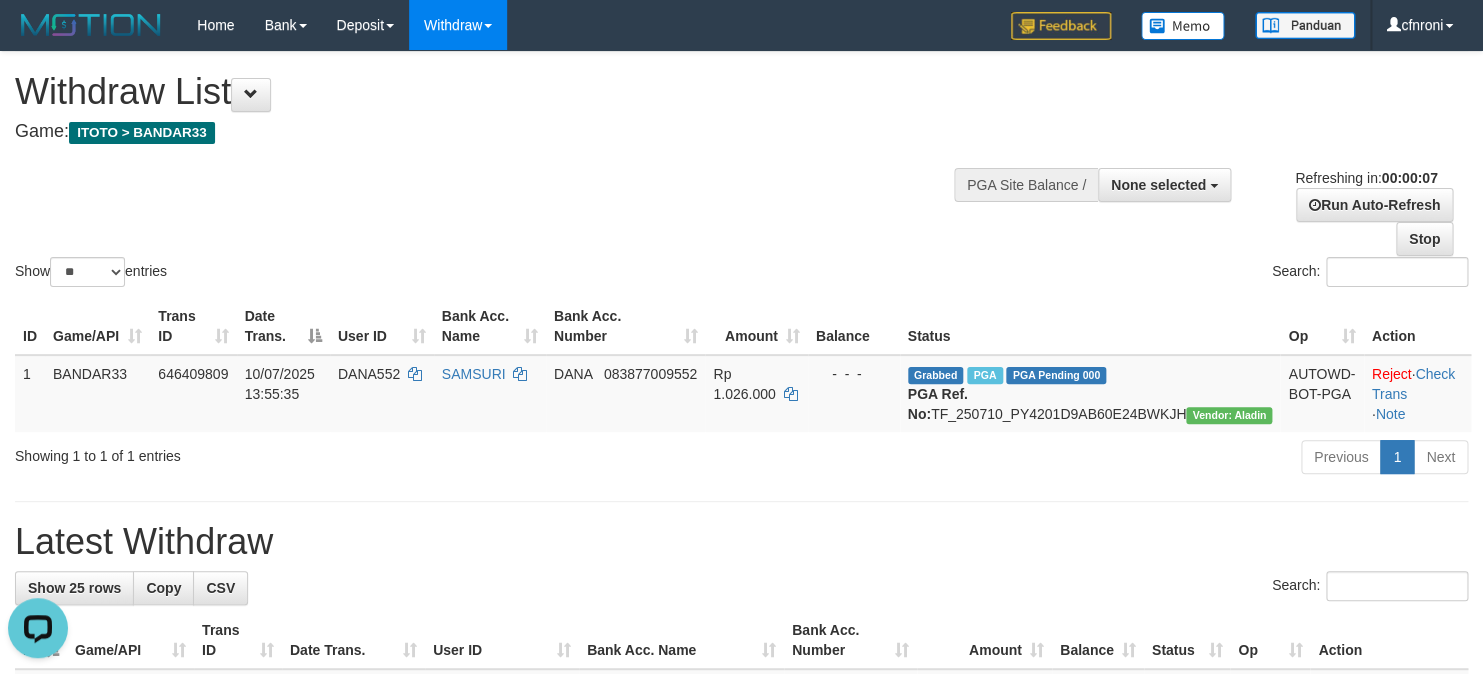 scroll, scrollTop: 0, scrollLeft: 0, axis: both 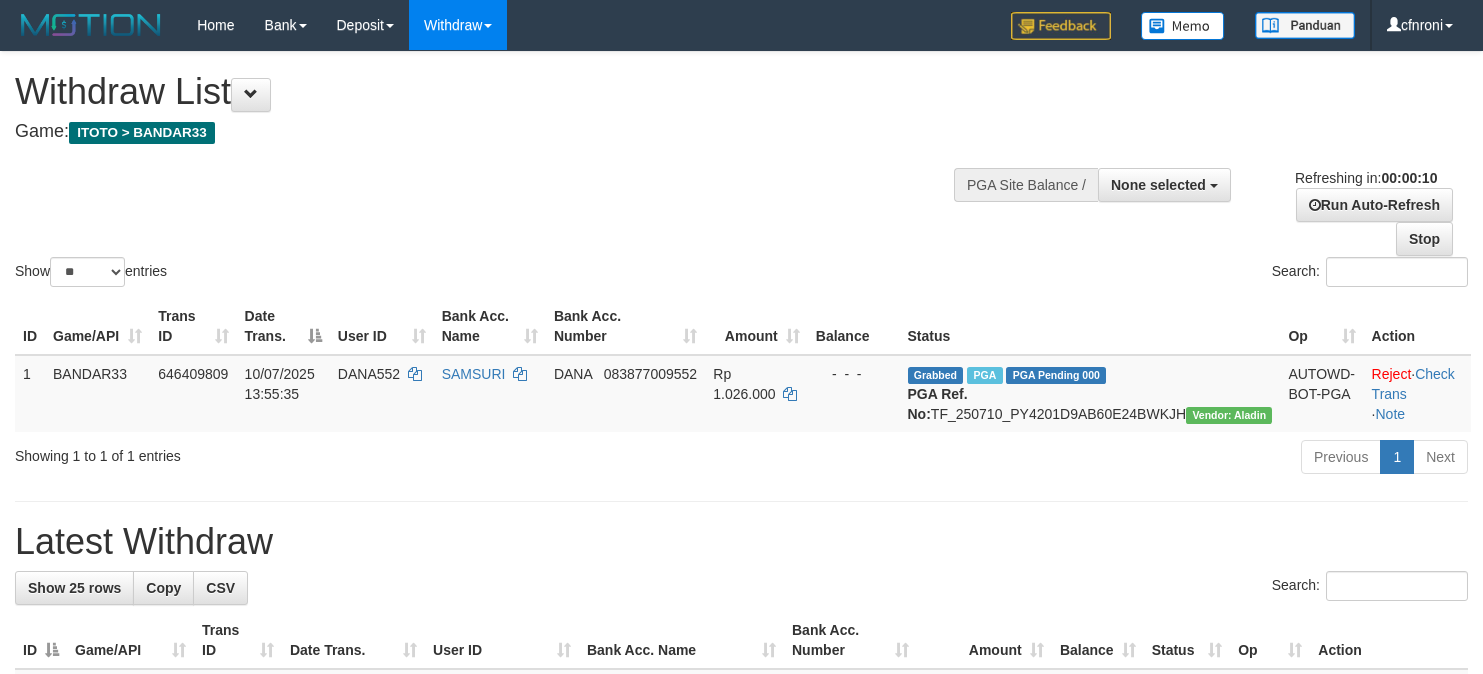 select 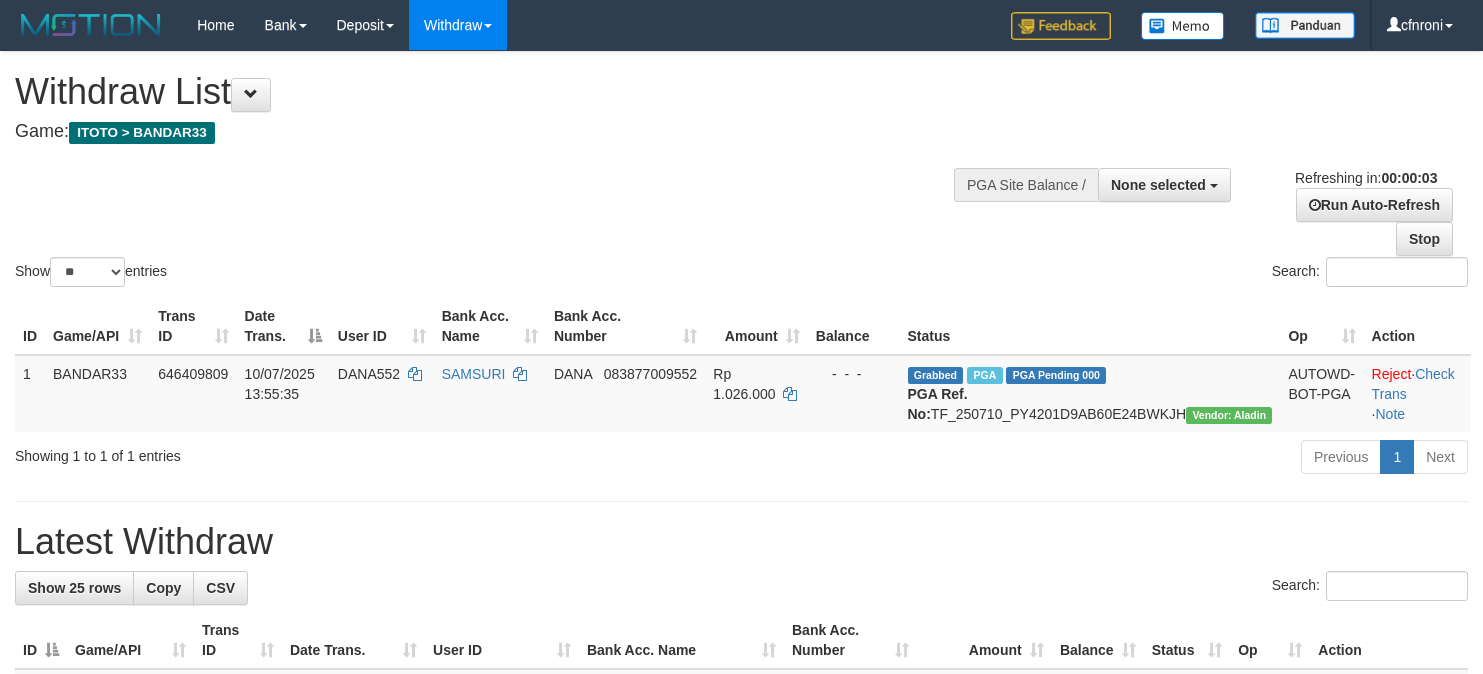 scroll, scrollTop: 0, scrollLeft: 0, axis: both 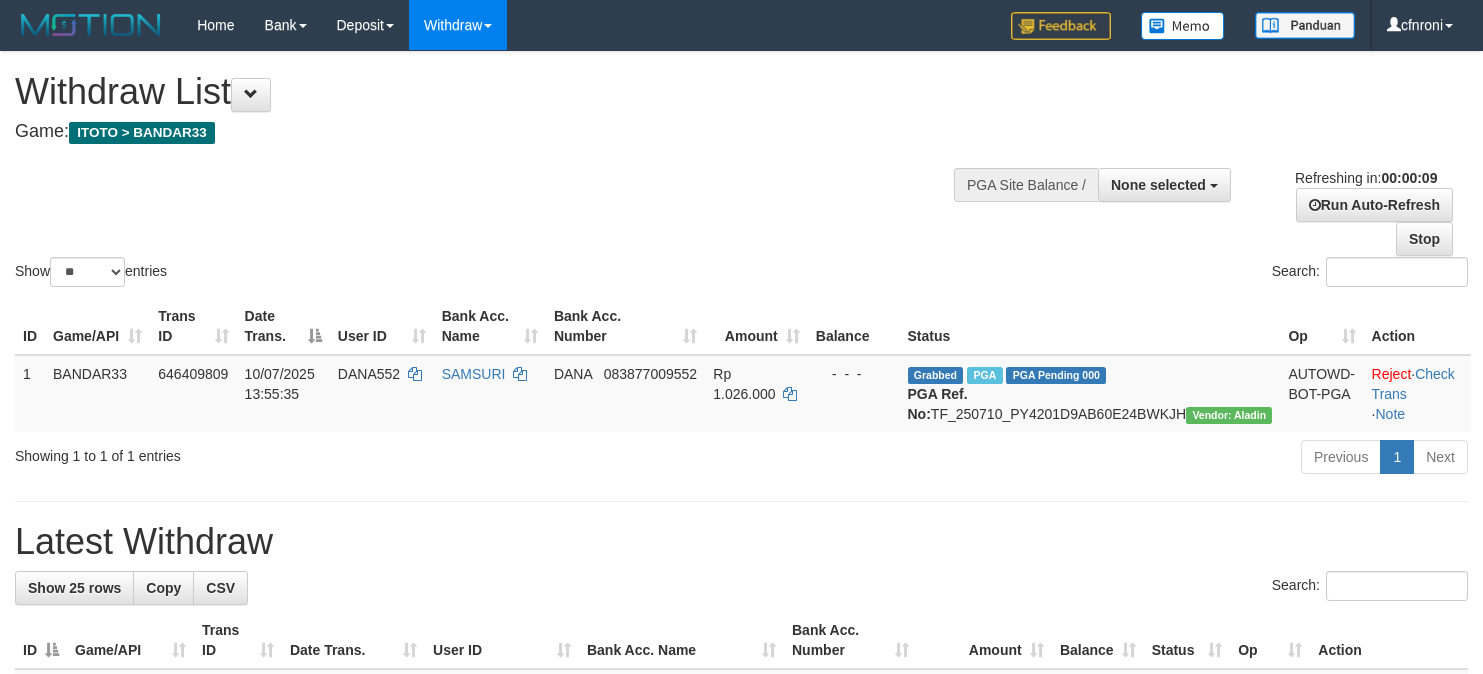 select 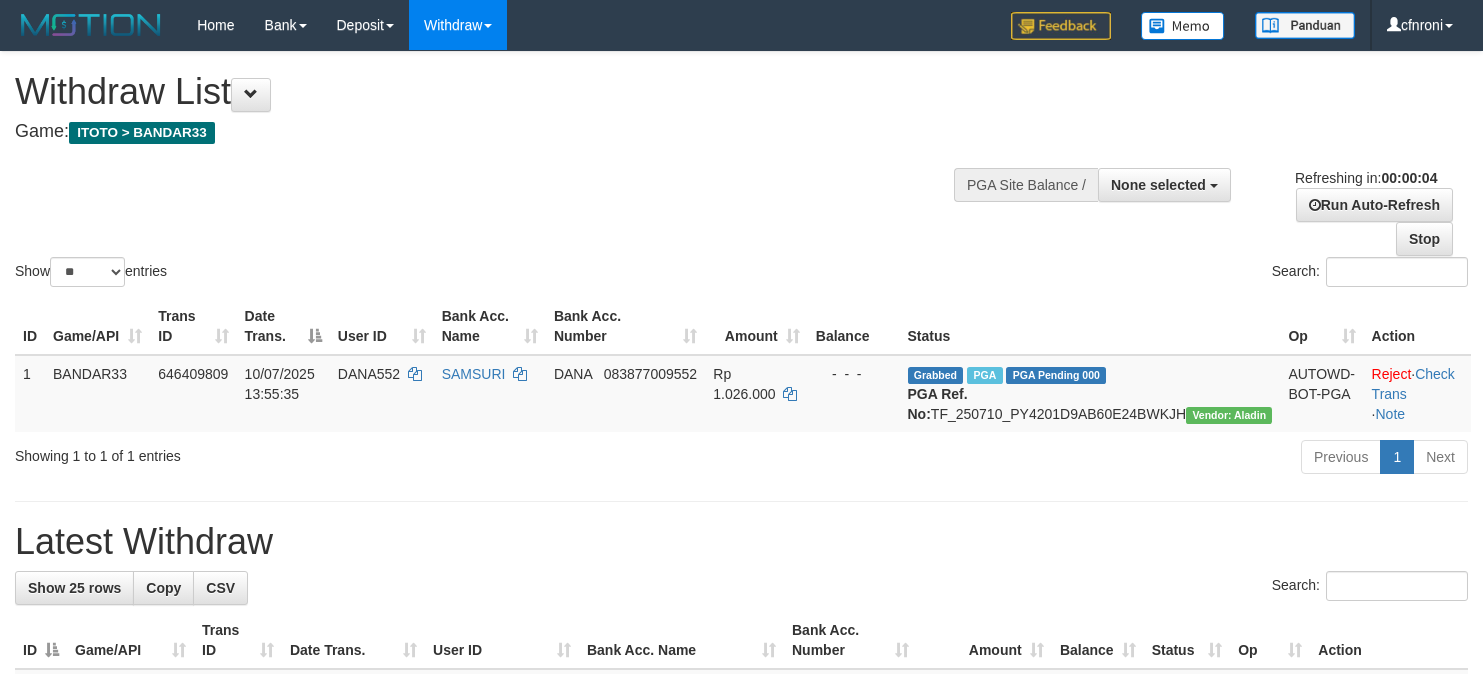 scroll, scrollTop: 0, scrollLeft: 0, axis: both 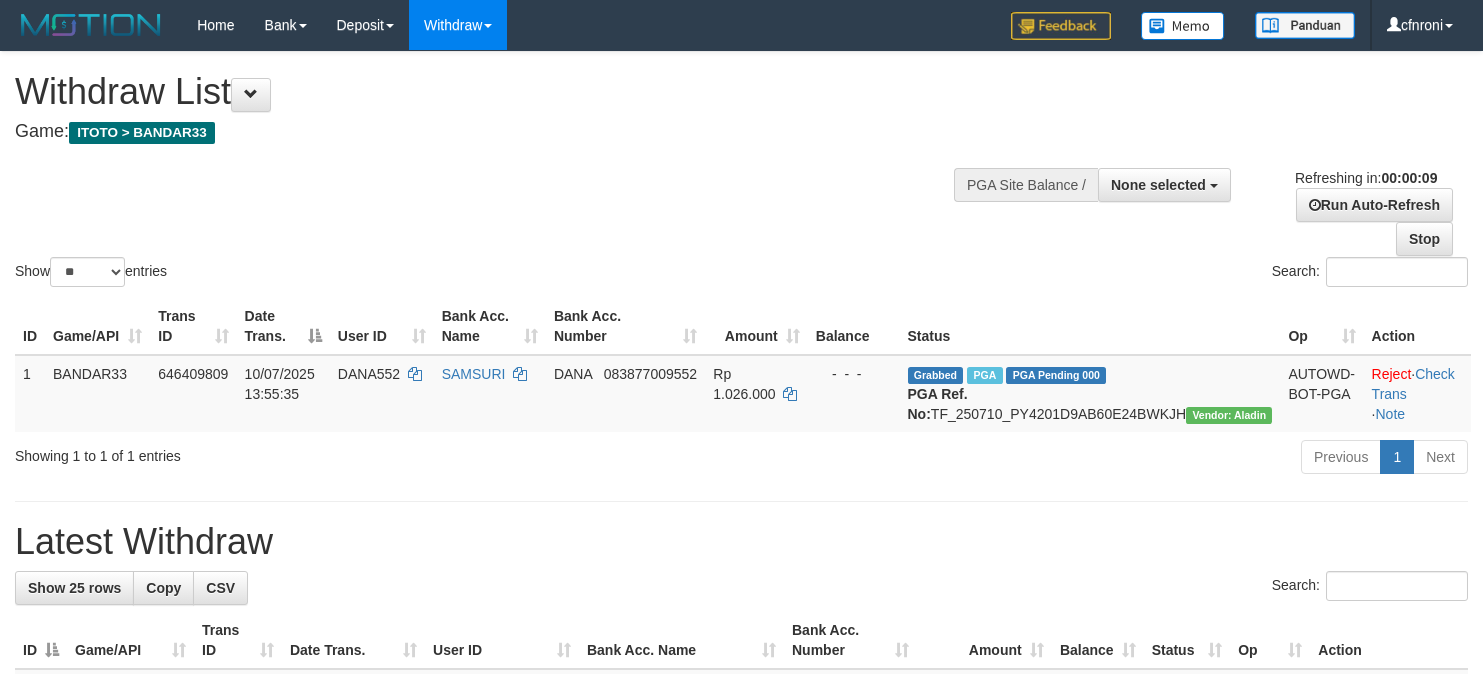 select 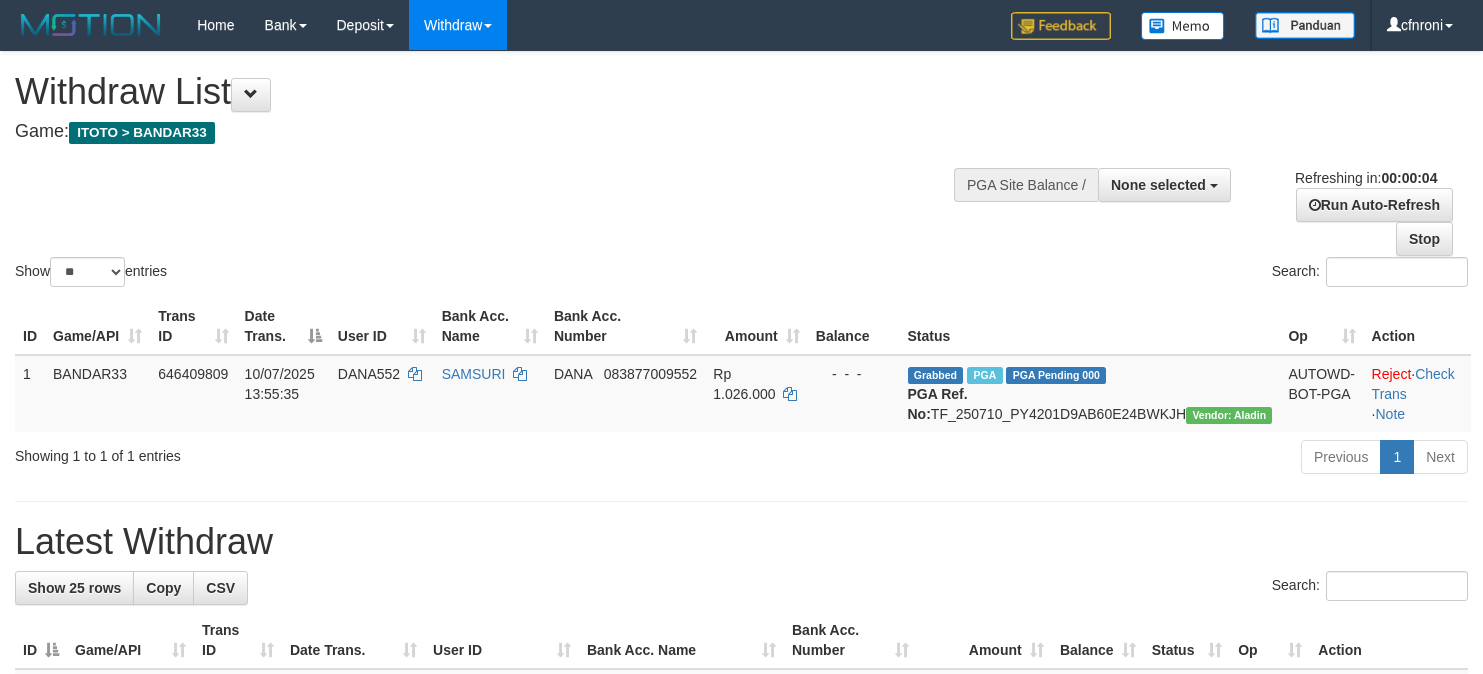scroll, scrollTop: 0, scrollLeft: 0, axis: both 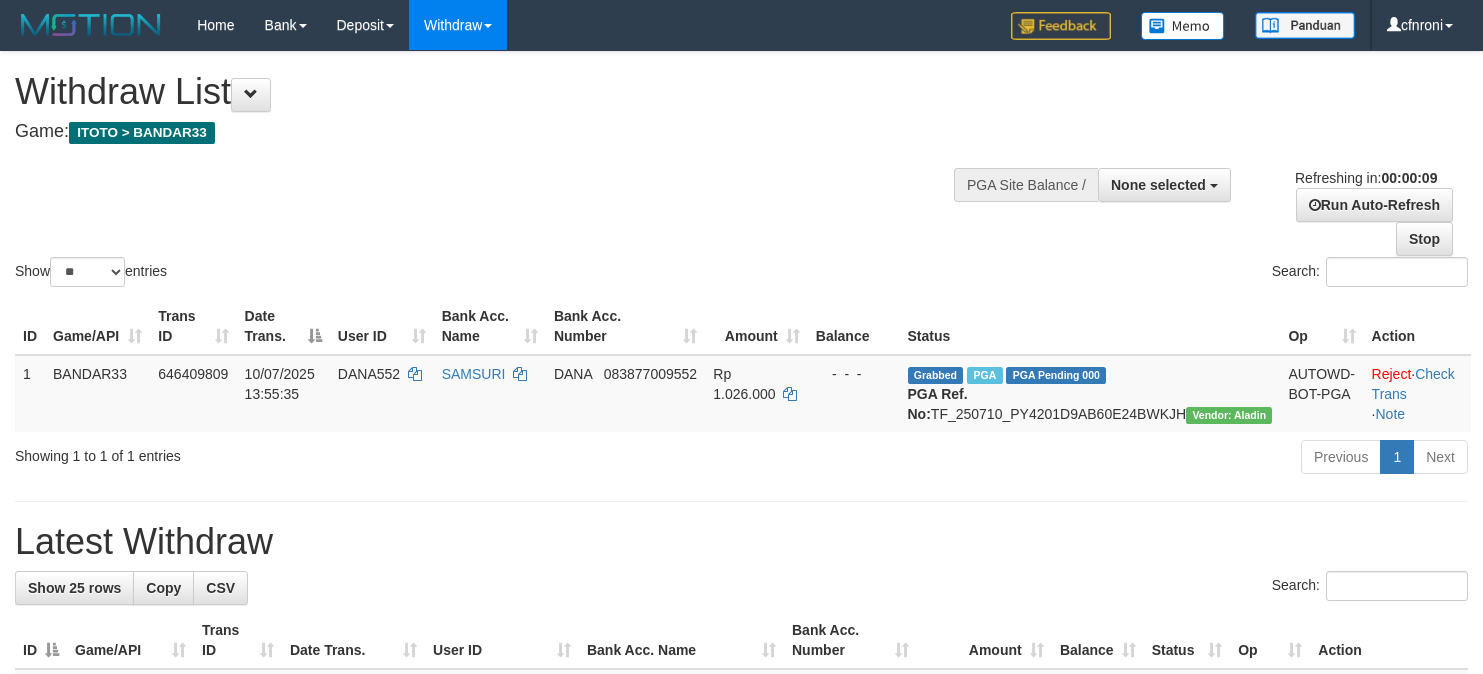 select 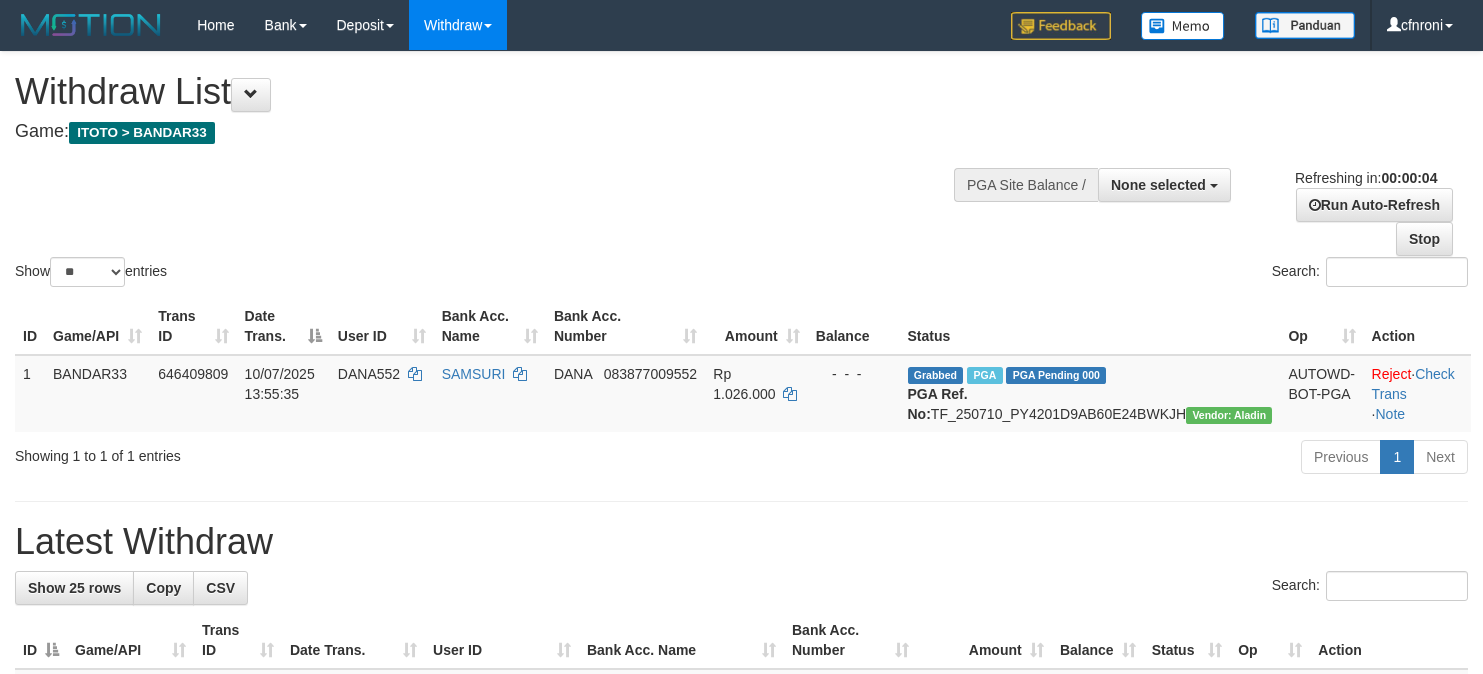 scroll, scrollTop: 0, scrollLeft: 0, axis: both 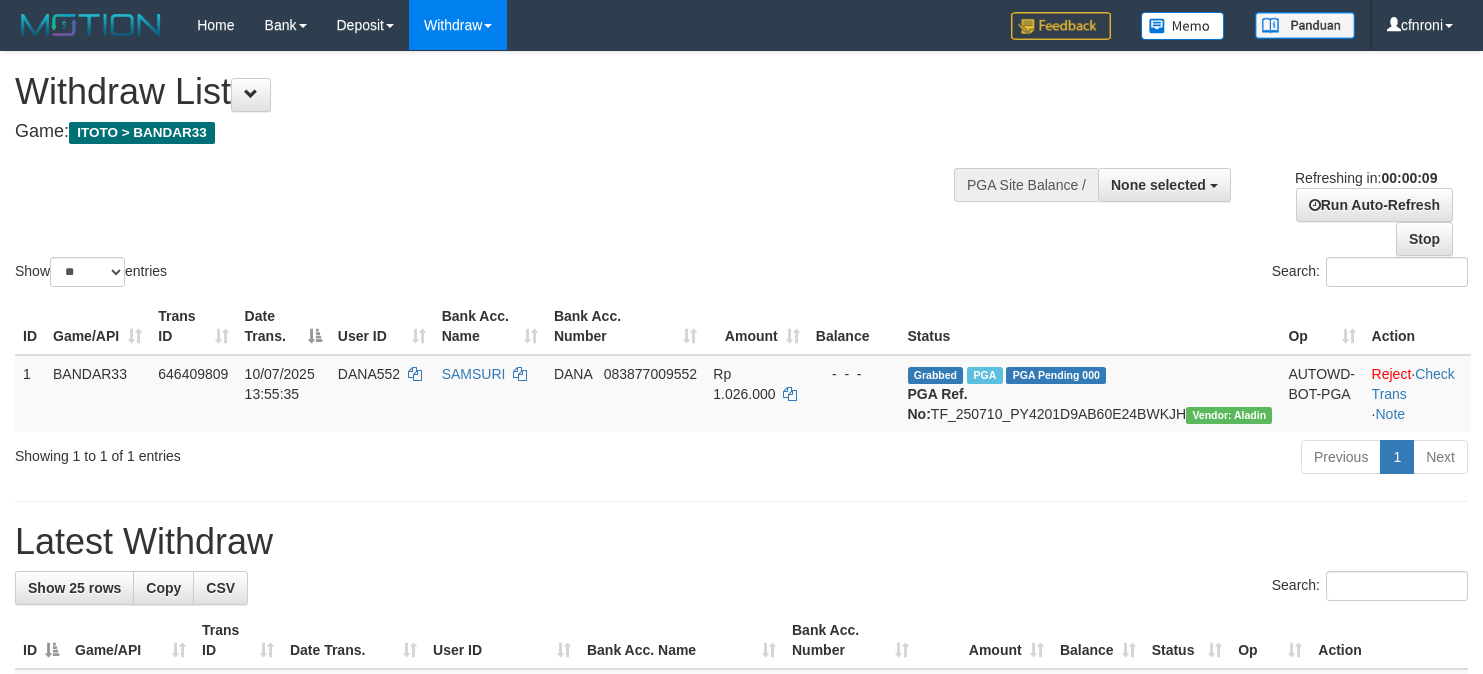 select 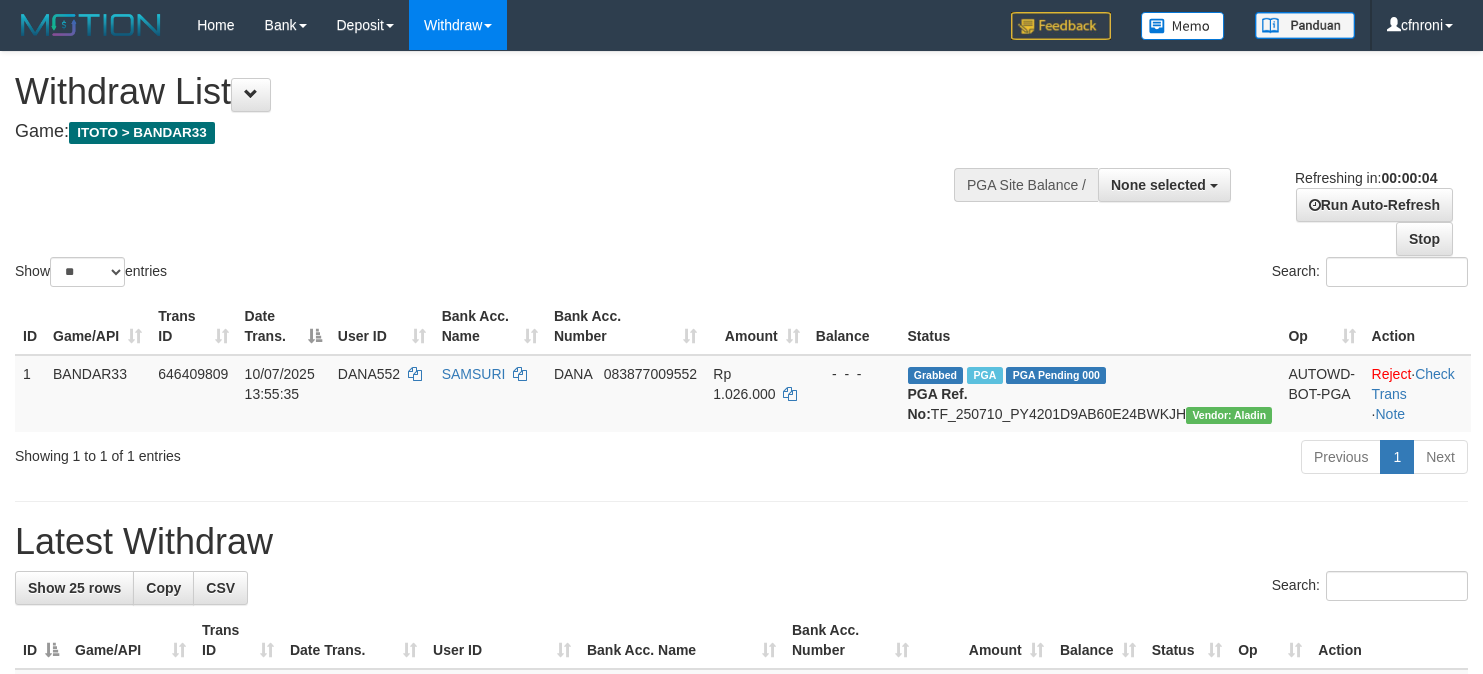 scroll, scrollTop: 0, scrollLeft: 0, axis: both 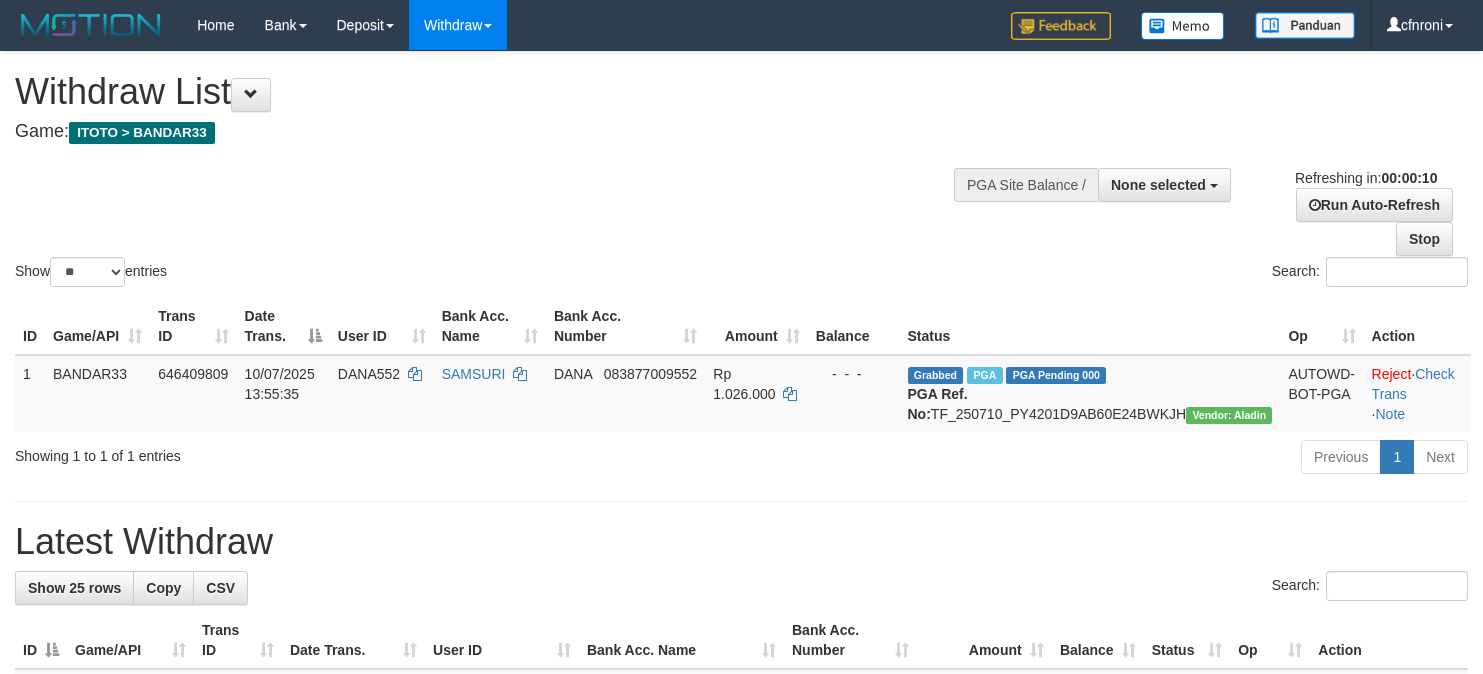 select 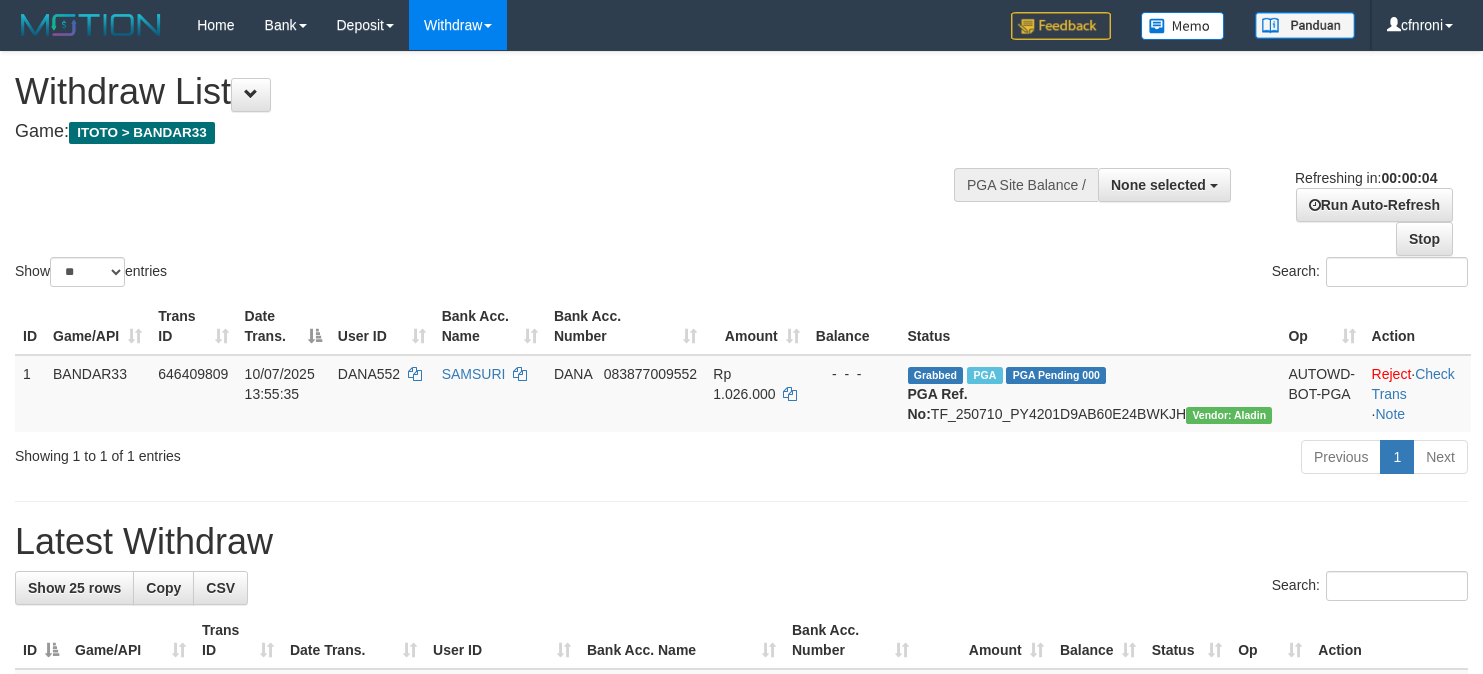 scroll, scrollTop: 0, scrollLeft: 0, axis: both 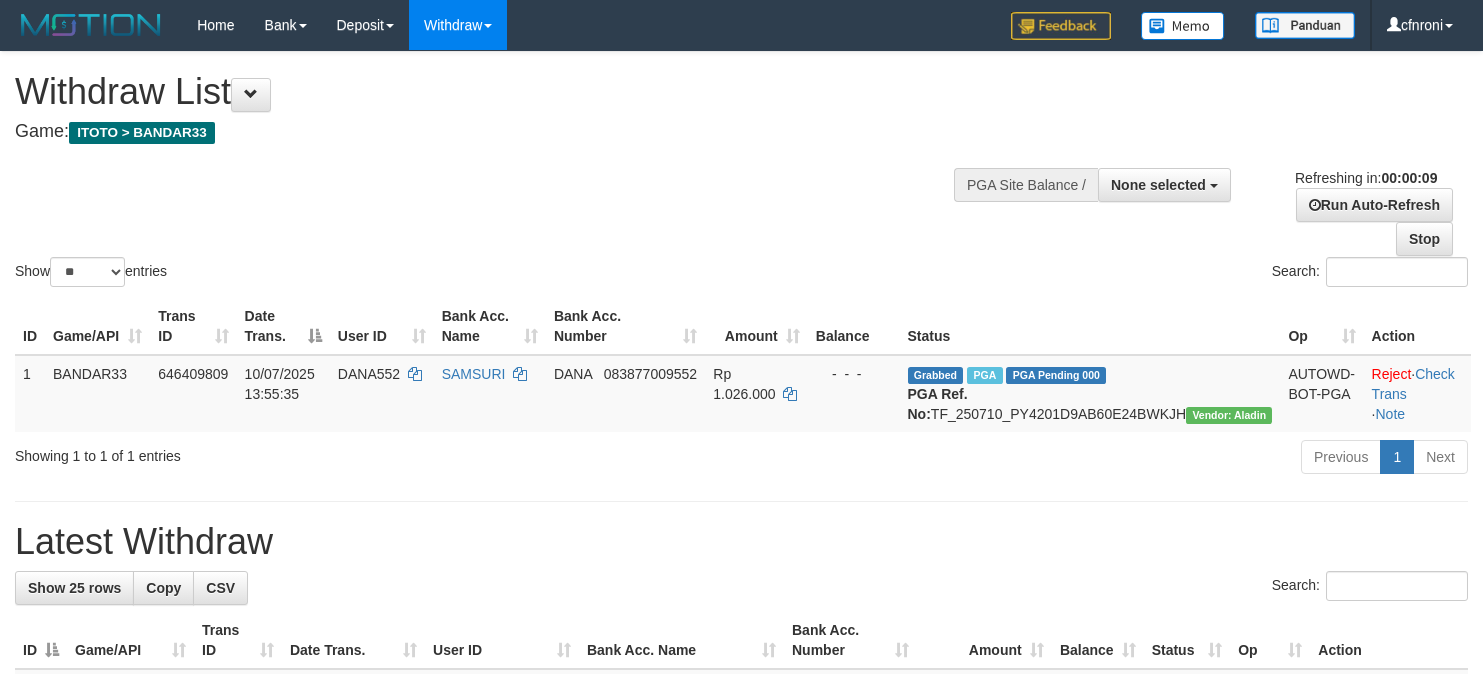 select 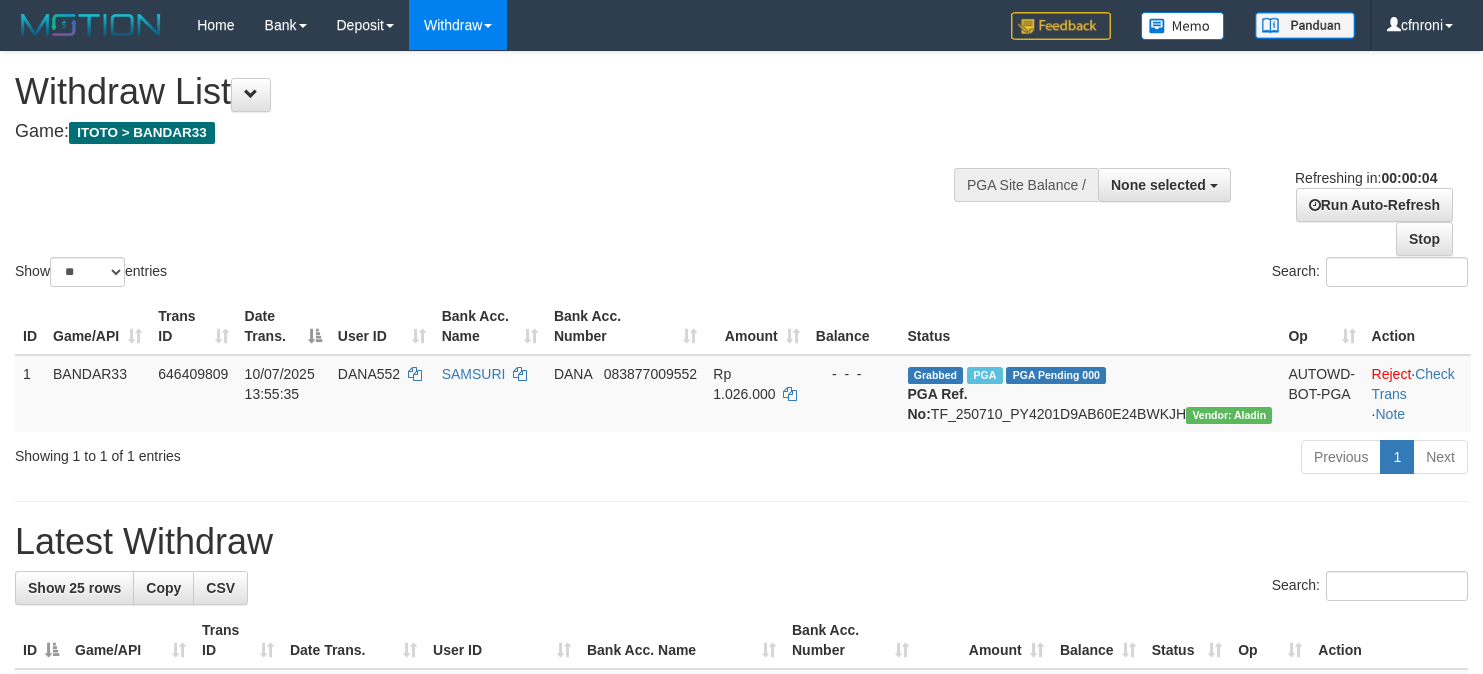 scroll, scrollTop: 0, scrollLeft: 0, axis: both 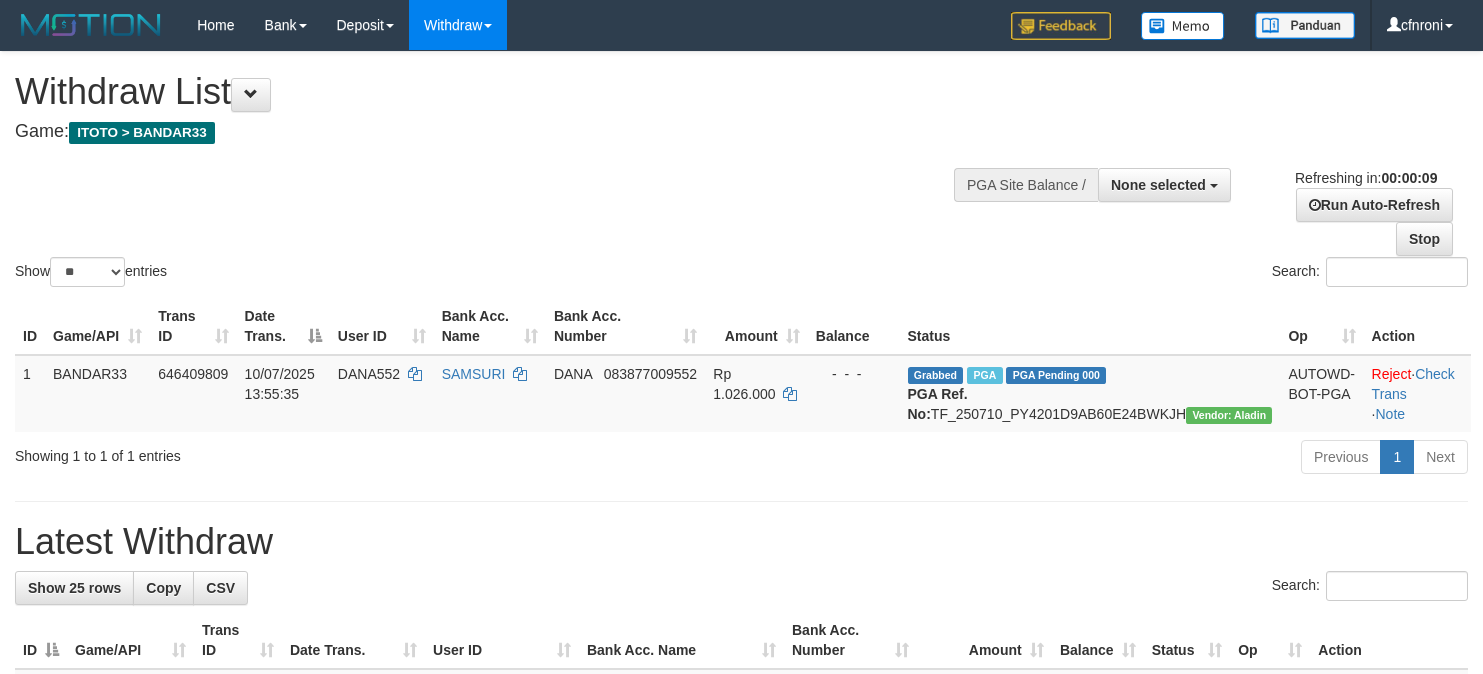 select 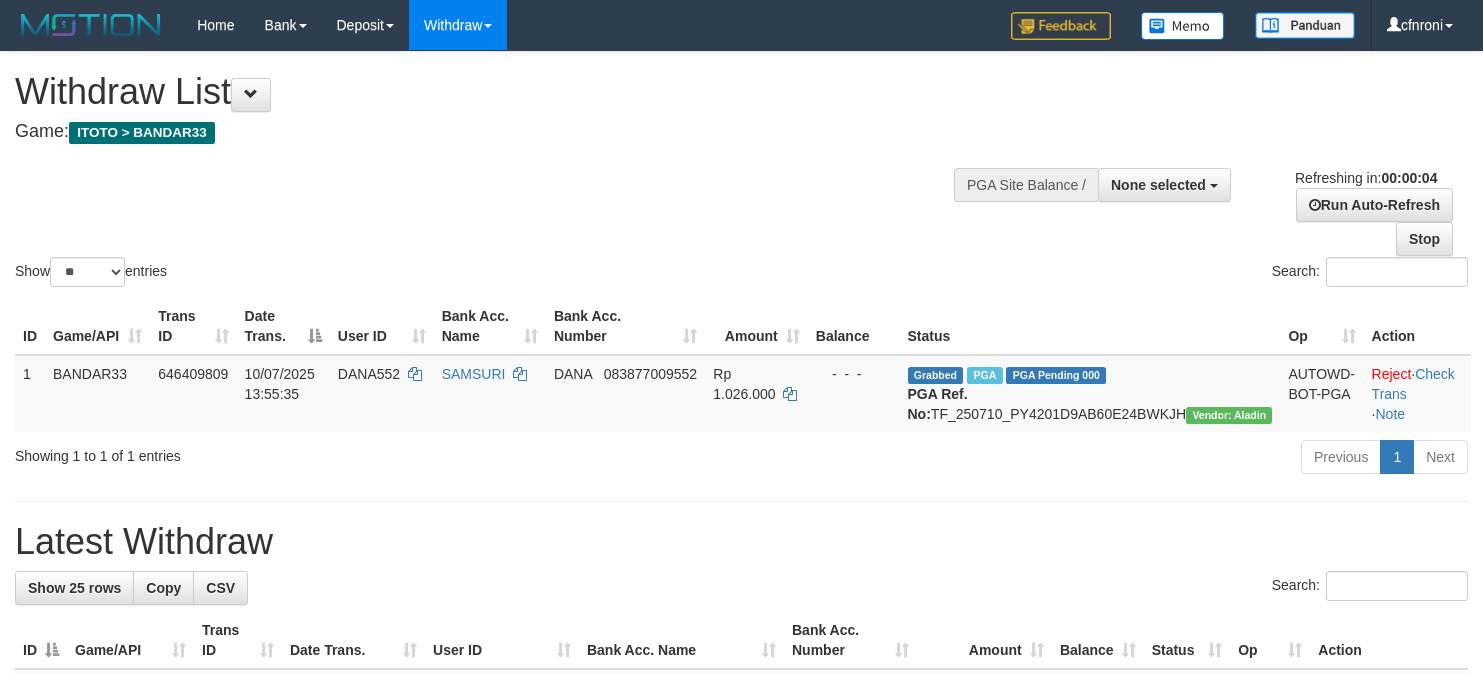 scroll, scrollTop: 0, scrollLeft: 0, axis: both 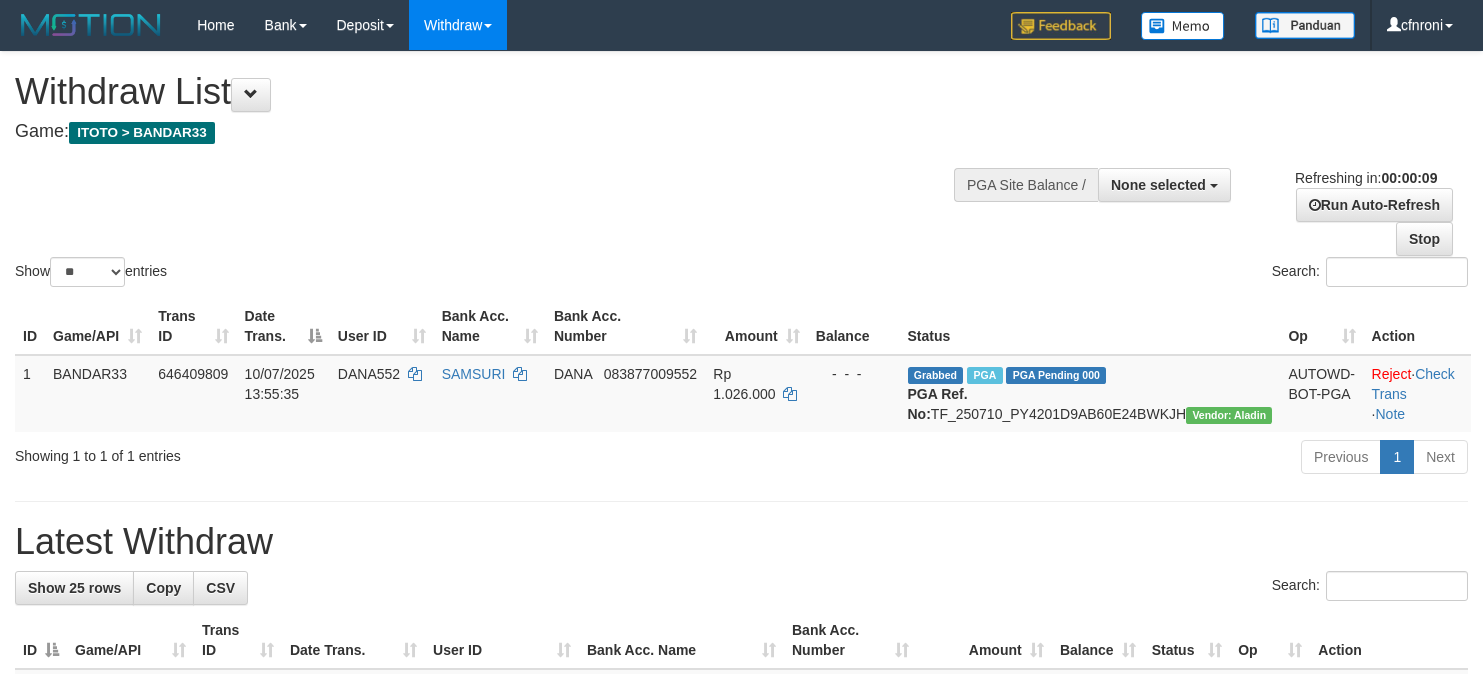 select 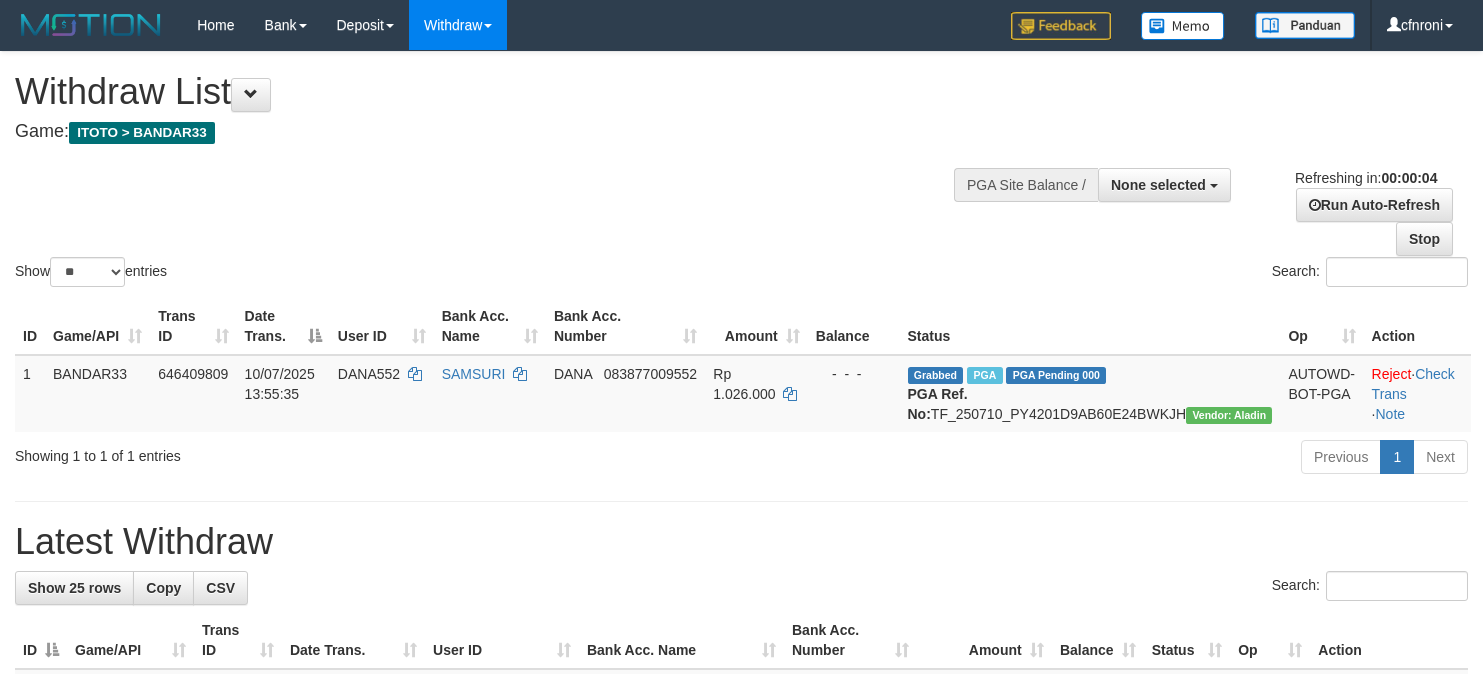 scroll, scrollTop: 0, scrollLeft: 0, axis: both 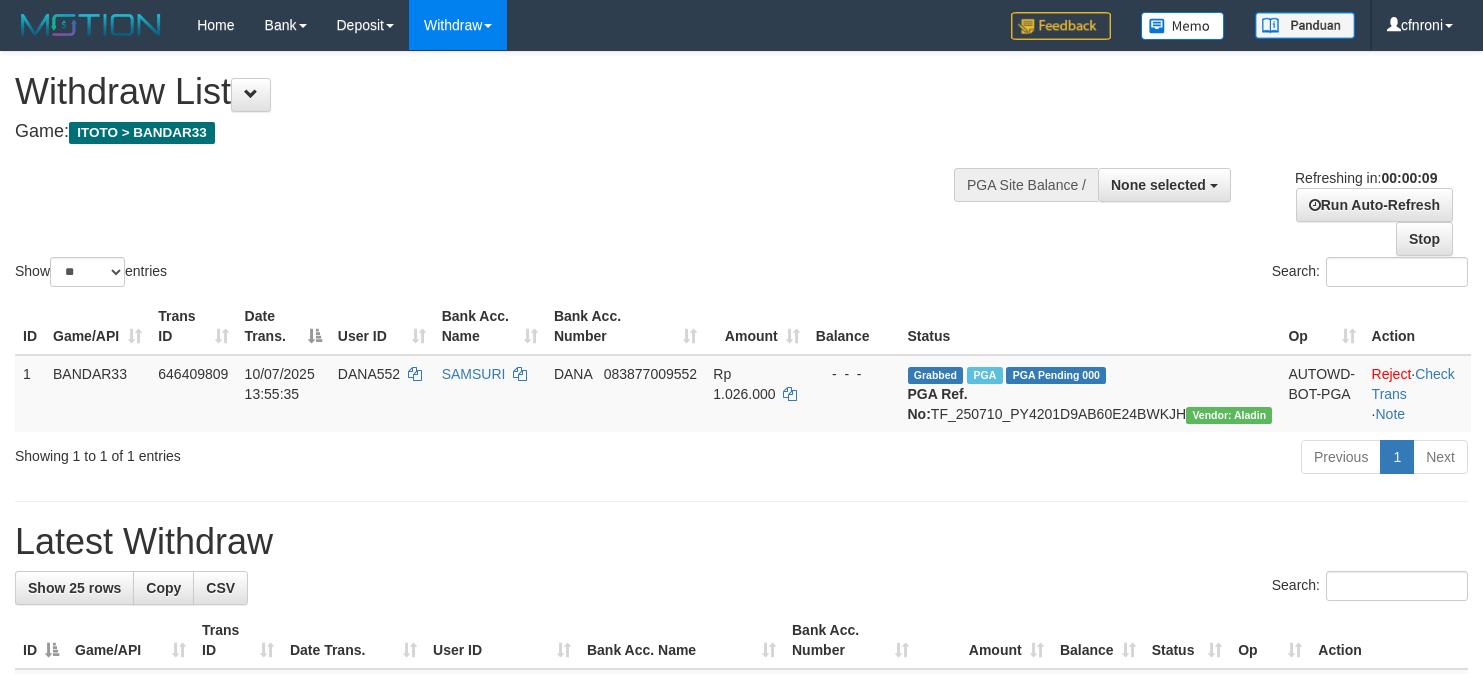 select 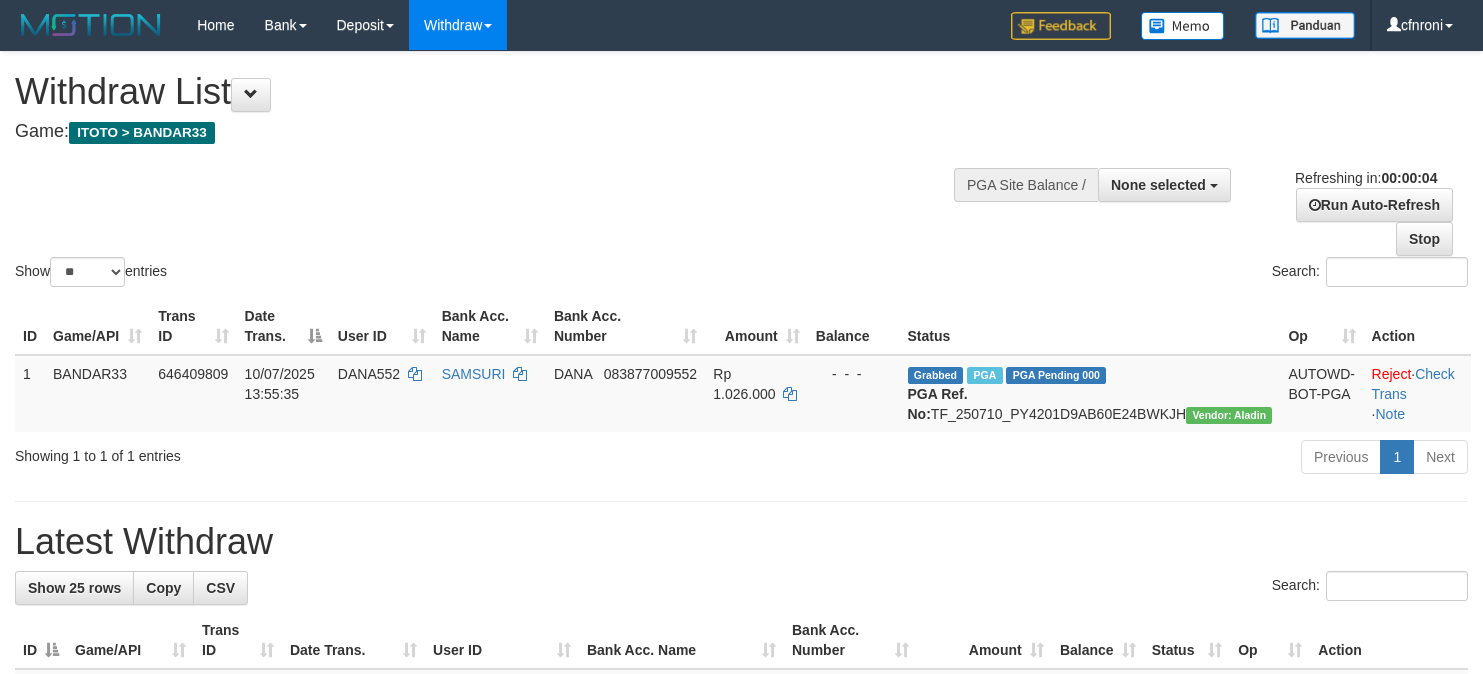scroll, scrollTop: 0, scrollLeft: 0, axis: both 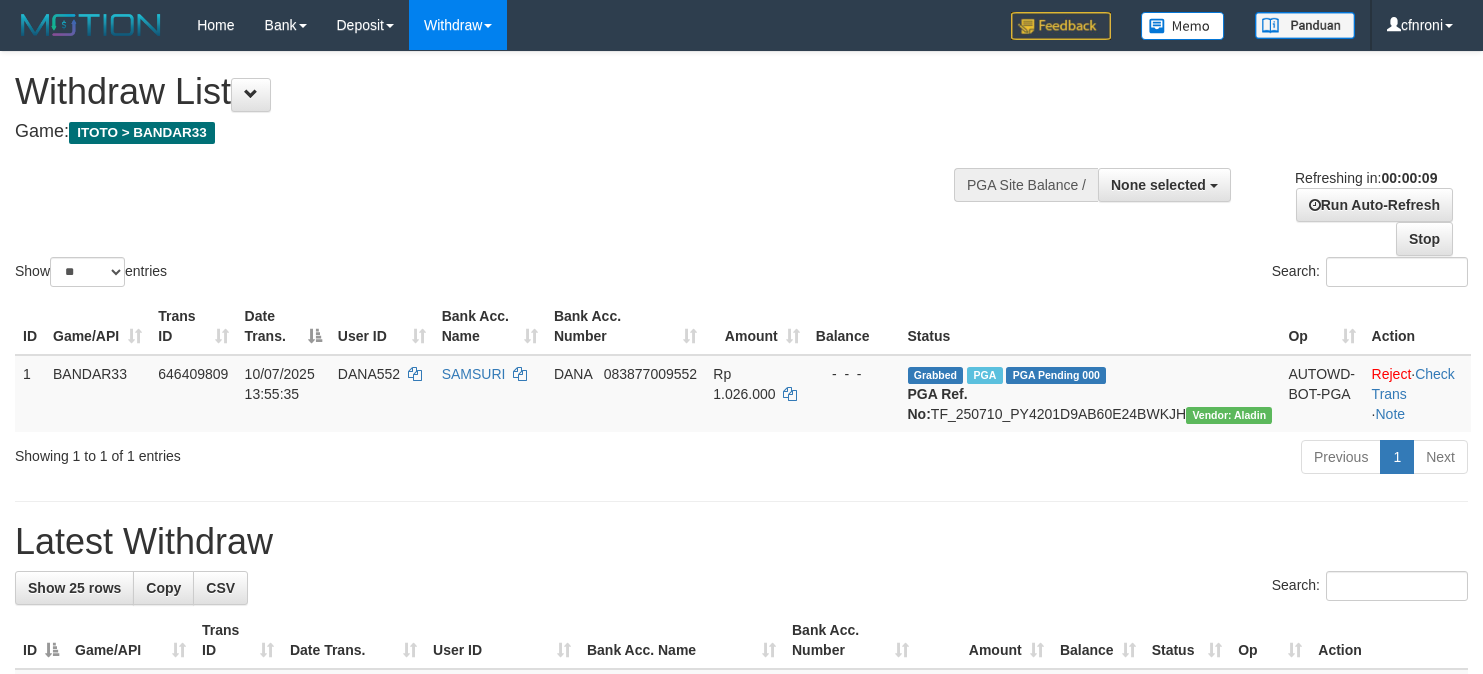 select 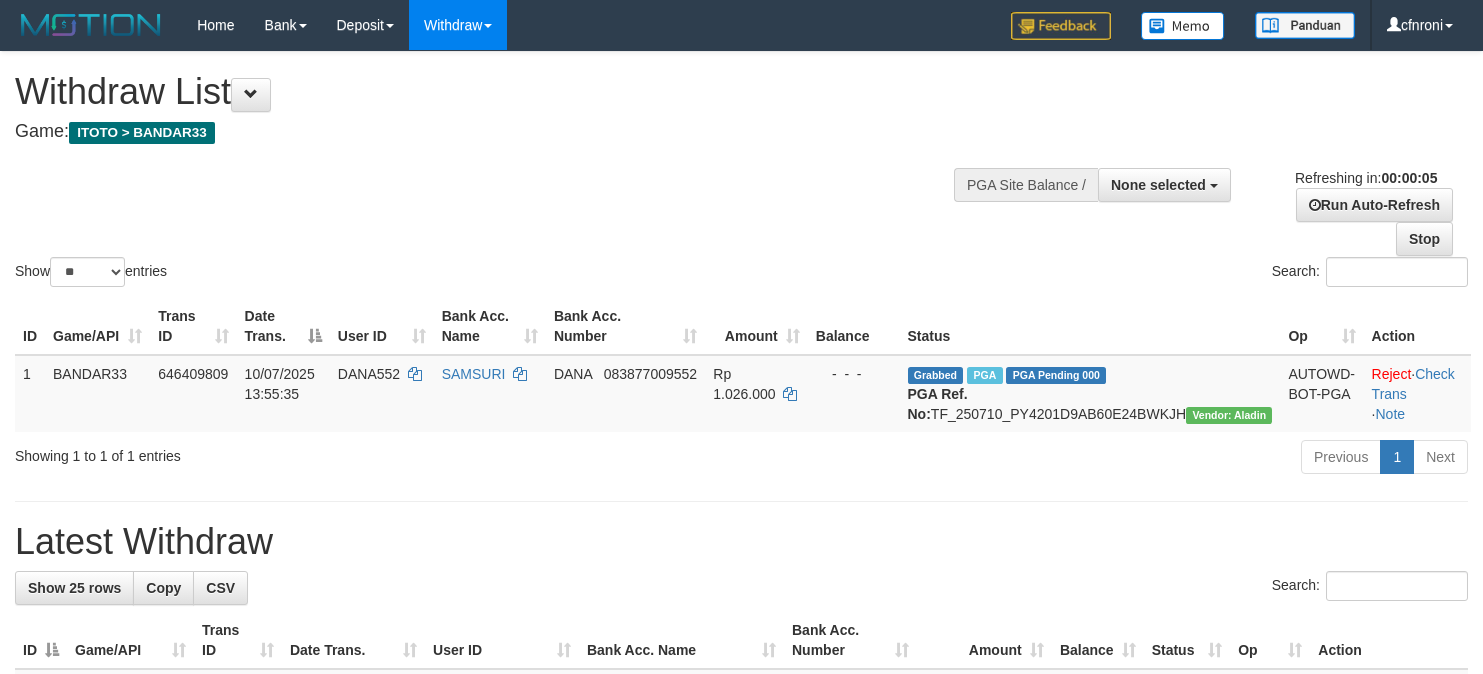 scroll, scrollTop: 0, scrollLeft: 0, axis: both 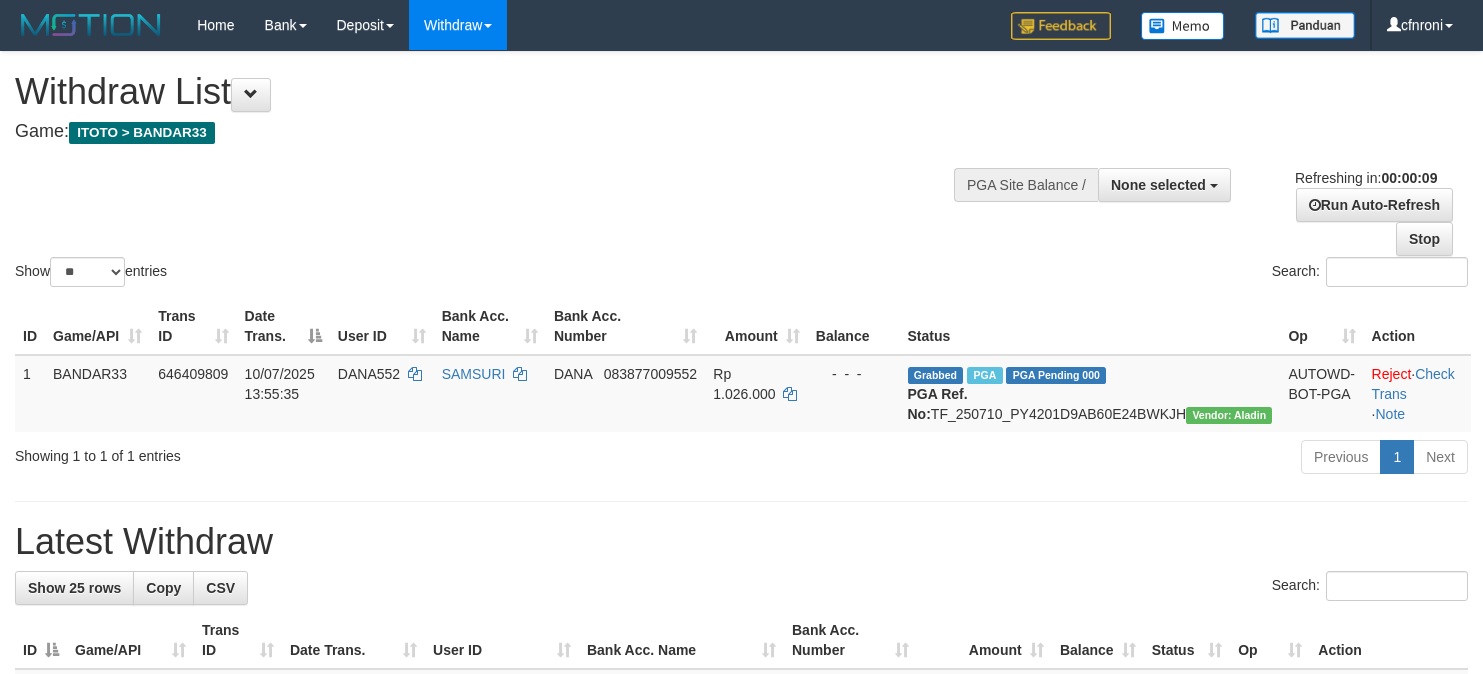select 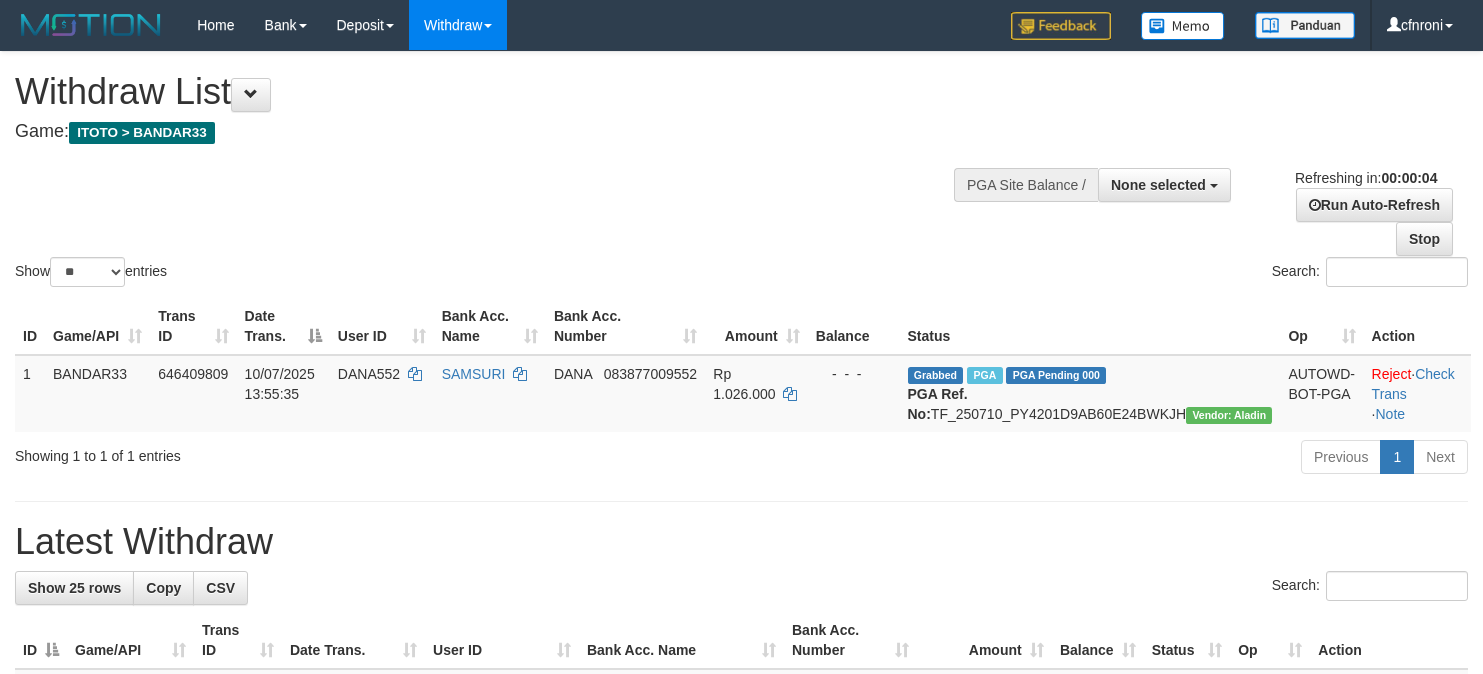 scroll, scrollTop: 0, scrollLeft: 0, axis: both 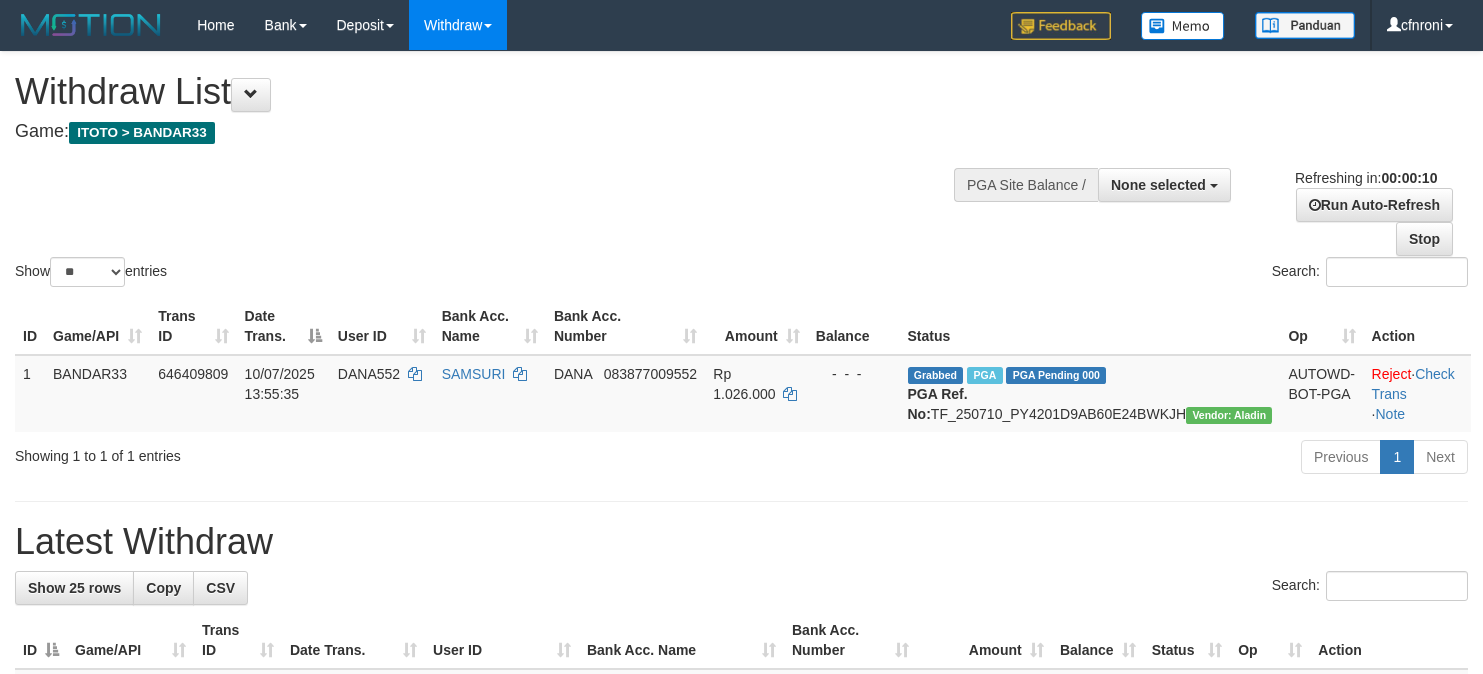 select 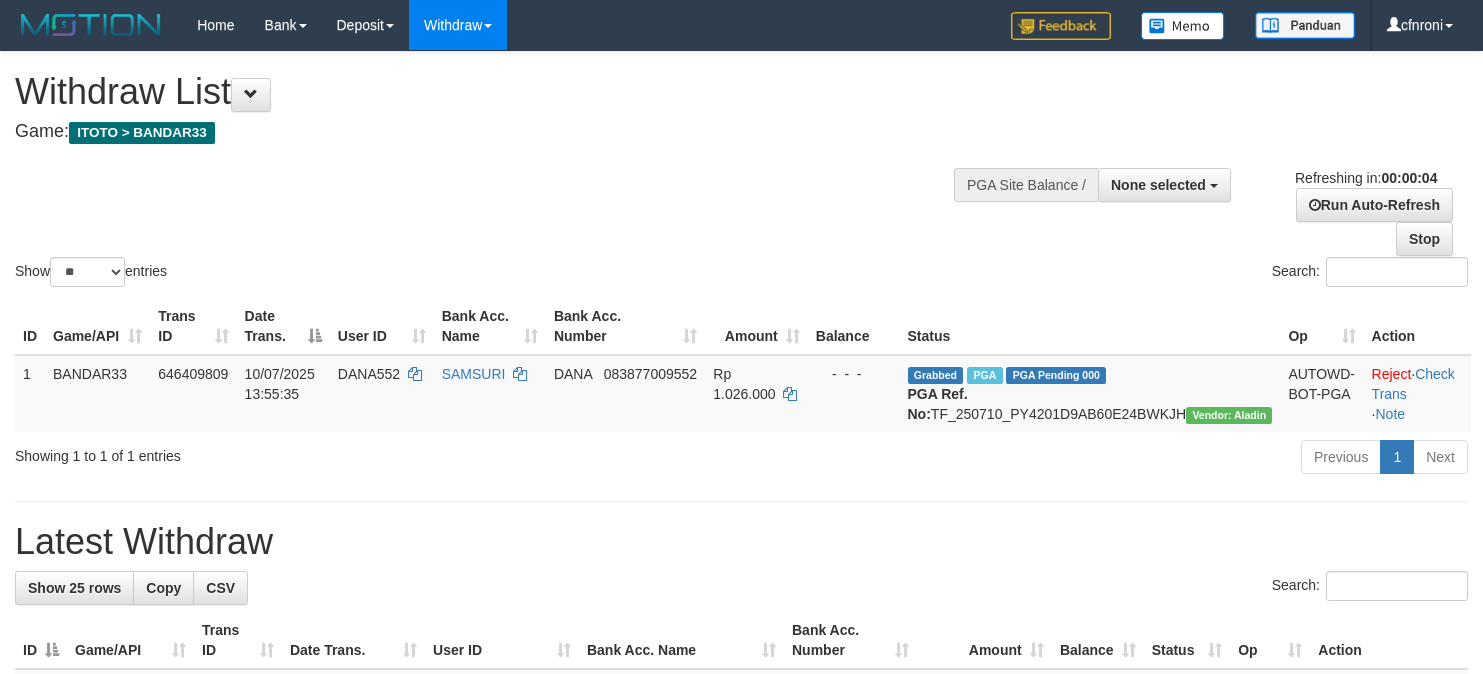 scroll, scrollTop: 0, scrollLeft: 0, axis: both 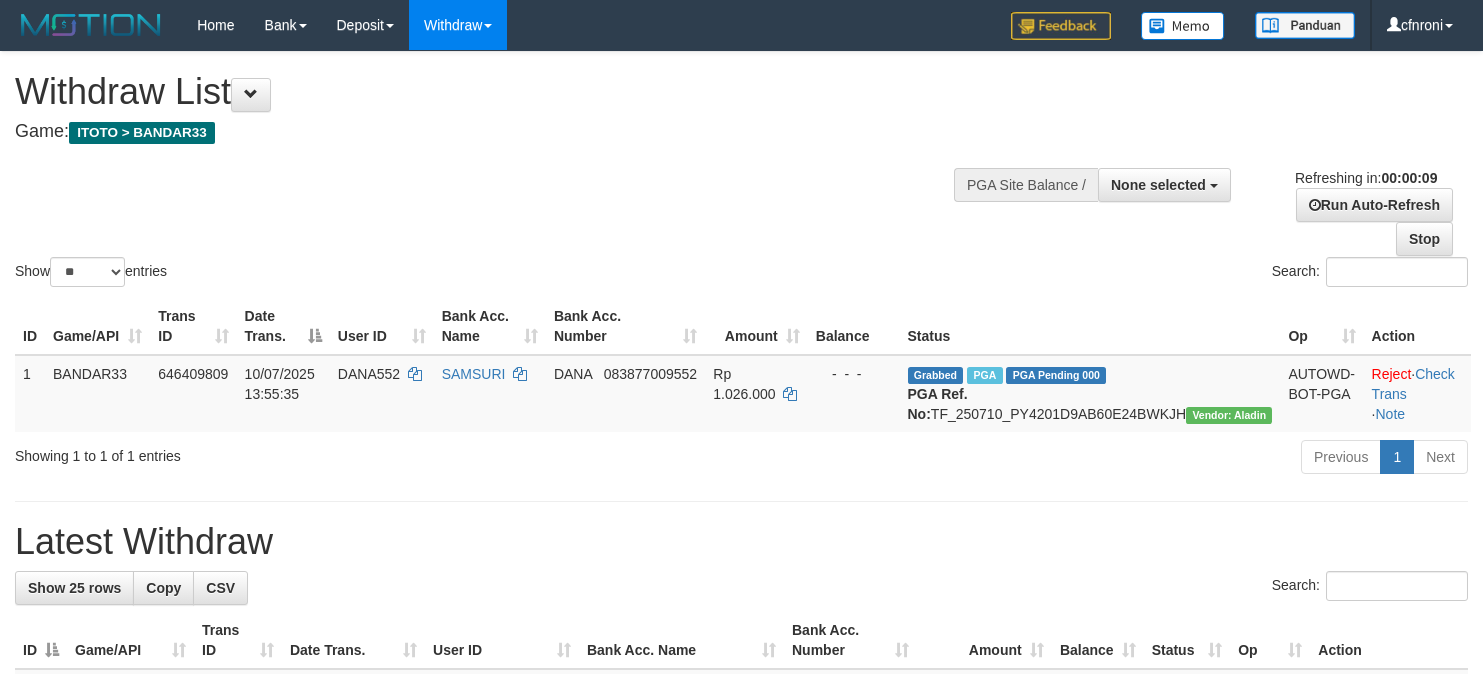 select 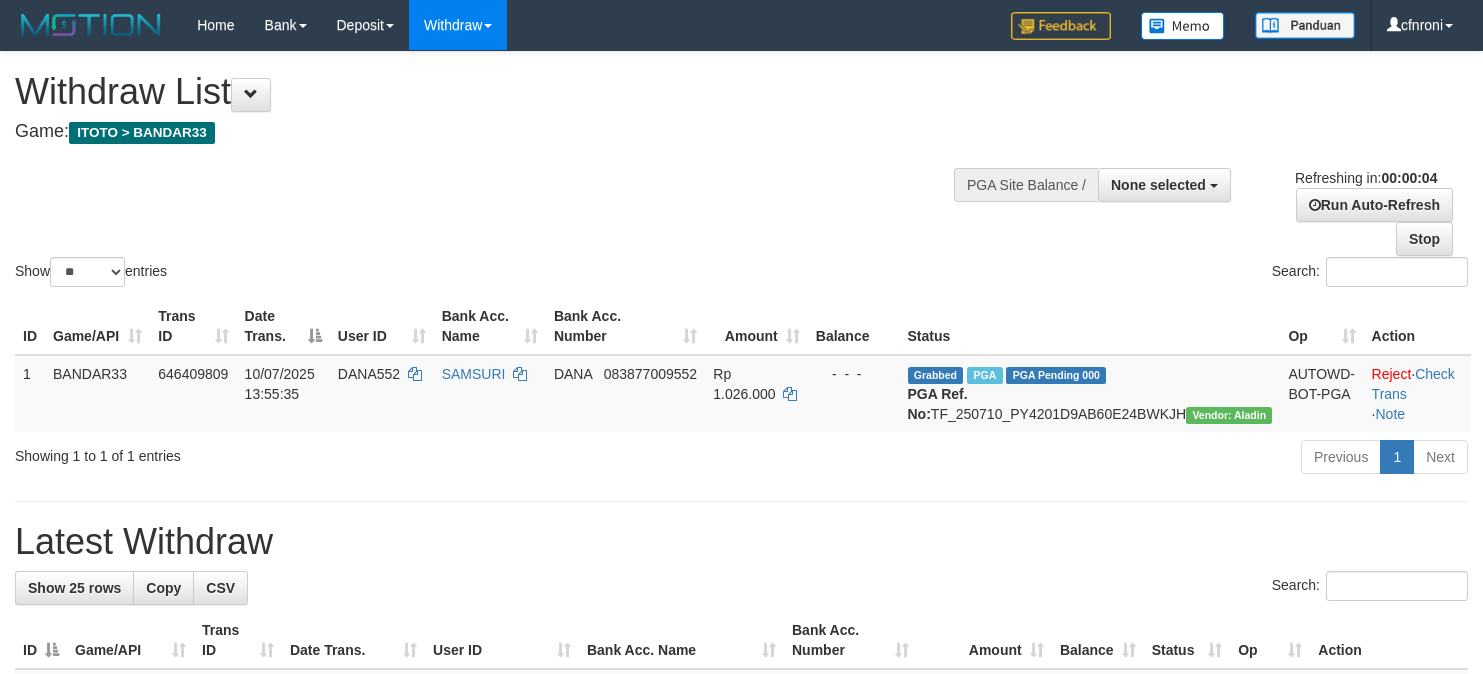scroll, scrollTop: 0, scrollLeft: 0, axis: both 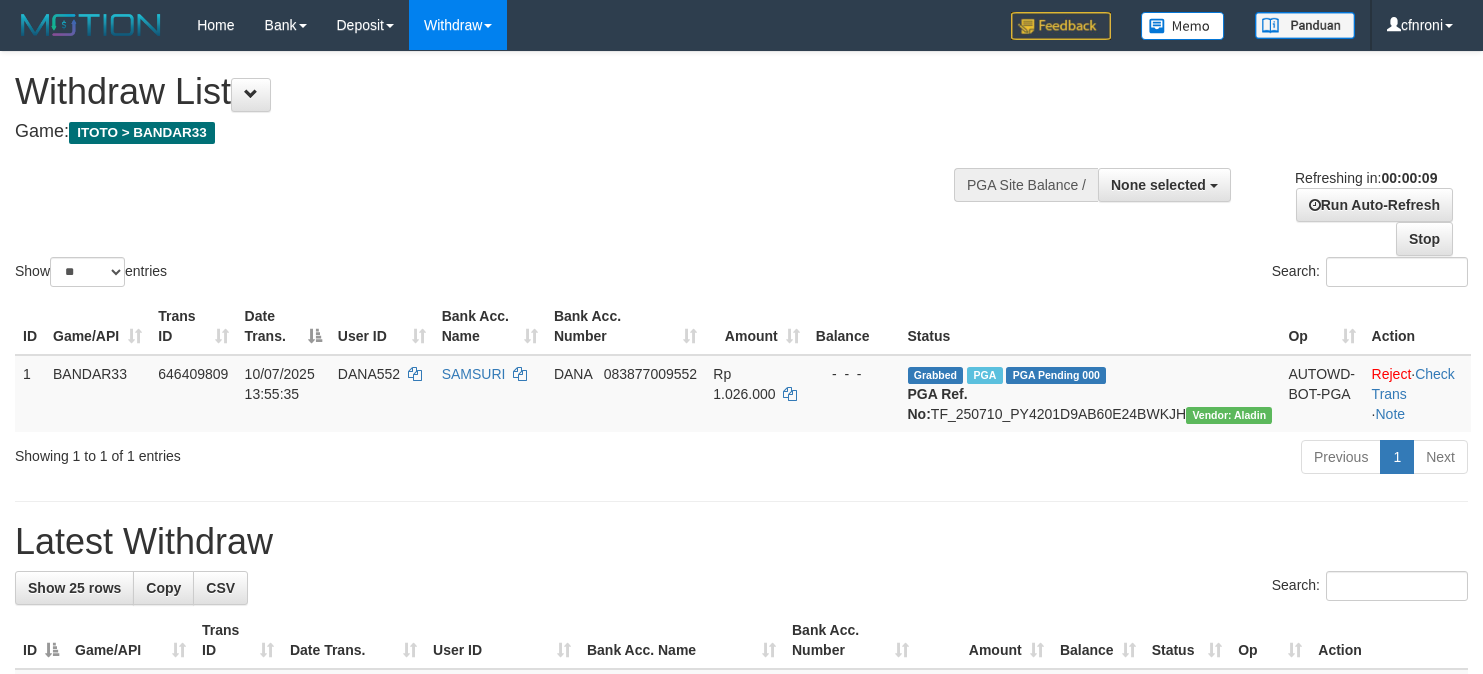 select 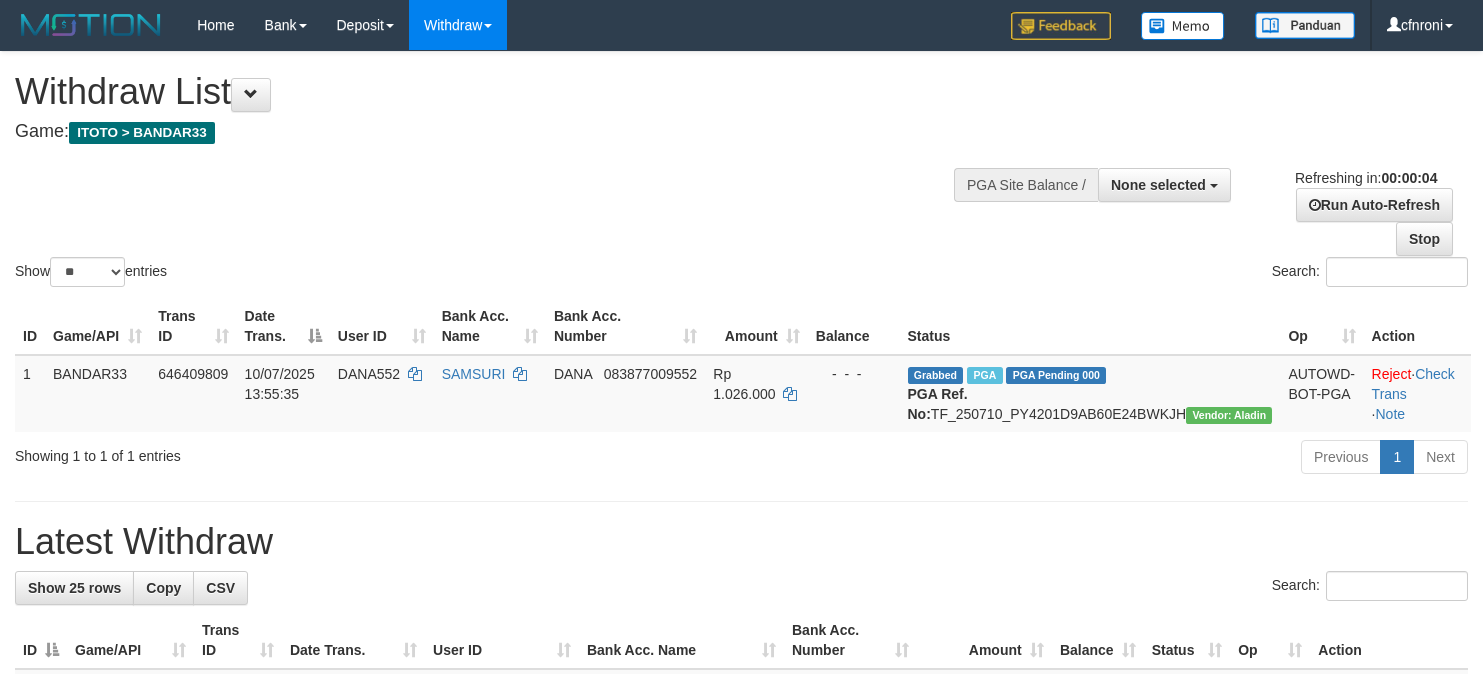 scroll, scrollTop: 0, scrollLeft: 0, axis: both 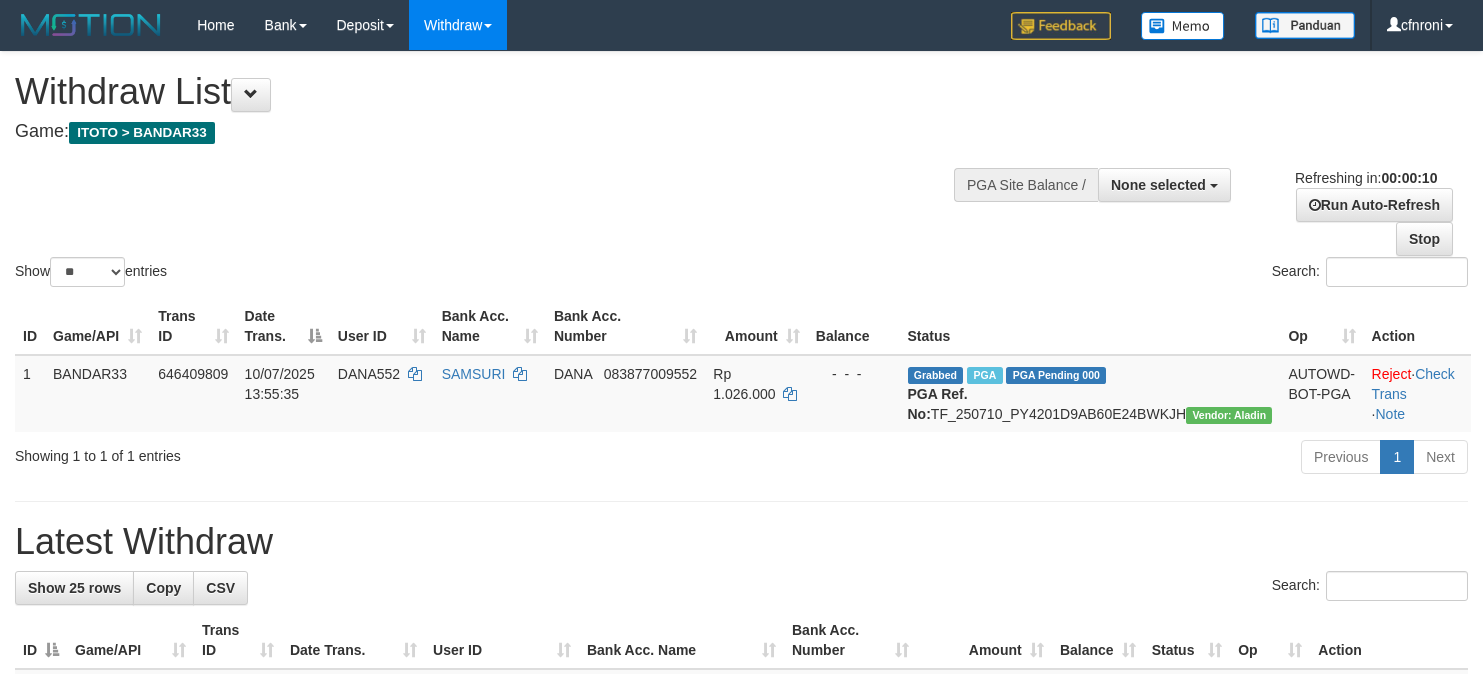 select 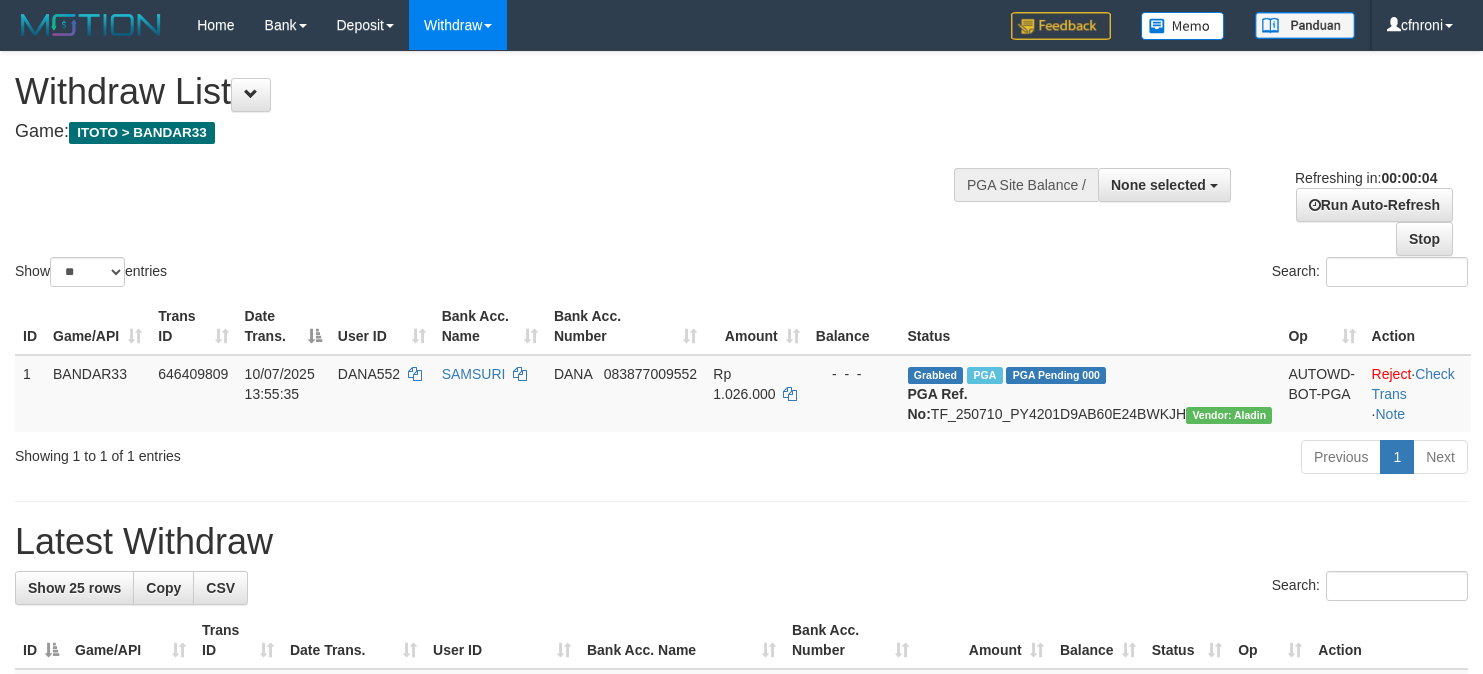 scroll, scrollTop: 0, scrollLeft: 0, axis: both 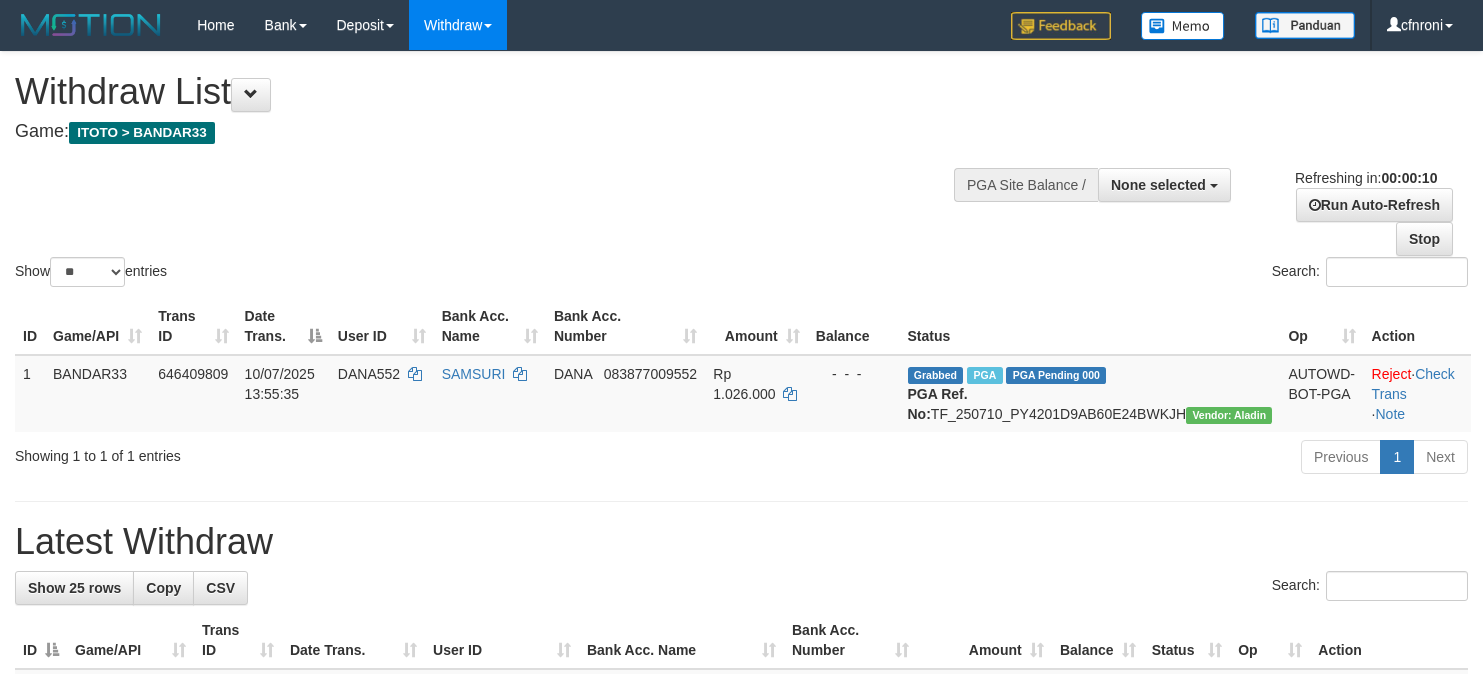 select 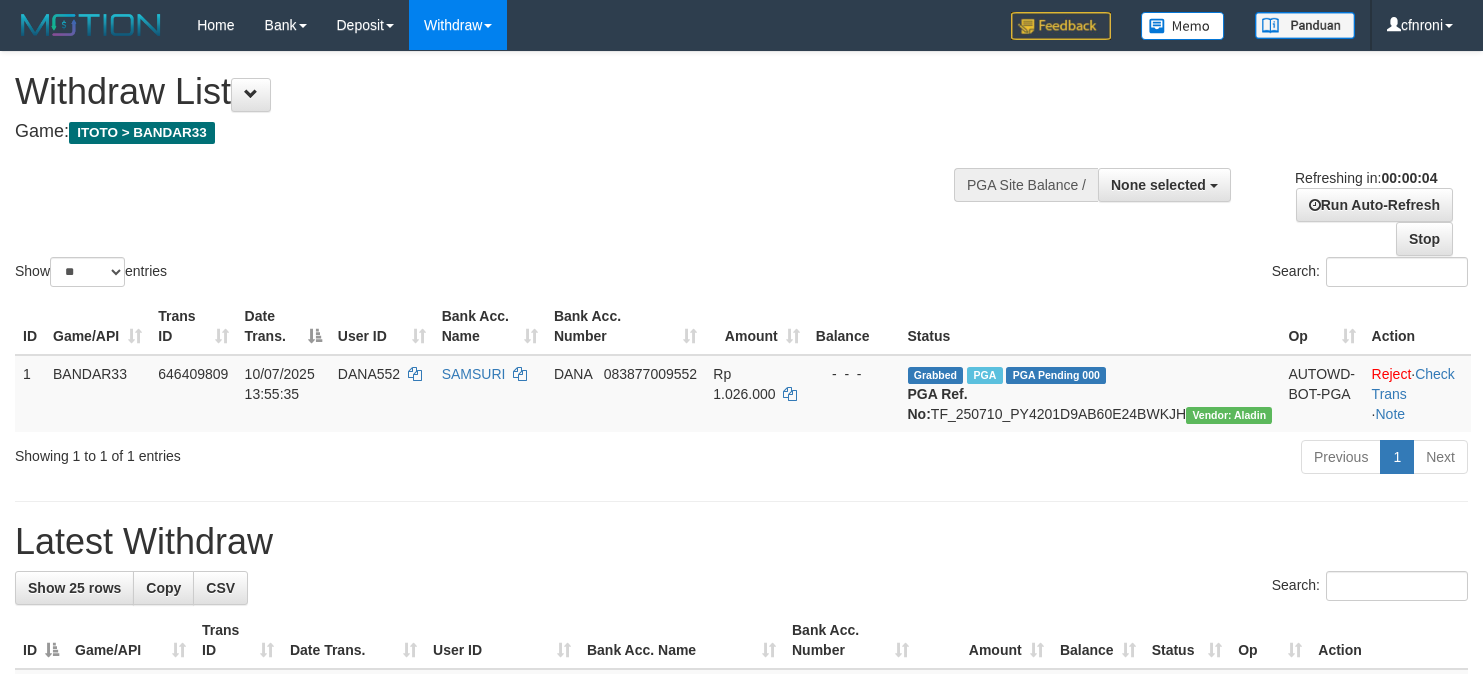 scroll, scrollTop: 0, scrollLeft: 0, axis: both 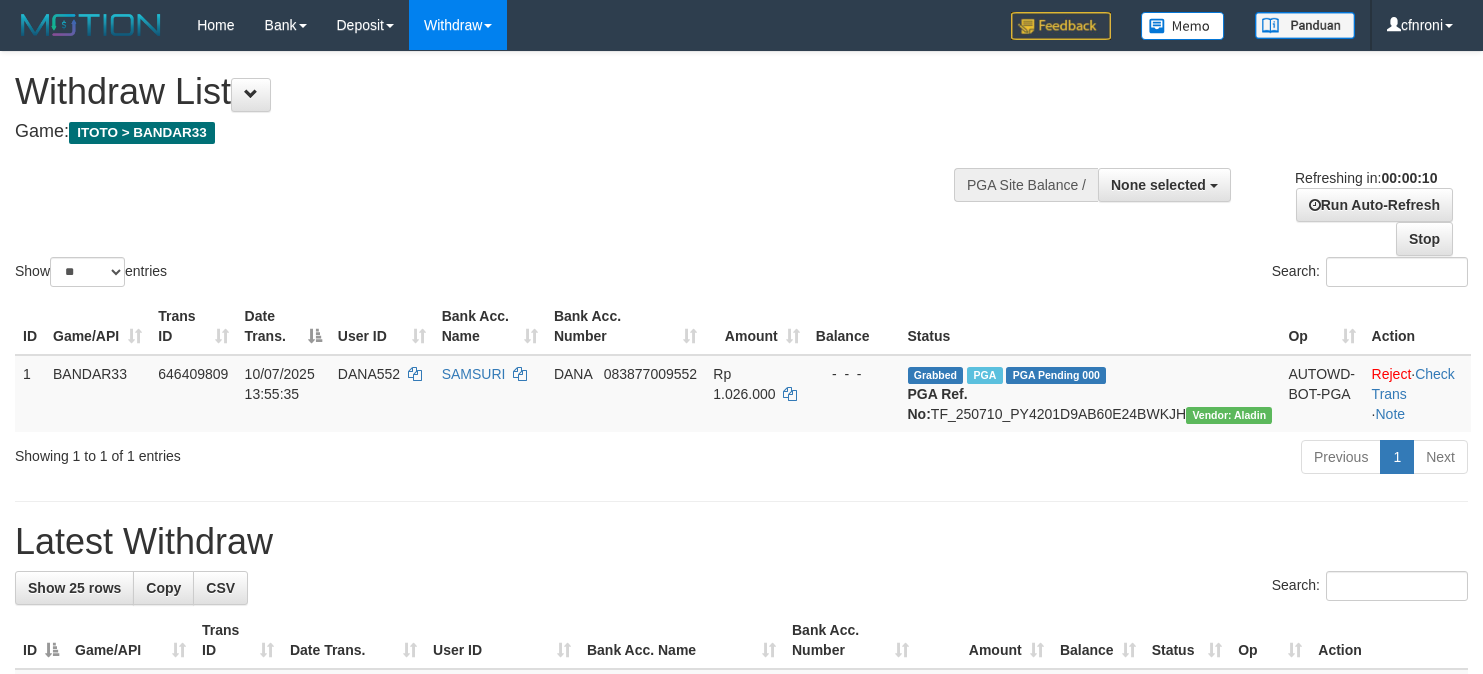 select 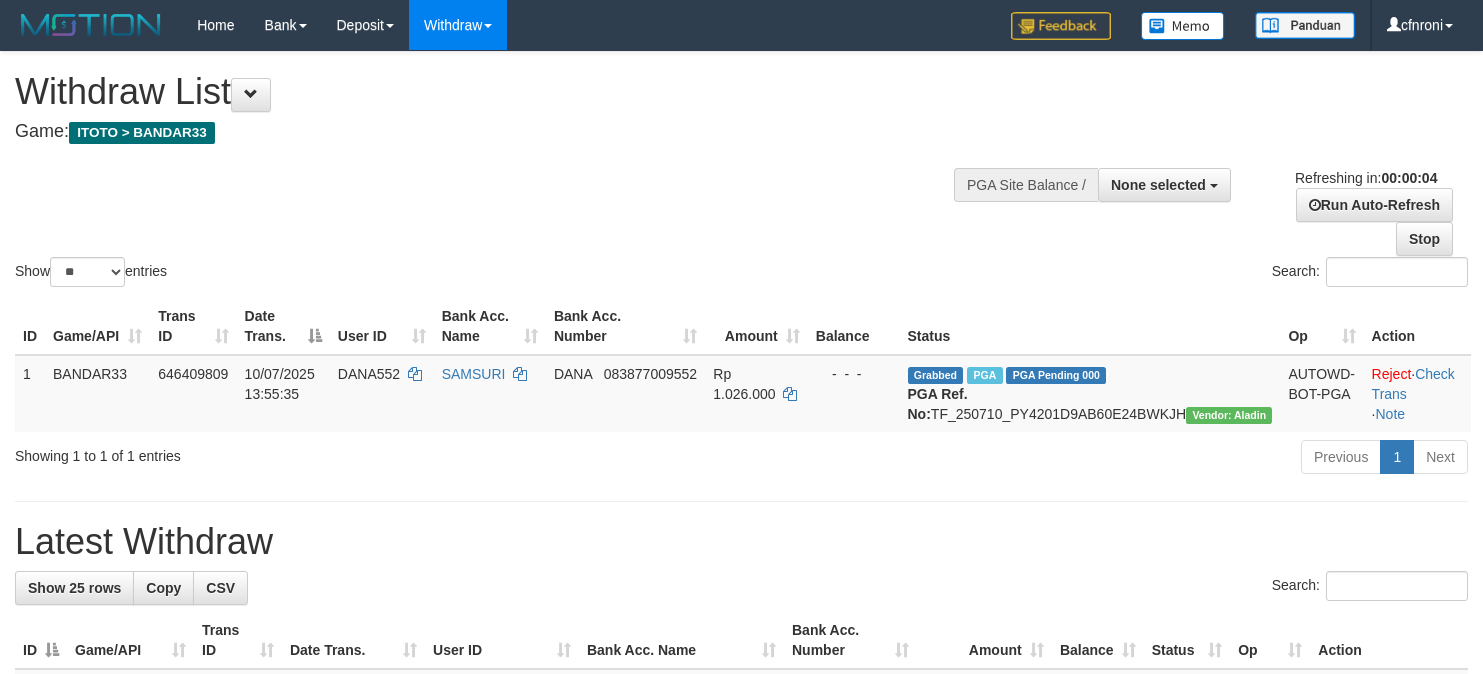 scroll, scrollTop: 0, scrollLeft: 0, axis: both 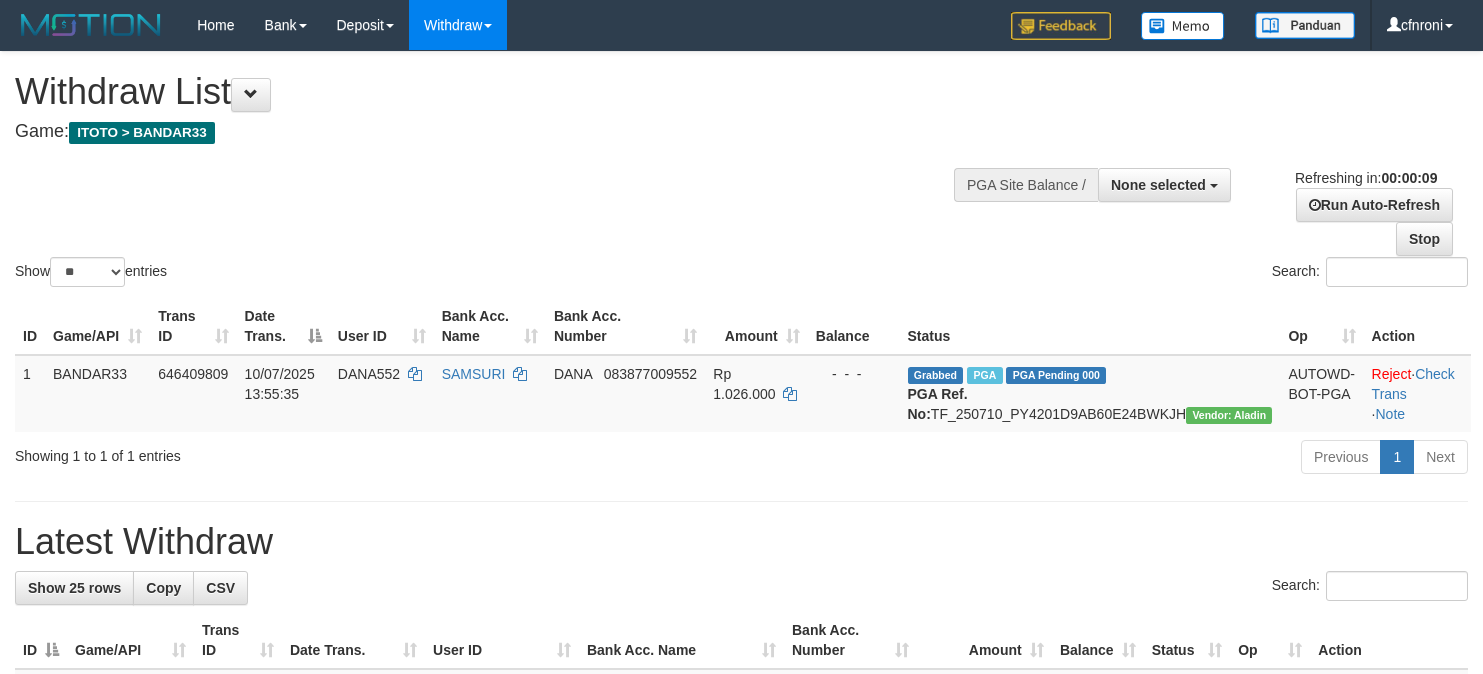 select 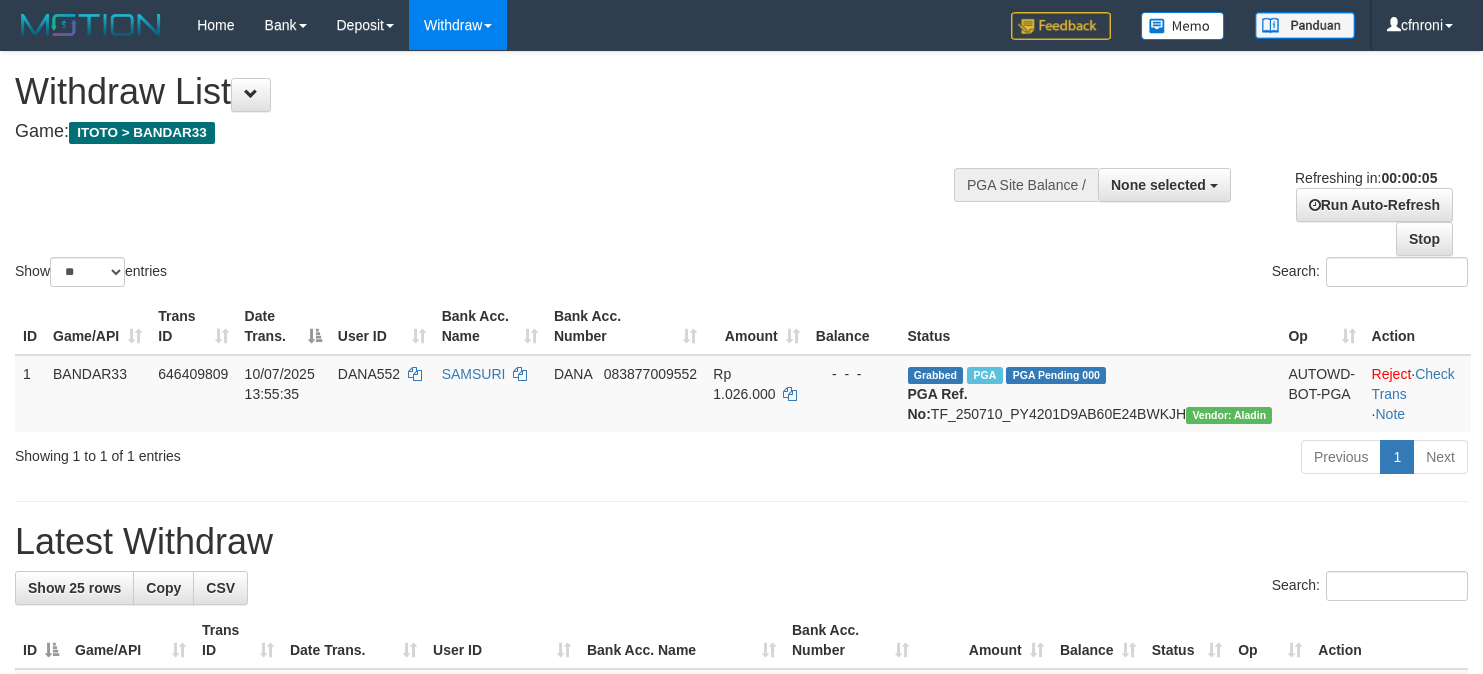 scroll, scrollTop: 0, scrollLeft: 0, axis: both 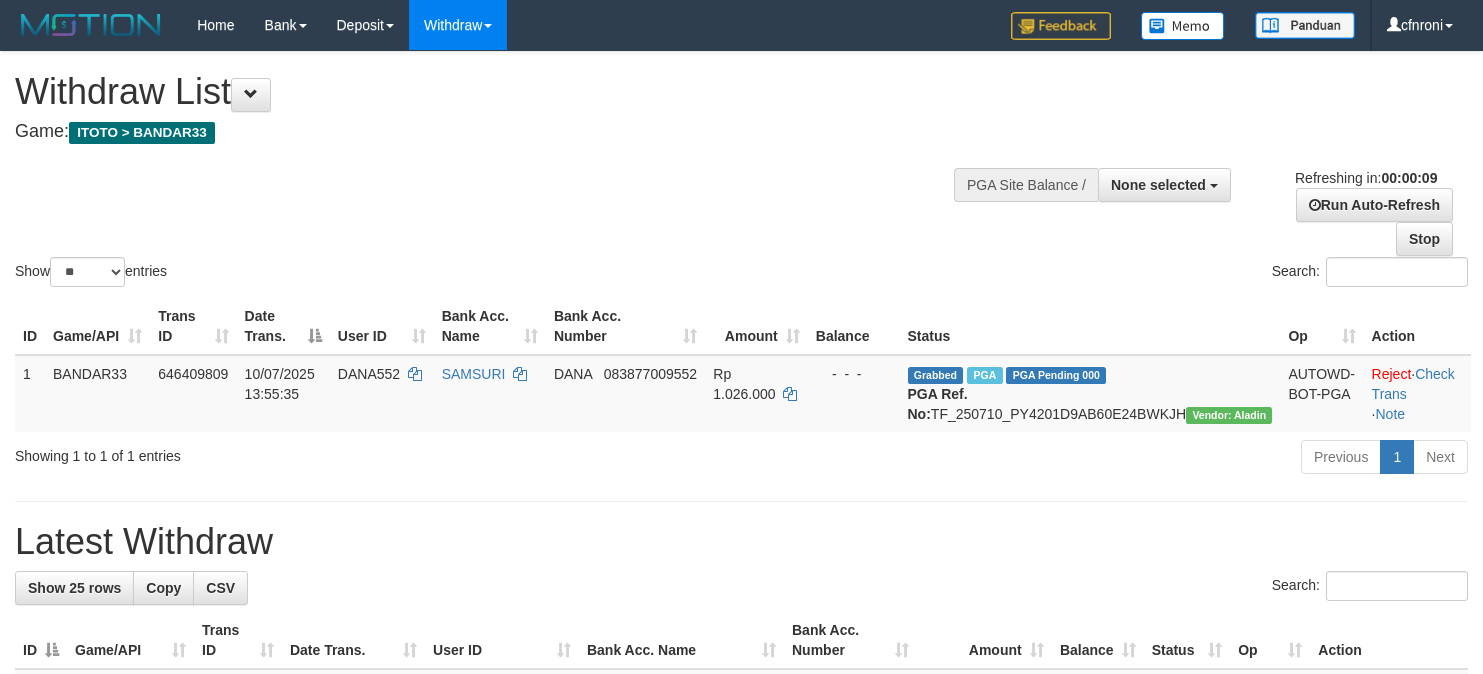 select 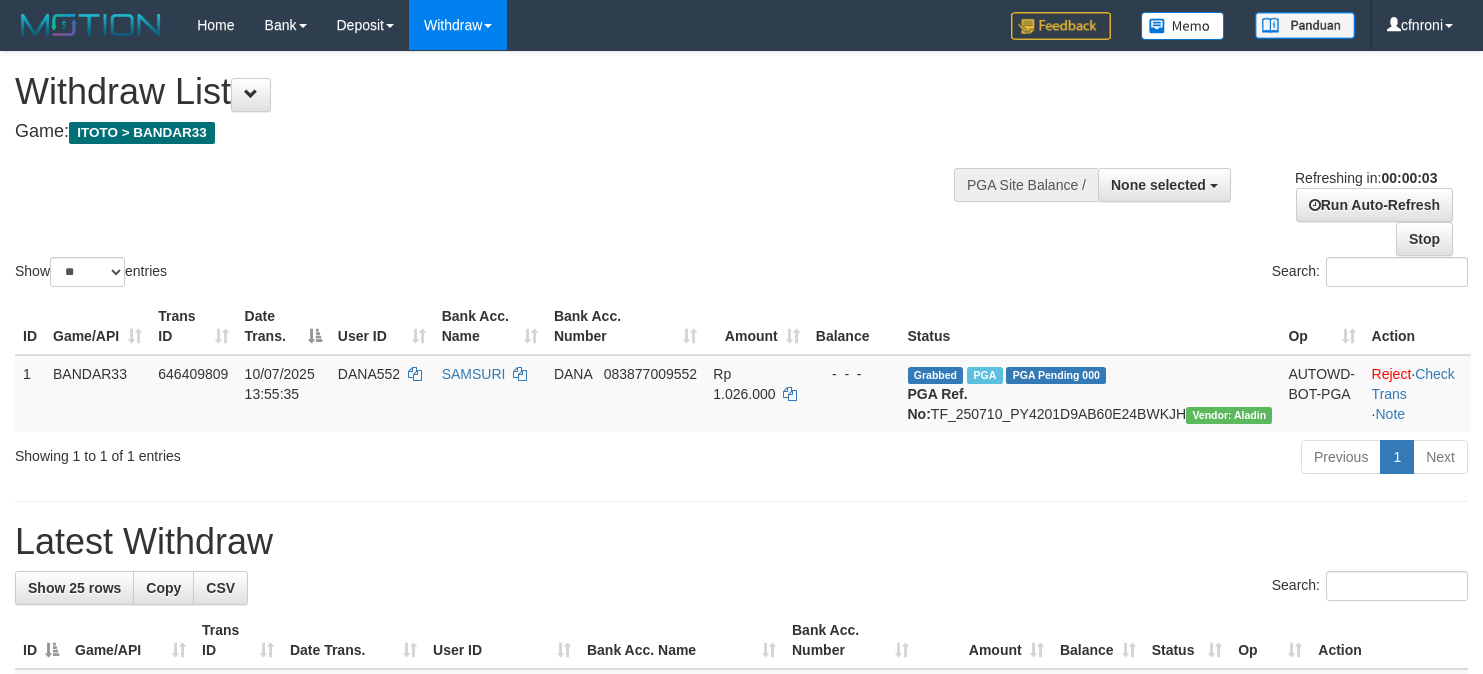 scroll, scrollTop: 0, scrollLeft: 0, axis: both 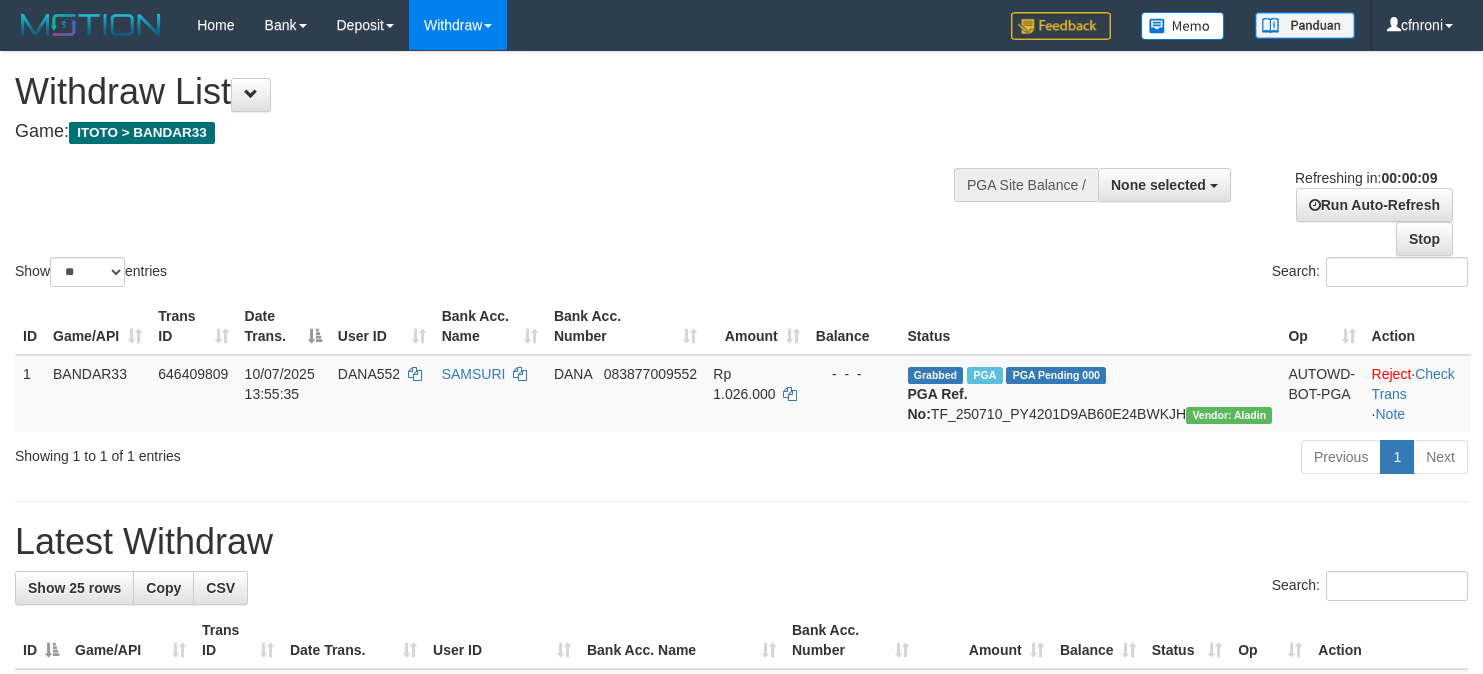 select 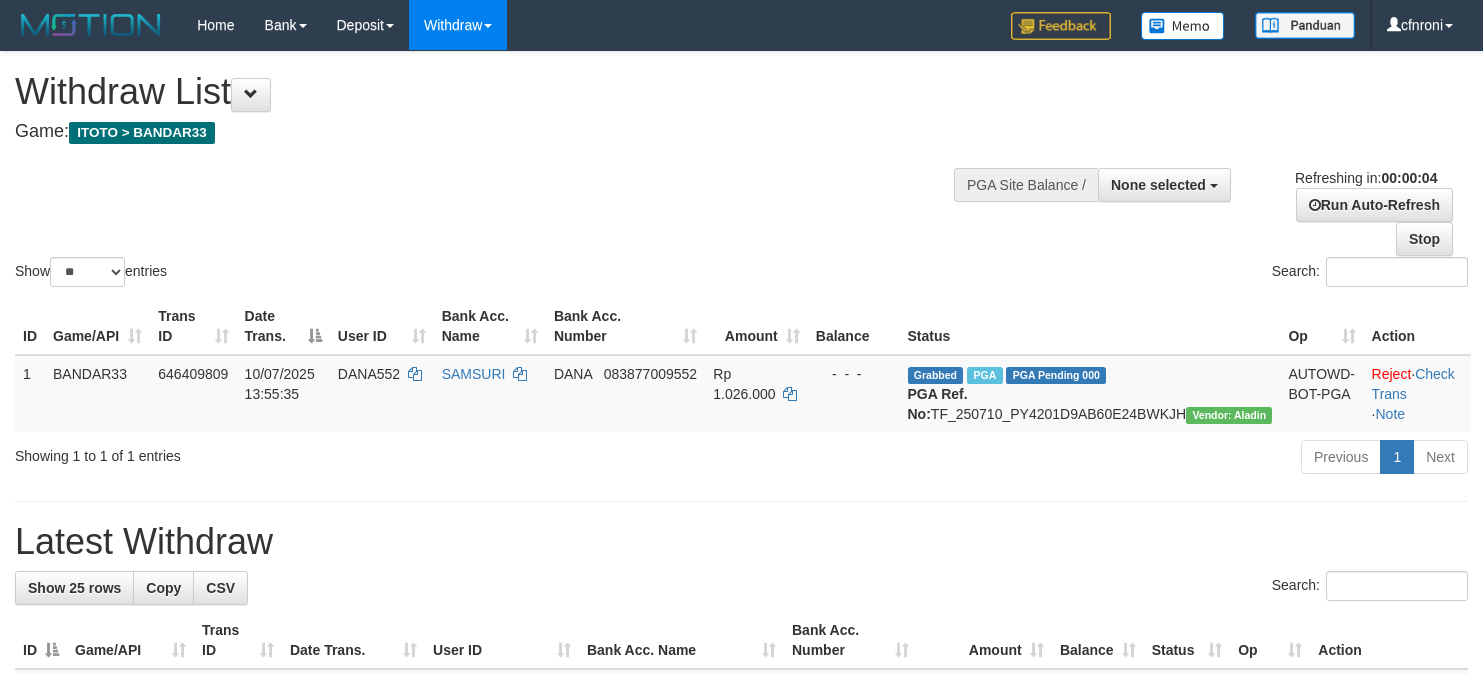 scroll, scrollTop: 0, scrollLeft: 0, axis: both 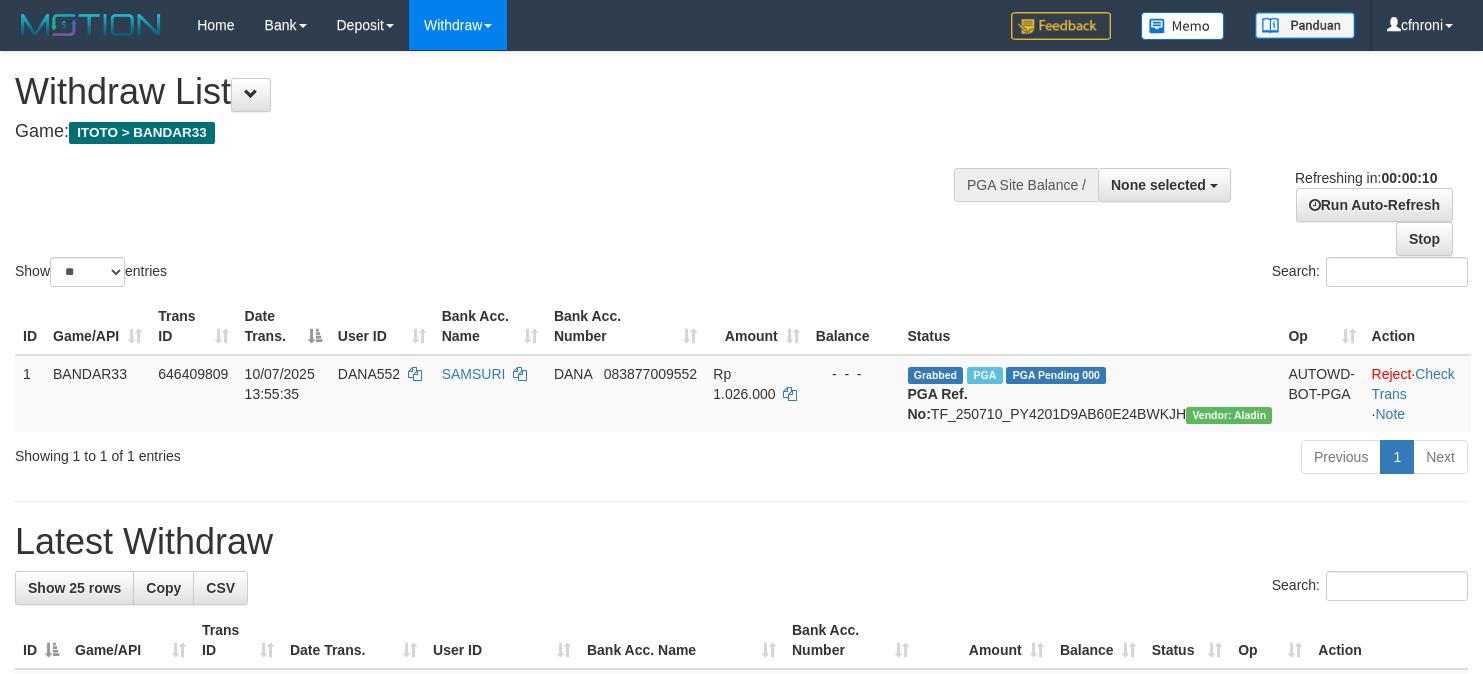 select 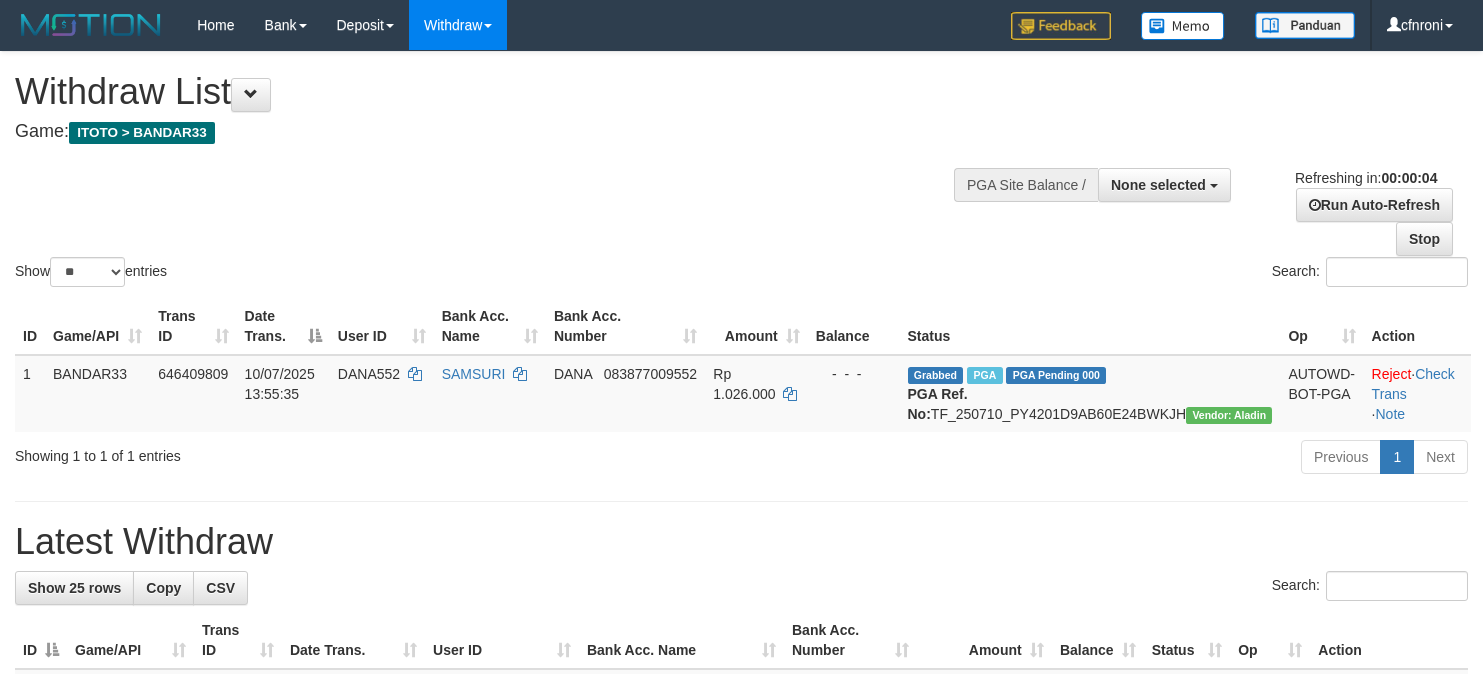 scroll, scrollTop: 0, scrollLeft: 0, axis: both 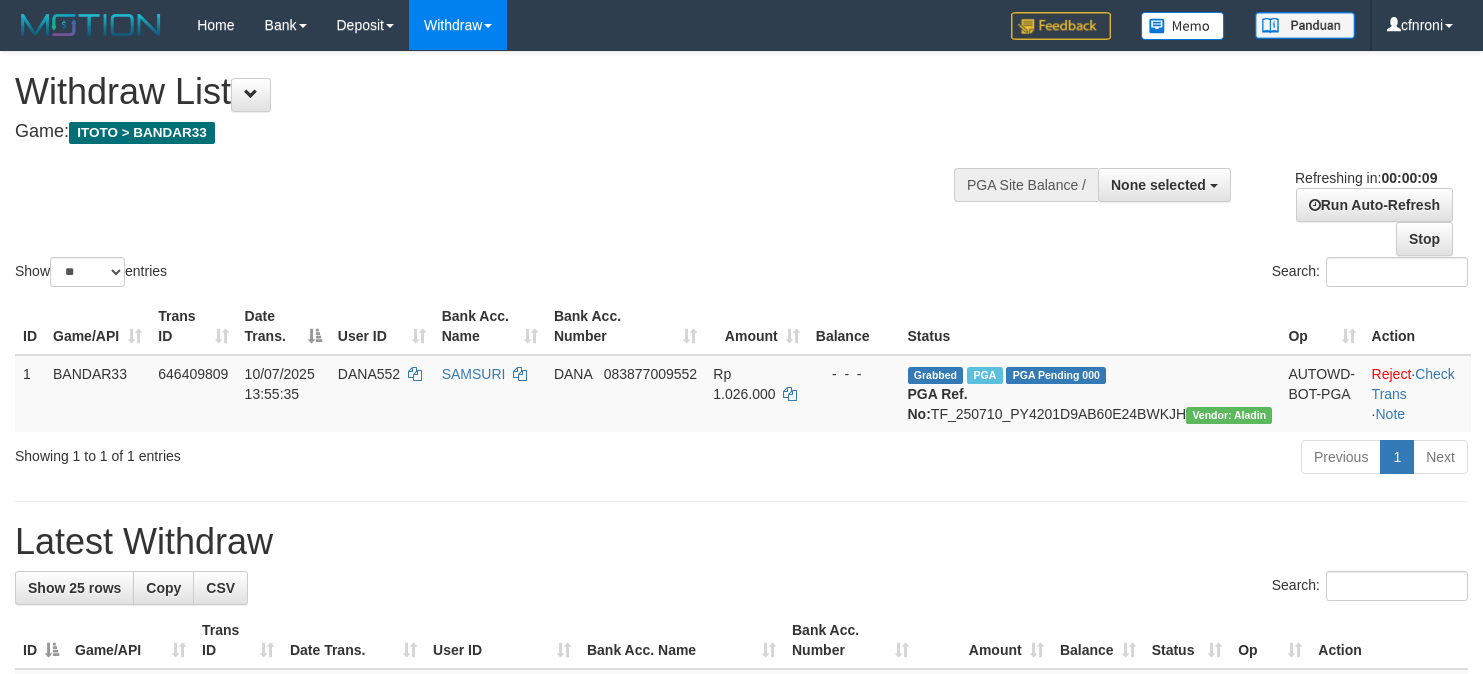 select 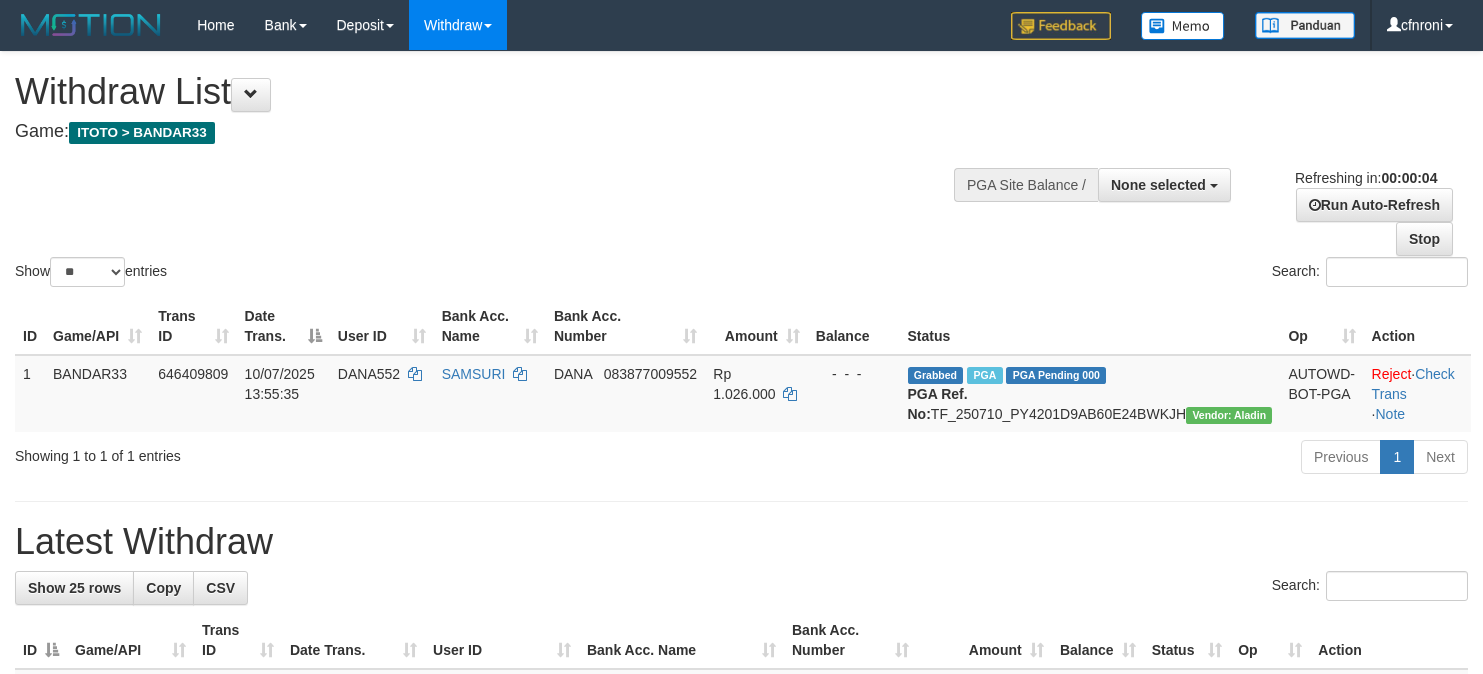 scroll, scrollTop: 0, scrollLeft: 0, axis: both 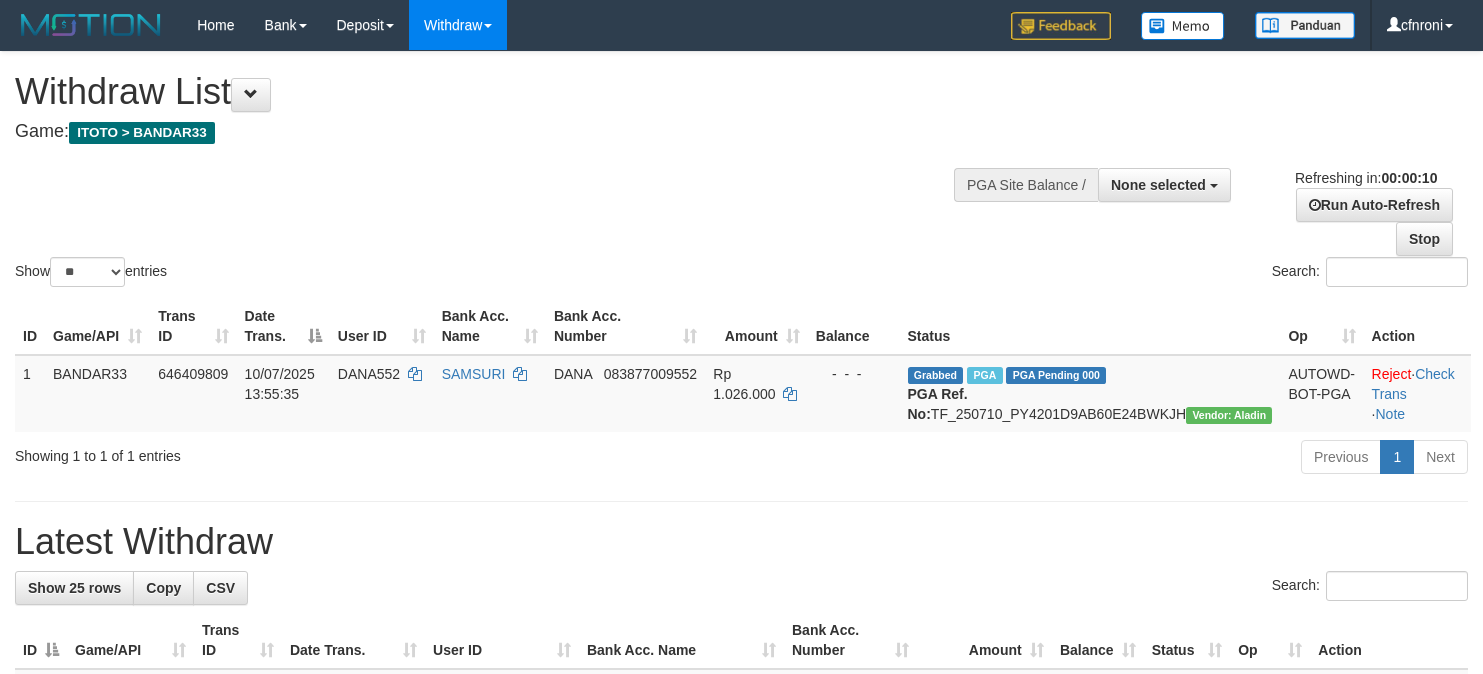 select 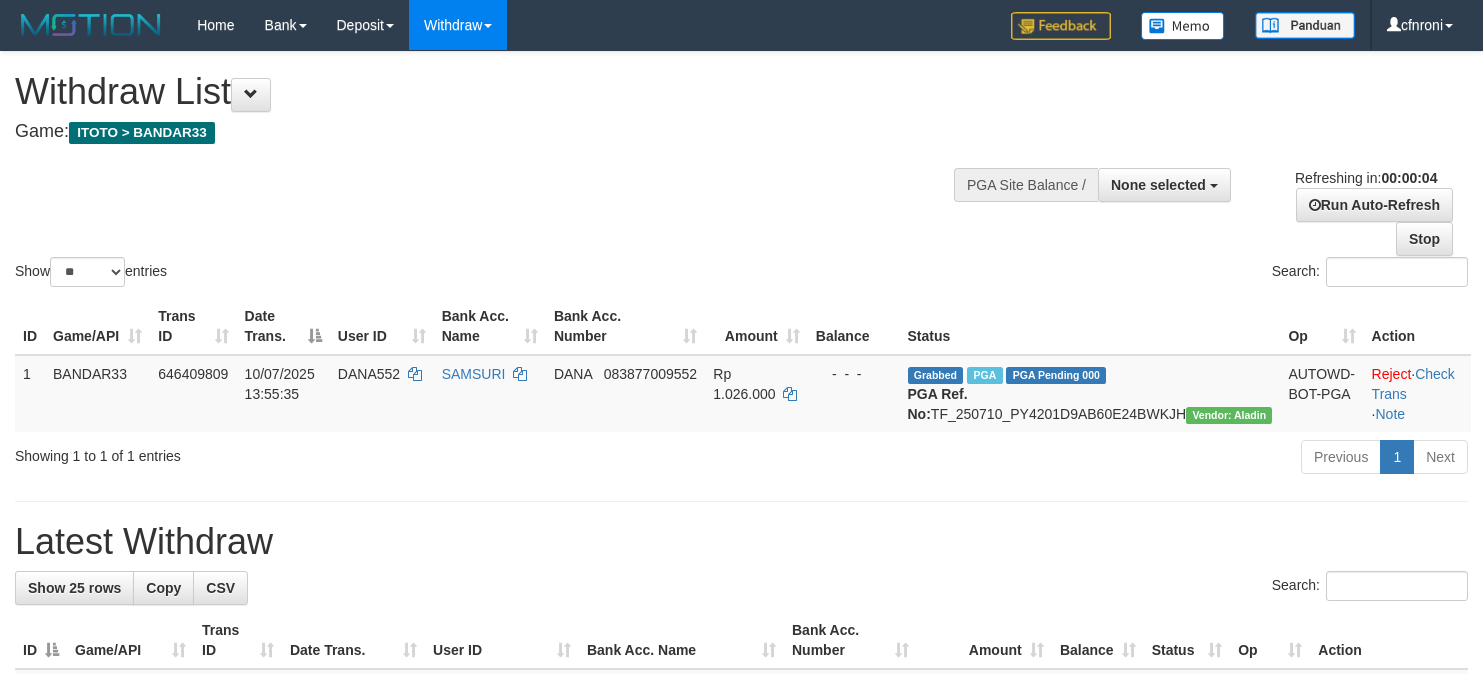 scroll, scrollTop: 0, scrollLeft: 0, axis: both 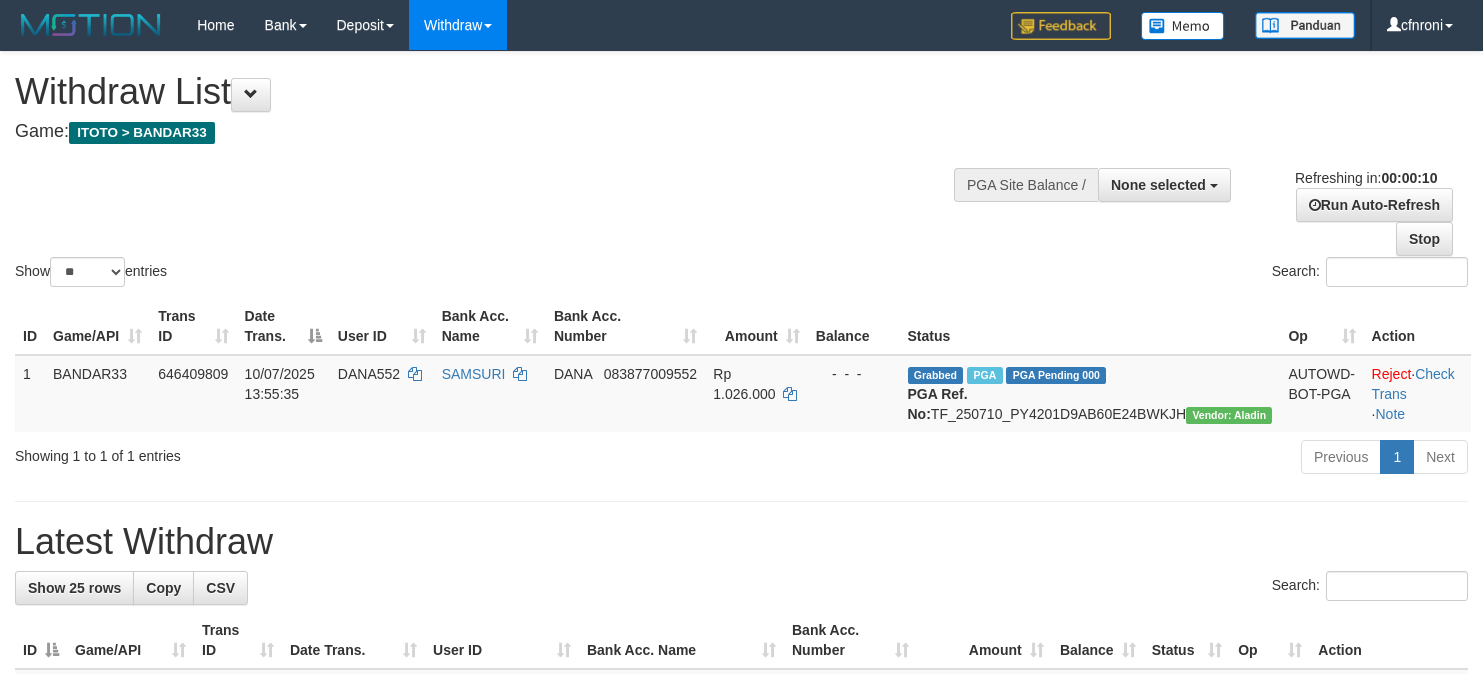select 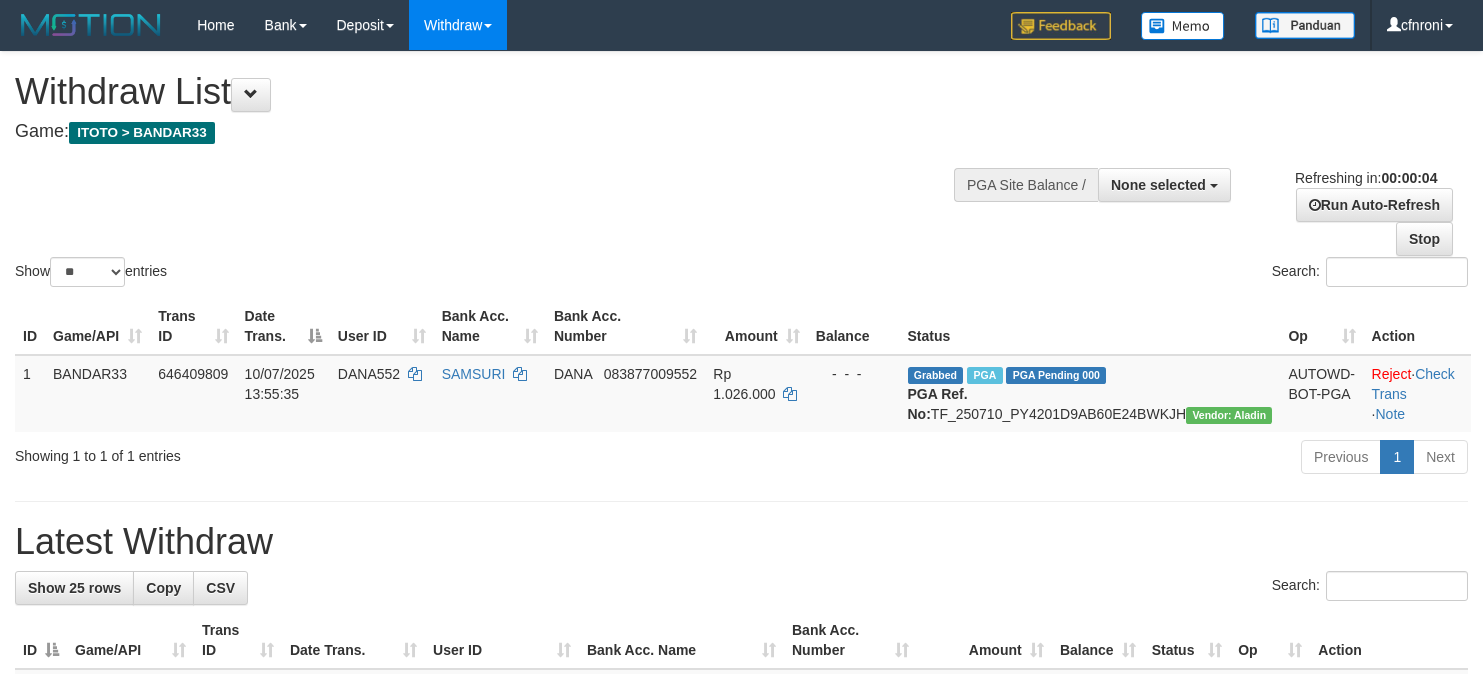 scroll, scrollTop: 0, scrollLeft: 0, axis: both 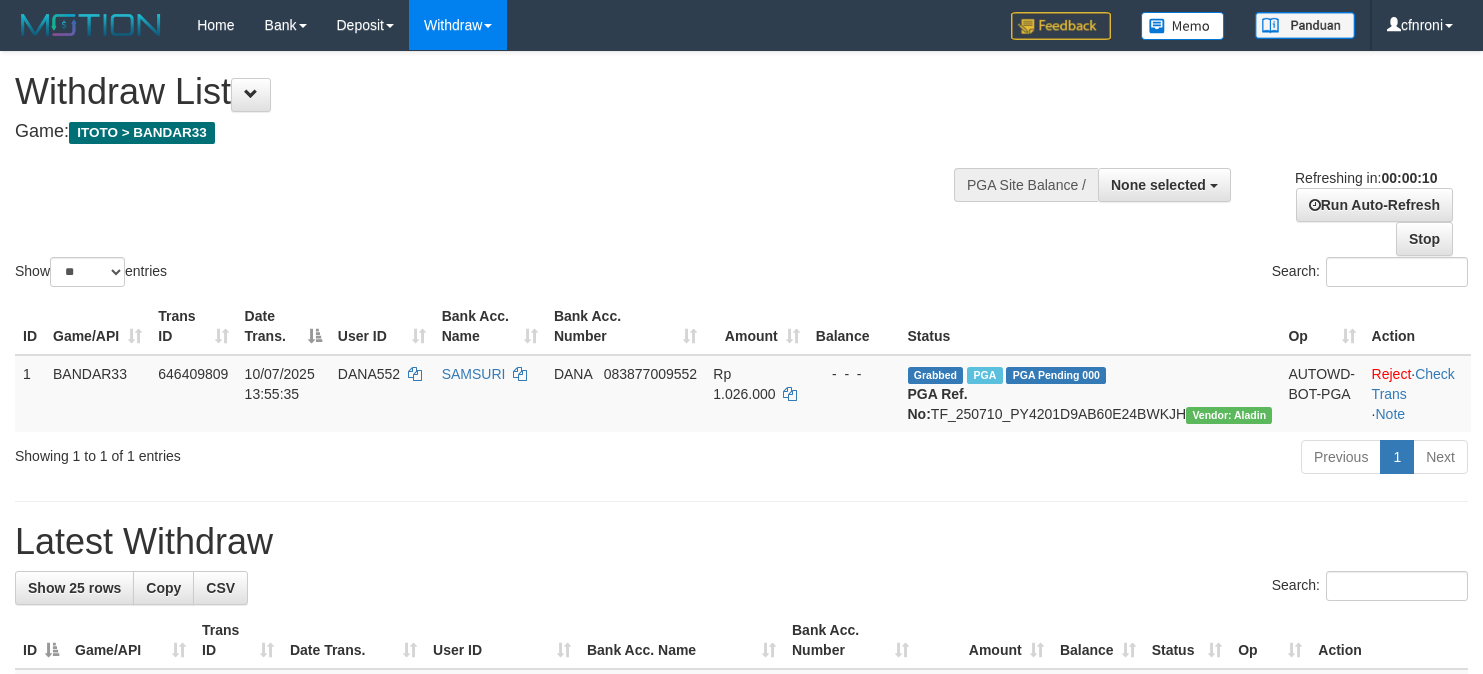 select 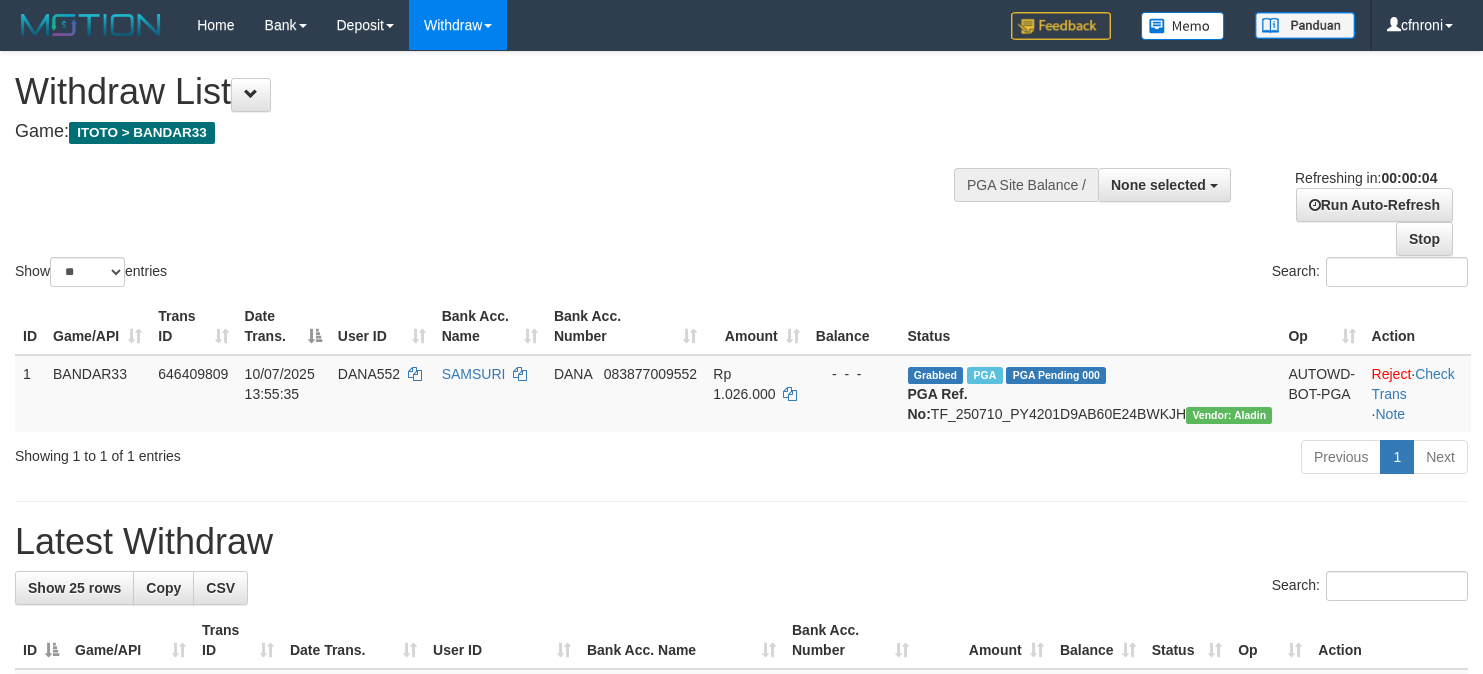 scroll, scrollTop: 0, scrollLeft: 0, axis: both 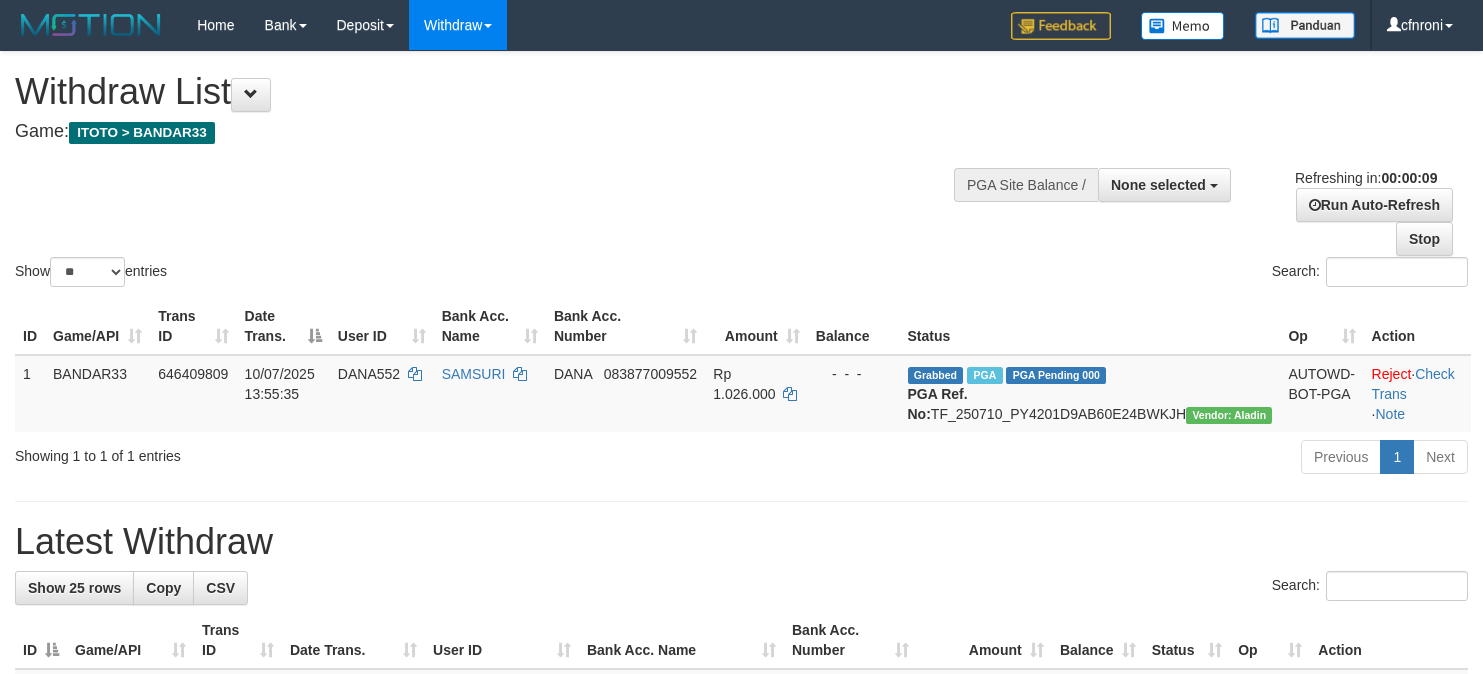 select 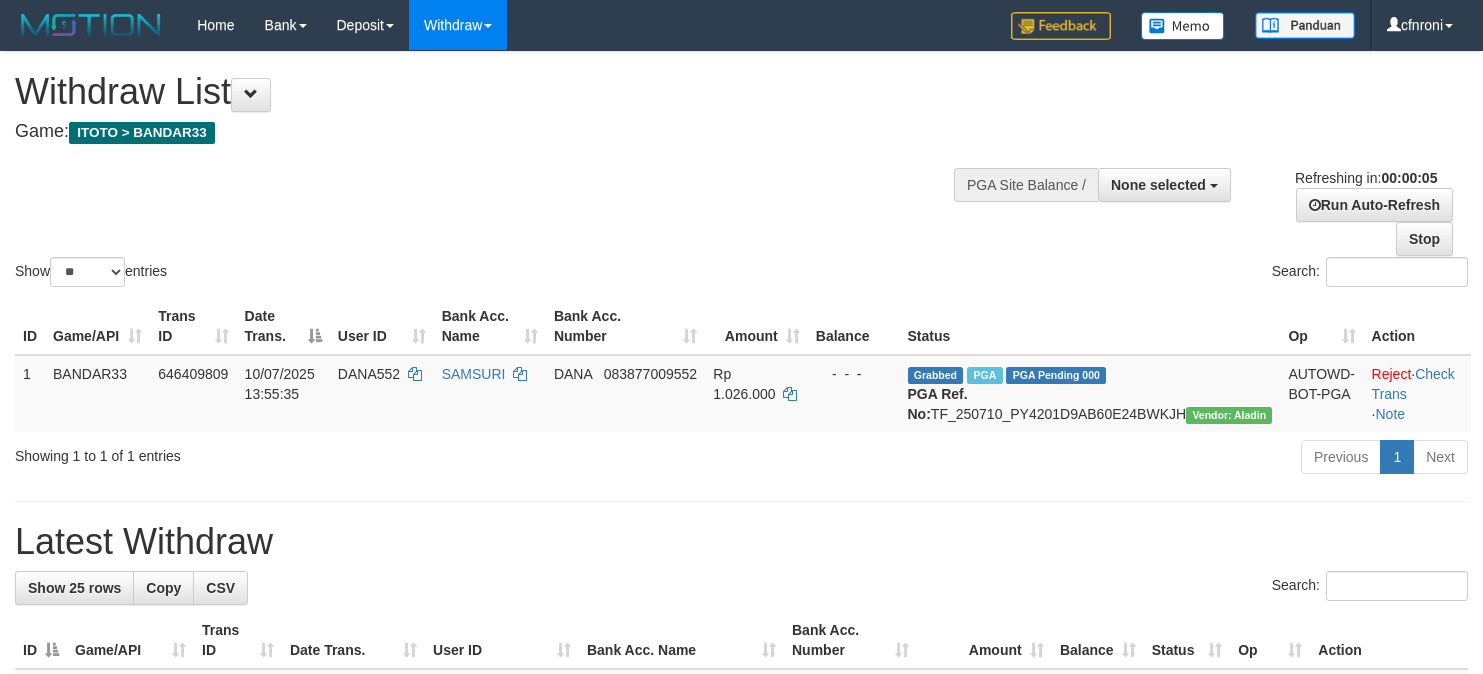 scroll, scrollTop: 0, scrollLeft: 0, axis: both 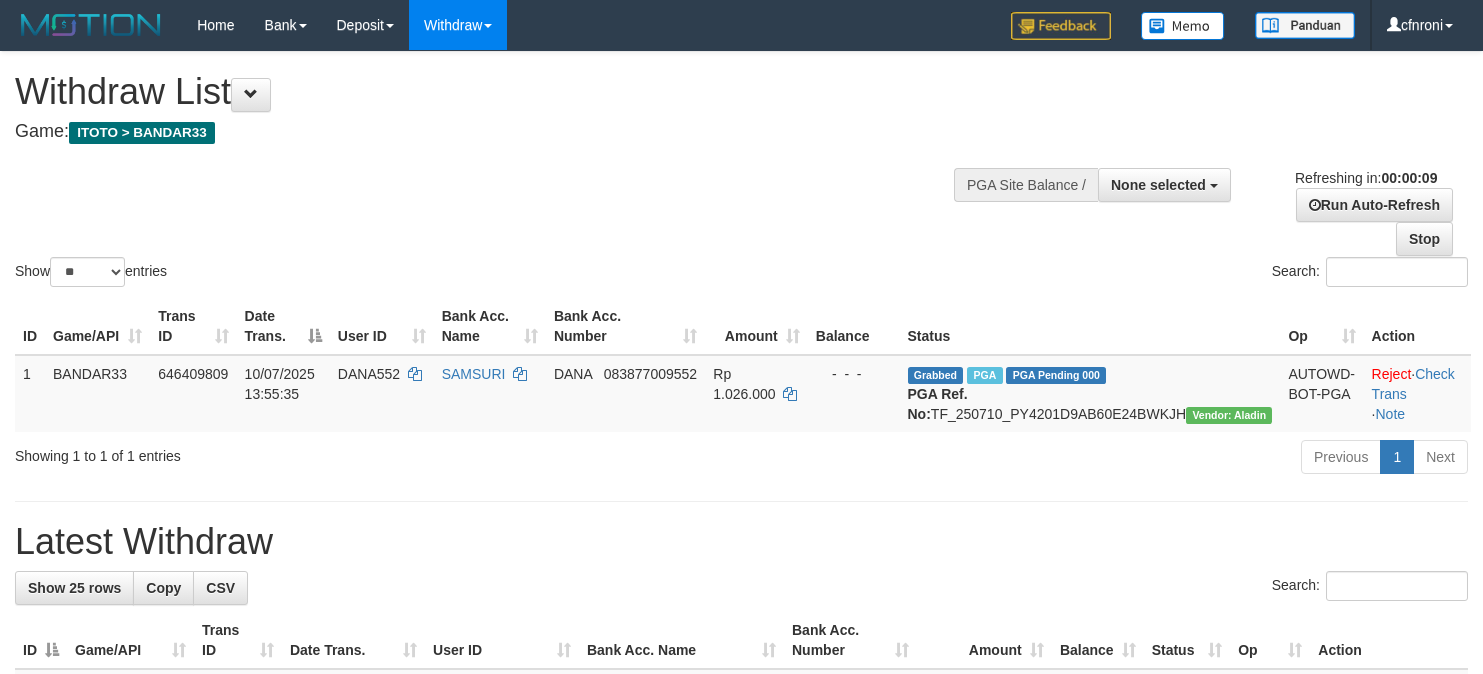 select 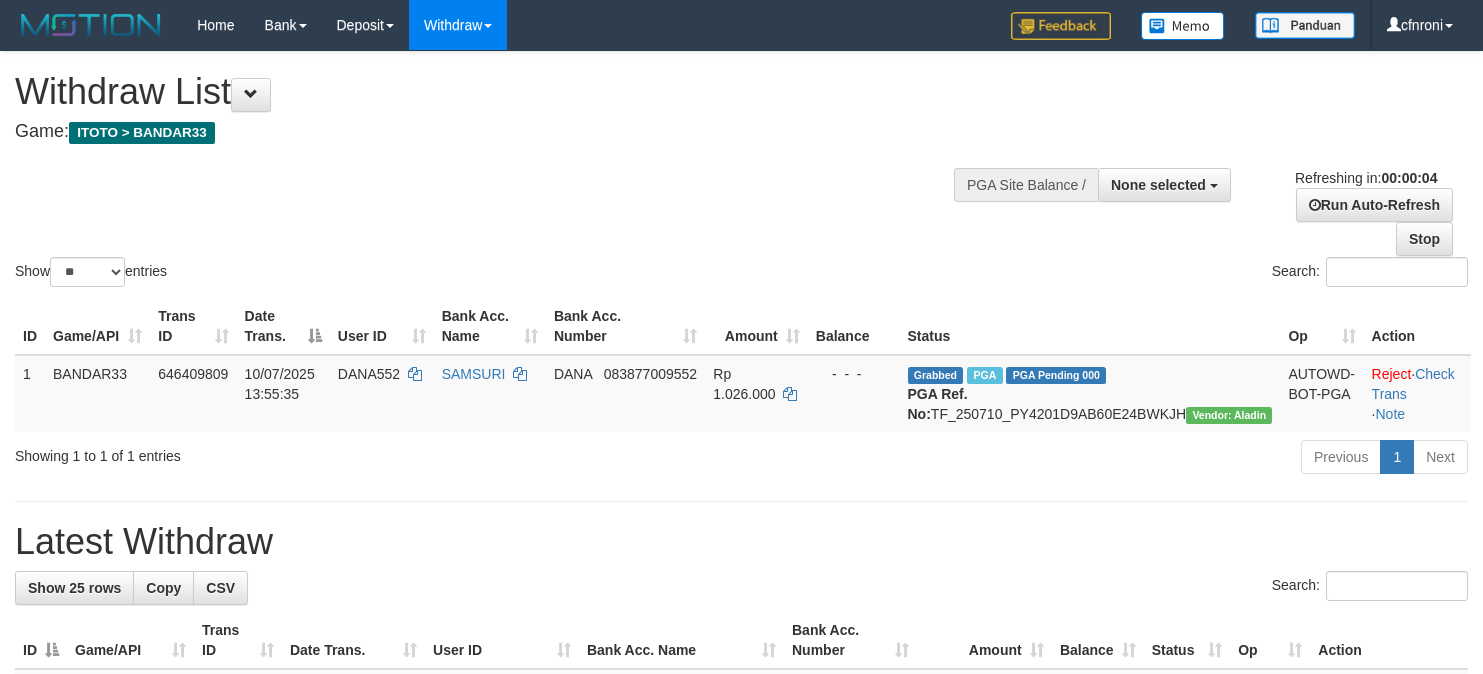 scroll, scrollTop: 0, scrollLeft: 0, axis: both 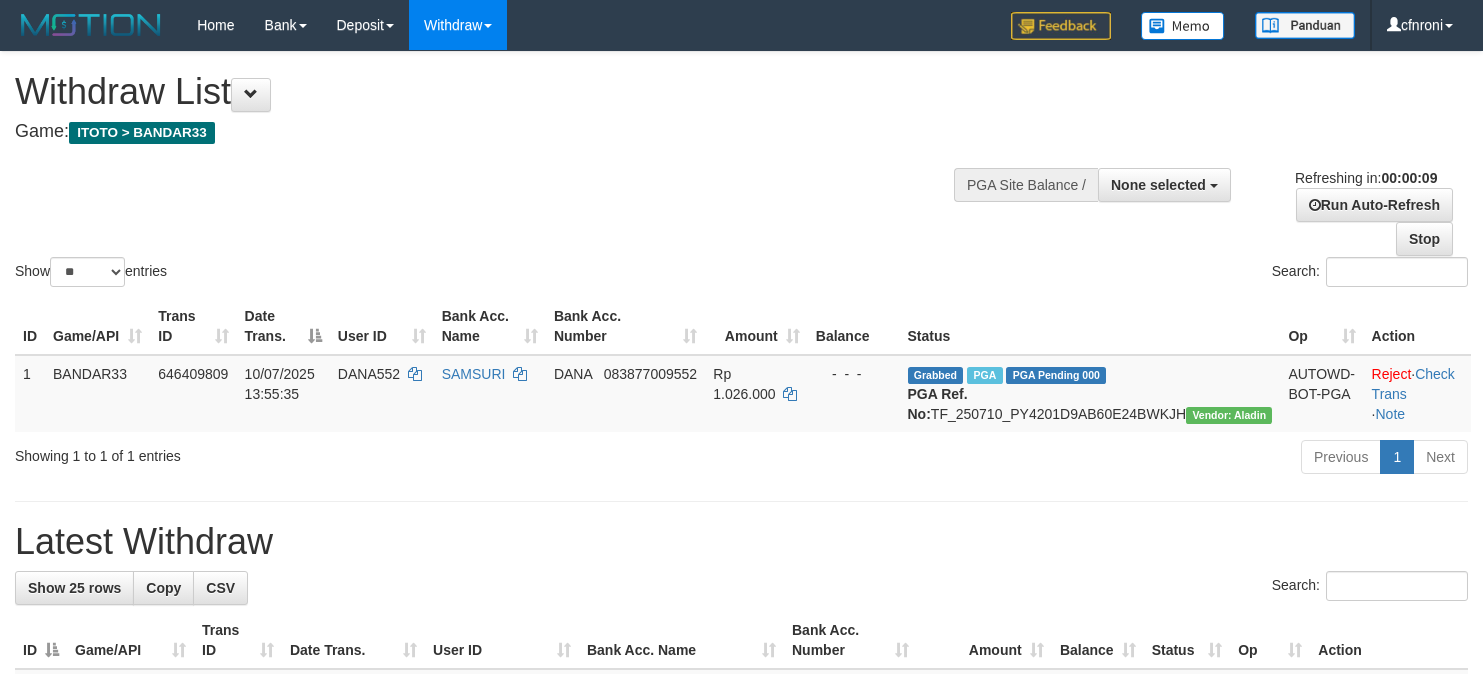 select 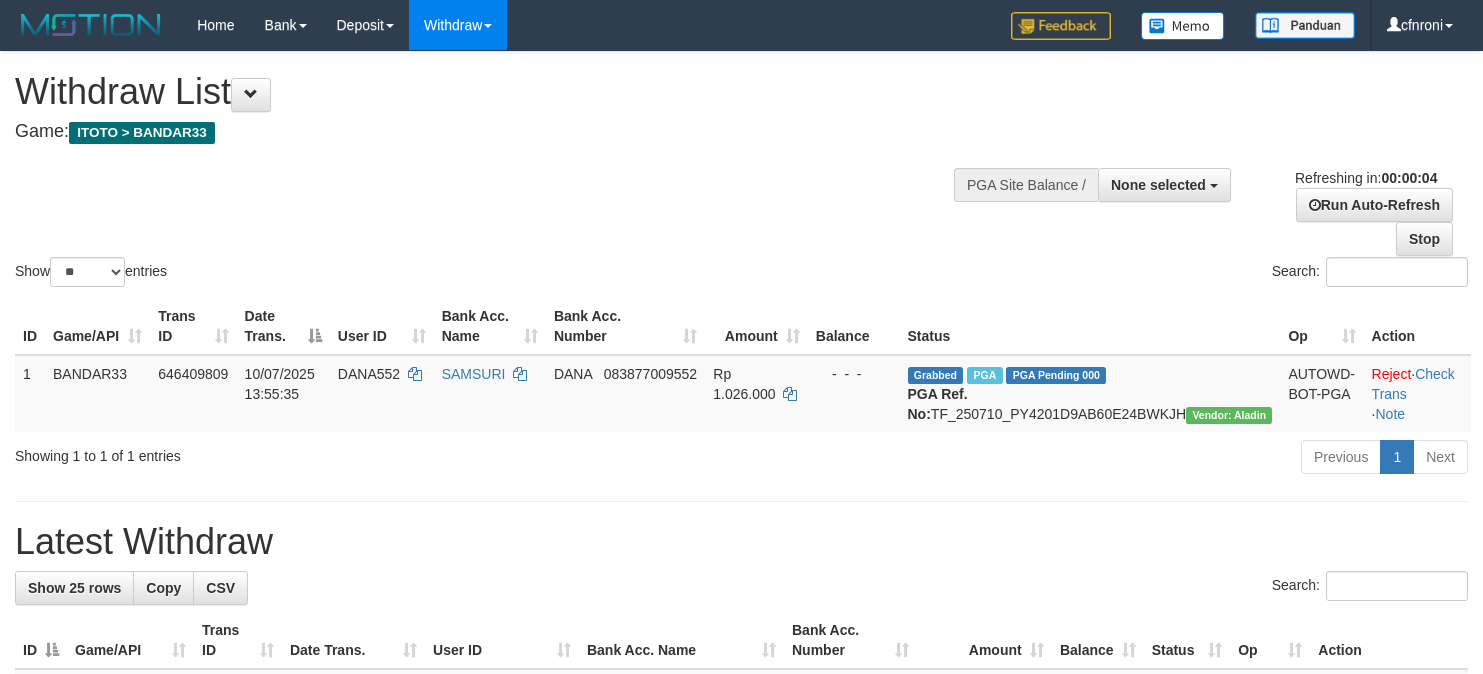 scroll, scrollTop: 0, scrollLeft: 0, axis: both 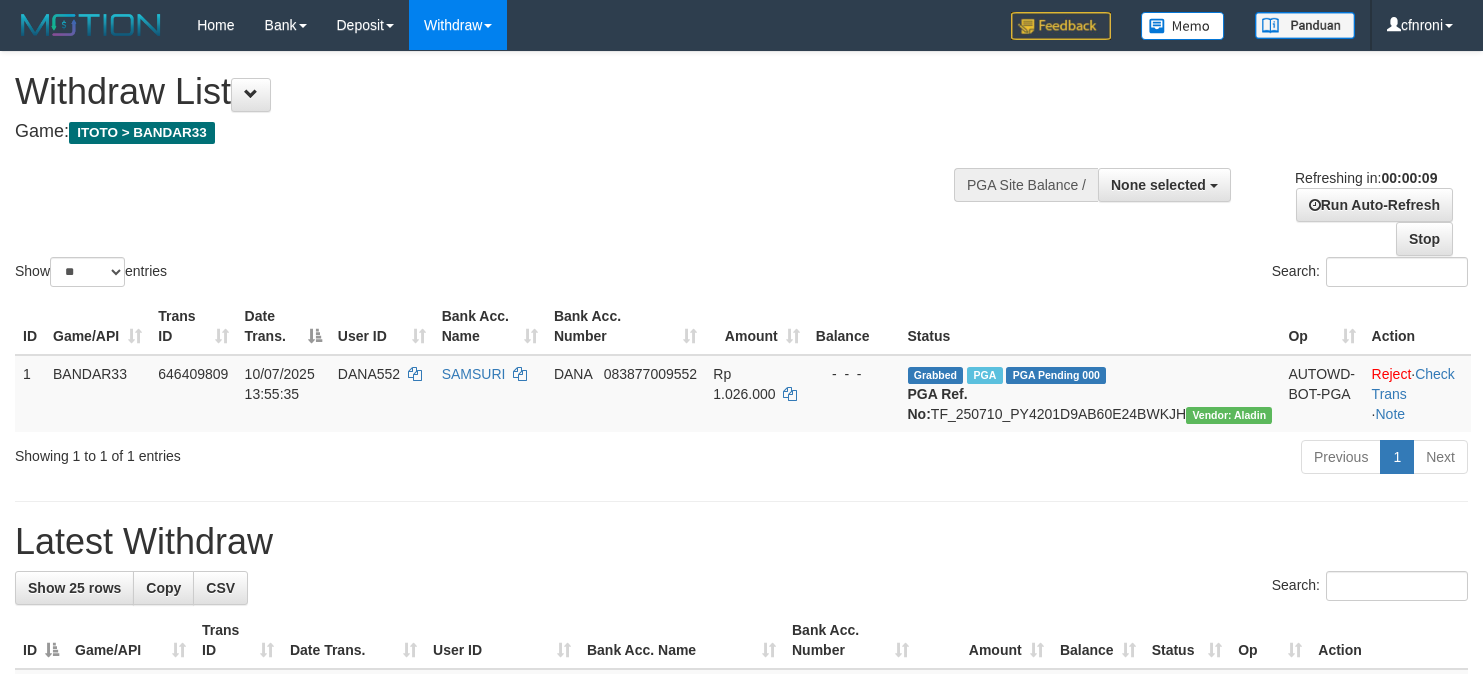 select 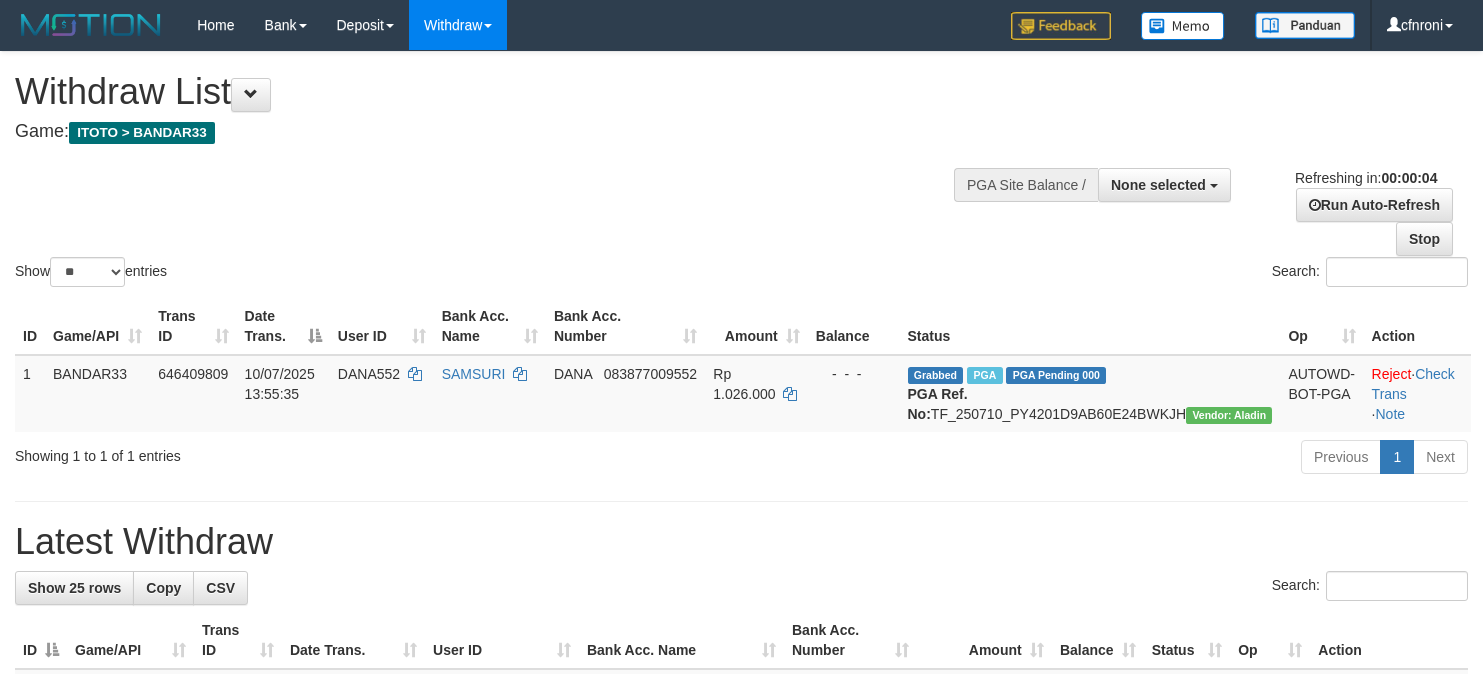 scroll, scrollTop: 0, scrollLeft: 0, axis: both 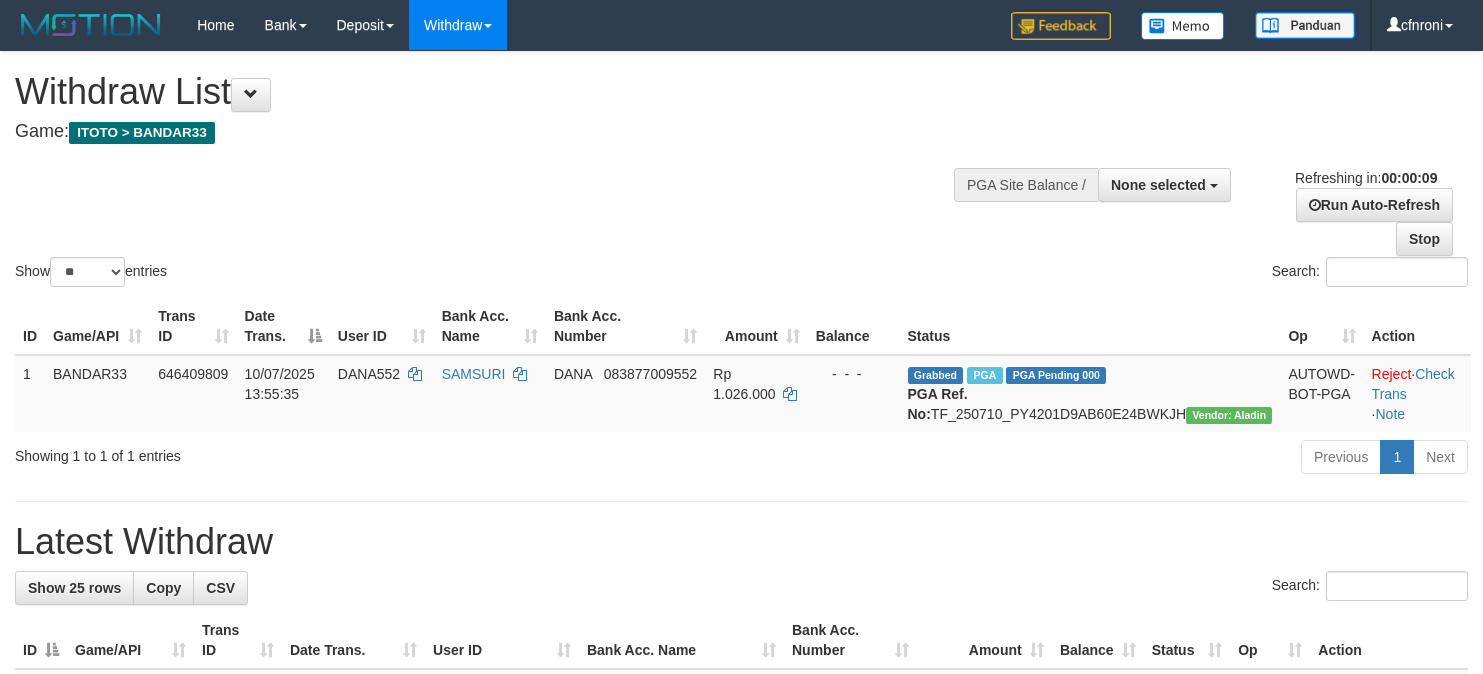 select 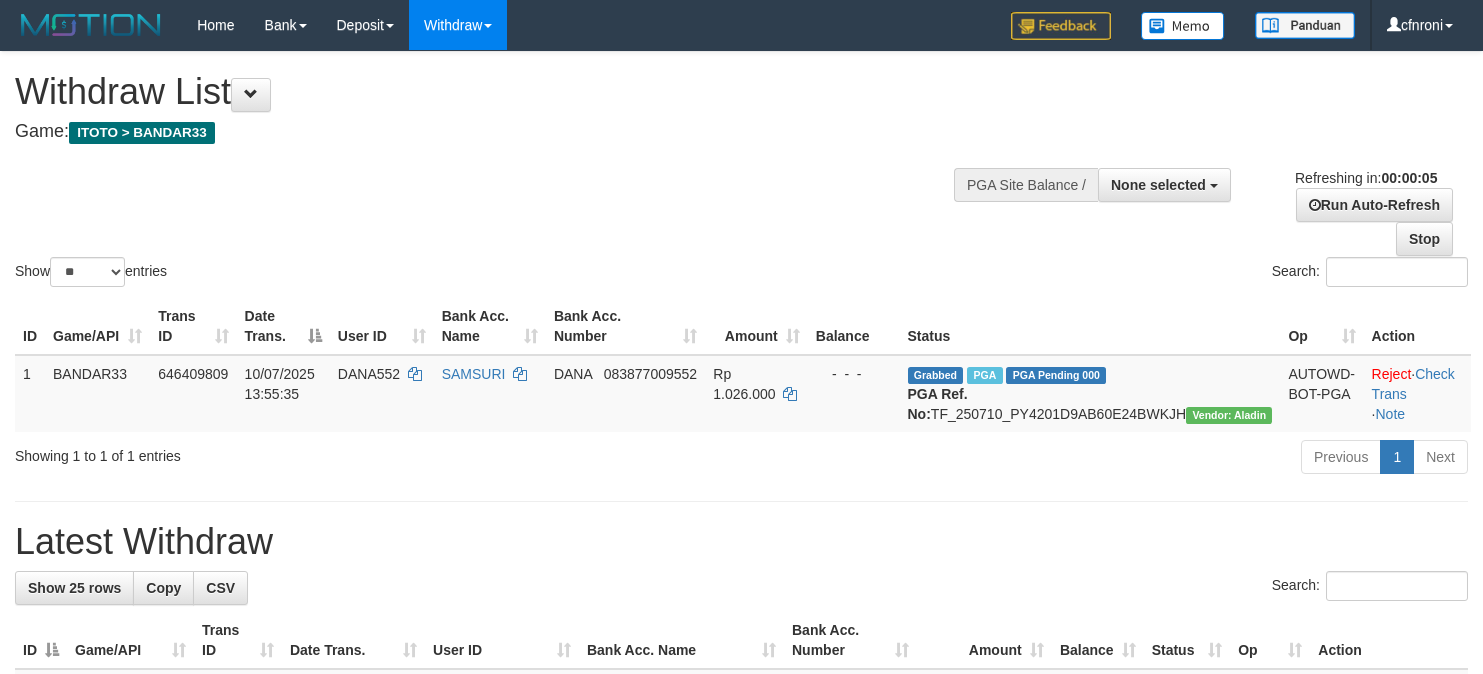 scroll, scrollTop: 0, scrollLeft: 0, axis: both 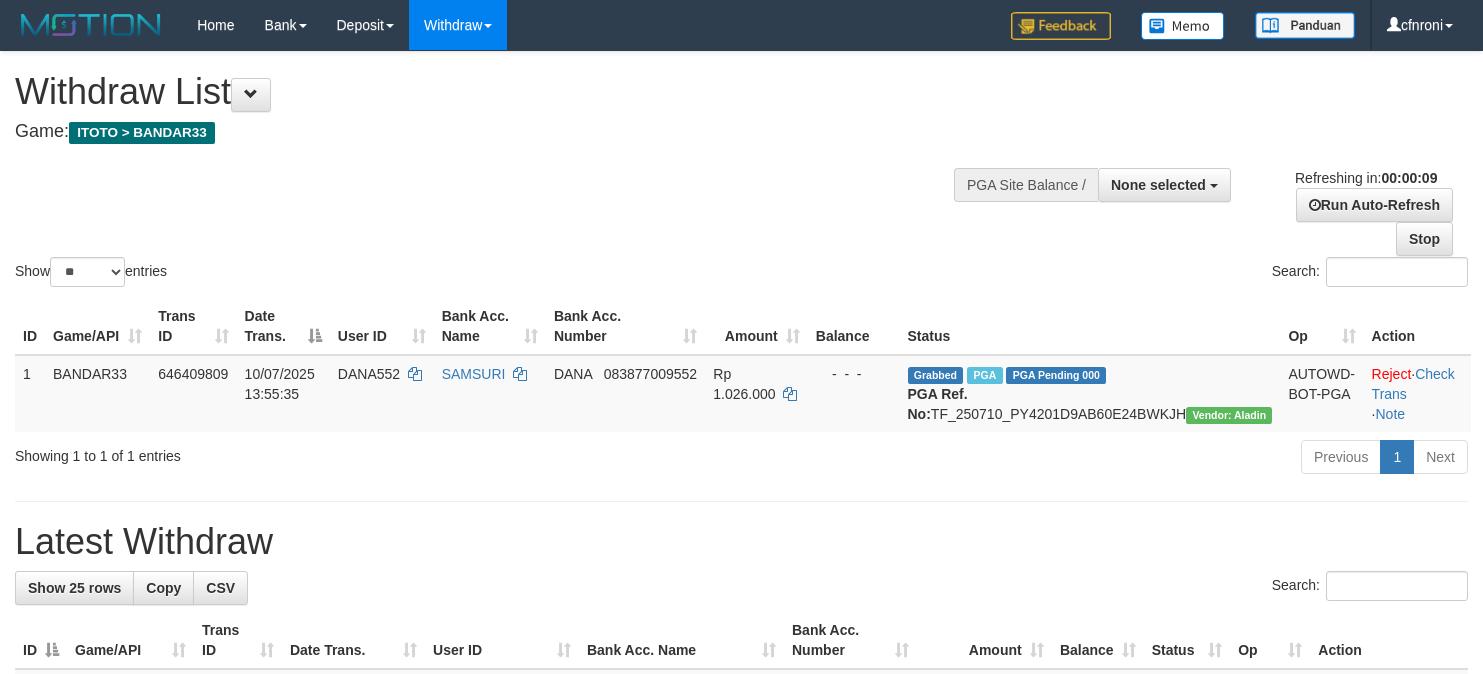 select 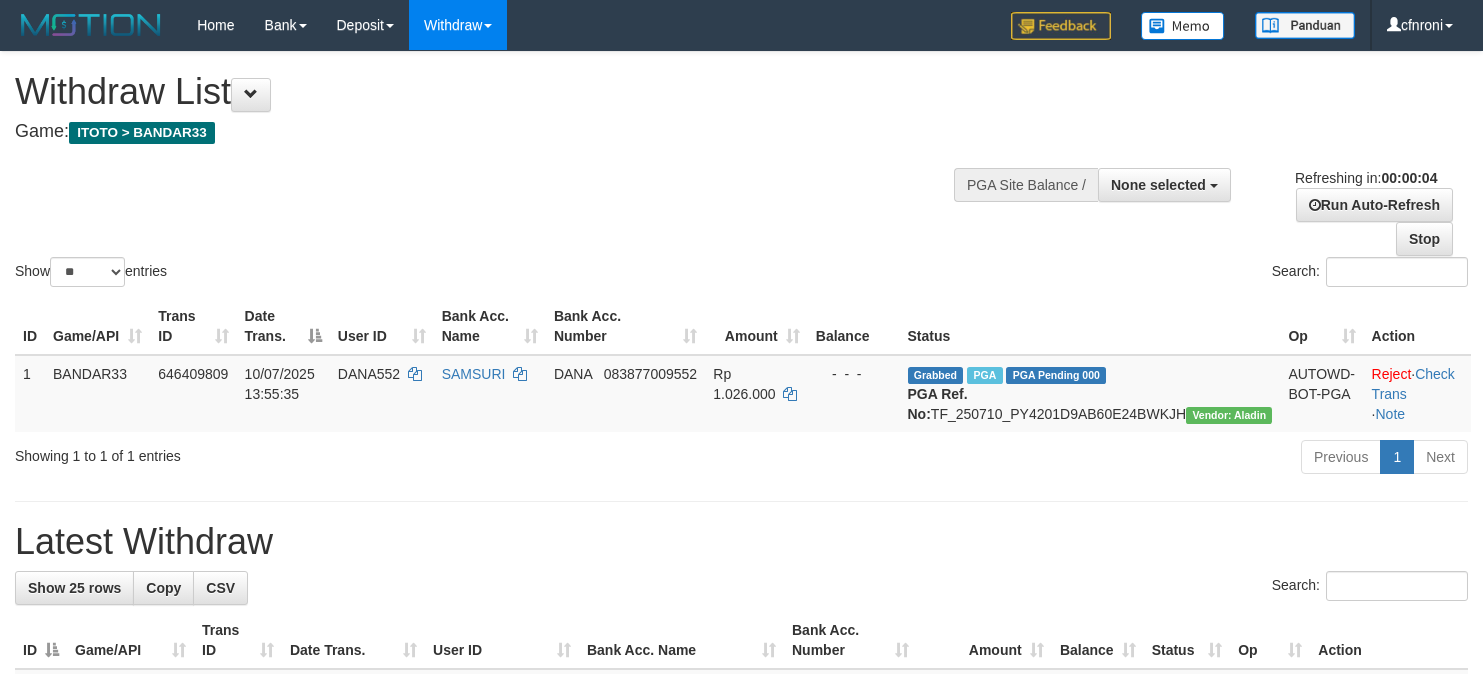 scroll, scrollTop: 0, scrollLeft: 0, axis: both 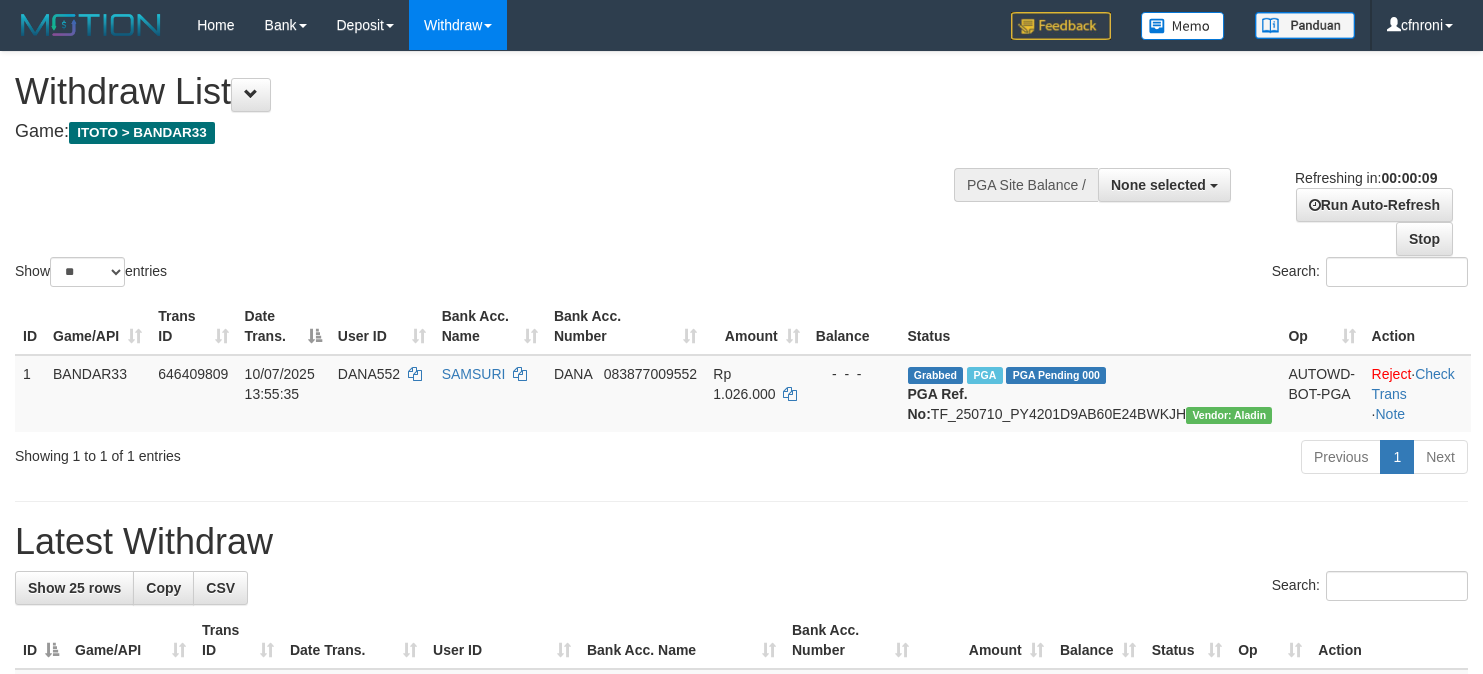 select 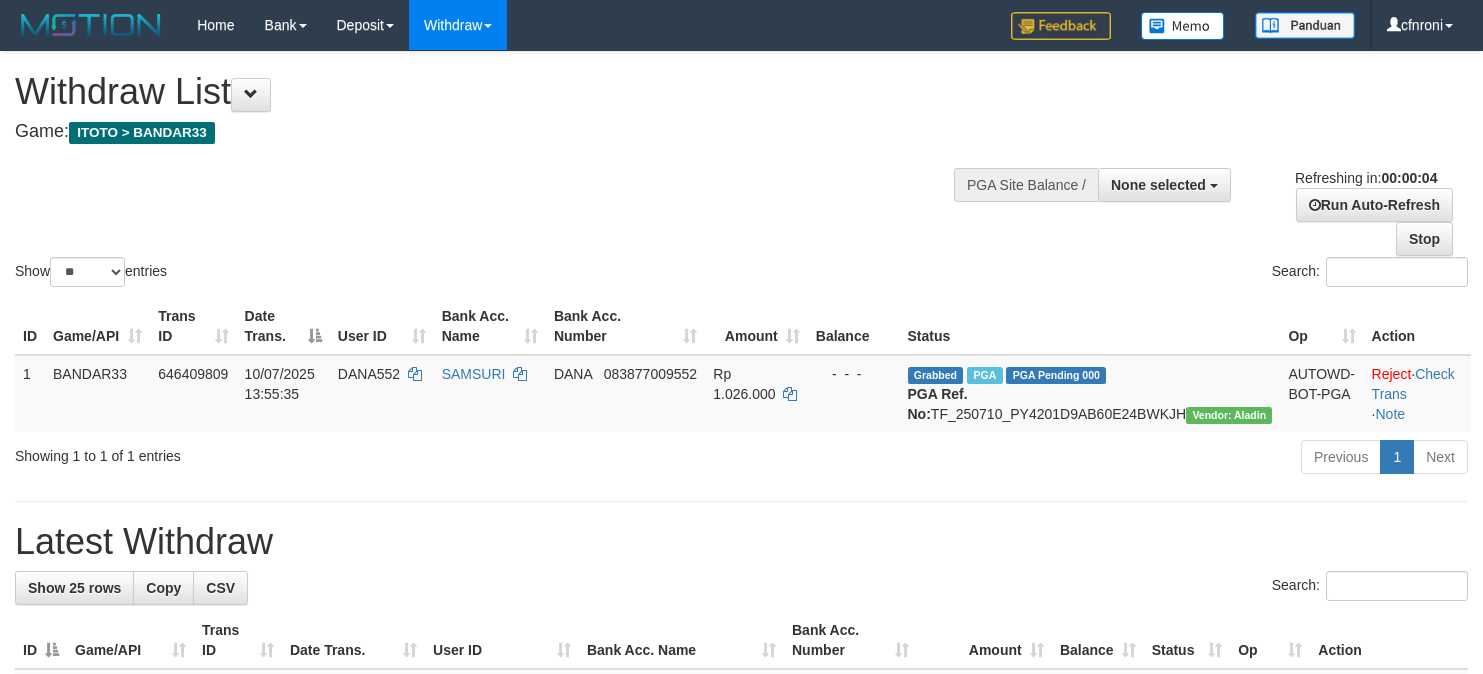 scroll, scrollTop: 0, scrollLeft: 0, axis: both 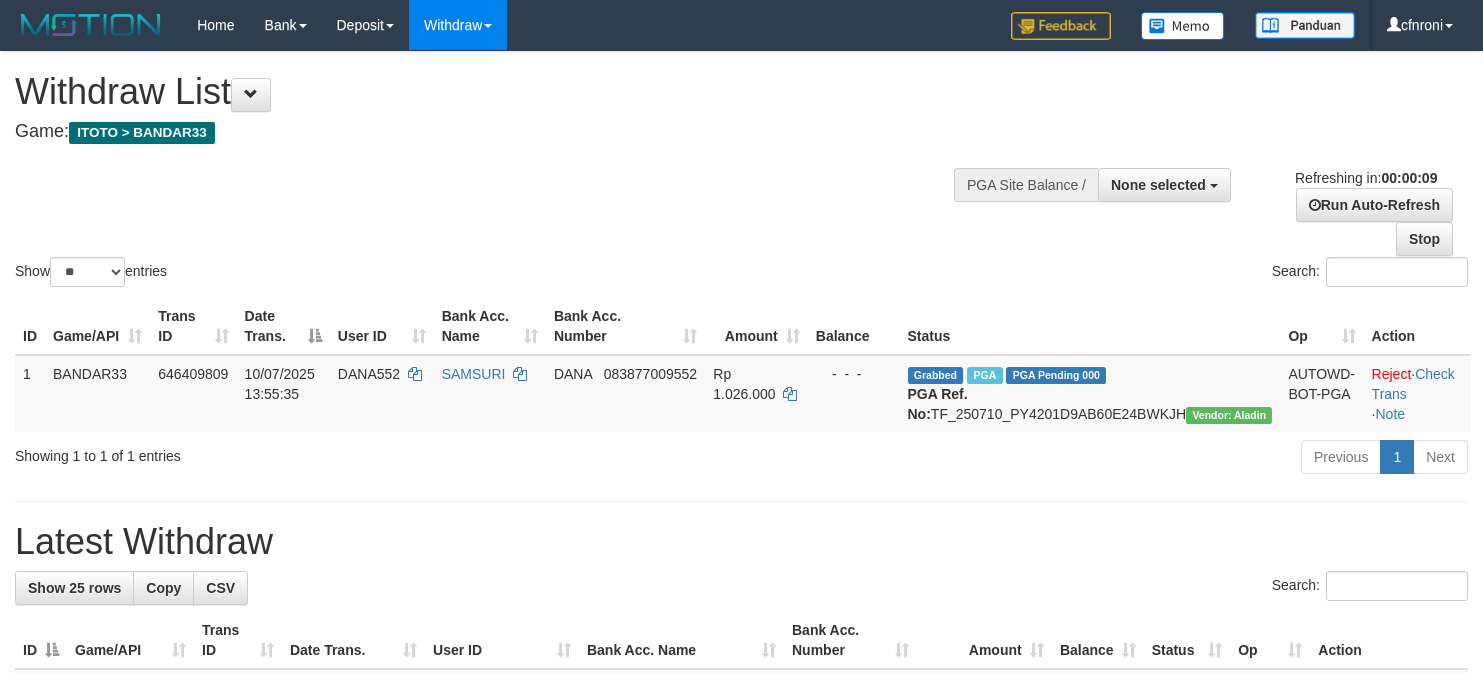 select 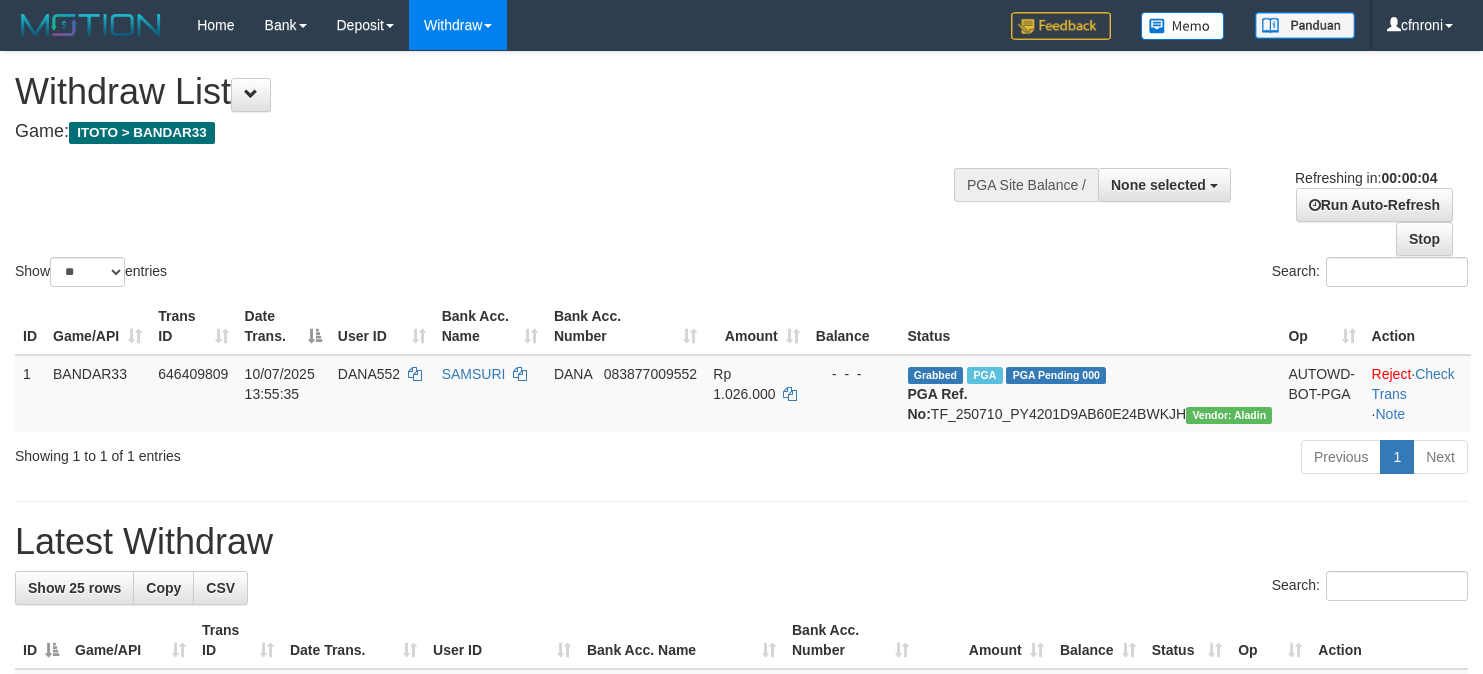 scroll, scrollTop: 0, scrollLeft: 0, axis: both 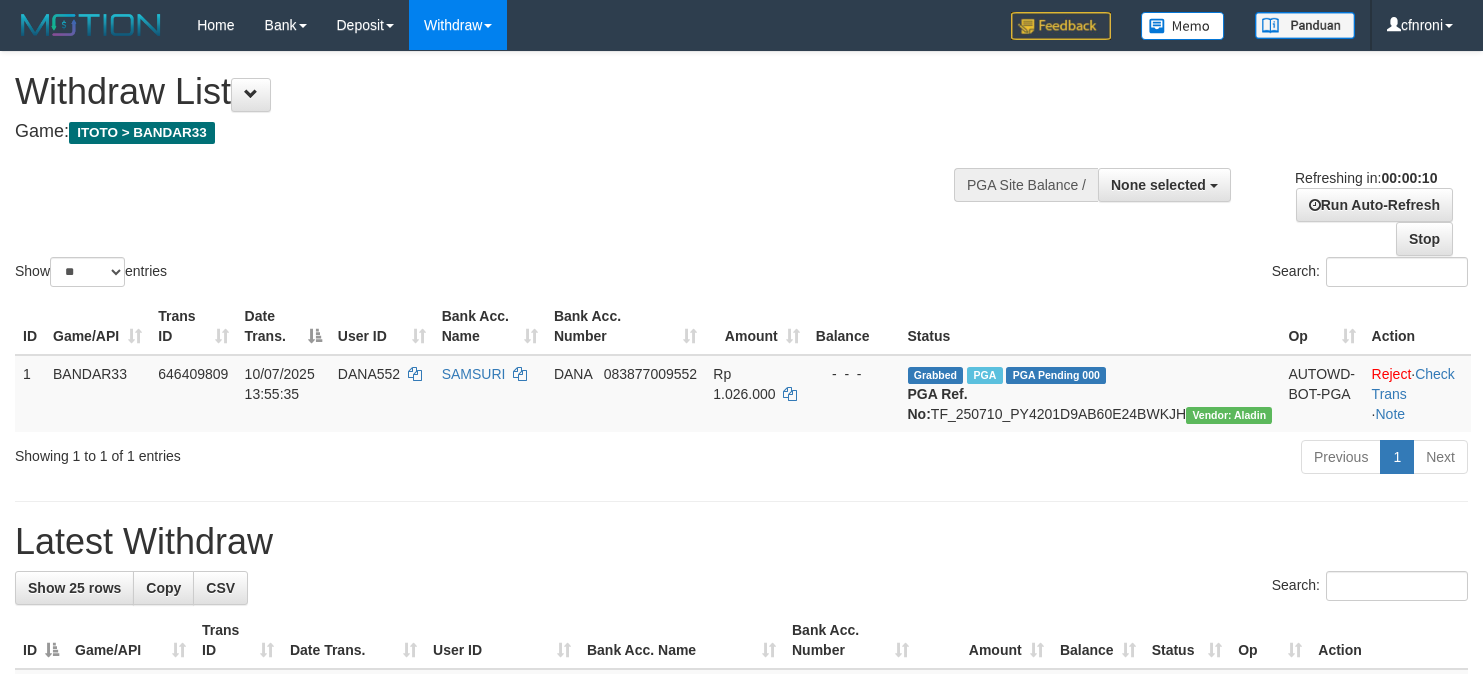select 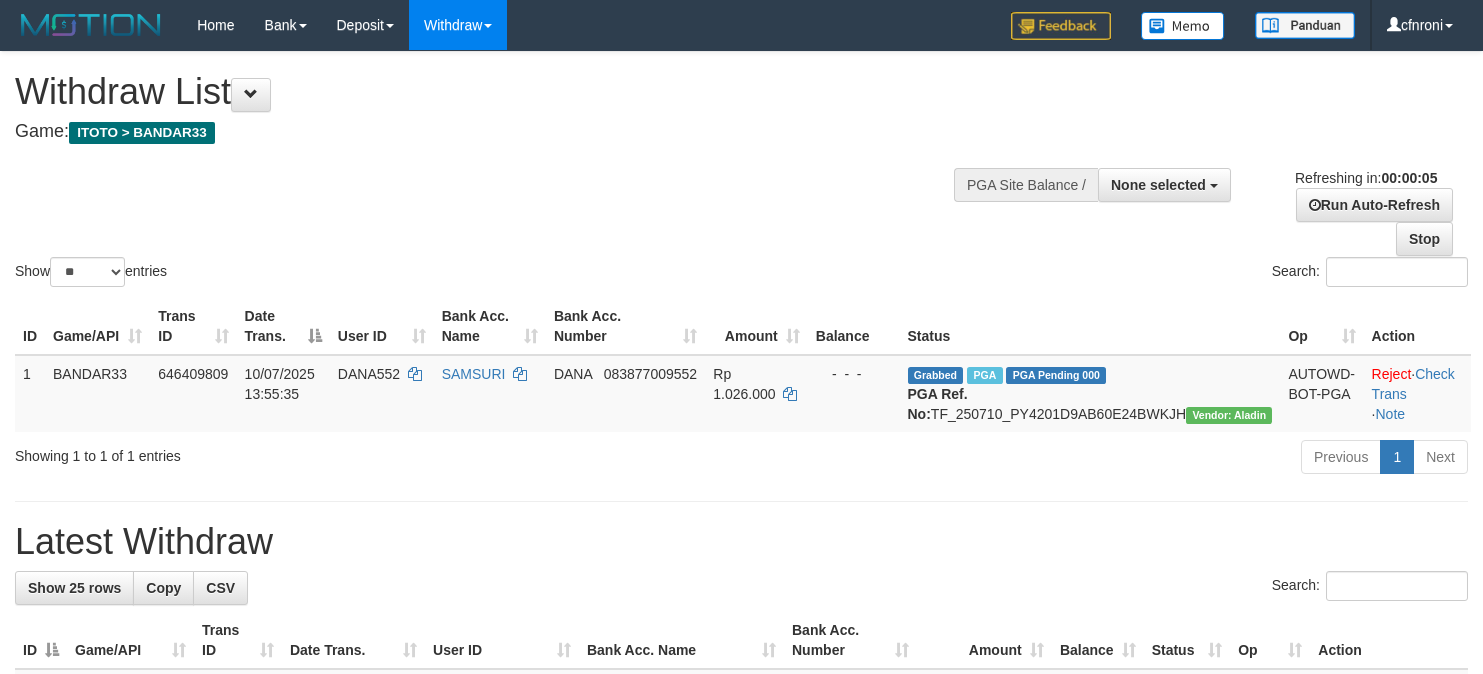 scroll, scrollTop: 0, scrollLeft: 0, axis: both 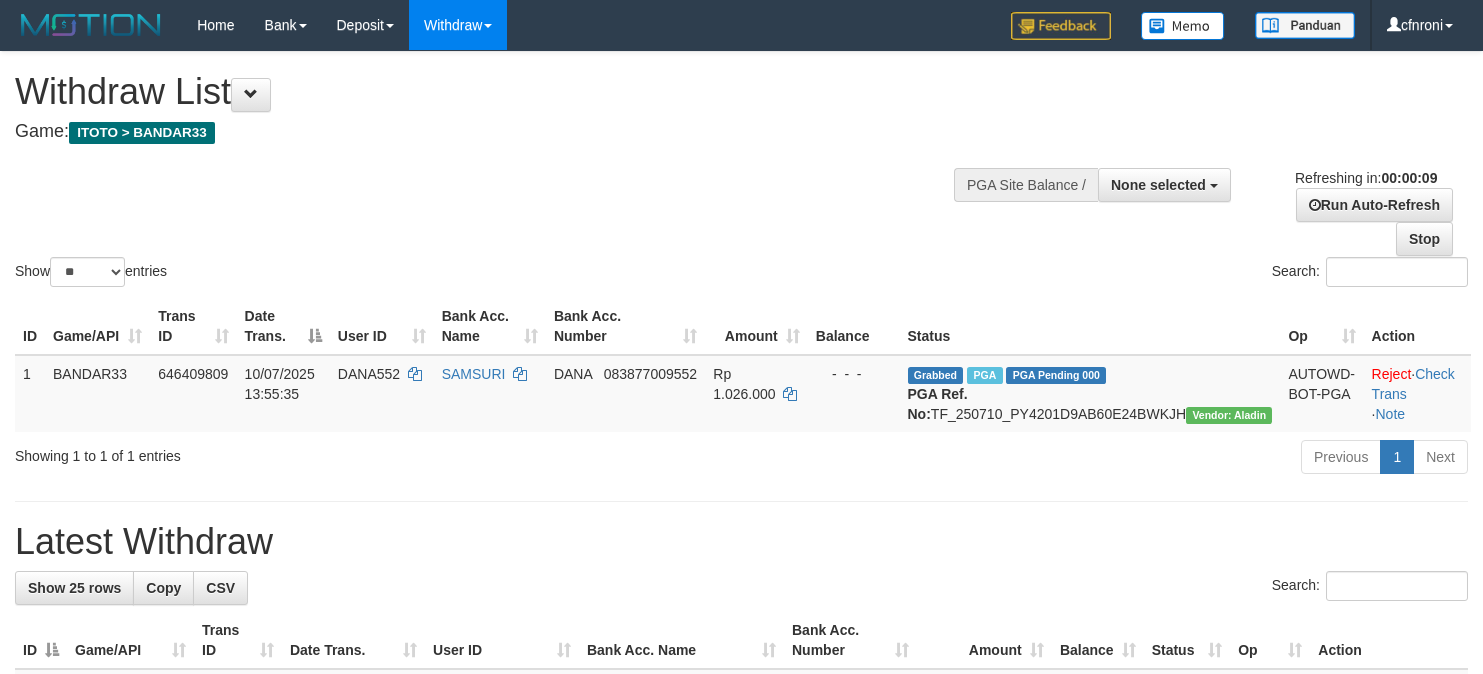 select 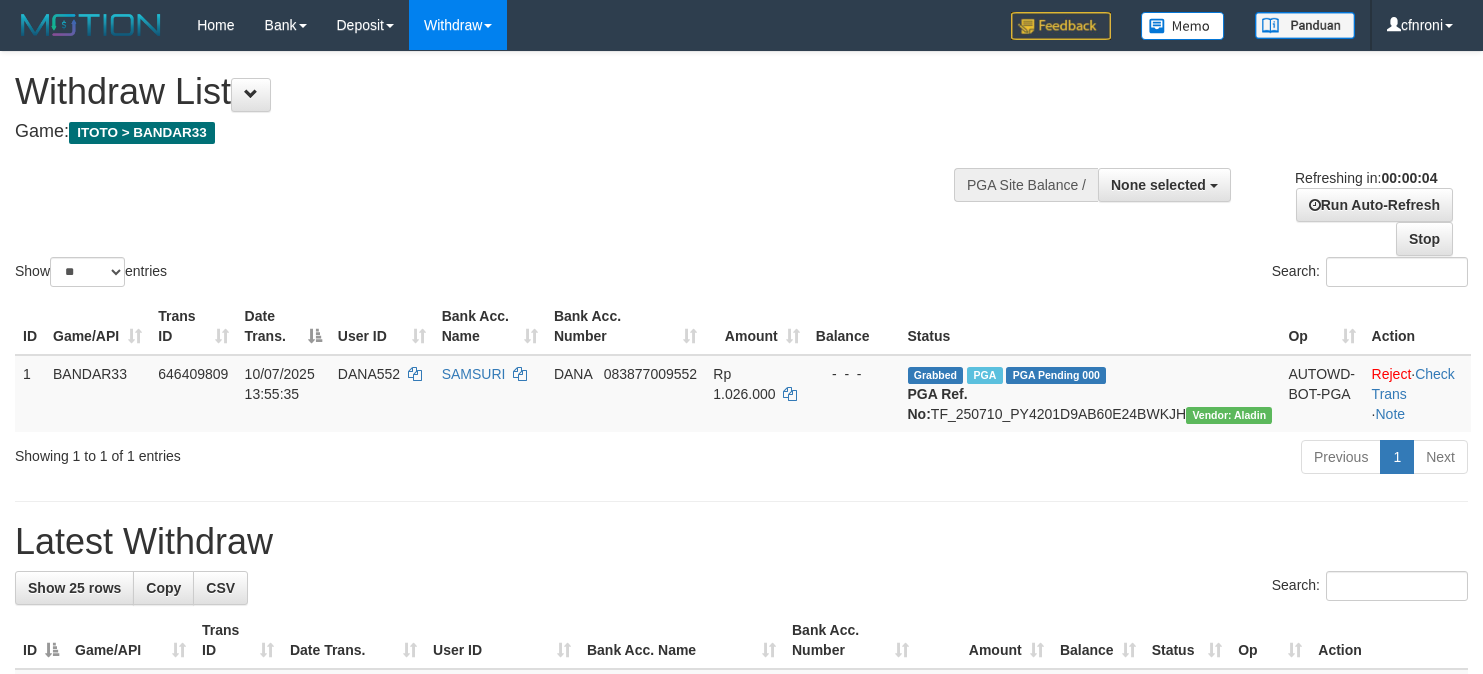 scroll, scrollTop: 0, scrollLeft: 0, axis: both 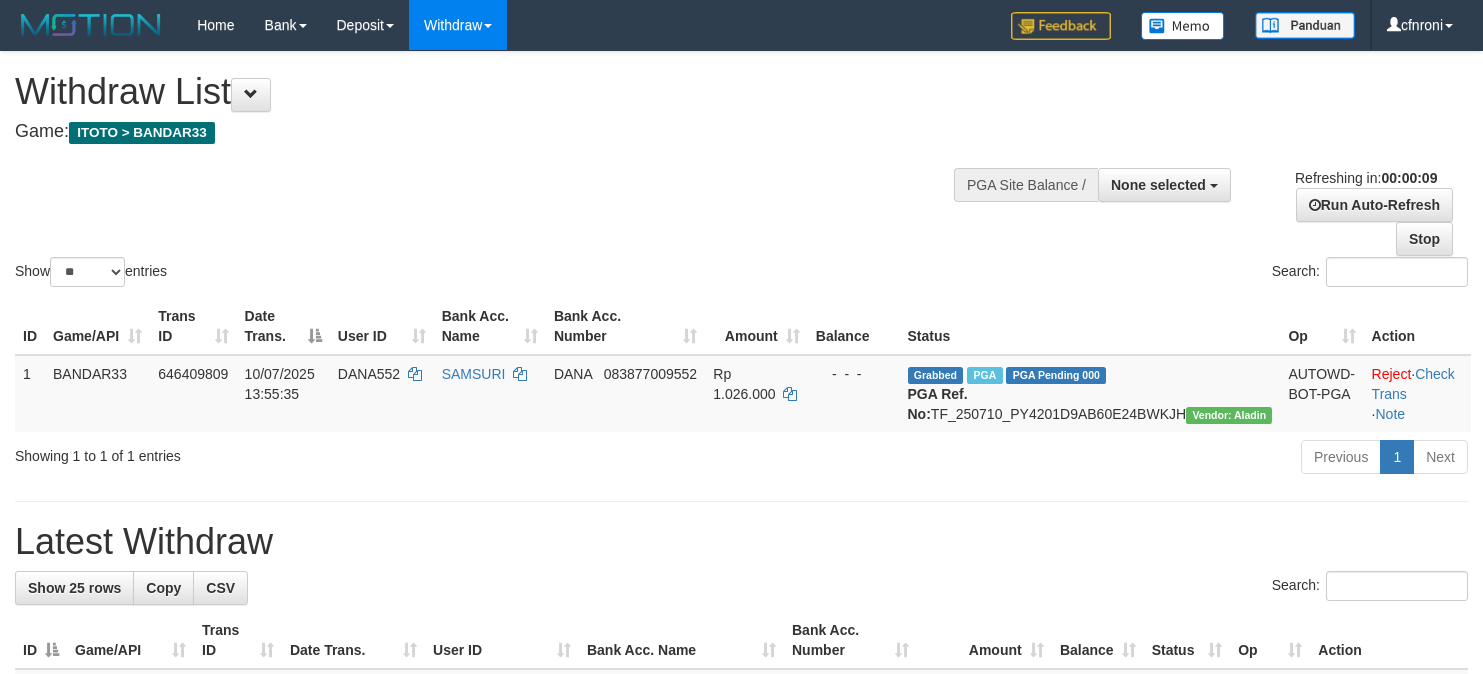 select 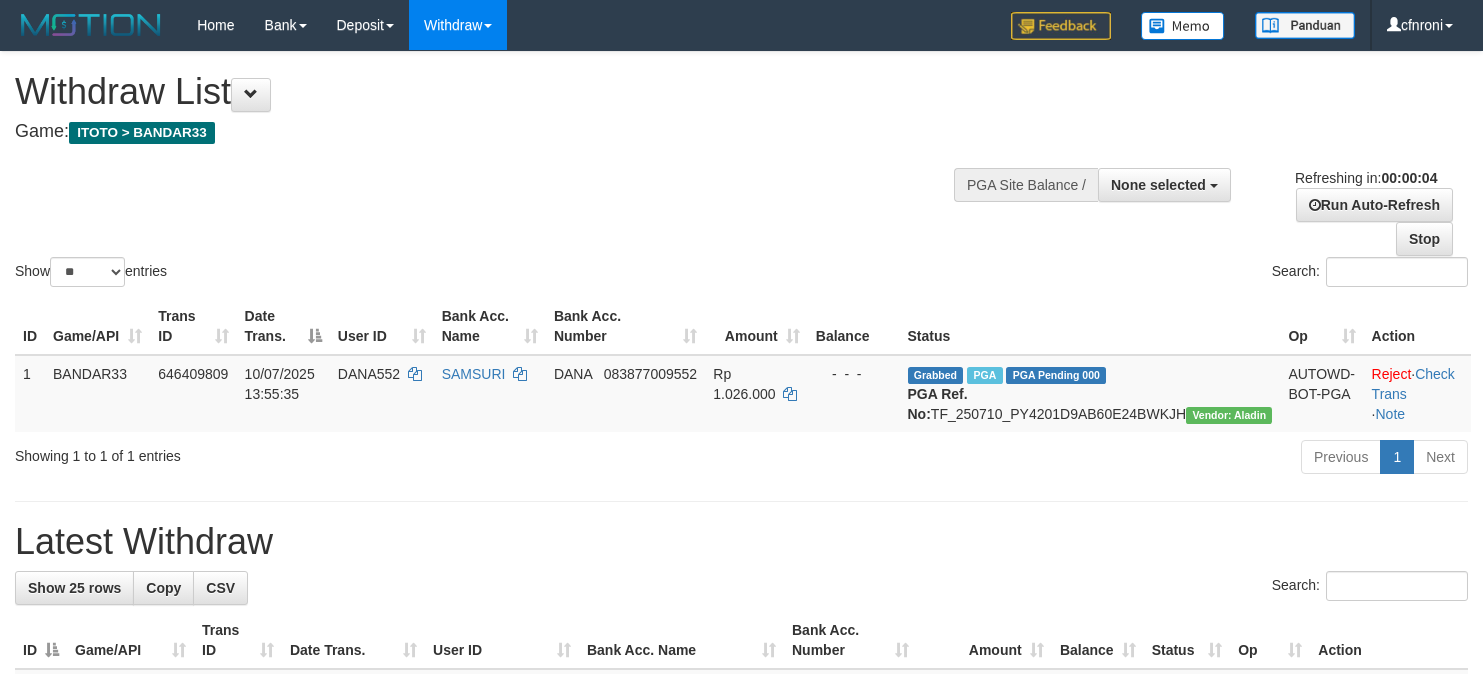 scroll, scrollTop: 0, scrollLeft: 0, axis: both 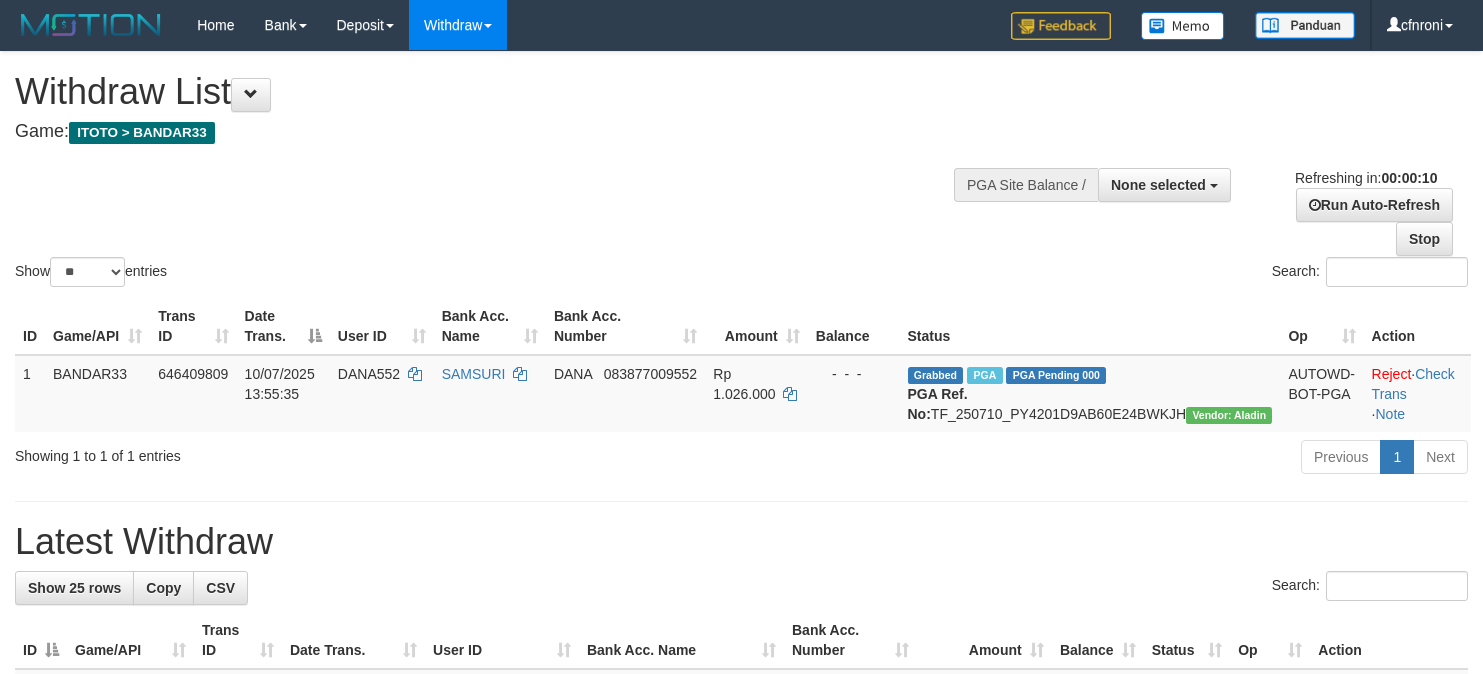 select 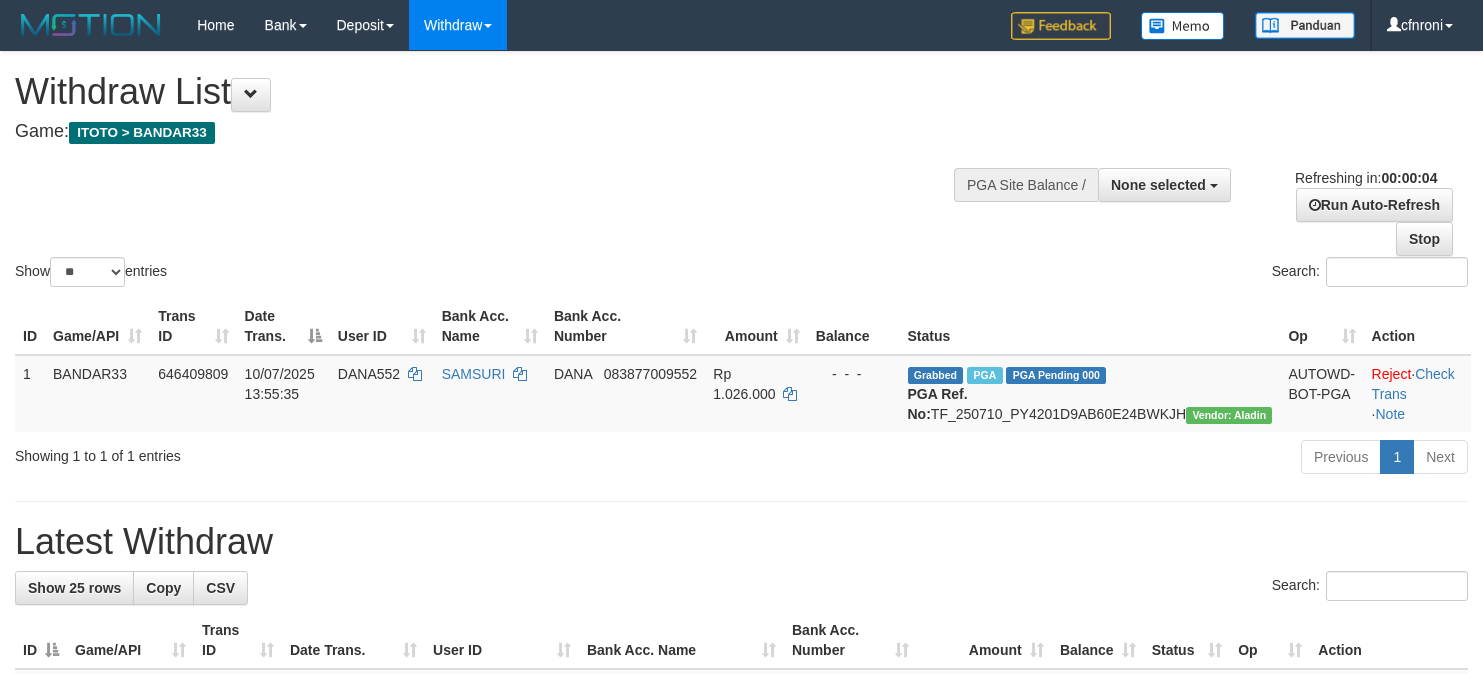 scroll, scrollTop: 0, scrollLeft: 0, axis: both 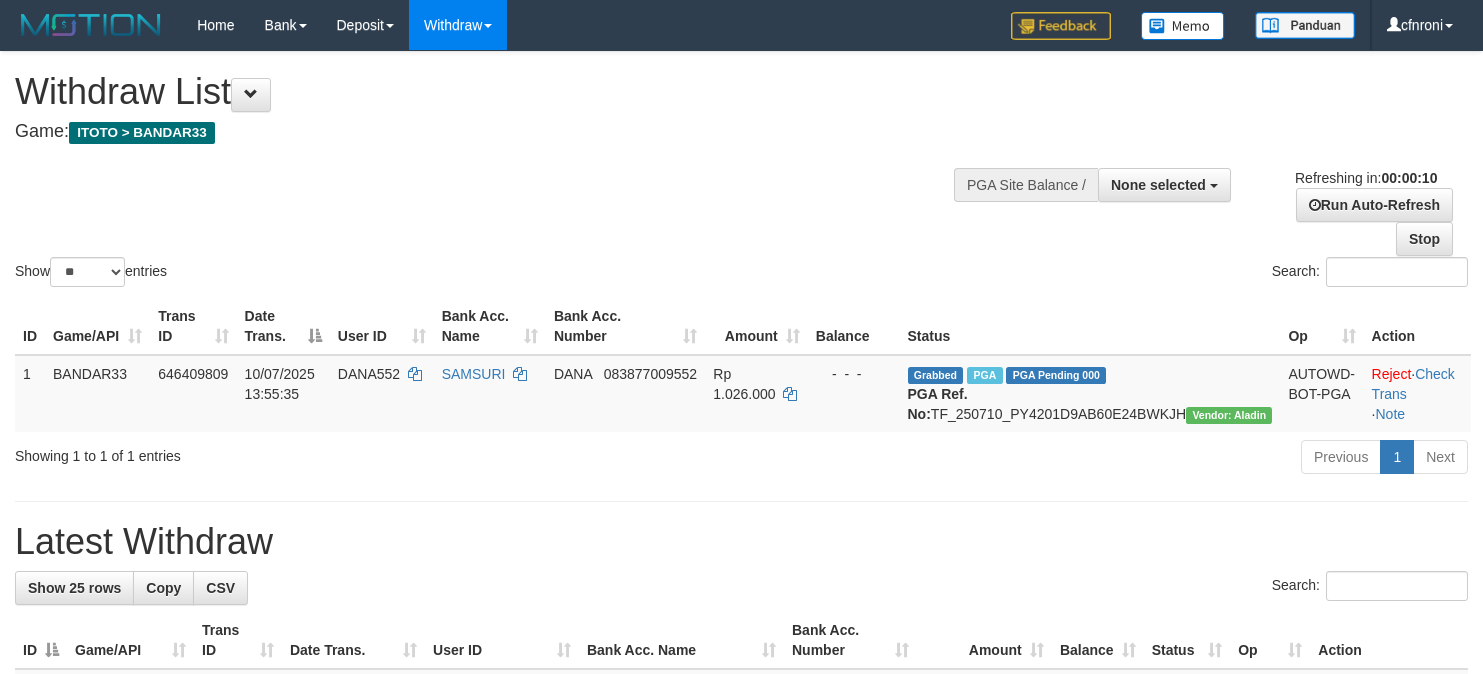 select 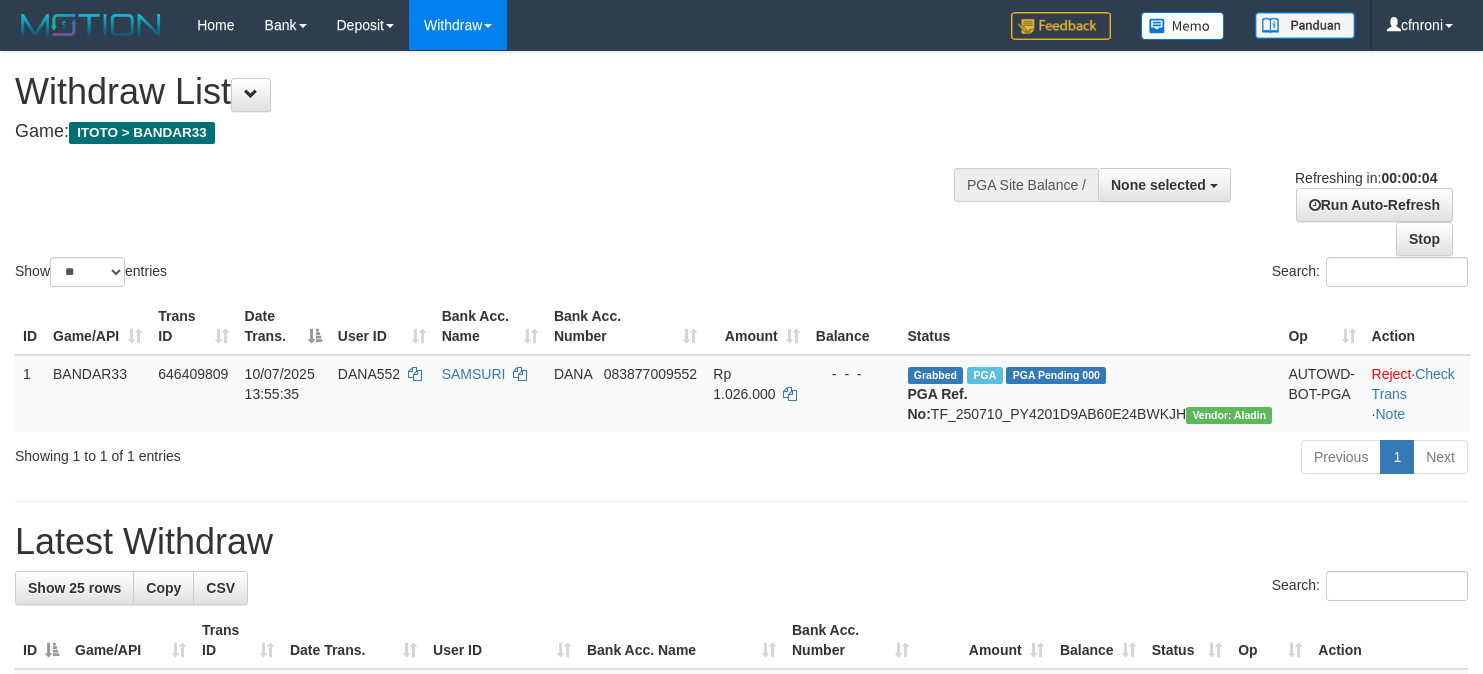 scroll, scrollTop: 0, scrollLeft: 0, axis: both 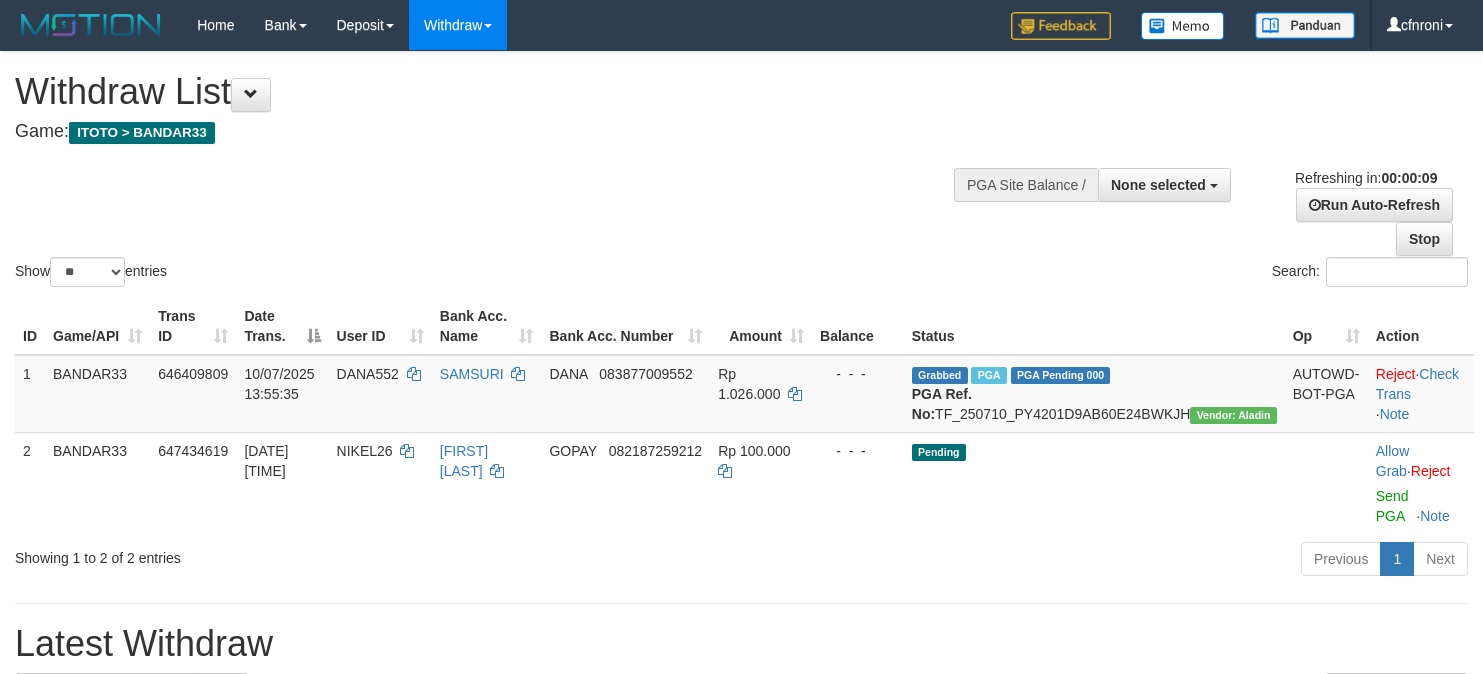 select 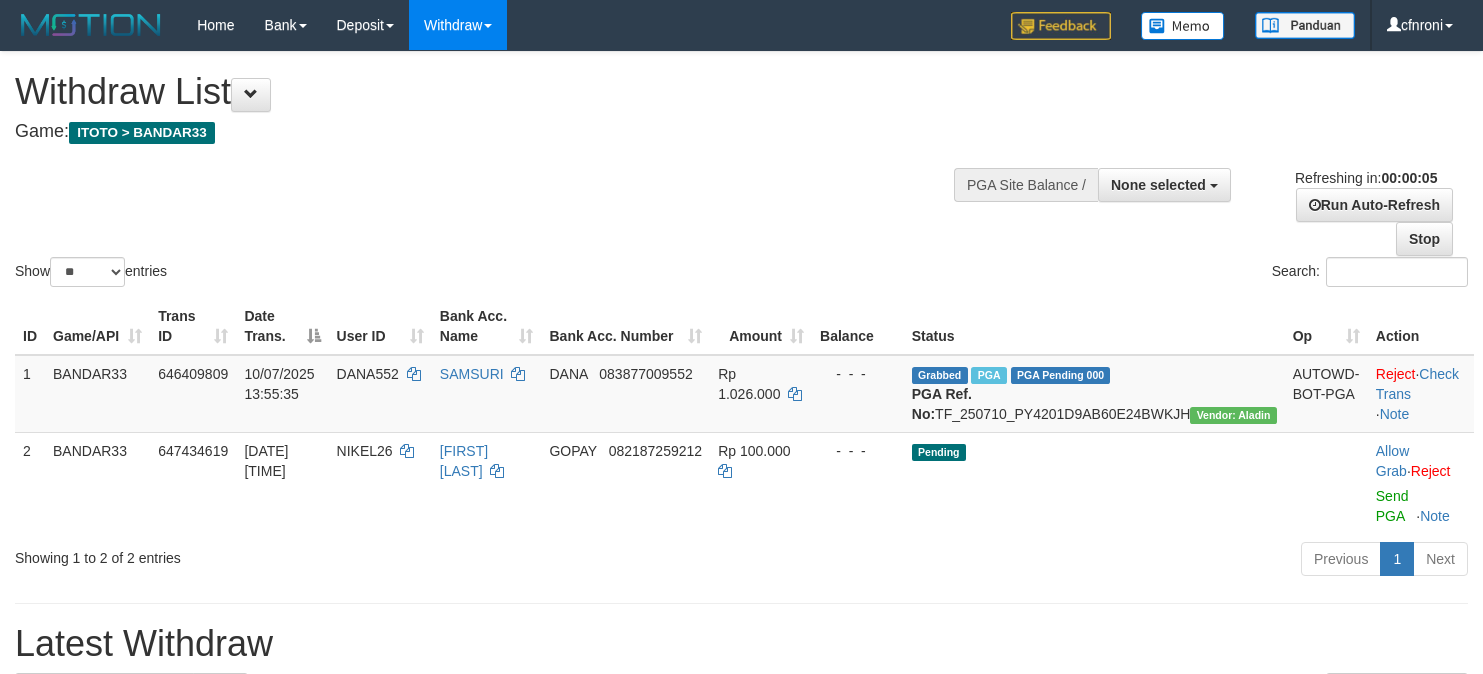 scroll, scrollTop: 0, scrollLeft: 0, axis: both 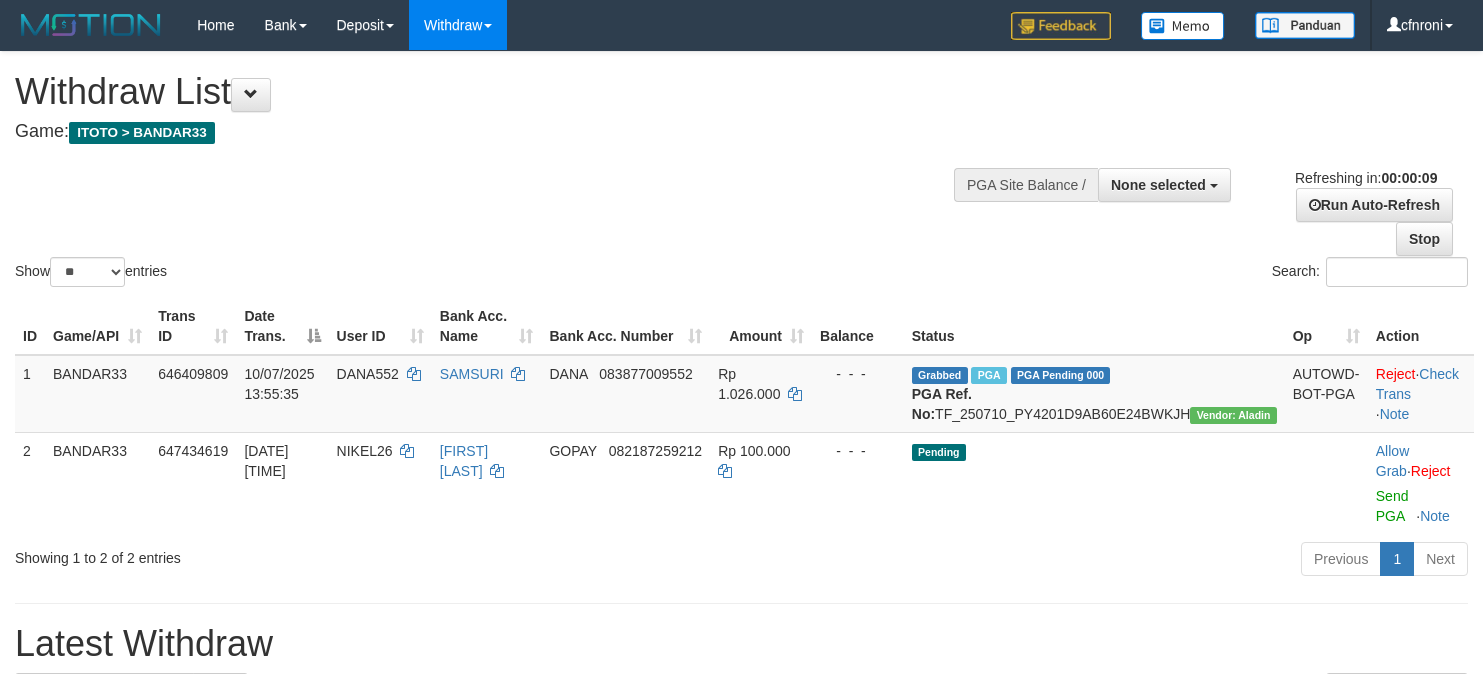 select 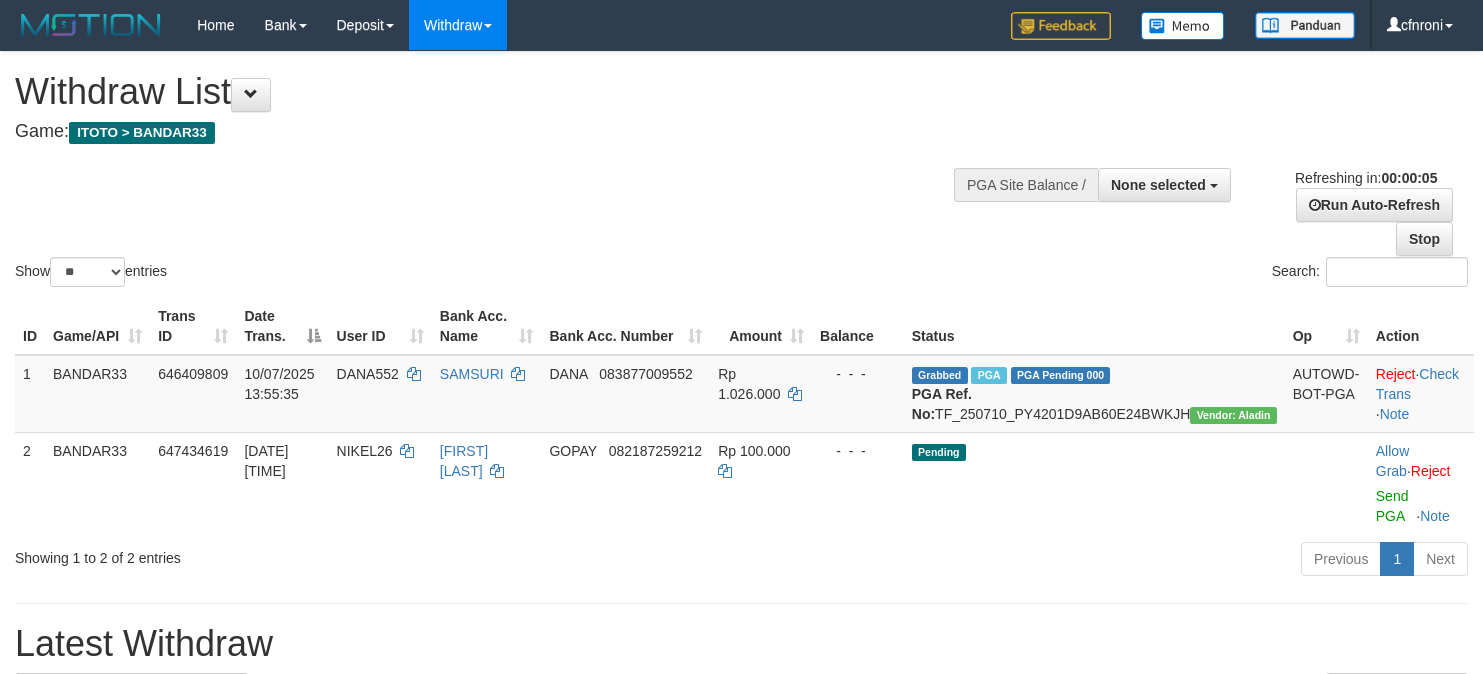 scroll, scrollTop: 0, scrollLeft: 0, axis: both 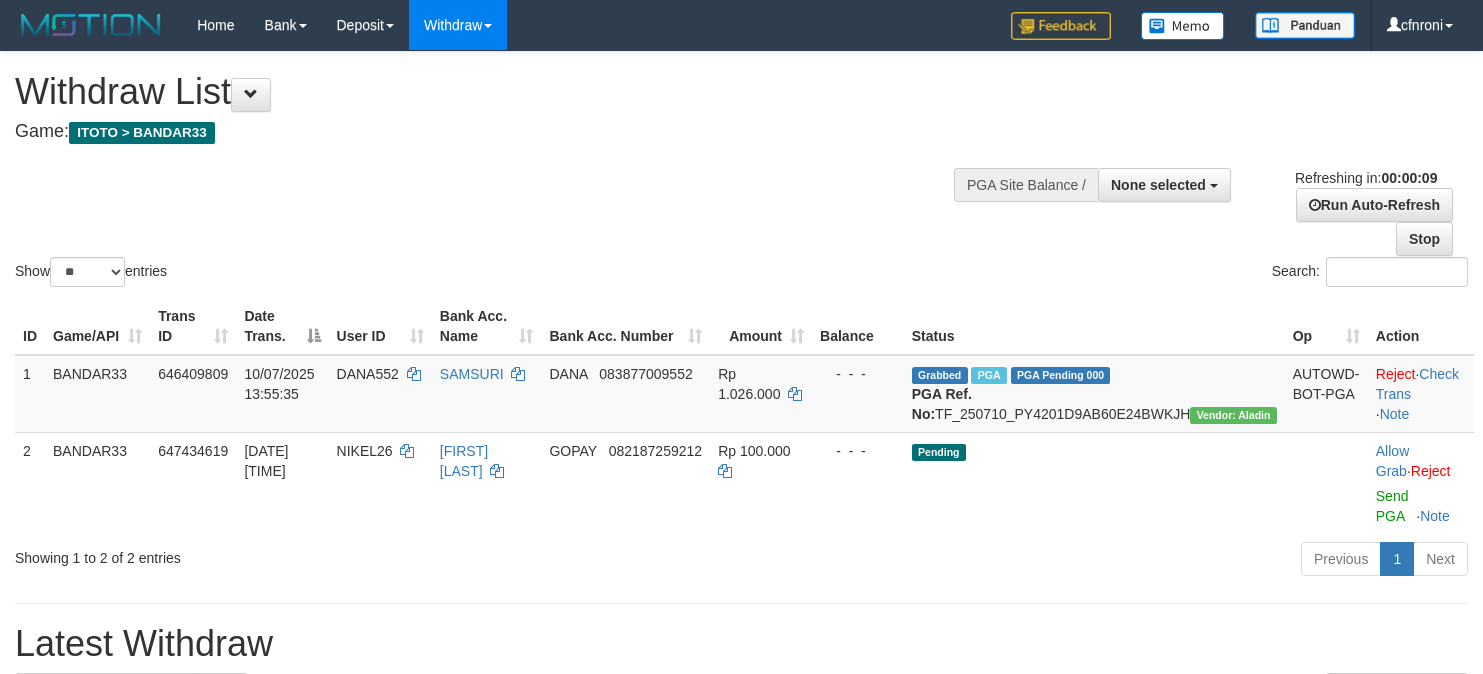 select 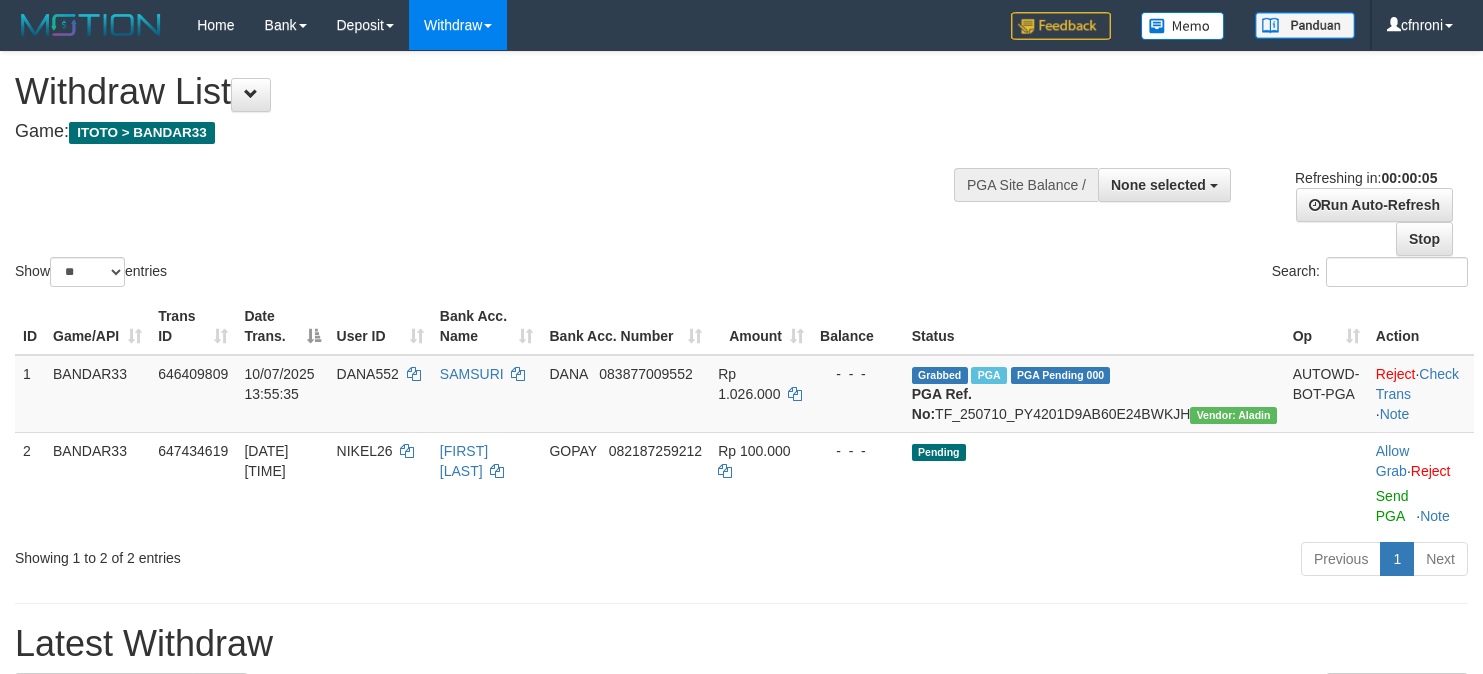 scroll, scrollTop: 0, scrollLeft: 0, axis: both 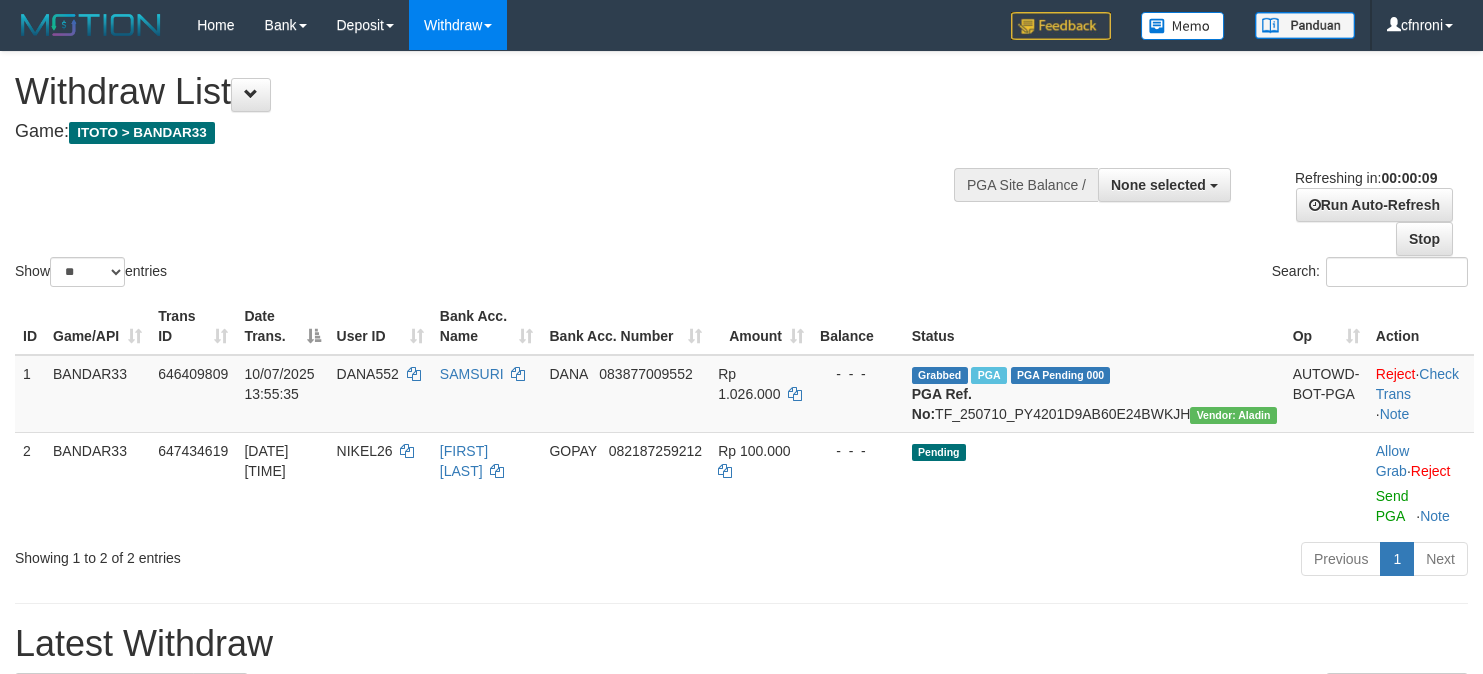 select 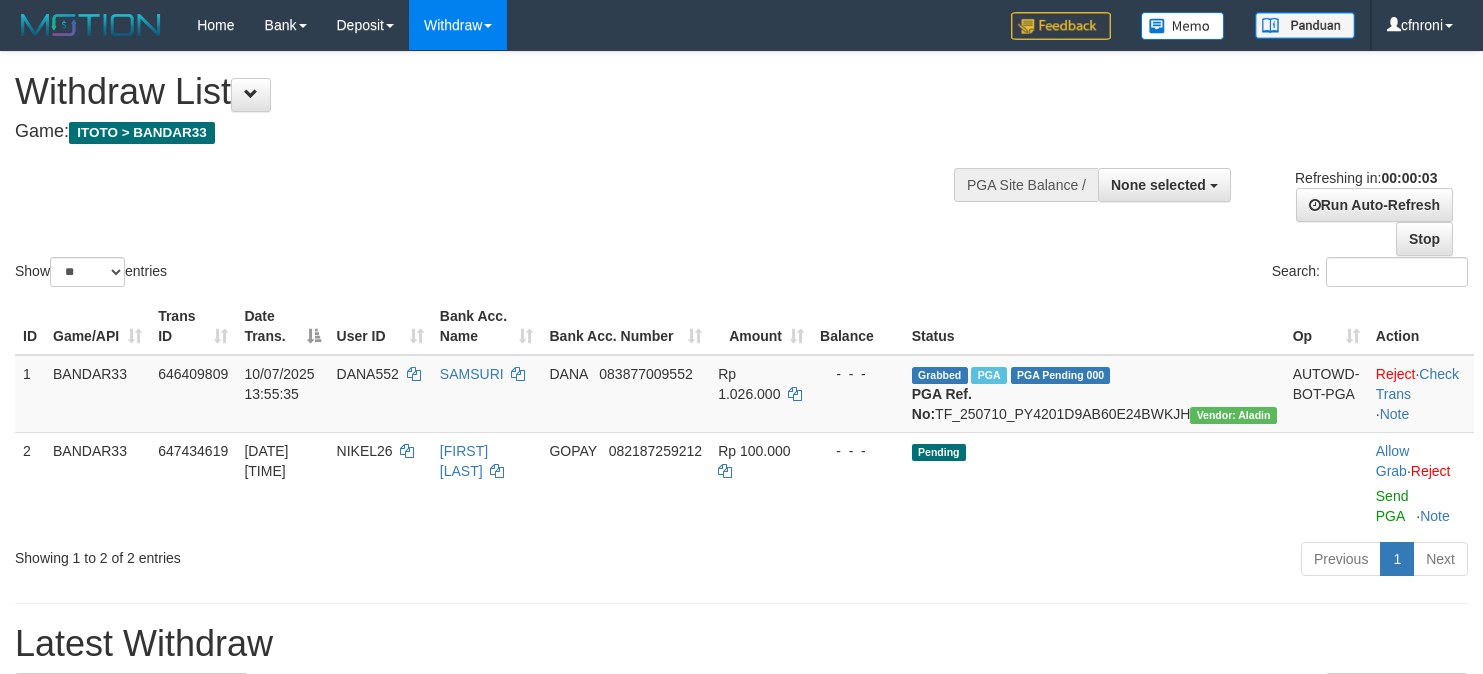 scroll, scrollTop: 0, scrollLeft: 0, axis: both 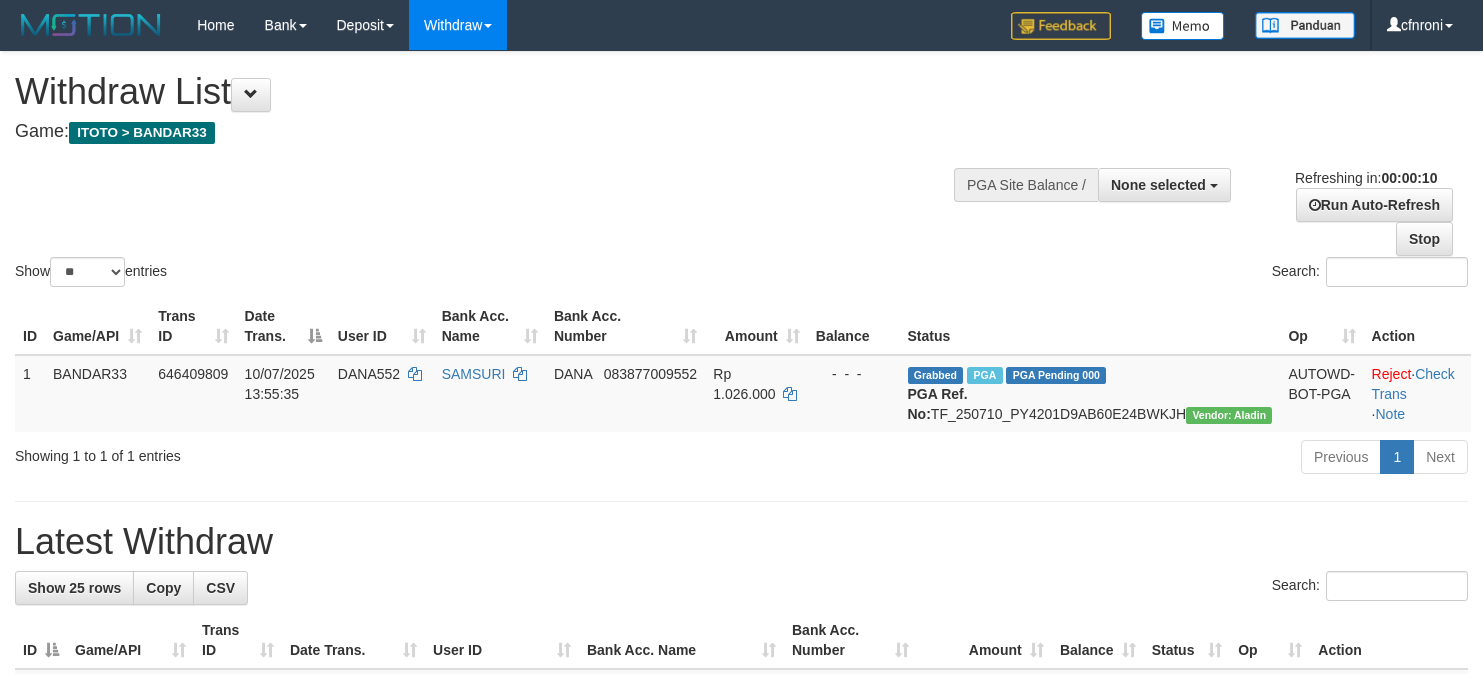 select 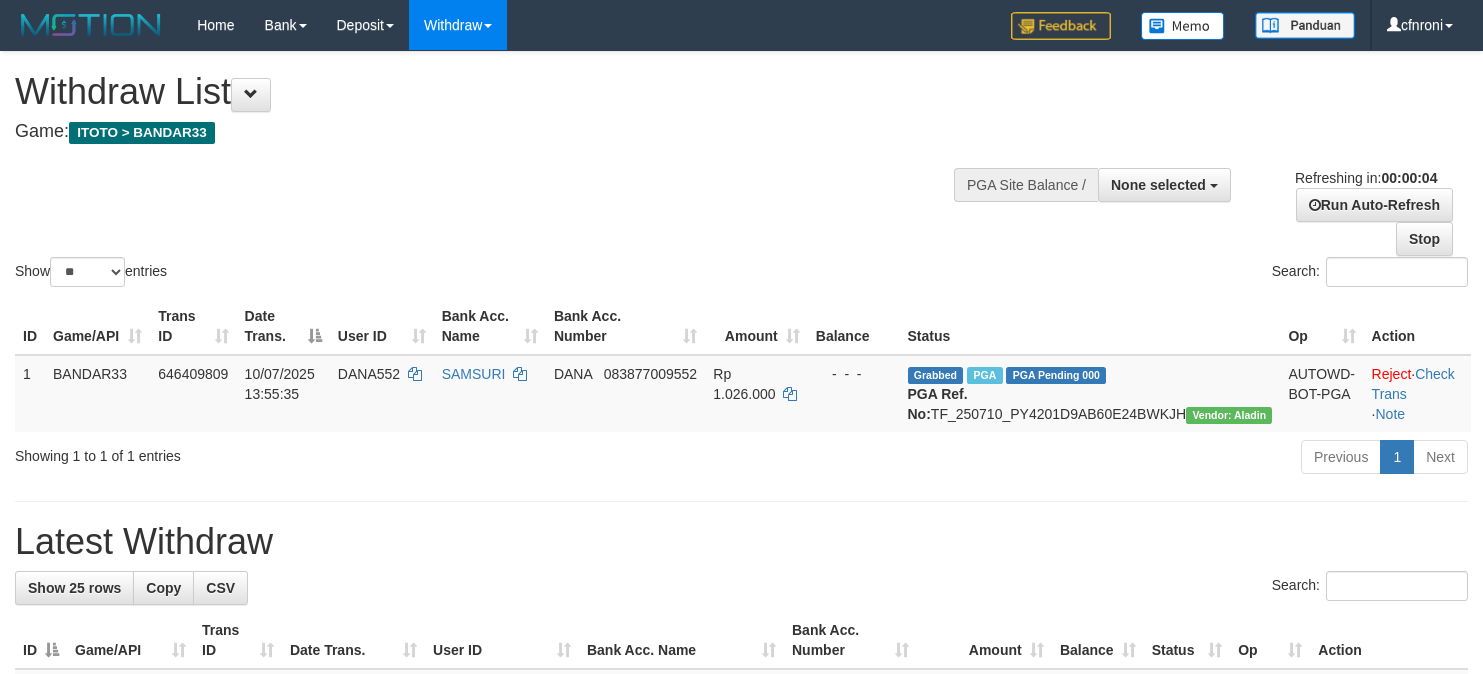 scroll, scrollTop: 0, scrollLeft: 0, axis: both 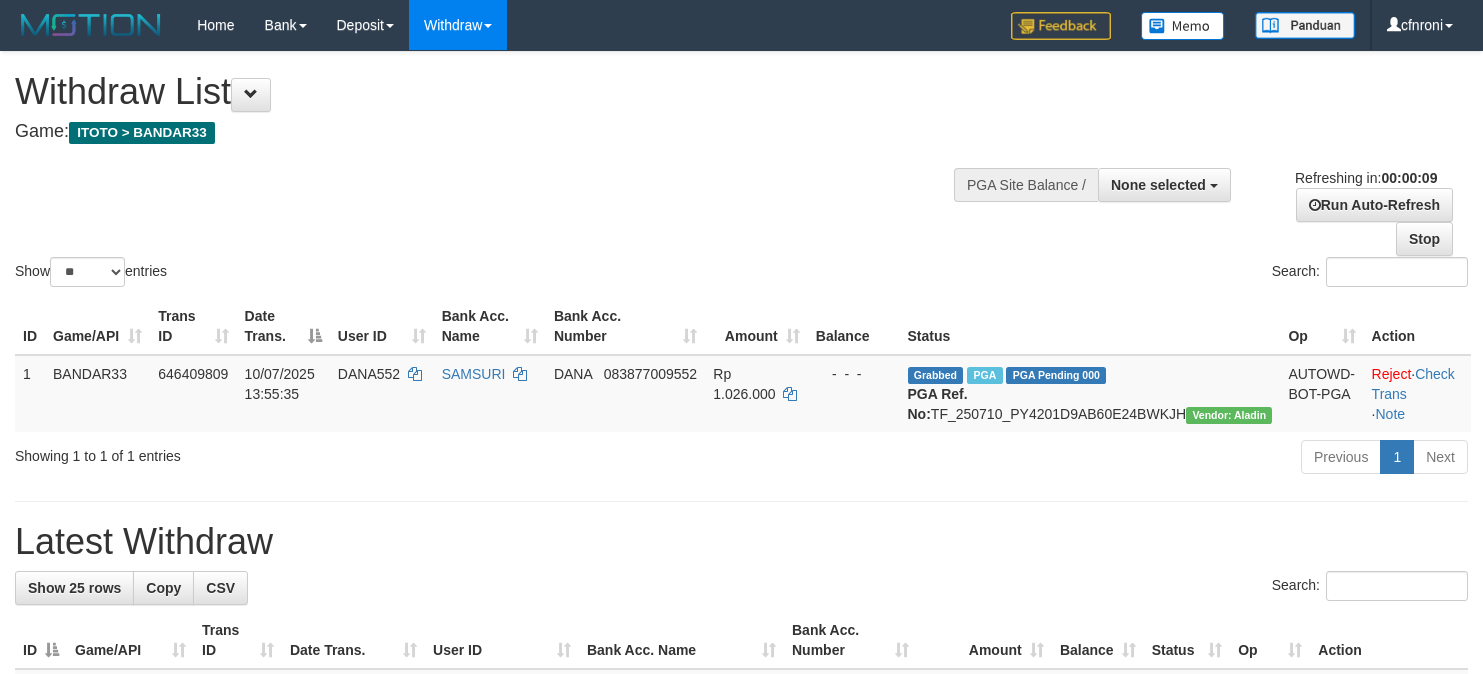 select 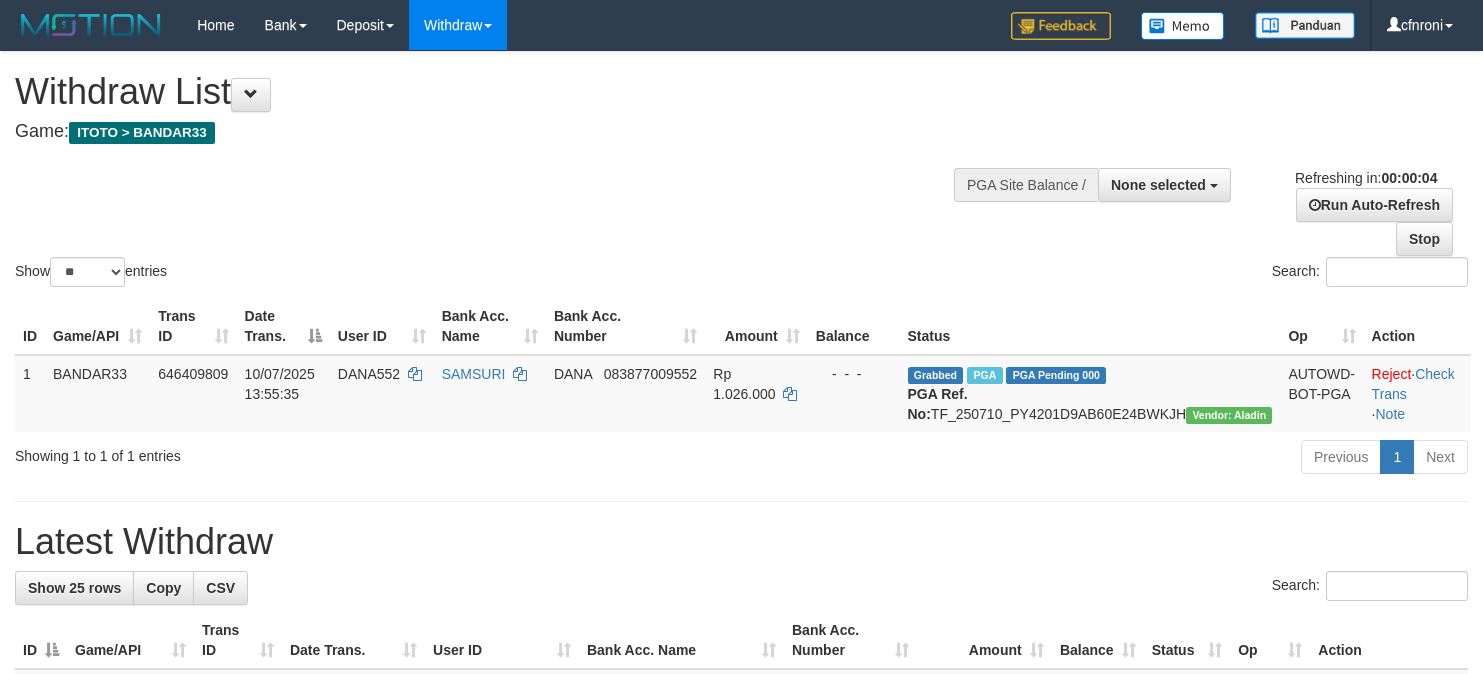 scroll, scrollTop: 0, scrollLeft: 0, axis: both 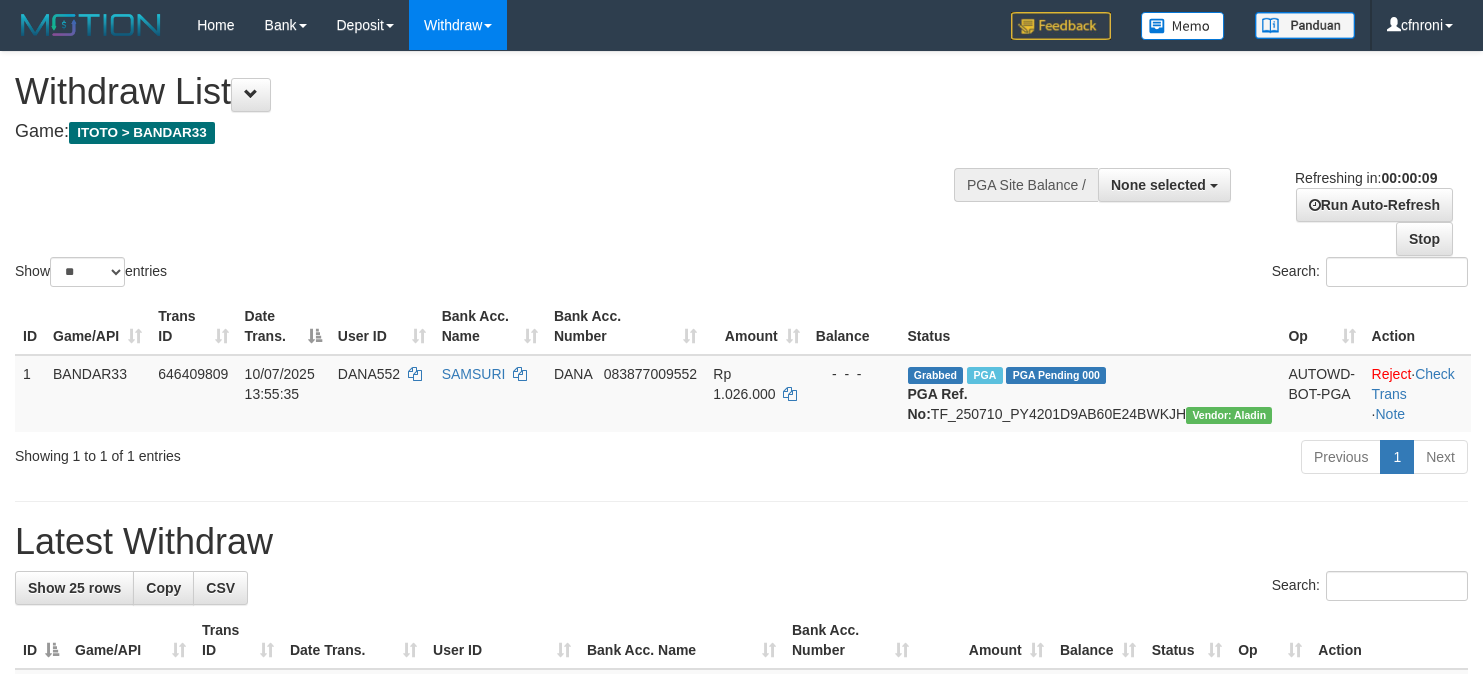 select 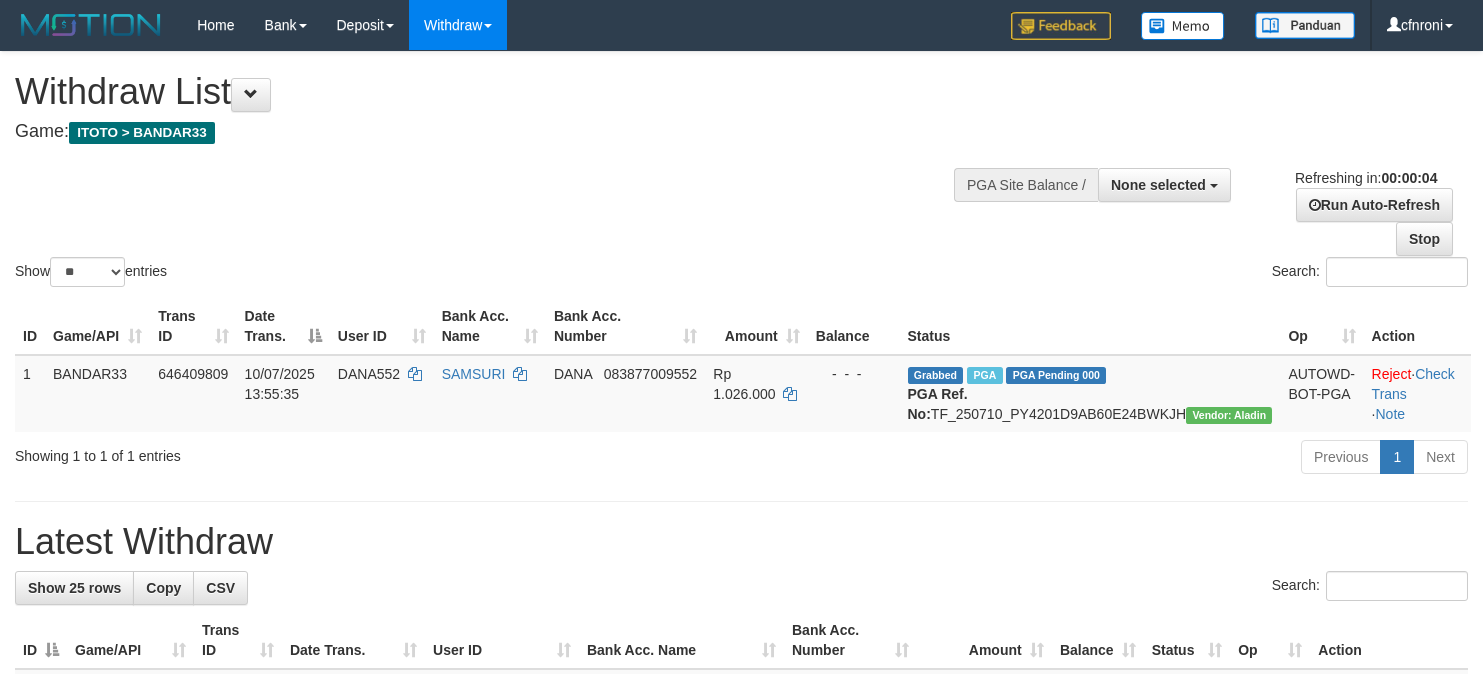 scroll, scrollTop: 0, scrollLeft: 0, axis: both 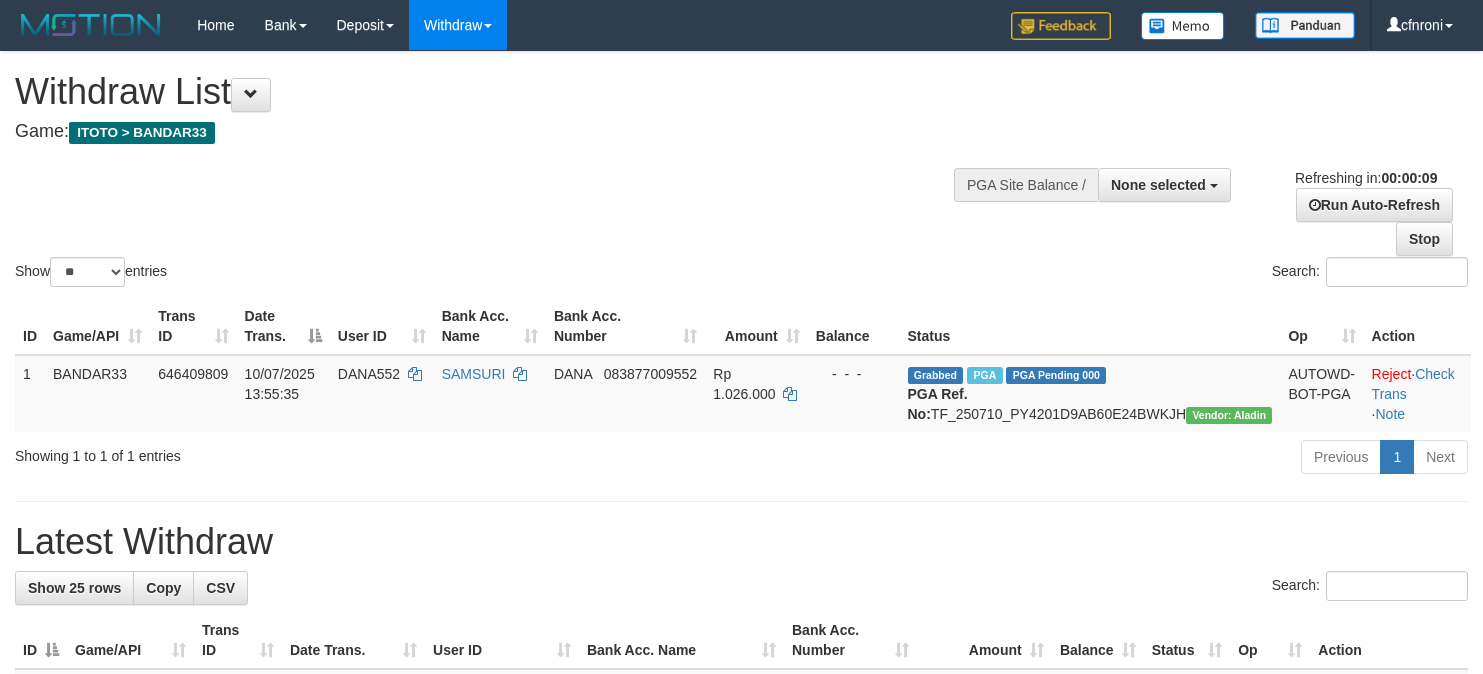 select 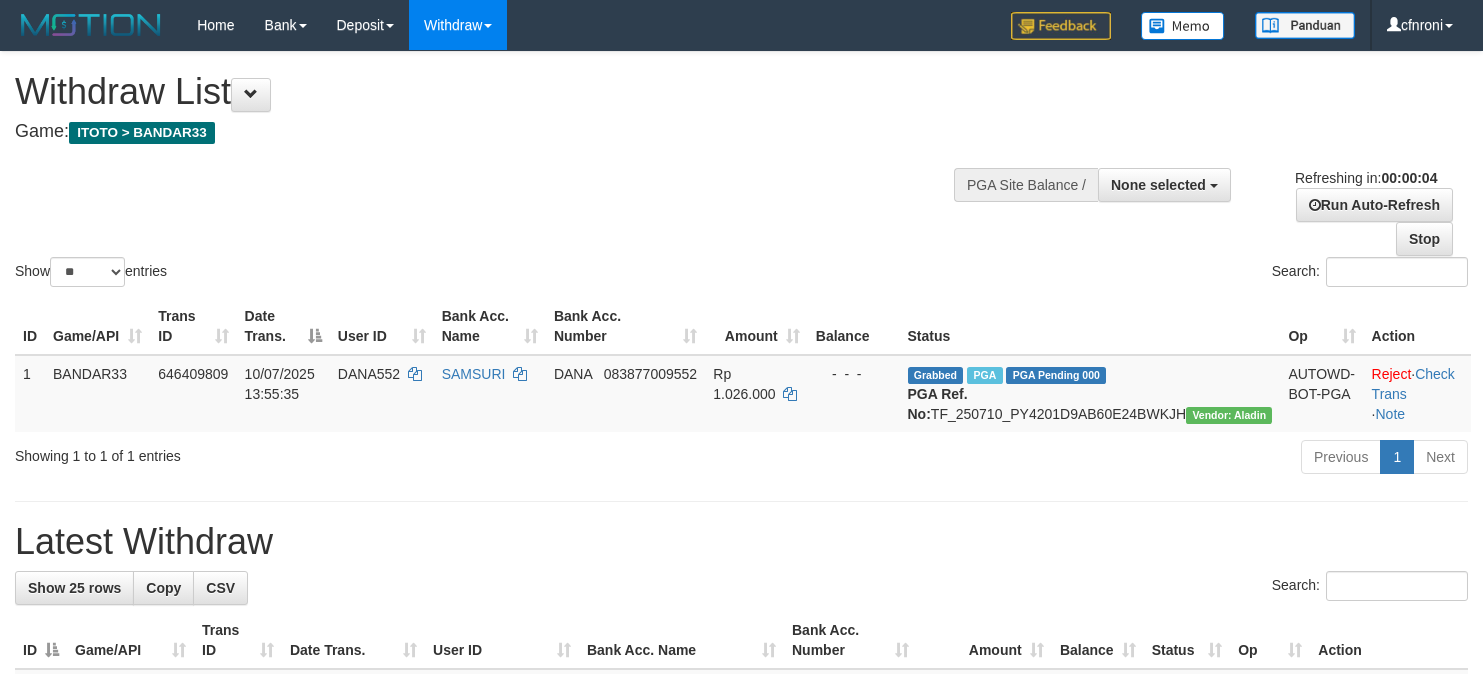 scroll, scrollTop: 0, scrollLeft: 0, axis: both 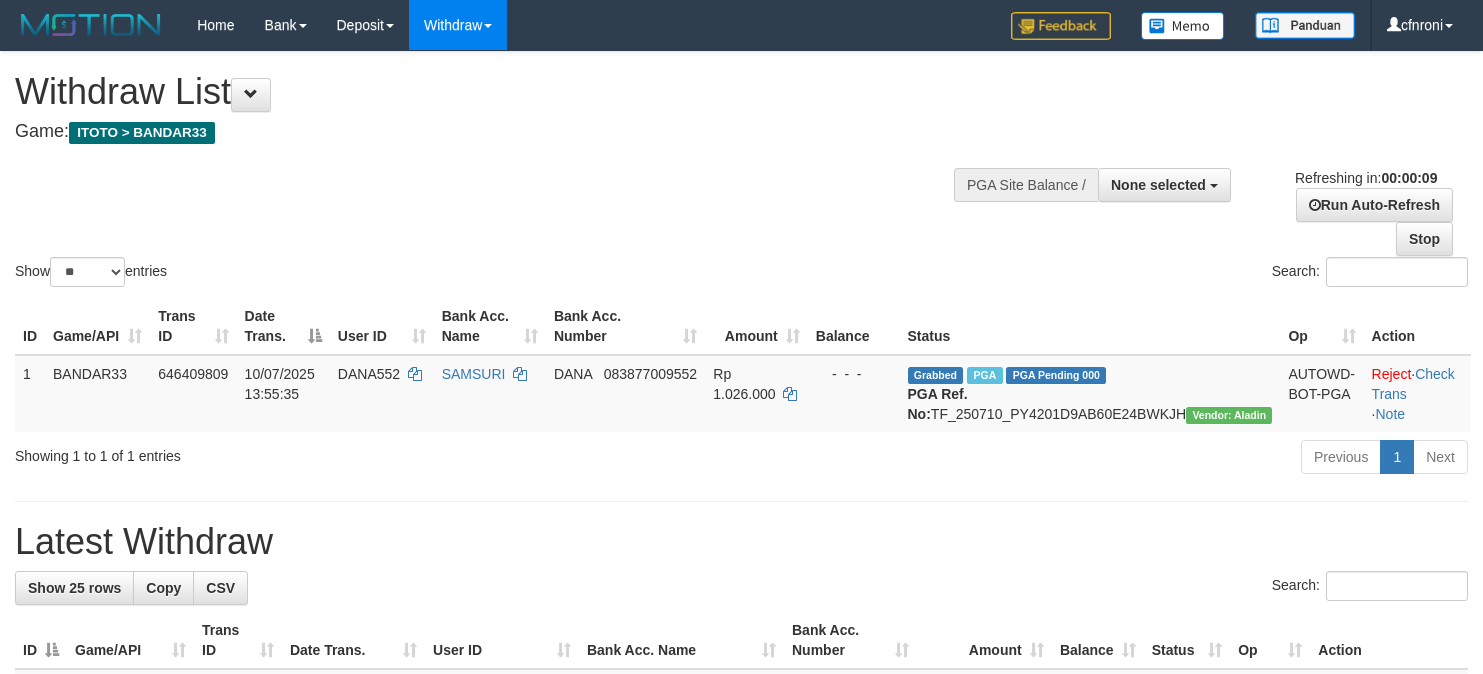 select 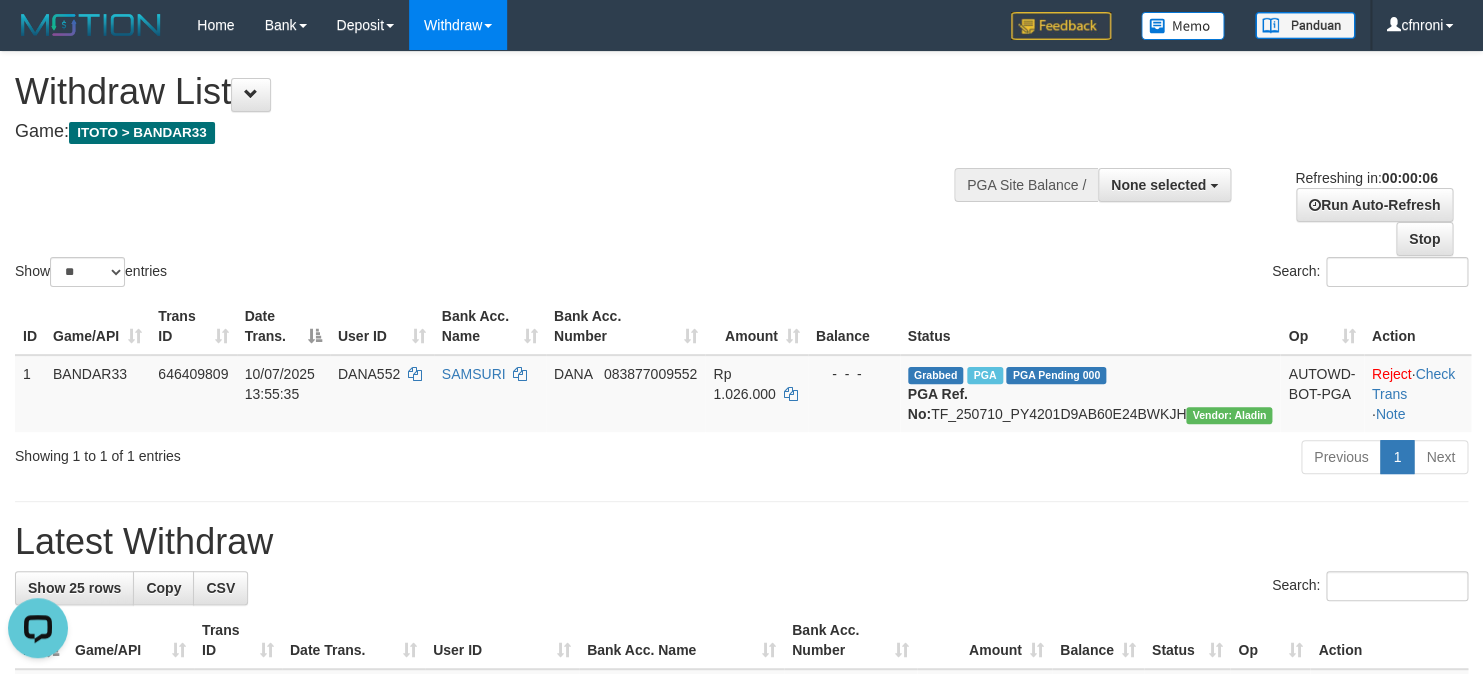 scroll, scrollTop: 0, scrollLeft: 0, axis: both 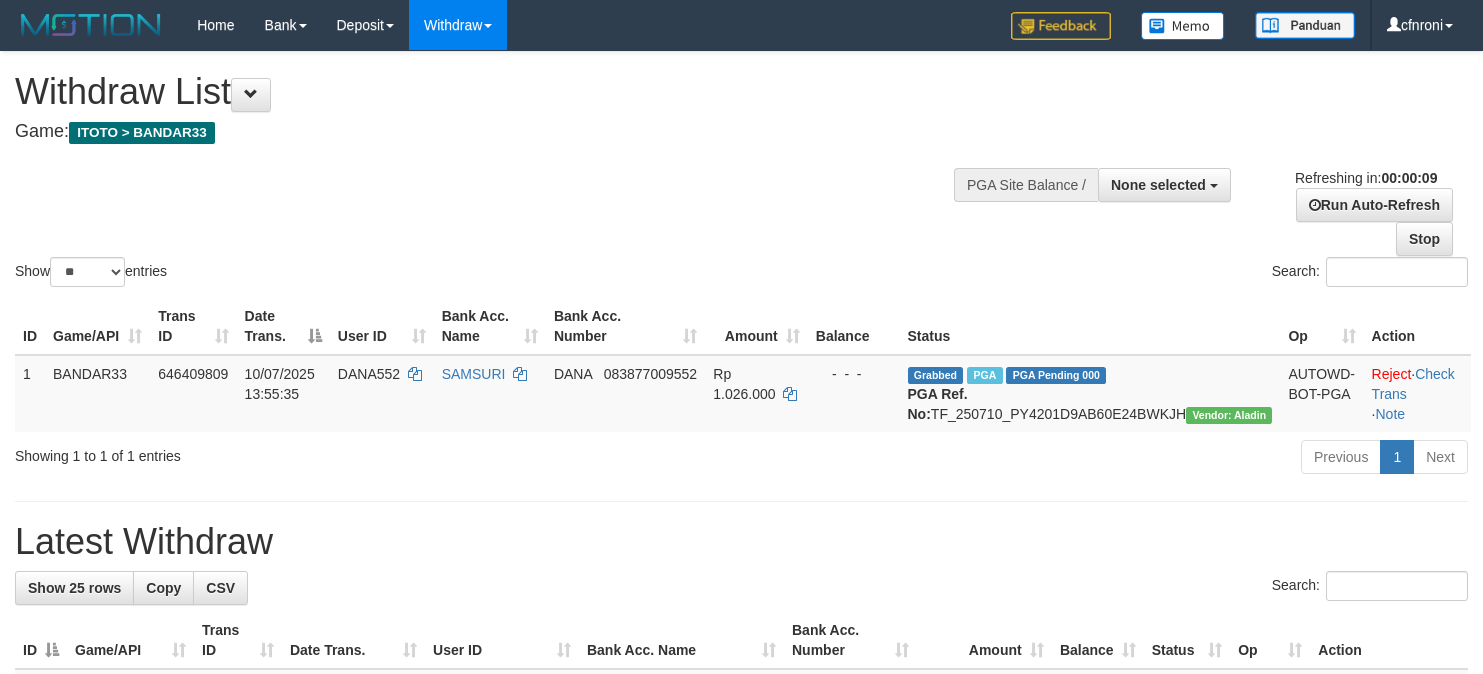 select 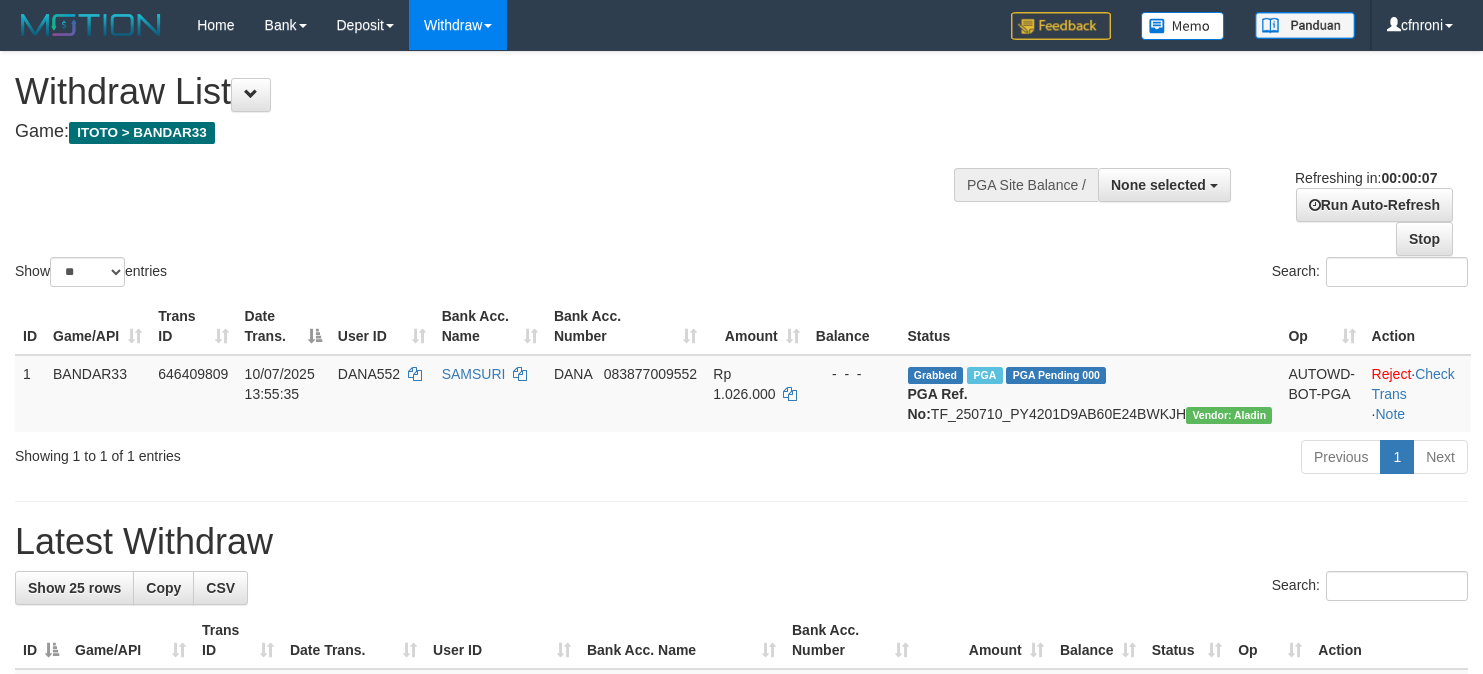 scroll, scrollTop: 0, scrollLeft: 0, axis: both 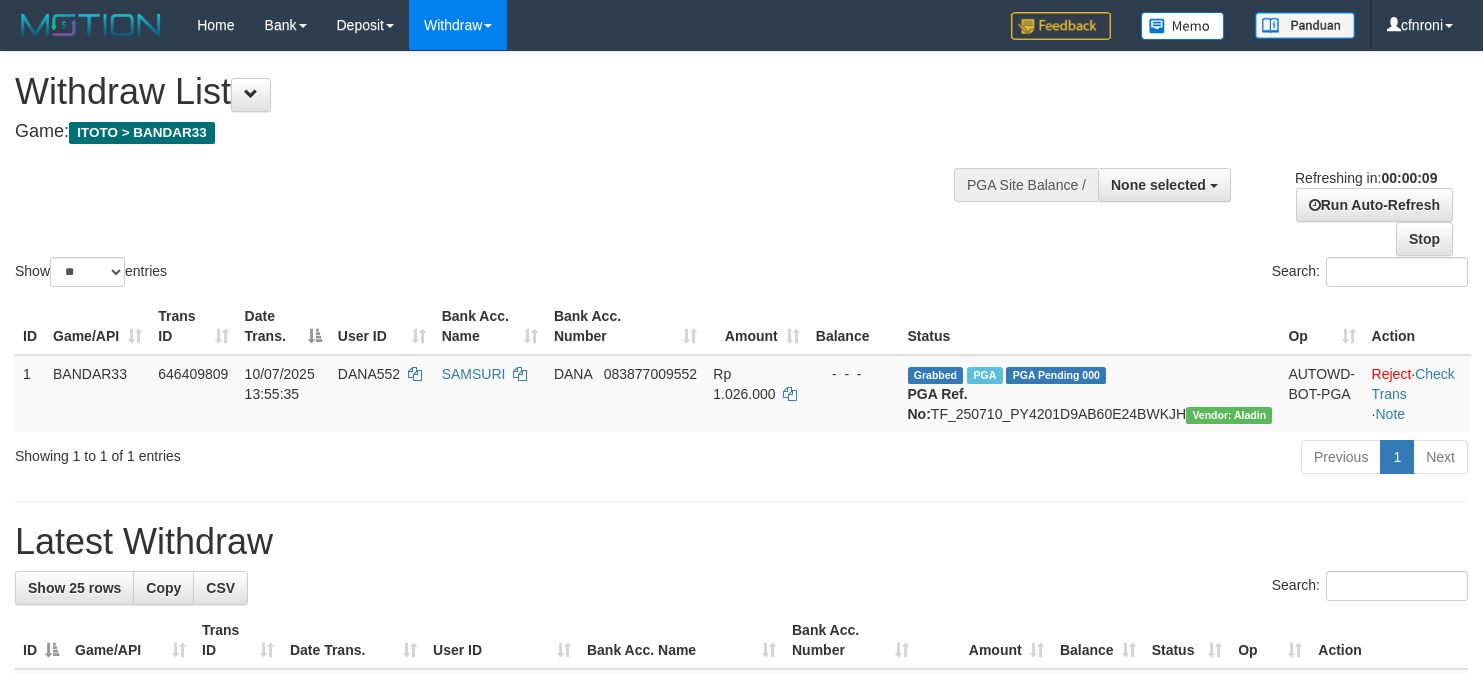 select 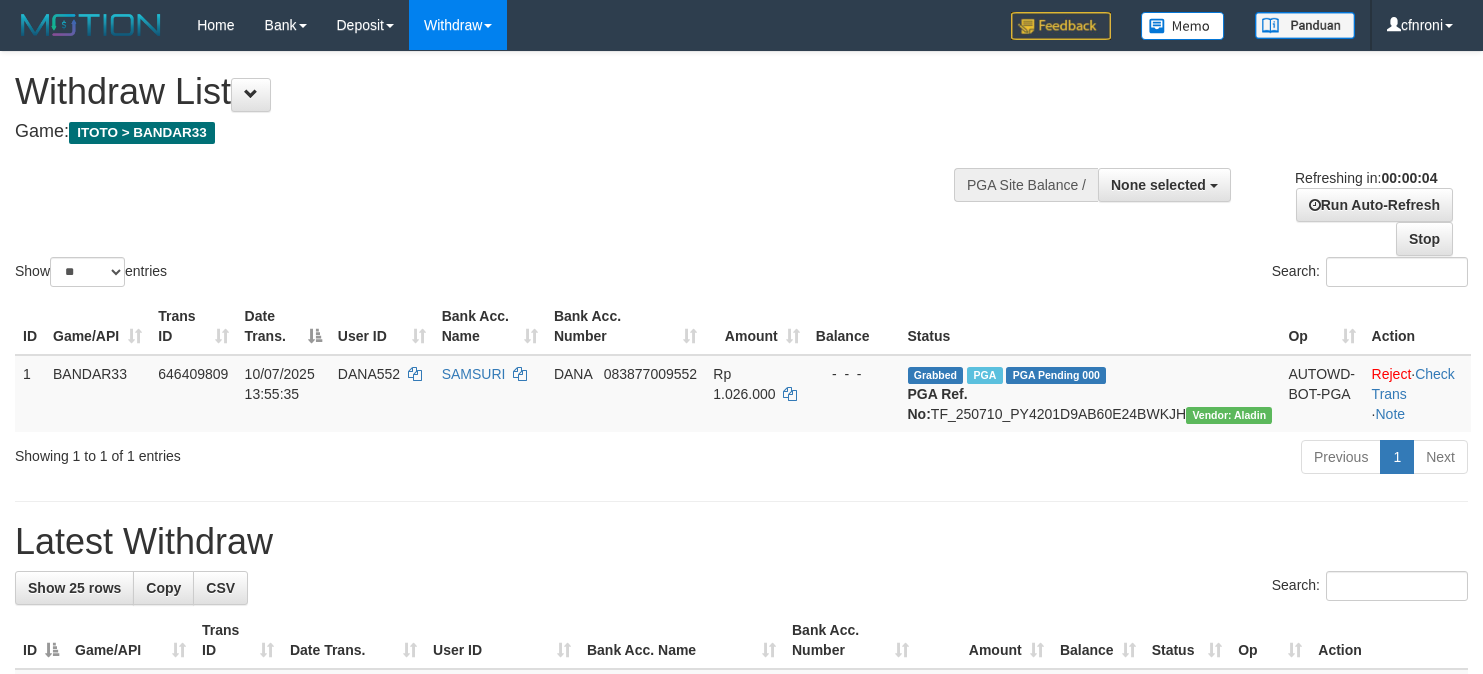 scroll, scrollTop: 0, scrollLeft: 0, axis: both 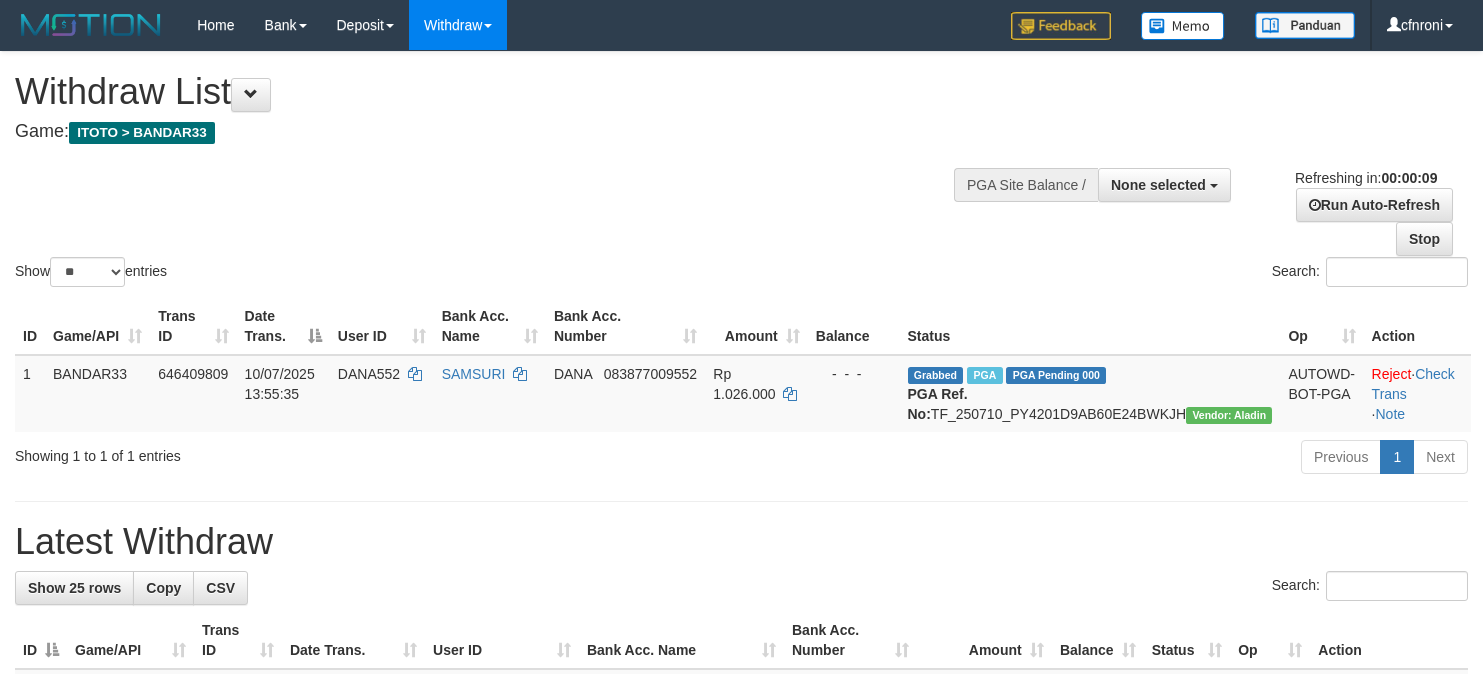 select 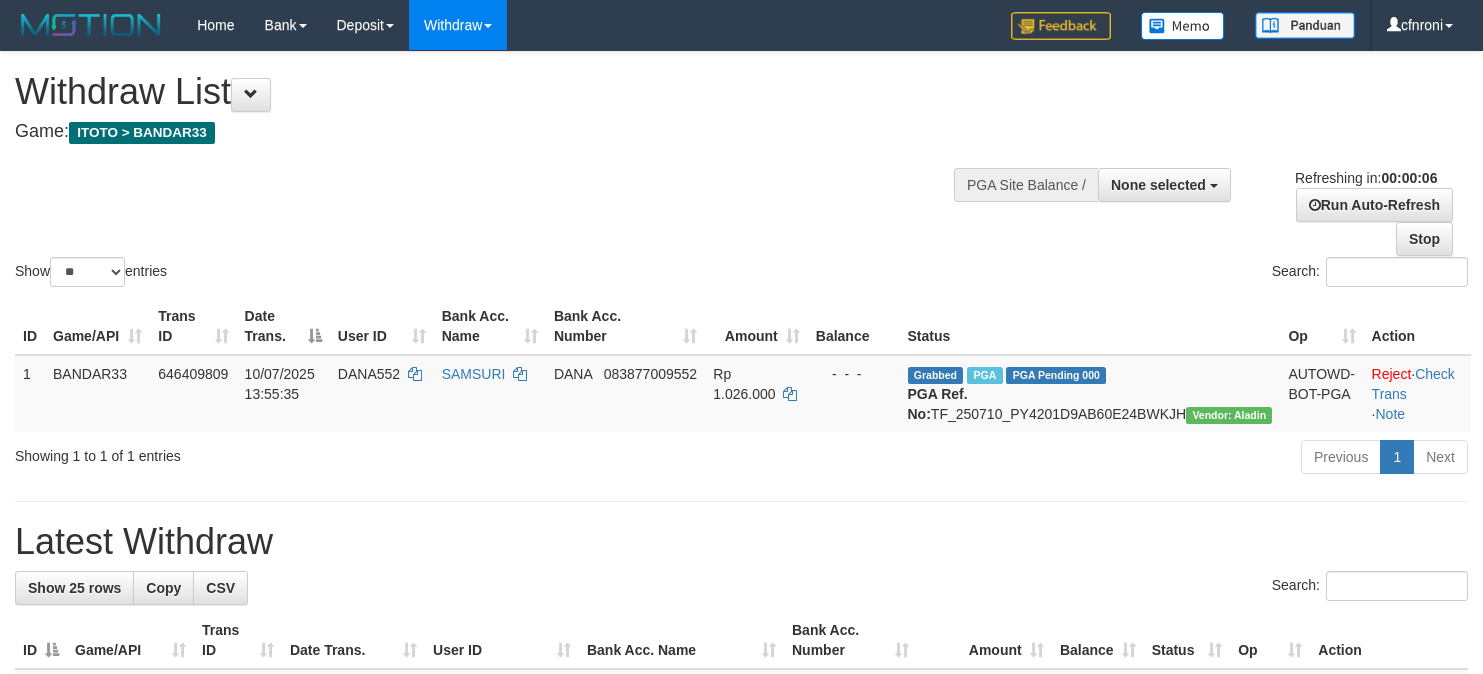 scroll, scrollTop: 0, scrollLeft: 0, axis: both 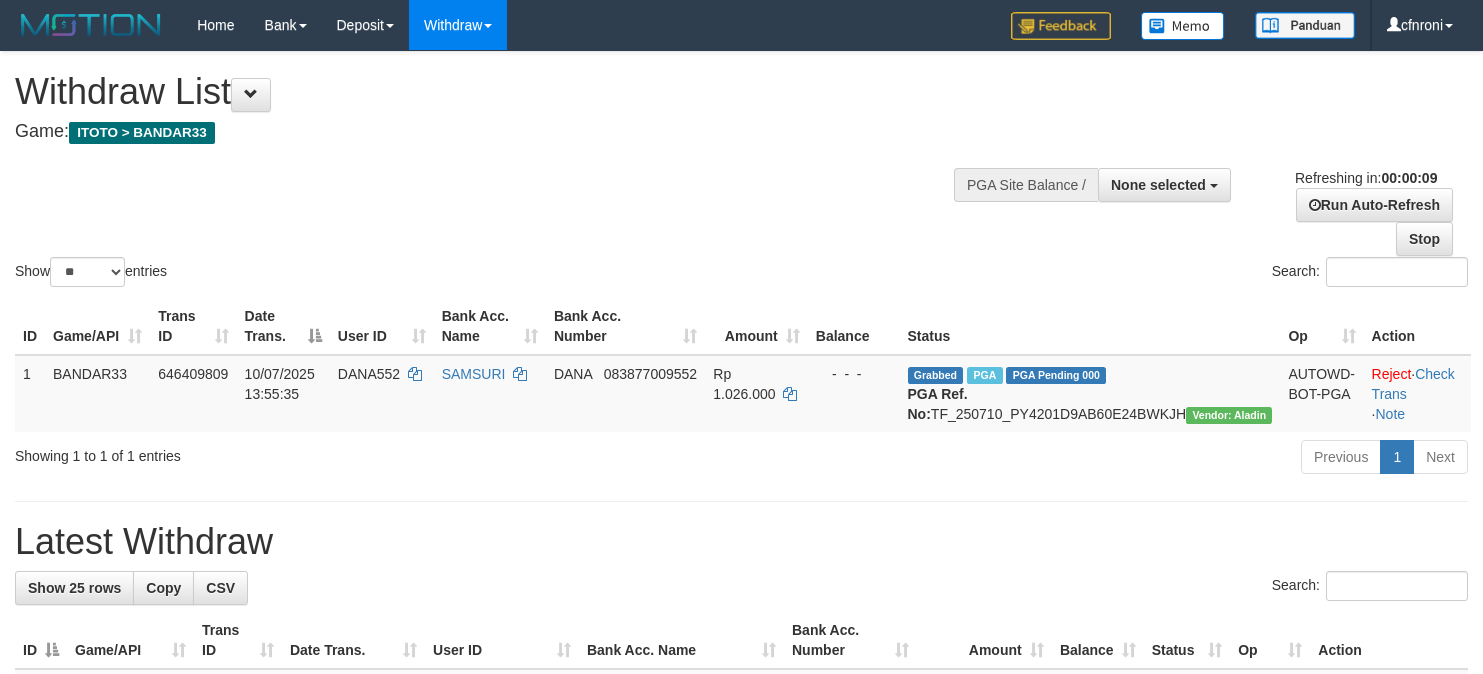 select 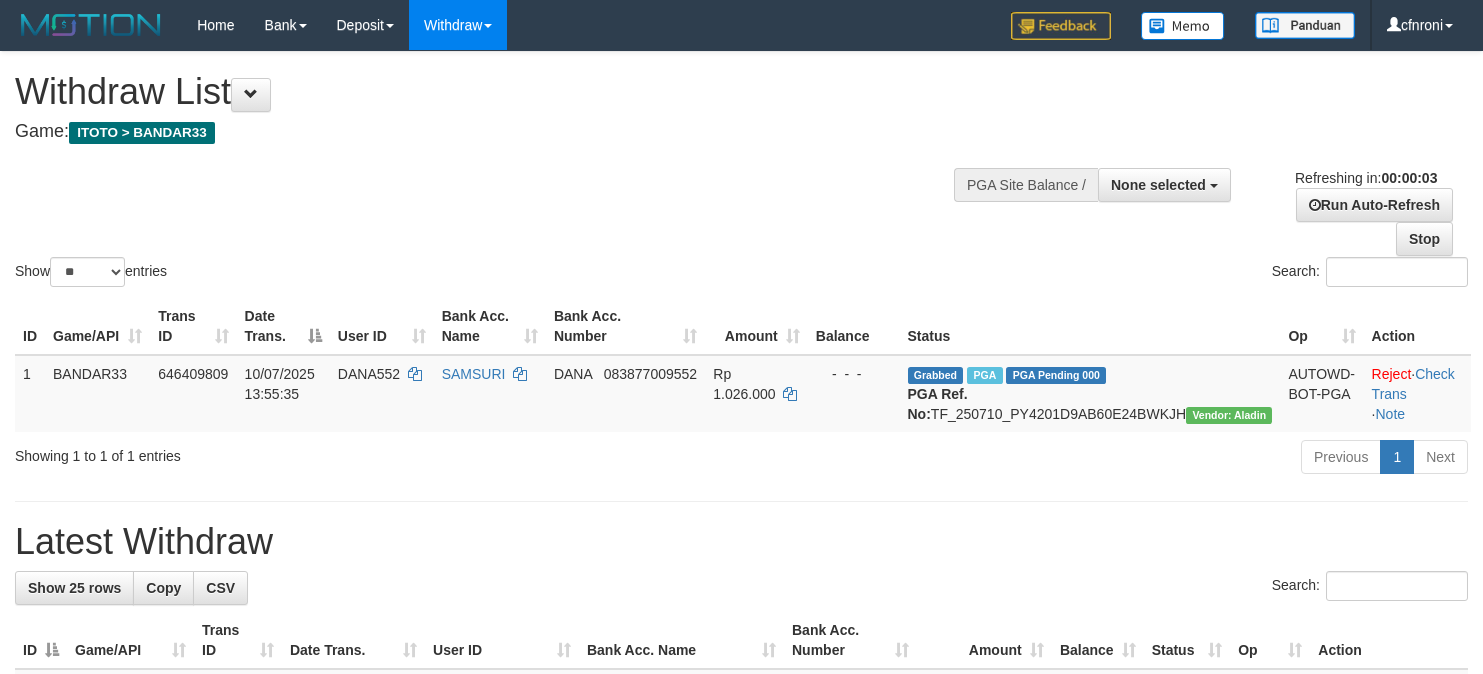 scroll, scrollTop: 0, scrollLeft: 0, axis: both 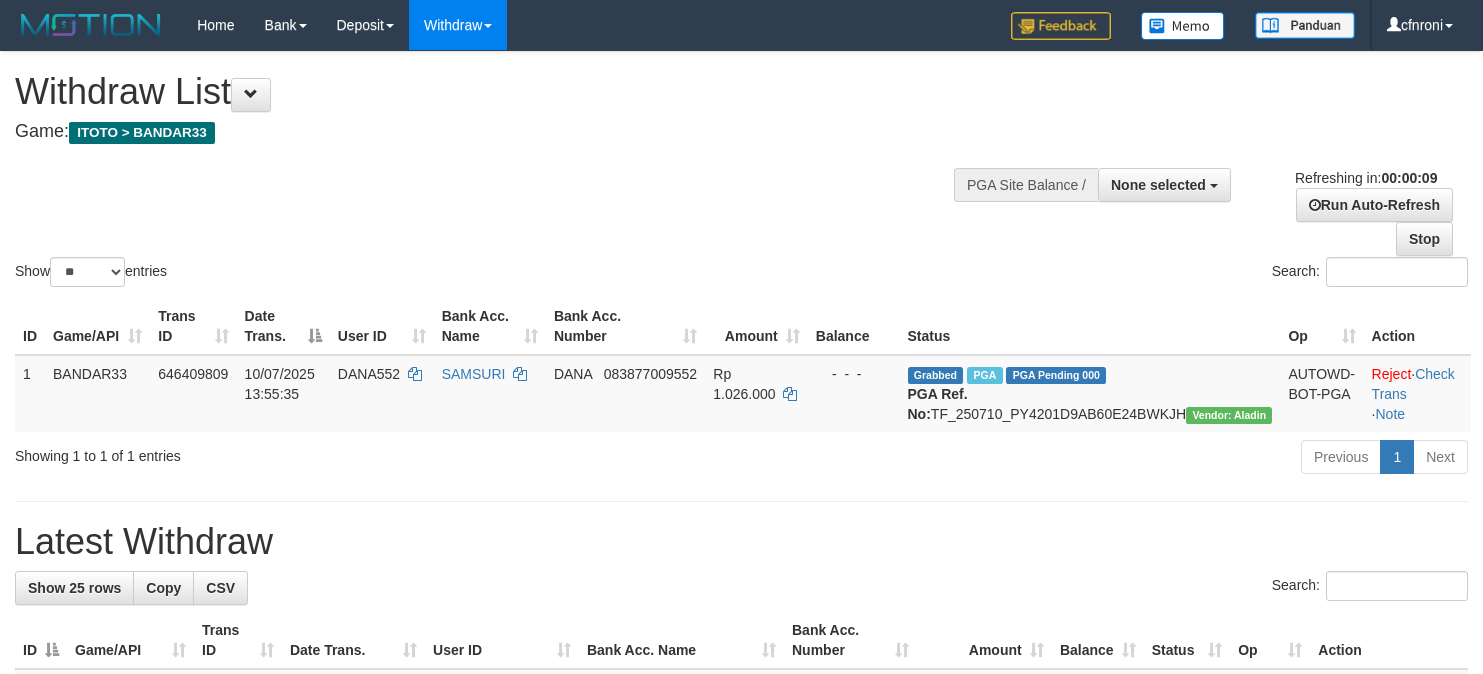 select 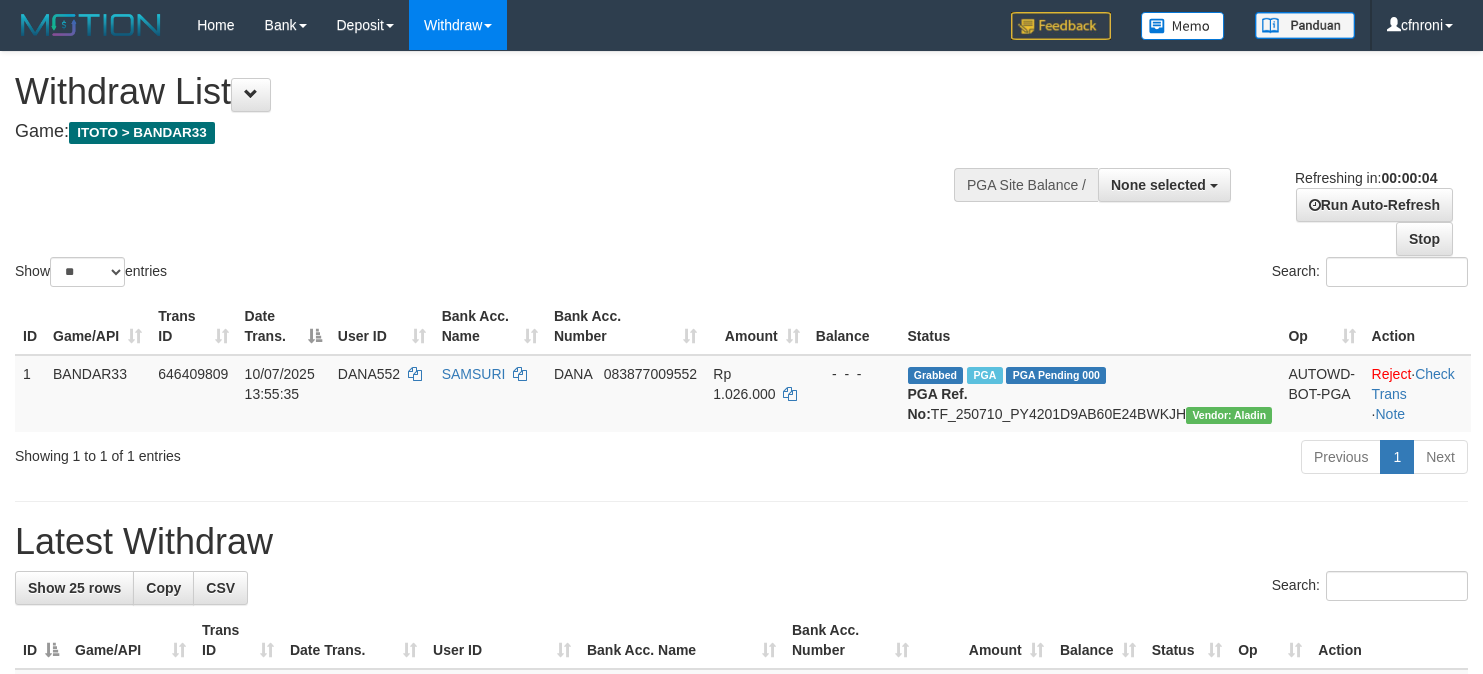 scroll, scrollTop: 0, scrollLeft: 0, axis: both 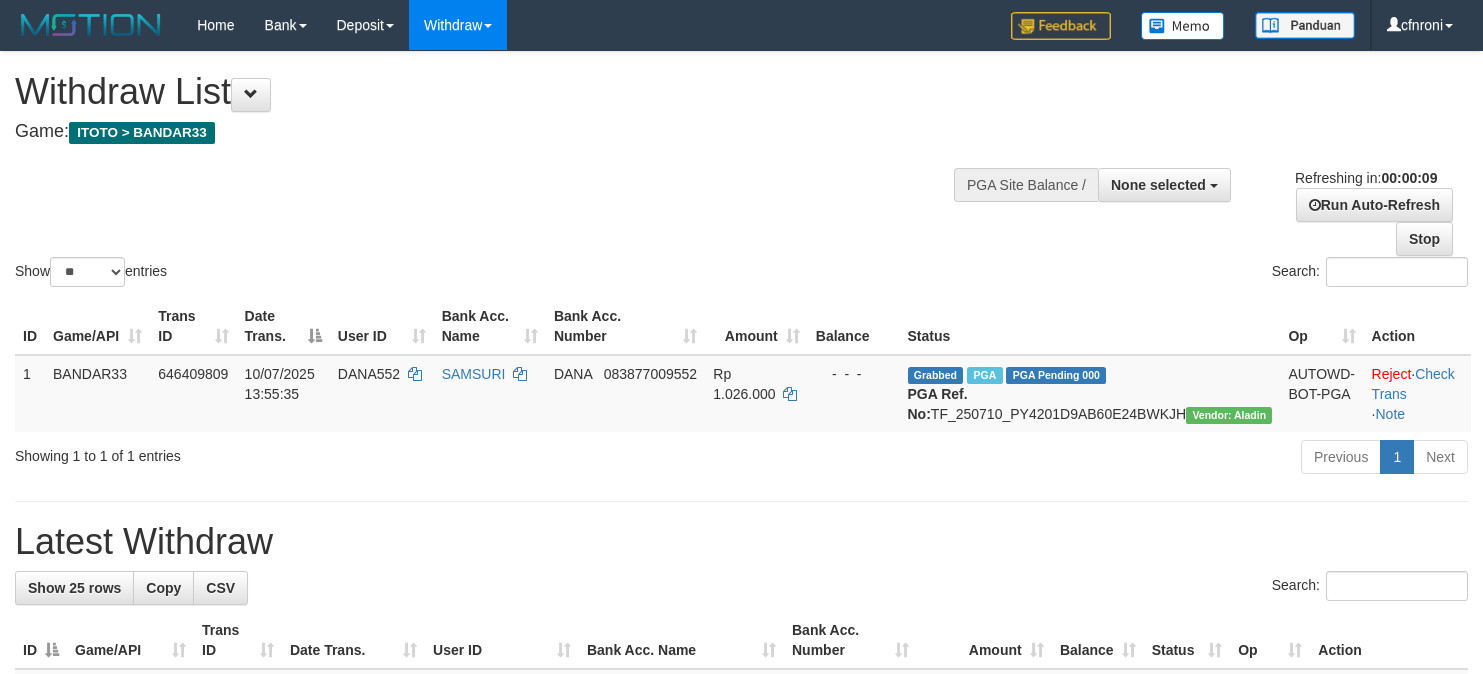 select 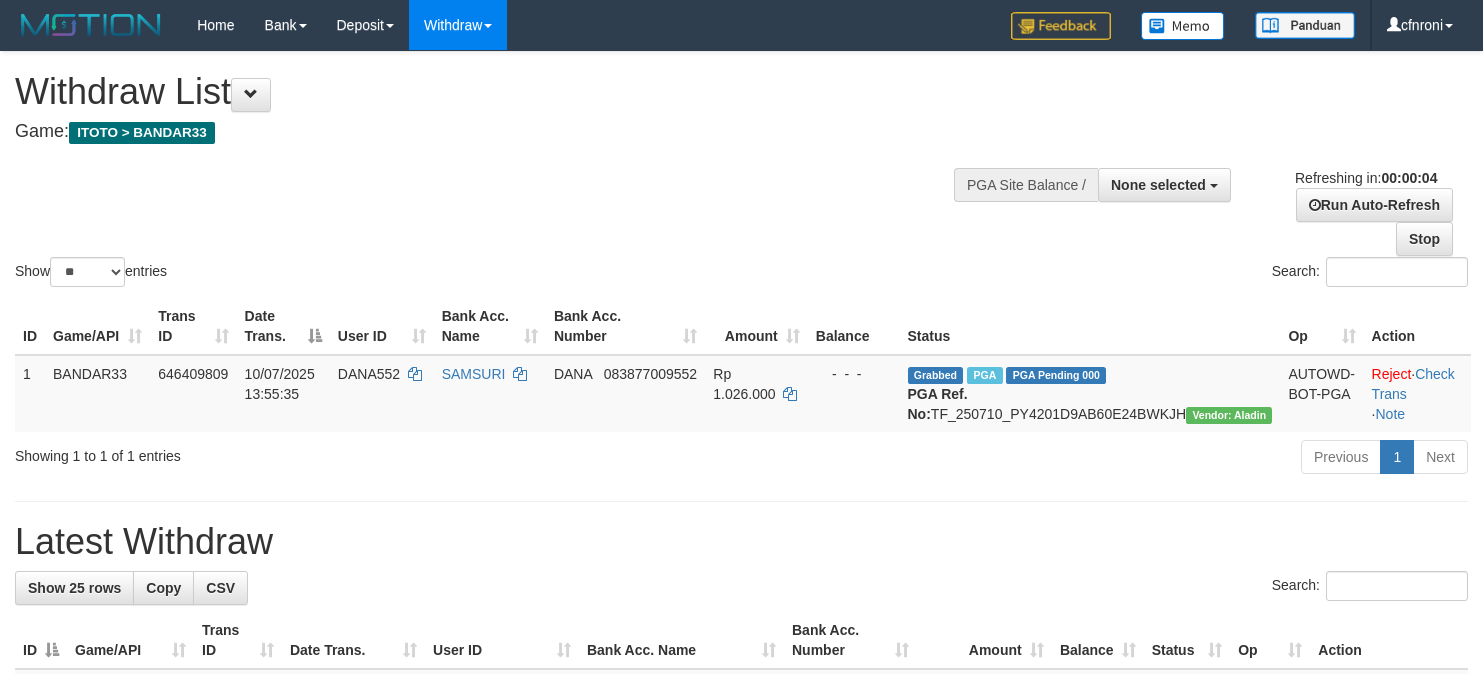 scroll, scrollTop: 0, scrollLeft: 0, axis: both 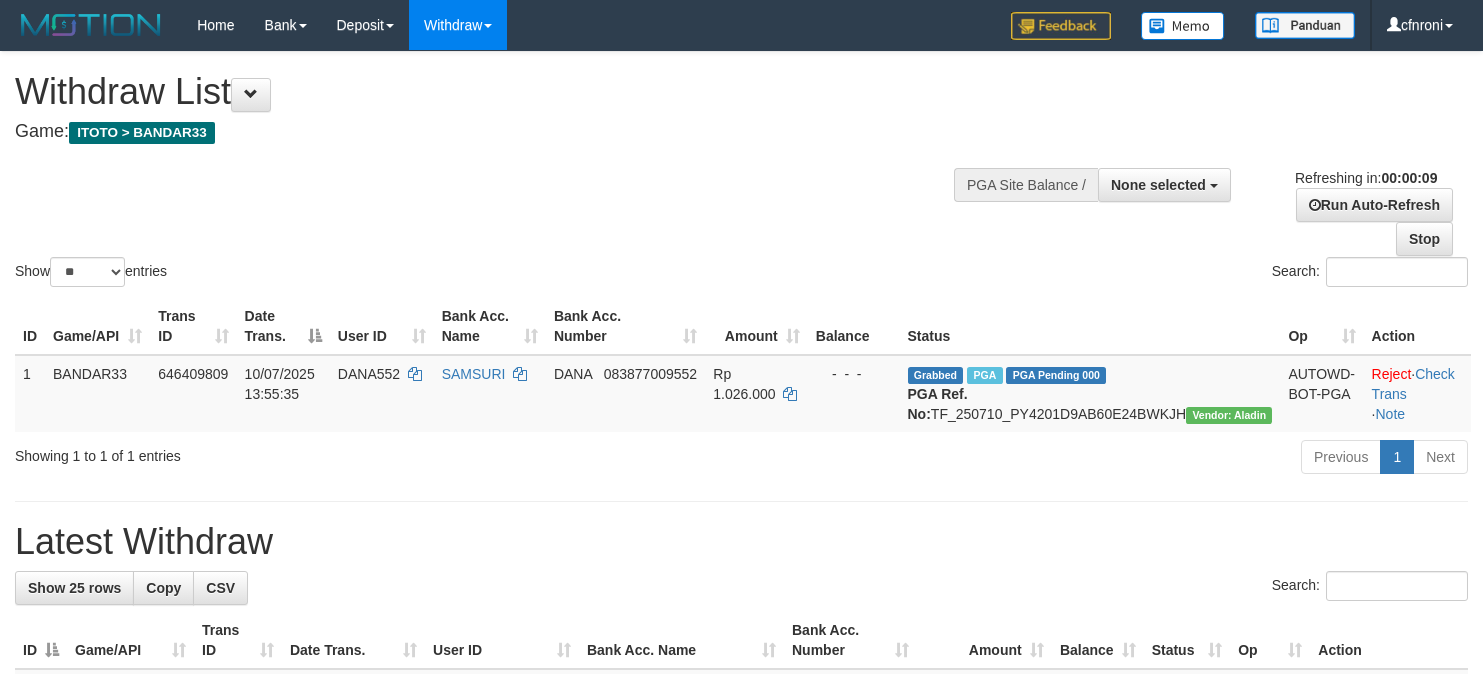 select 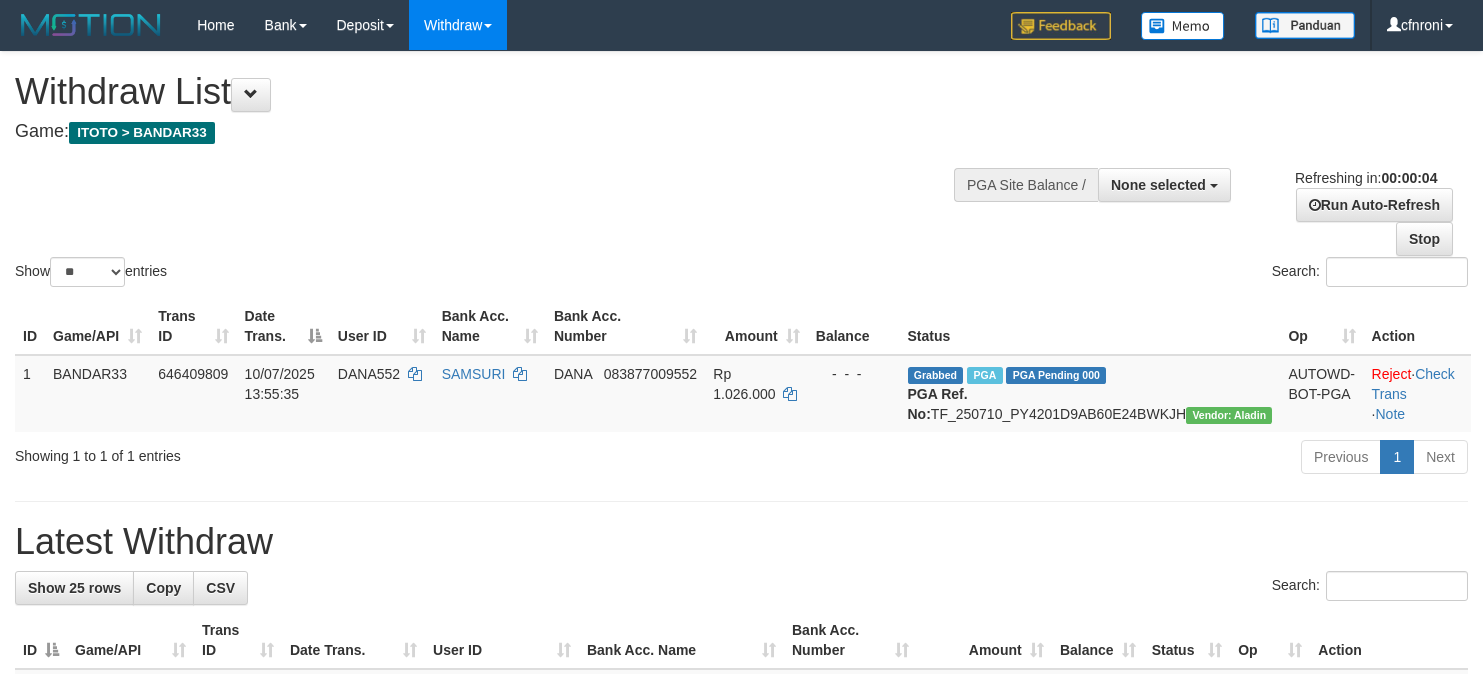 scroll, scrollTop: 0, scrollLeft: 0, axis: both 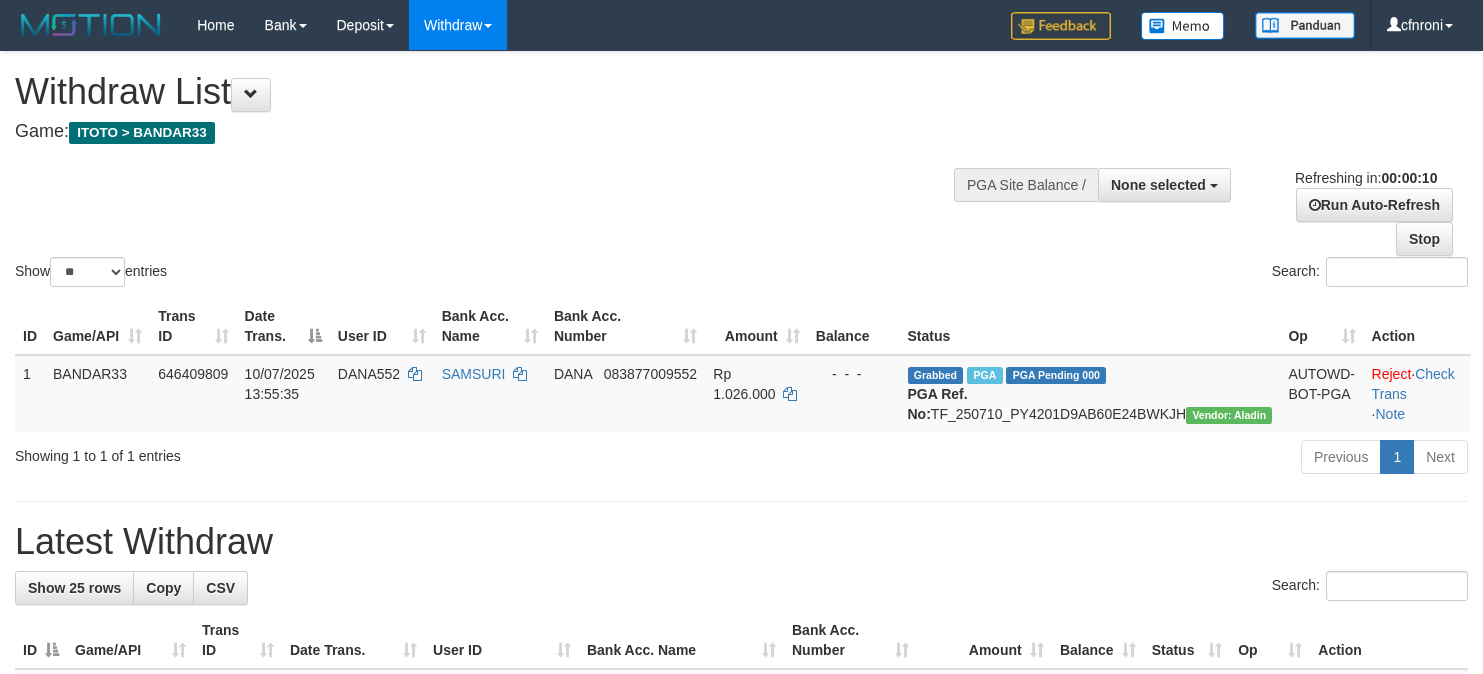 select 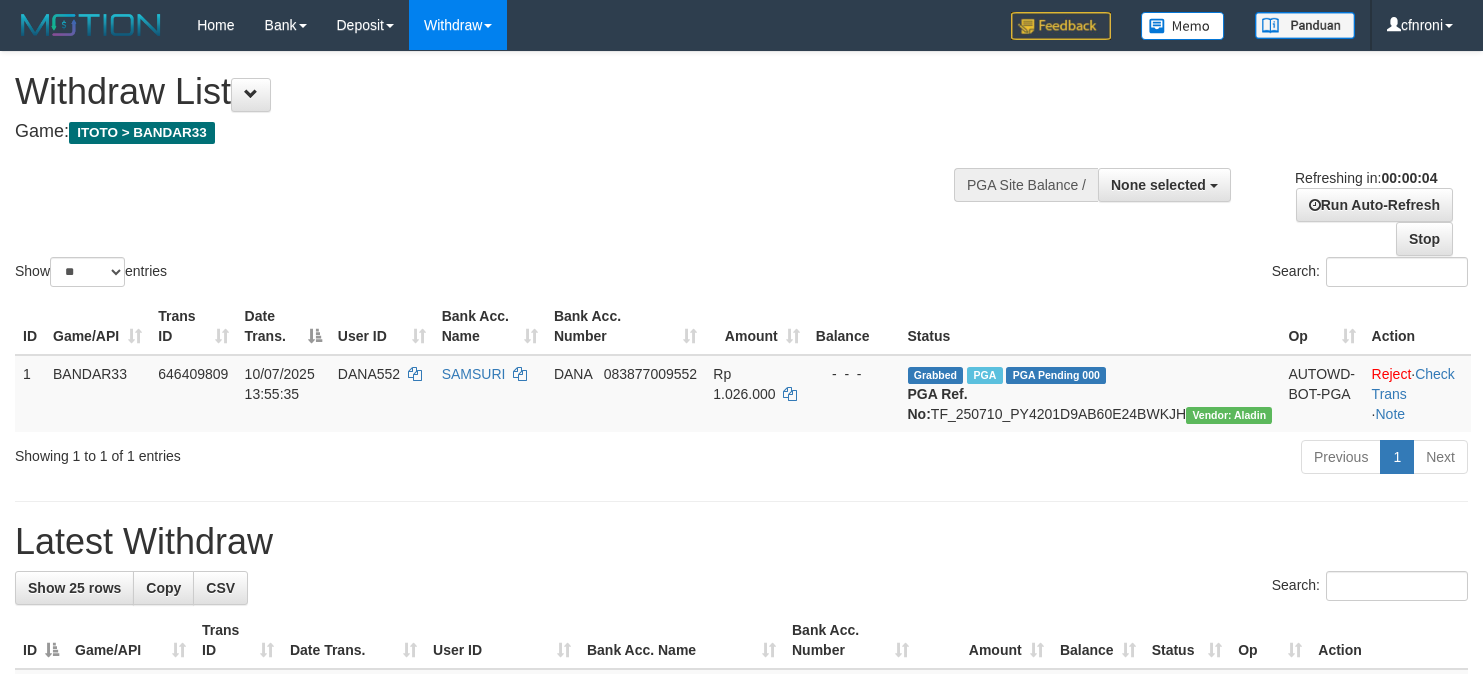 scroll, scrollTop: 0, scrollLeft: 0, axis: both 